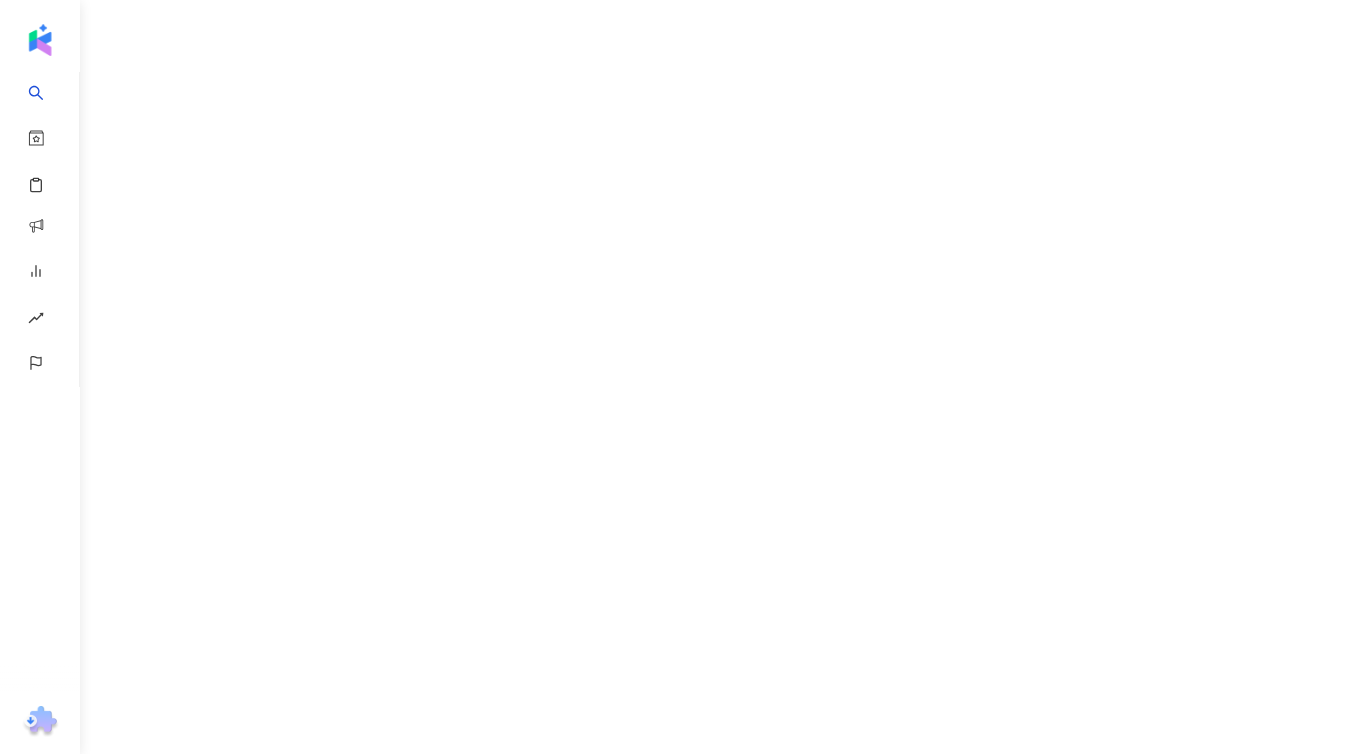 scroll, scrollTop: 0, scrollLeft: 0, axis: both 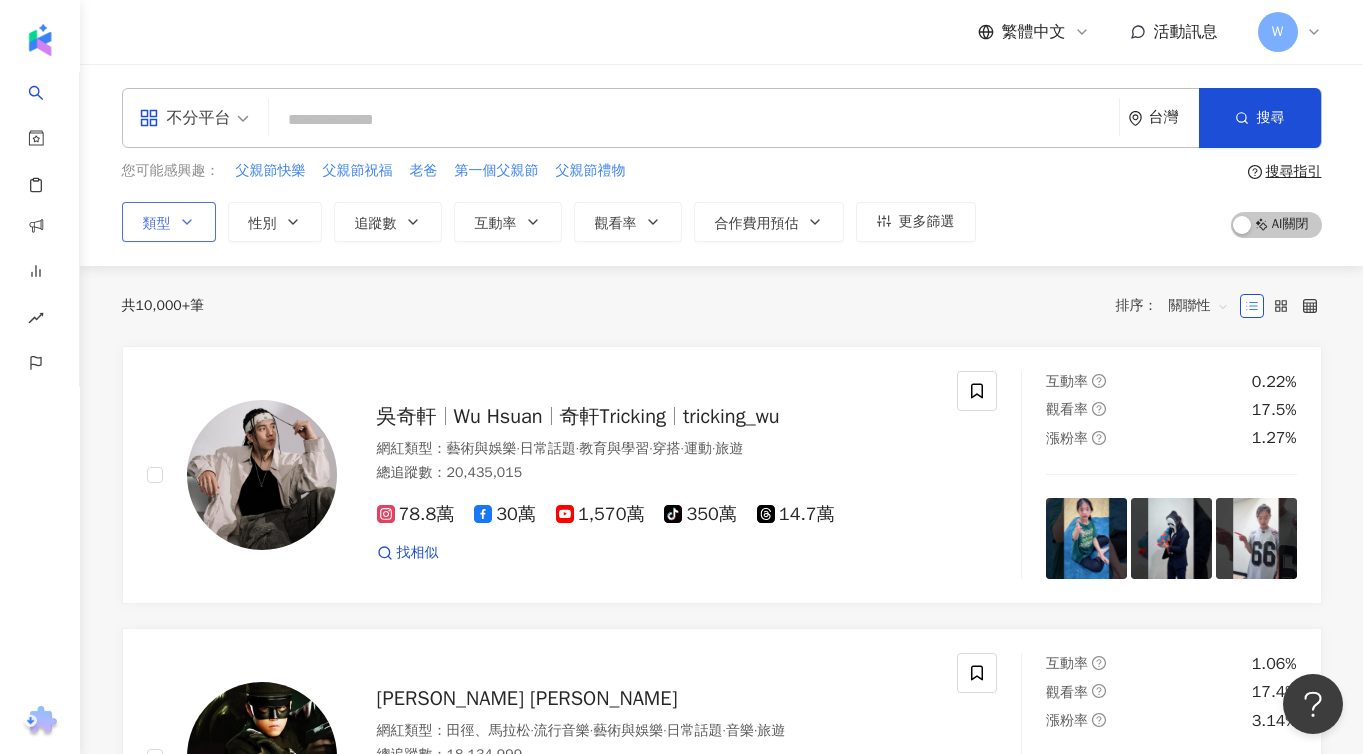 click on "類型" at bounding box center (169, 222) 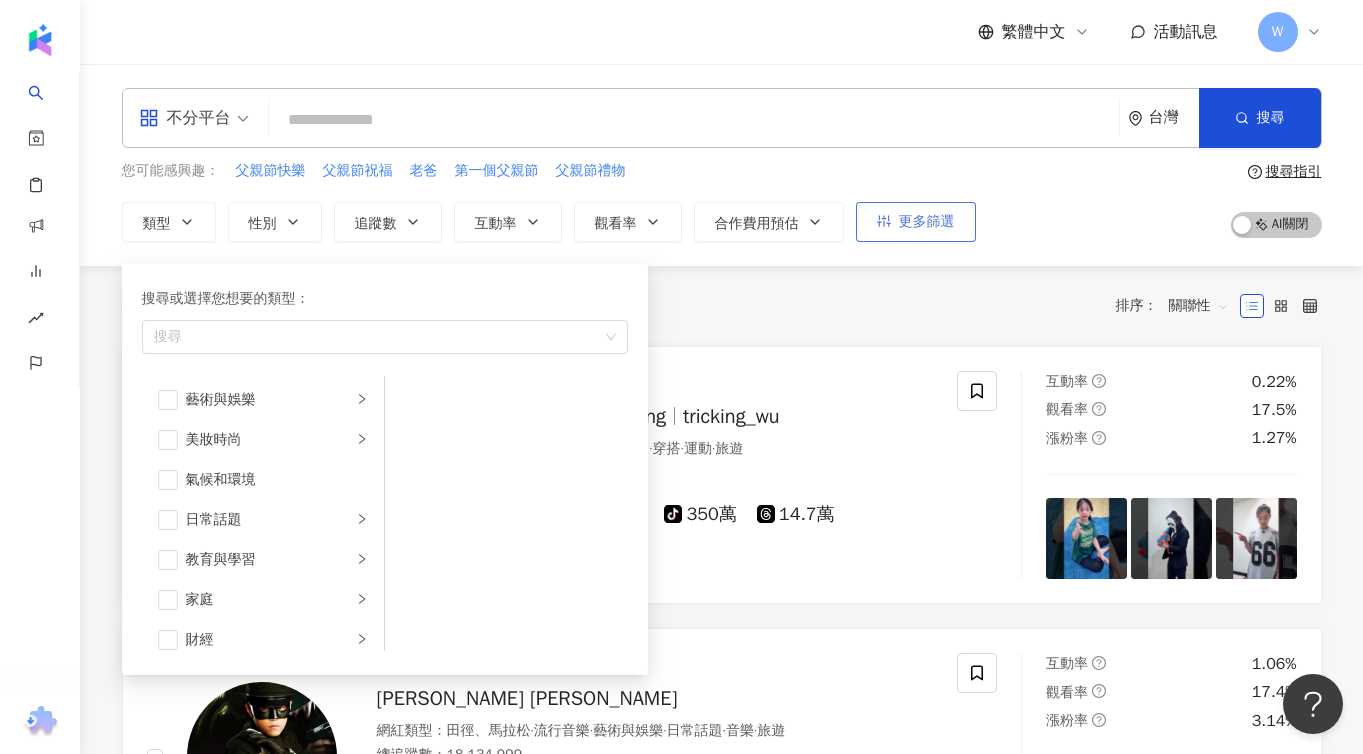 click 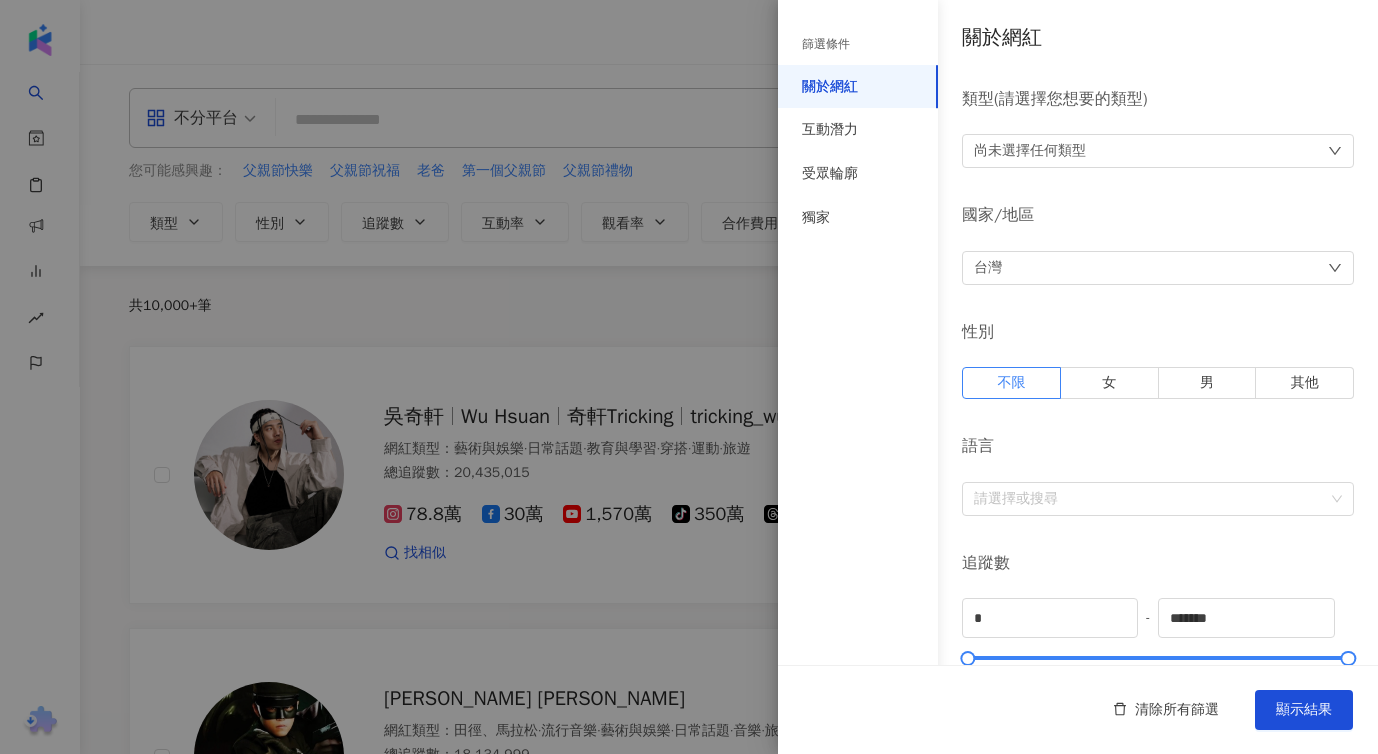 click on "尚未選擇任何類型" at bounding box center (1030, 151) 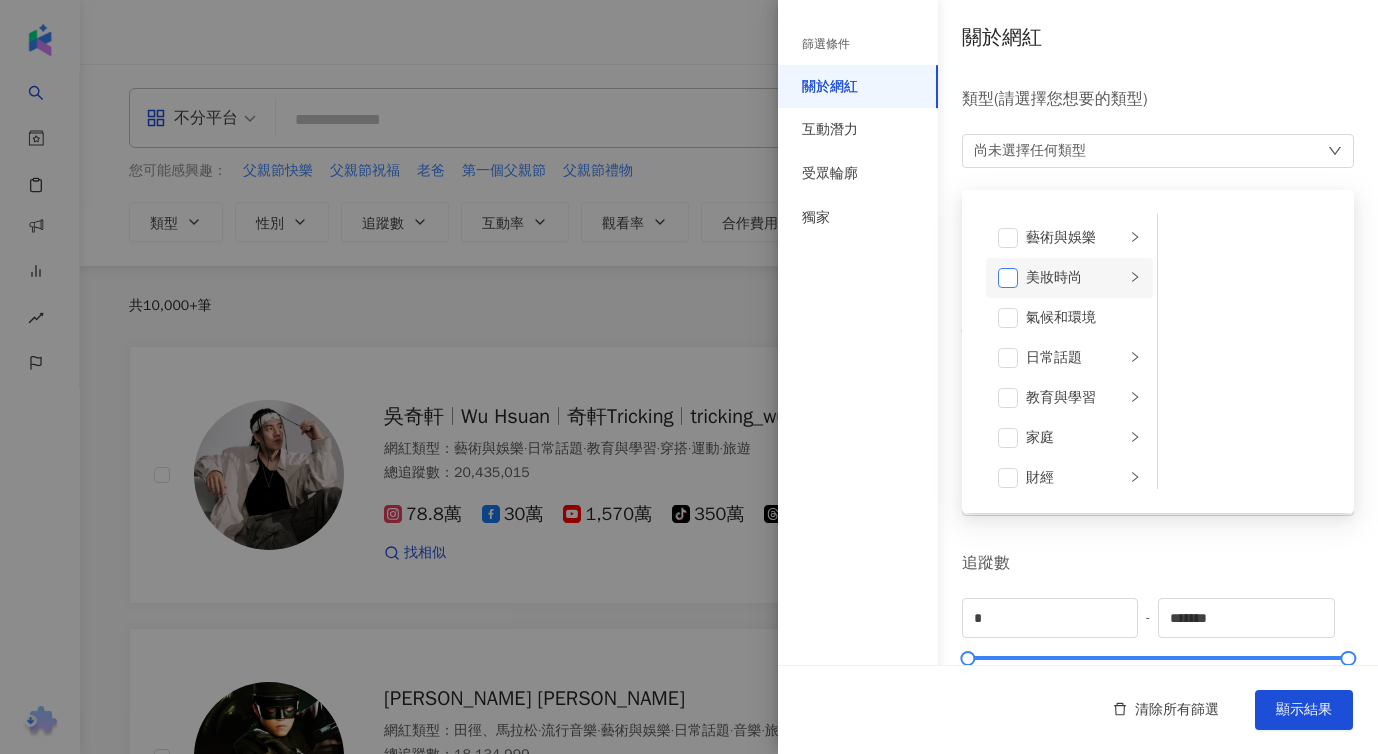 click at bounding box center [1008, 278] 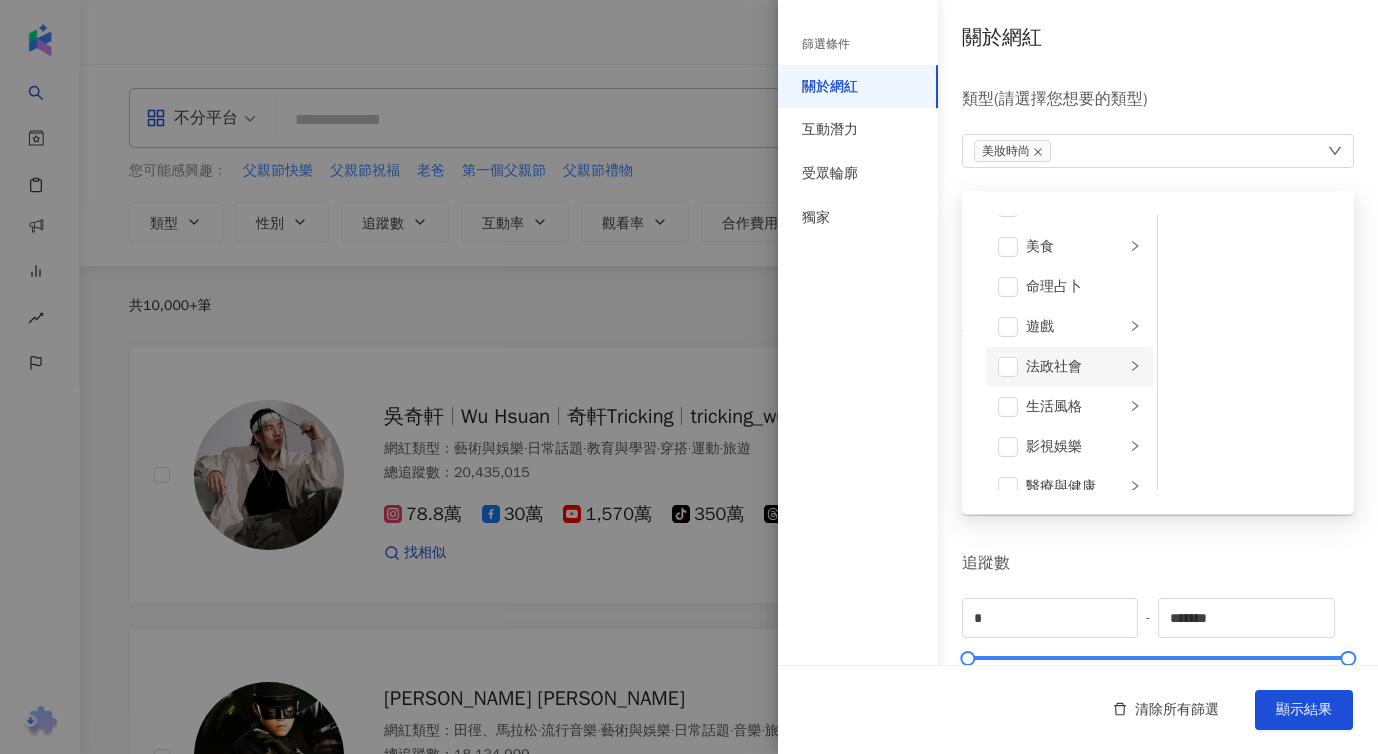 scroll, scrollTop: 259, scrollLeft: 0, axis: vertical 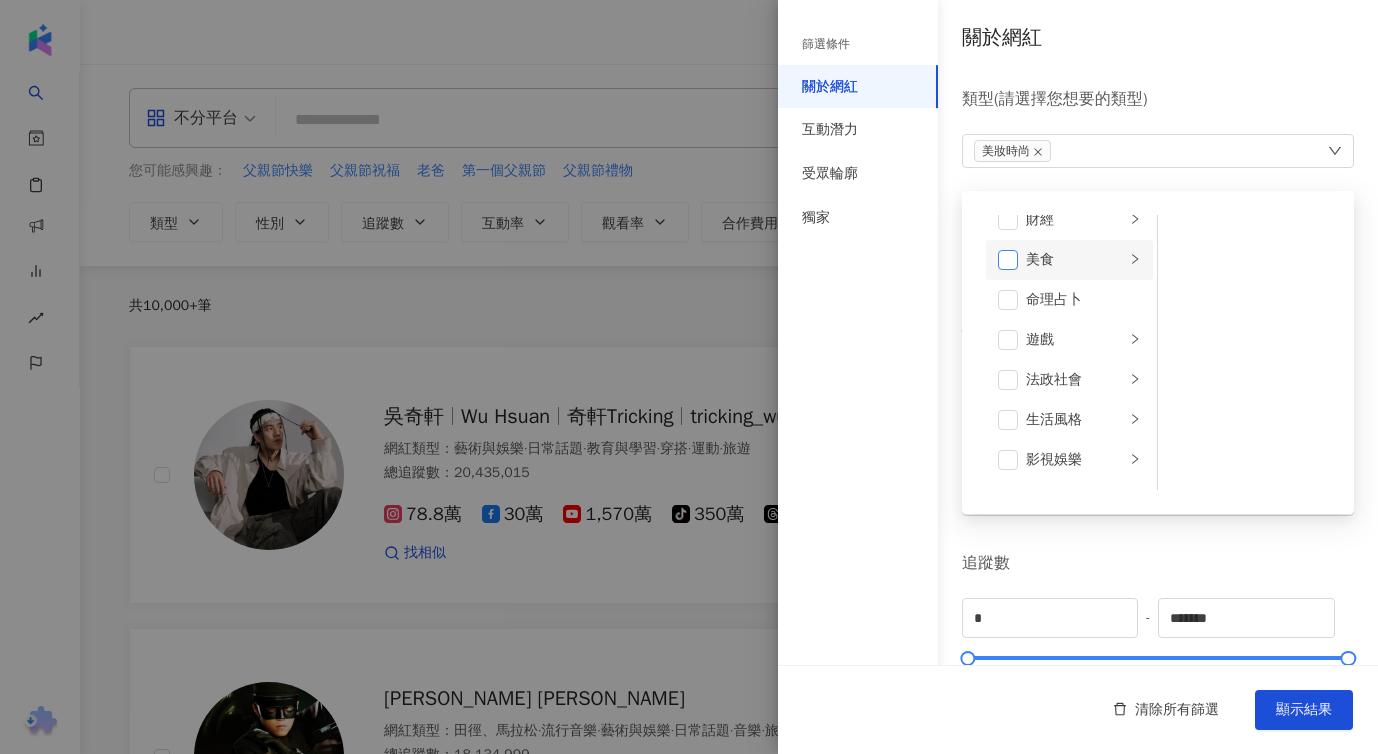 click at bounding box center (1008, 260) 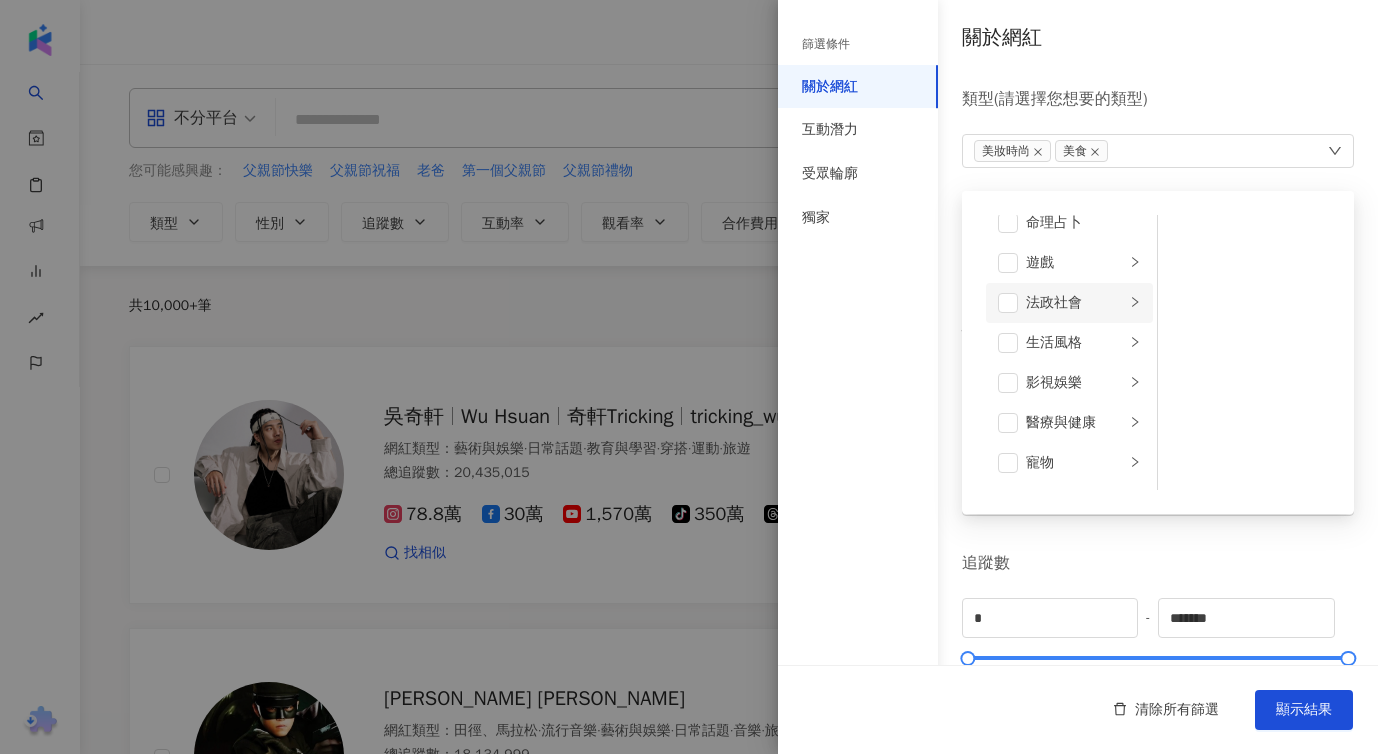 scroll, scrollTop: 362, scrollLeft: 0, axis: vertical 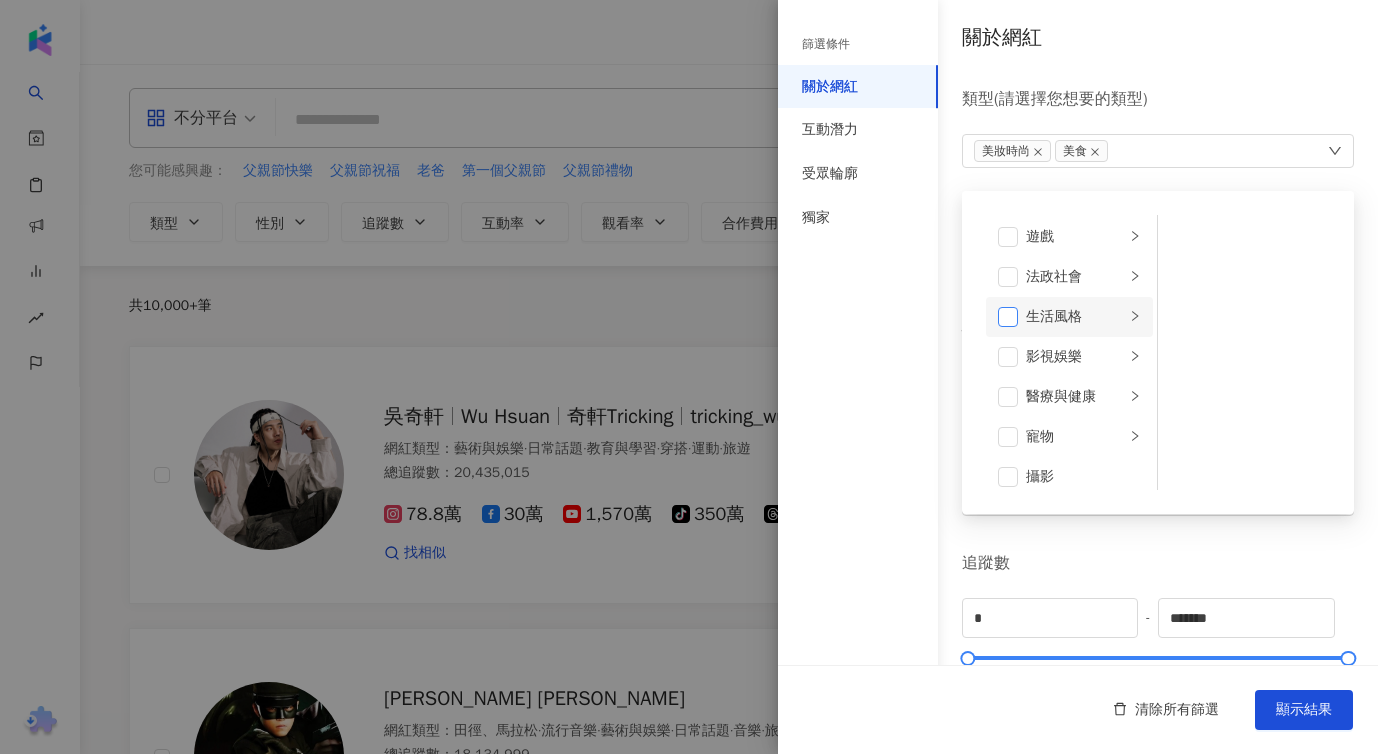 click at bounding box center [1008, 317] 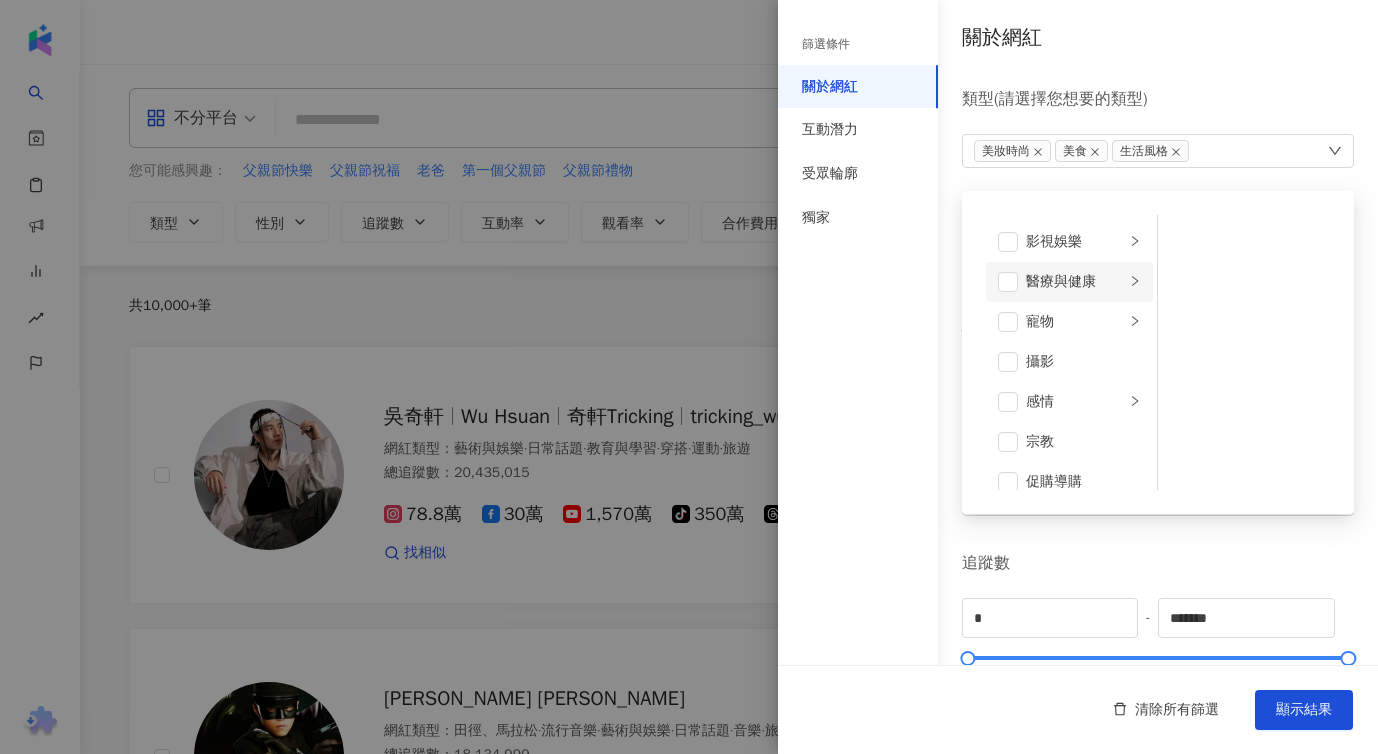 scroll, scrollTop: 538, scrollLeft: 0, axis: vertical 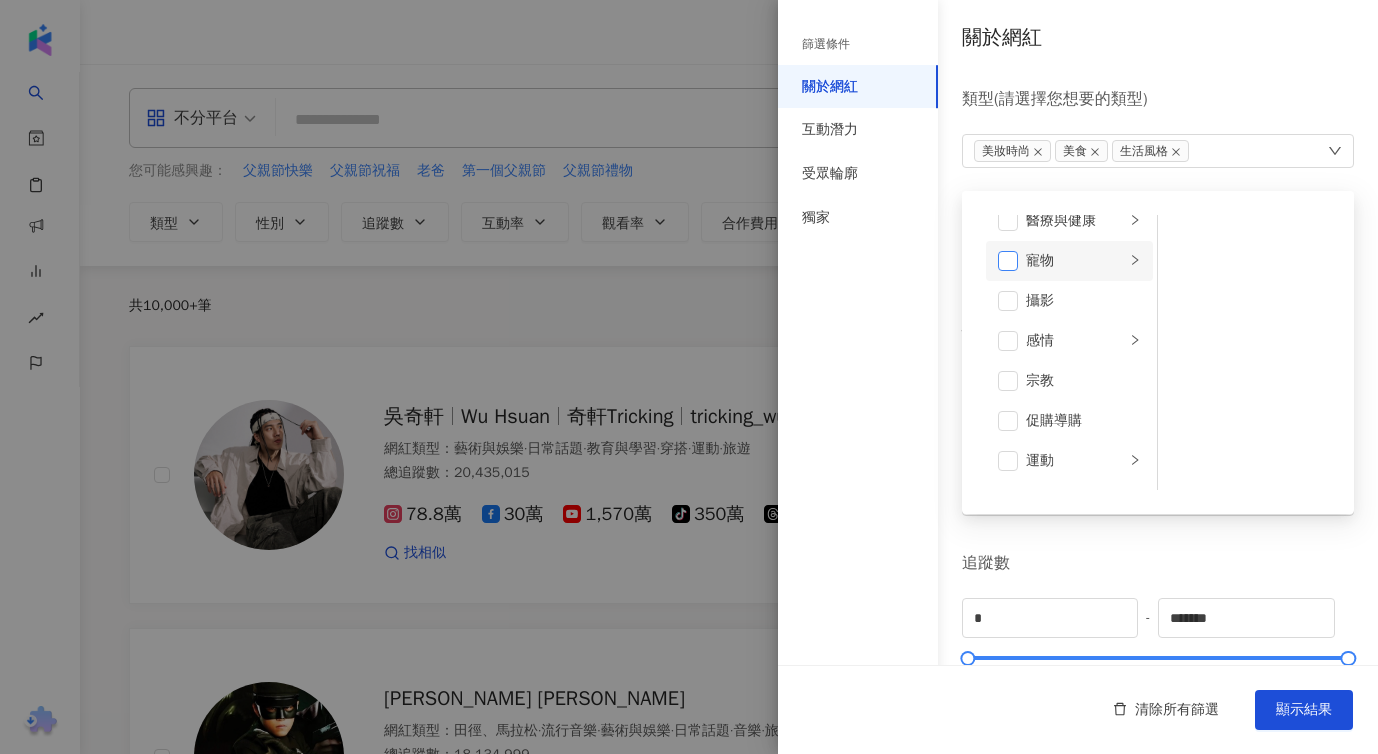 click at bounding box center [1008, 261] 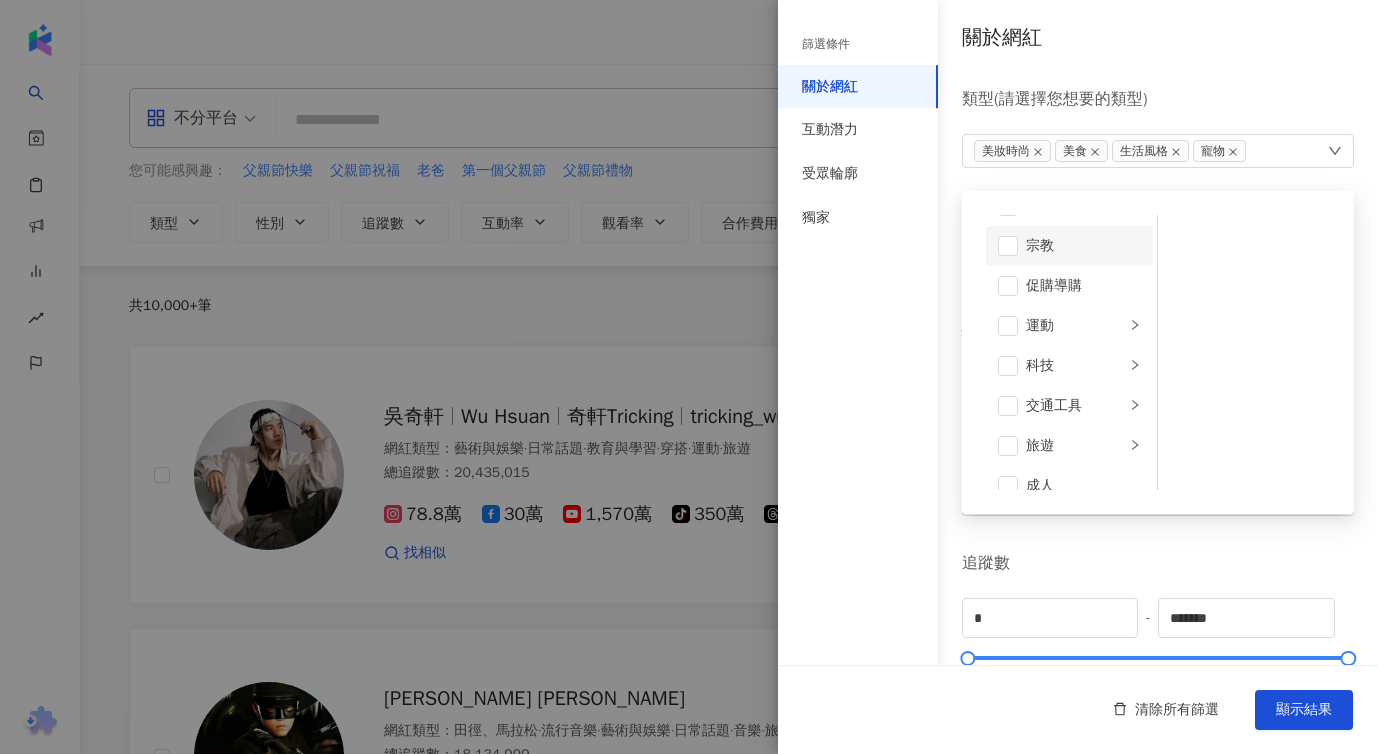 scroll, scrollTop: 693, scrollLeft: 0, axis: vertical 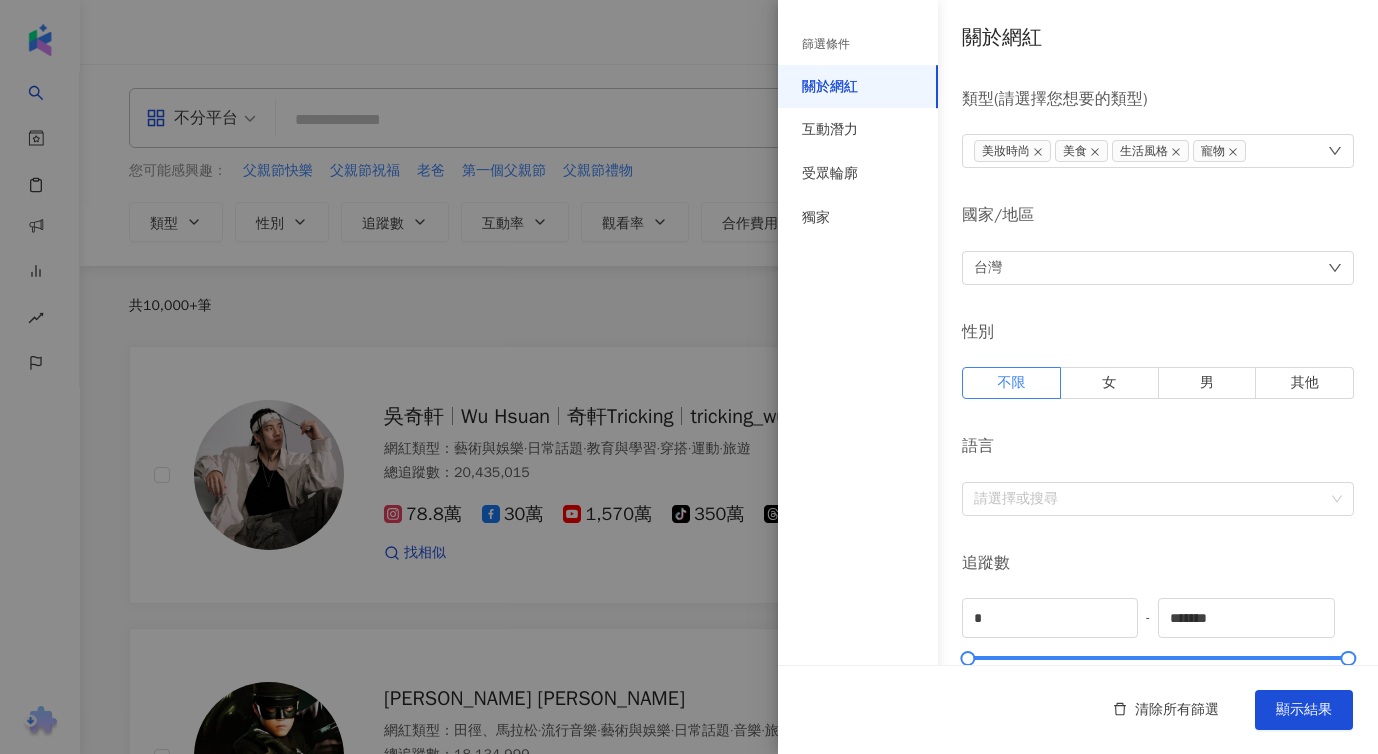 click on "關於網紅 類型  ( 請選擇您想要的類型 ) 美妝時尚 美食 生活風格 寵物 藝術與娛樂 美妝時尚 氣候和環境 日常話題 教育與學習 家庭 財經 美食 命理占卜 遊戲 法政社會 生活風格 影視娛樂 醫療與健康 寵物 攝影 感情 宗教 促購導購 運動 科技 交通工具 旅遊 成人 國家/地區 台灣 性別 不限 女 男 其他 語言     請選擇或搜尋 追蹤數 *  -  ******* 不限 小型 奈米網紅 (<1萬) 微型網紅 (1萬-3萬) 小型網紅 (3萬-5萬) 中型 中小型網紅 (5萬-10萬) 中型網紅 (10萬-30萬) 中大型網紅 (30萬-50萬) 大型 大型網紅 (50萬-100萬) 百萬網紅 (>100萬) 合作費用預估 不限 限制金額 $ *  -  $ ******* 幣別 : 新台幣 TWD" at bounding box center (1078, 711) 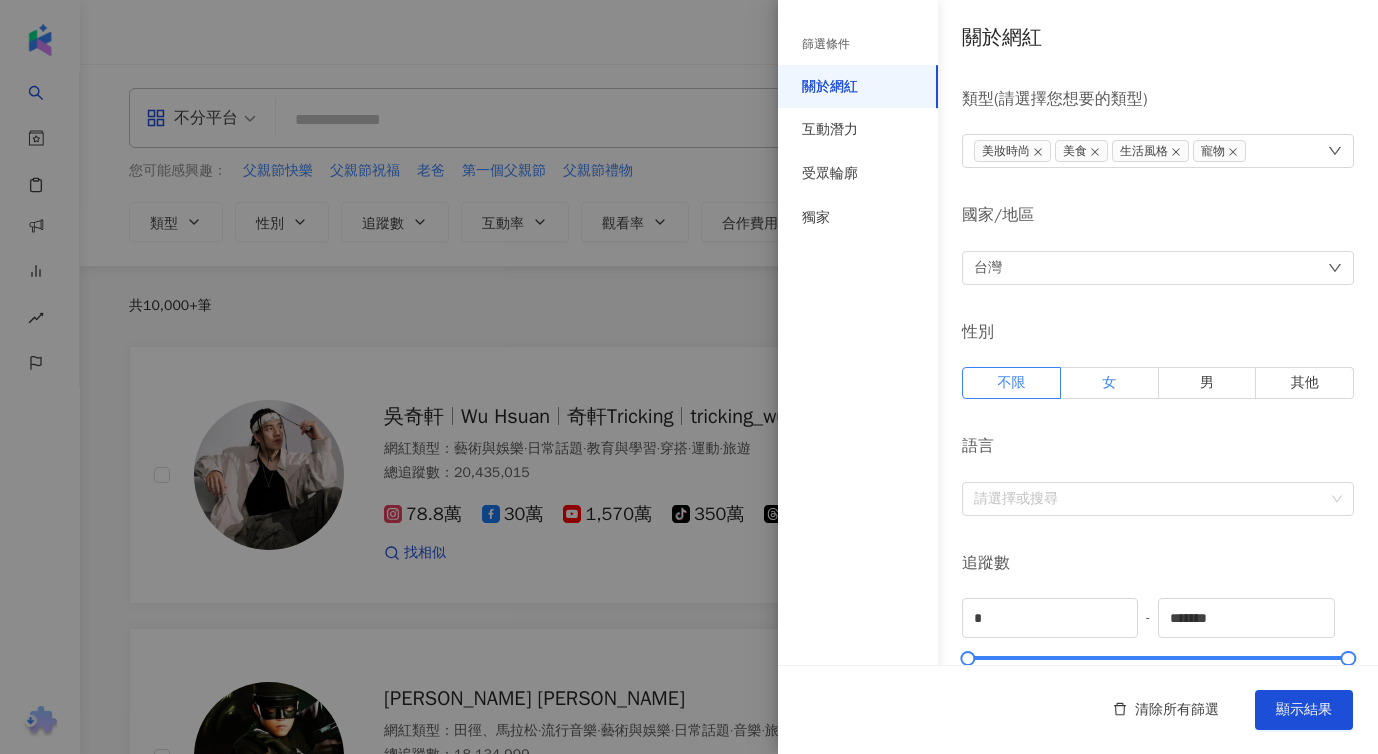 click on "女" at bounding box center (1109, 382) 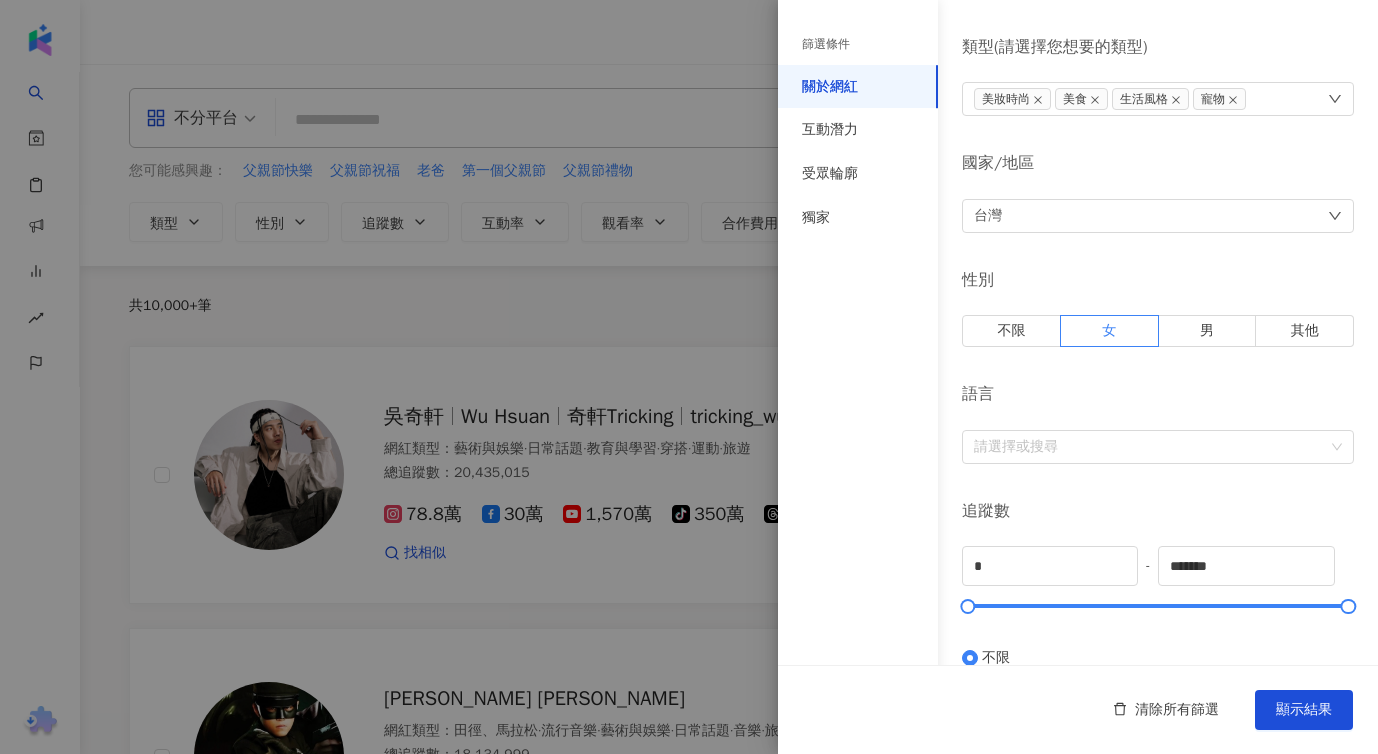 scroll, scrollTop: 40, scrollLeft: 0, axis: vertical 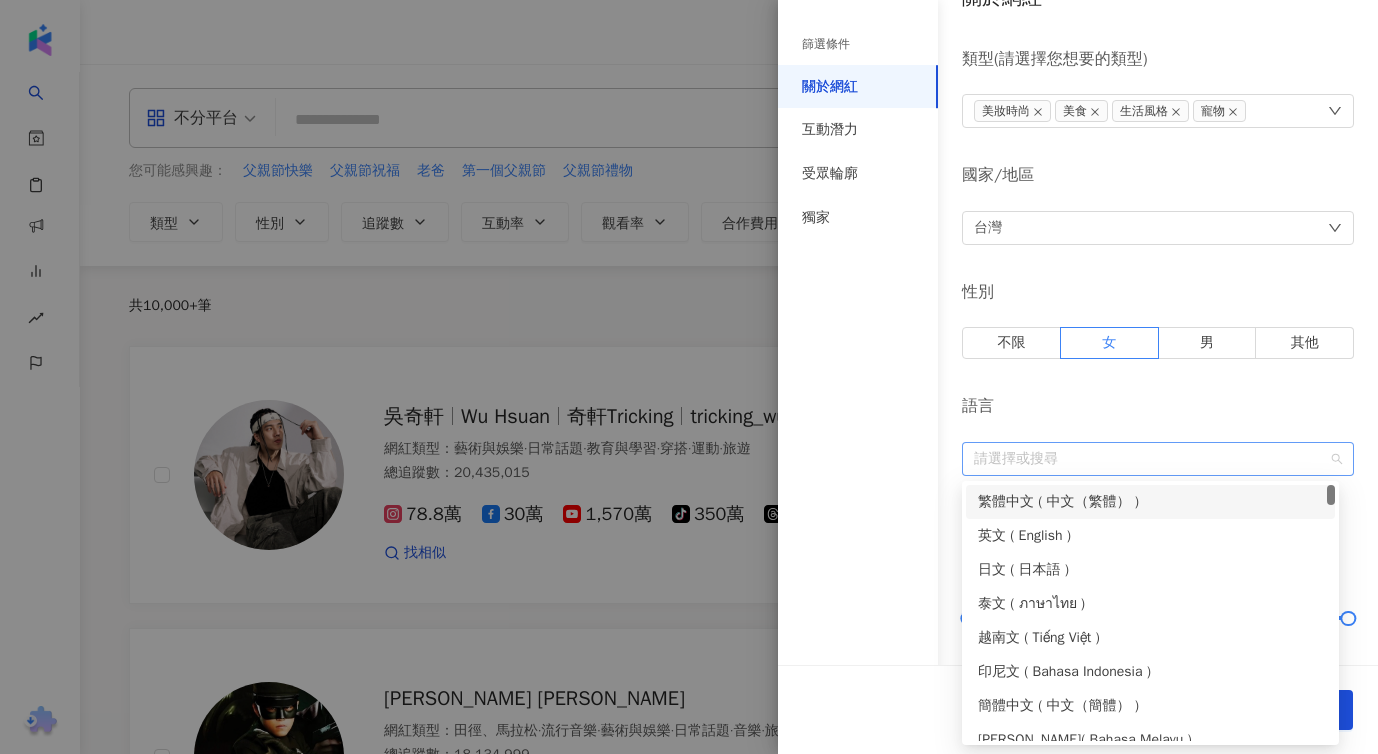 click at bounding box center [1147, 458] 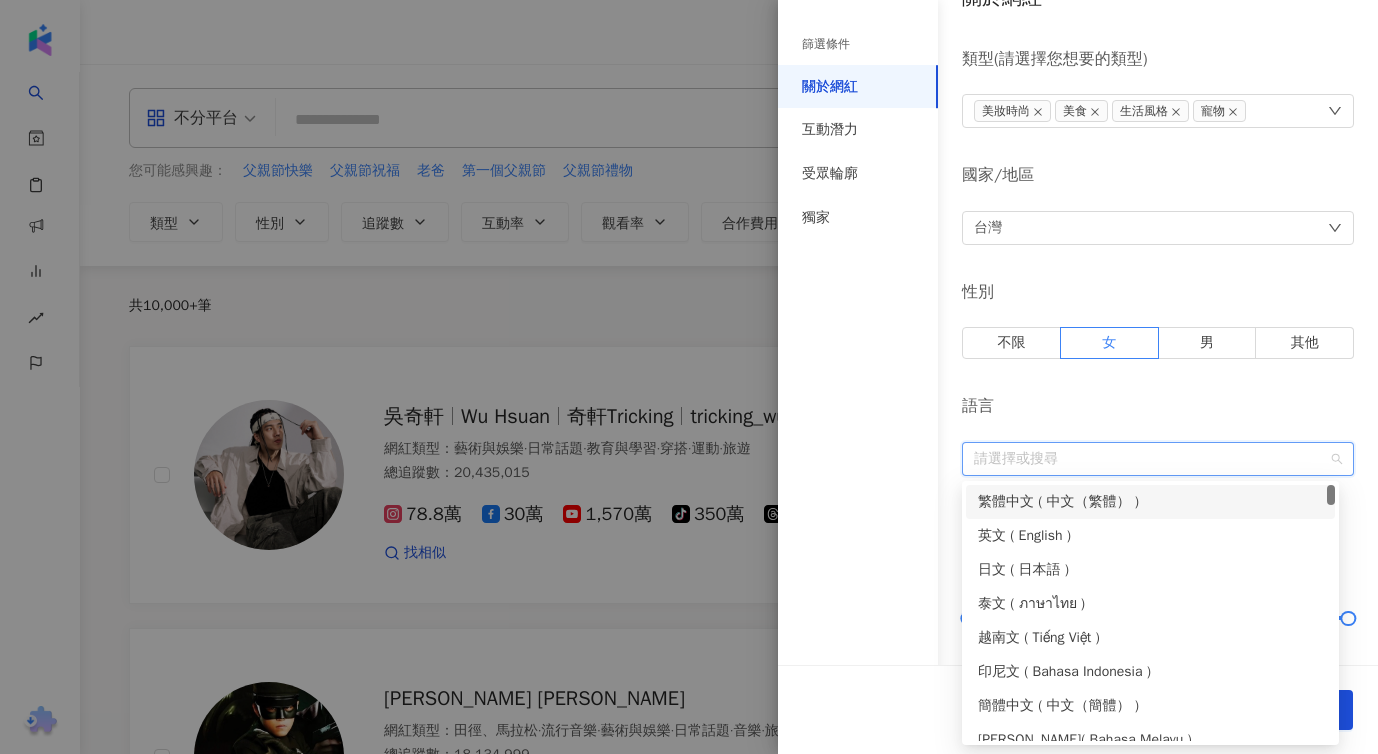 click on "繁體中文 ( 中文（繁體） )" at bounding box center [1150, 502] 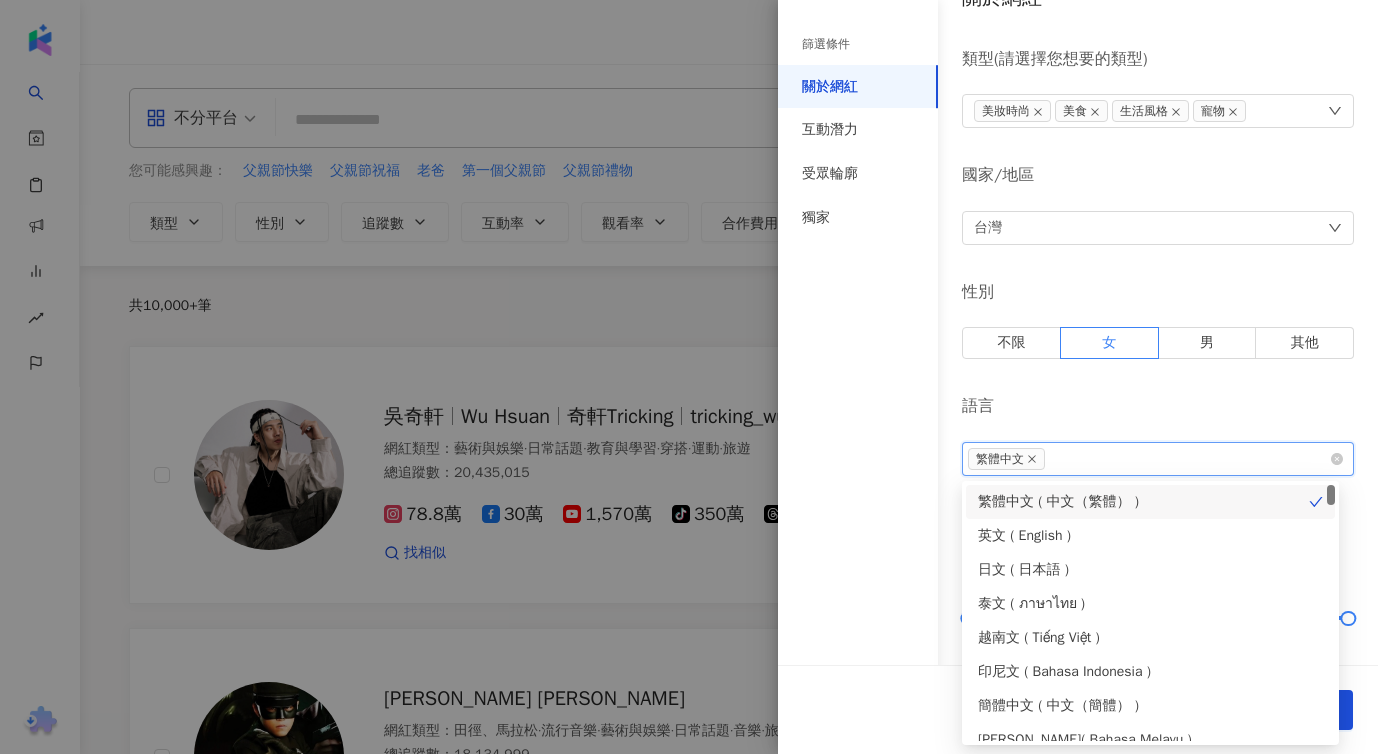 scroll, scrollTop: 12, scrollLeft: 0, axis: vertical 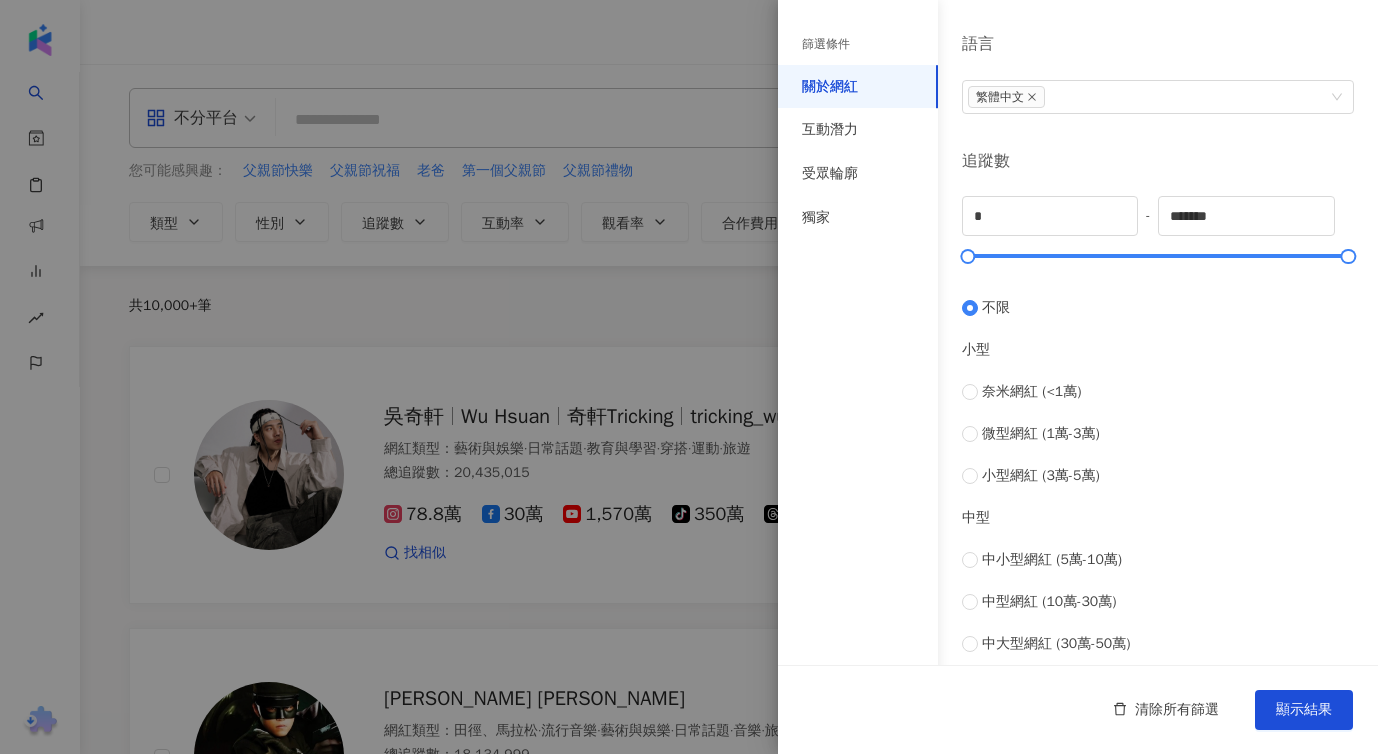 click on "奈米網紅 (<1萬) 微型網紅 (1萬-3萬) 小型網紅 (3萬-5萬)" at bounding box center (1158, 434) 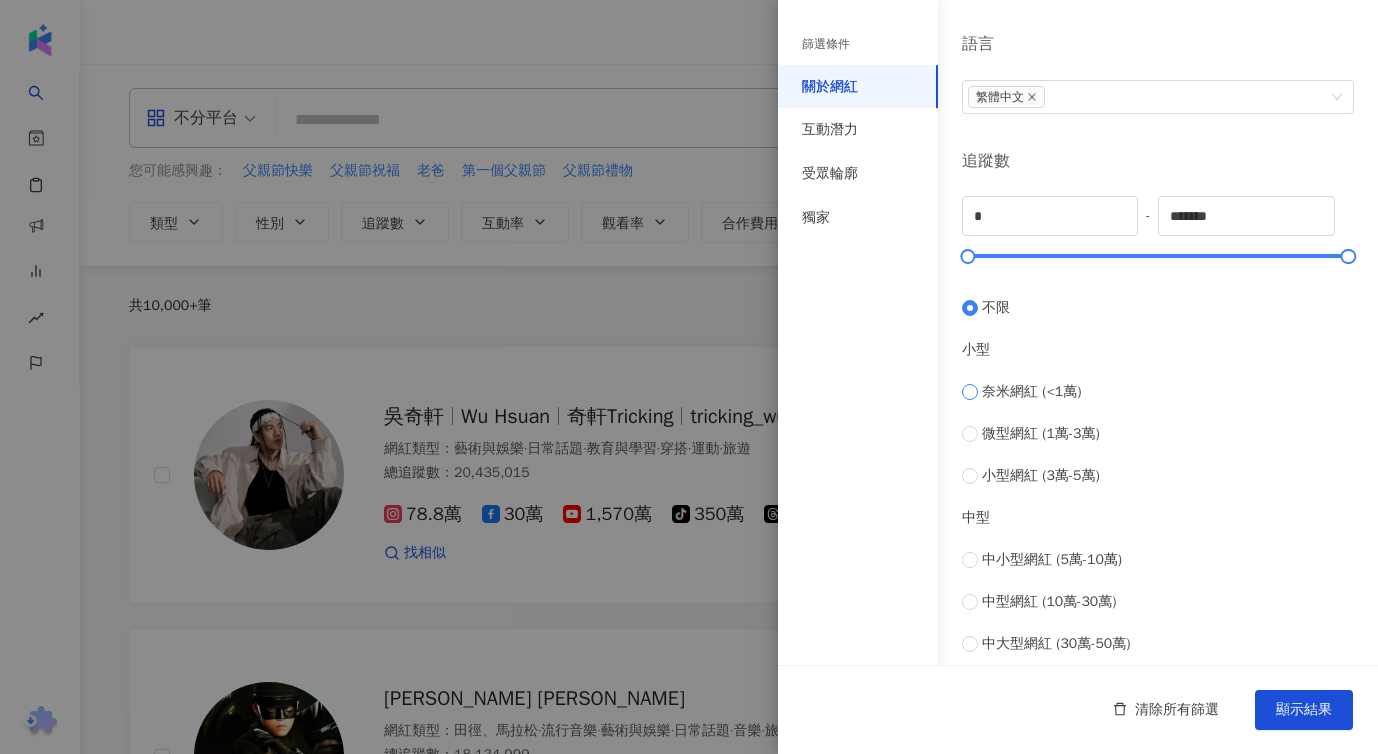 click on "奈米網紅 (<1萬)" at bounding box center (1158, 392) 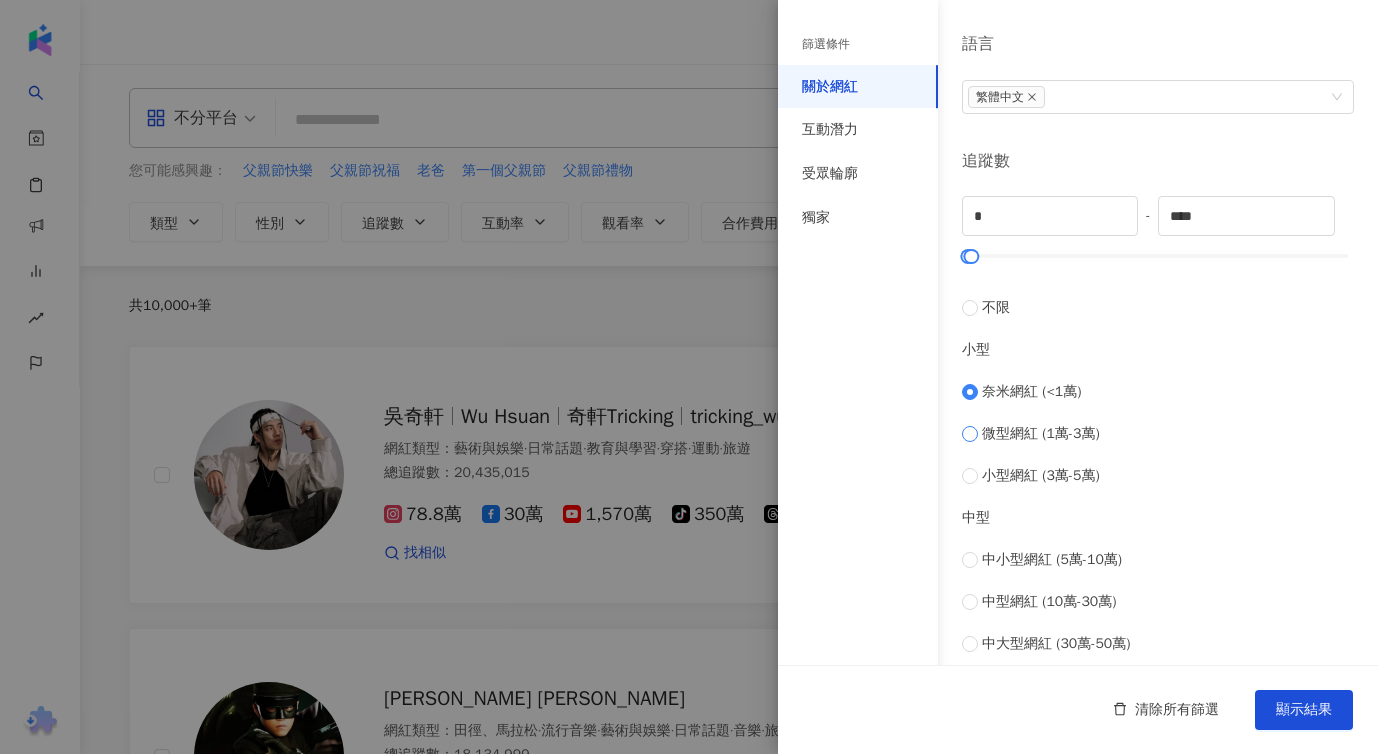 type on "*****" 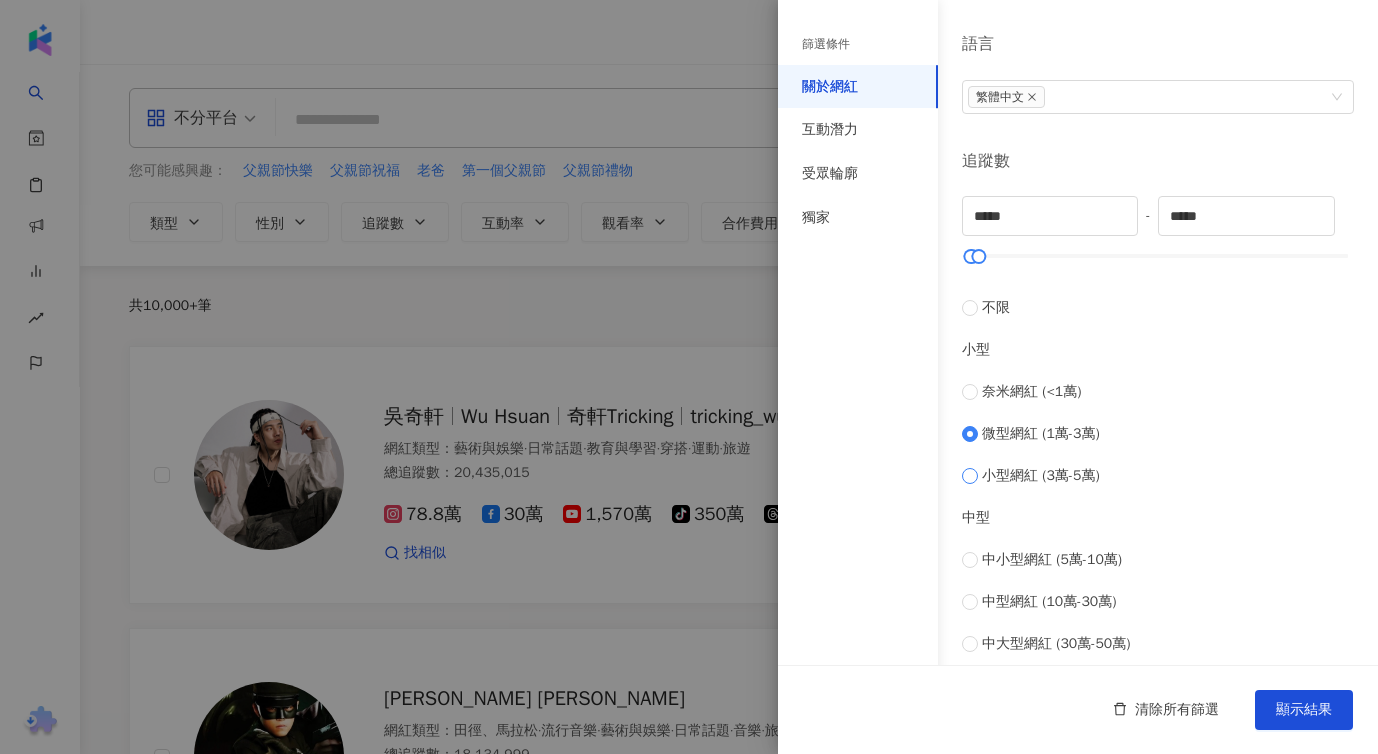 type on "*****" 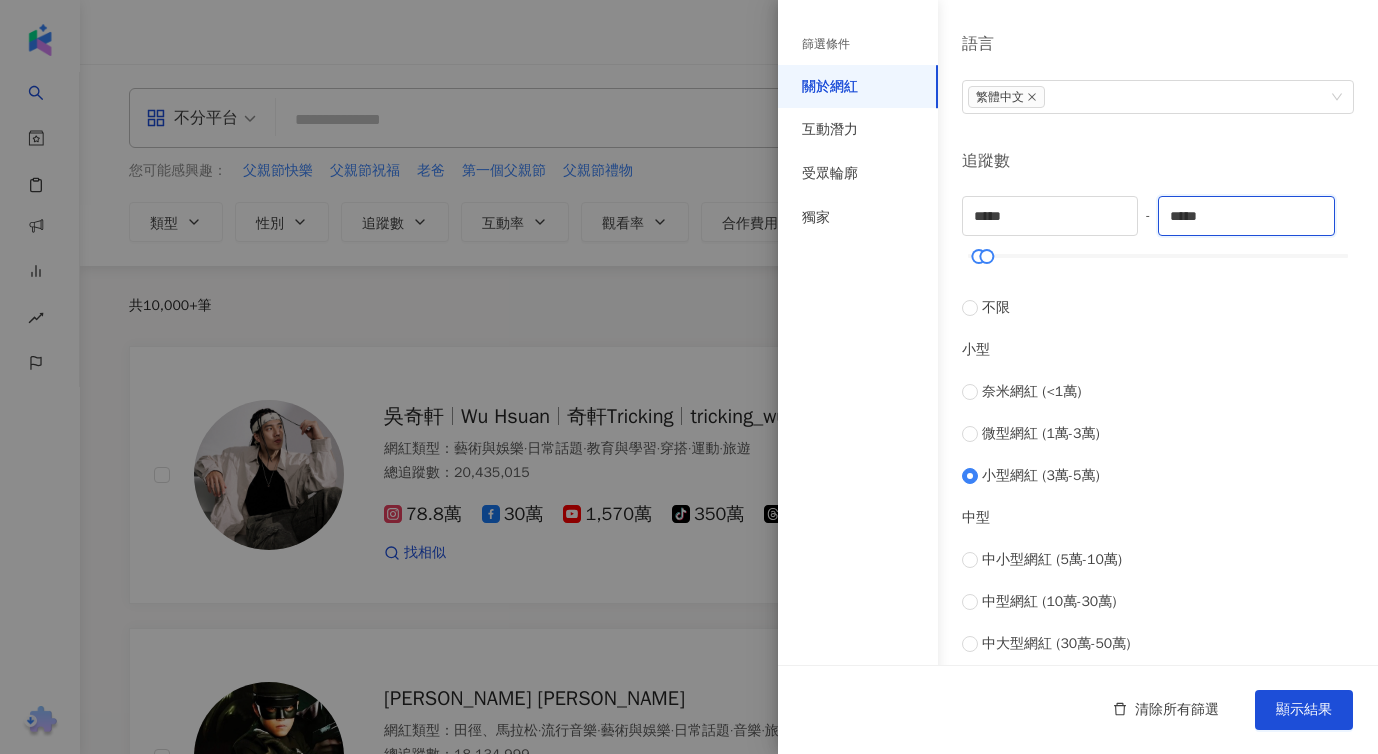drag, startPoint x: 1215, startPoint y: 219, endPoint x: 1146, endPoint y: 217, distance: 69.02898 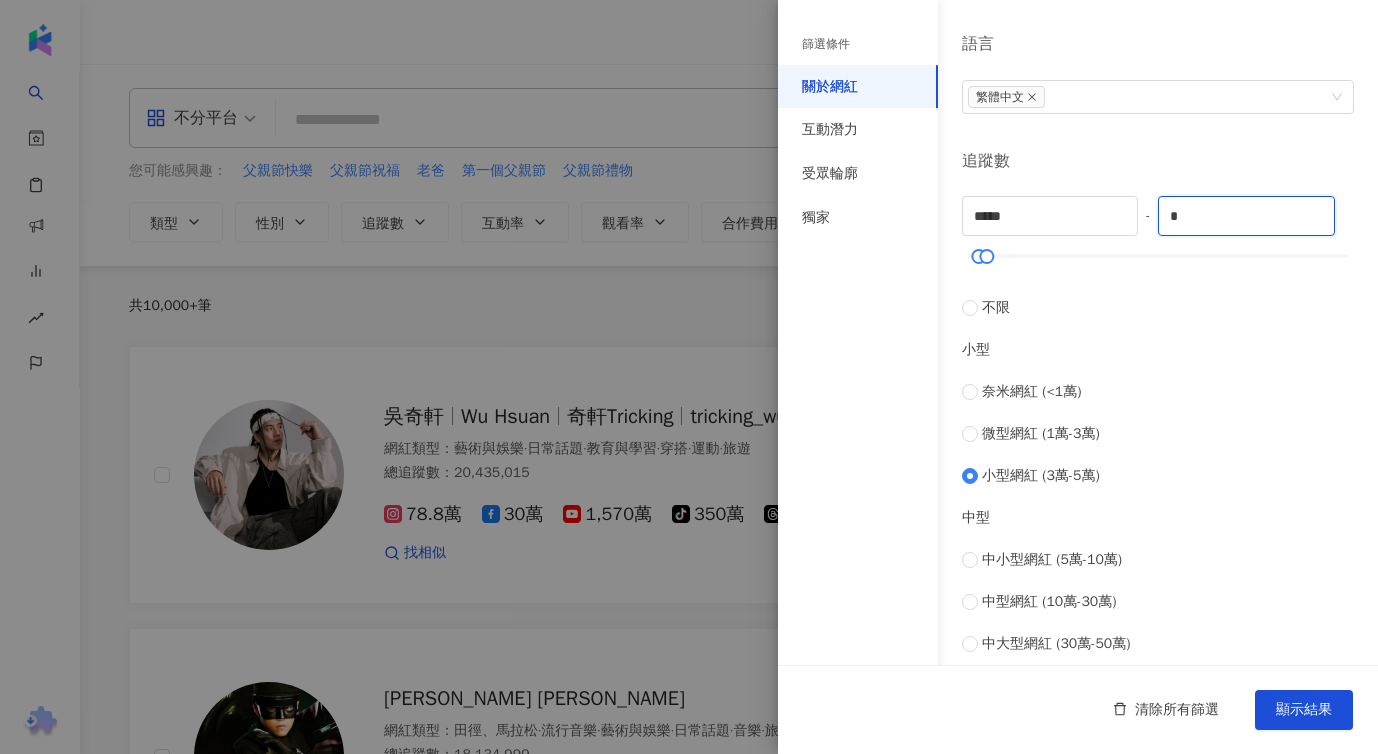 type on "*" 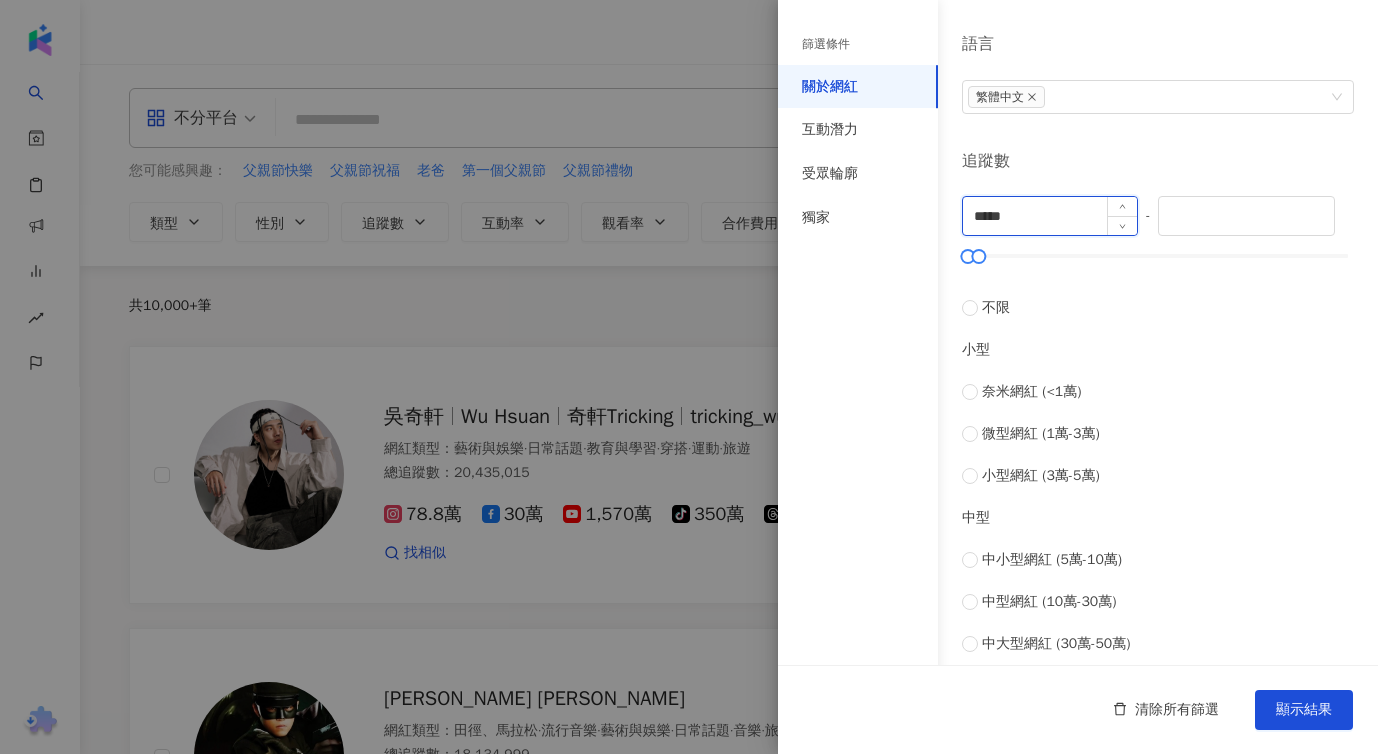 type on "*" 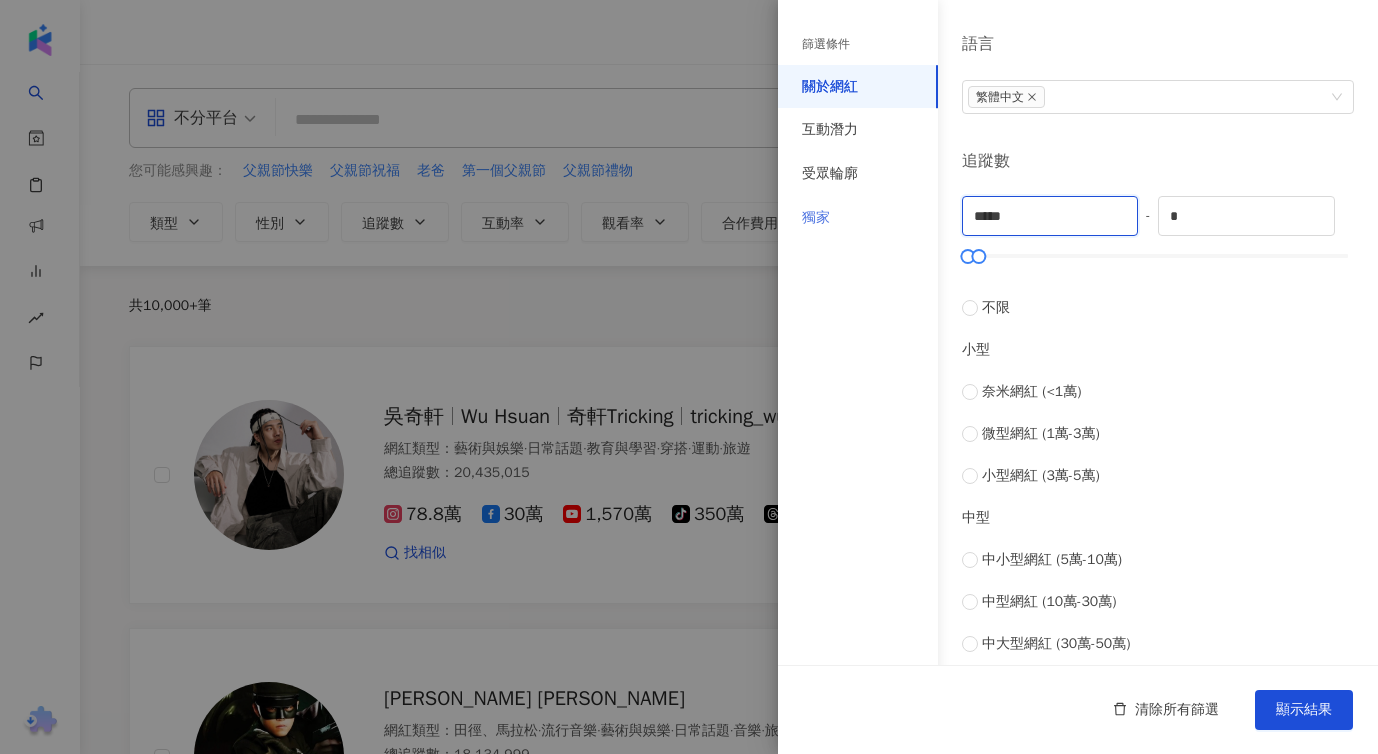 drag, startPoint x: 1083, startPoint y: 213, endPoint x: 930, endPoint y: 210, distance: 153.0294 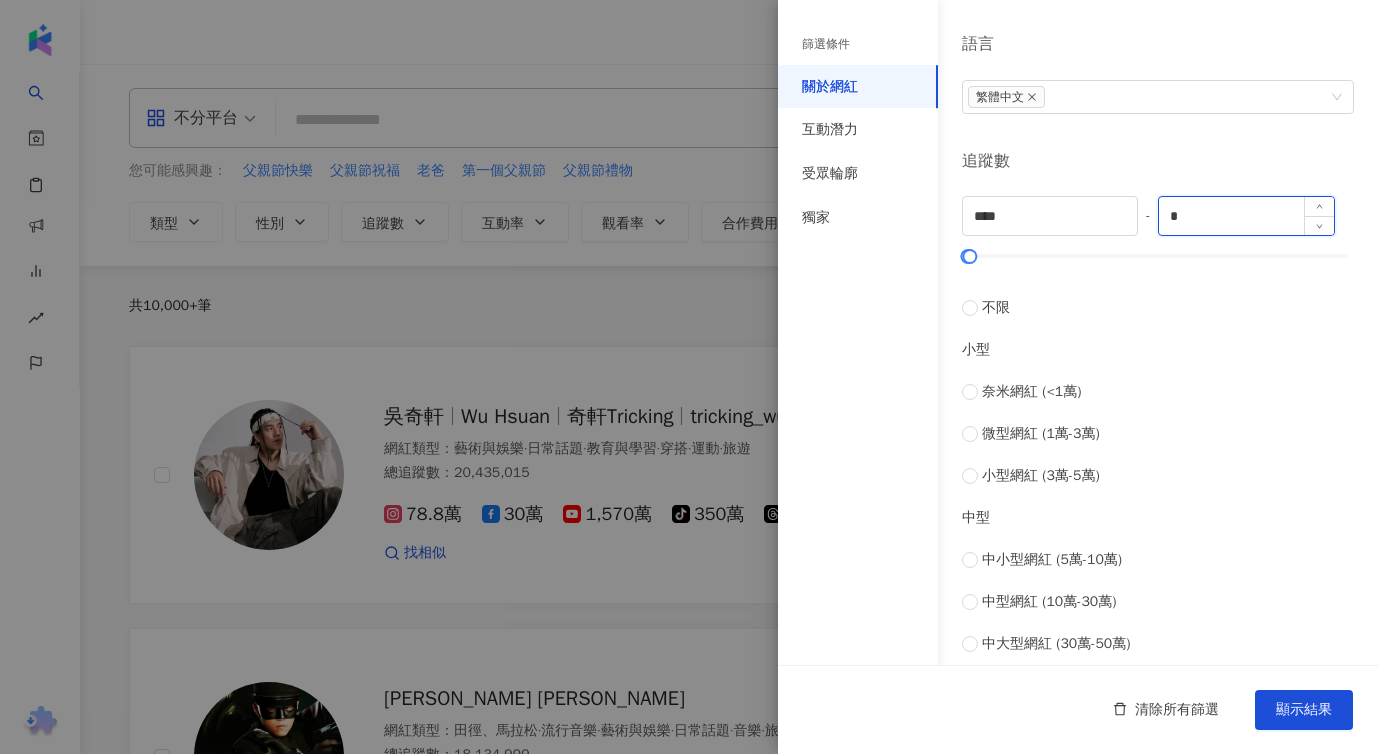 type on "*" 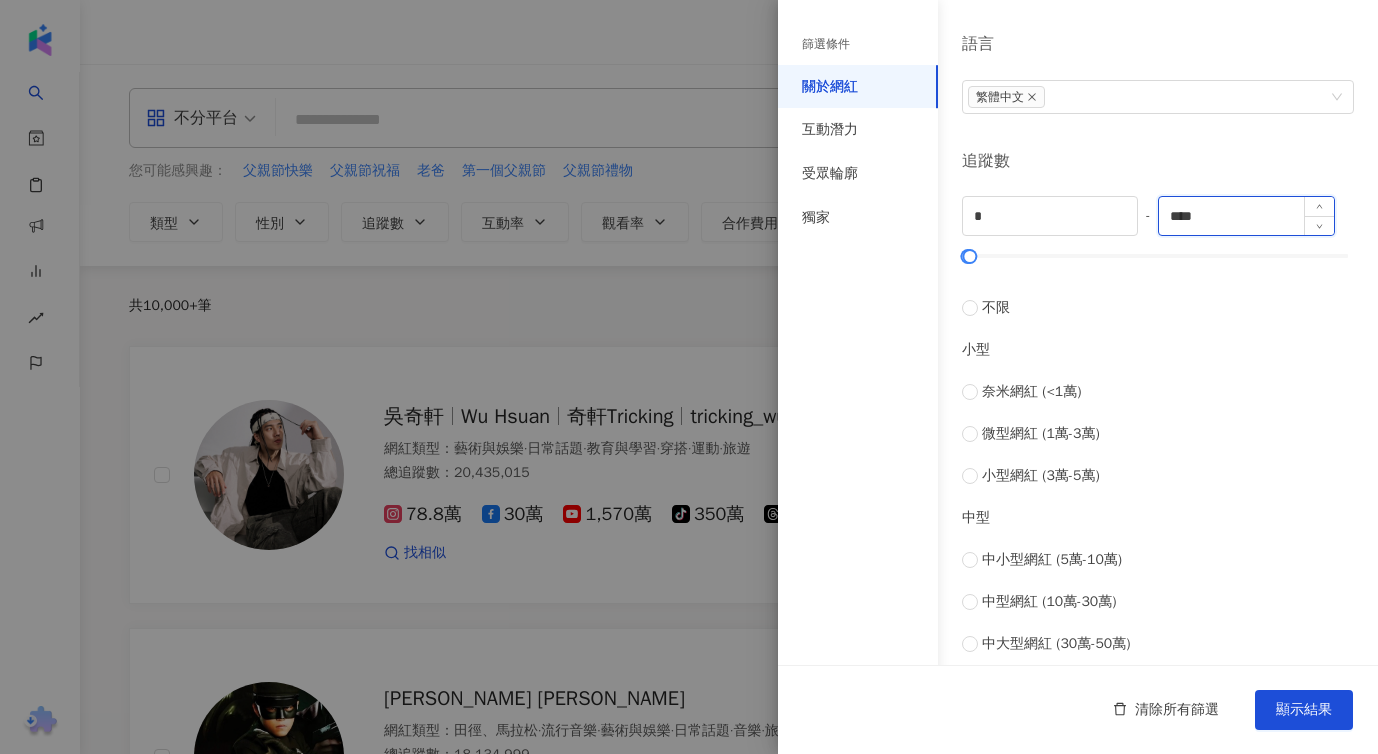 click on "****" at bounding box center [1246, 216] 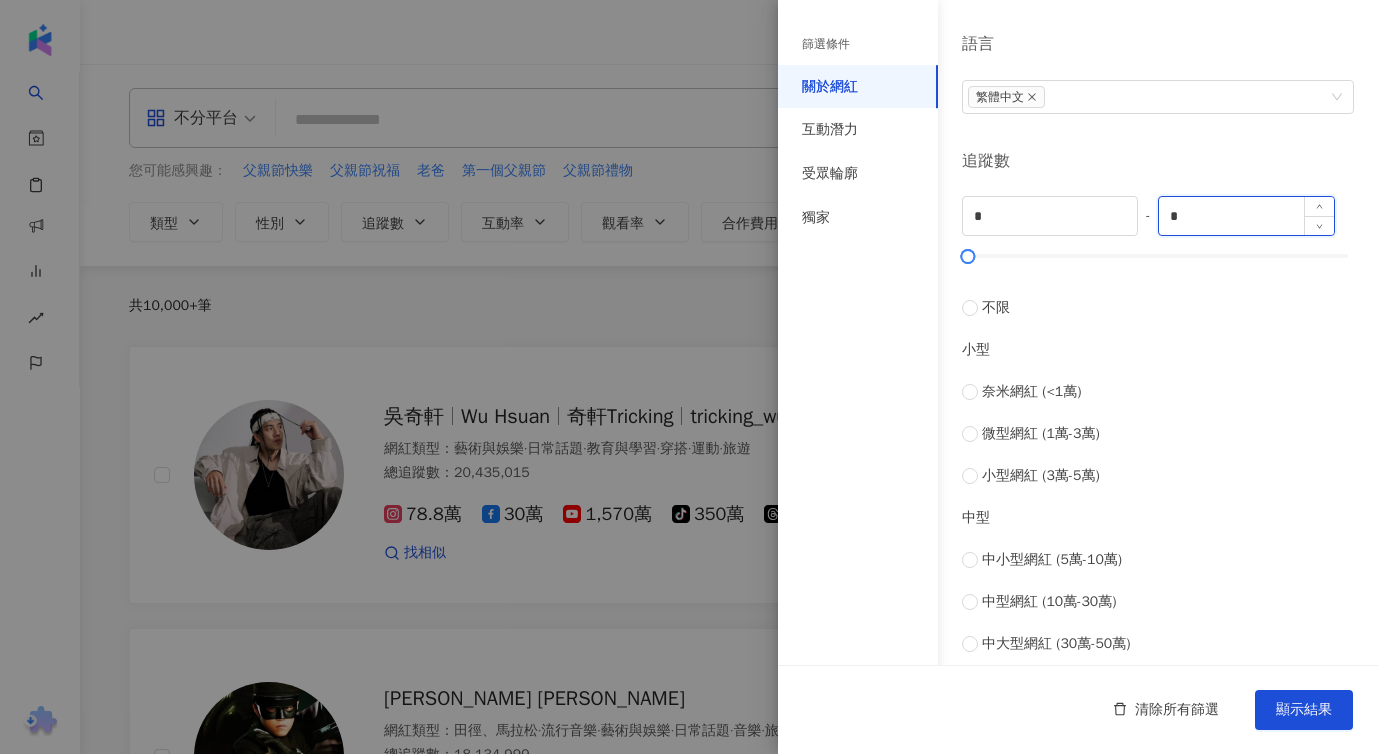 type on "*" 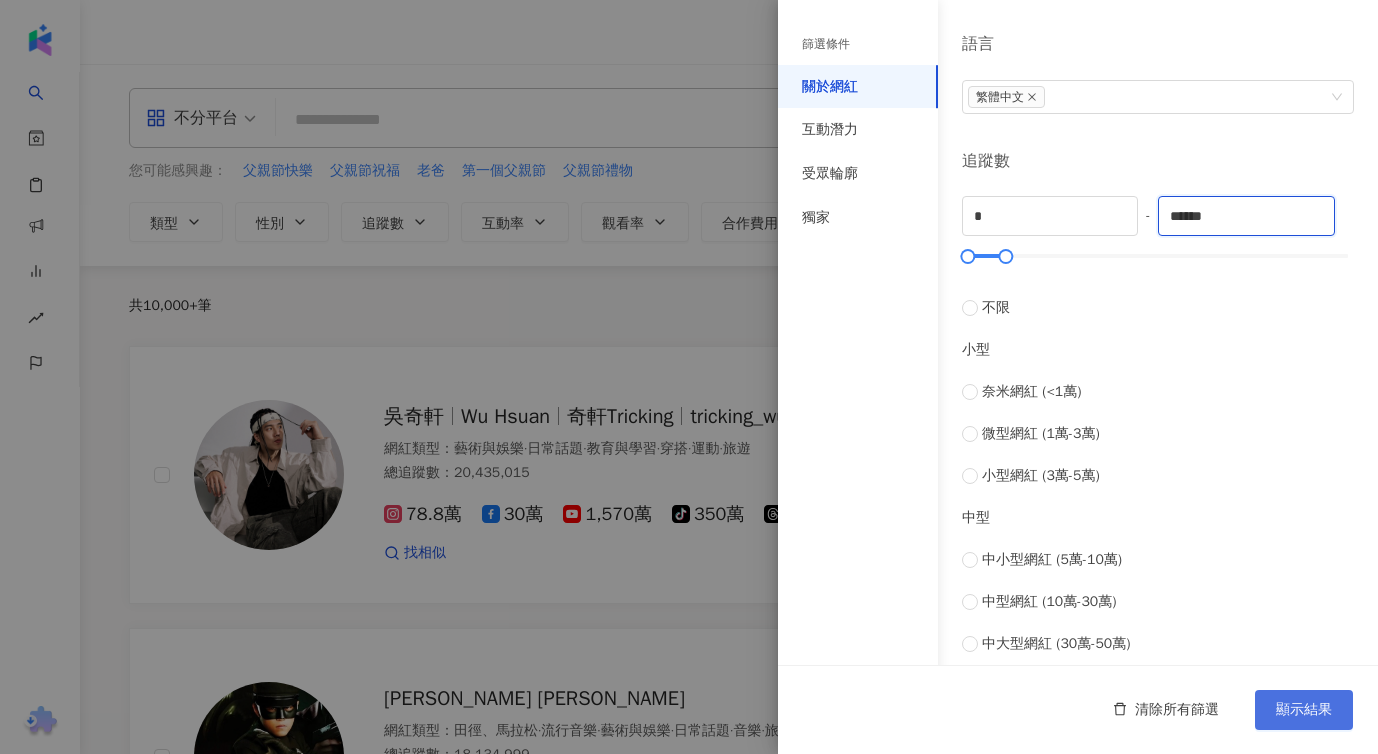type on "******" 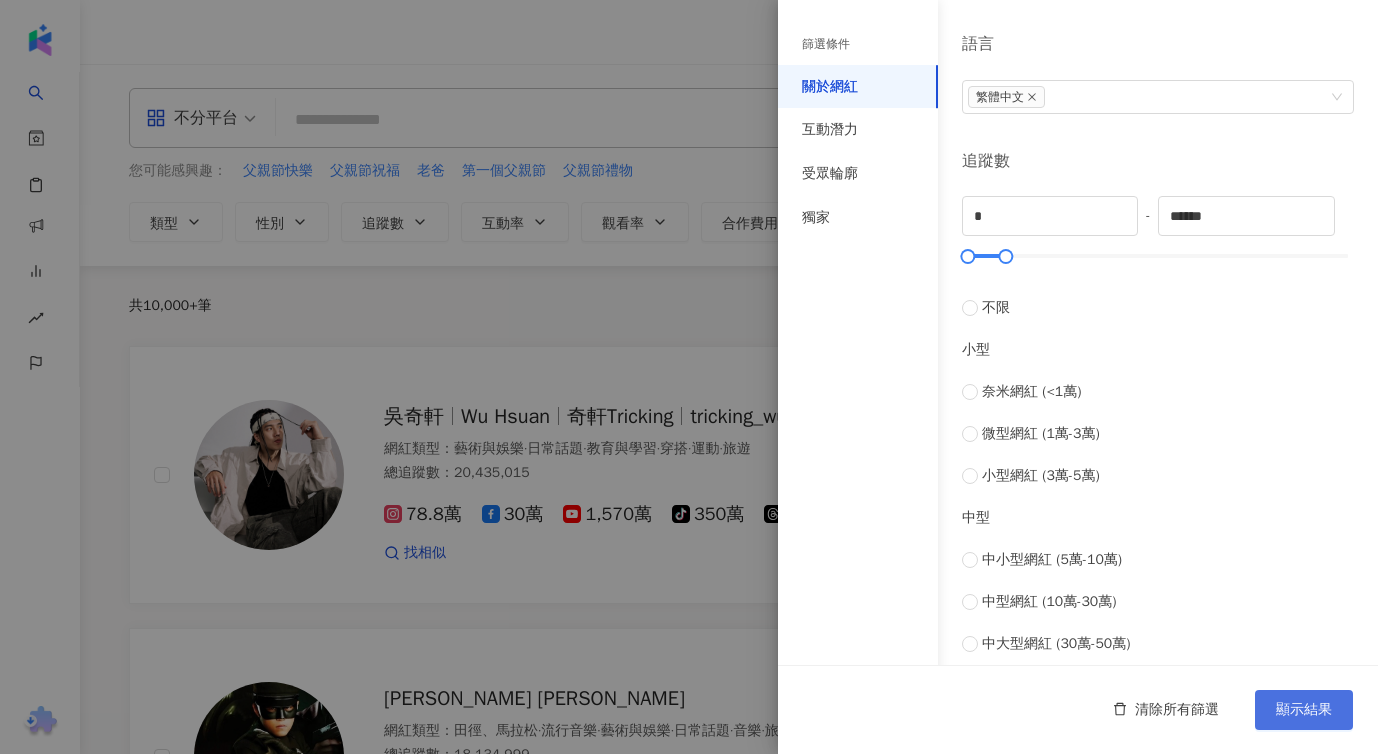 click on "顯示結果" at bounding box center (1304, 710) 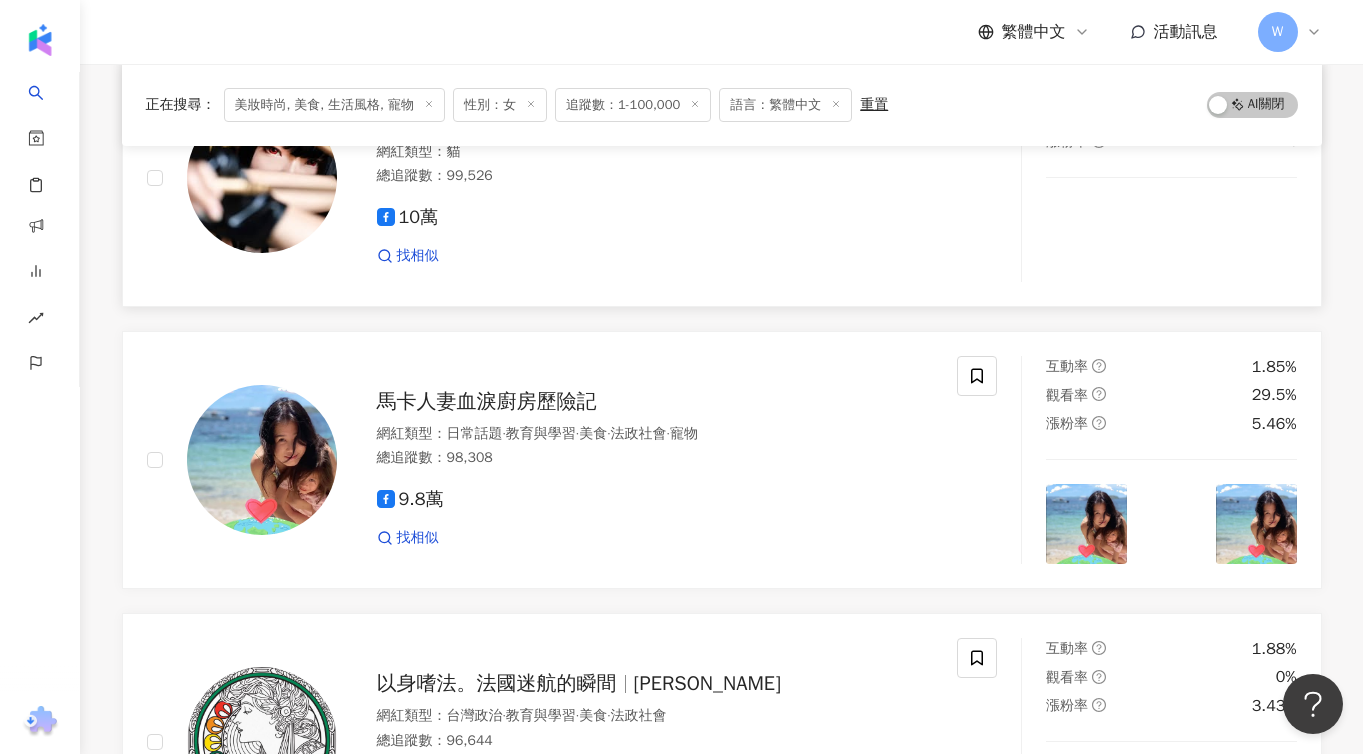 scroll, scrollTop: 312, scrollLeft: 0, axis: vertical 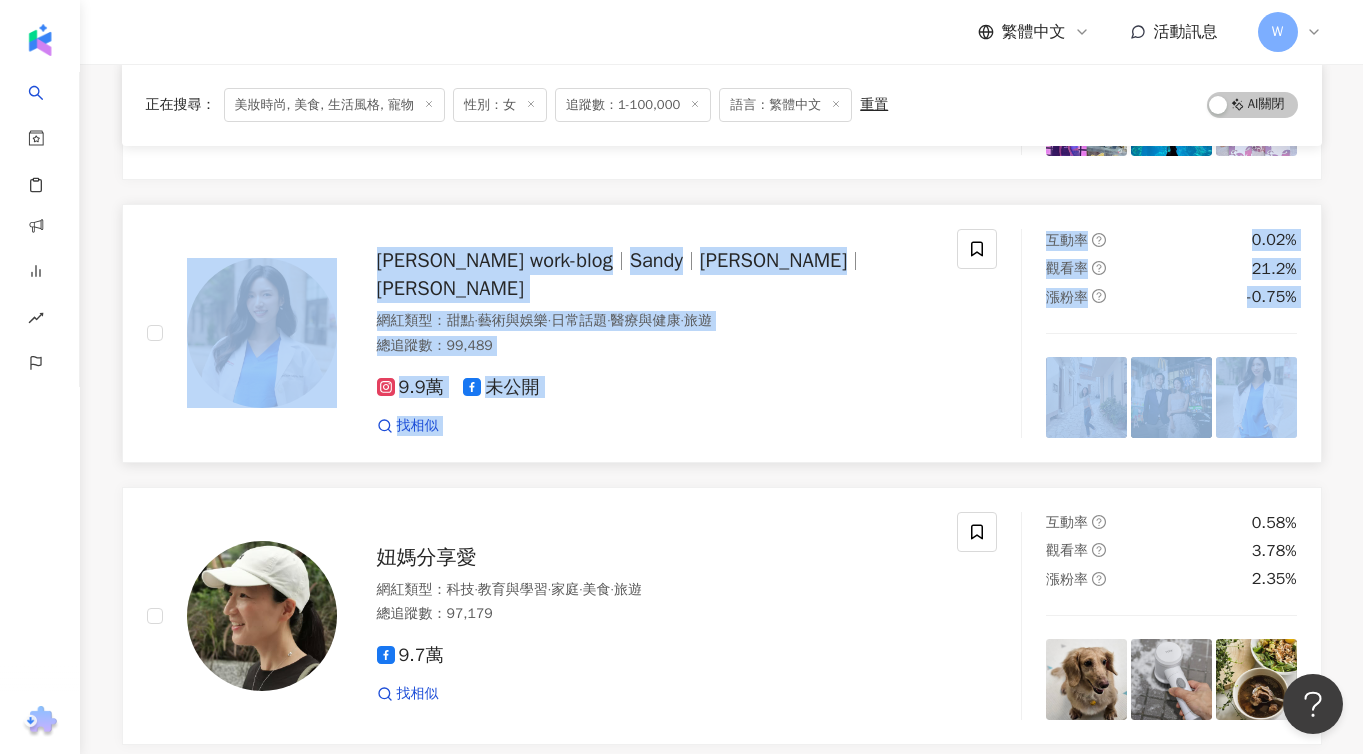 drag, startPoint x: 595, startPoint y: 279, endPoint x: 557, endPoint y: 440, distance: 165.42369 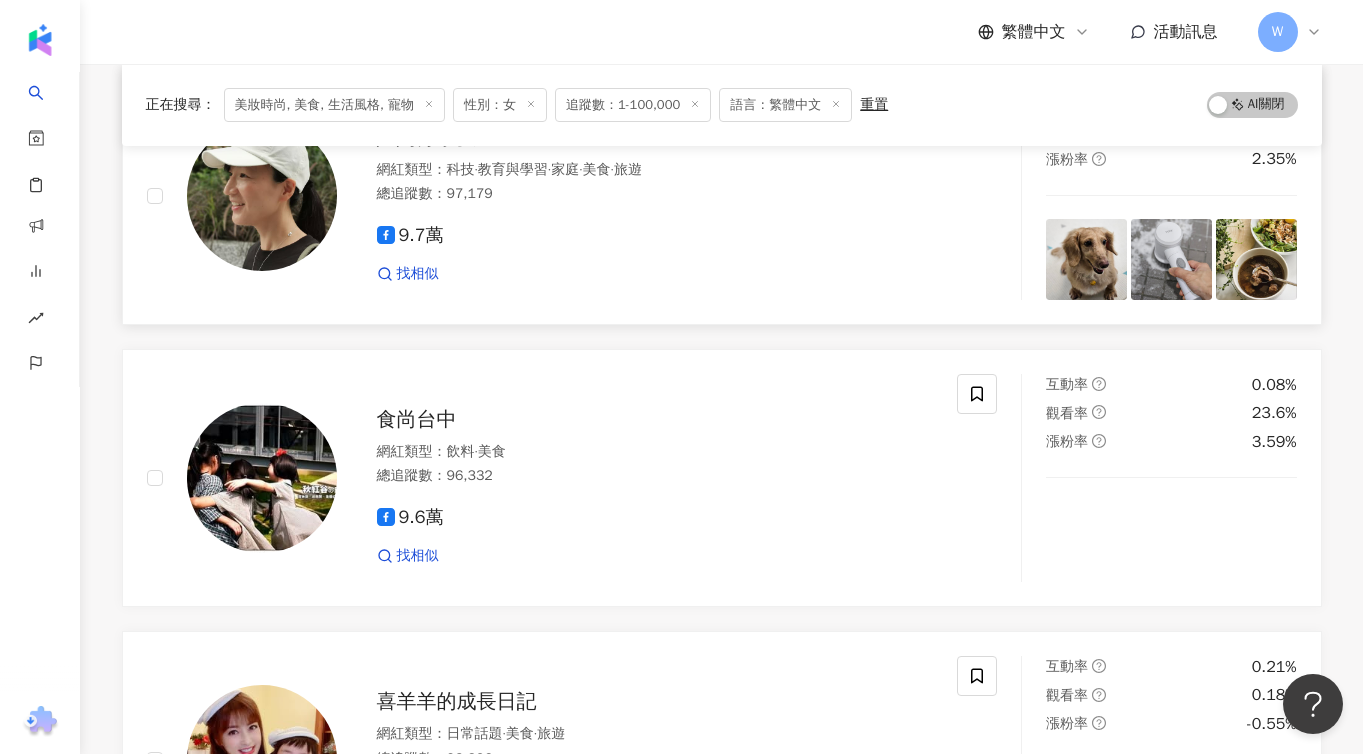 scroll, scrollTop: 2783, scrollLeft: 0, axis: vertical 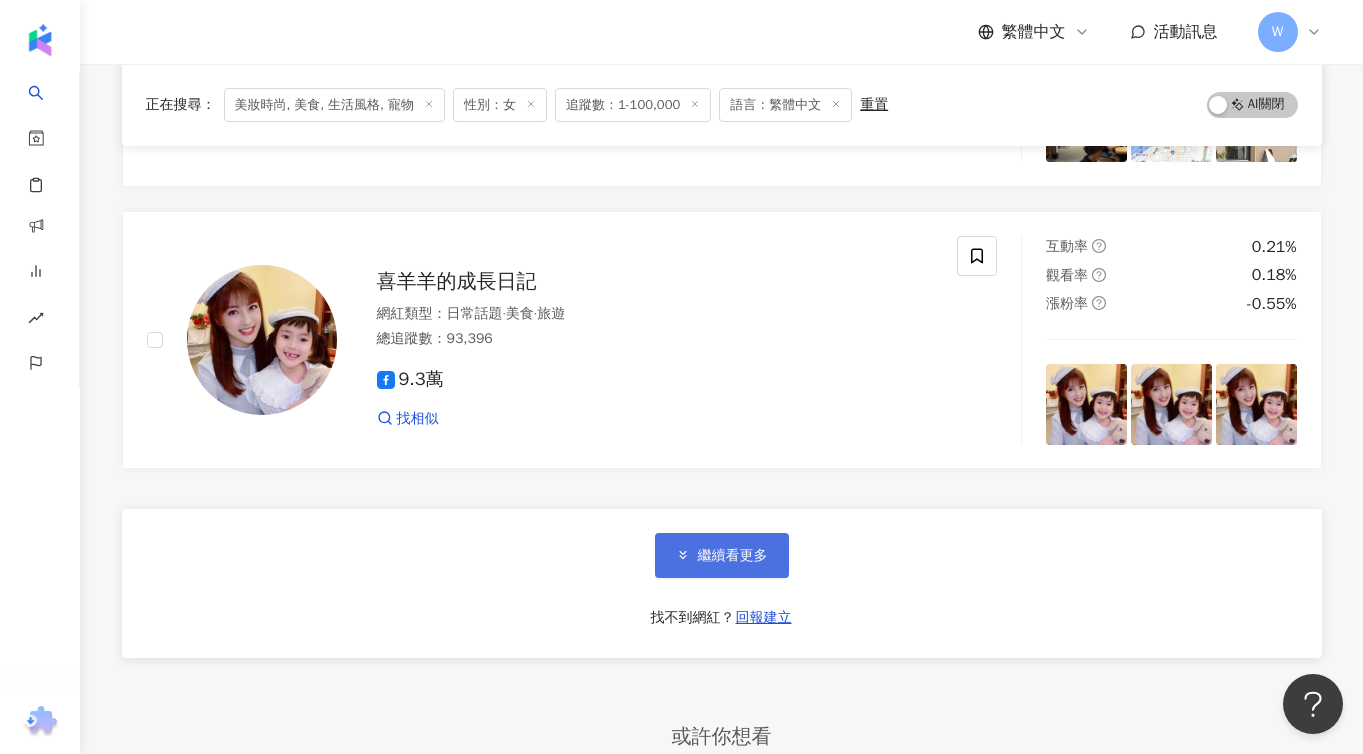 click on "繼續看更多" at bounding box center (733, 556) 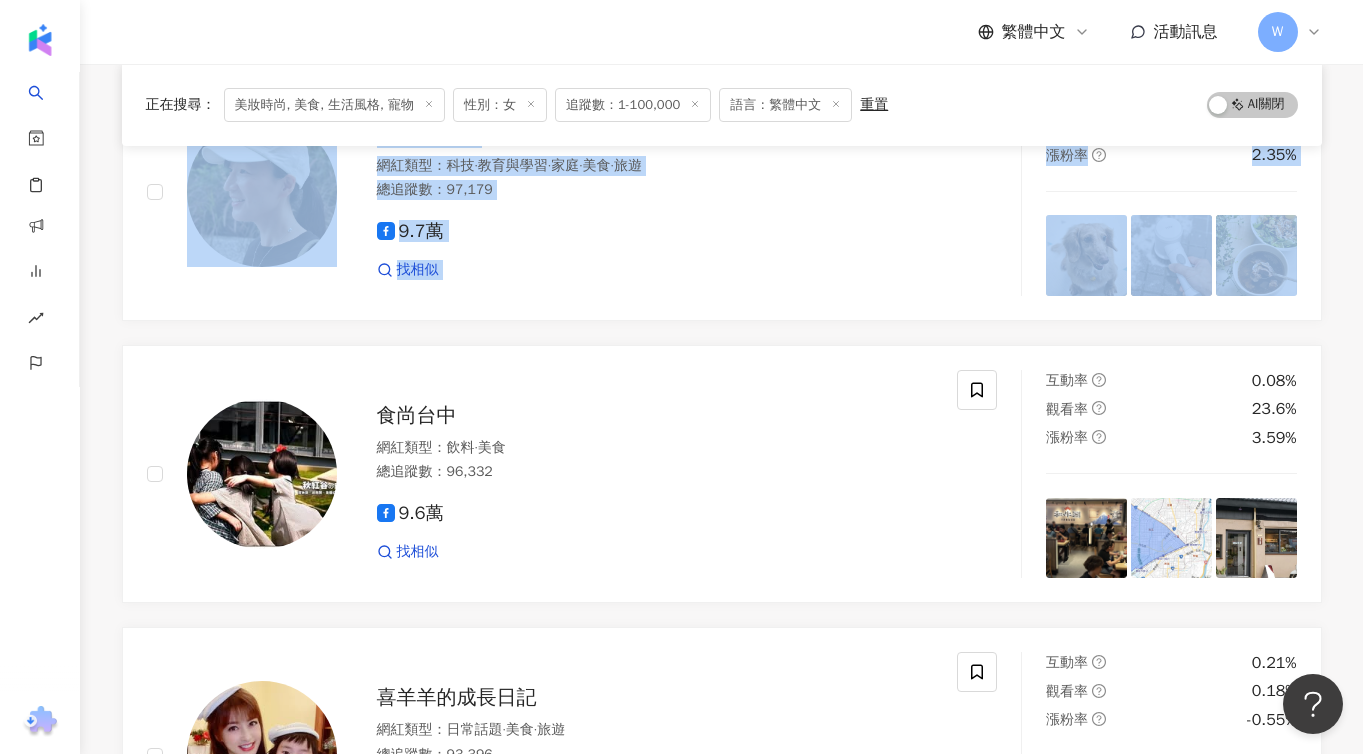 scroll, scrollTop: 2722, scrollLeft: 0, axis: vertical 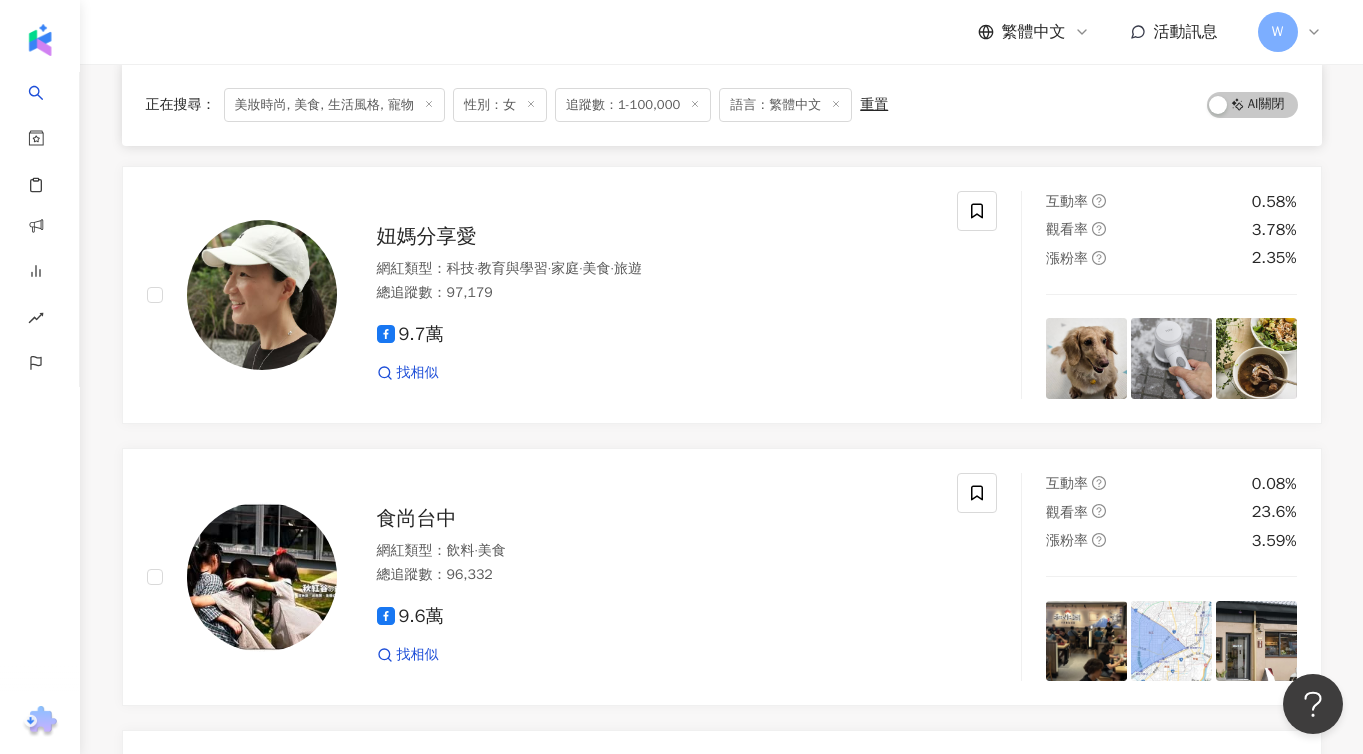 click on "美妝時尚, 美食, 生活風格, 寵物" at bounding box center [334, 105] 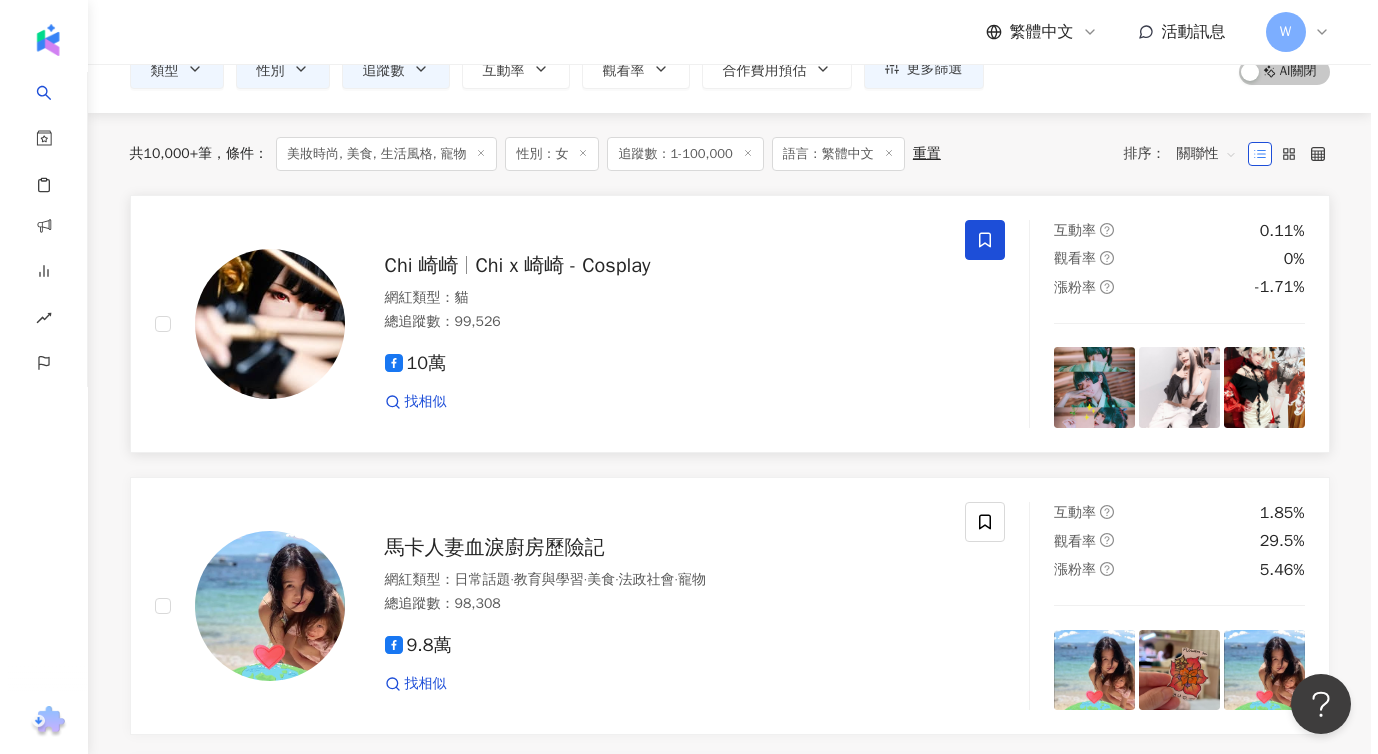scroll, scrollTop: 0, scrollLeft: 0, axis: both 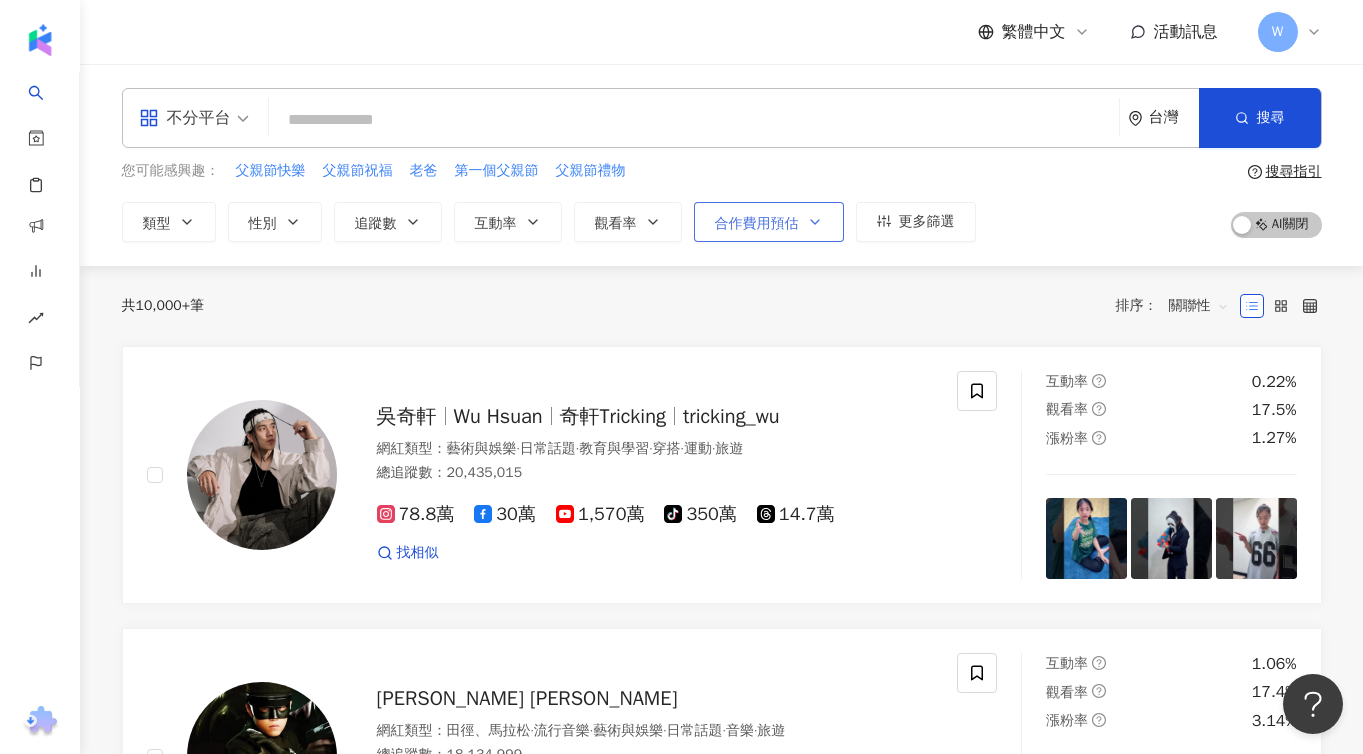 click on "合作費用預估" at bounding box center (769, 222) 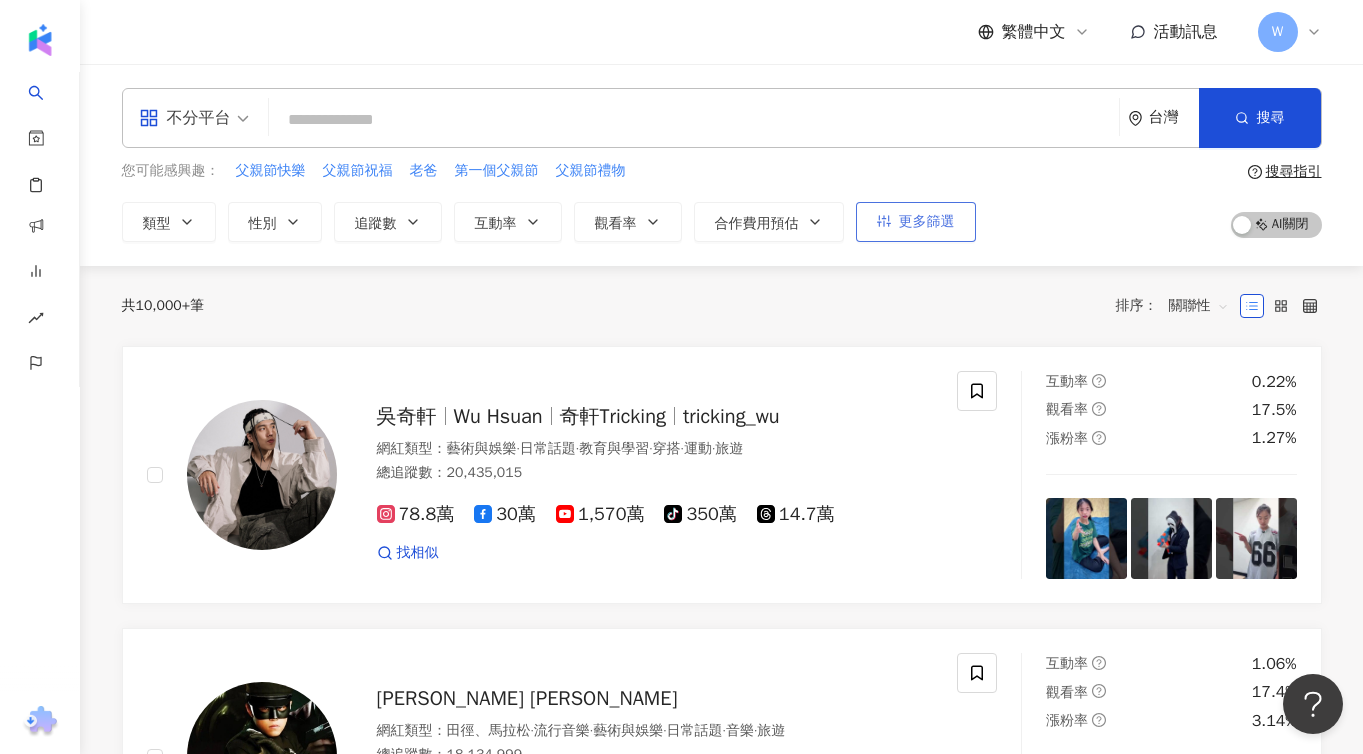 click on "更多篩選" at bounding box center [927, 222] 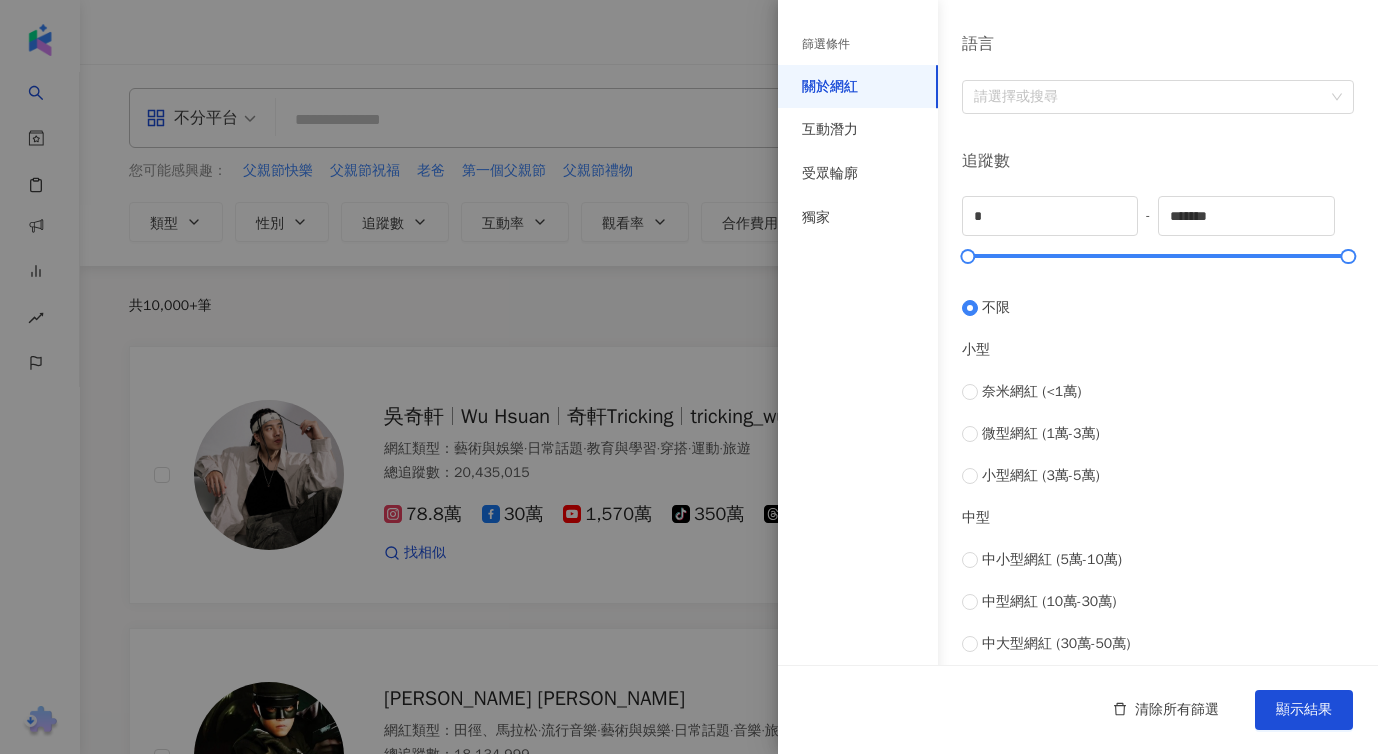 scroll, scrollTop: 0, scrollLeft: 0, axis: both 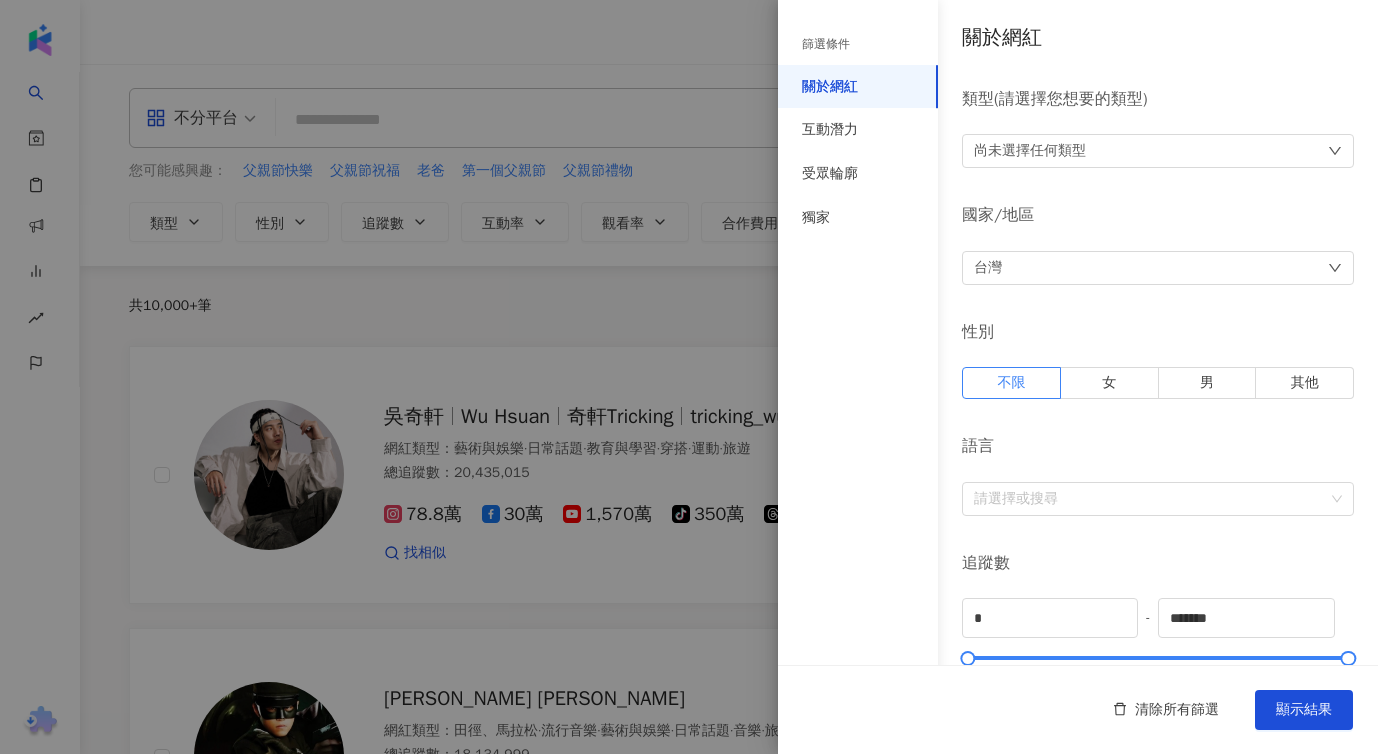 click on "尚未選擇任何類型" at bounding box center (1030, 151) 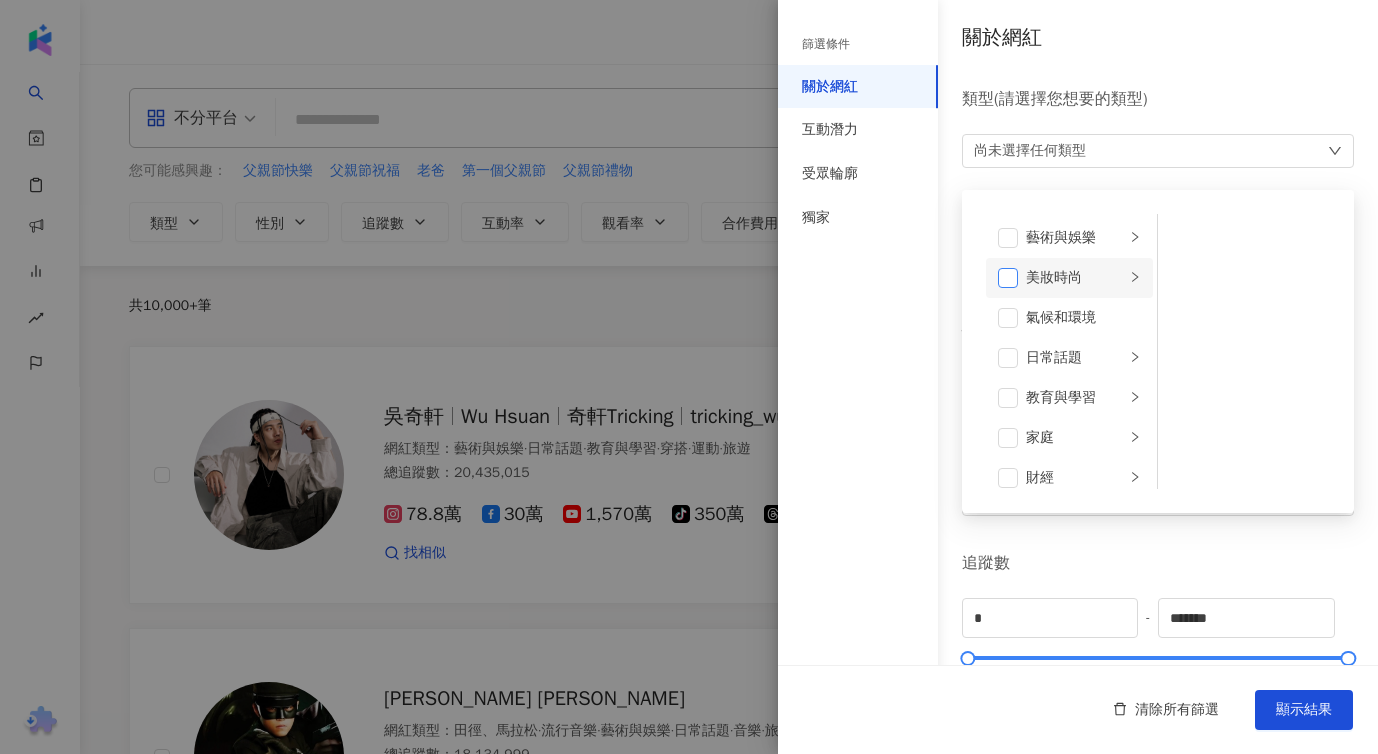 click at bounding box center [1008, 278] 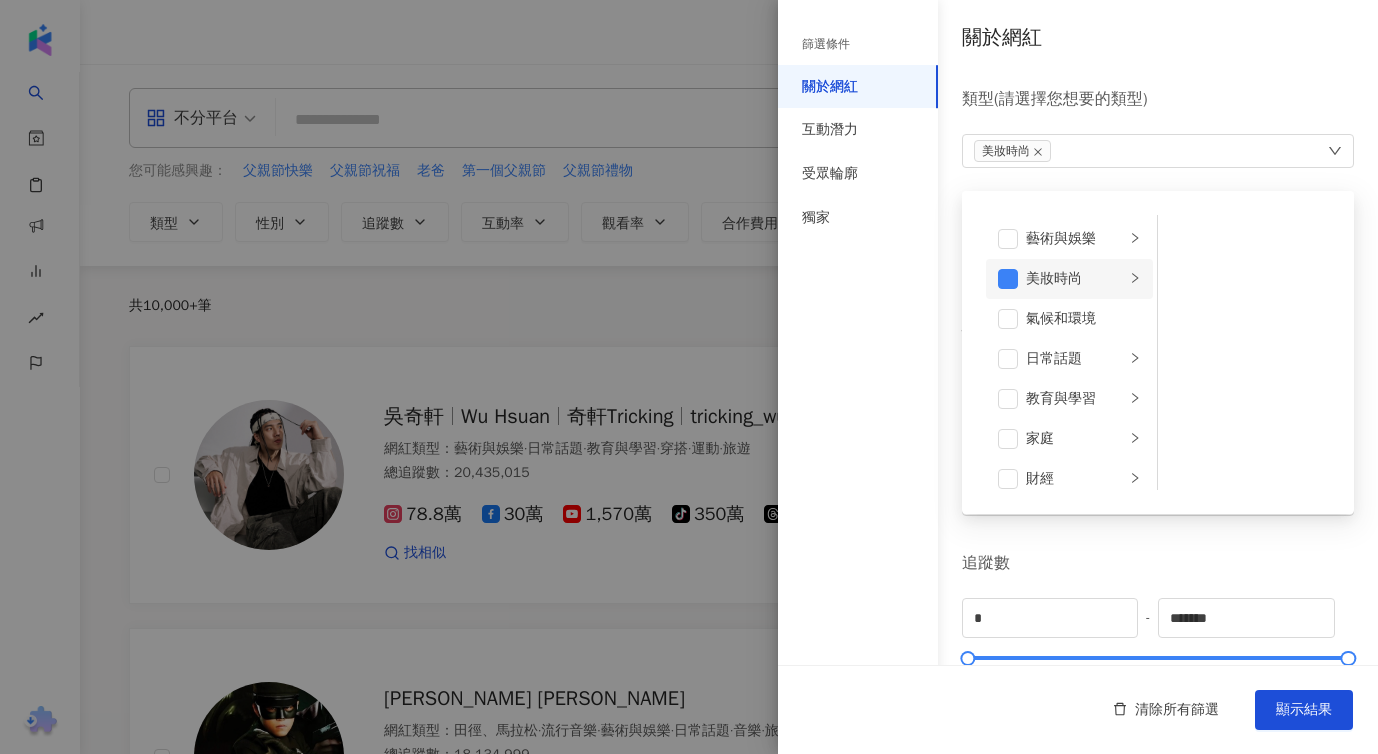 scroll, scrollTop: 12, scrollLeft: 0, axis: vertical 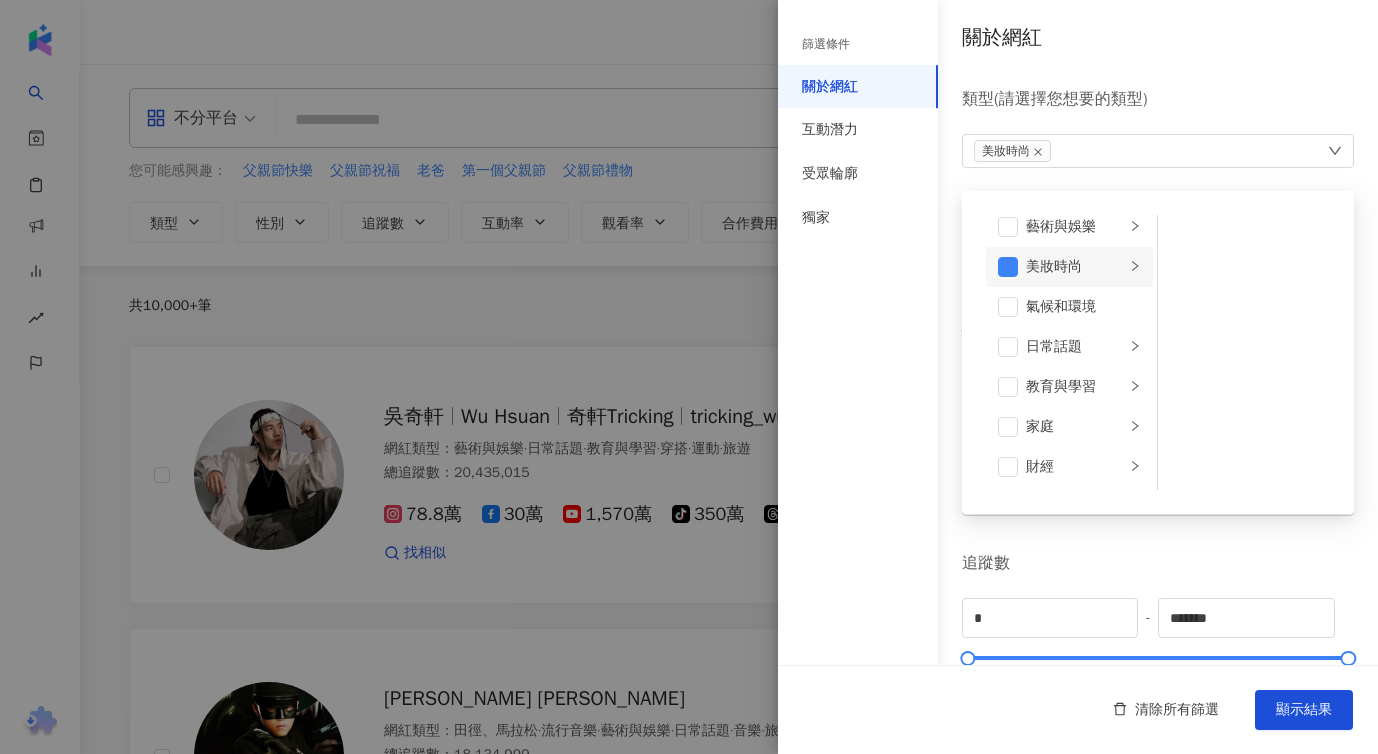 click on "美妝時尚" at bounding box center (1075, 267) 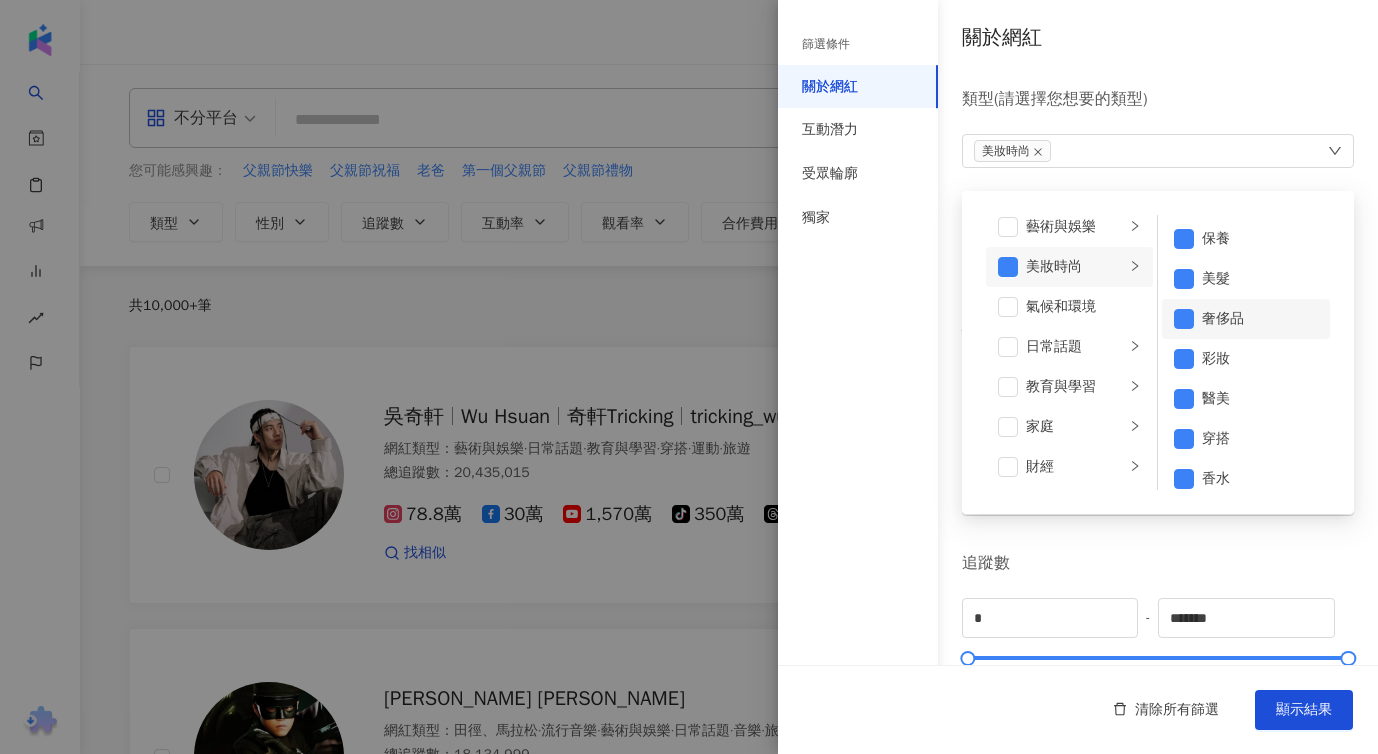 scroll, scrollTop: 13, scrollLeft: 0, axis: vertical 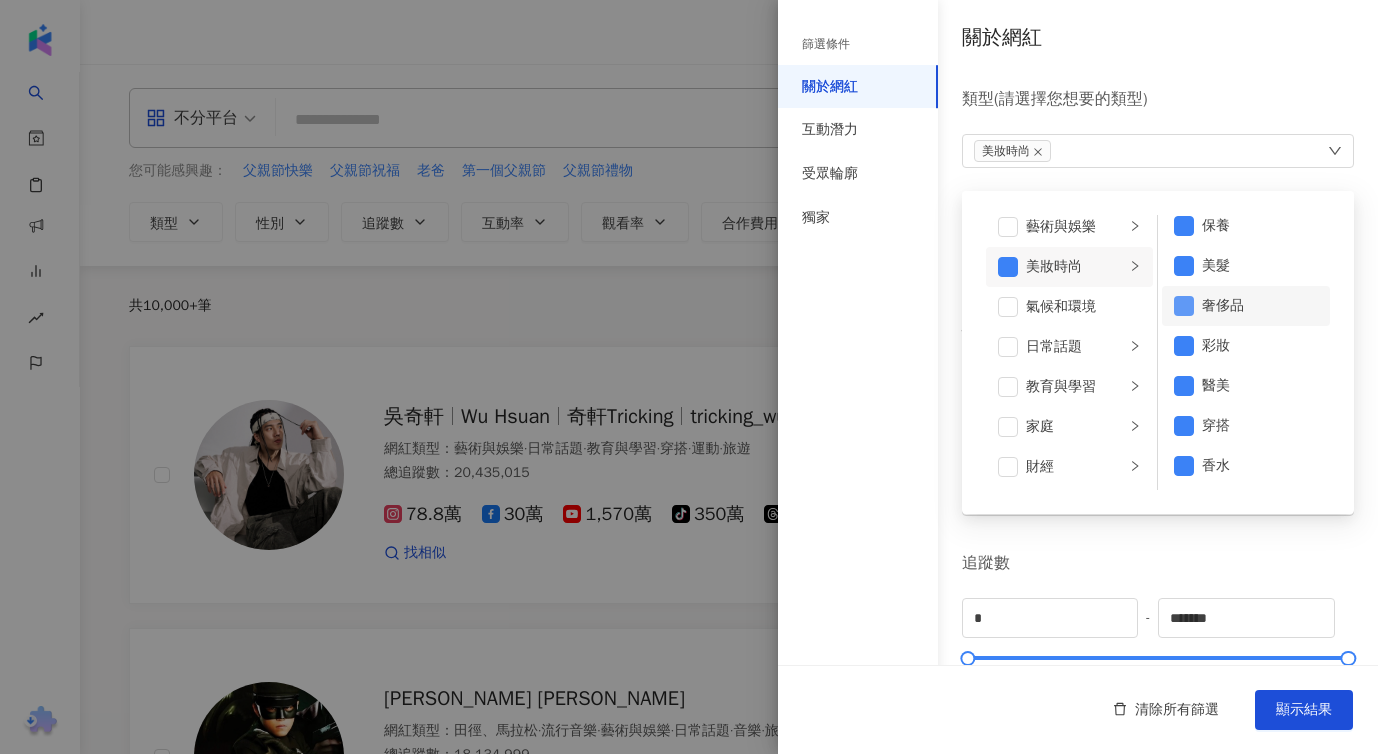 click at bounding box center (1184, 306) 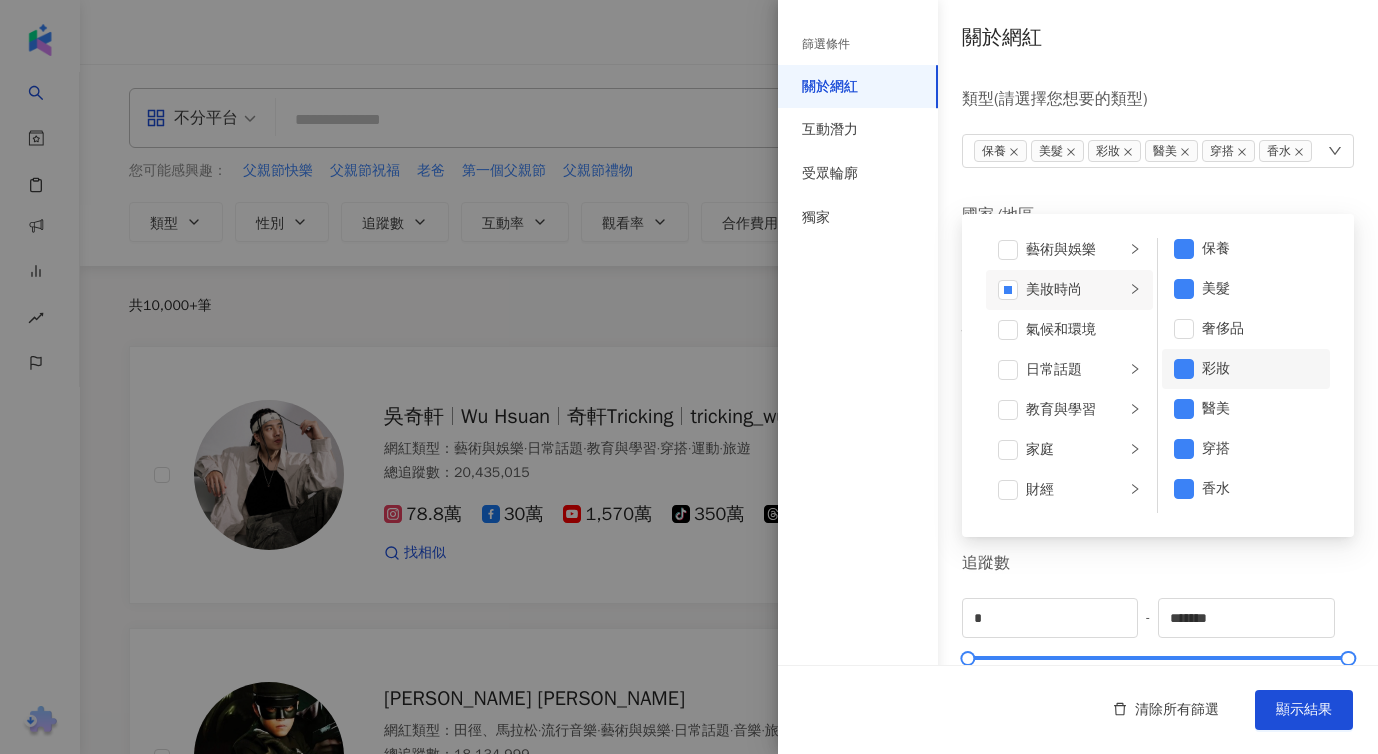 scroll, scrollTop: 43, scrollLeft: 0, axis: vertical 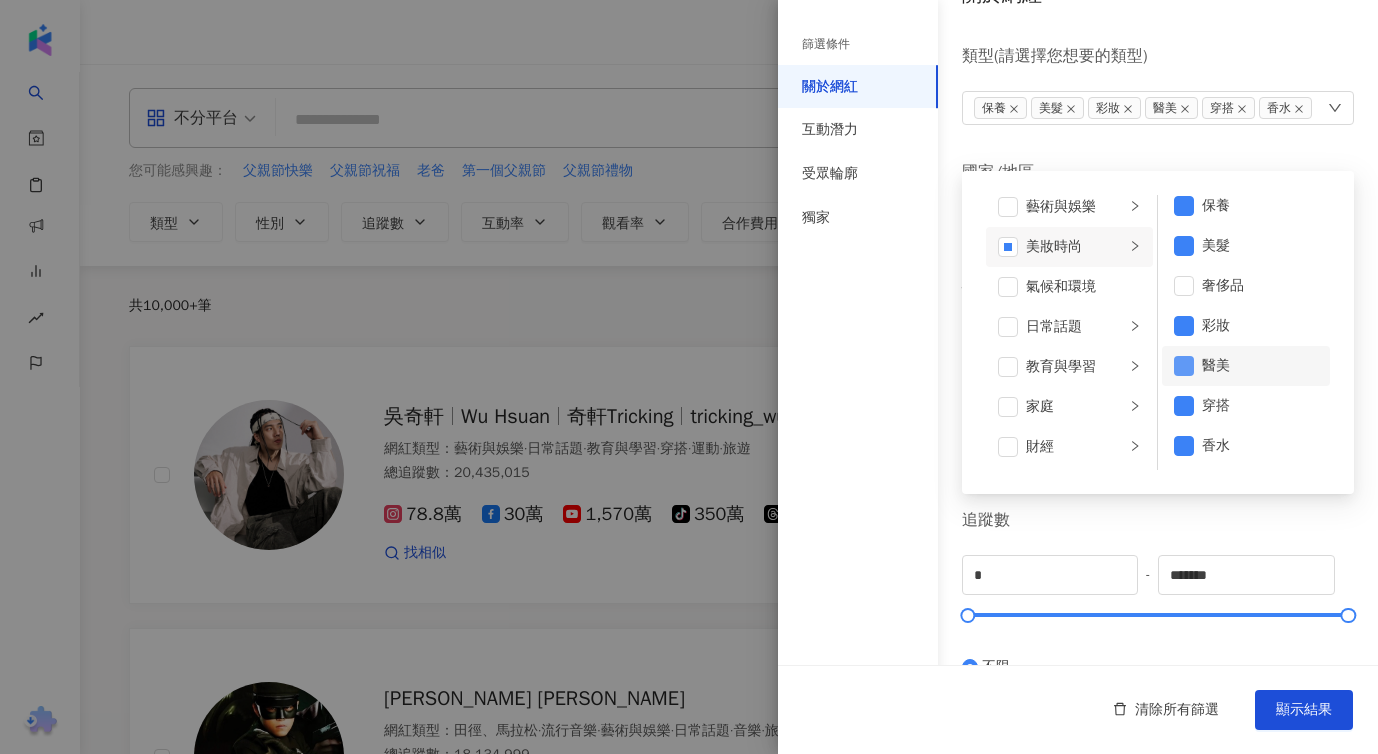 click at bounding box center (1184, 366) 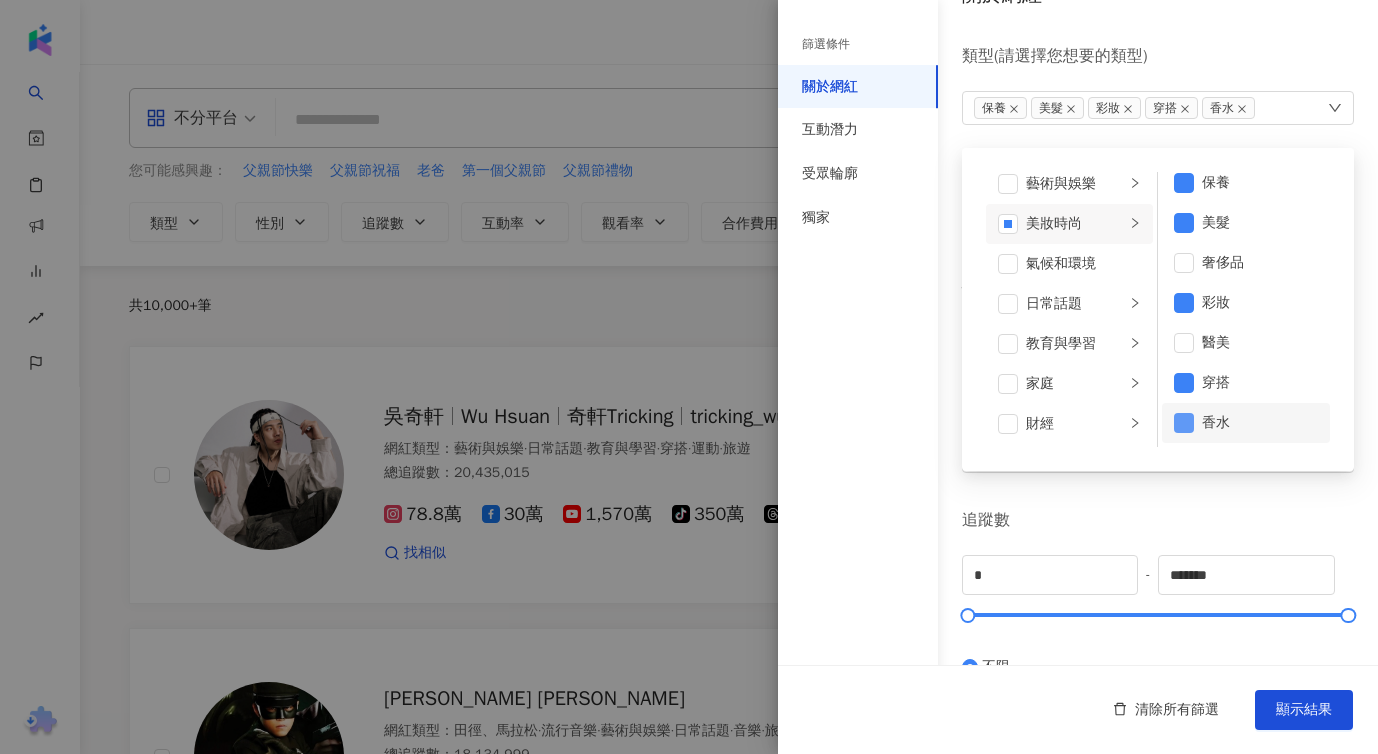 click at bounding box center [1184, 423] 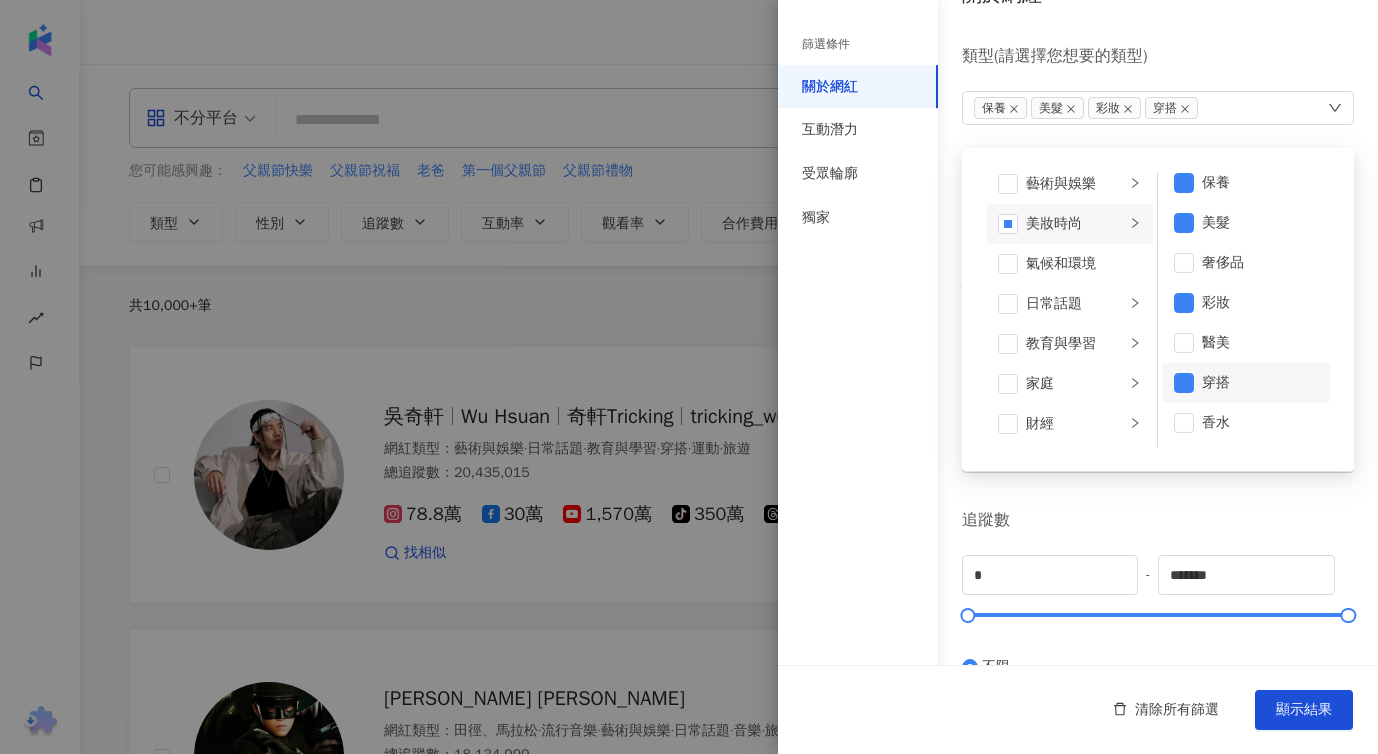 scroll, scrollTop: 1, scrollLeft: 0, axis: vertical 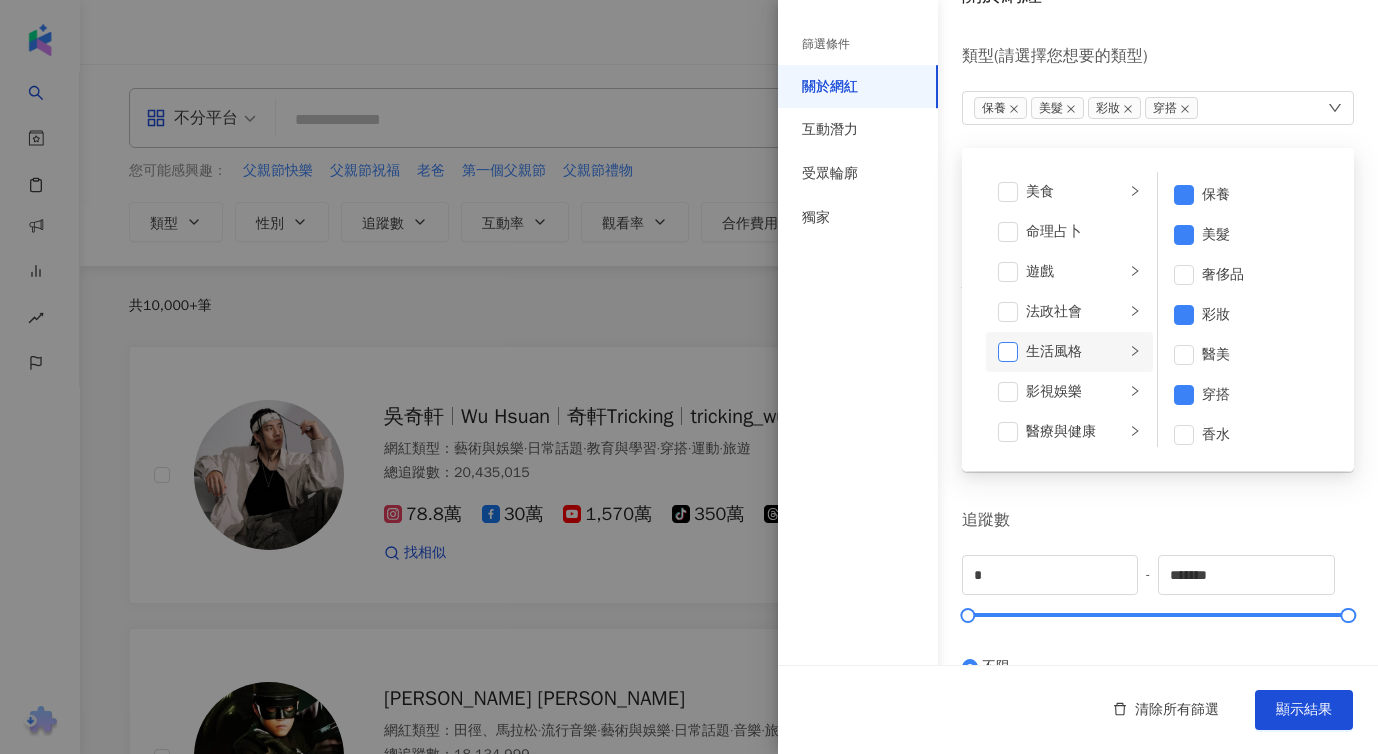 click at bounding box center [1008, 352] 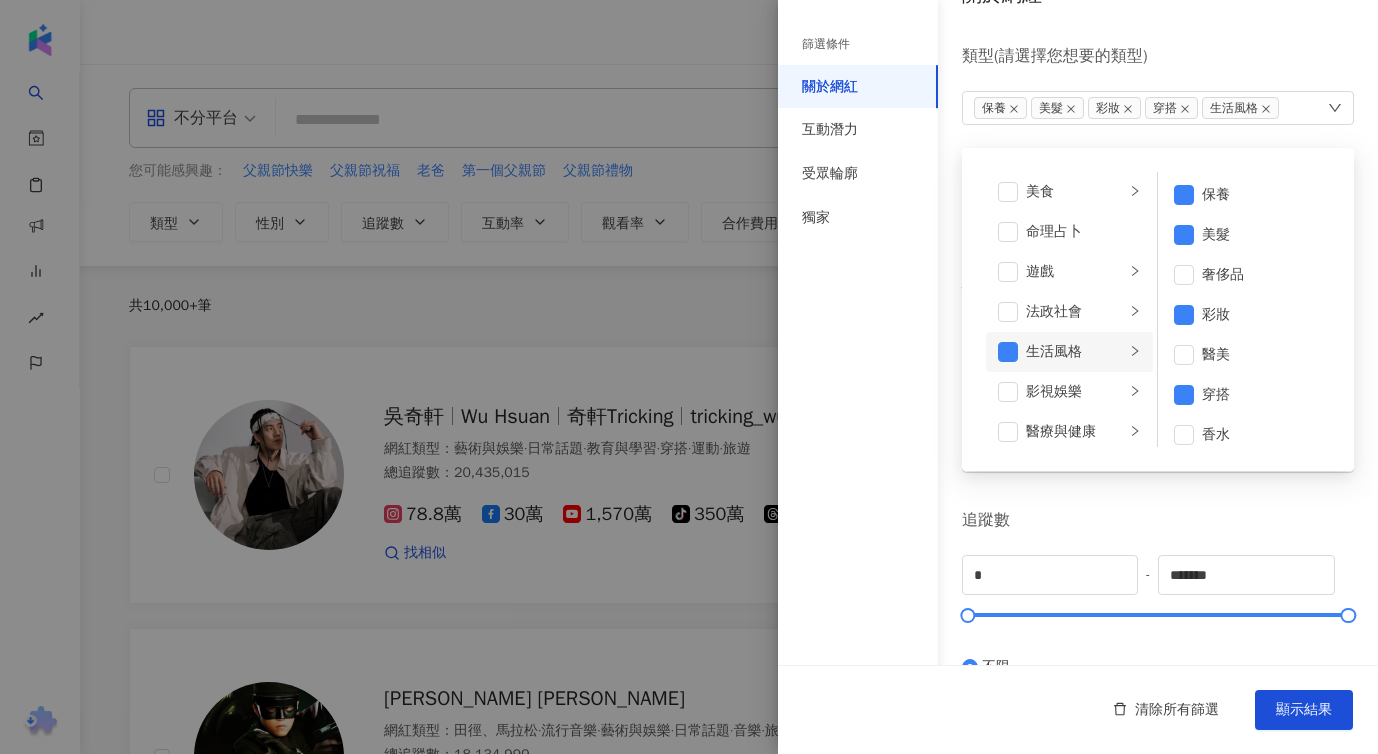 click on "生活風格" at bounding box center (1075, 352) 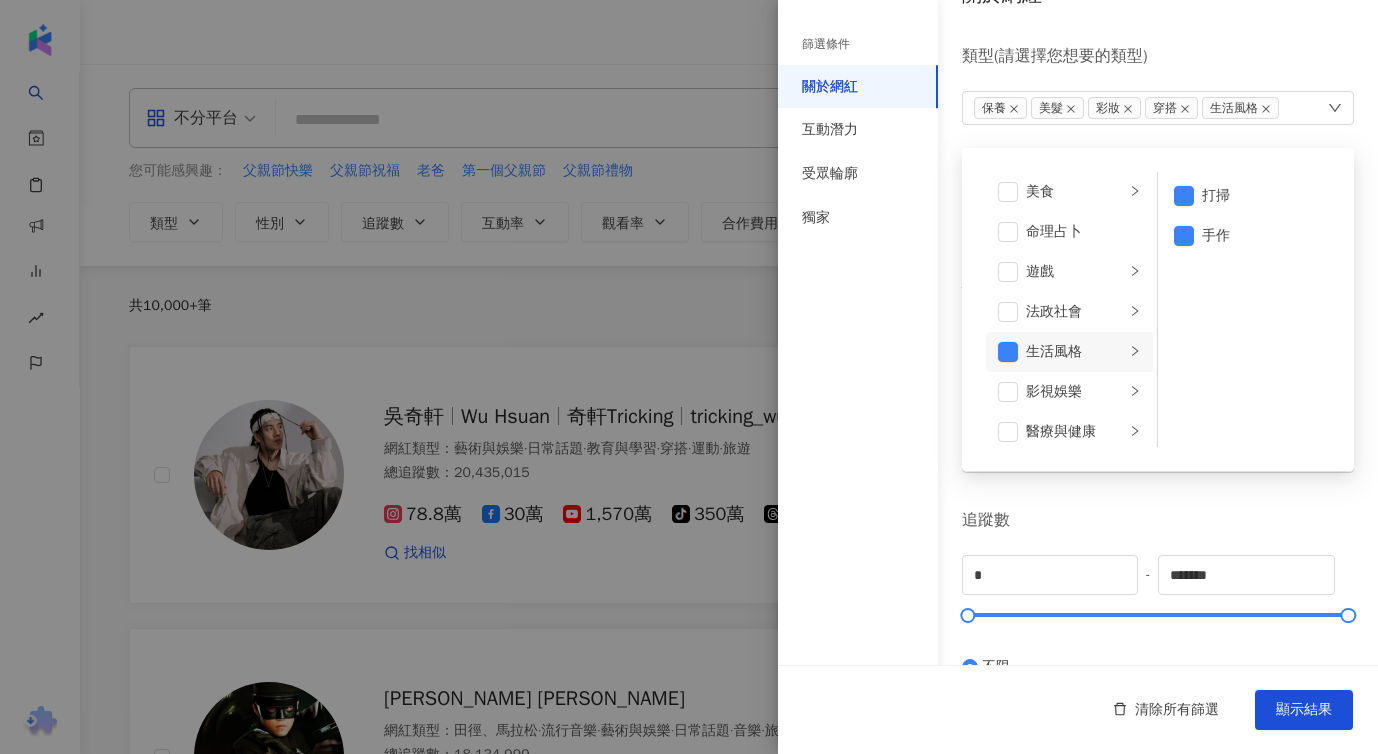 scroll, scrollTop: 0, scrollLeft: 0, axis: both 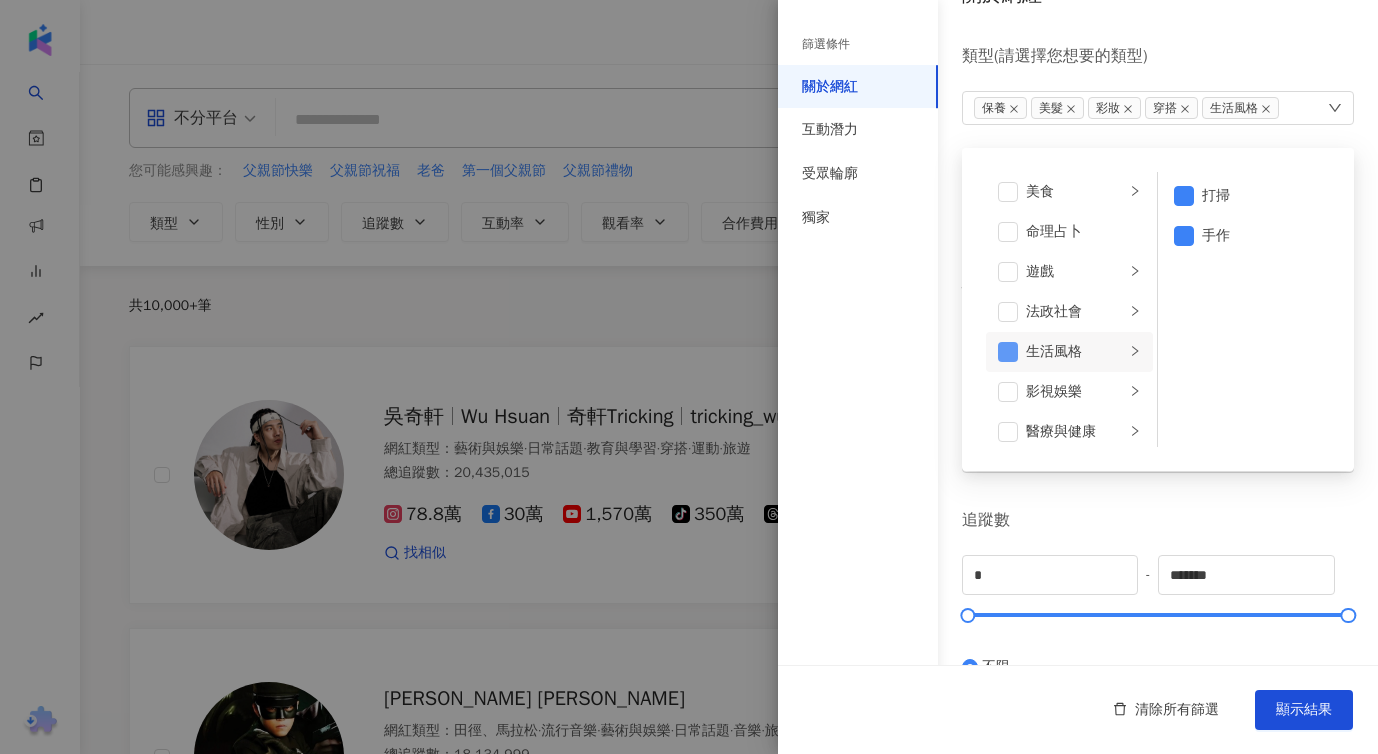 click at bounding box center [1008, 352] 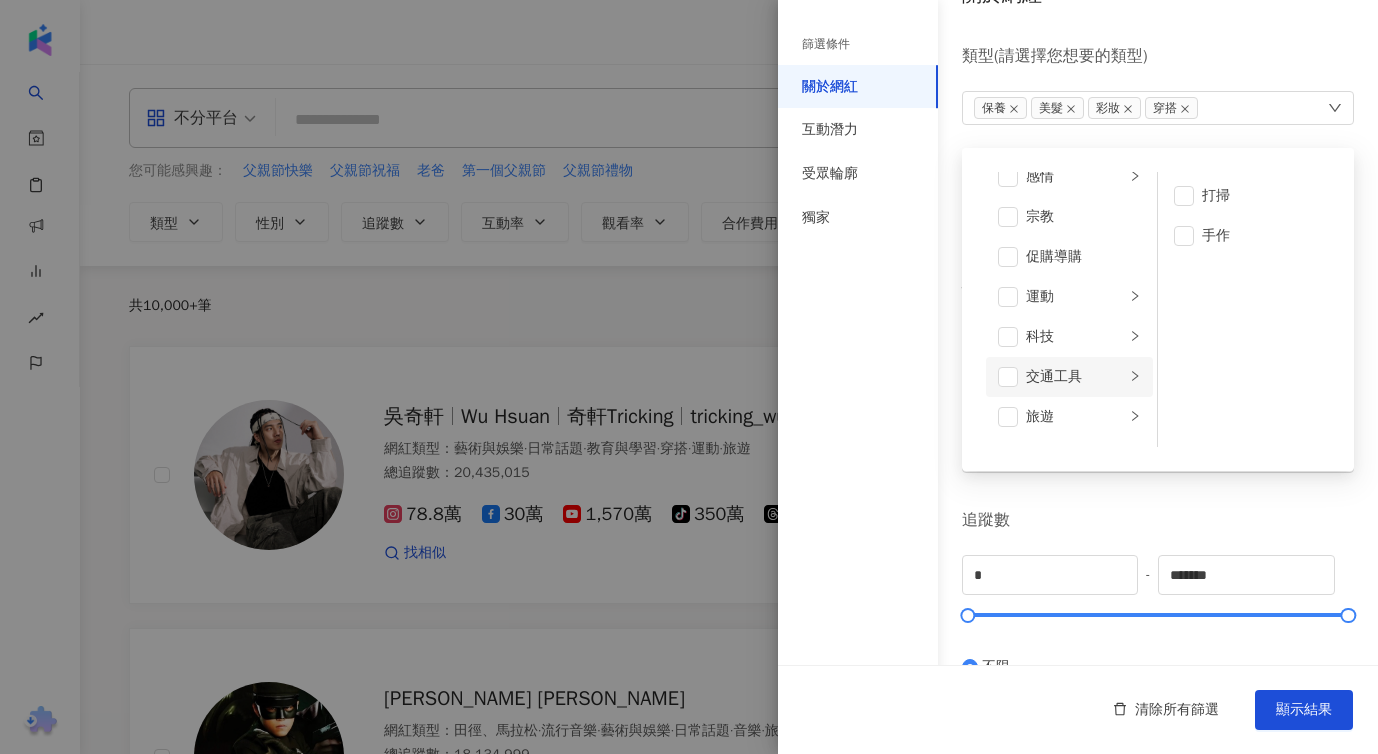 scroll, scrollTop: 693, scrollLeft: 0, axis: vertical 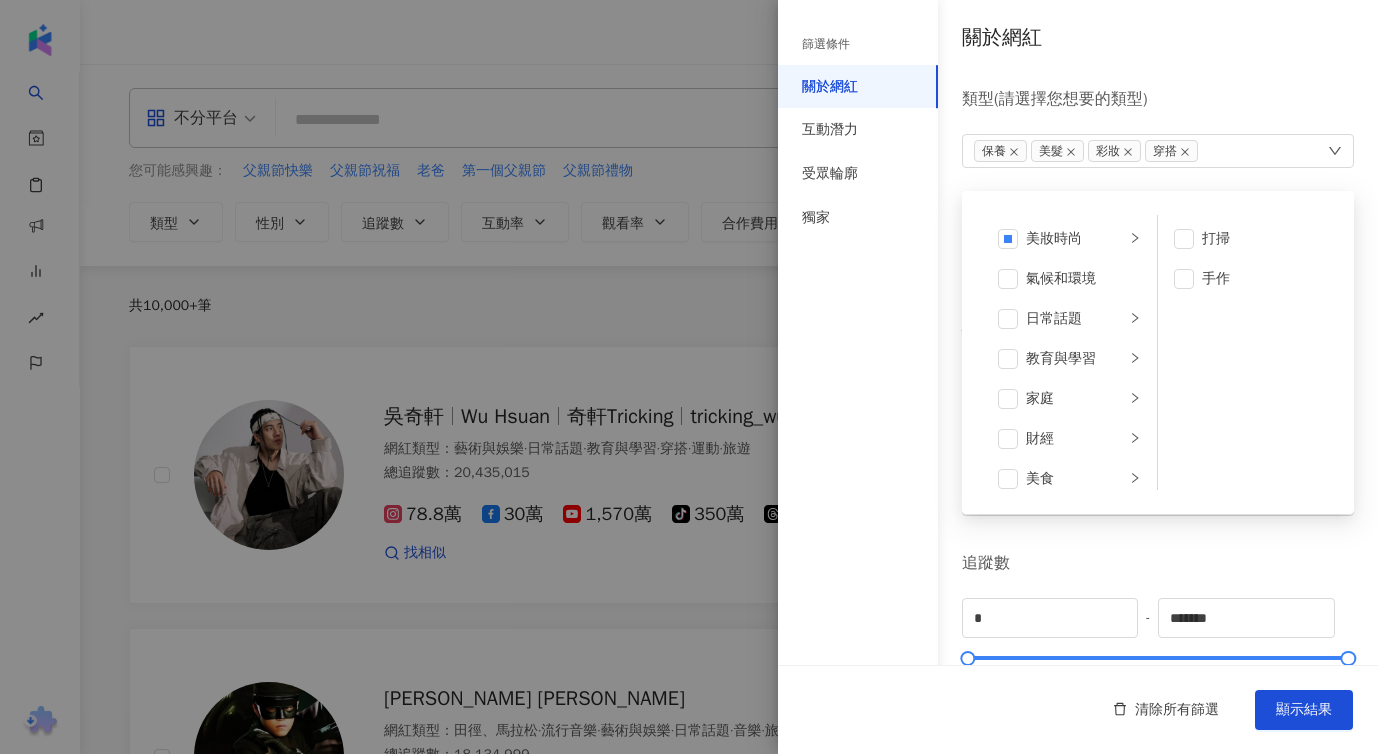 click on "關於網紅 類型  ( 請選擇您想要的類型 ) 保養 美髮 彩妝 穿搭 藝術與娛樂 美妝時尚 氣候和環境 日常話題 教育與學習 家庭 財經 美食 命理占卜 遊戲 法政社會 生活風格 影視娛樂 醫療與健康 寵物 攝影 感情 宗教 促購導購 運動 科技 交通工具 旅遊 成人 打掃 手作 國家/地區 台灣 性別 不限 女 男 其他 語言     請選擇或搜尋 追蹤數 *  -  ******* 不限 小型 奈米網紅 (<1萬) 微型網紅 (1萬-3萬) 小型網紅 (3萬-5萬) 中型 中小型網紅 (5萬-10萬) 中型網紅 (10萬-30萬) 中大型網紅 (30萬-50萬) 大型 大型網紅 (50萬-100萬) 百萬網紅 (>100萬) 合作費用預估 不限 限制金額 $ *  -  $ ******* 幣別 : 新台幣 TWD" at bounding box center (1078, 711) 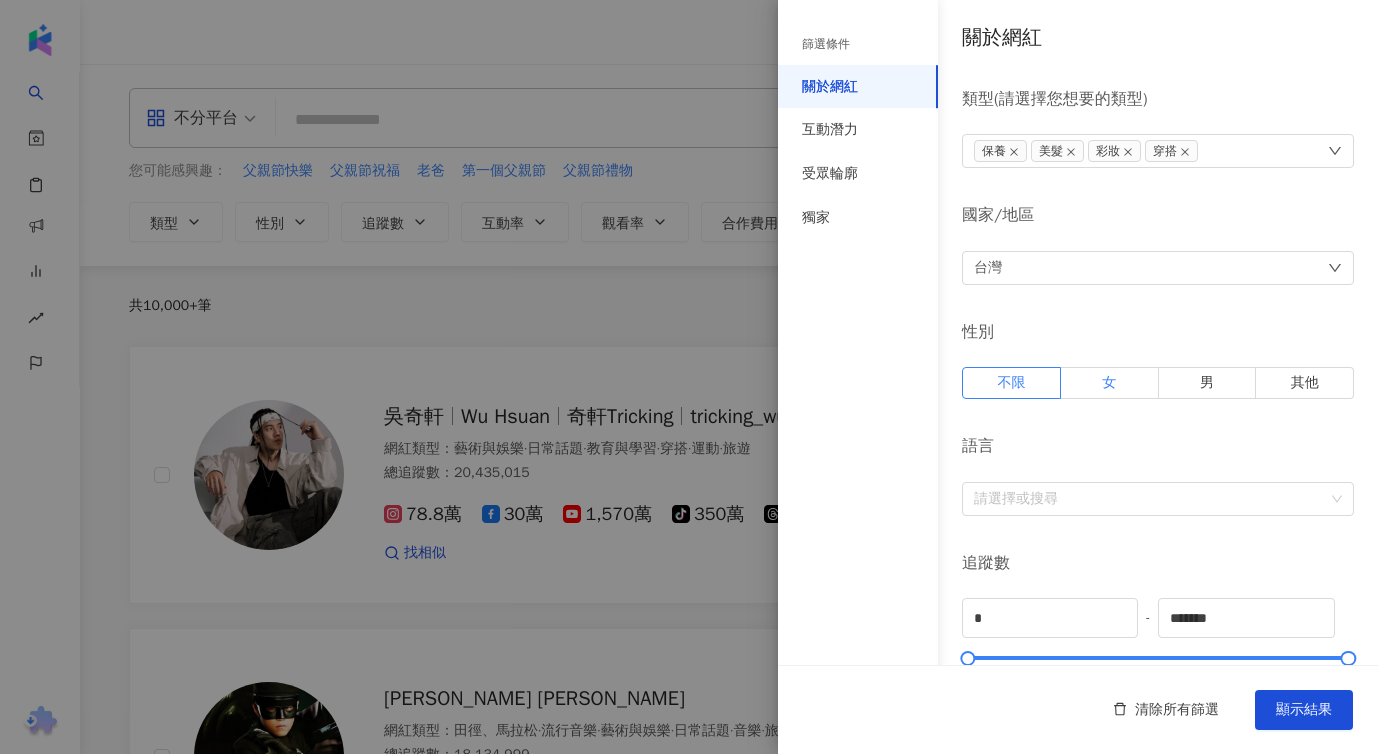 click on "女" at bounding box center (1109, 382) 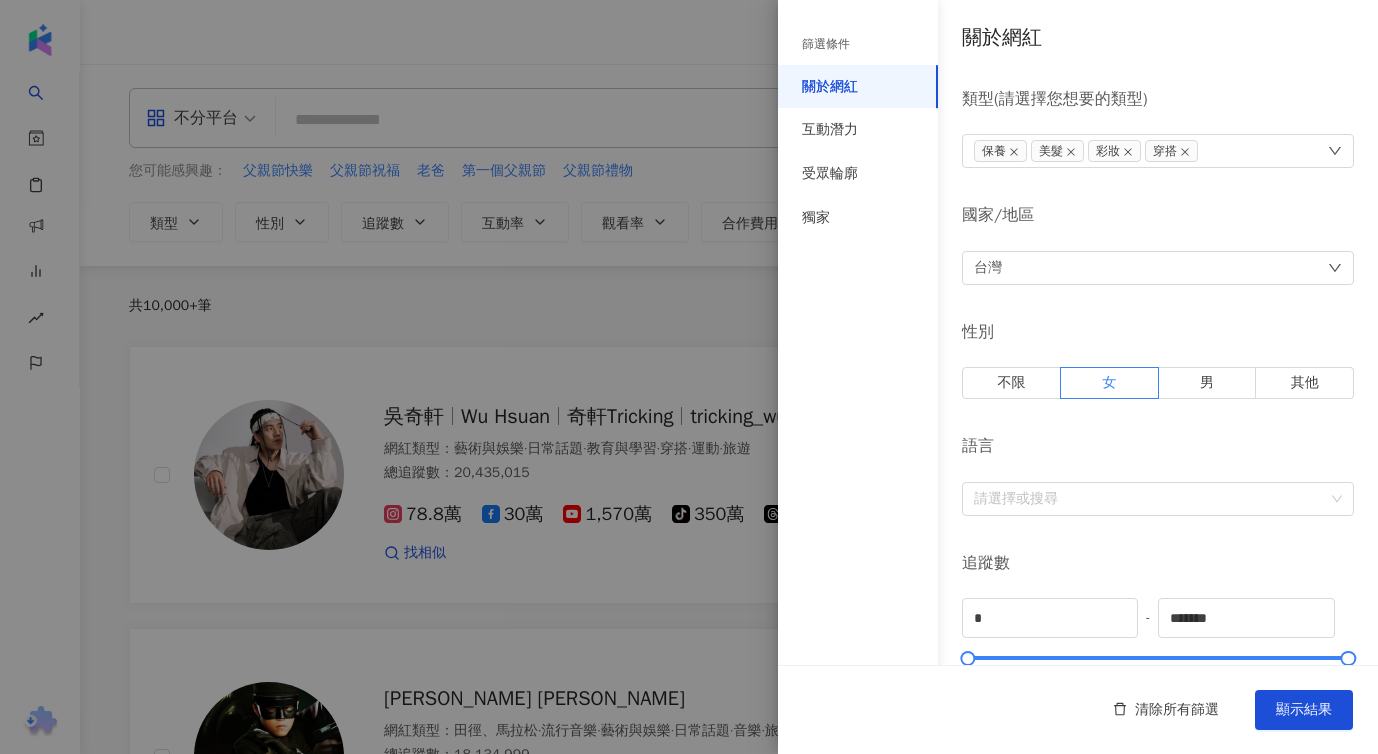 scroll, scrollTop: 212, scrollLeft: 0, axis: vertical 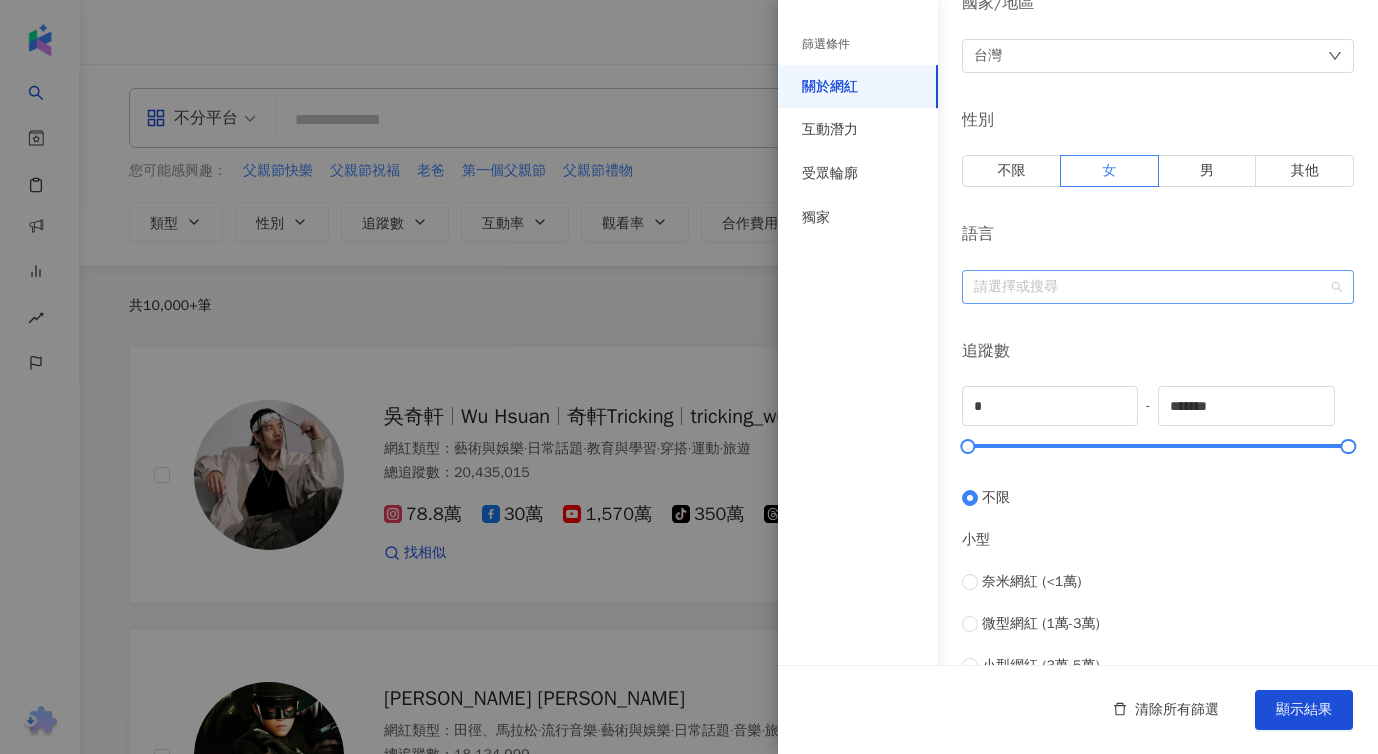 click at bounding box center (1147, 286) 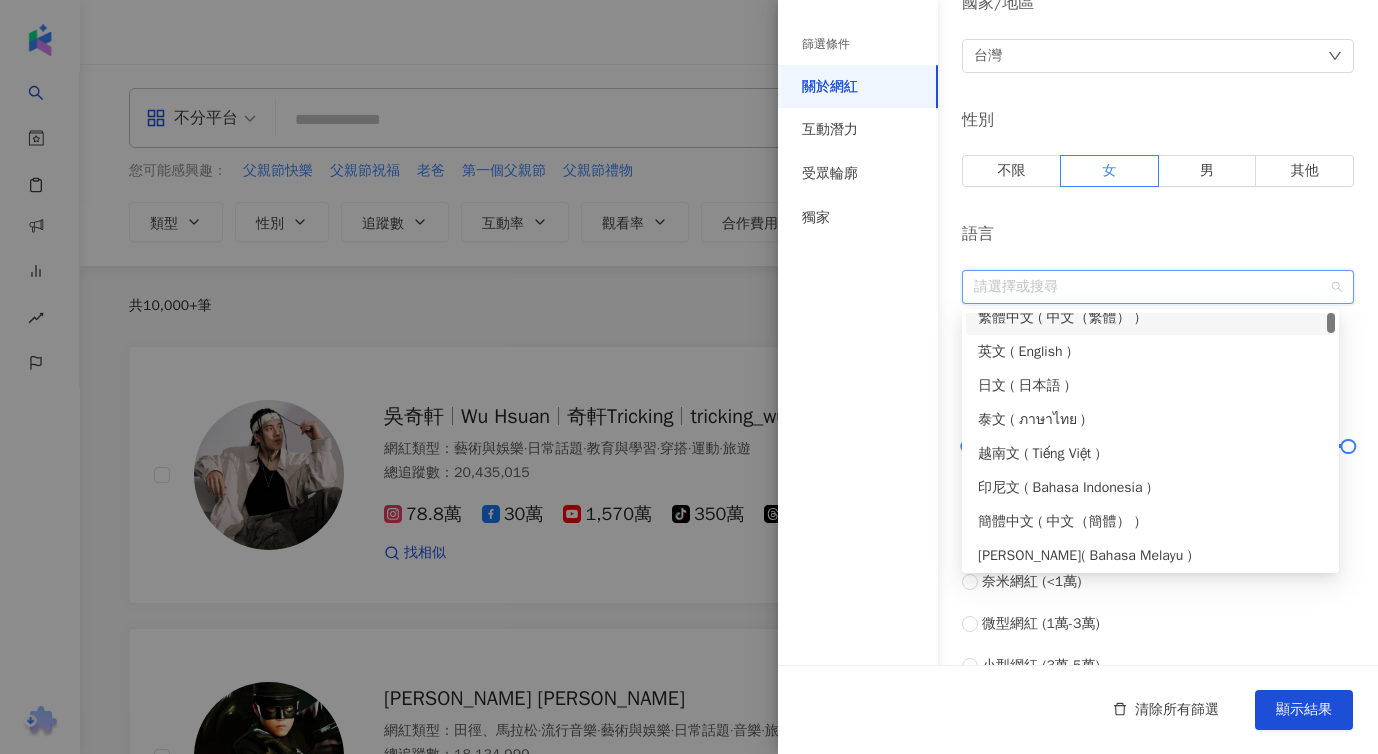 click on "繁體中文 ( 中文（繁體） )" at bounding box center [1150, 318] 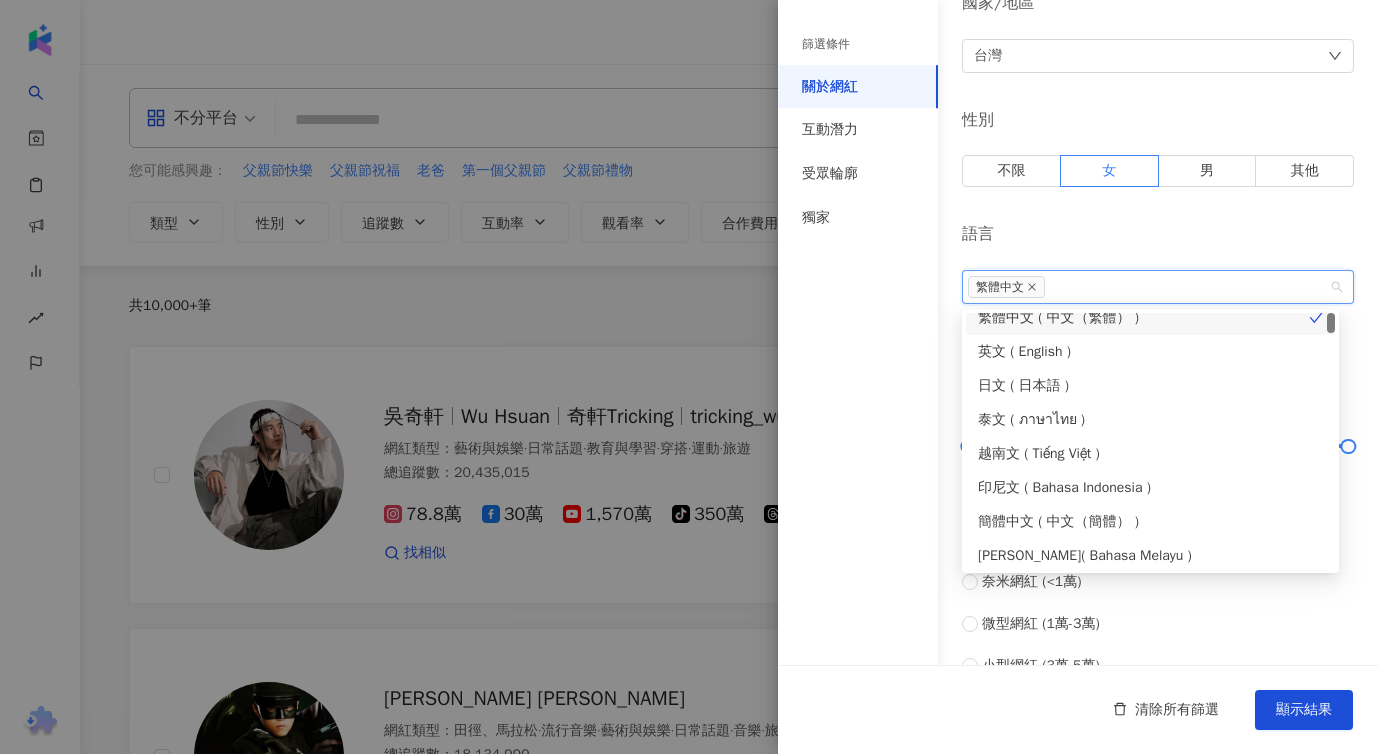 click on "語言" at bounding box center (1158, 234) 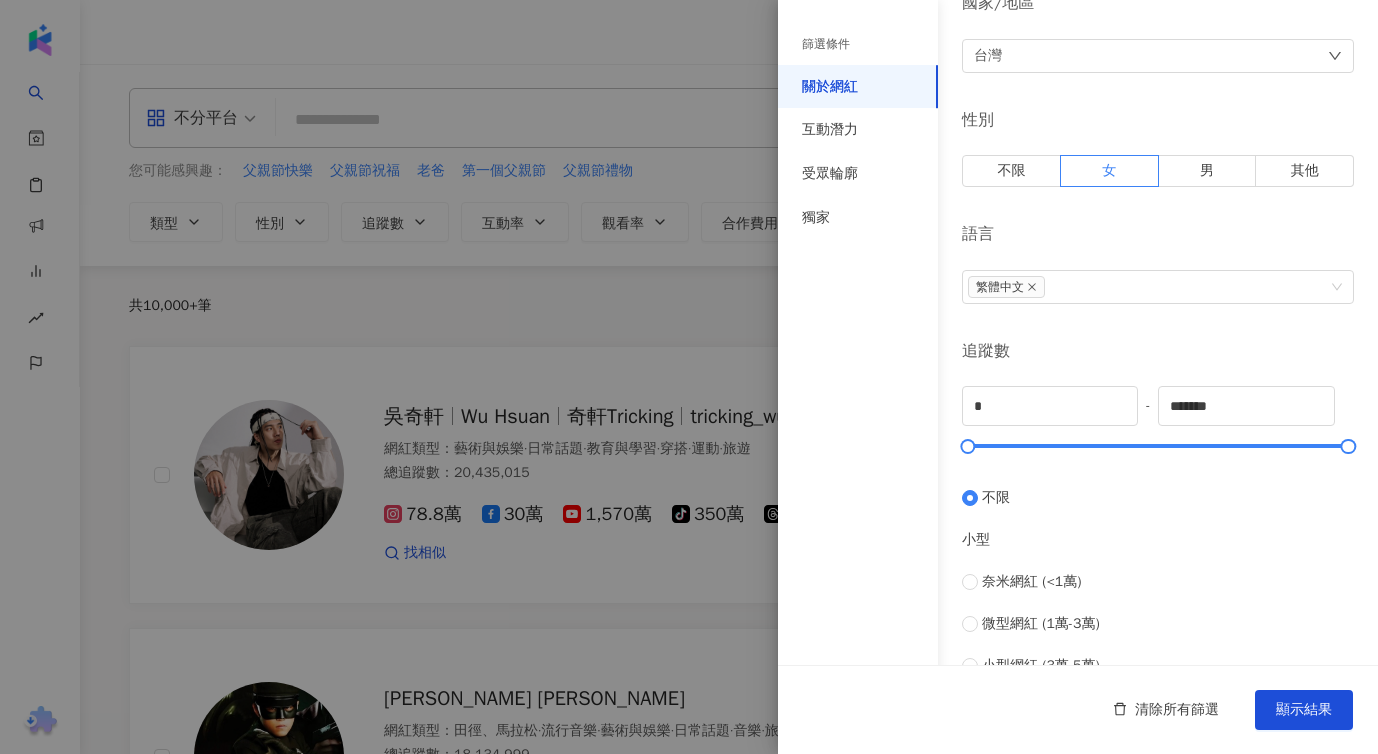 scroll, scrollTop: 311, scrollLeft: 0, axis: vertical 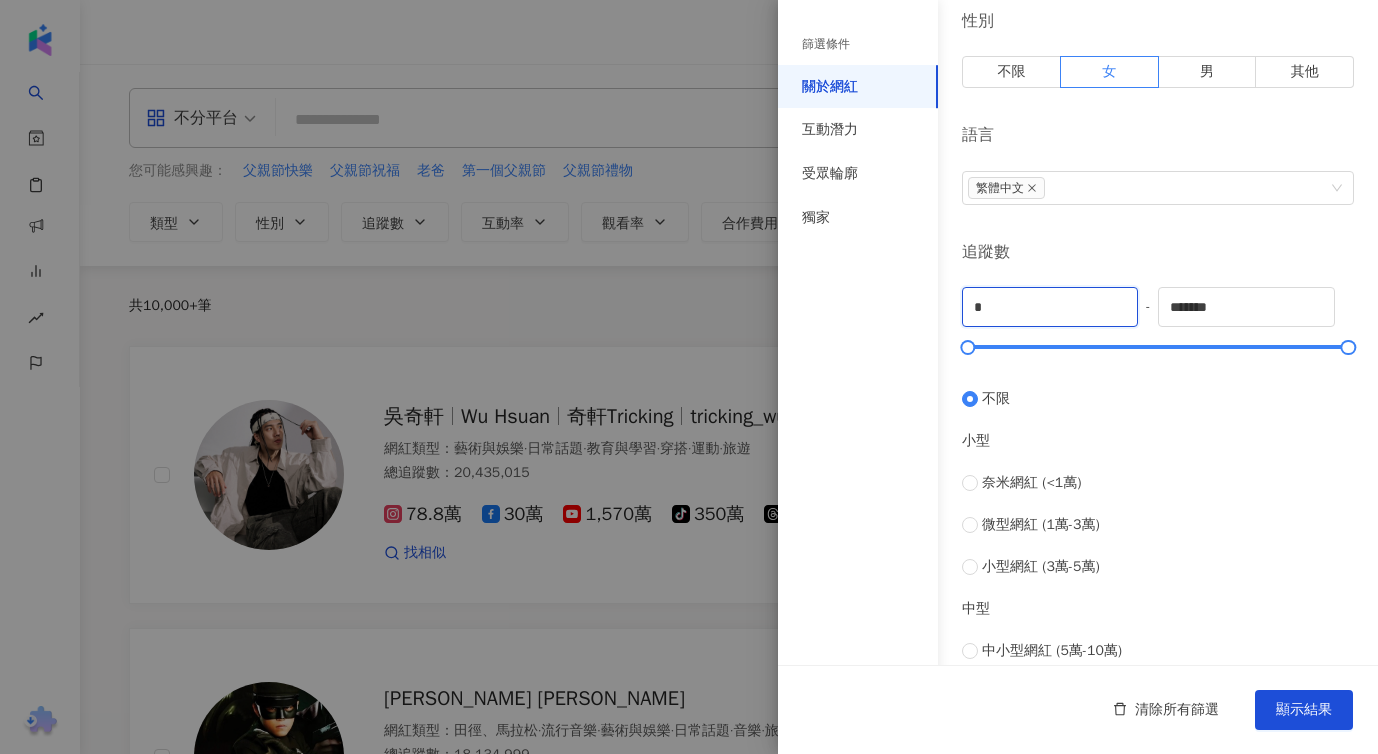 drag, startPoint x: 1027, startPoint y: 306, endPoint x: 910, endPoint y: 311, distance: 117.10679 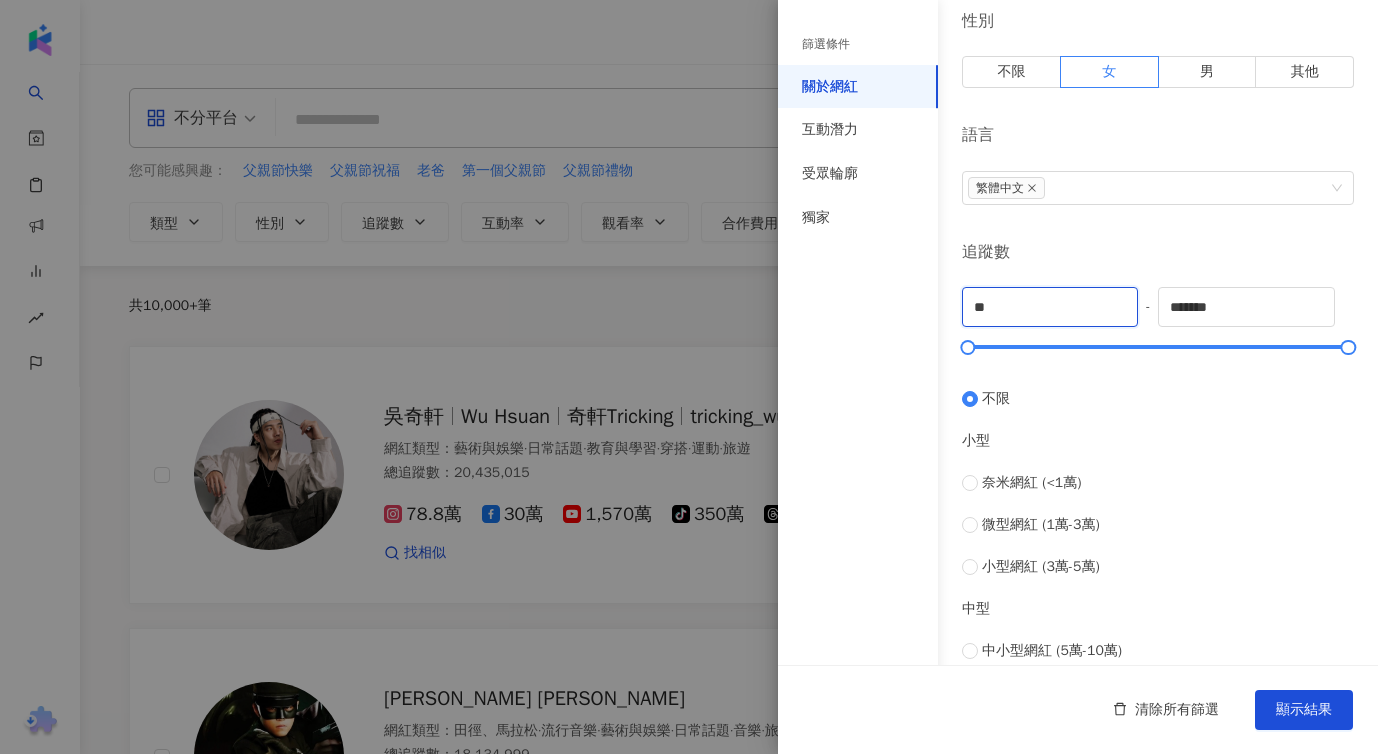 type on "*" 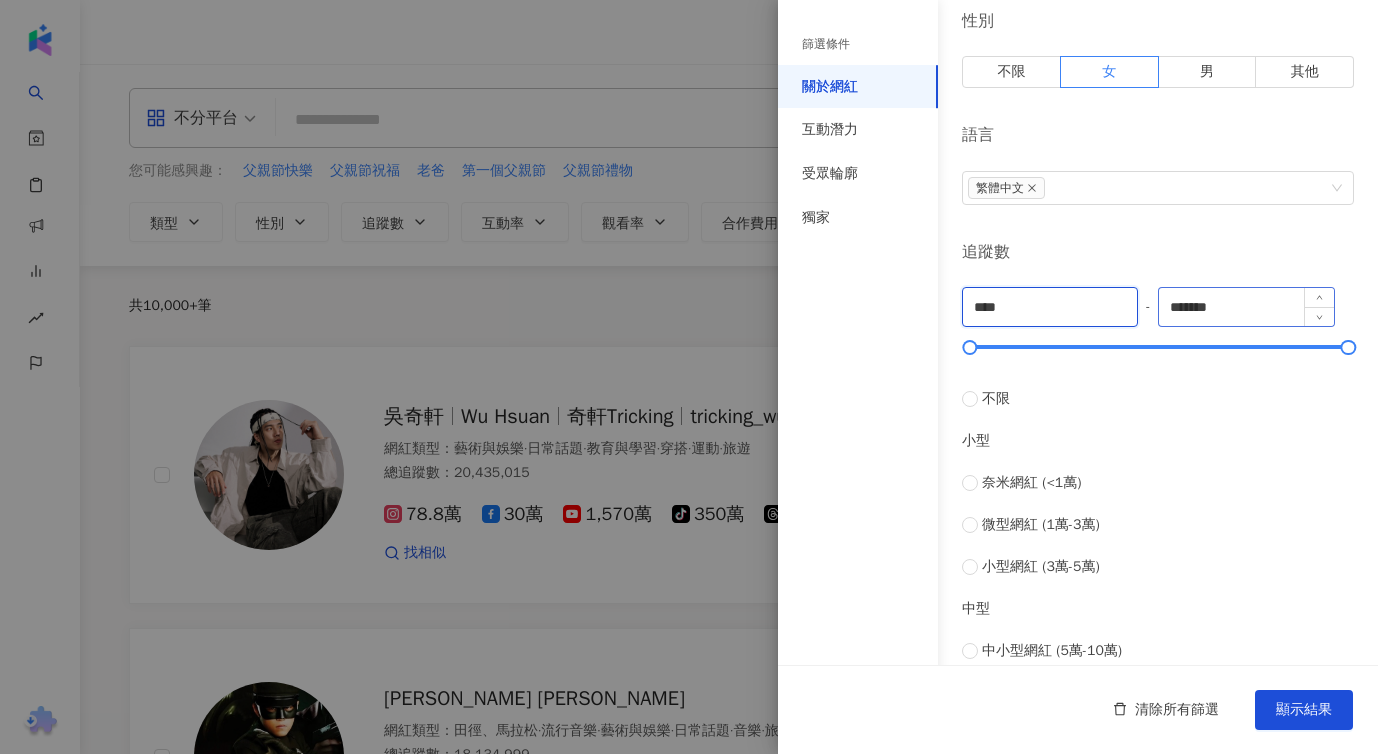 type on "****" 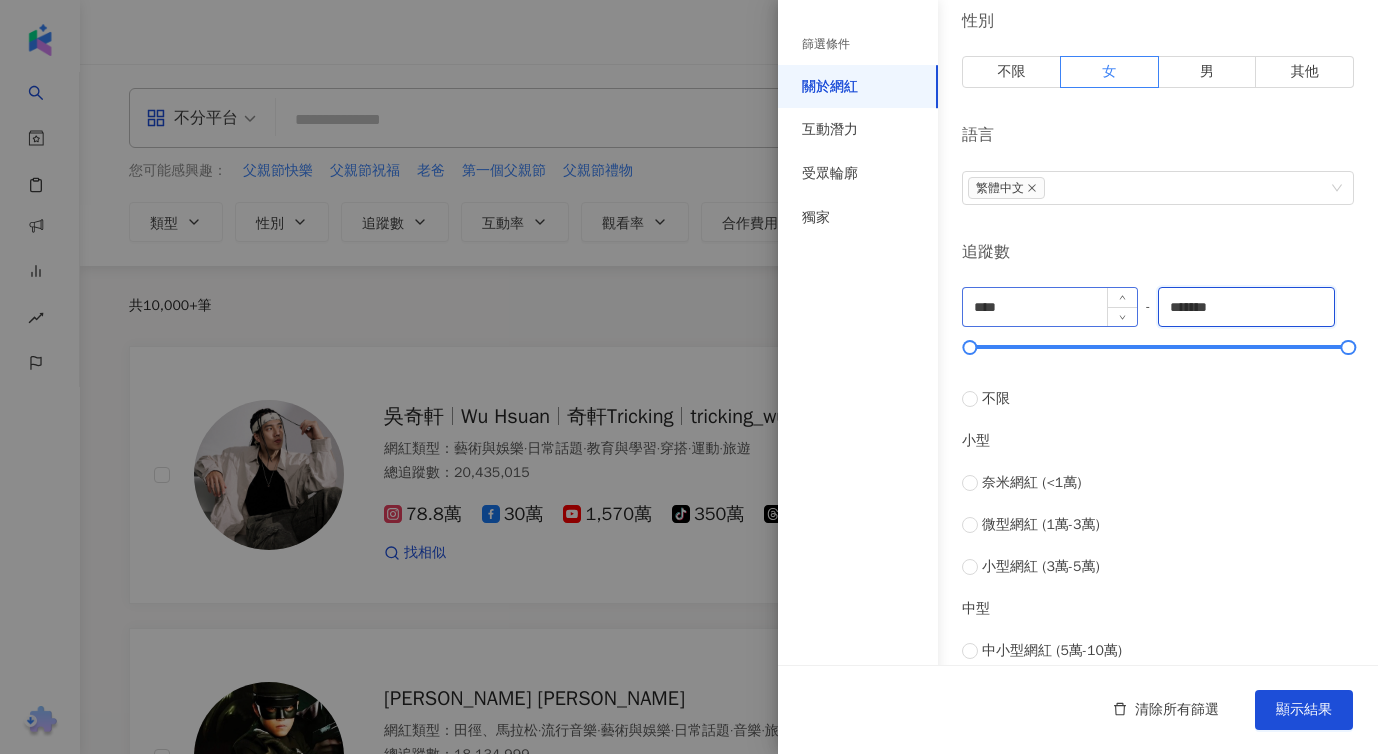 drag, startPoint x: 1241, startPoint y: 314, endPoint x: 1087, endPoint y: 317, distance: 154.02922 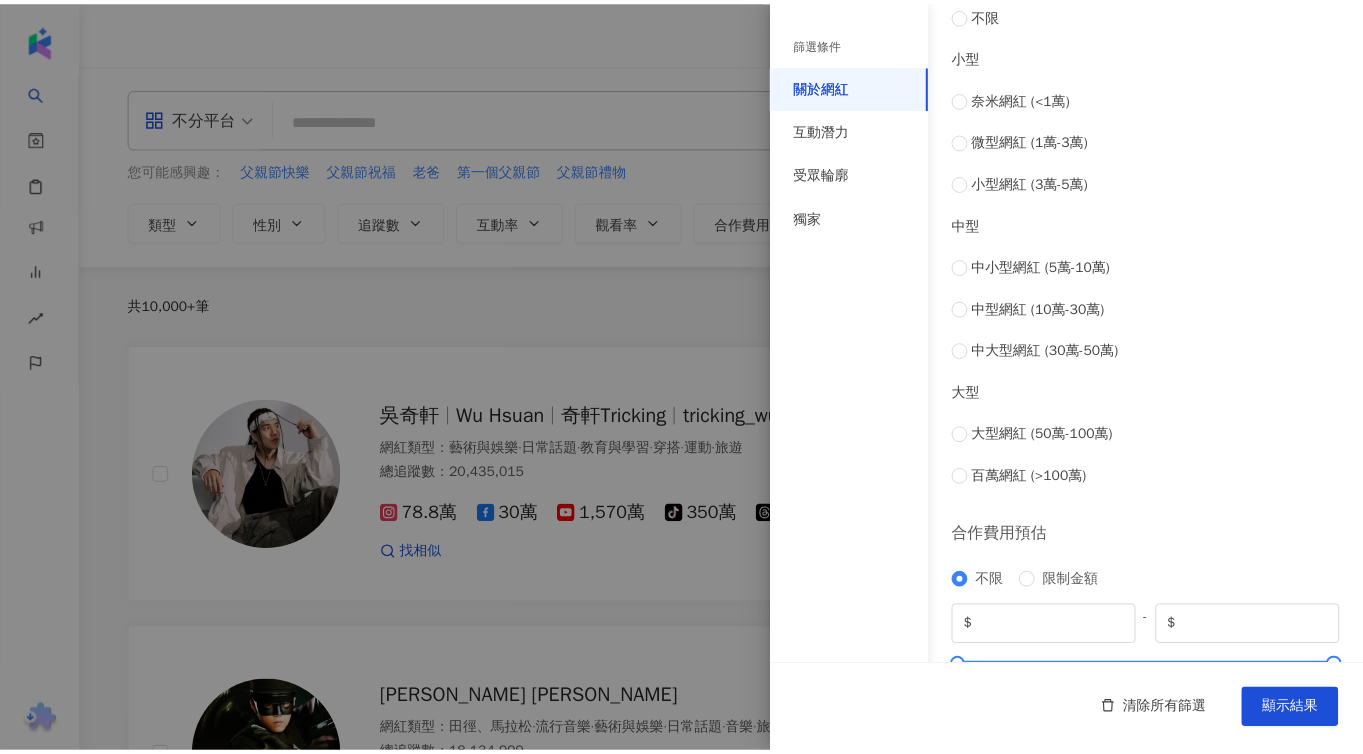scroll, scrollTop: 757, scrollLeft: 0, axis: vertical 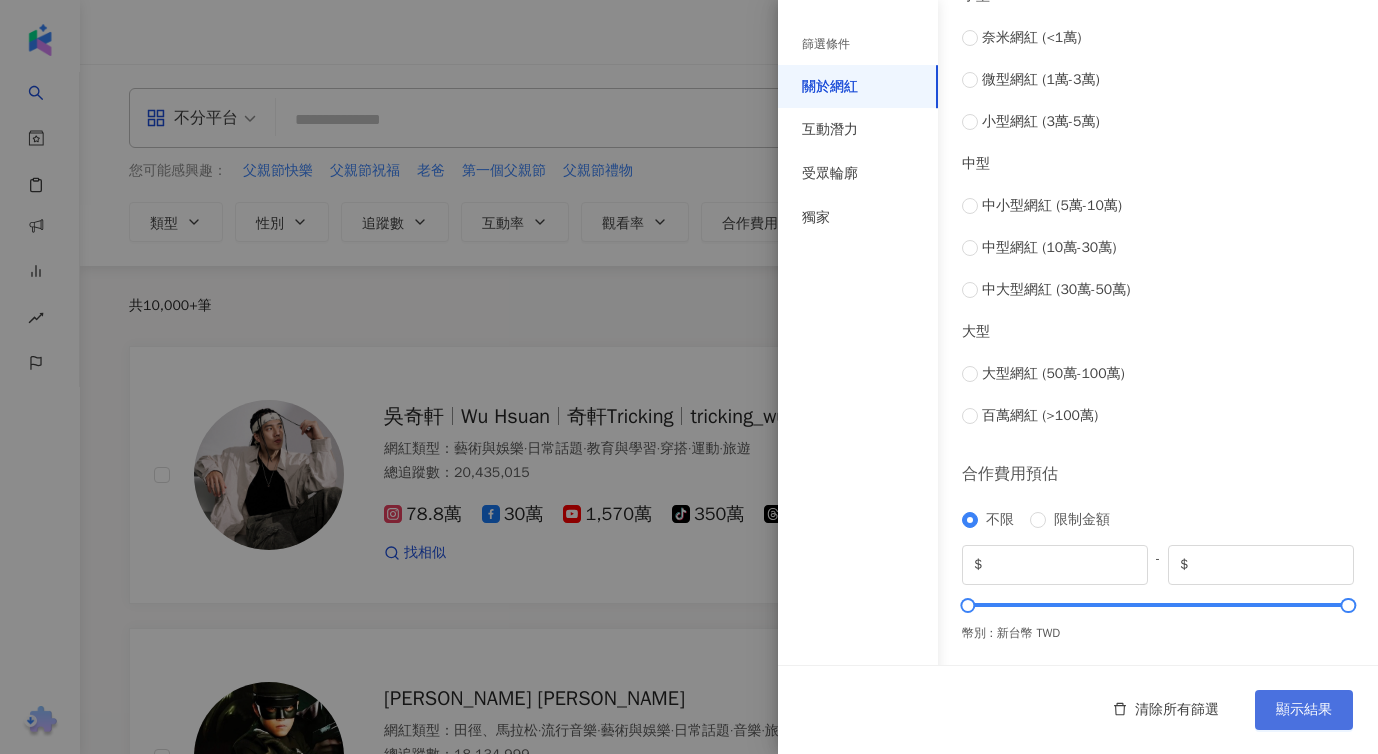 type on "******" 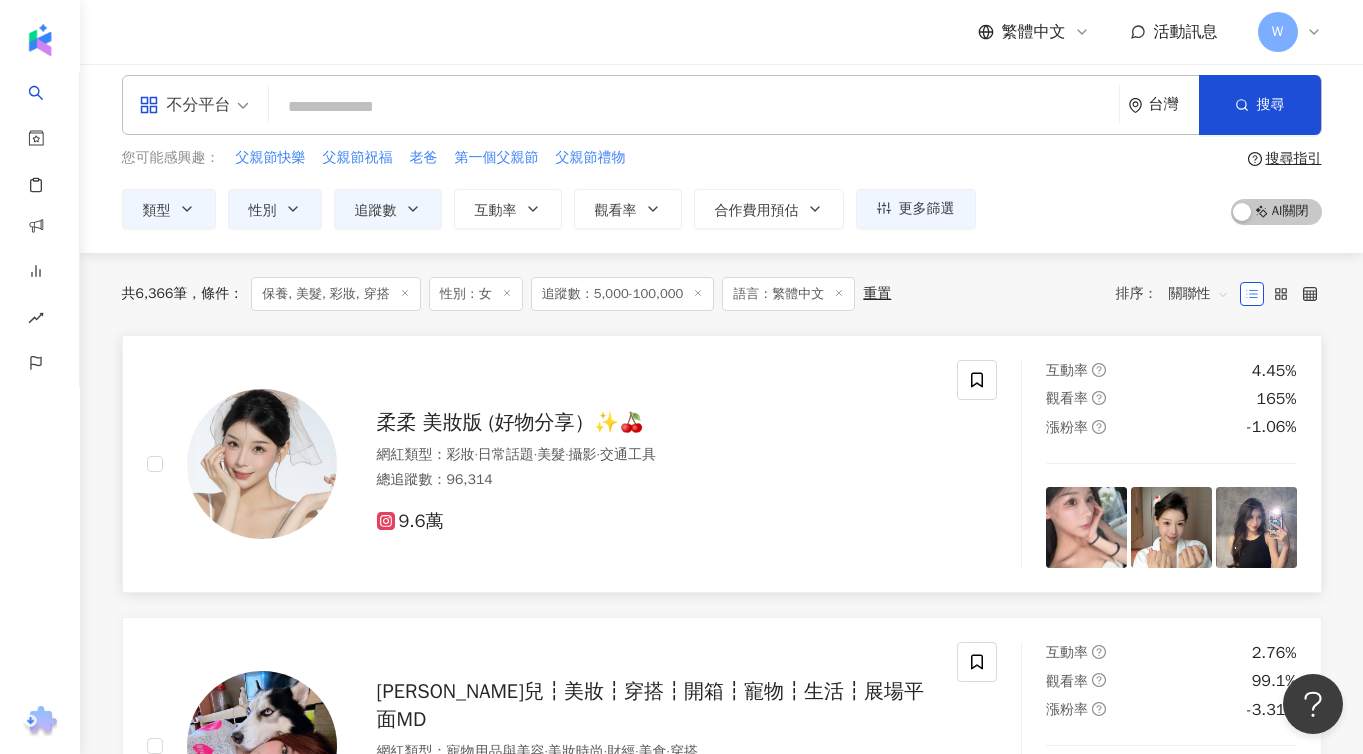scroll, scrollTop: 78, scrollLeft: 0, axis: vertical 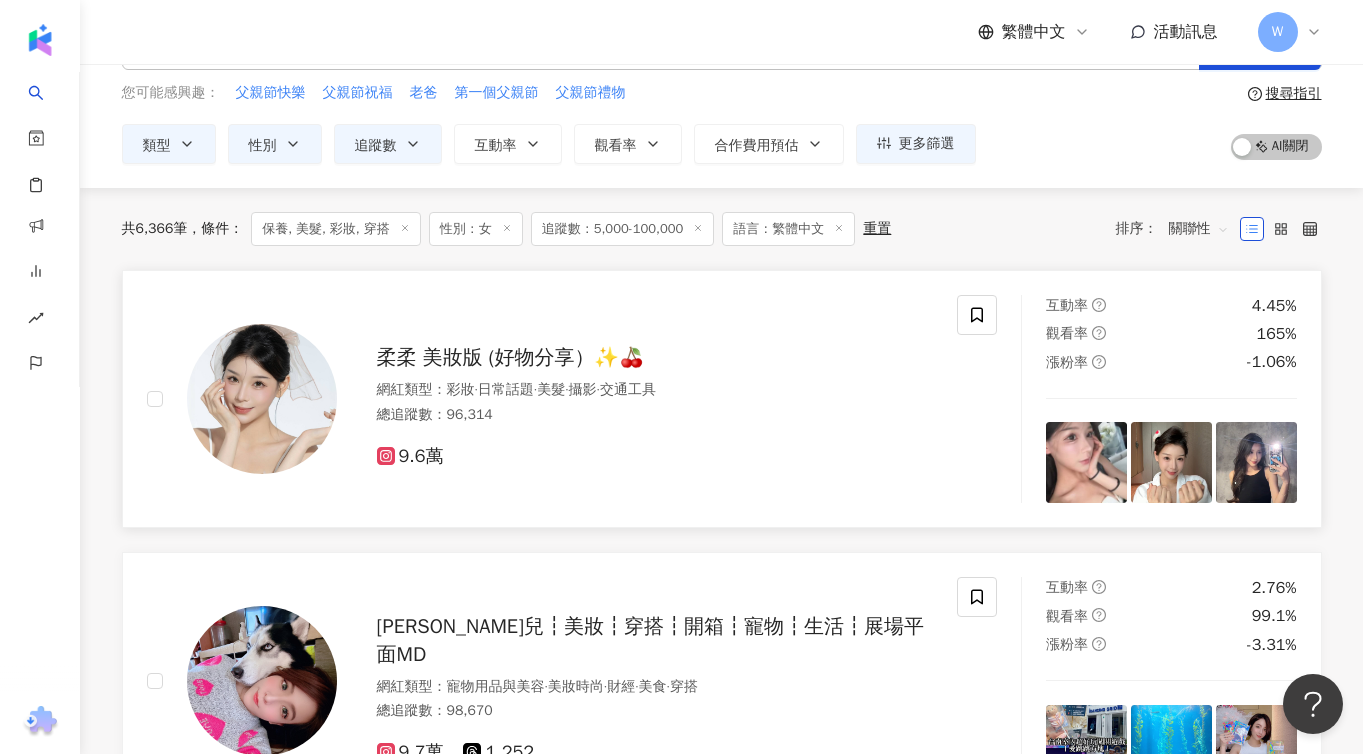 click on "柔柔 美妝版 (好物分享）✨🍒" at bounding box center (511, 357) 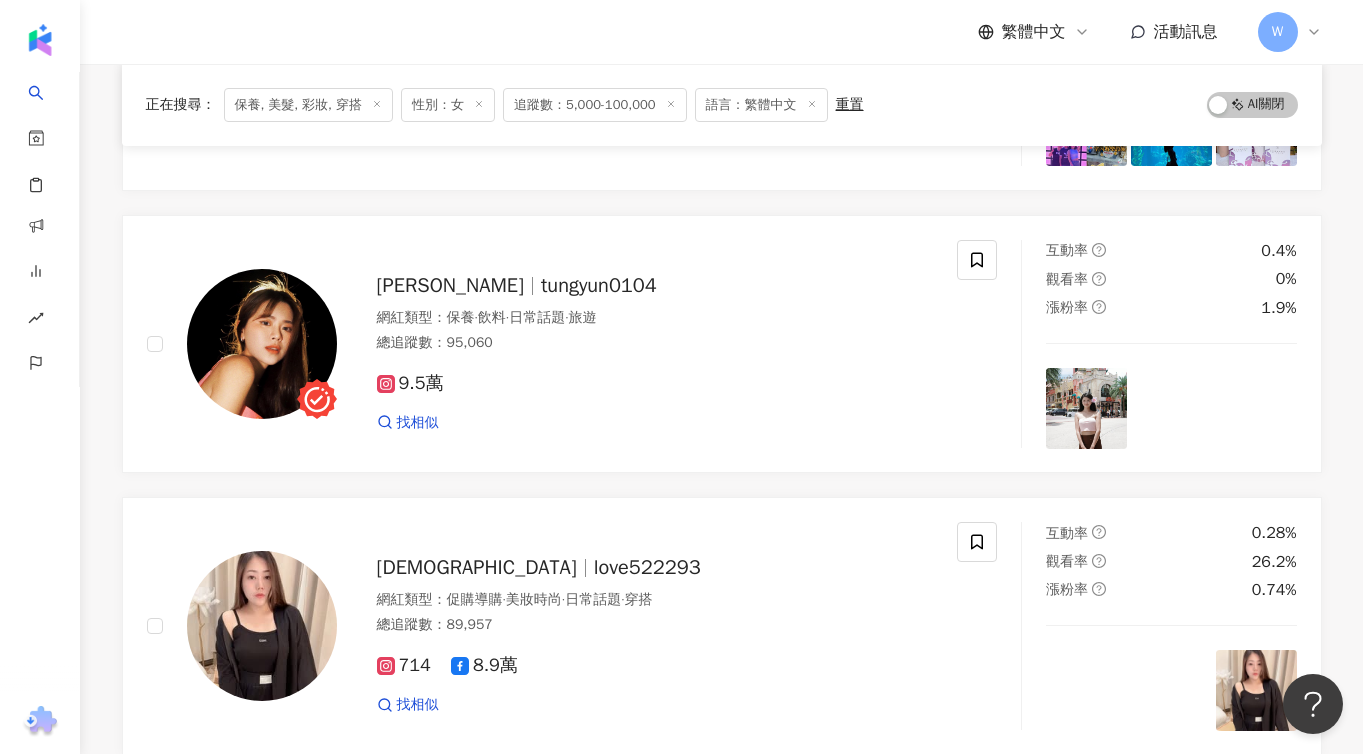 scroll, scrollTop: 800, scrollLeft: 0, axis: vertical 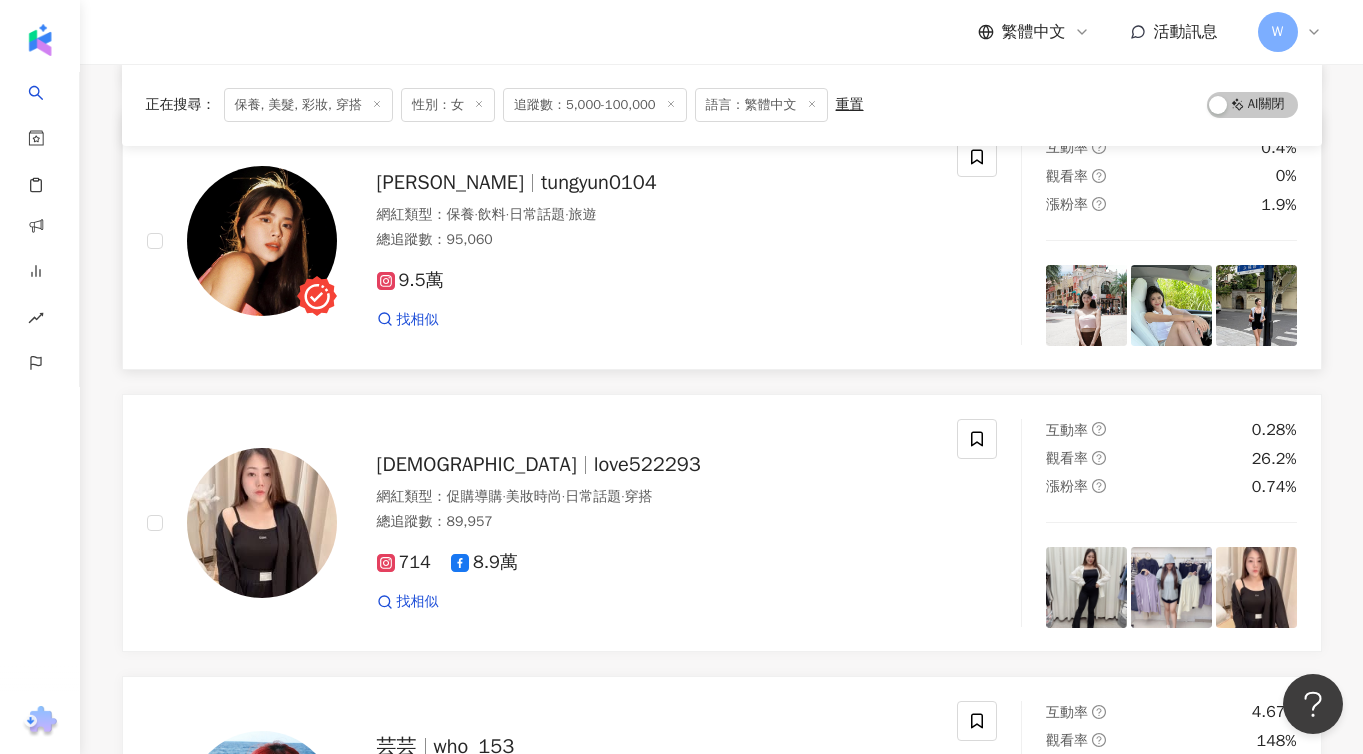 click on "tungyun0104" at bounding box center [599, 182] 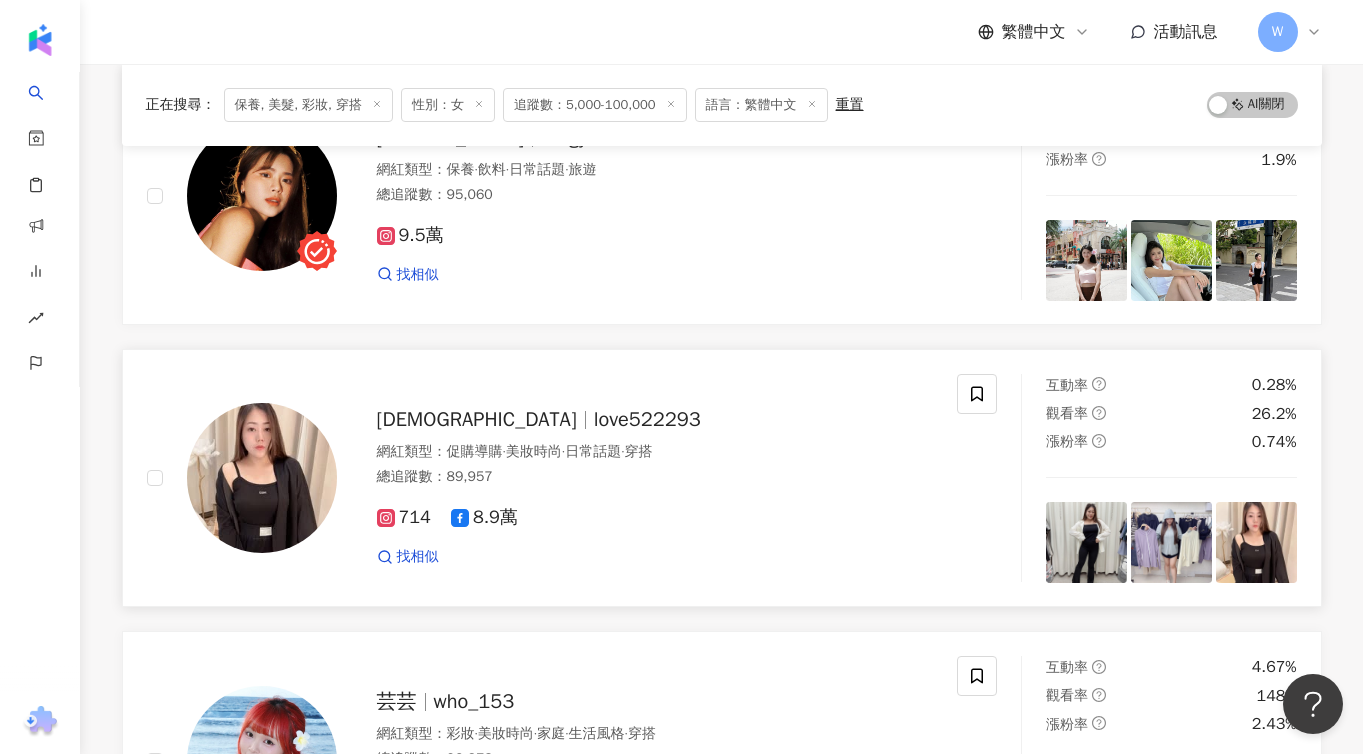 scroll, scrollTop: 899, scrollLeft: 0, axis: vertical 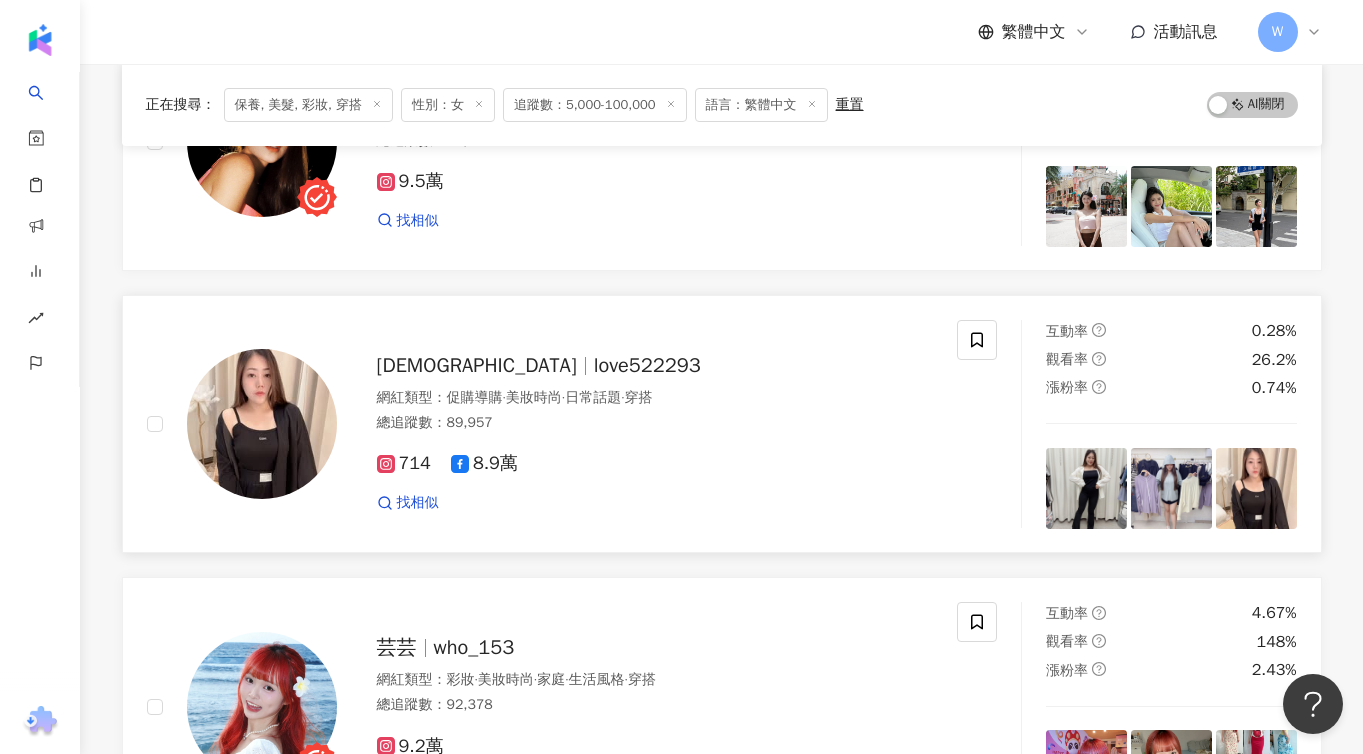 click on "love522293" at bounding box center (647, 365) 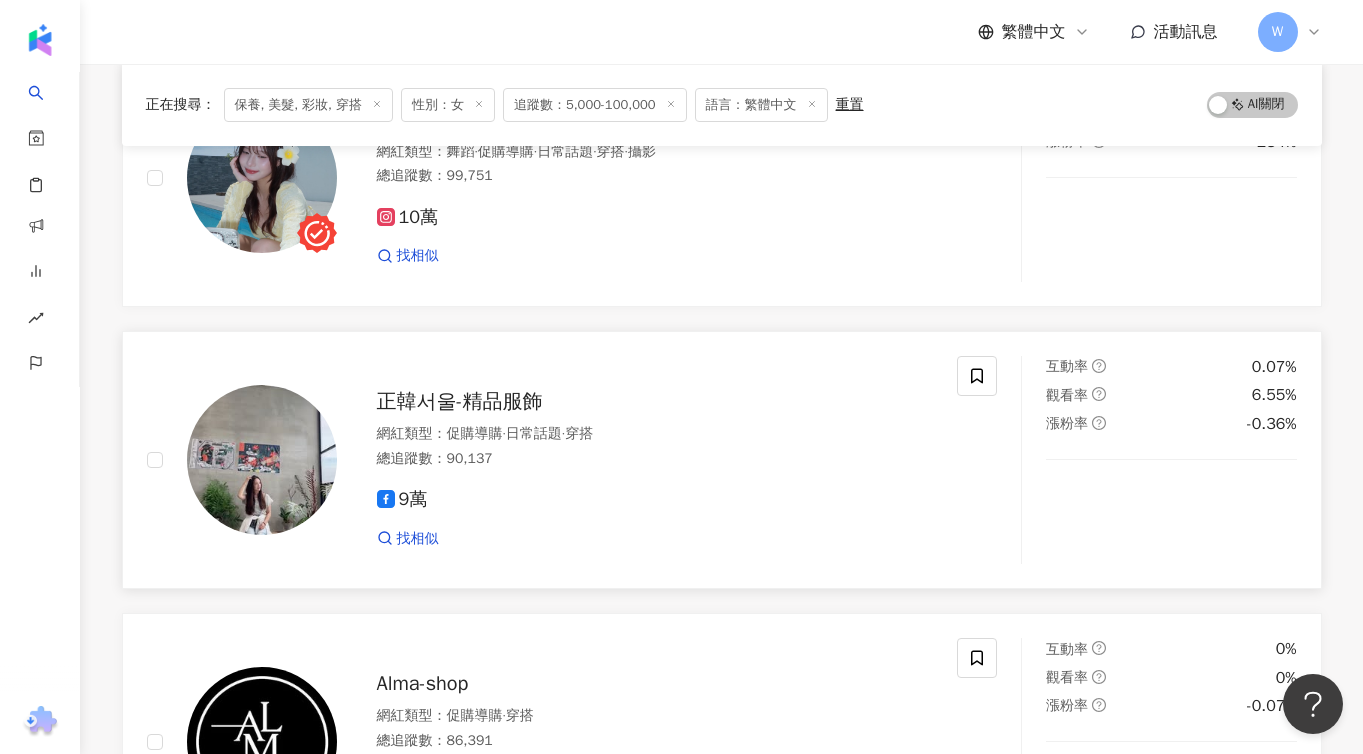 scroll, scrollTop: 1839, scrollLeft: 0, axis: vertical 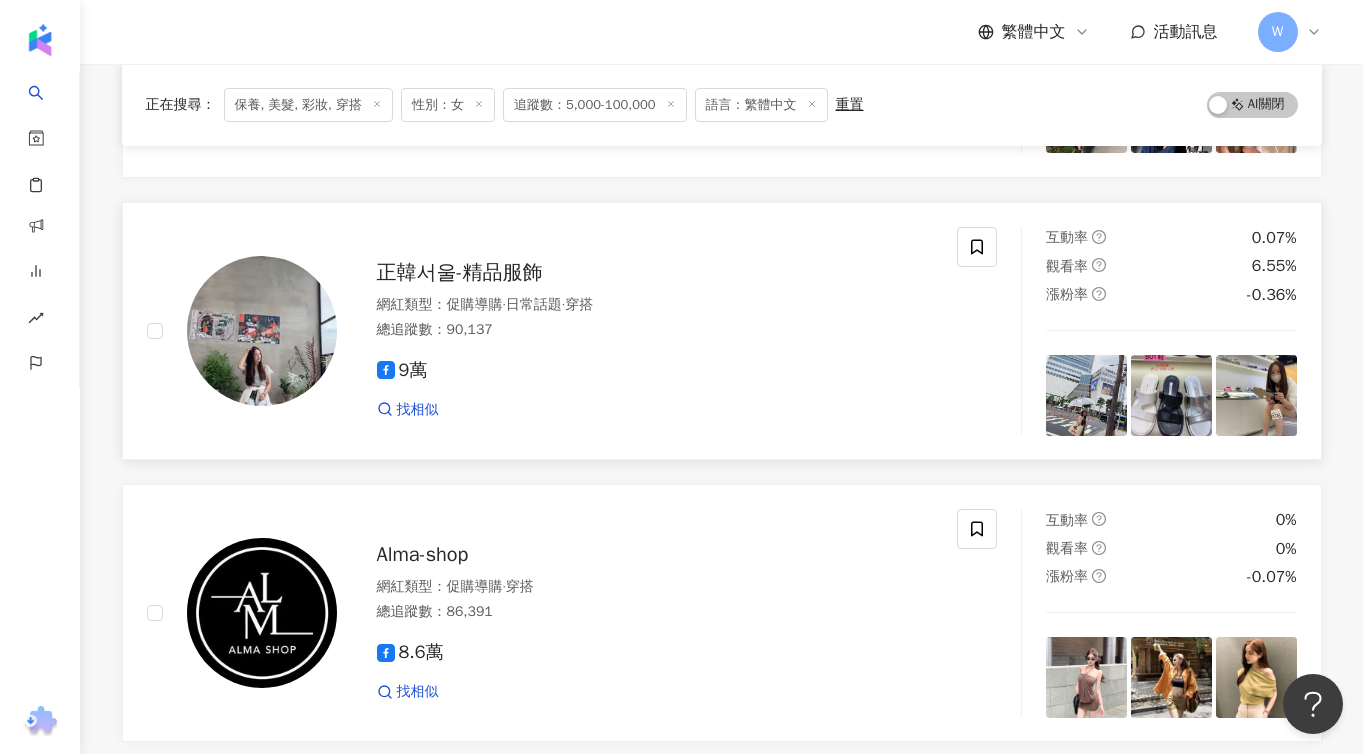 click on "正韓서울-精品服飾" at bounding box center [460, 272] 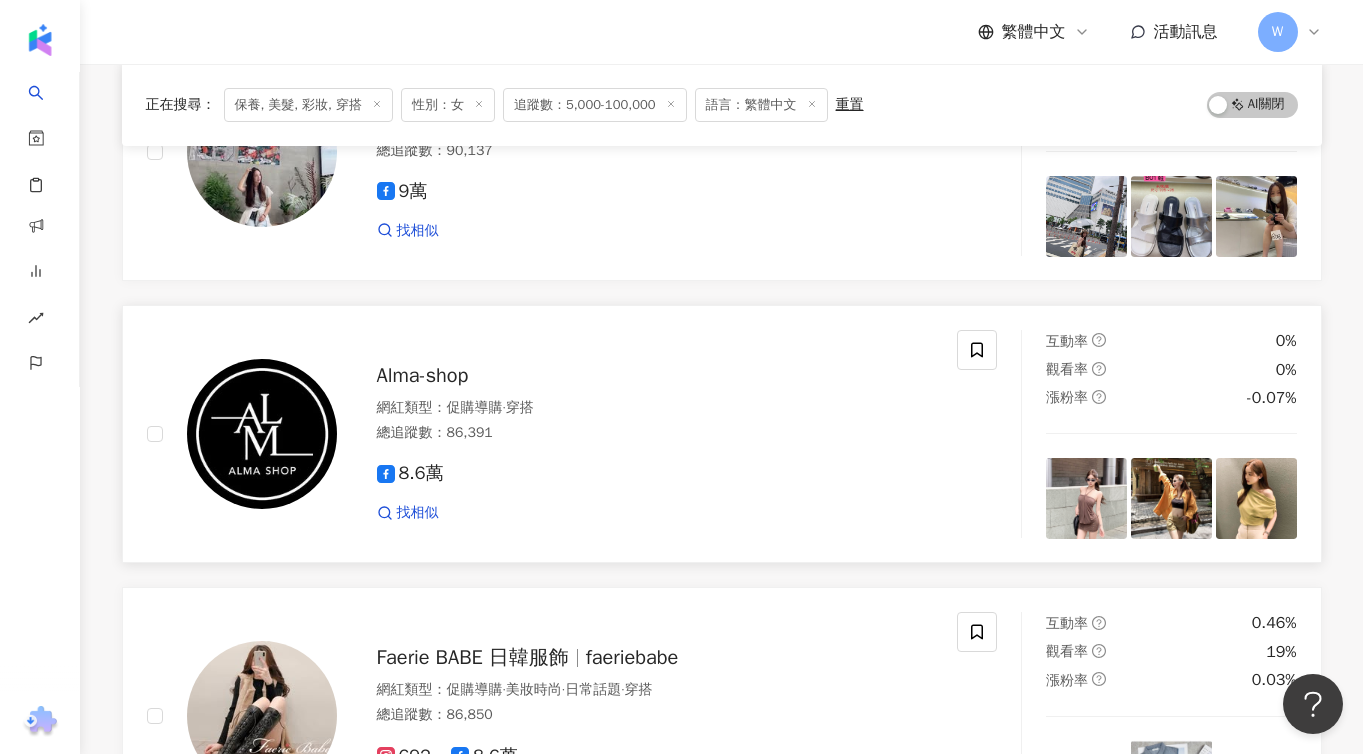 scroll, scrollTop: 2121, scrollLeft: 0, axis: vertical 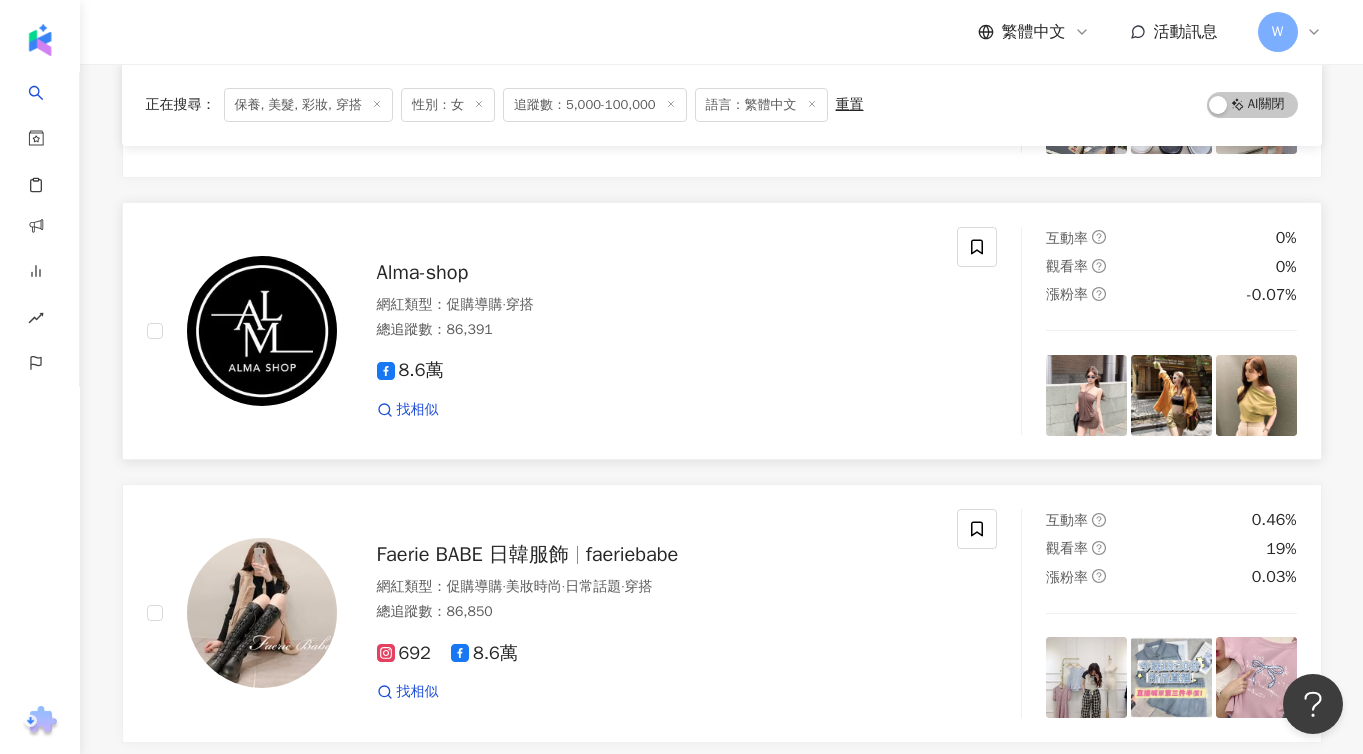 click on "Alma-shop" at bounding box center (423, 272) 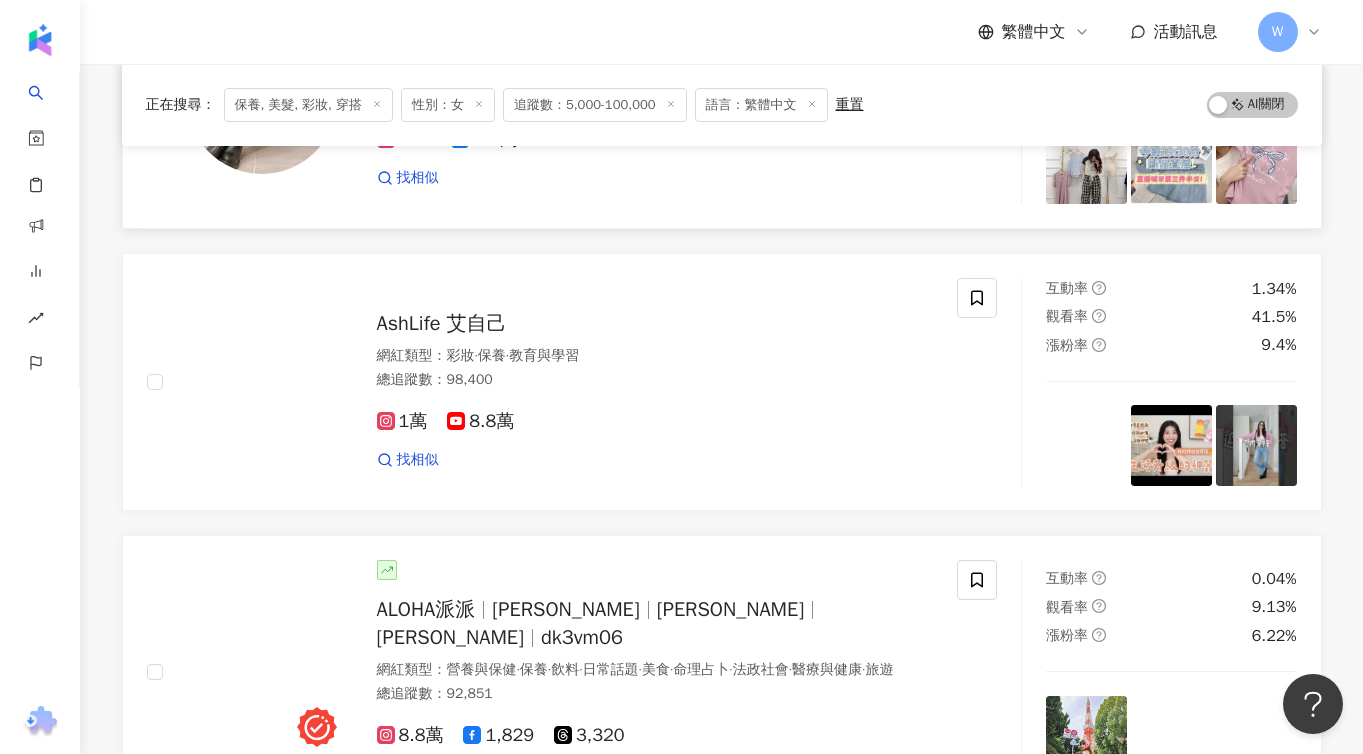 scroll, scrollTop: 2404, scrollLeft: 0, axis: vertical 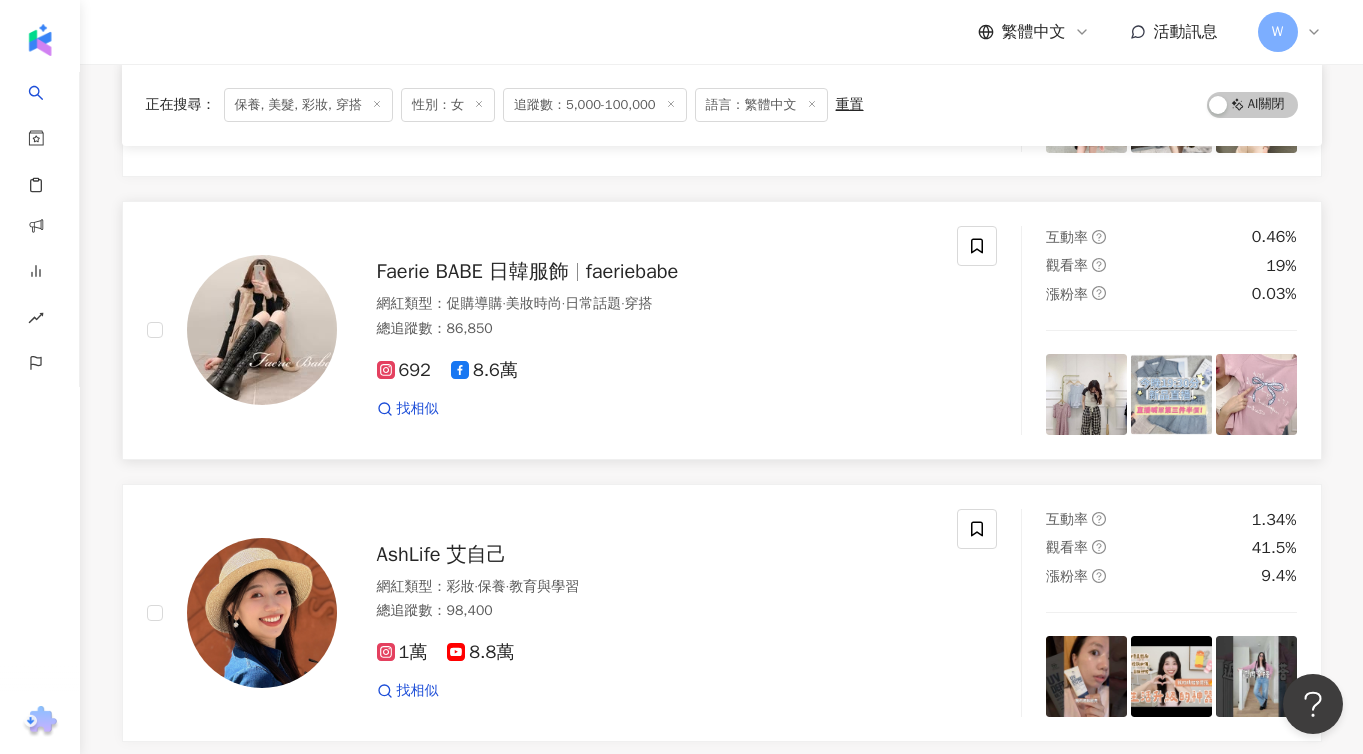 click on "Faerie BABE 日韓服飾" at bounding box center (473, 271) 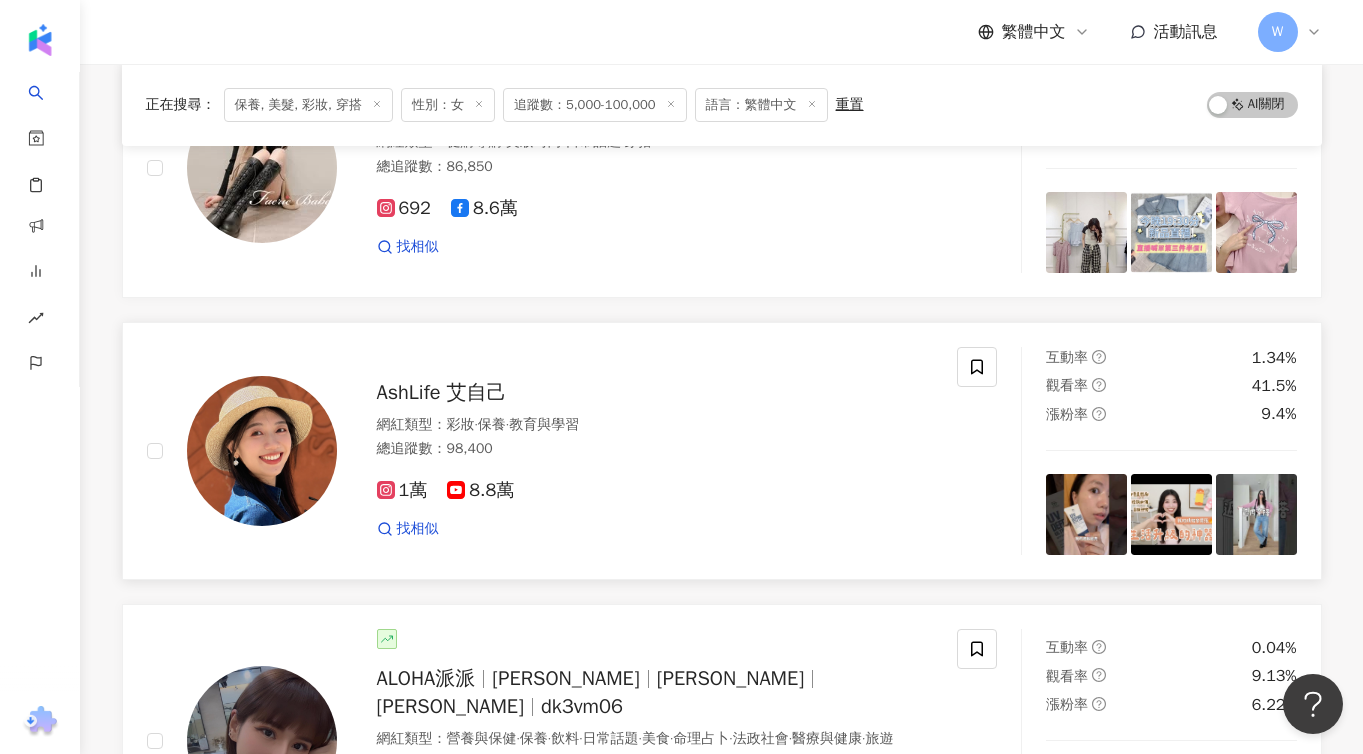 scroll, scrollTop: 2579, scrollLeft: 0, axis: vertical 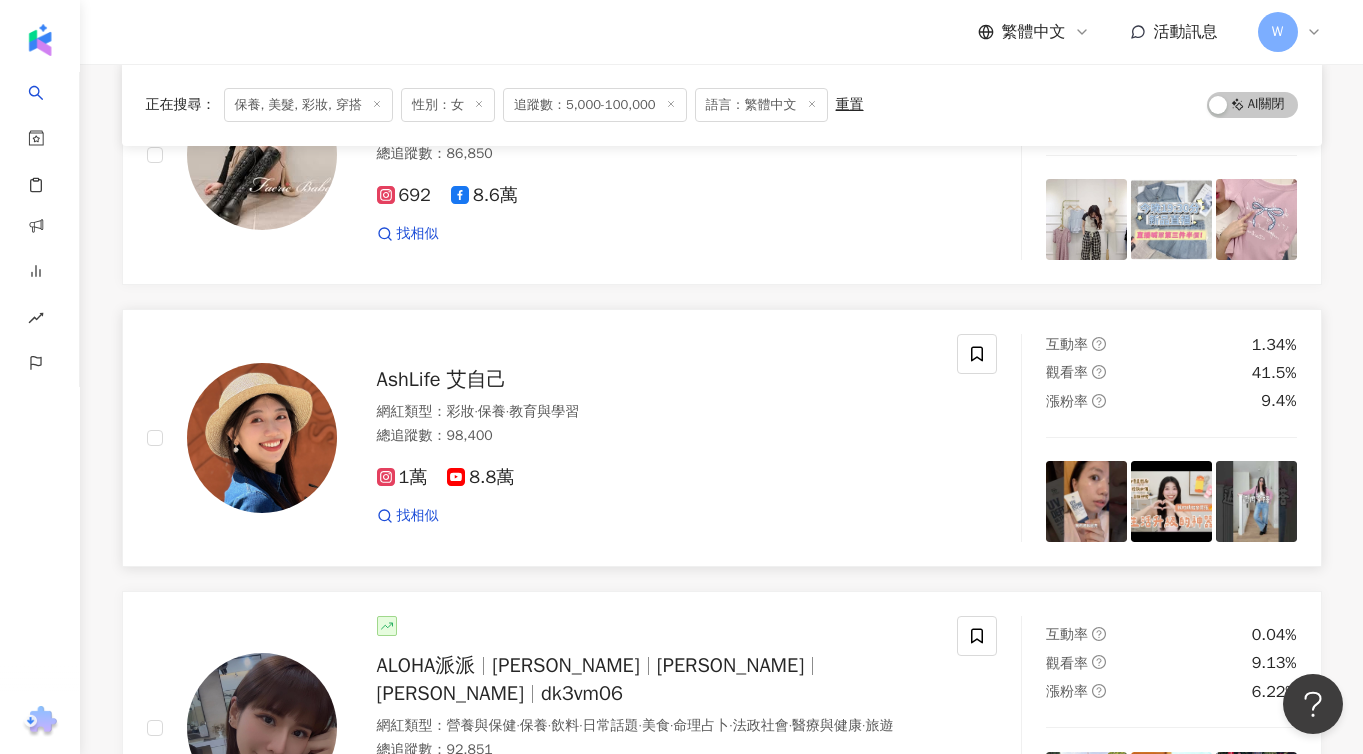 click on "AshLife 艾自己" at bounding box center (442, 379) 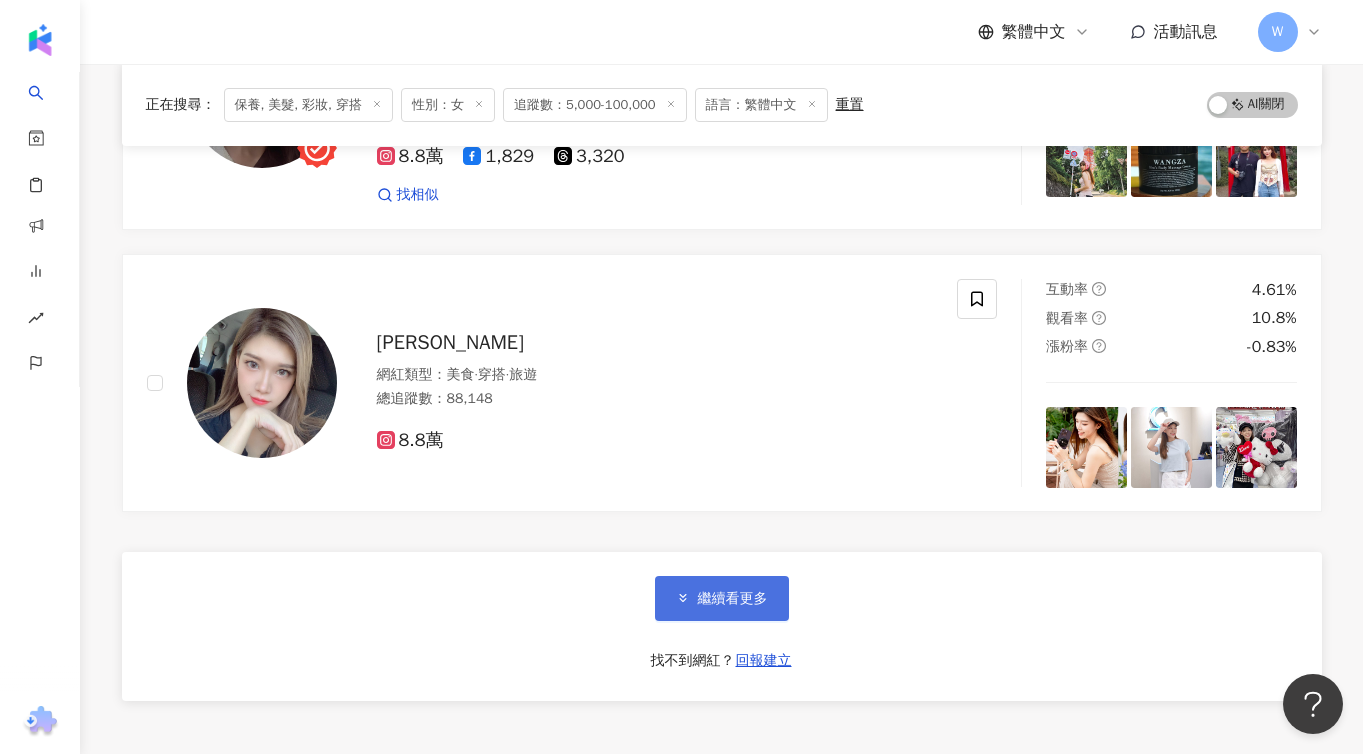 scroll, scrollTop: 3290, scrollLeft: 0, axis: vertical 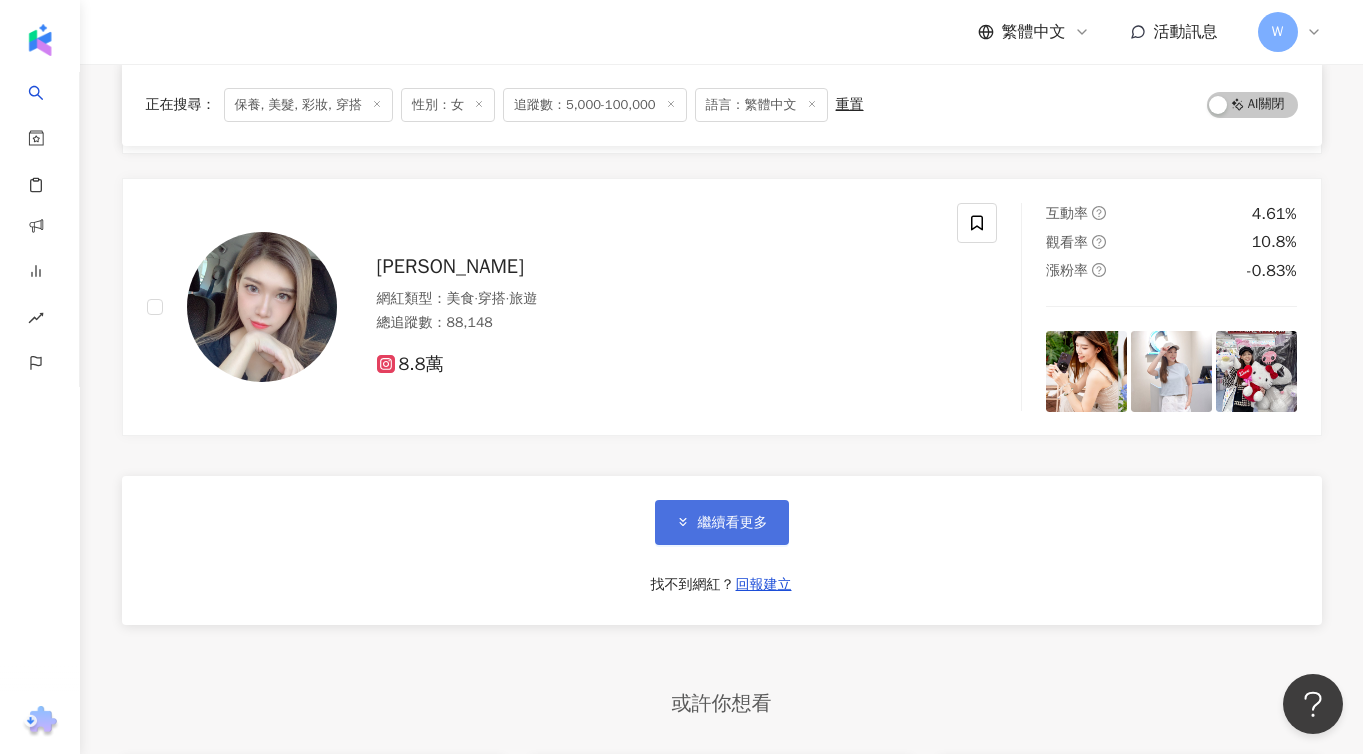 click on "繼續看更多" at bounding box center (722, 522) 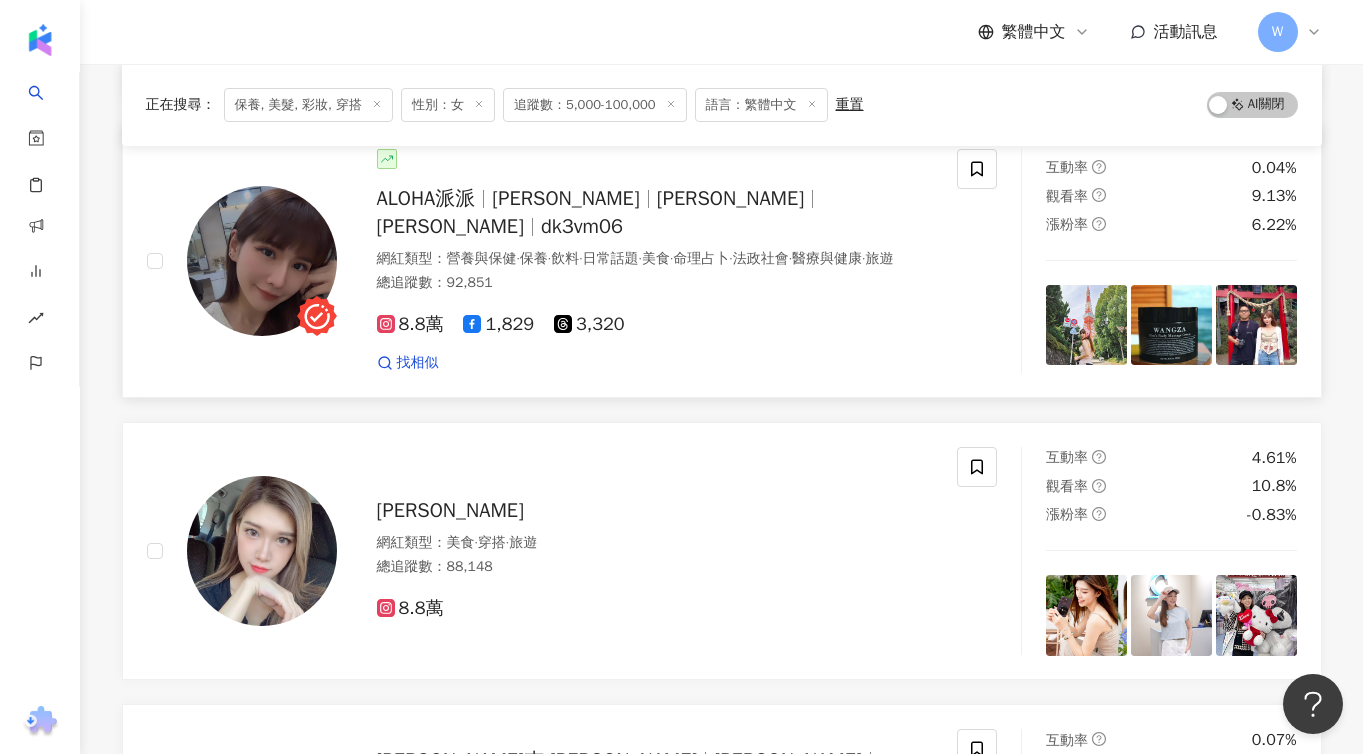 scroll, scrollTop: 3201, scrollLeft: 0, axis: vertical 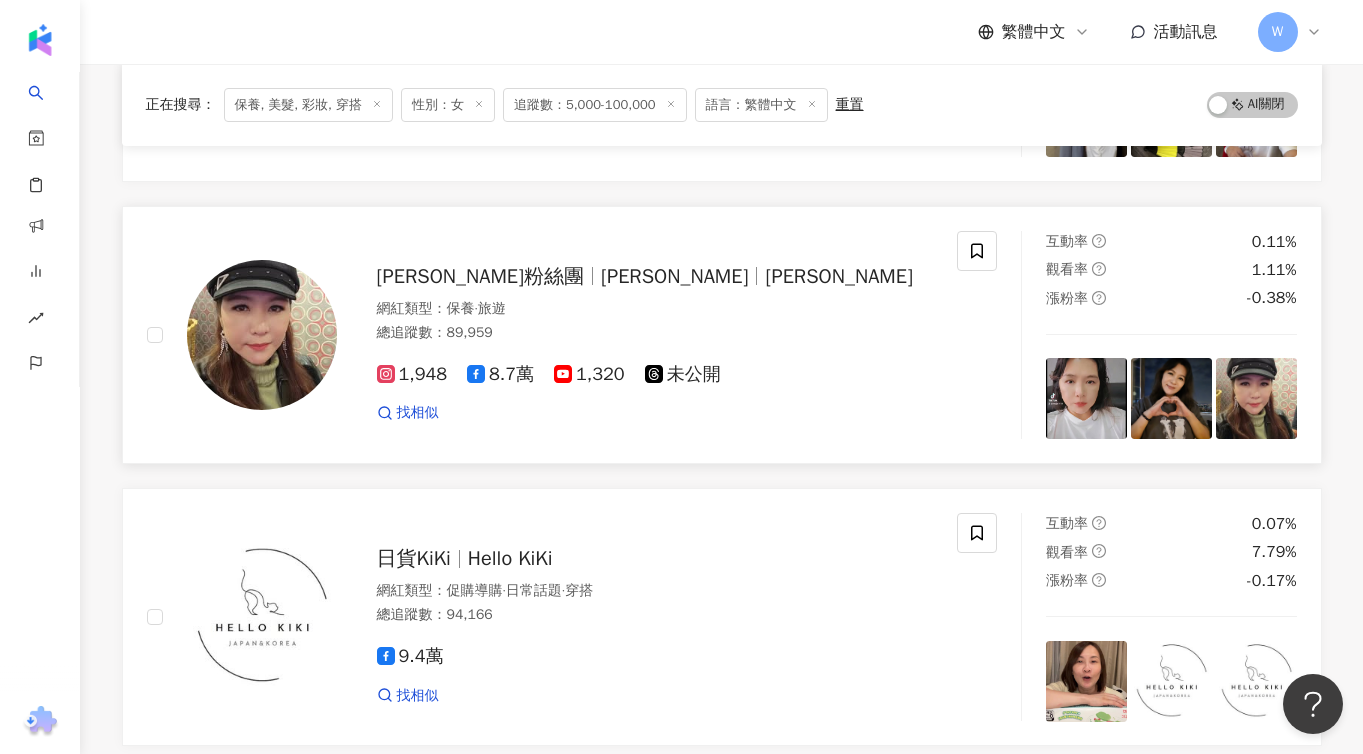 click on "林珮君" at bounding box center (674, 276) 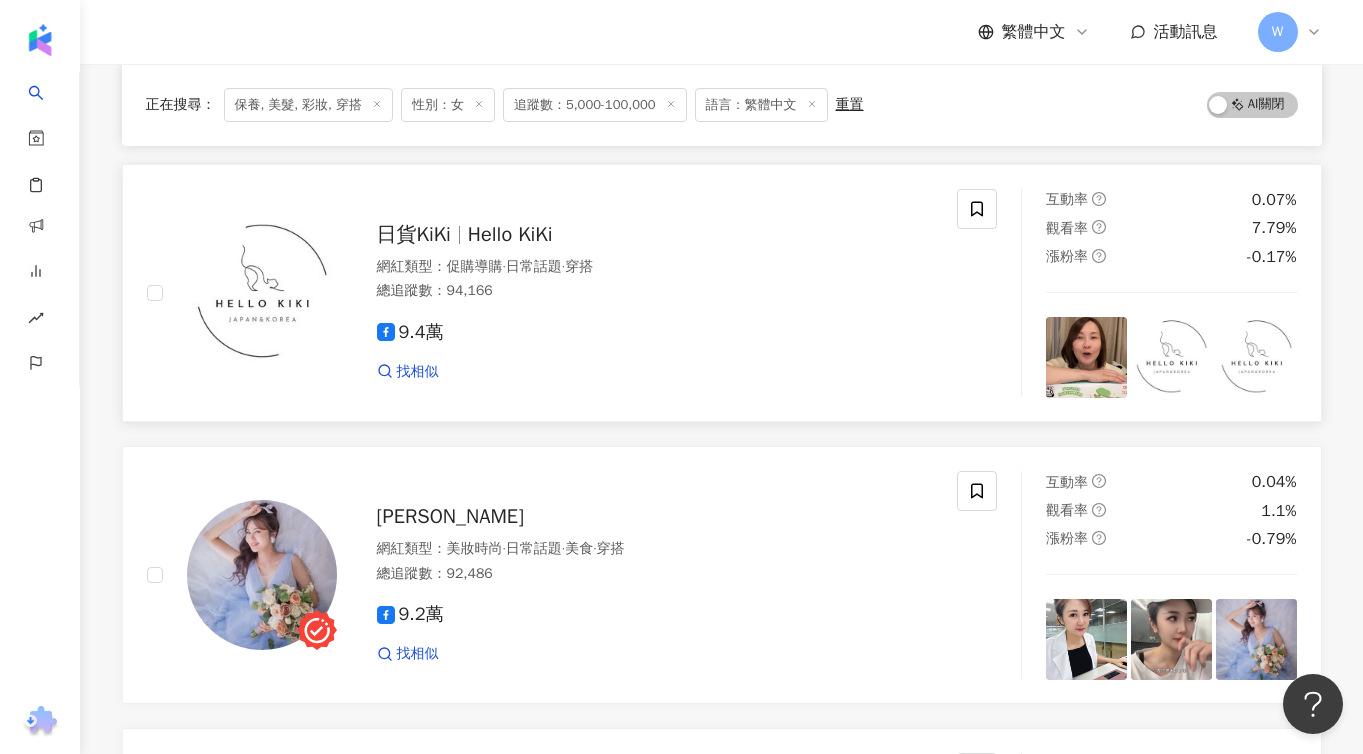 scroll, scrollTop: 4741, scrollLeft: 0, axis: vertical 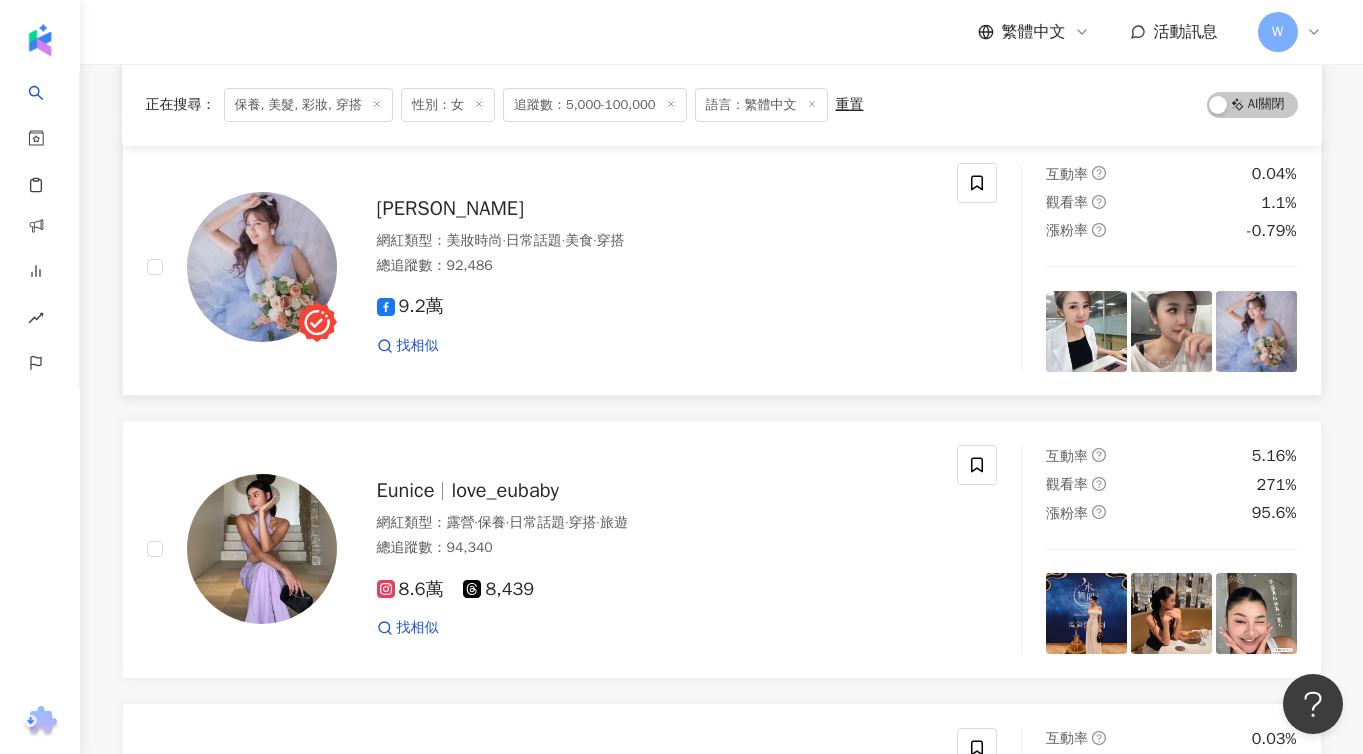 click on "游小璇" at bounding box center (450, 208) 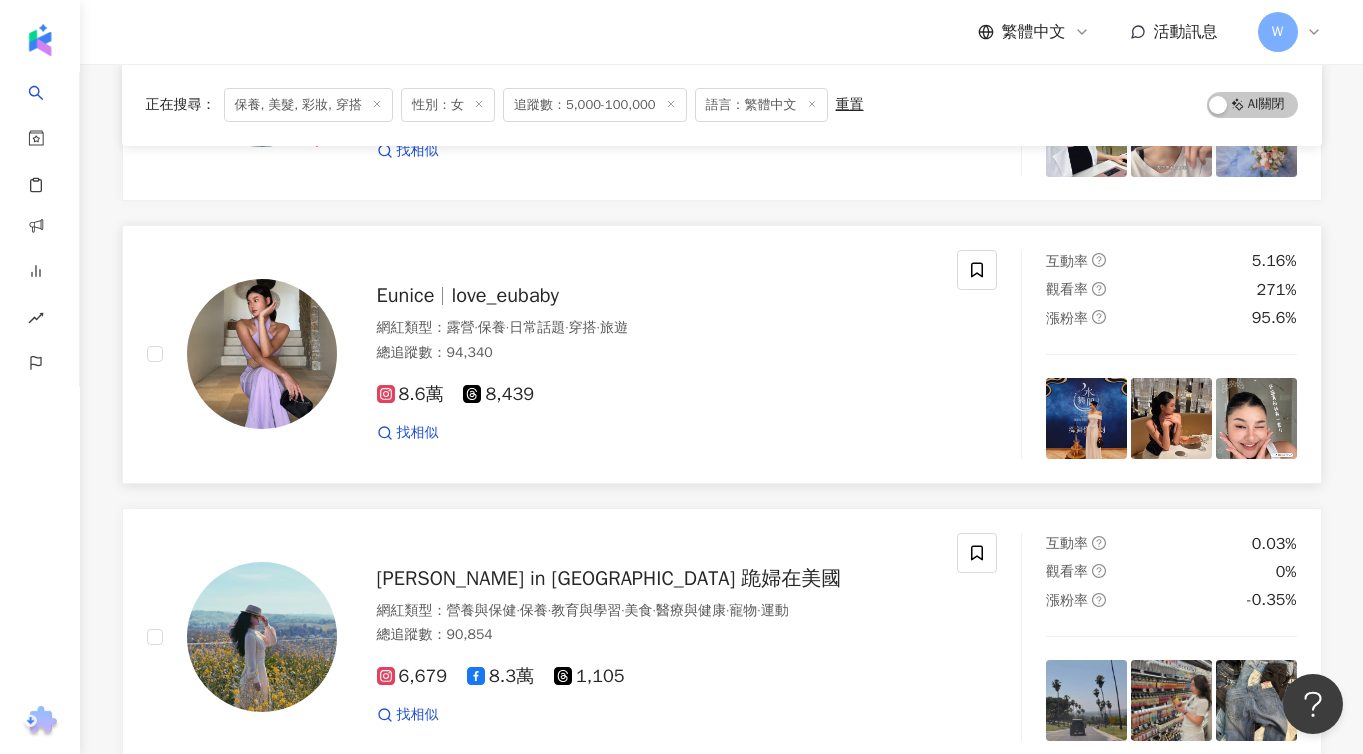 scroll, scrollTop: 4949, scrollLeft: 0, axis: vertical 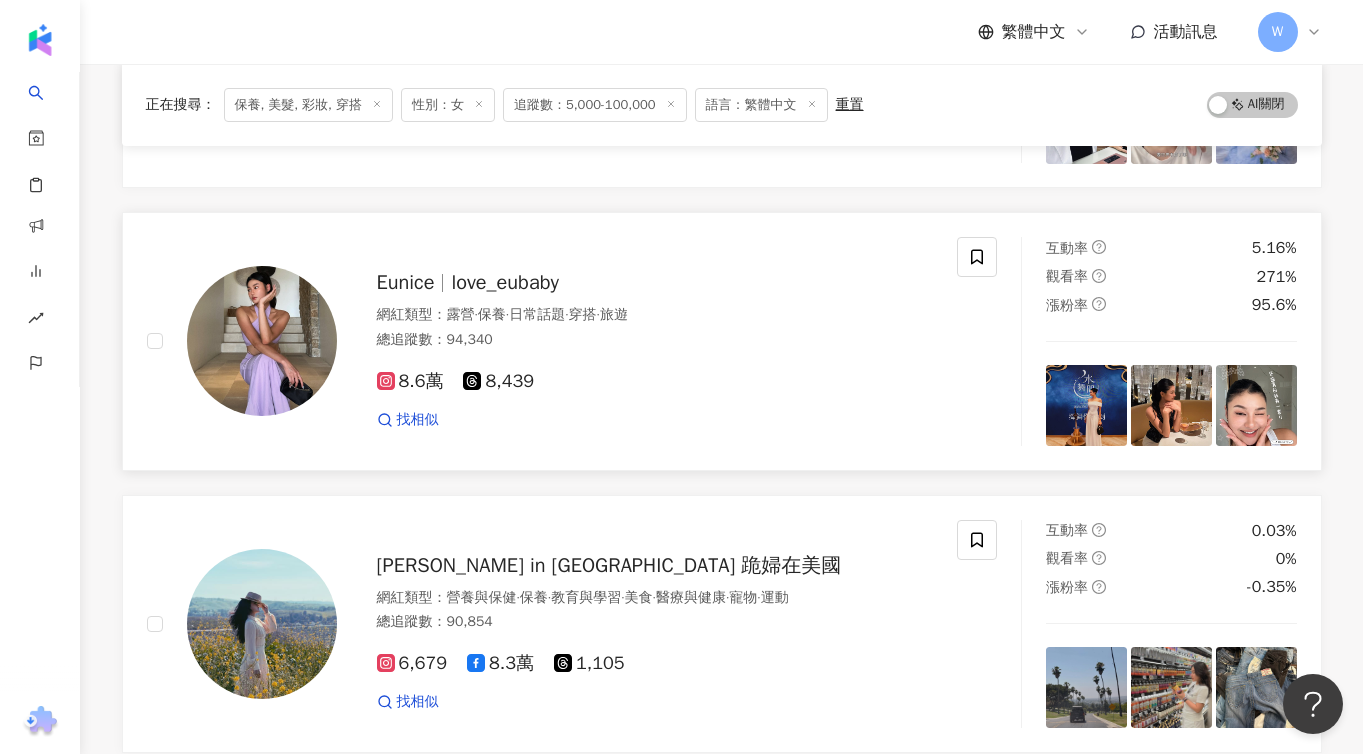 click on "love_eubaby" at bounding box center (504, 282) 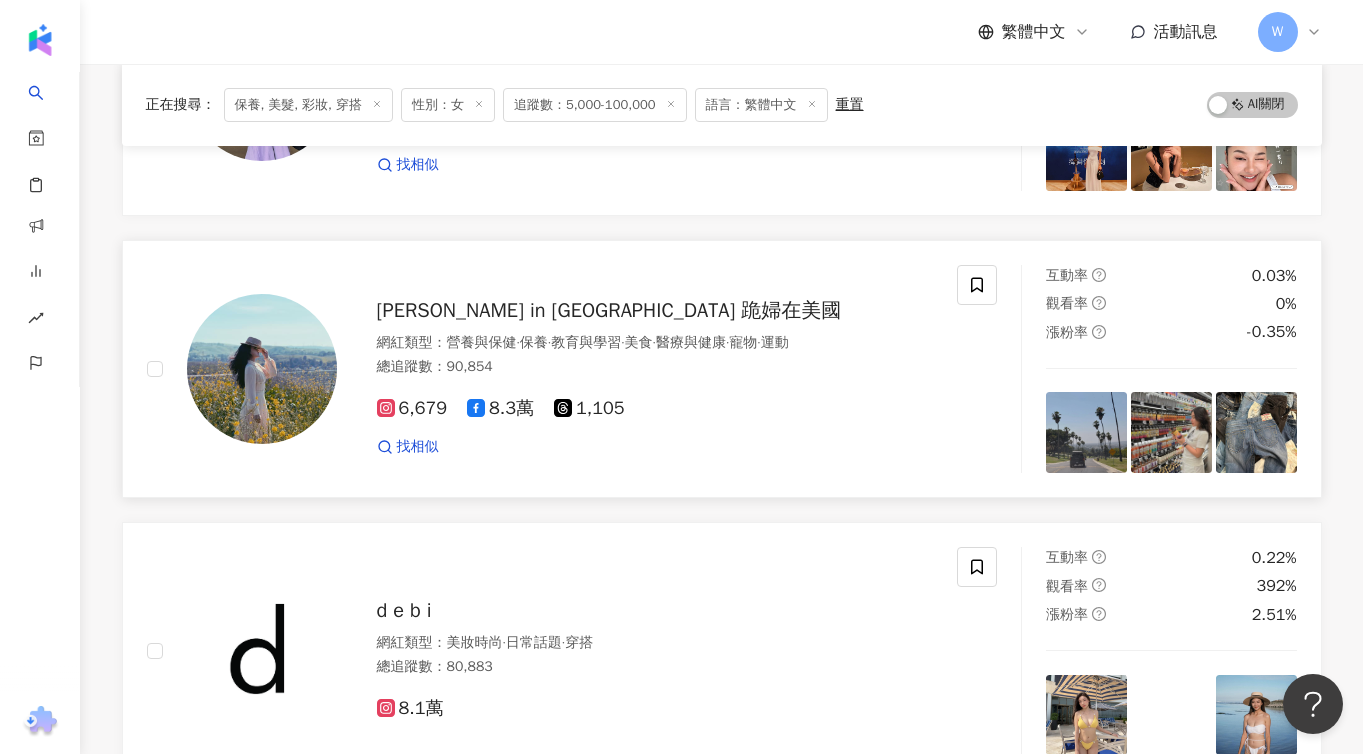 scroll, scrollTop: 5490, scrollLeft: 0, axis: vertical 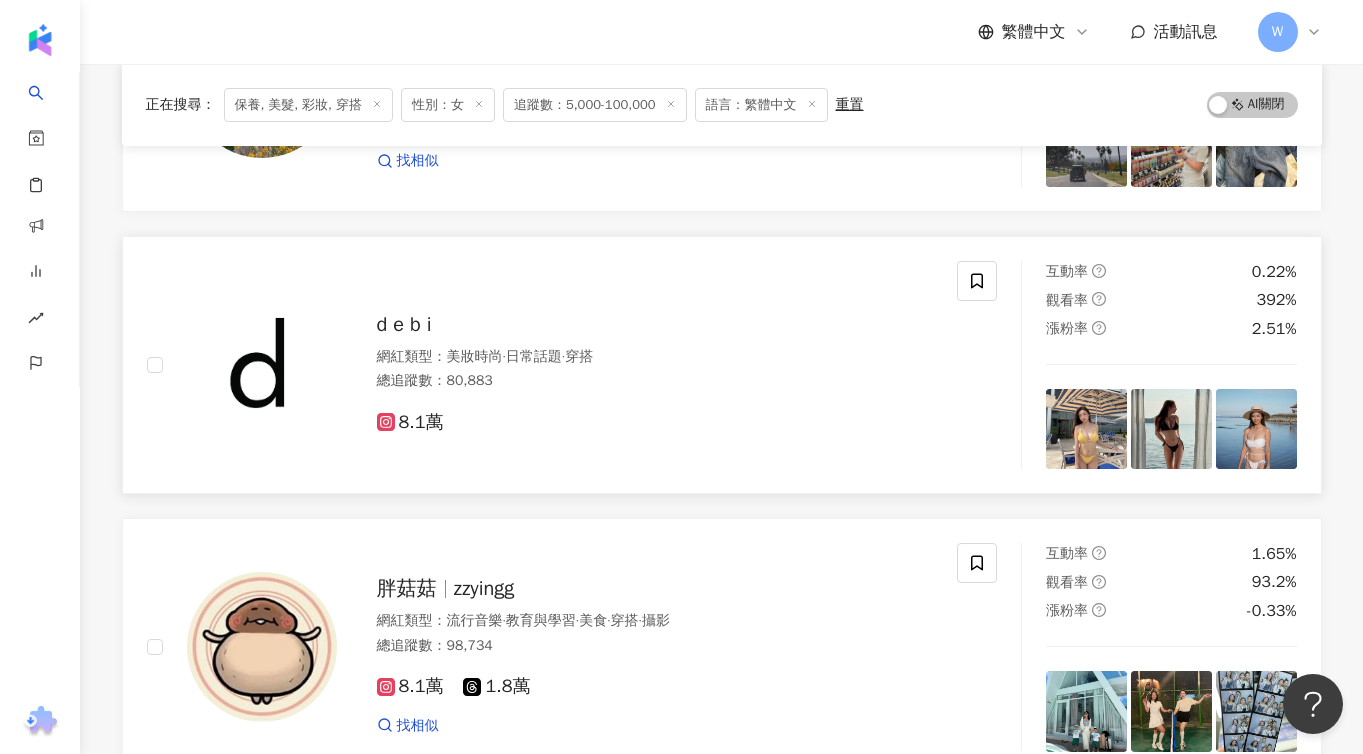 click on "d e b i" at bounding box center [404, 324] 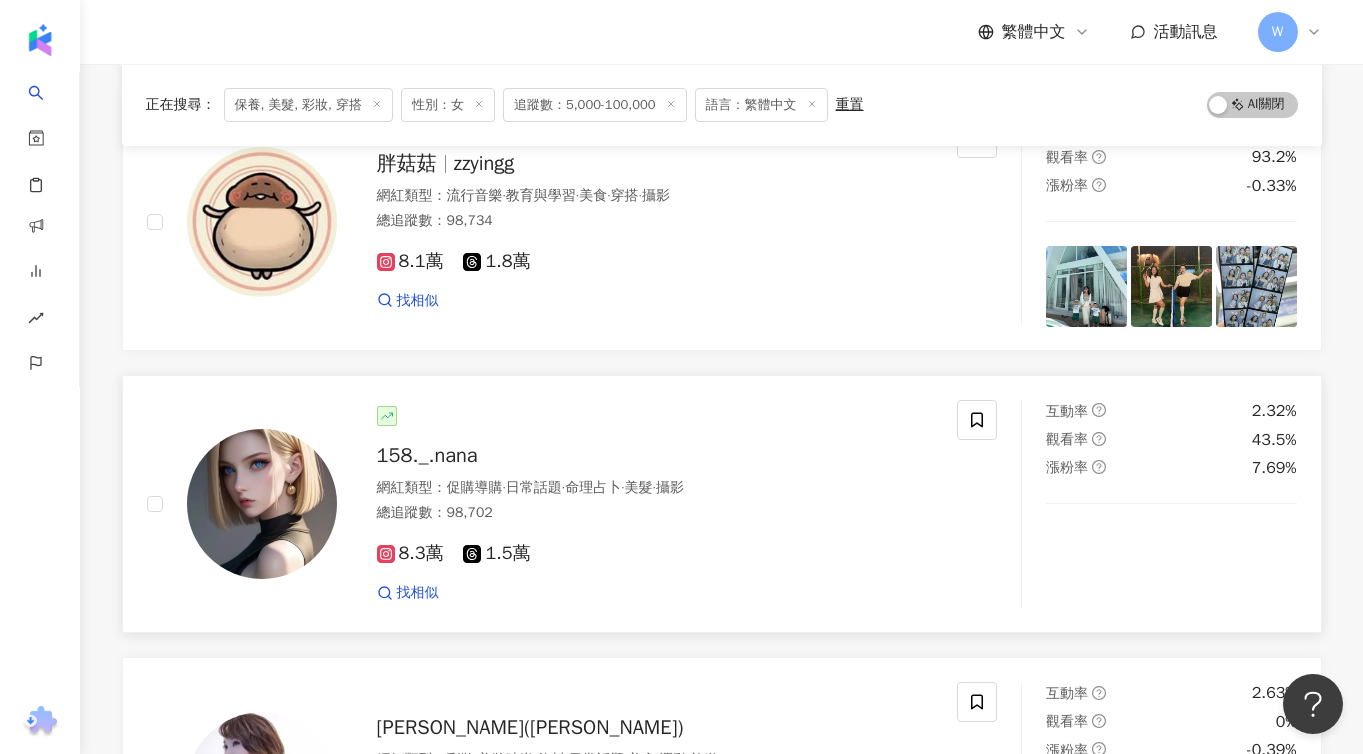 scroll, scrollTop: 5944, scrollLeft: 0, axis: vertical 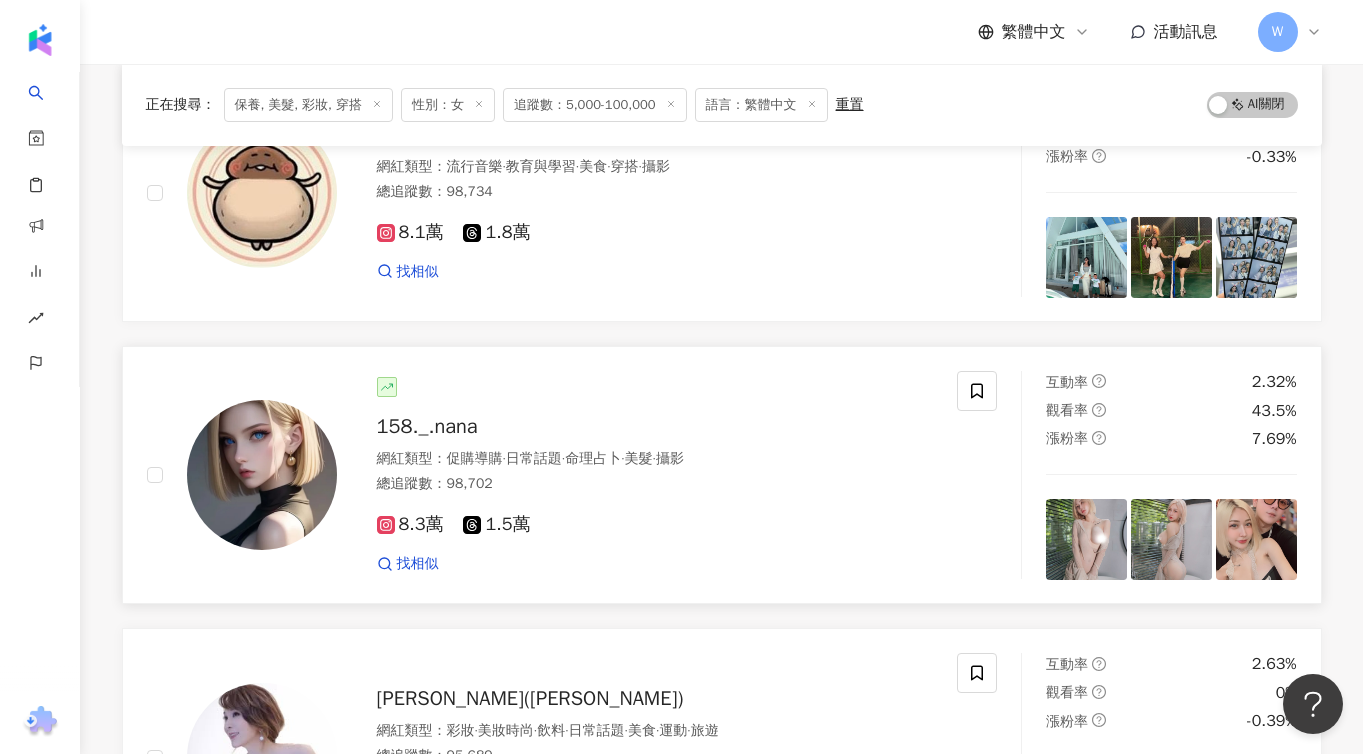 click on "158._.nana" at bounding box center [427, 426] 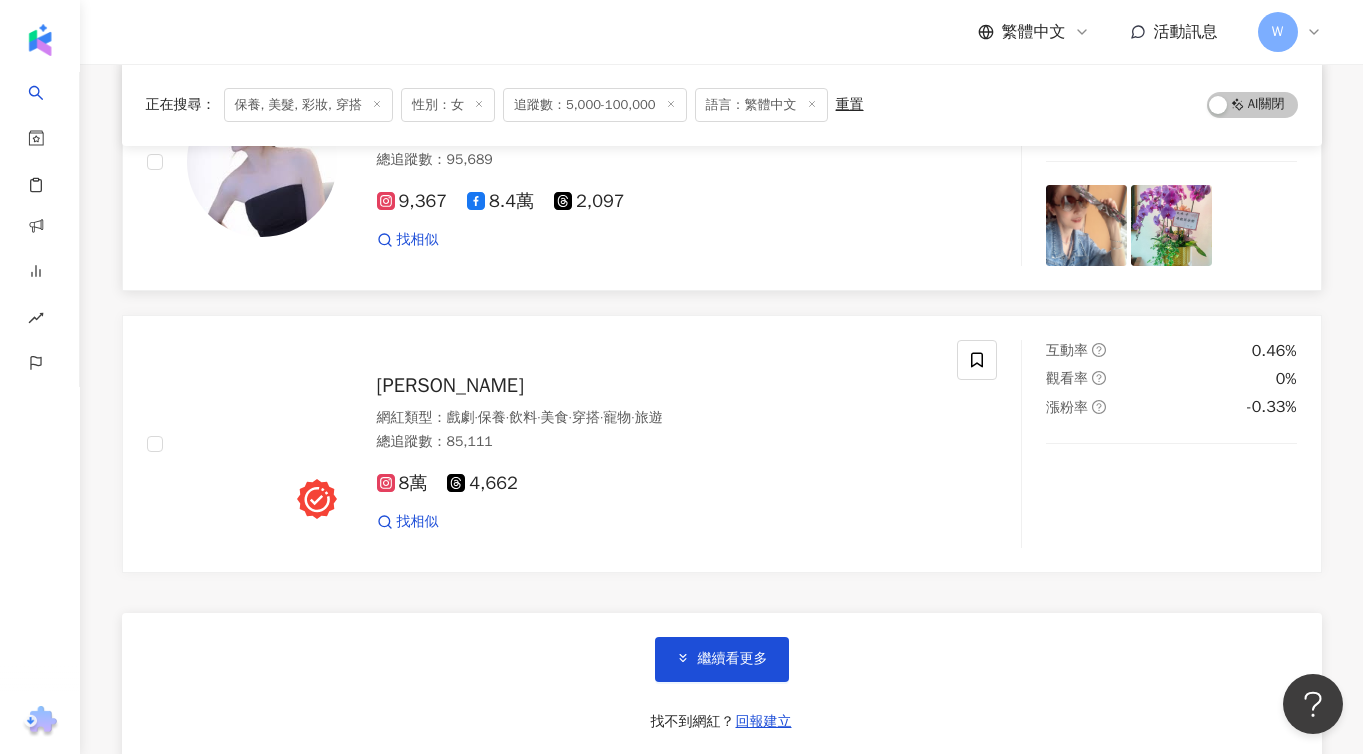 scroll, scrollTop: 6643, scrollLeft: 0, axis: vertical 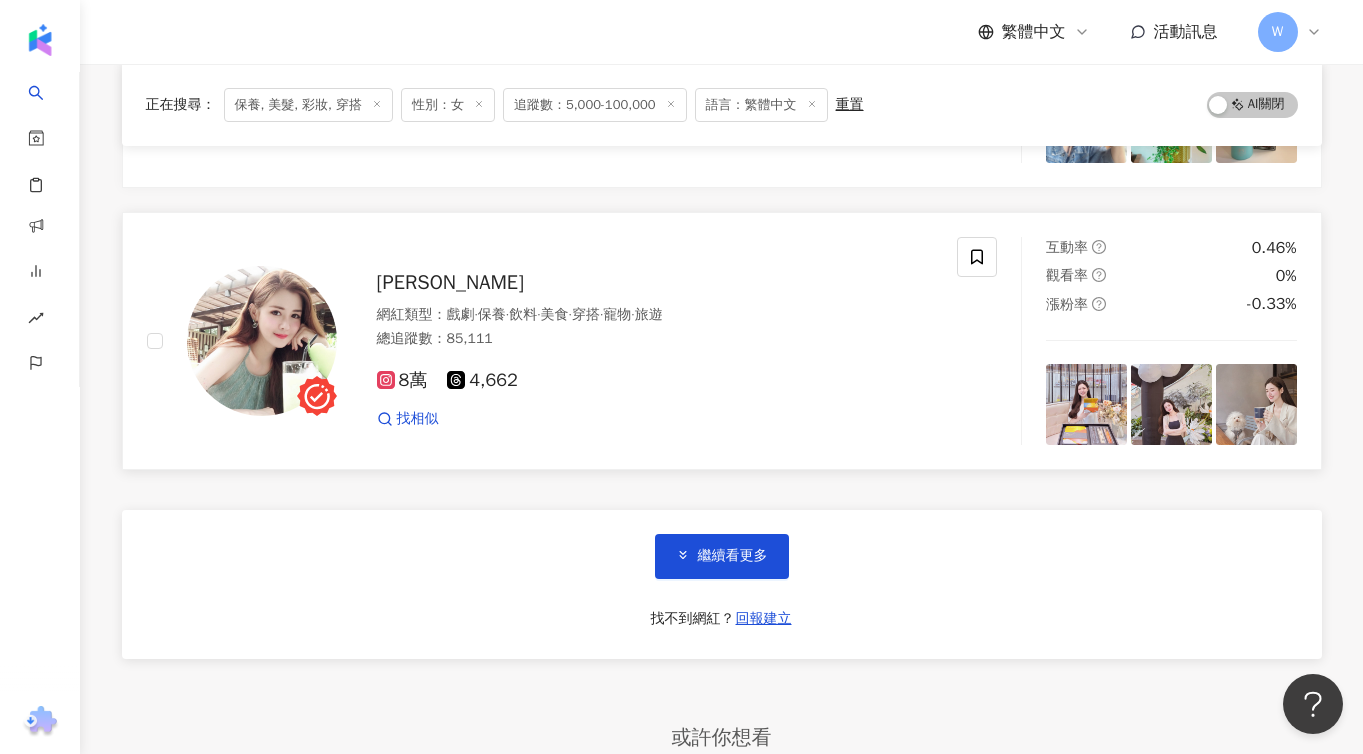 click on "黃榕" at bounding box center [450, 282] 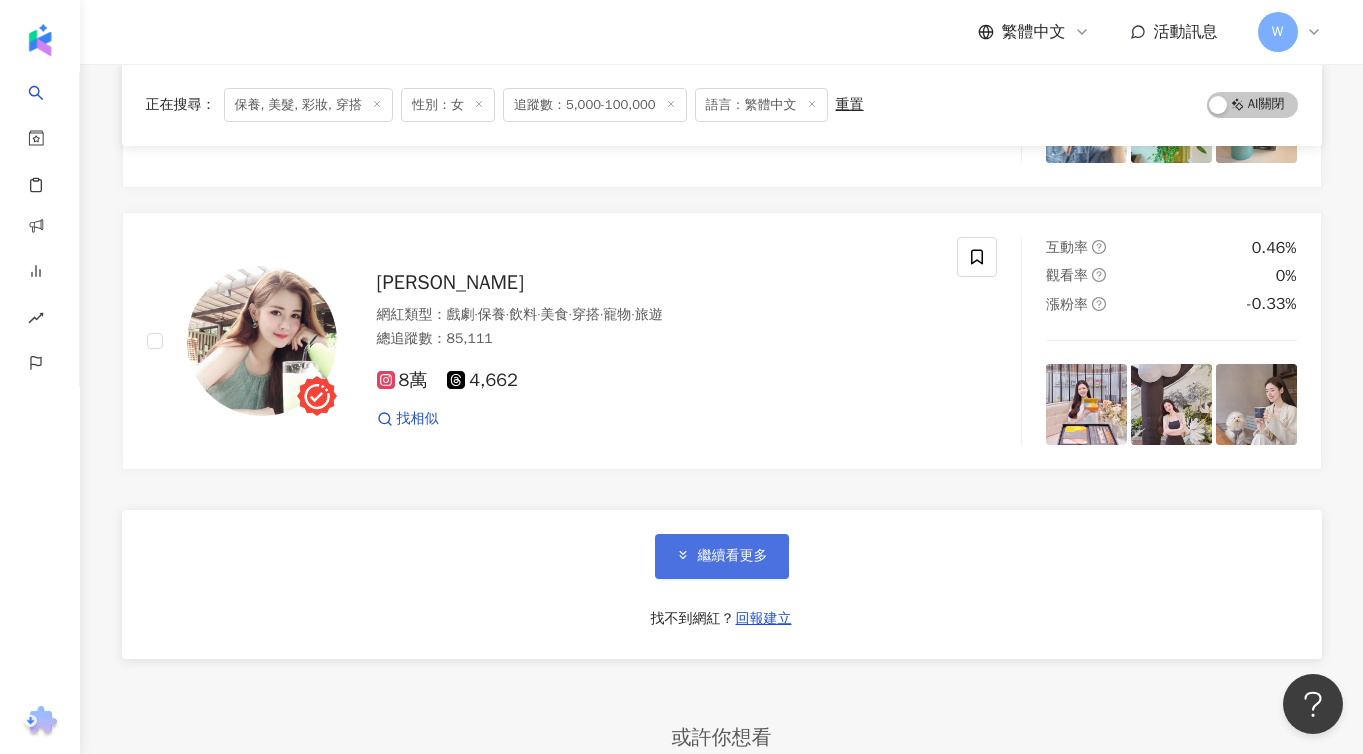 click on "繼續看更多" at bounding box center [722, 556] 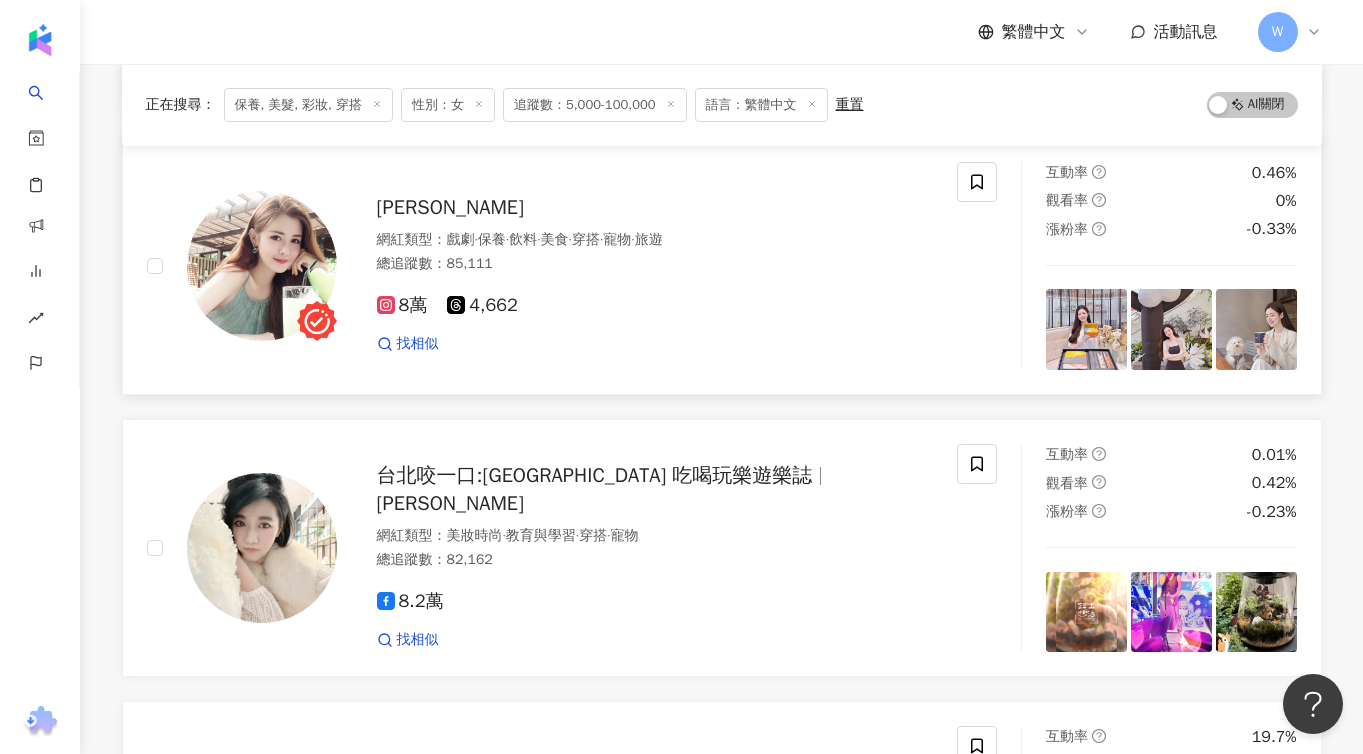 scroll, scrollTop: 6900, scrollLeft: 0, axis: vertical 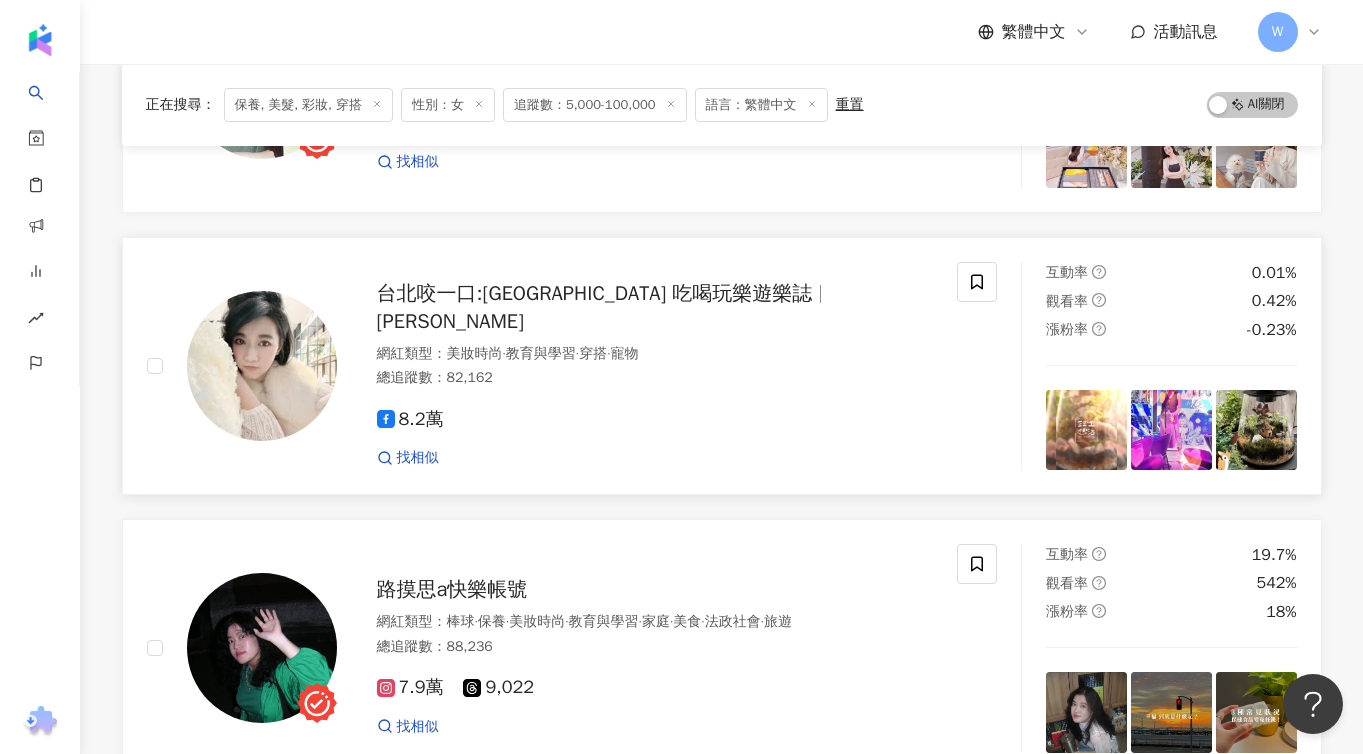 click on "台北咬一口:TAIPEI 吃喝玩樂遊樂誌" at bounding box center [595, 293] 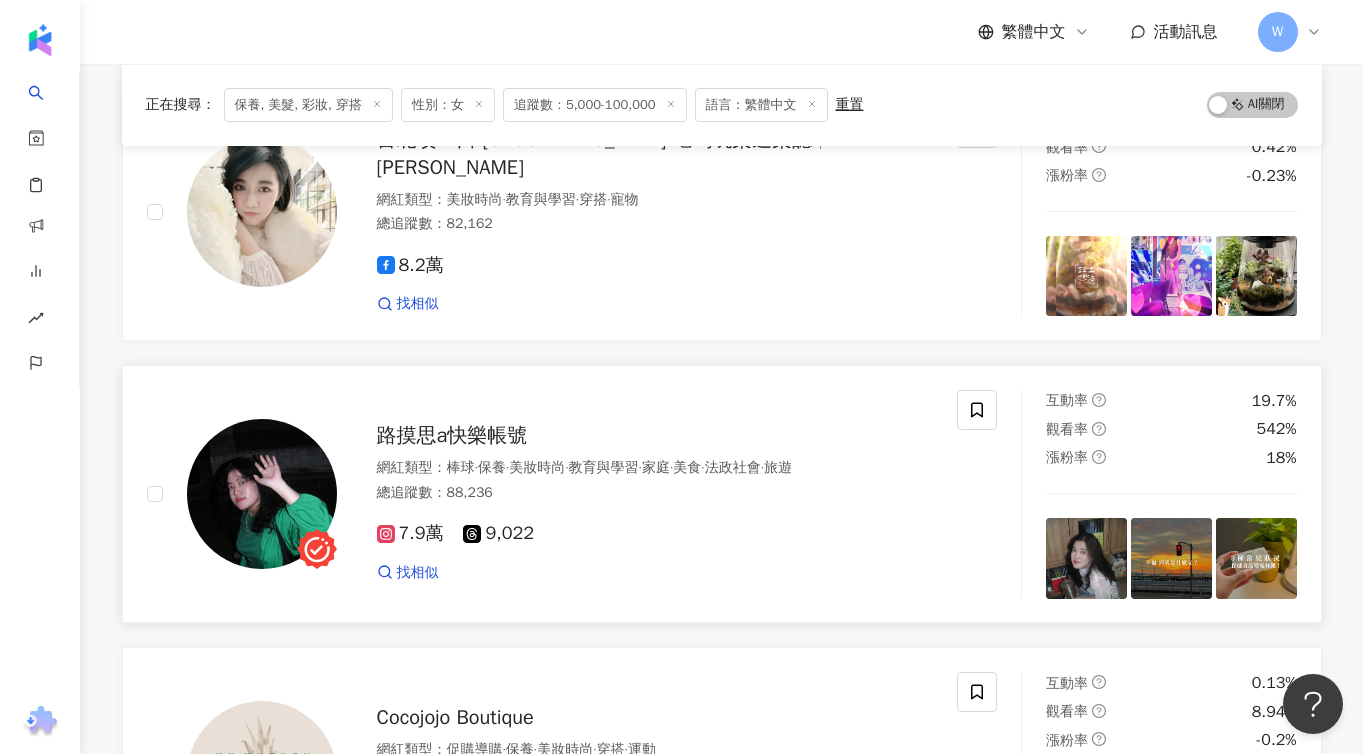scroll, scrollTop: 7157, scrollLeft: 0, axis: vertical 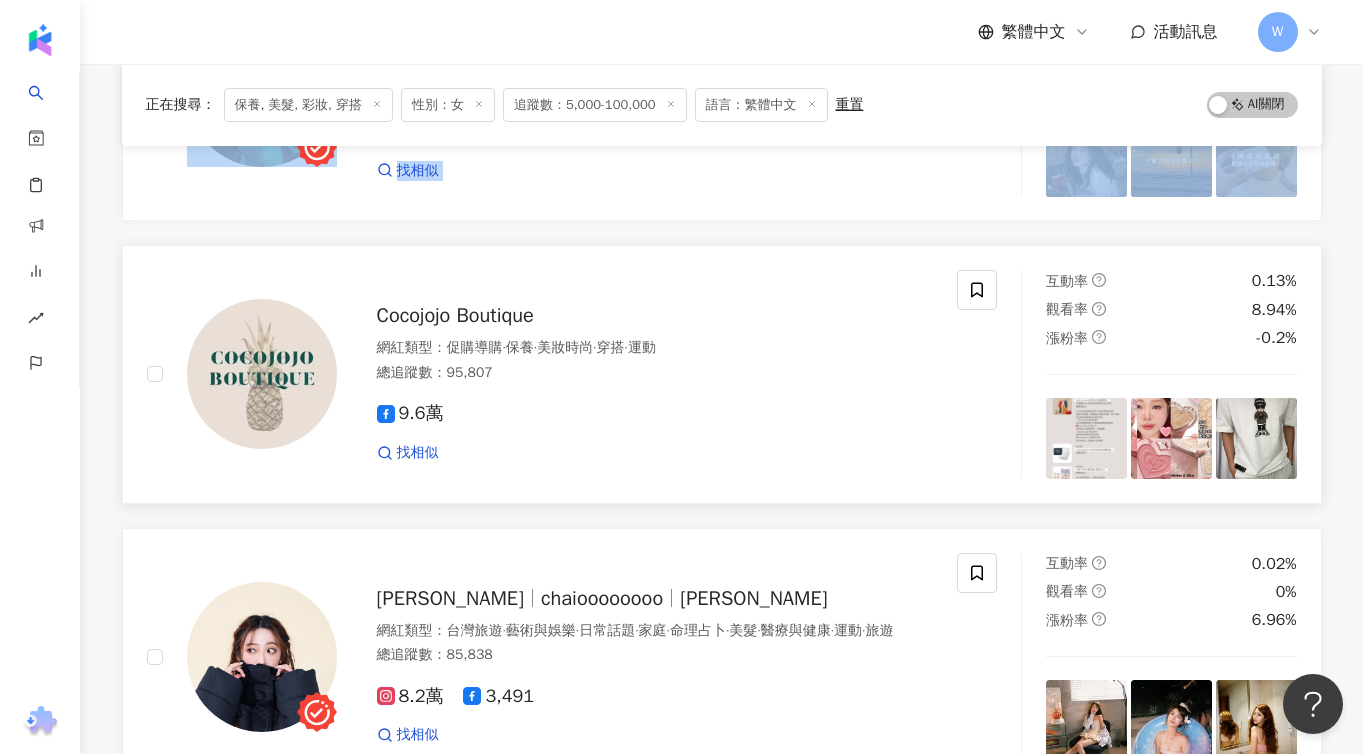 click on "Cocojojo Boutique" at bounding box center [455, 315] 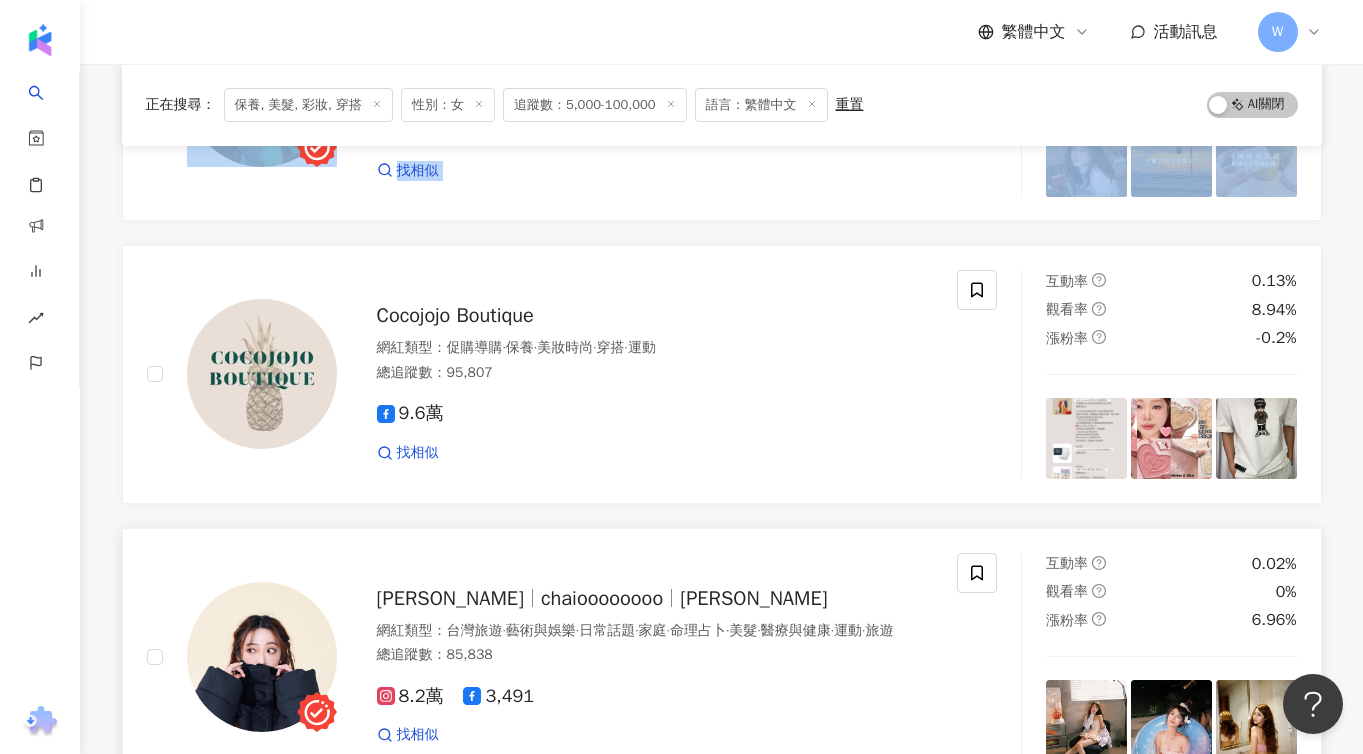 scroll, scrollTop: 7836, scrollLeft: 0, axis: vertical 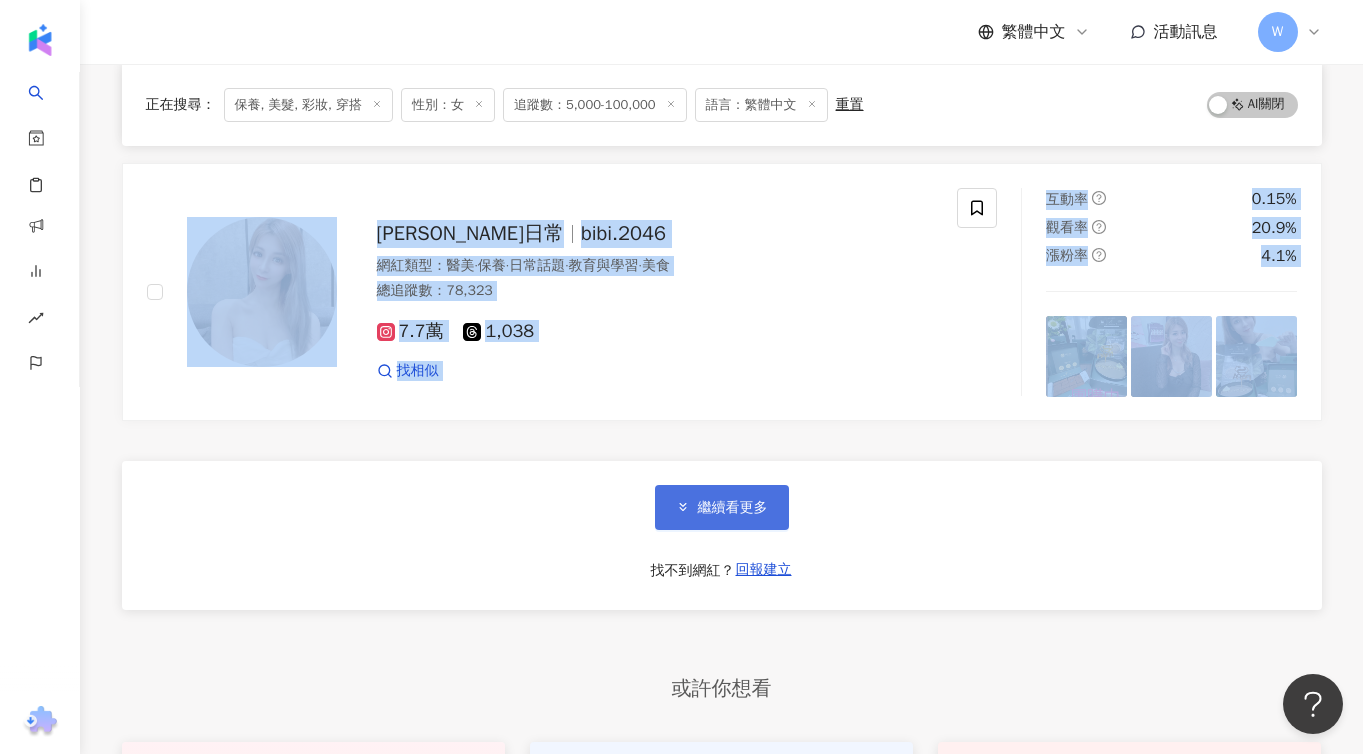 click on "繼續看更多" at bounding box center [722, 507] 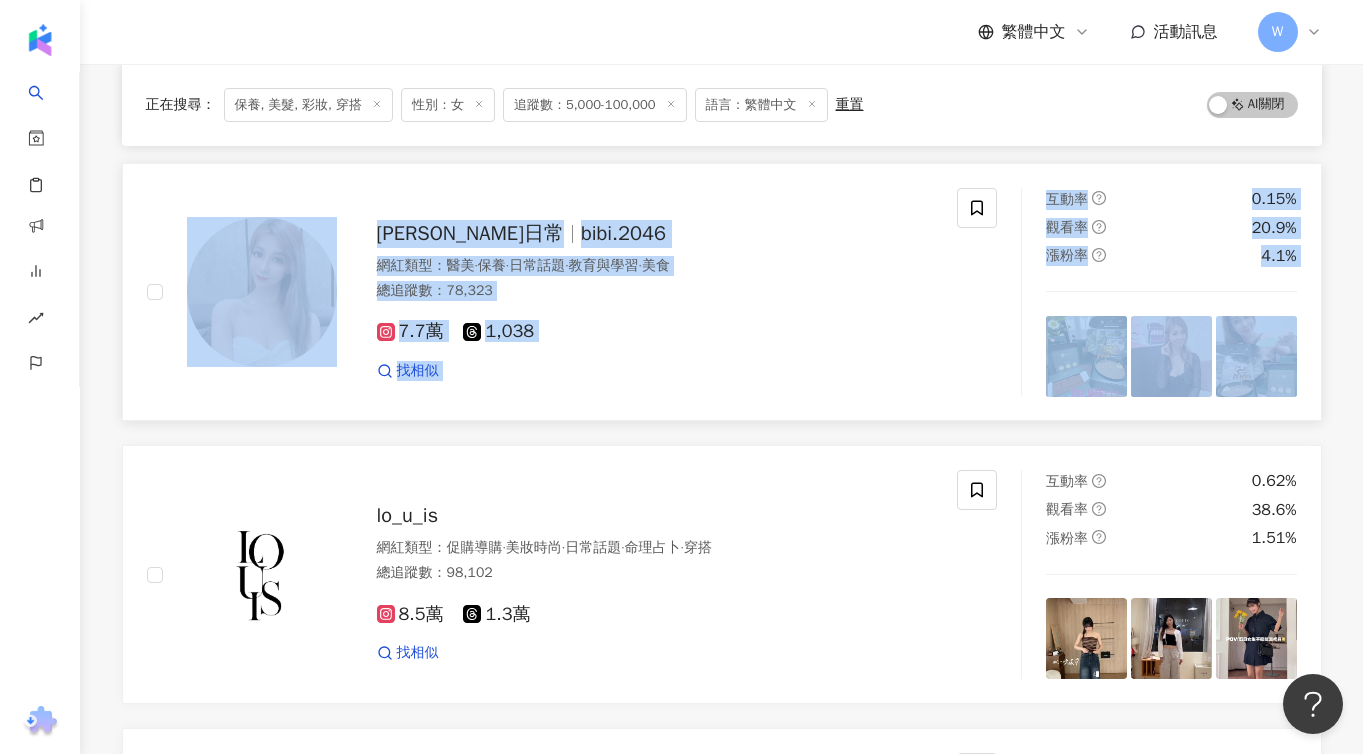 click on "cindy 辛蒂日常 bibi.2046 網紅類型 ： 醫美  ·  保養  ·  日常話題  ·  教育與學習  ·  美食 總追蹤數 ： 78,323 7.7萬 1,038 找相似 互動率 0.15% 觀看率 20.9% 漲粉率 4.1%" at bounding box center (722, 292) 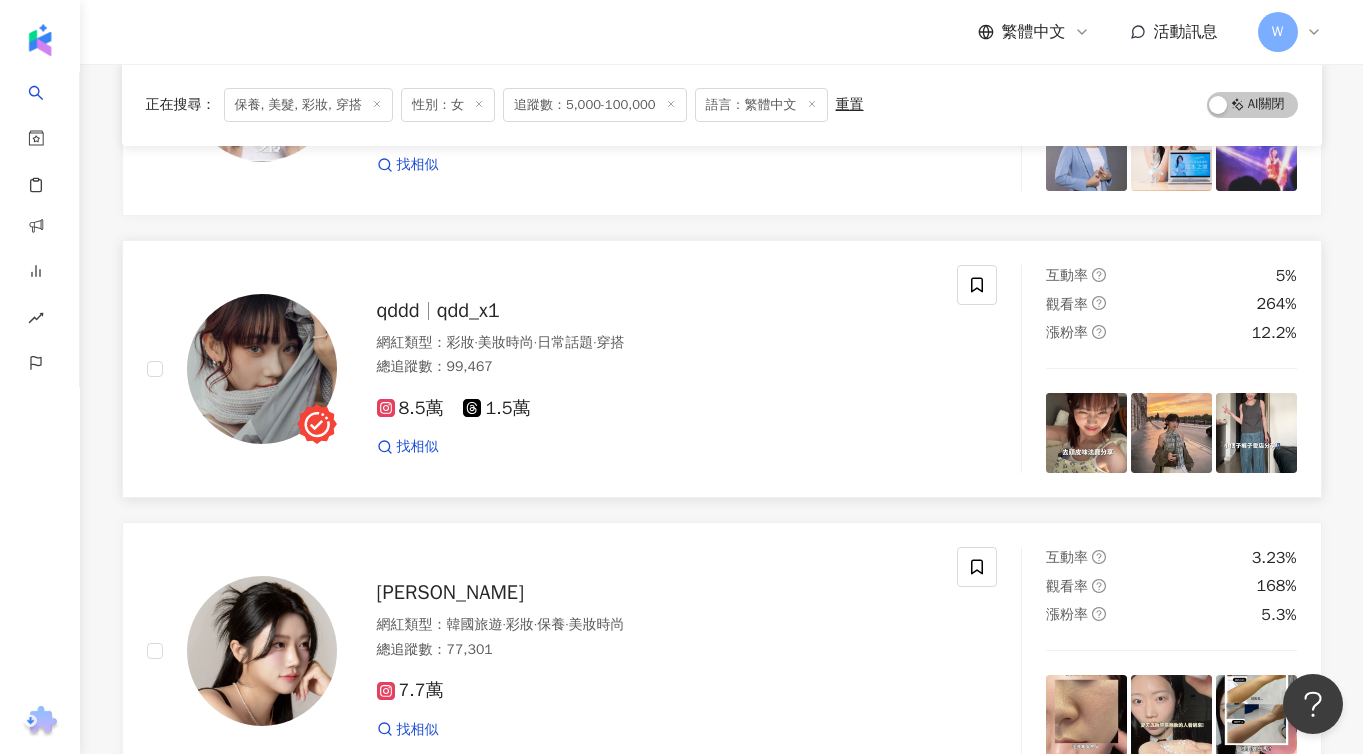 scroll, scrollTop: 9386, scrollLeft: 0, axis: vertical 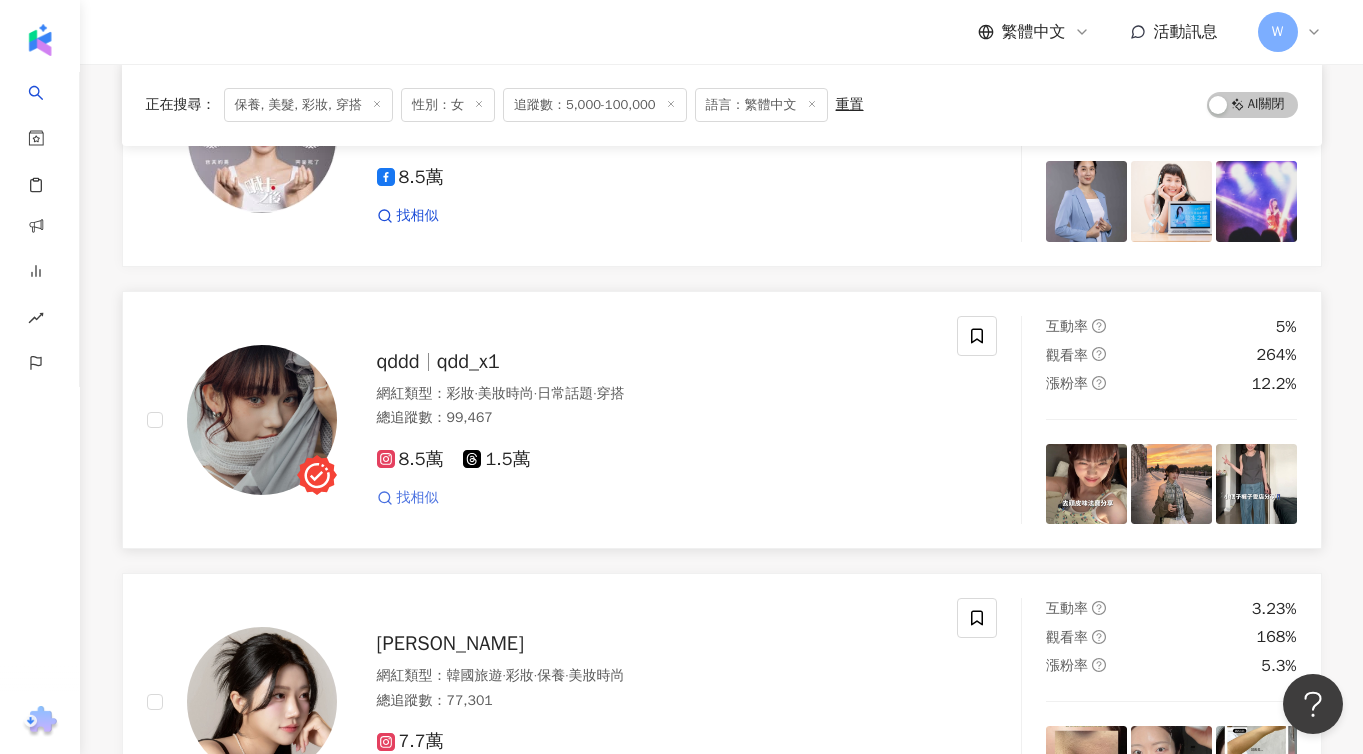 click on "找相似" at bounding box center [418, 498] 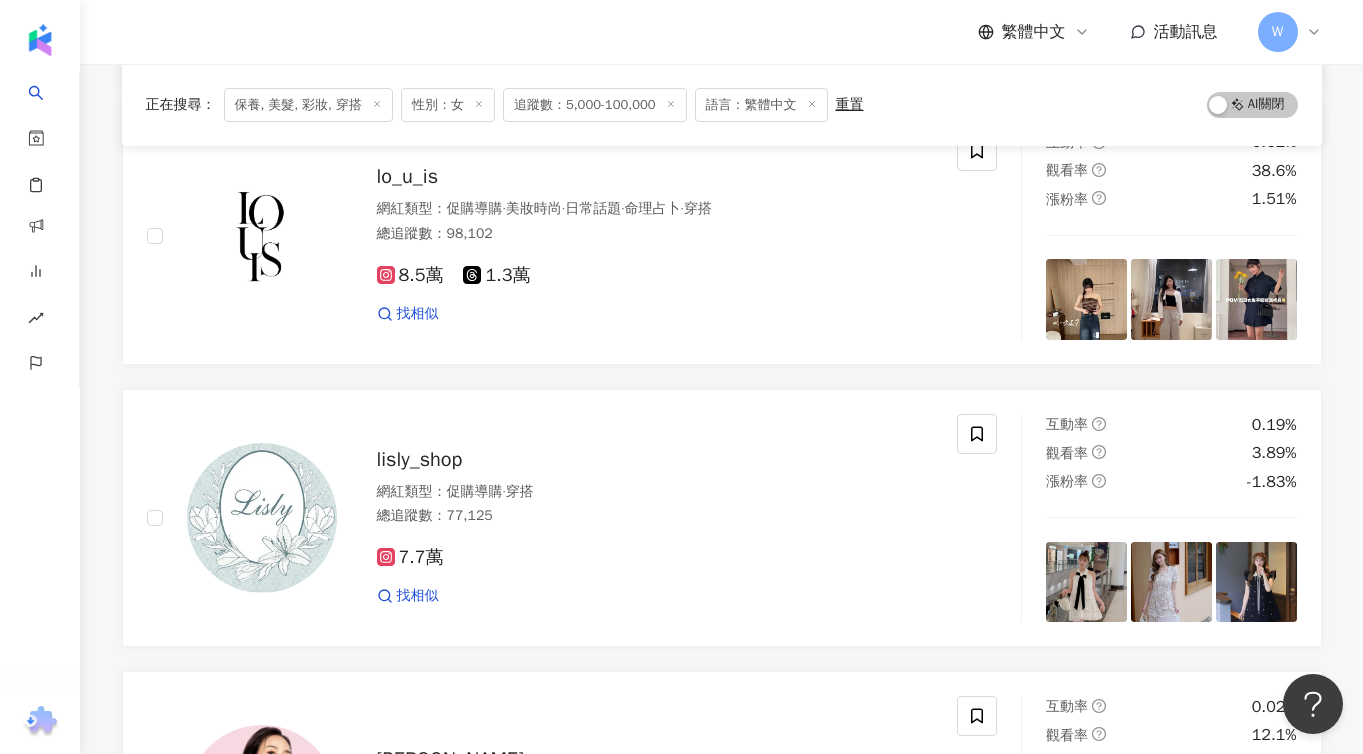 scroll, scrollTop: 10378, scrollLeft: 0, axis: vertical 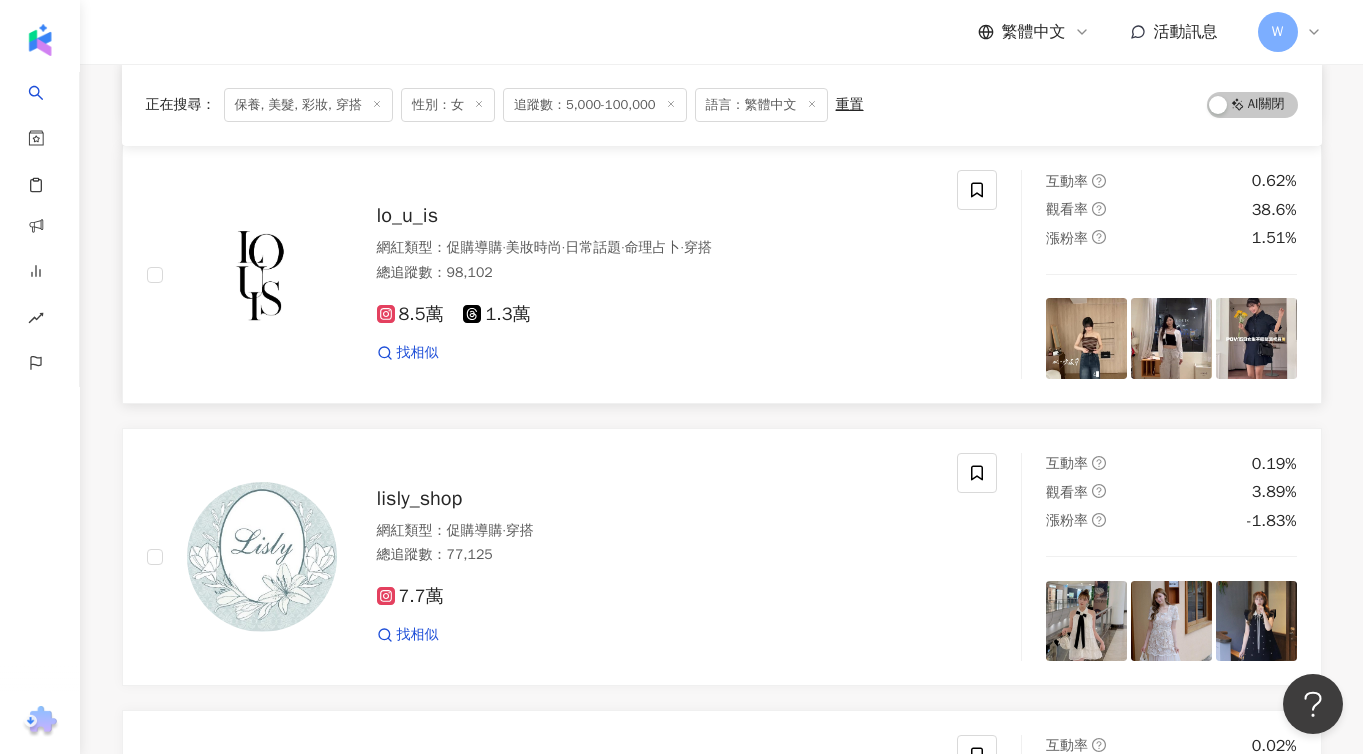 click on "lo_u_is" at bounding box center (408, 215) 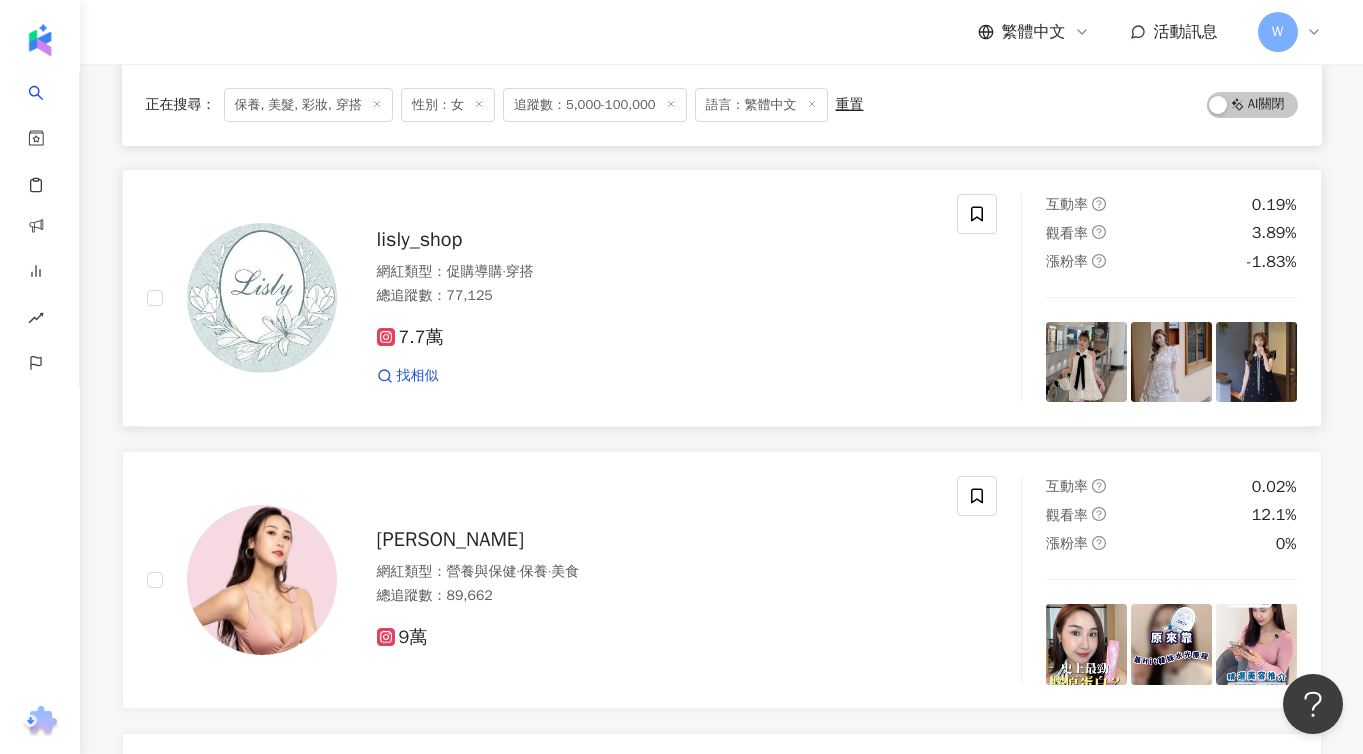 scroll, scrollTop: 10822, scrollLeft: 0, axis: vertical 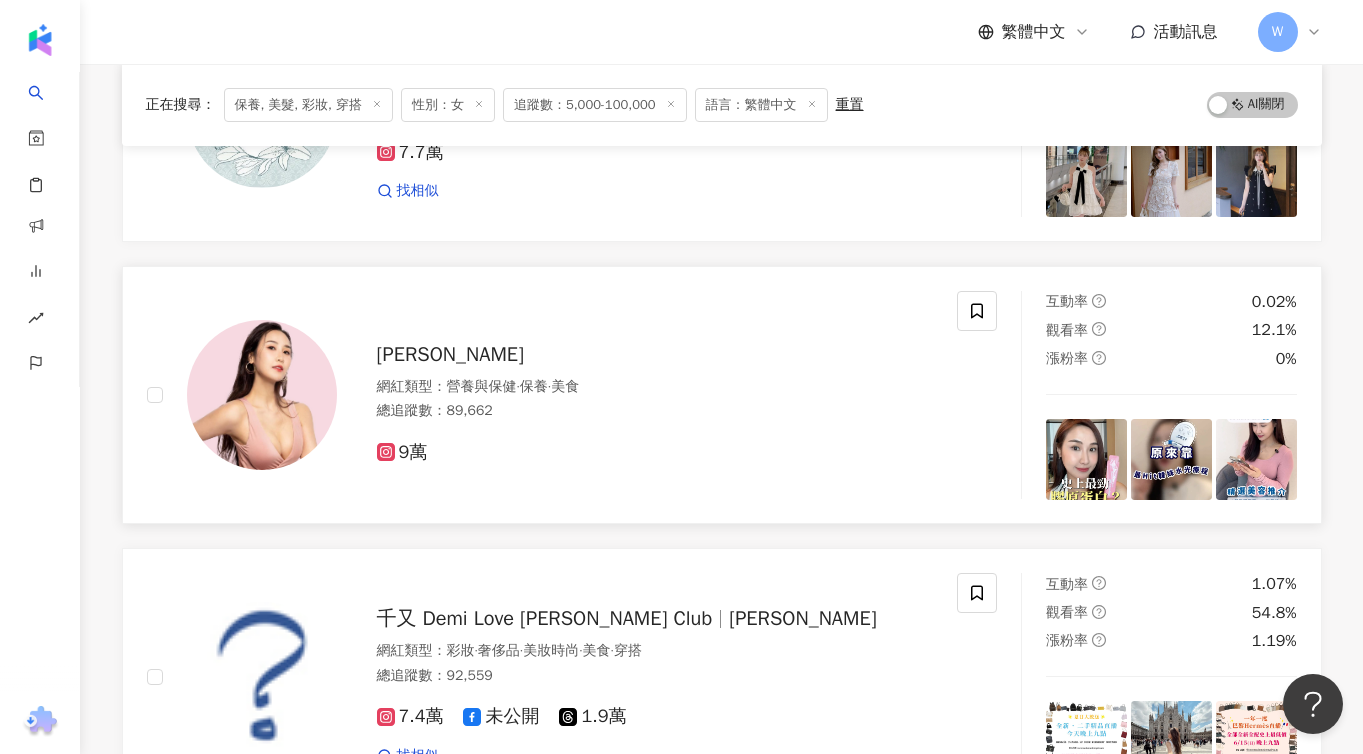 click on "林寶玉 Connie" at bounding box center (450, 354) 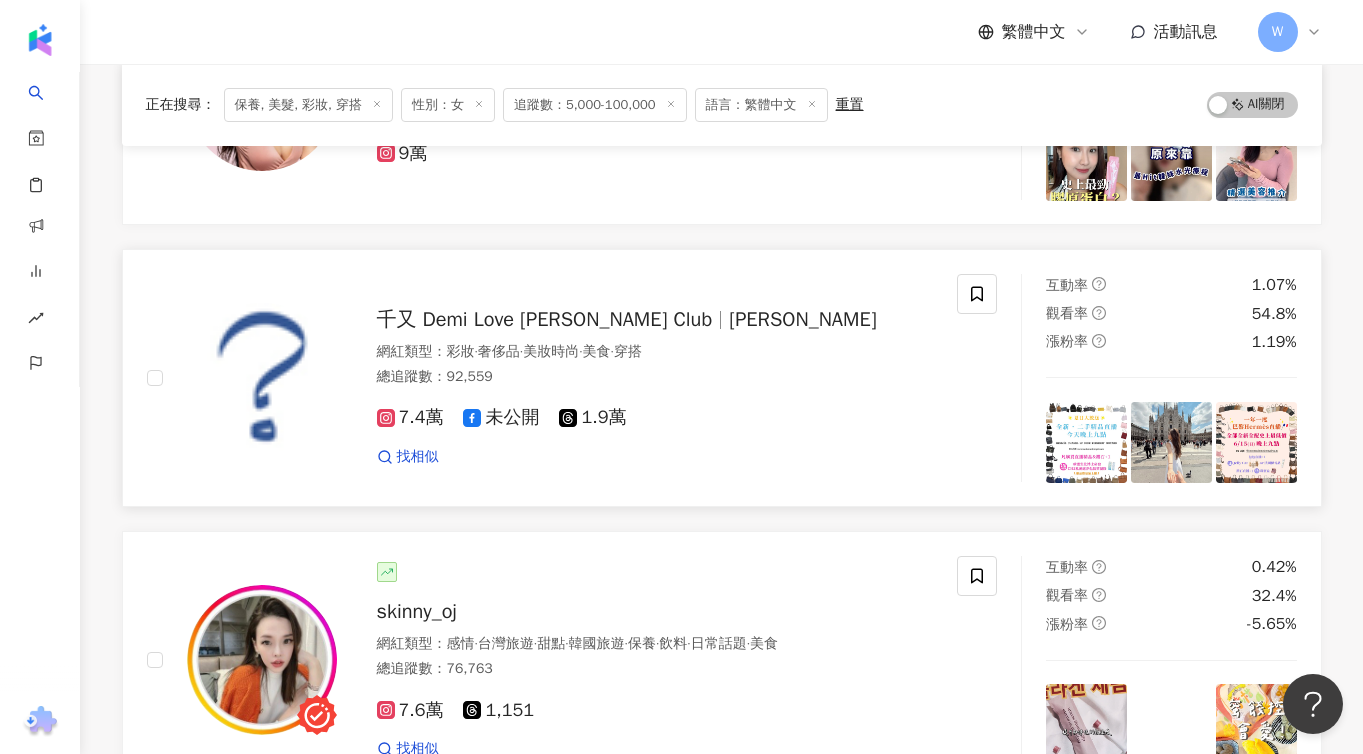 scroll, scrollTop: 11365, scrollLeft: 0, axis: vertical 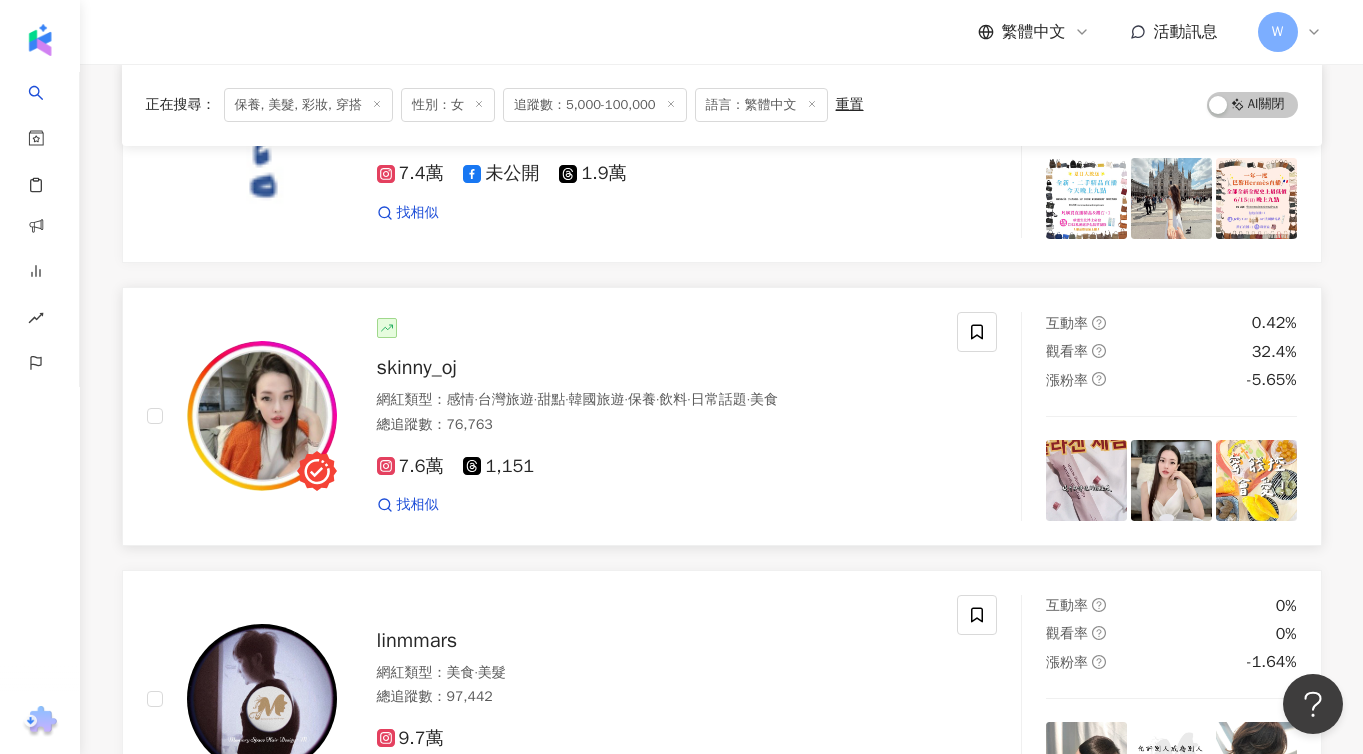 click on "skinny_oj" at bounding box center [417, 367] 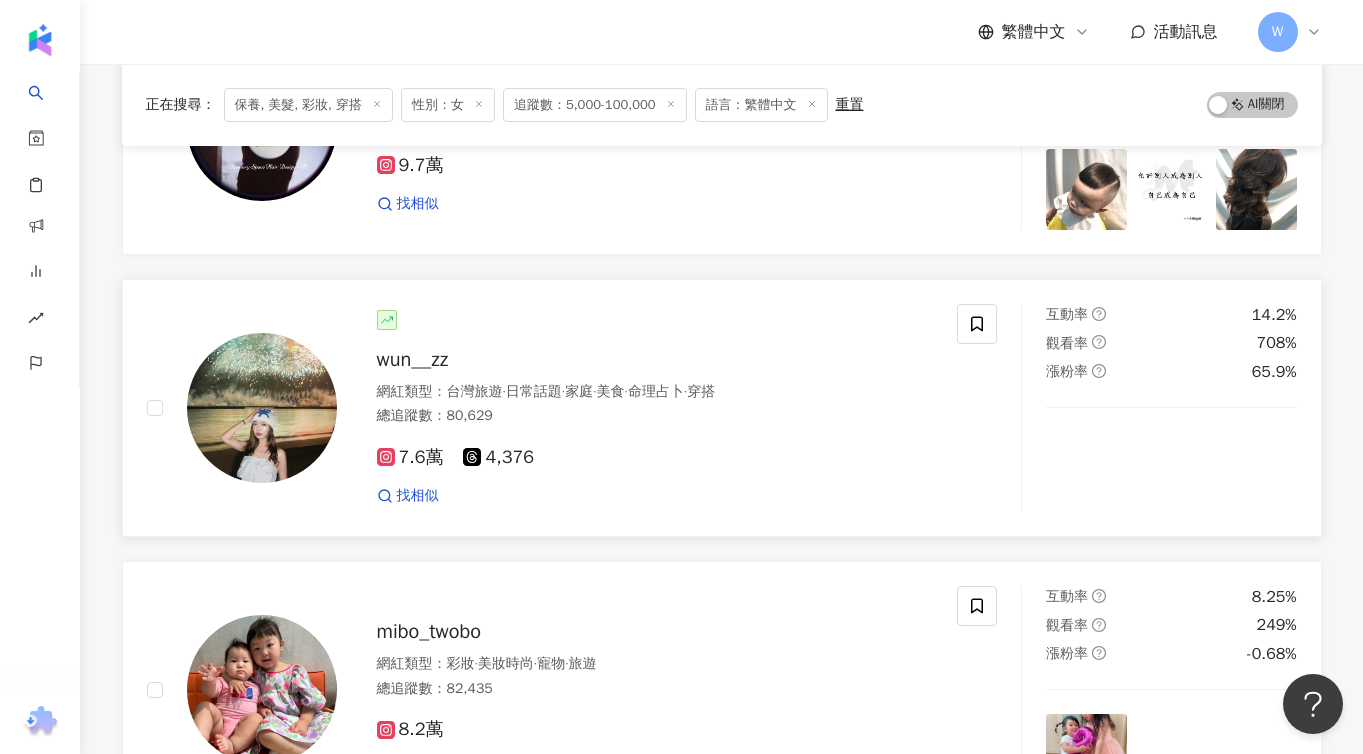 scroll, scrollTop: 12070, scrollLeft: 0, axis: vertical 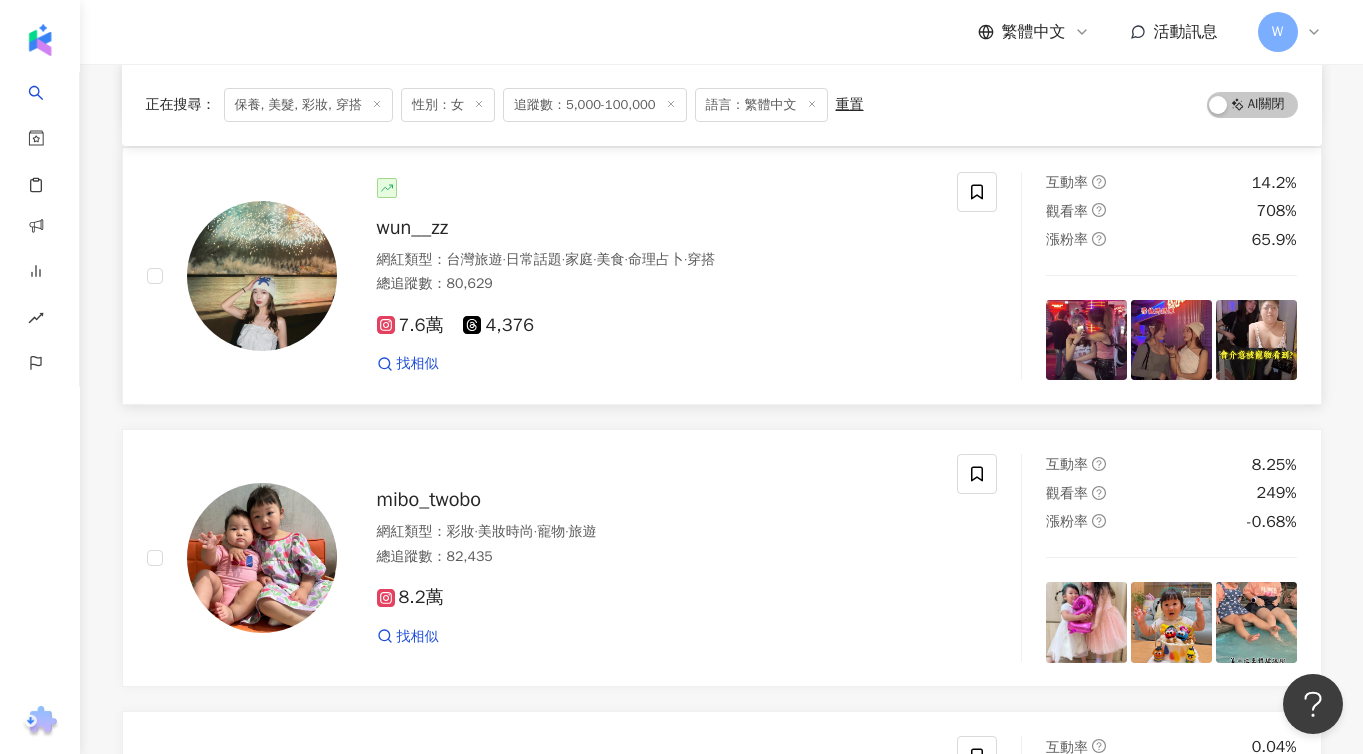 click on "wun__zz" at bounding box center (413, 227) 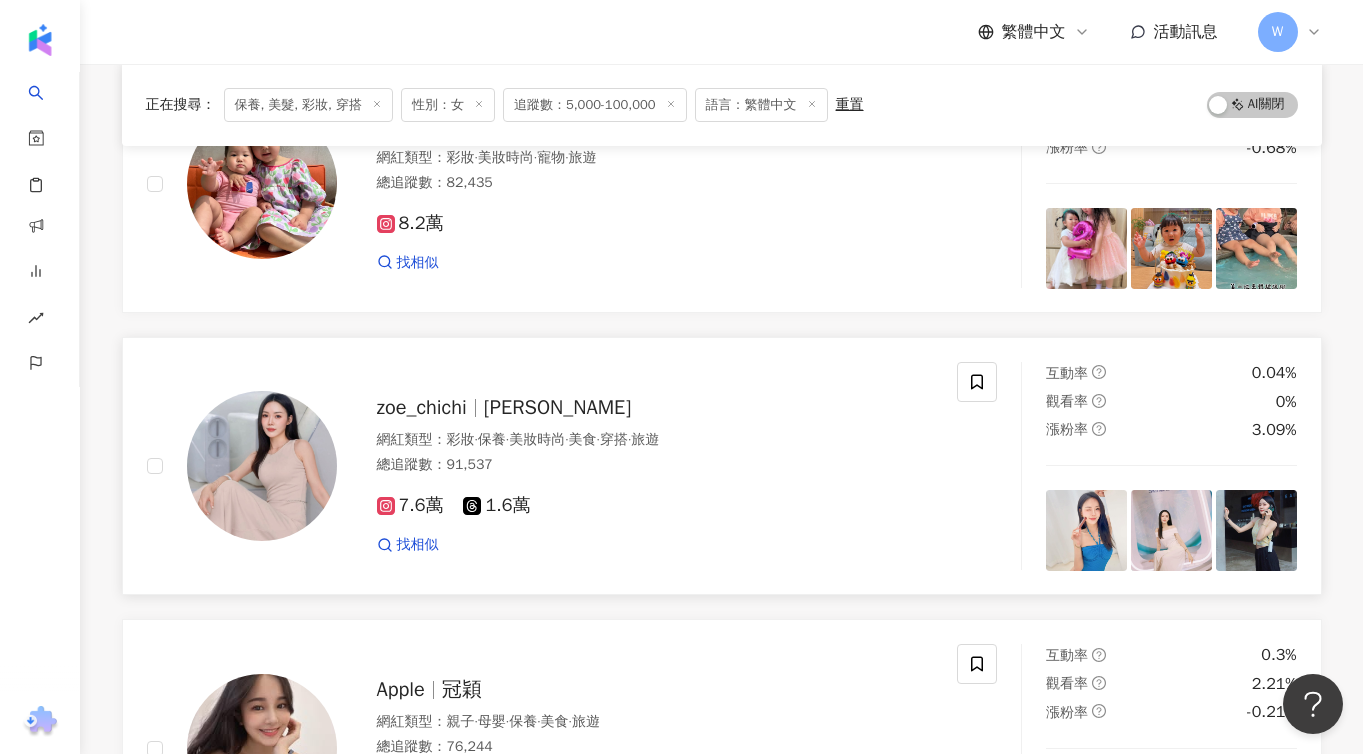 scroll, scrollTop: 12457, scrollLeft: 0, axis: vertical 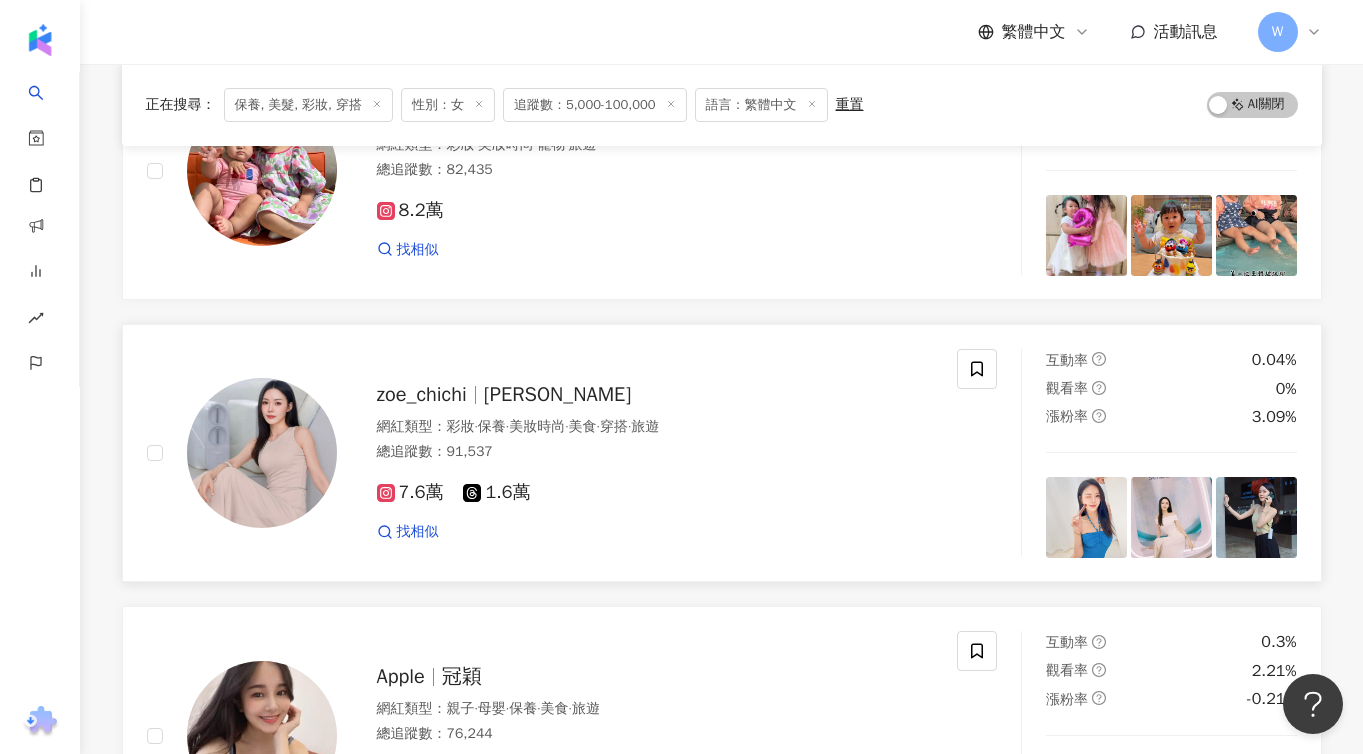 click on "Zoe 琦珊" at bounding box center (557, 394) 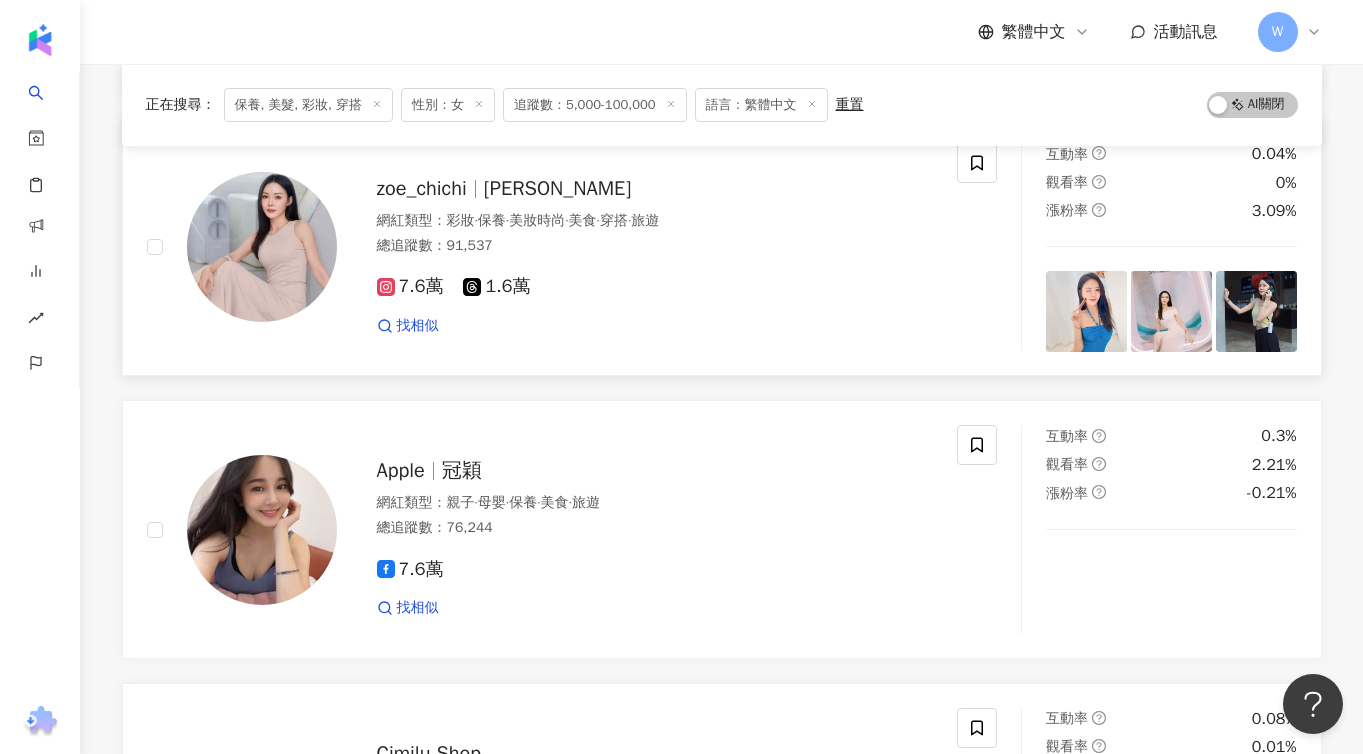 scroll, scrollTop: 12717, scrollLeft: 0, axis: vertical 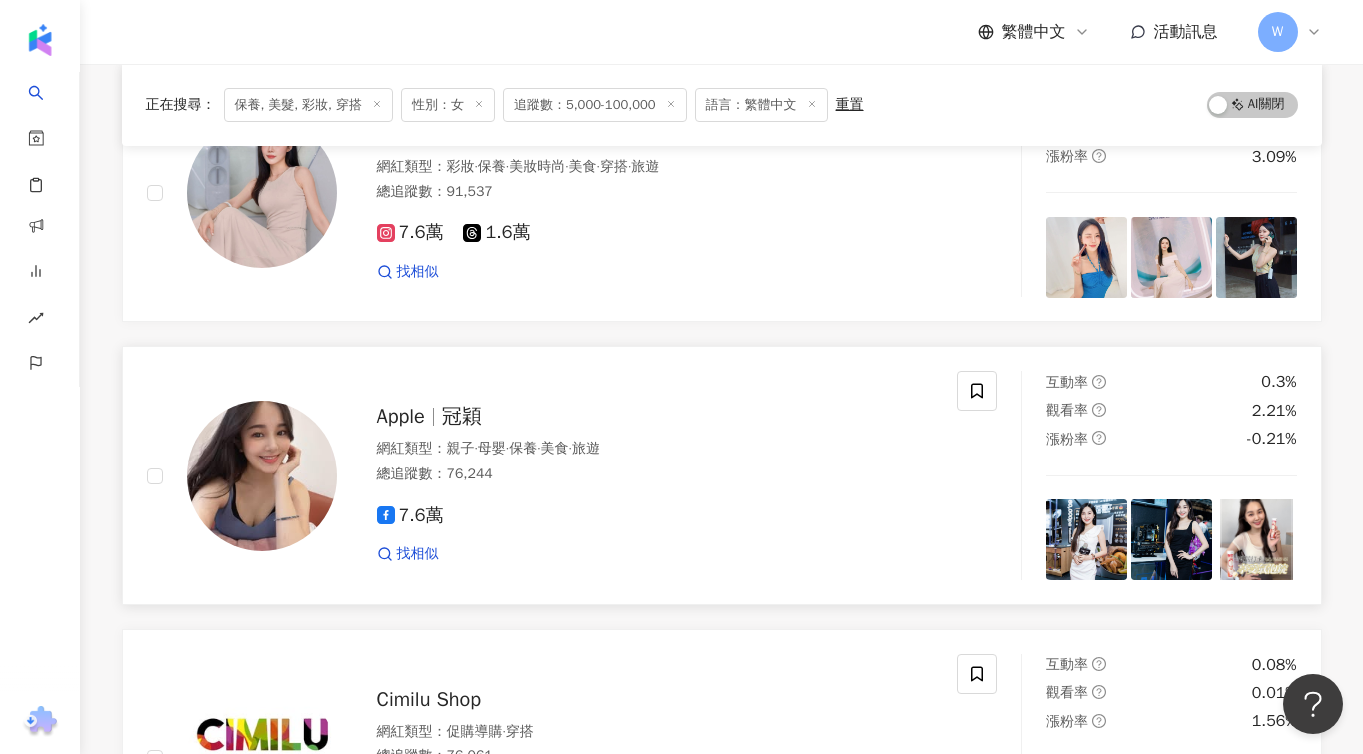 click on "冠穎" at bounding box center (462, 416) 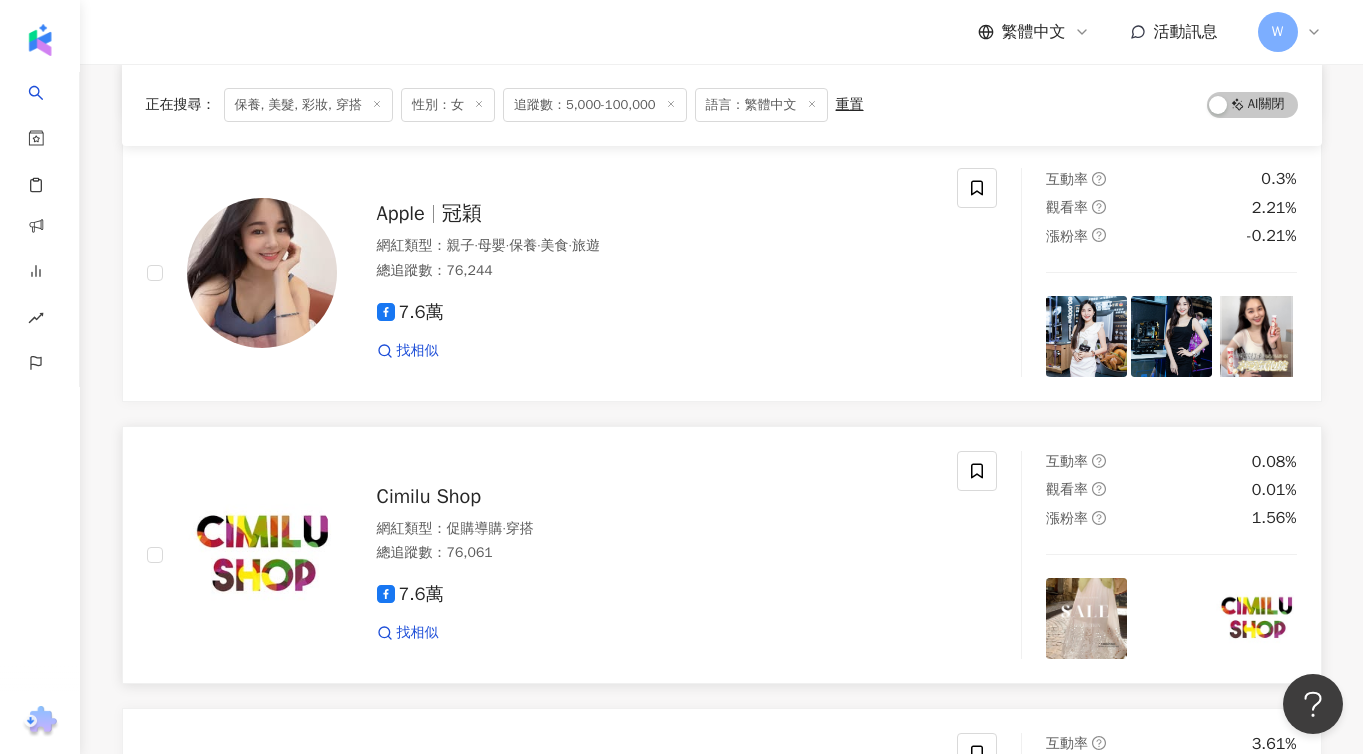 scroll, scrollTop: 13023, scrollLeft: 0, axis: vertical 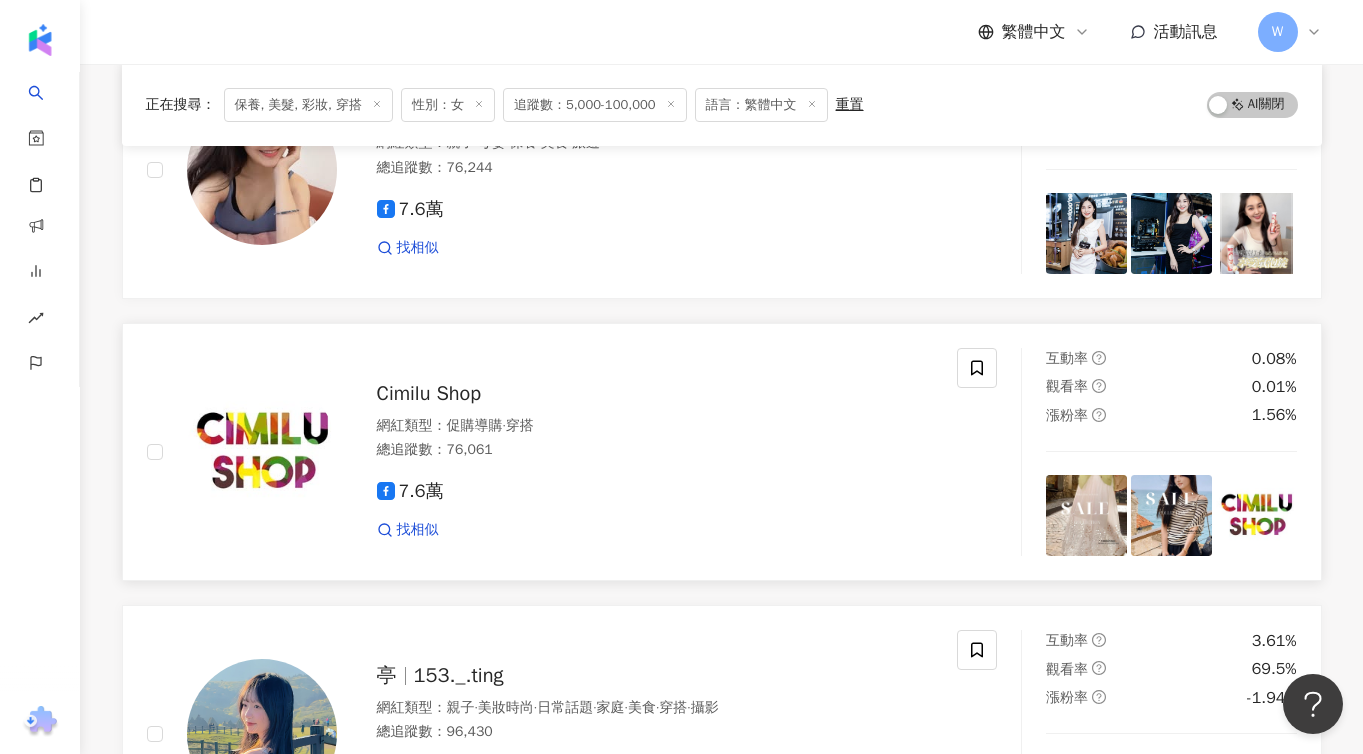 click on "Cimilu Shop" at bounding box center (429, 393) 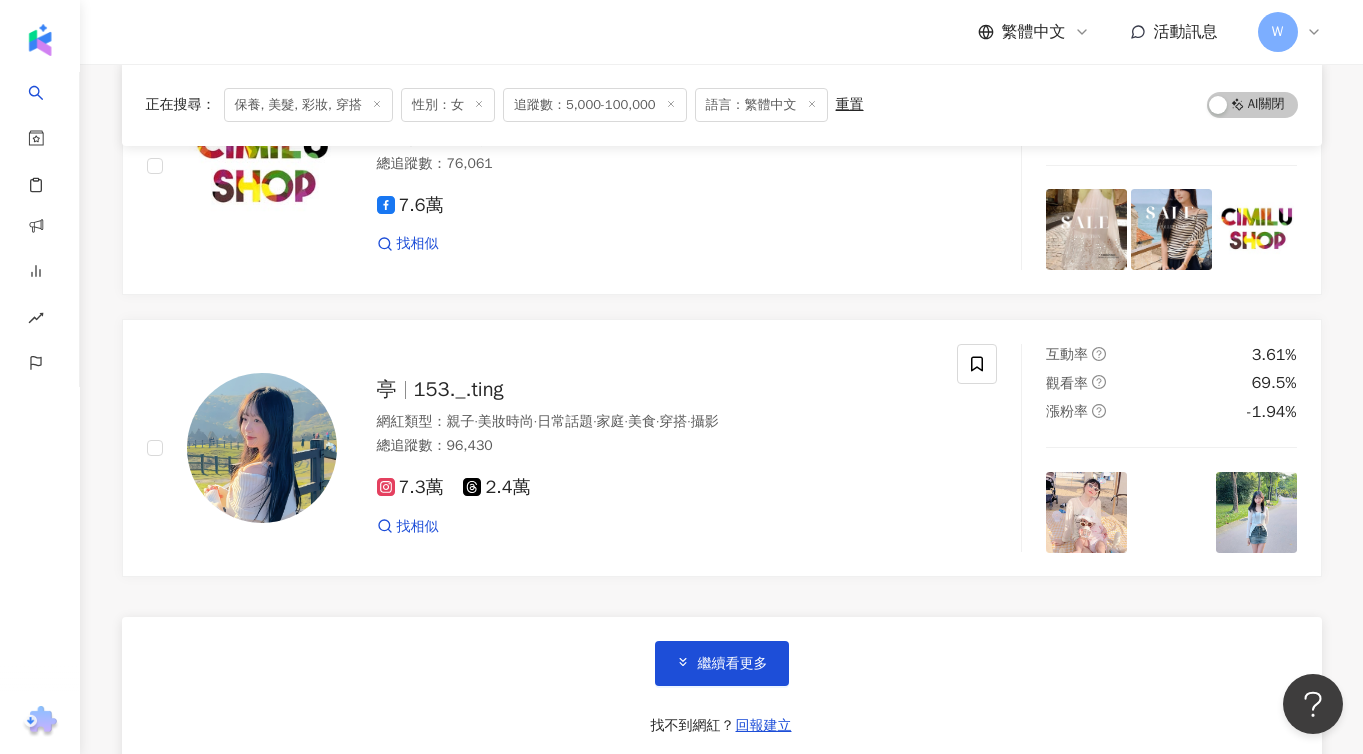 scroll, scrollTop: 13322, scrollLeft: 0, axis: vertical 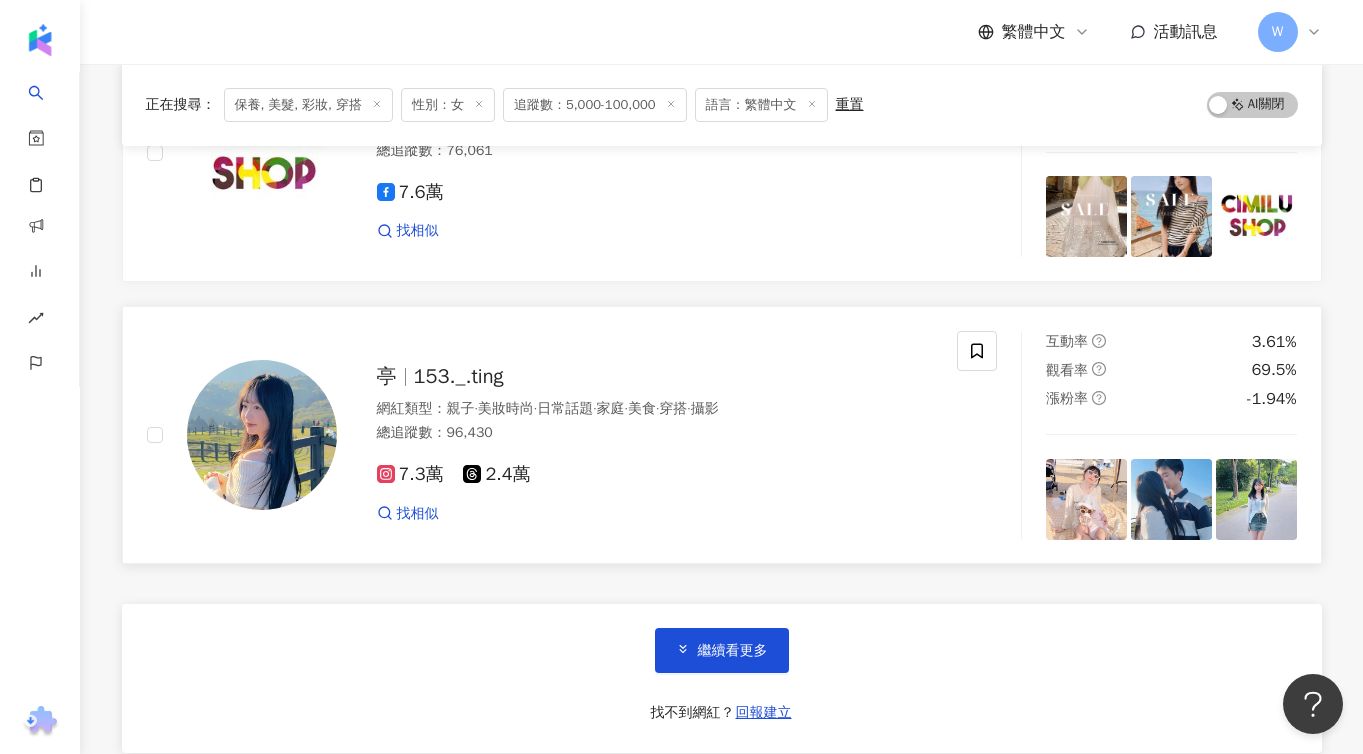 click on "153._.ting" at bounding box center (459, 376) 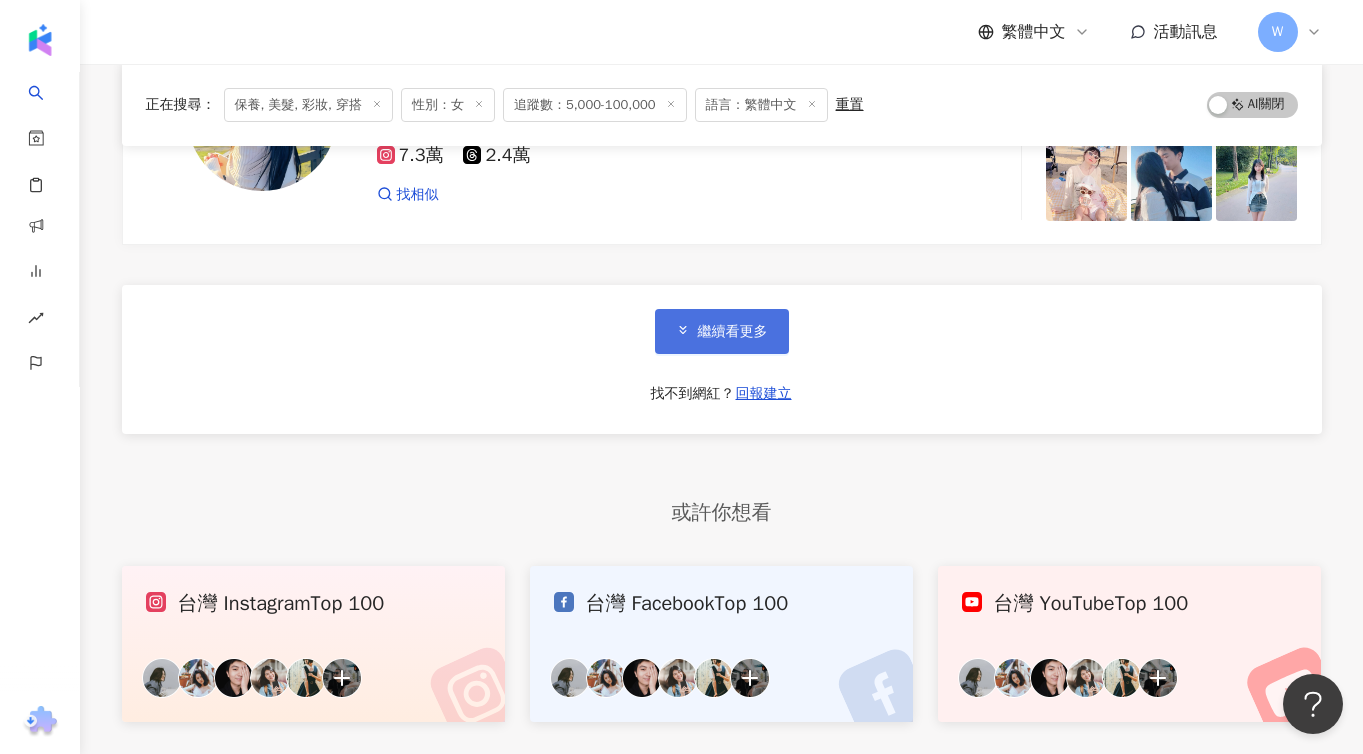 click on "繼續看更多" at bounding box center (733, 332) 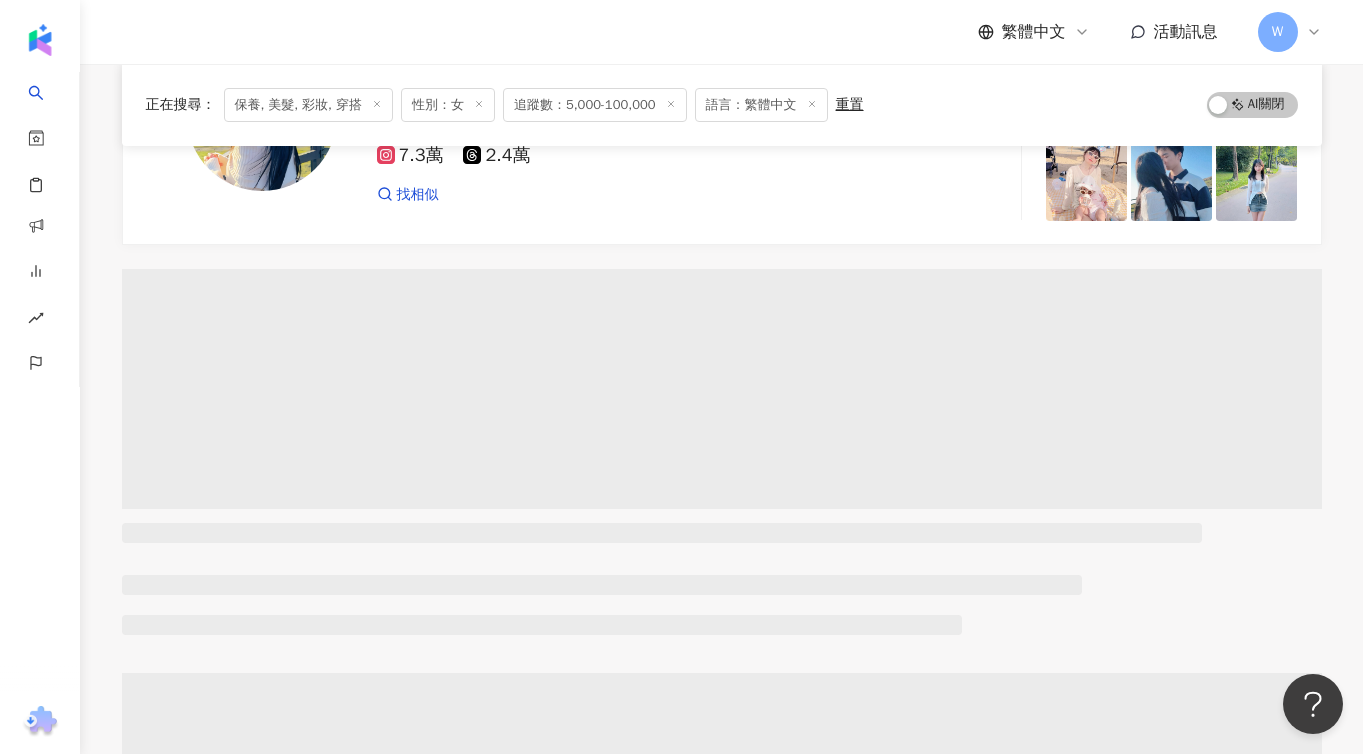 scroll, scrollTop: 13654, scrollLeft: 0, axis: vertical 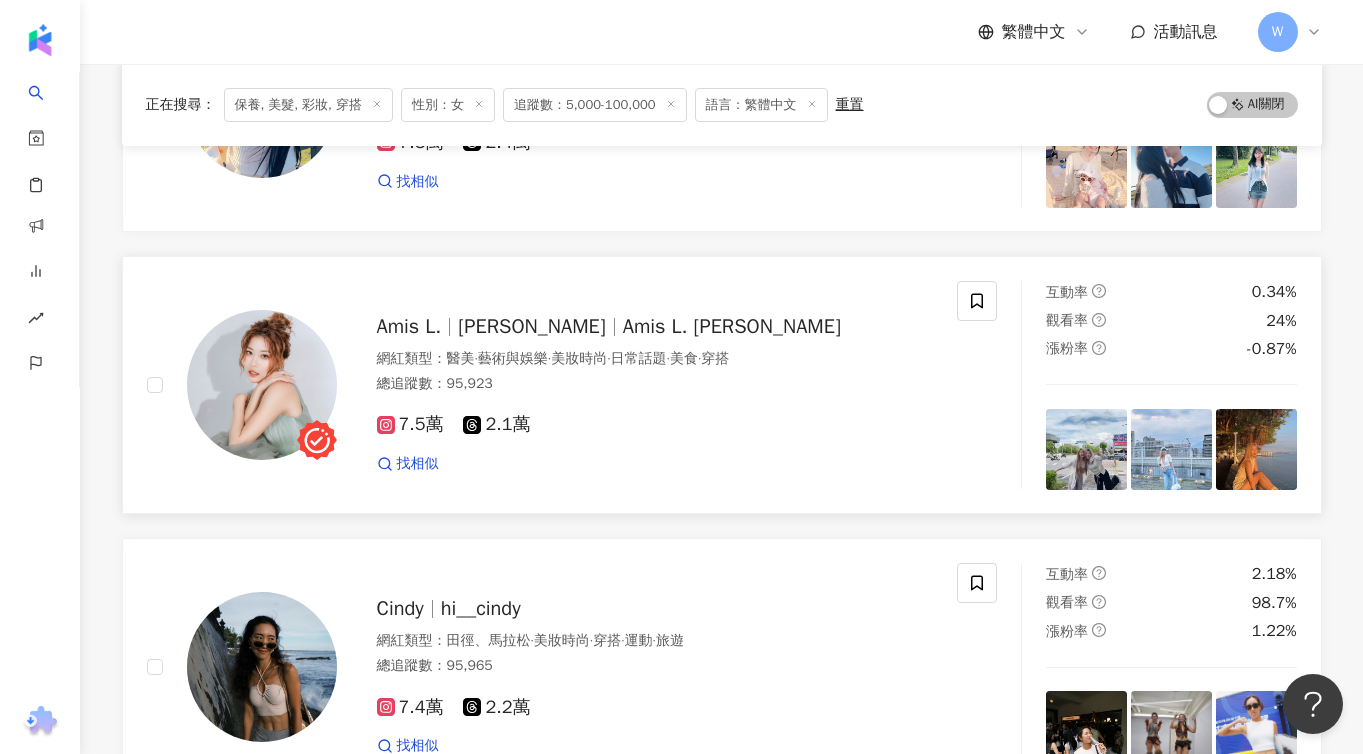click on "Amis L. 艾蜜絲" at bounding box center (732, 326) 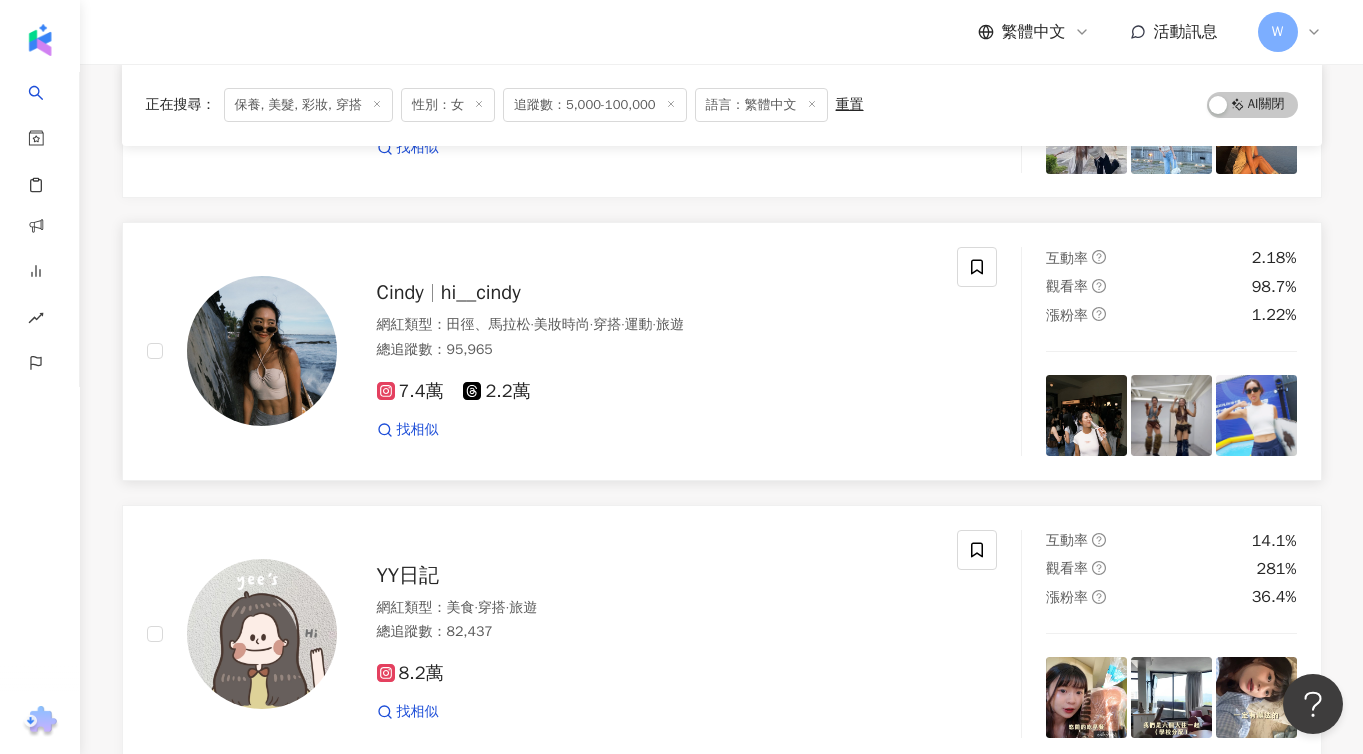 click on "hi__cindy" at bounding box center [481, 292] 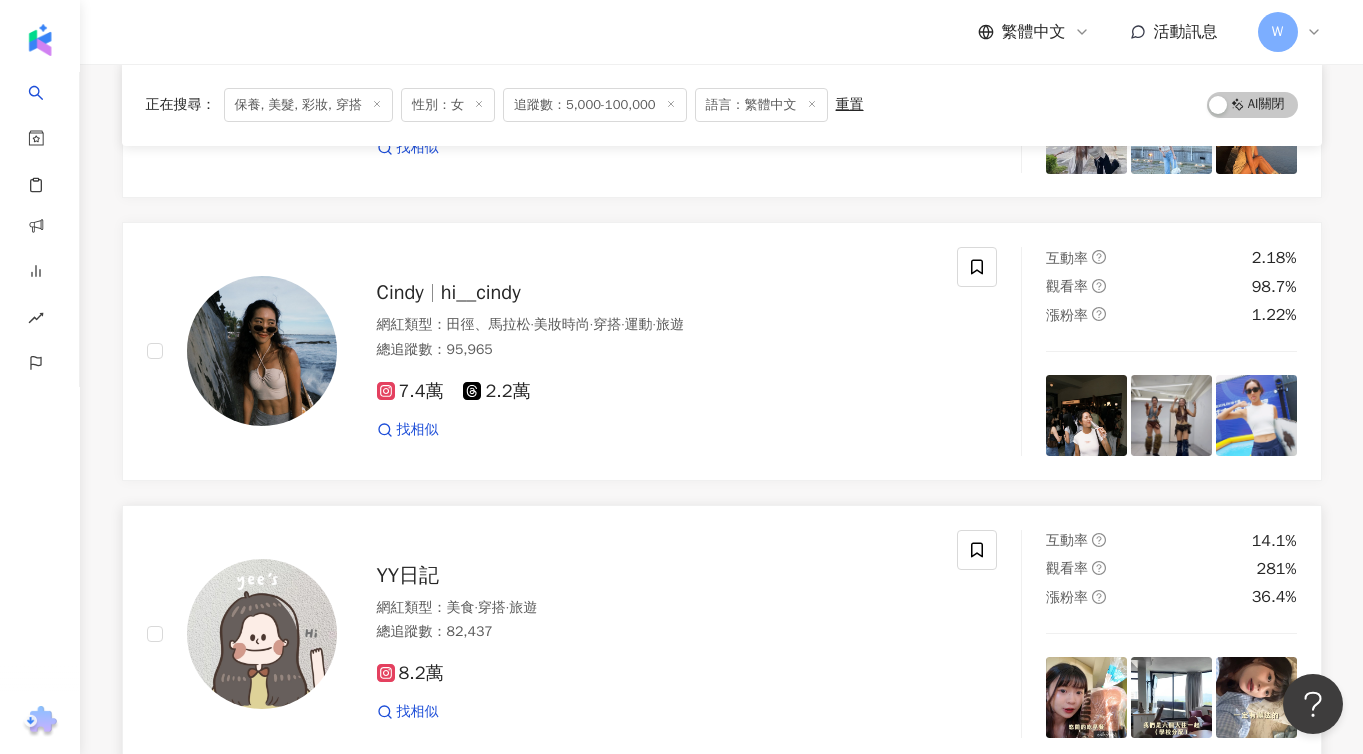 scroll, scrollTop: 14330, scrollLeft: 0, axis: vertical 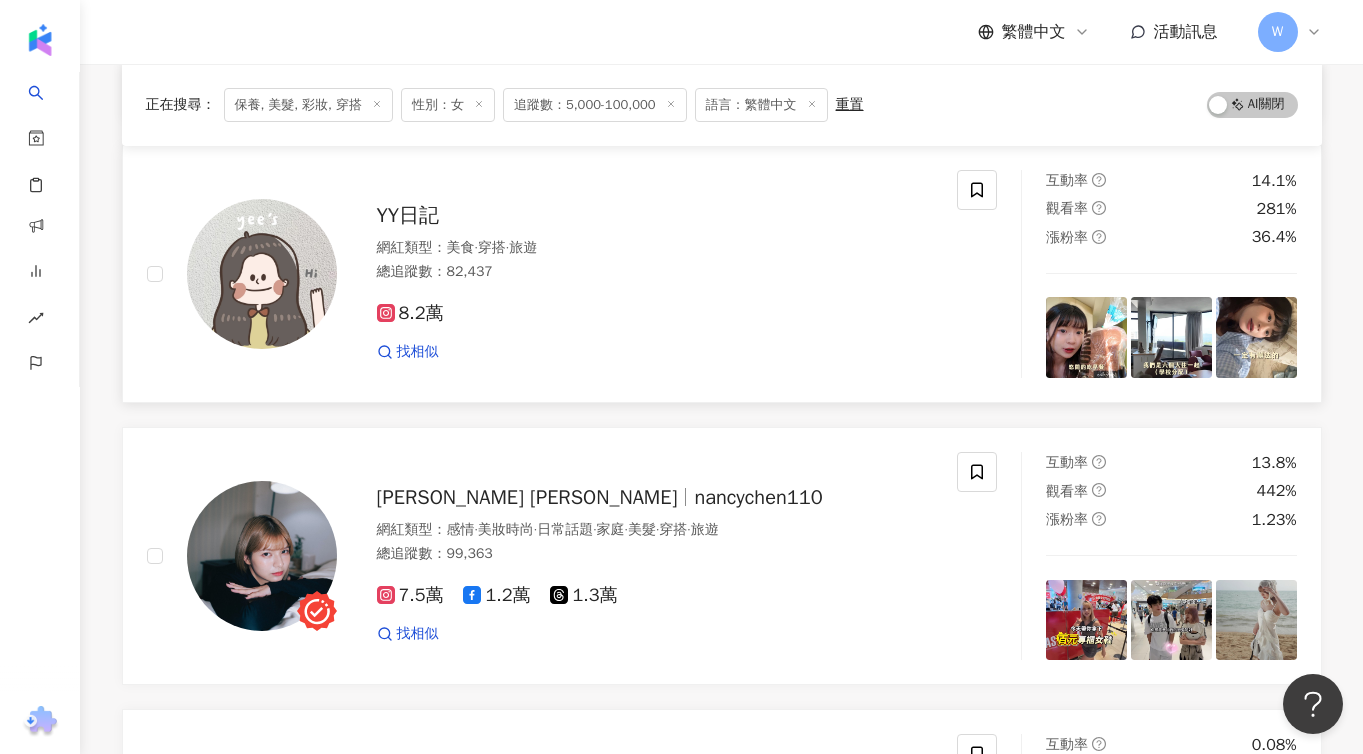 click on "YY日記" at bounding box center [408, 215] 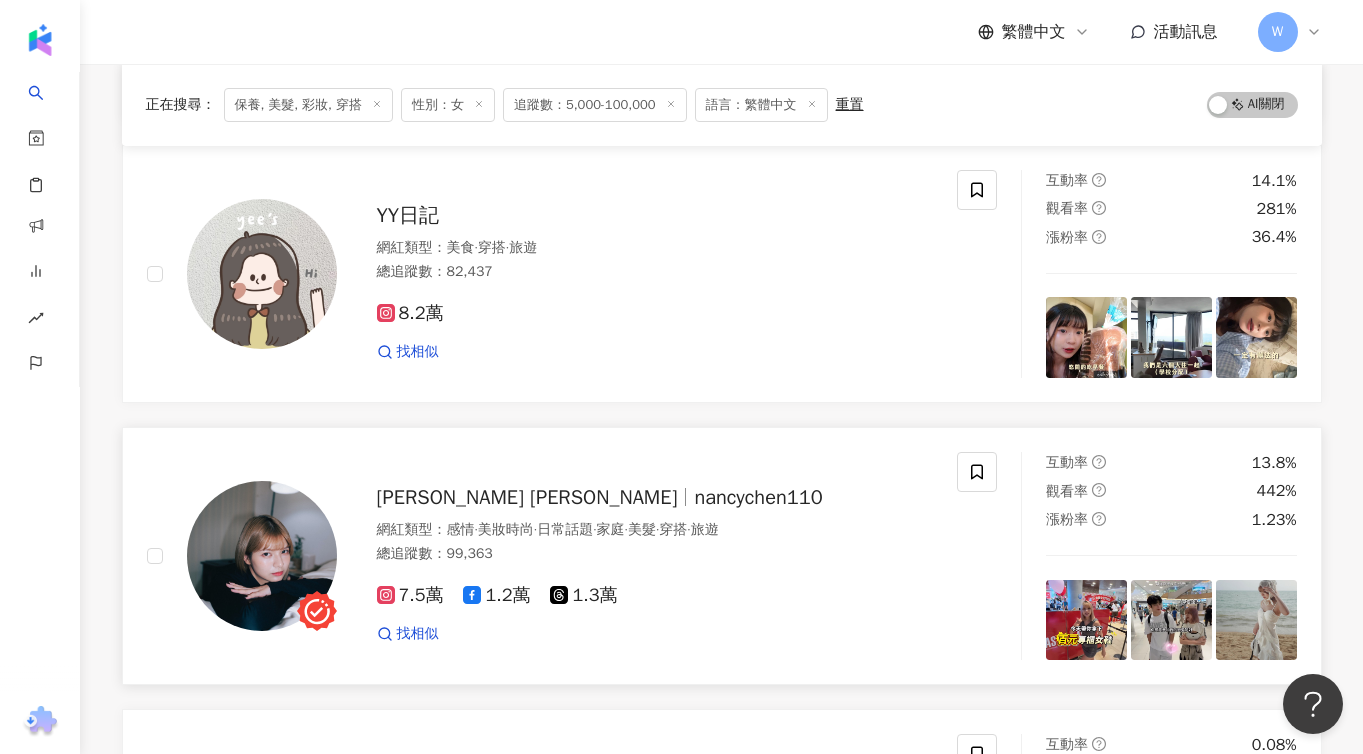click on "YY日記 網紅類型 ： 美食  ·  穿搭  ·  旅遊 總追蹤數 ： 82,437 8.2萬 找相似 互動率 14.1% 觀看率 281% 漲粉率 36.4%" at bounding box center (722, 274) 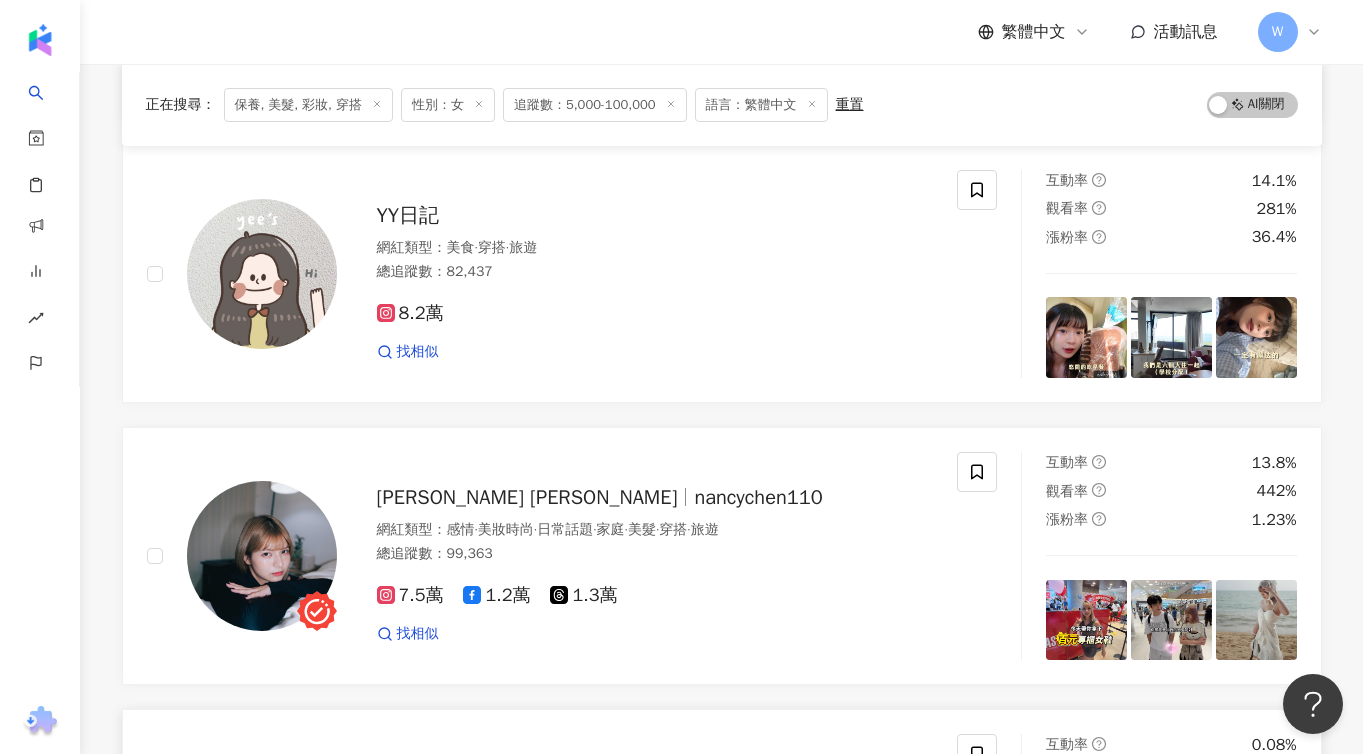 scroll, scrollTop: 14675, scrollLeft: 0, axis: vertical 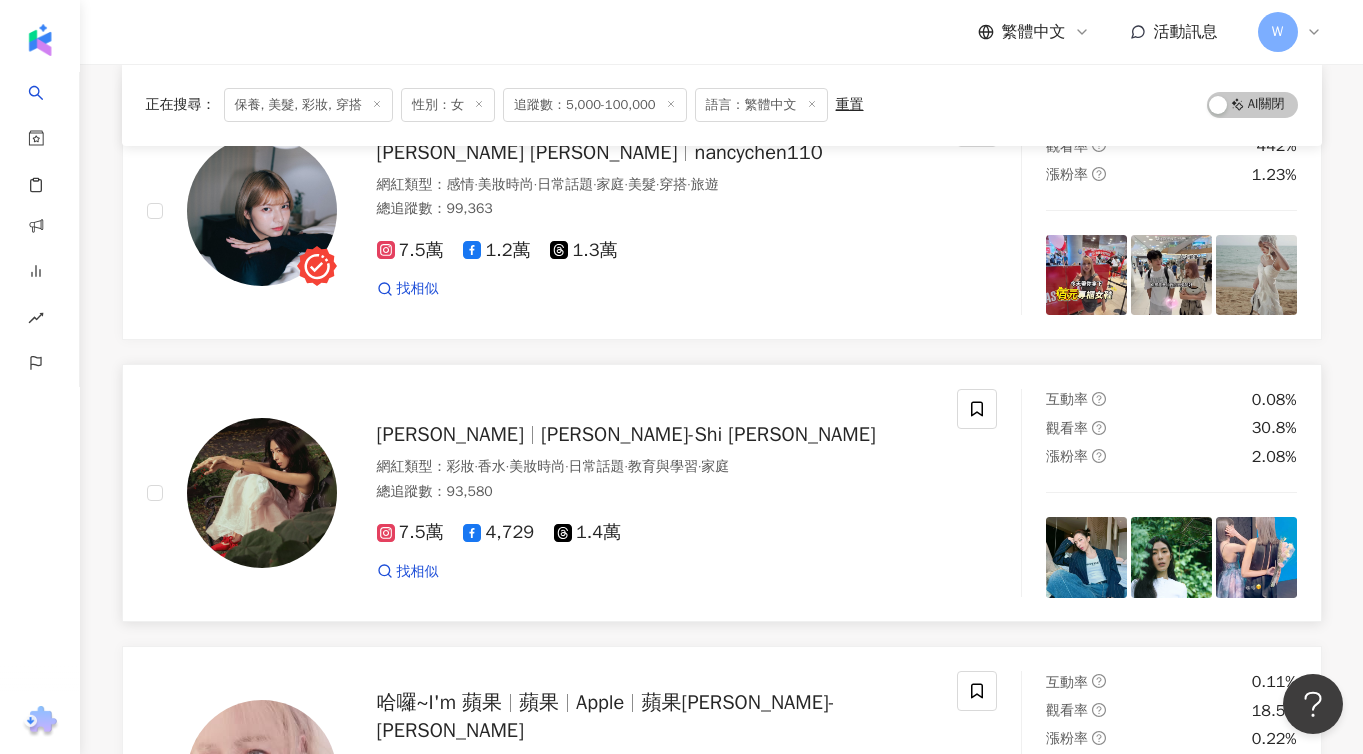 click on "Chen-Shi Lin" at bounding box center [708, 434] 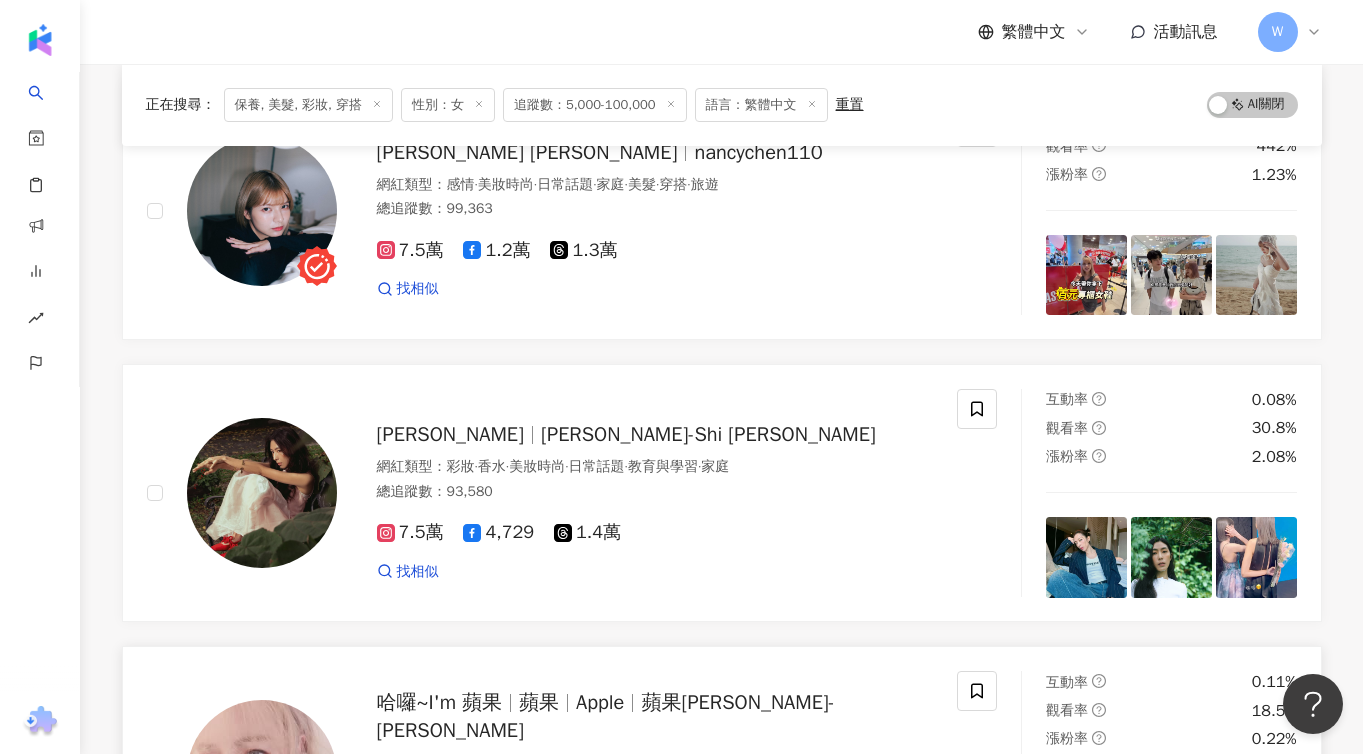 scroll, scrollTop: 14865, scrollLeft: 0, axis: vertical 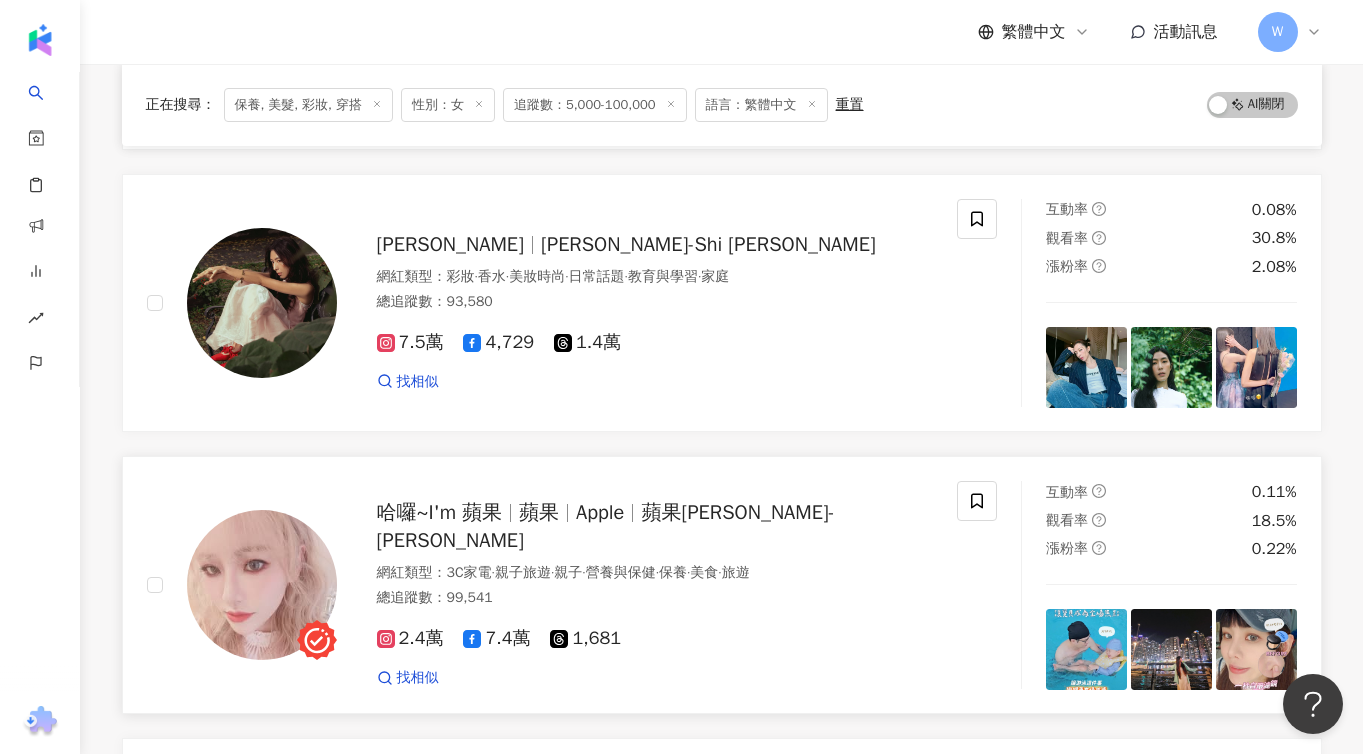 click on "蘋果" at bounding box center (539, 512) 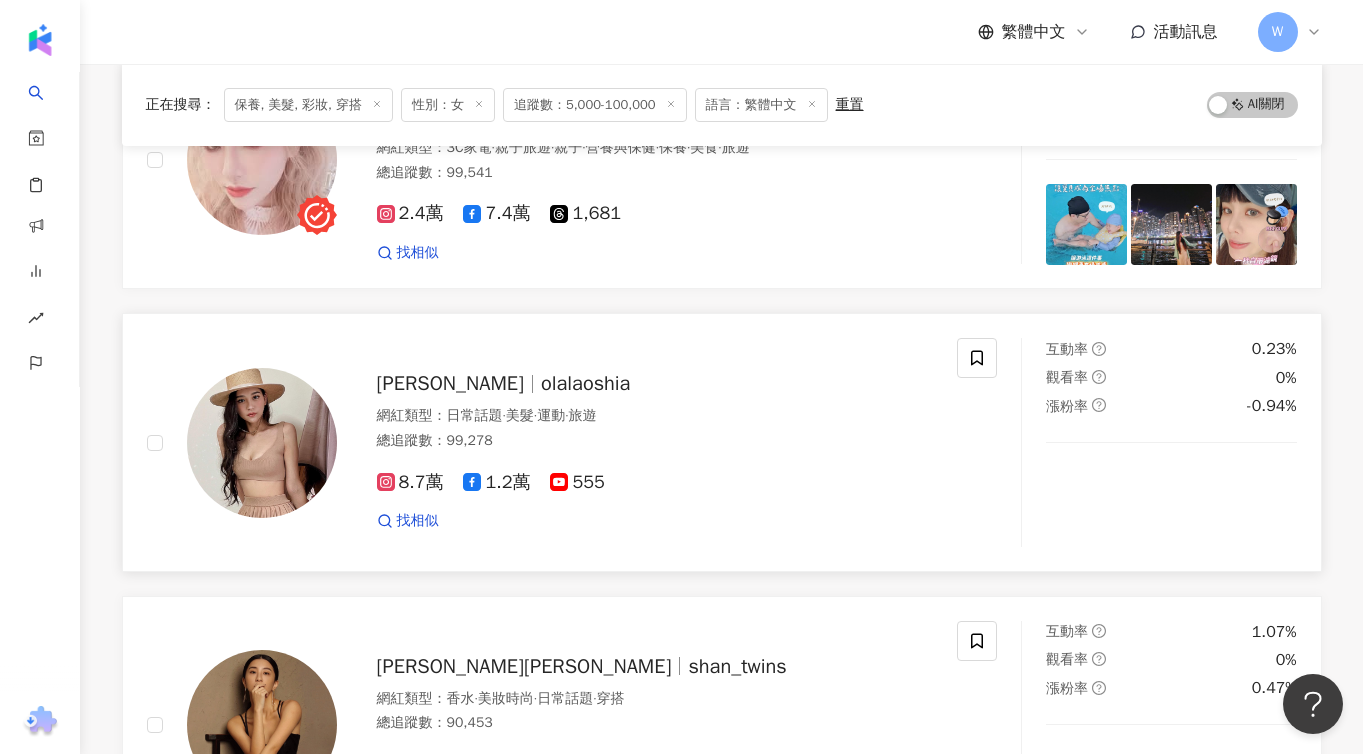 scroll, scrollTop: 15278, scrollLeft: 0, axis: vertical 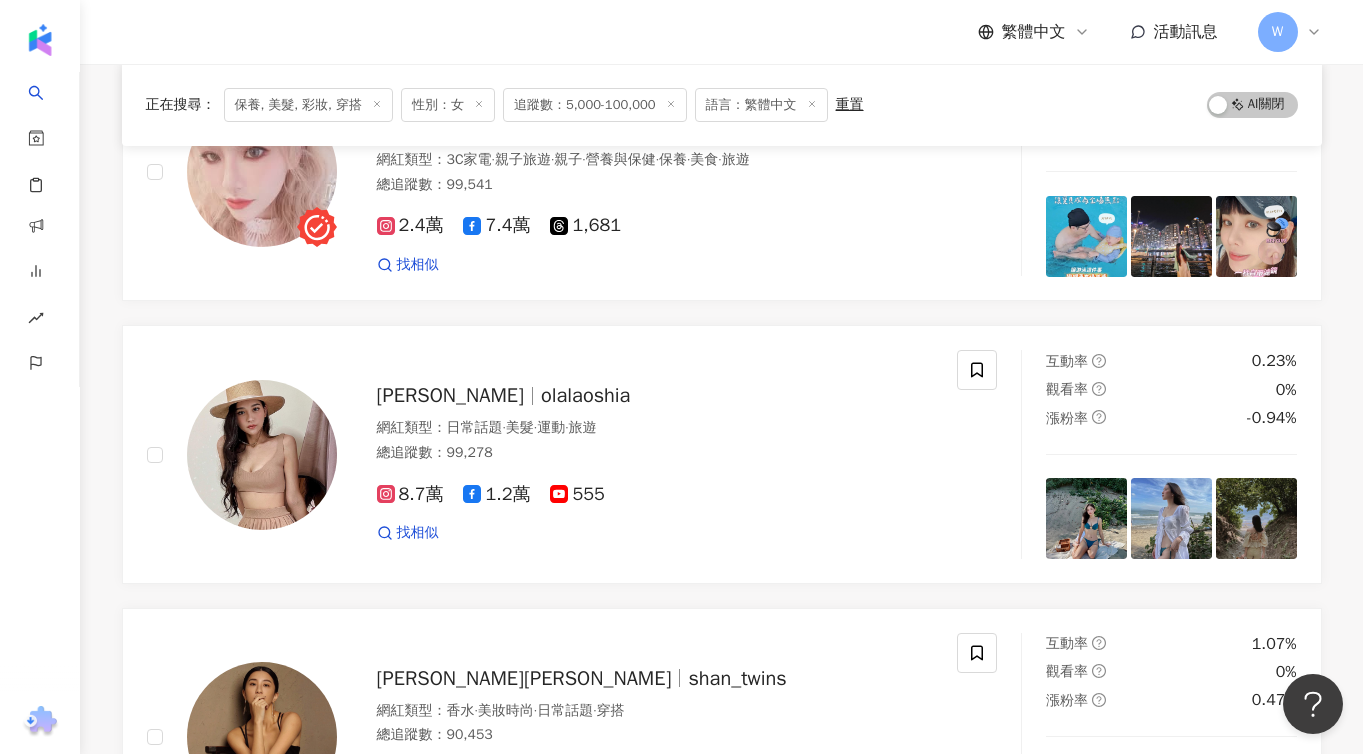 click on "olalaoshia" at bounding box center (585, 395) 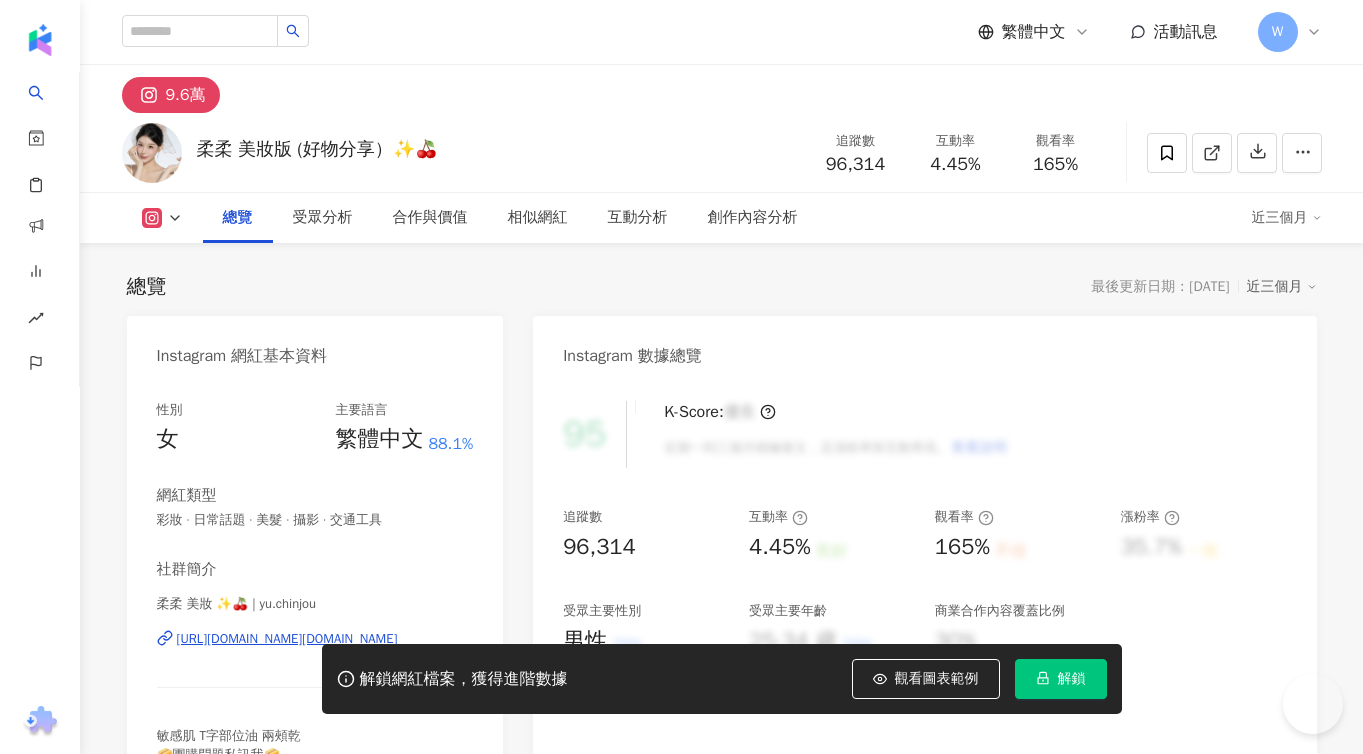 scroll, scrollTop: 0, scrollLeft: 0, axis: both 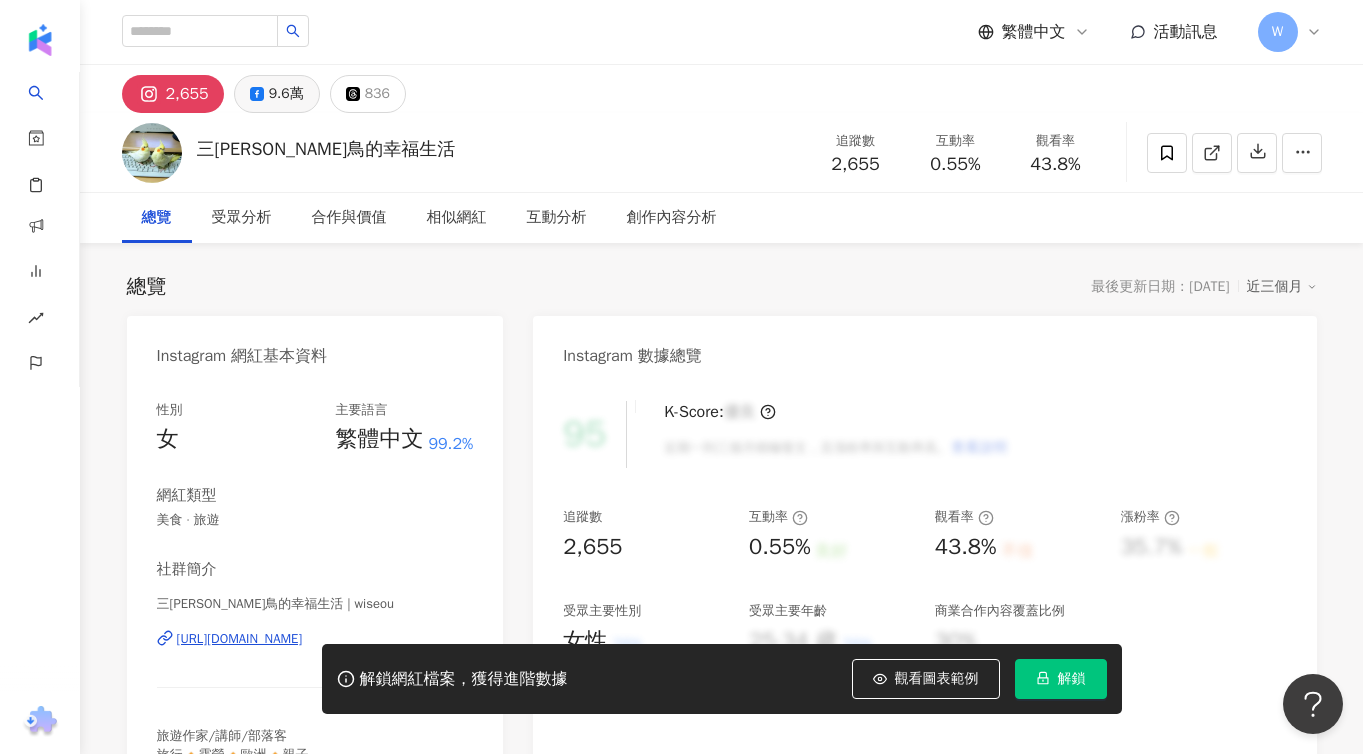 click on "9.6萬" at bounding box center [286, 94] 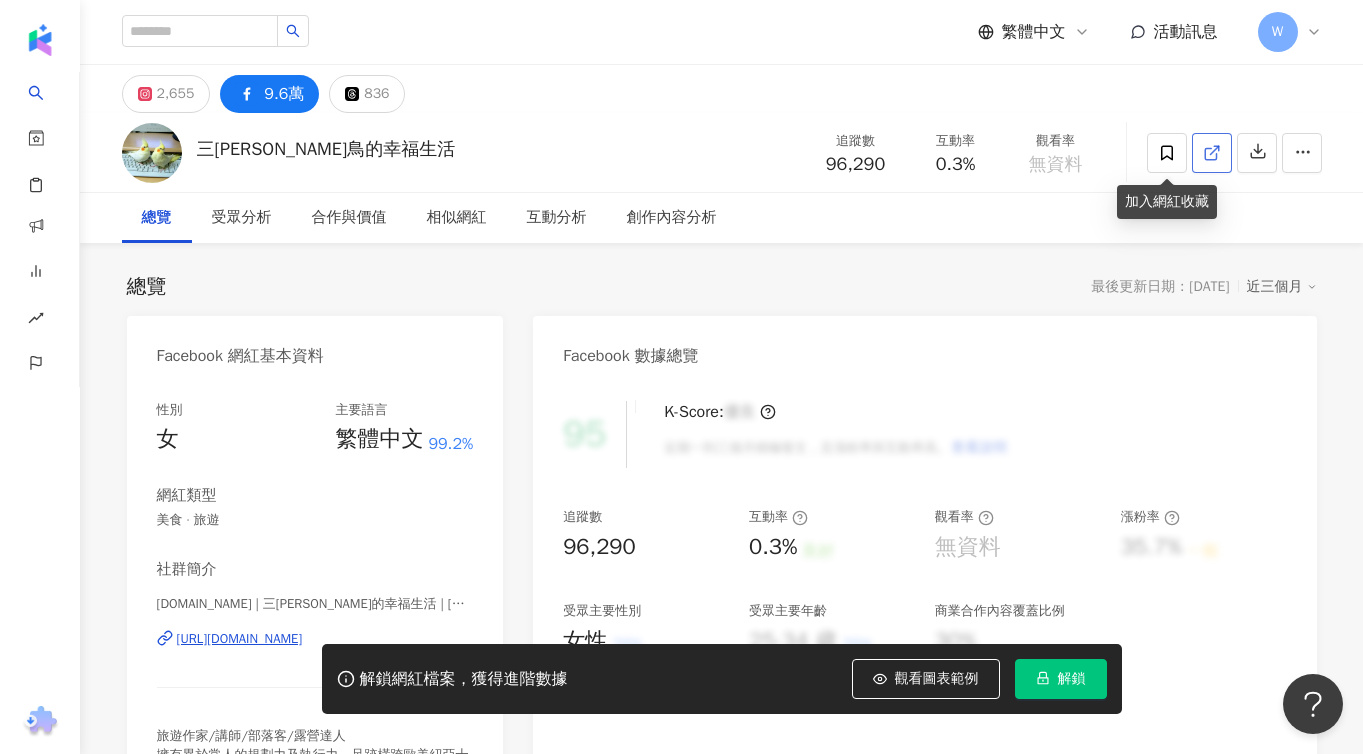 click 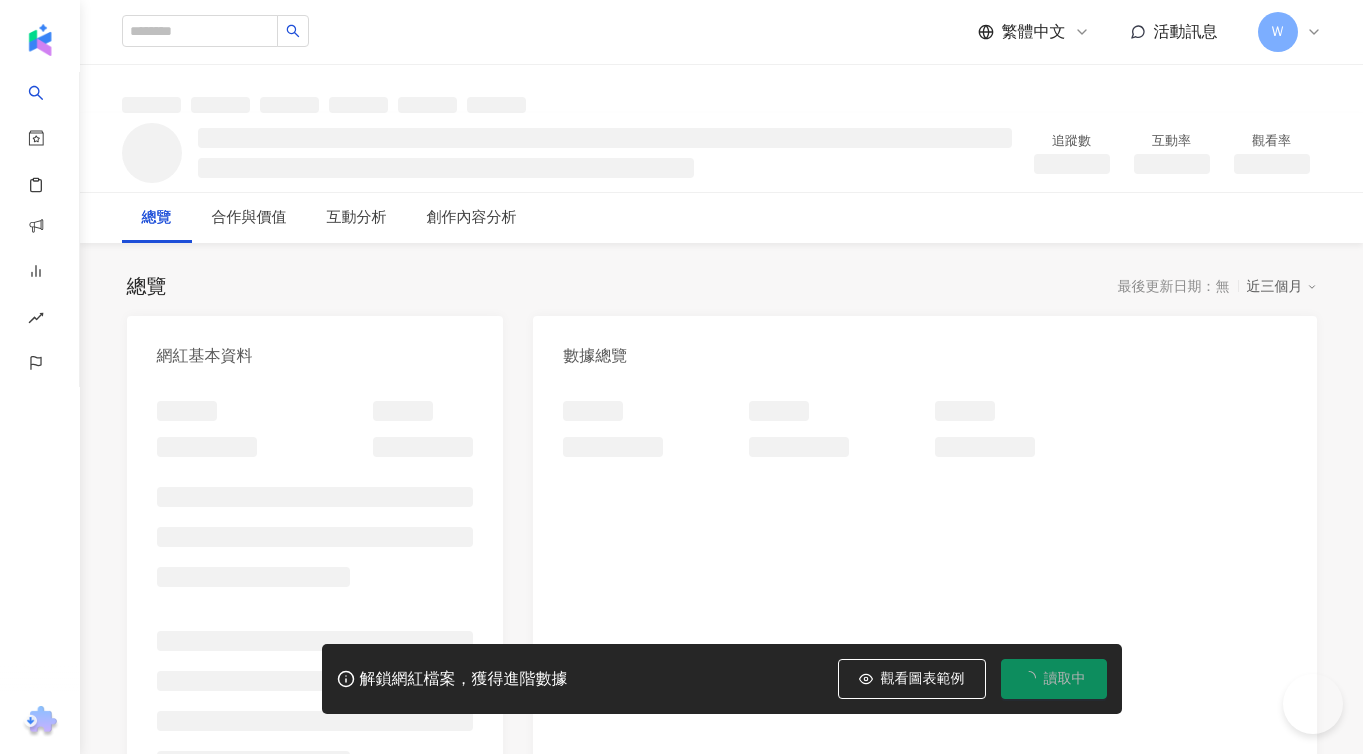scroll, scrollTop: 0, scrollLeft: 0, axis: both 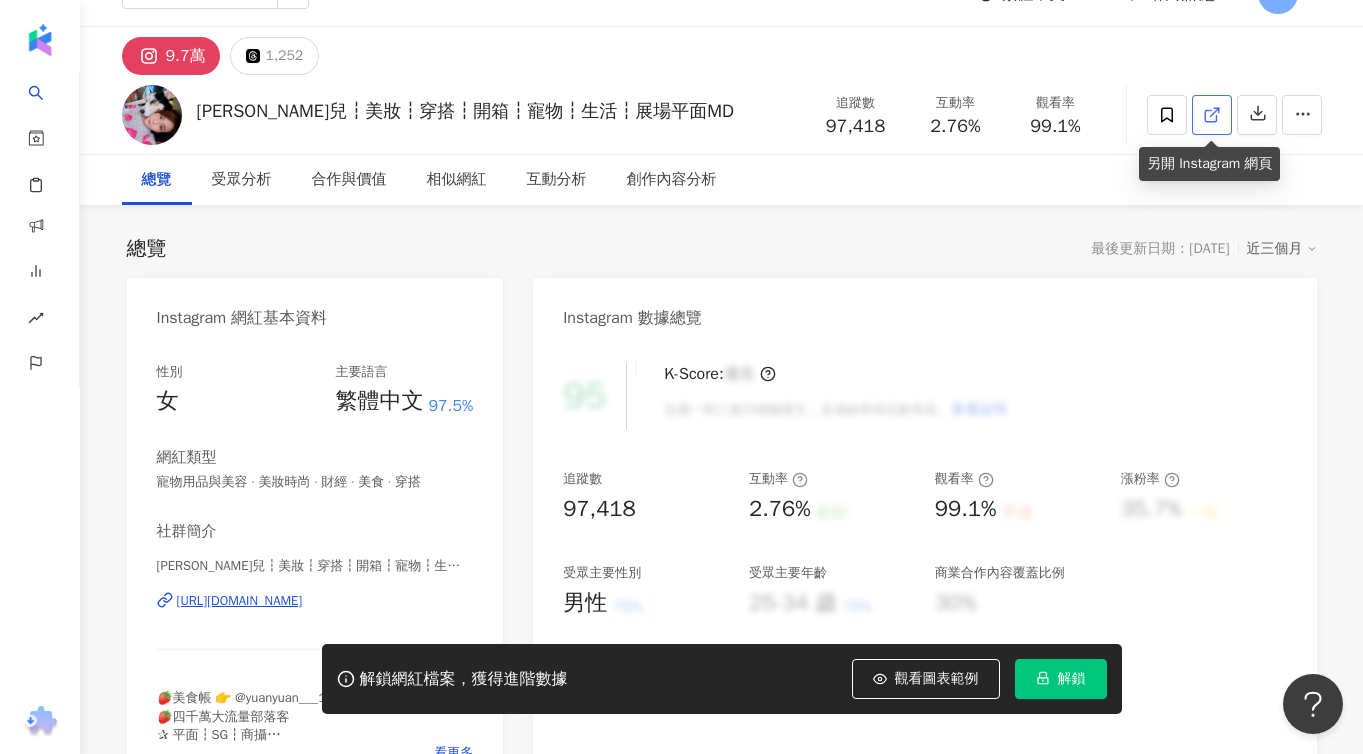 click 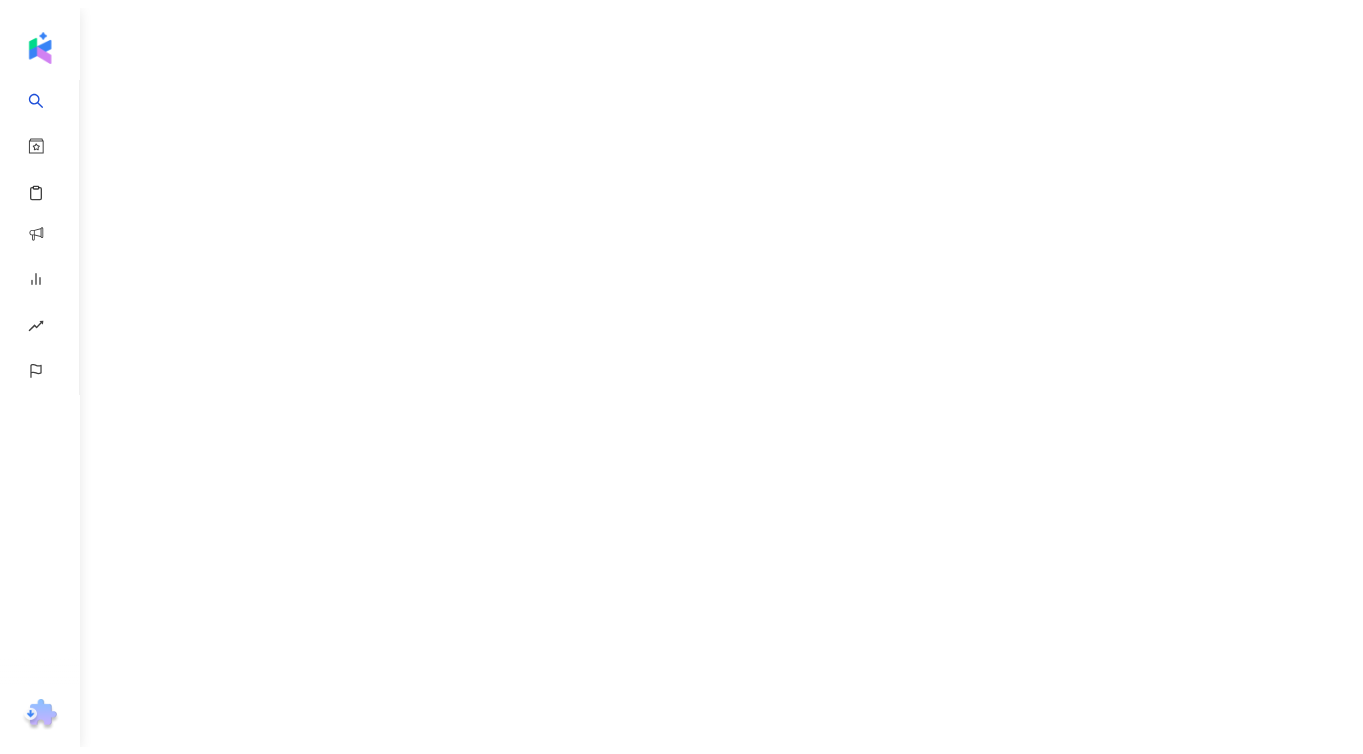 scroll, scrollTop: 0, scrollLeft: 0, axis: both 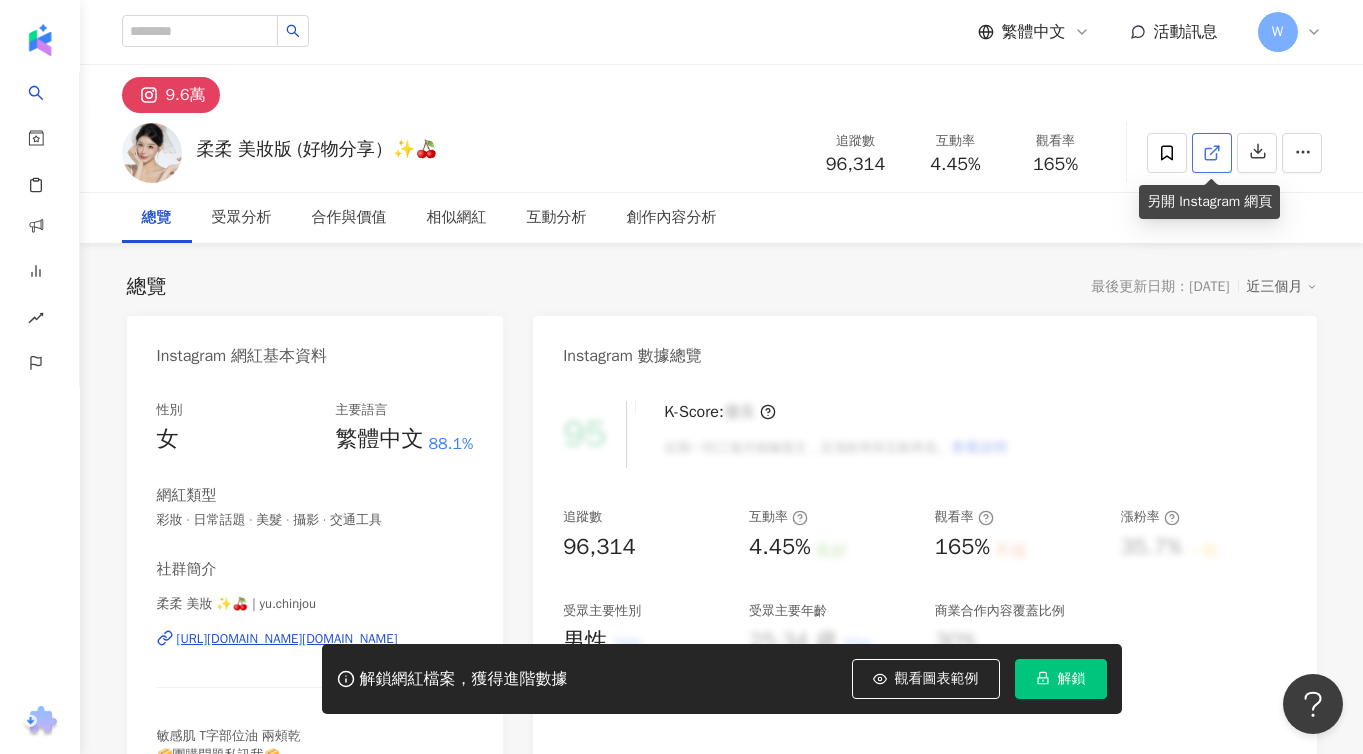 click 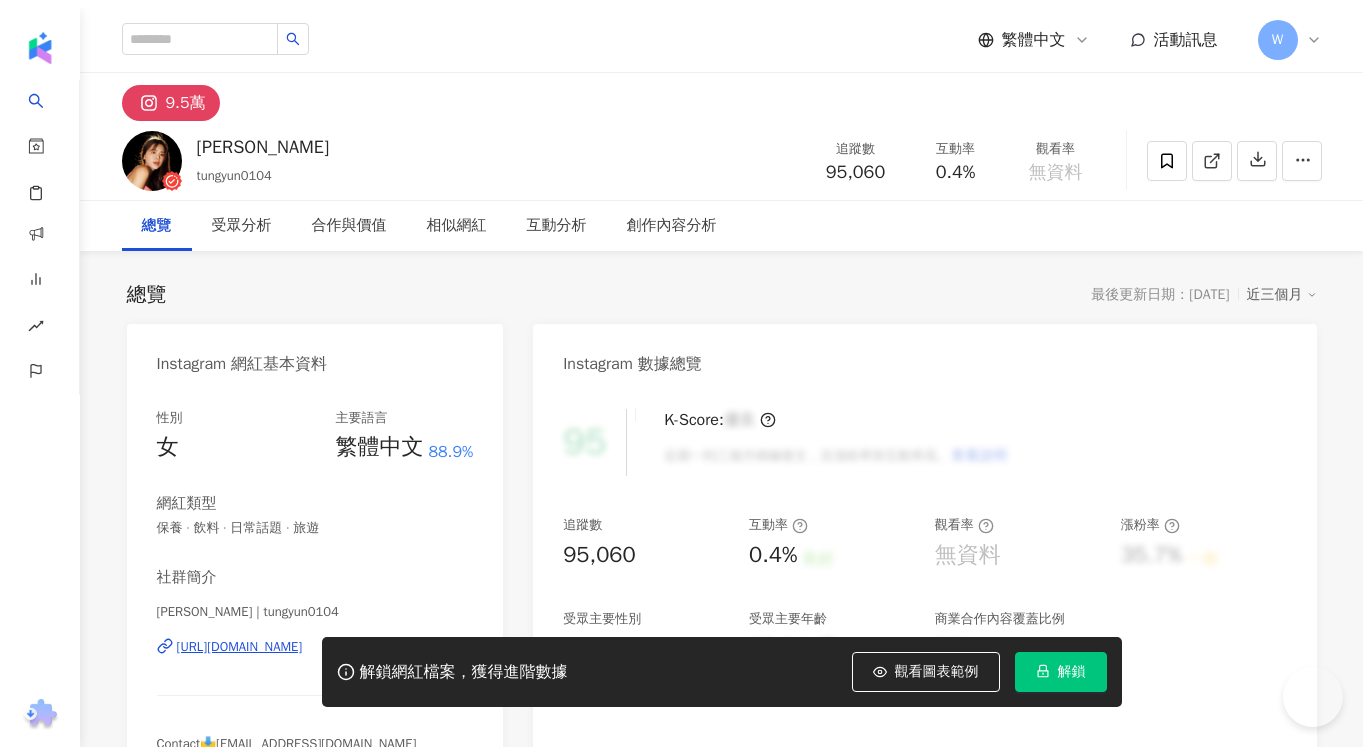 scroll, scrollTop: 0, scrollLeft: 0, axis: both 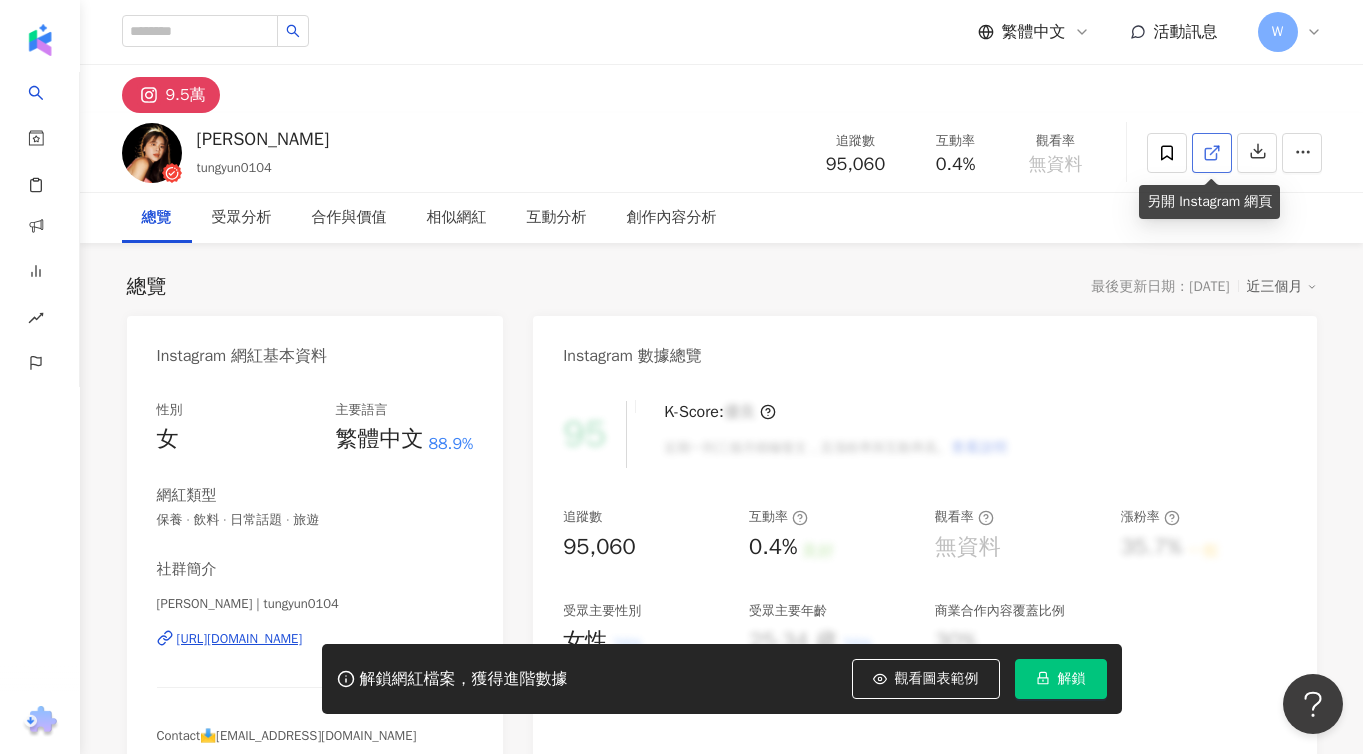 click 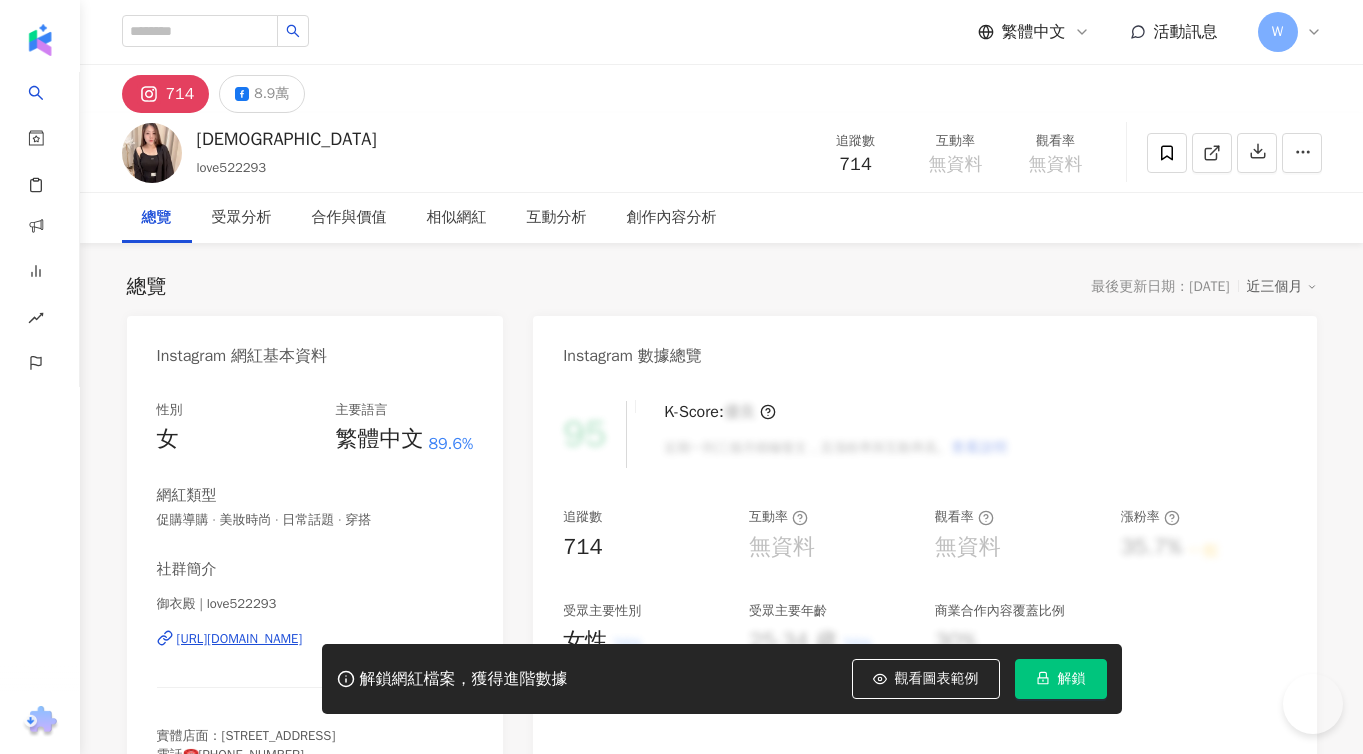 scroll, scrollTop: 0, scrollLeft: 0, axis: both 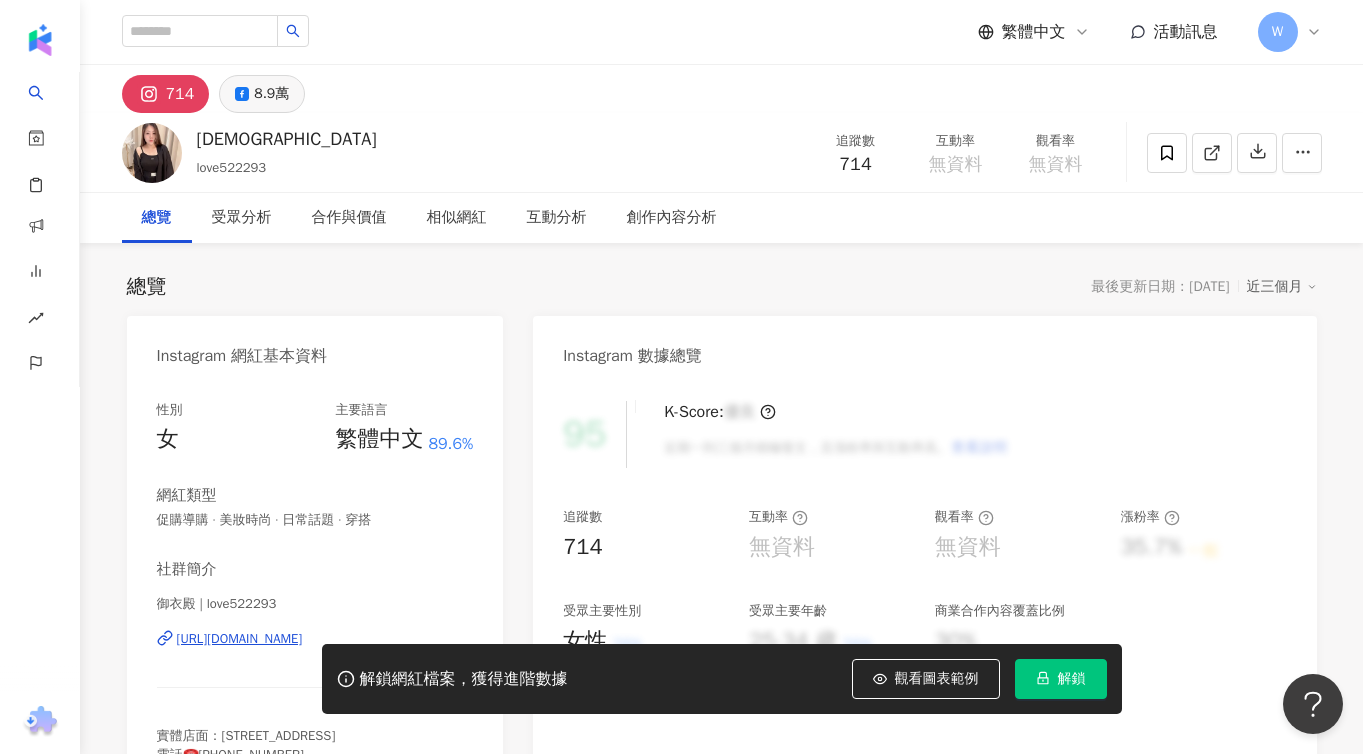 click on "8.9萬" at bounding box center [262, 94] 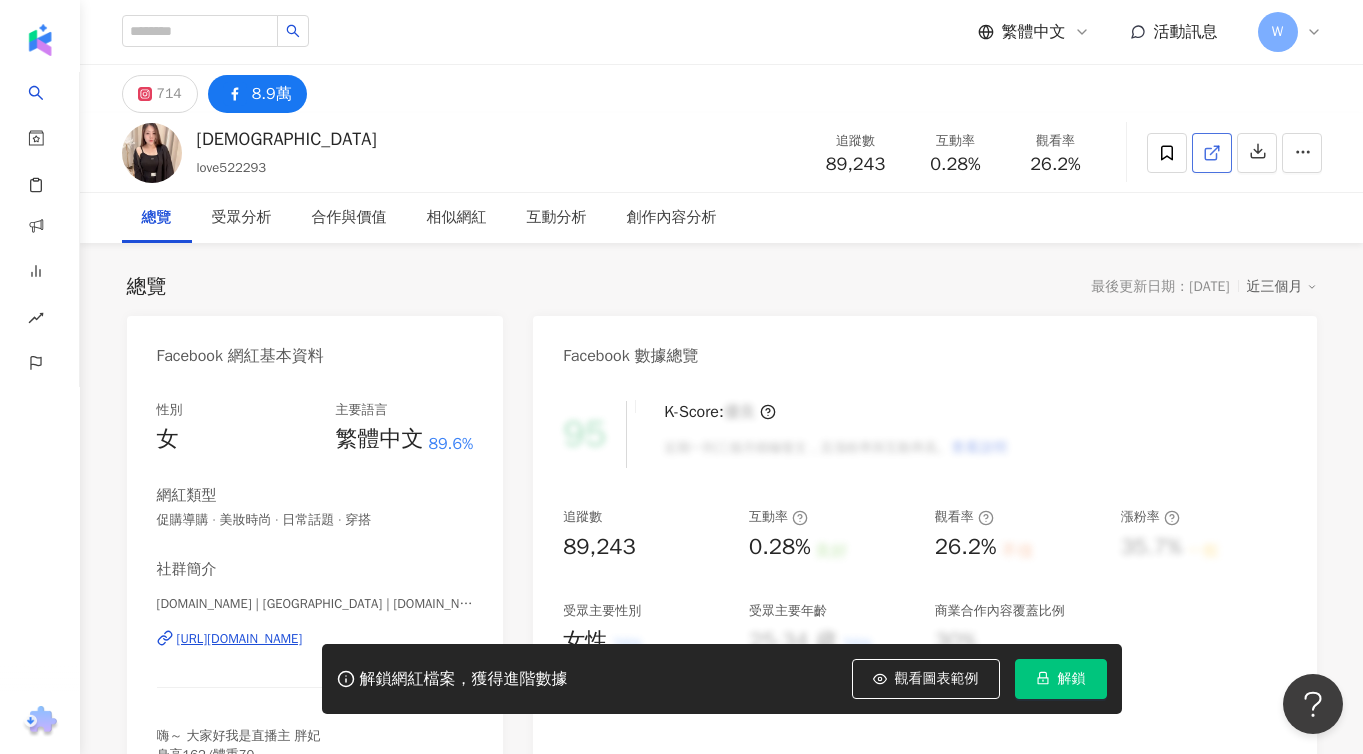 click 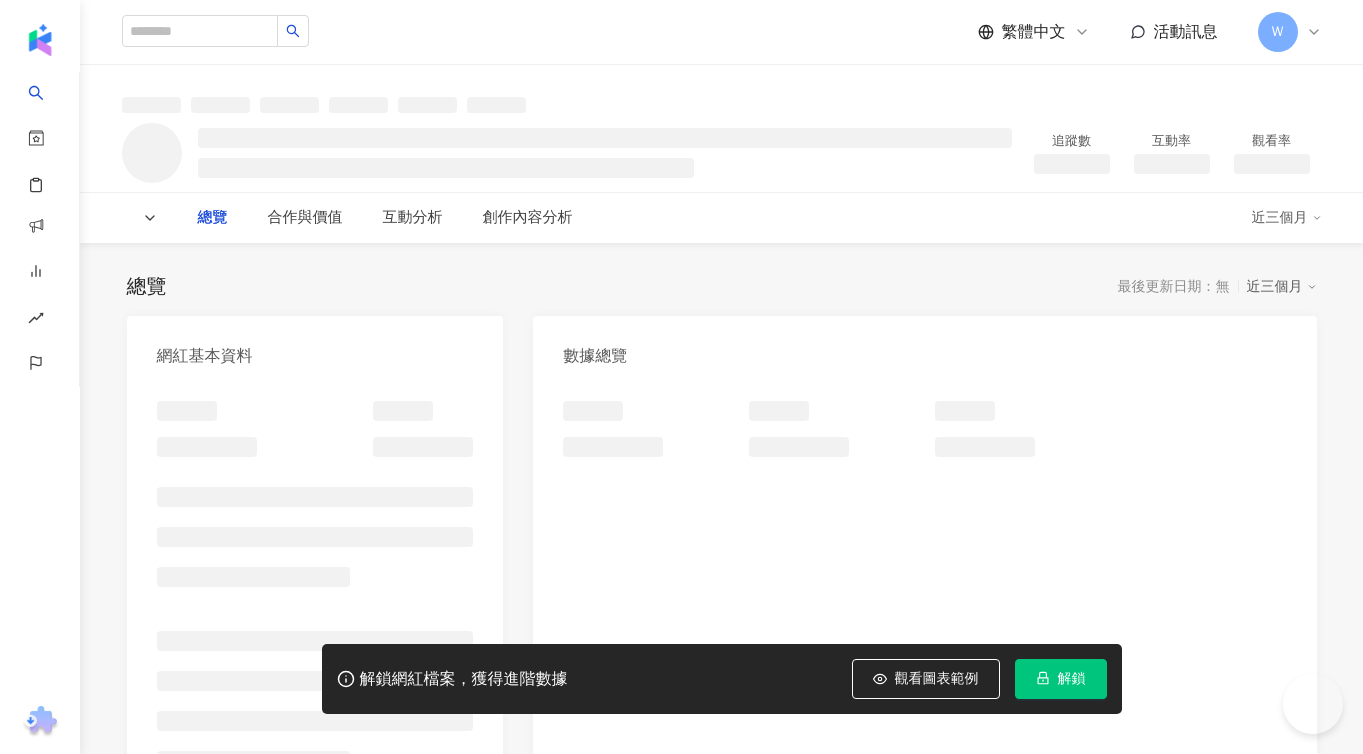 scroll, scrollTop: 0, scrollLeft: 0, axis: both 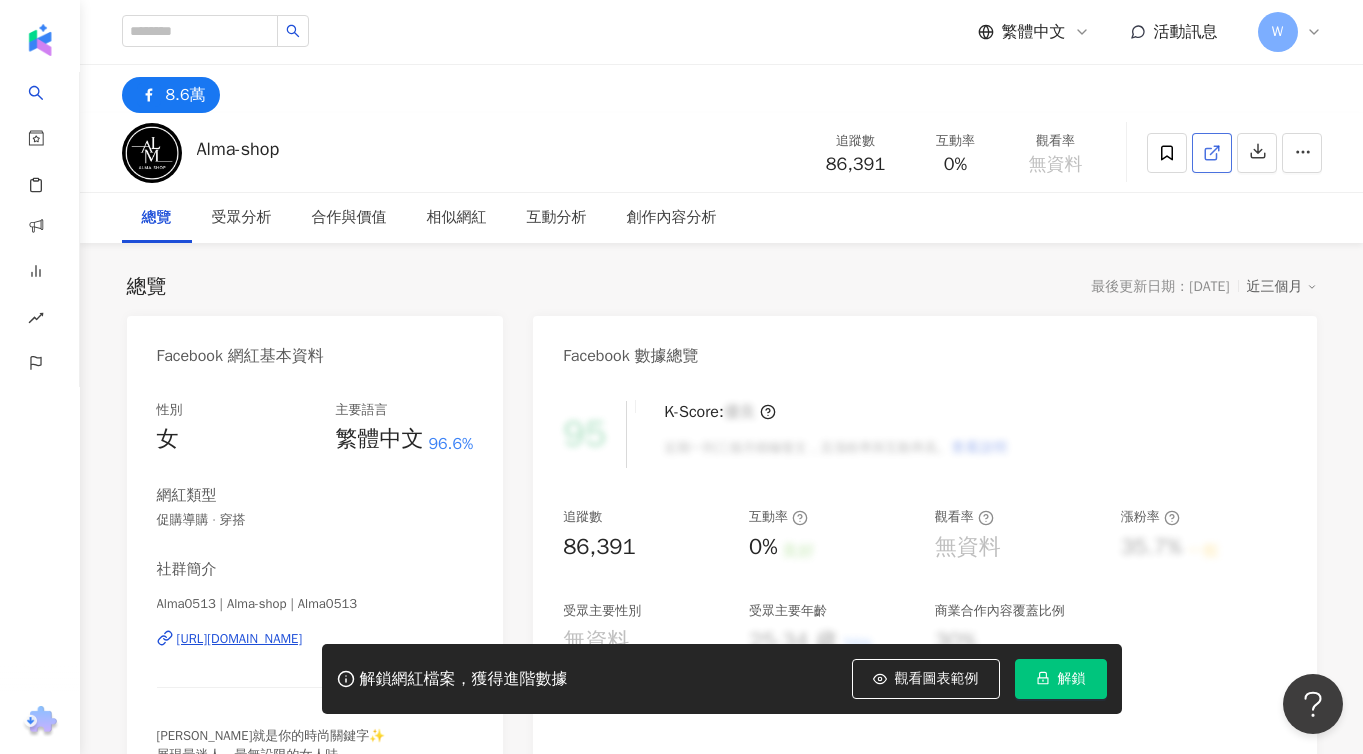 click 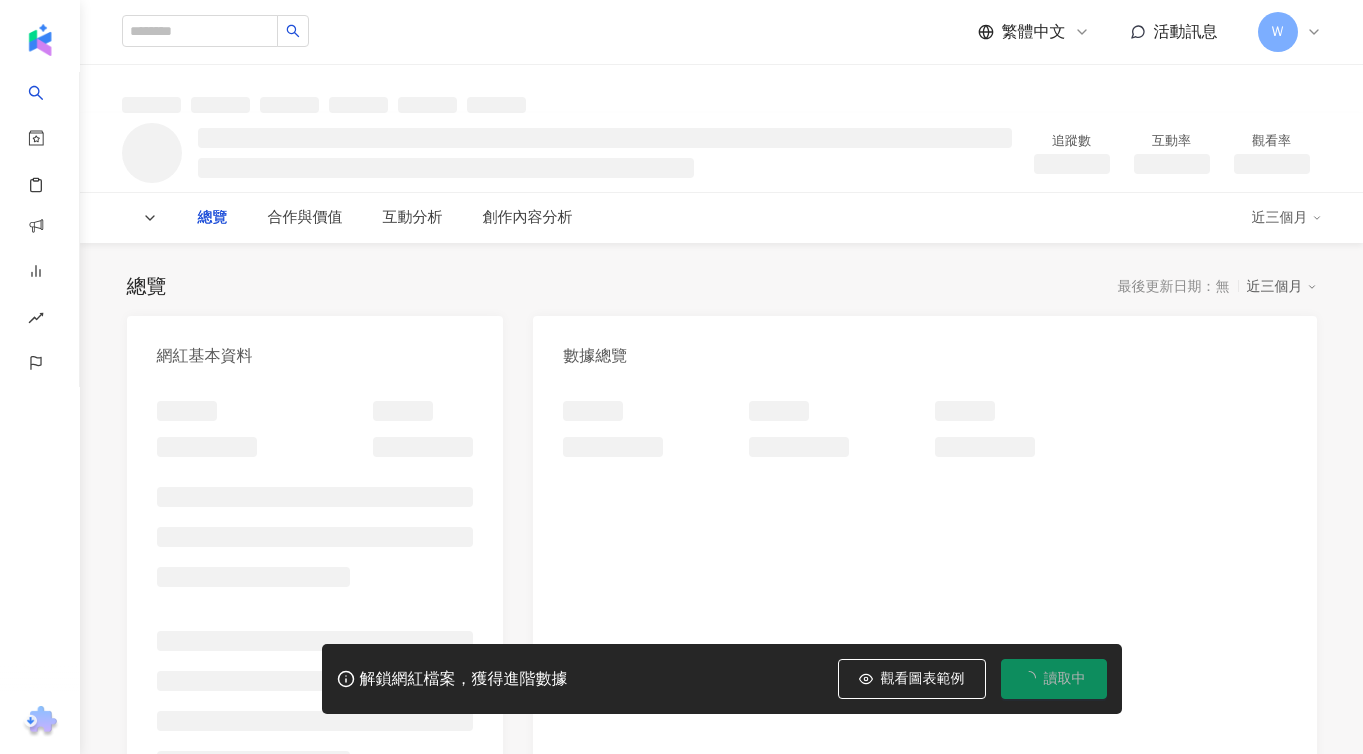 scroll, scrollTop: 0, scrollLeft: 0, axis: both 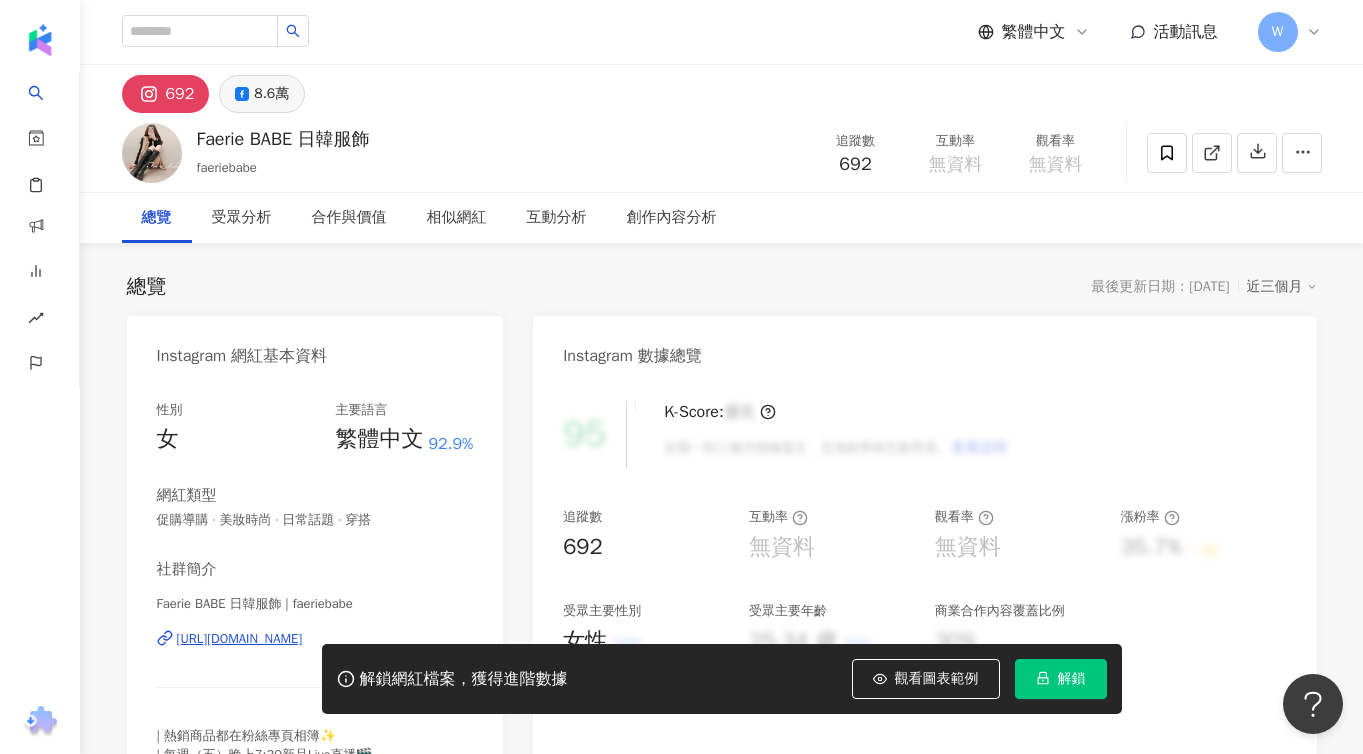 click on "8.6萬" at bounding box center [271, 94] 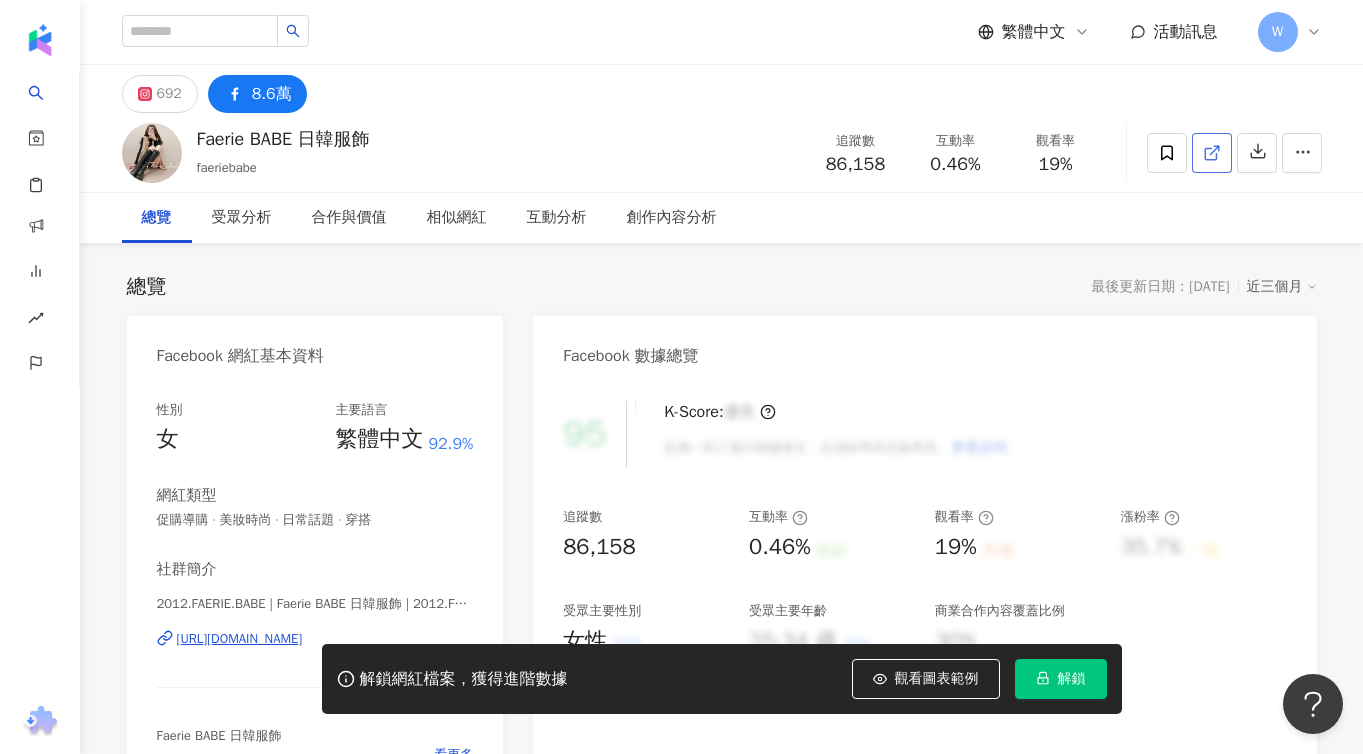 click 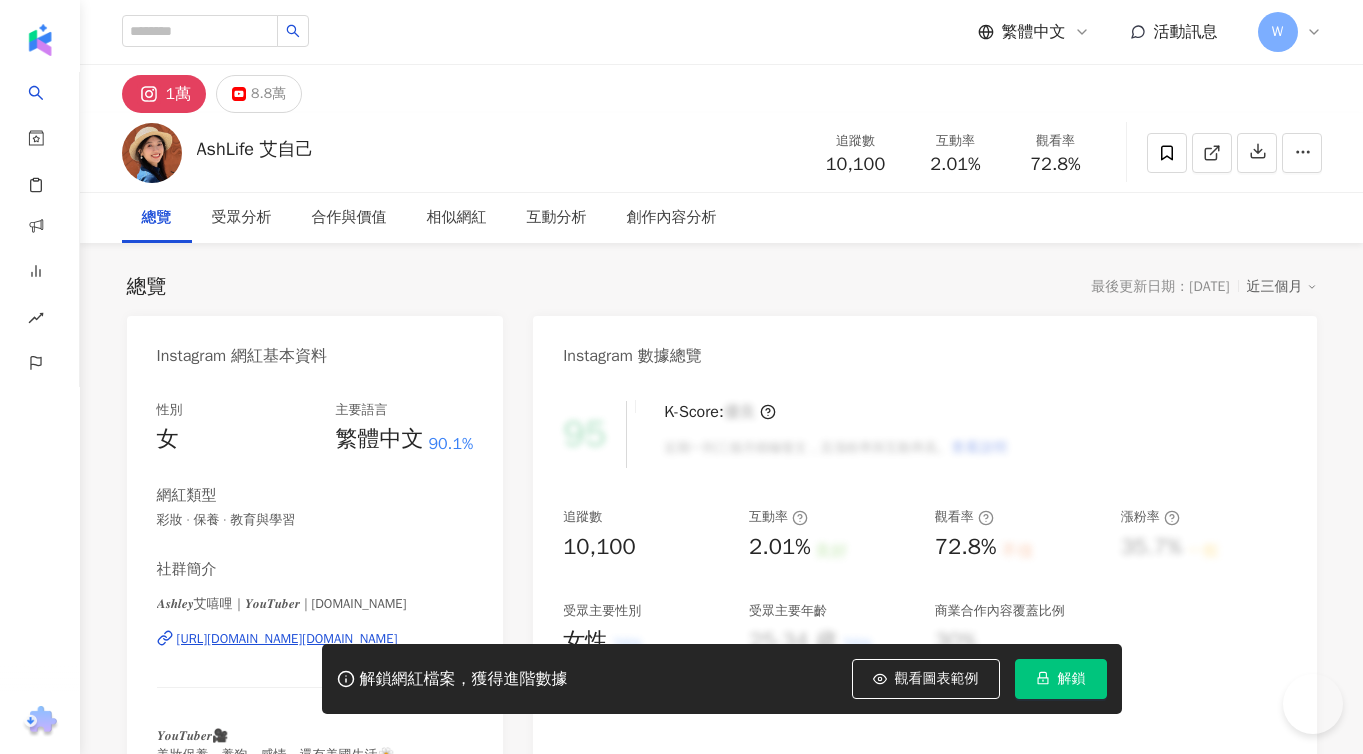 scroll, scrollTop: 0, scrollLeft: 0, axis: both 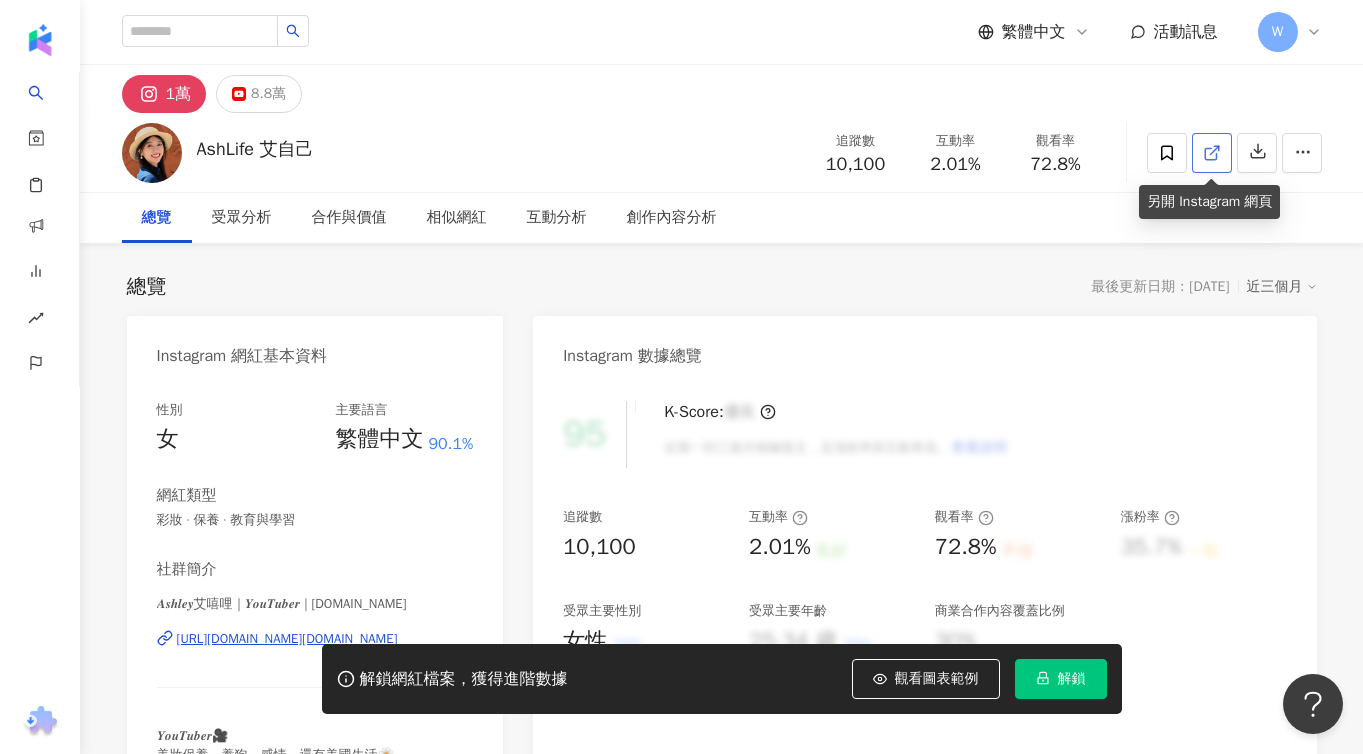 click 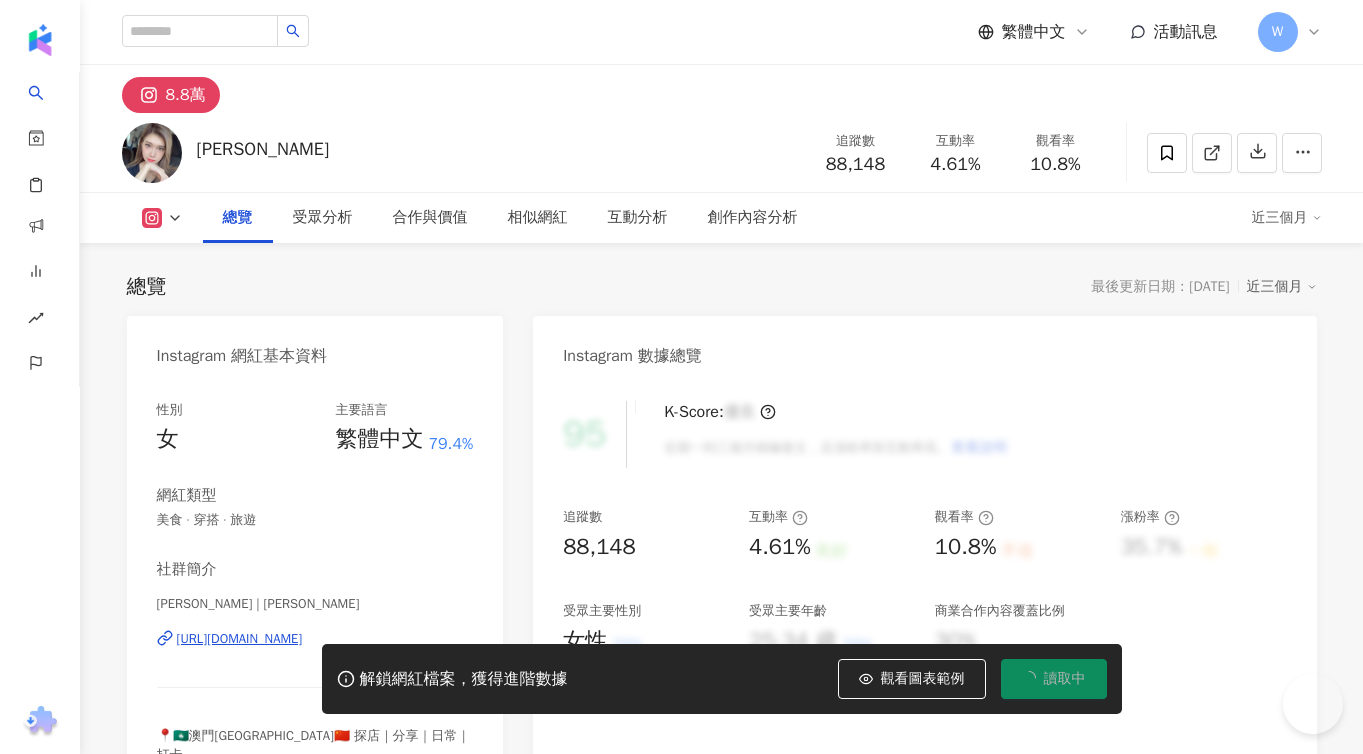 scroll, scrollTop: 0, scrollLeft: 0, axis: both 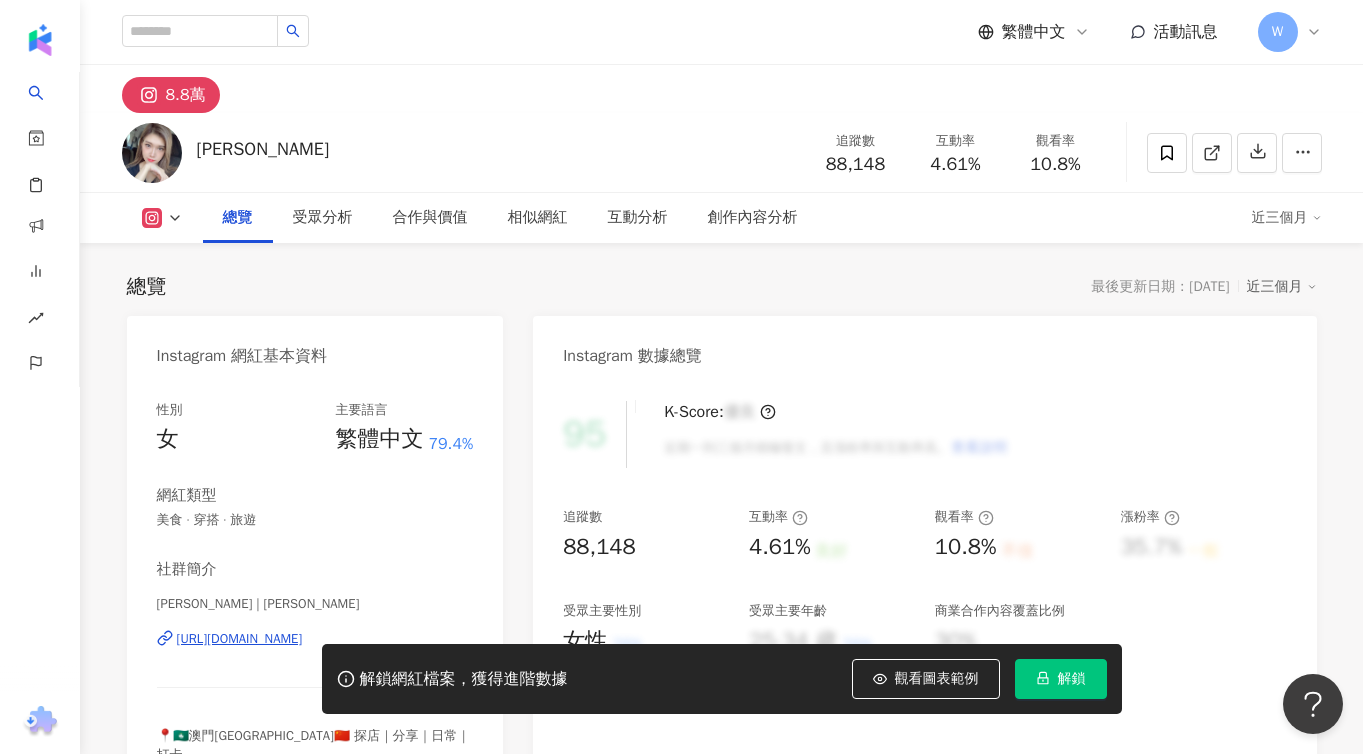 click at bounding box center (1212, 153) 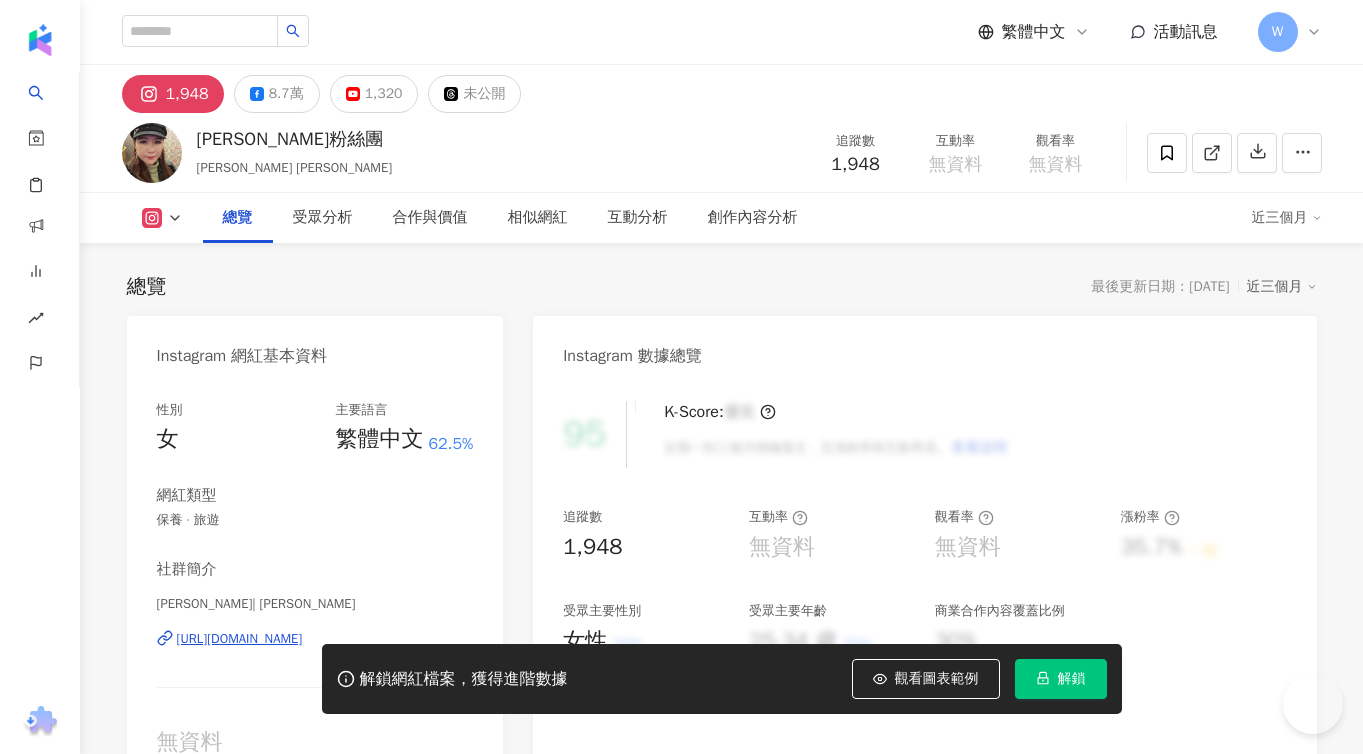 scroll, scrollTop: 0, scrollLeft: 0, axis: both 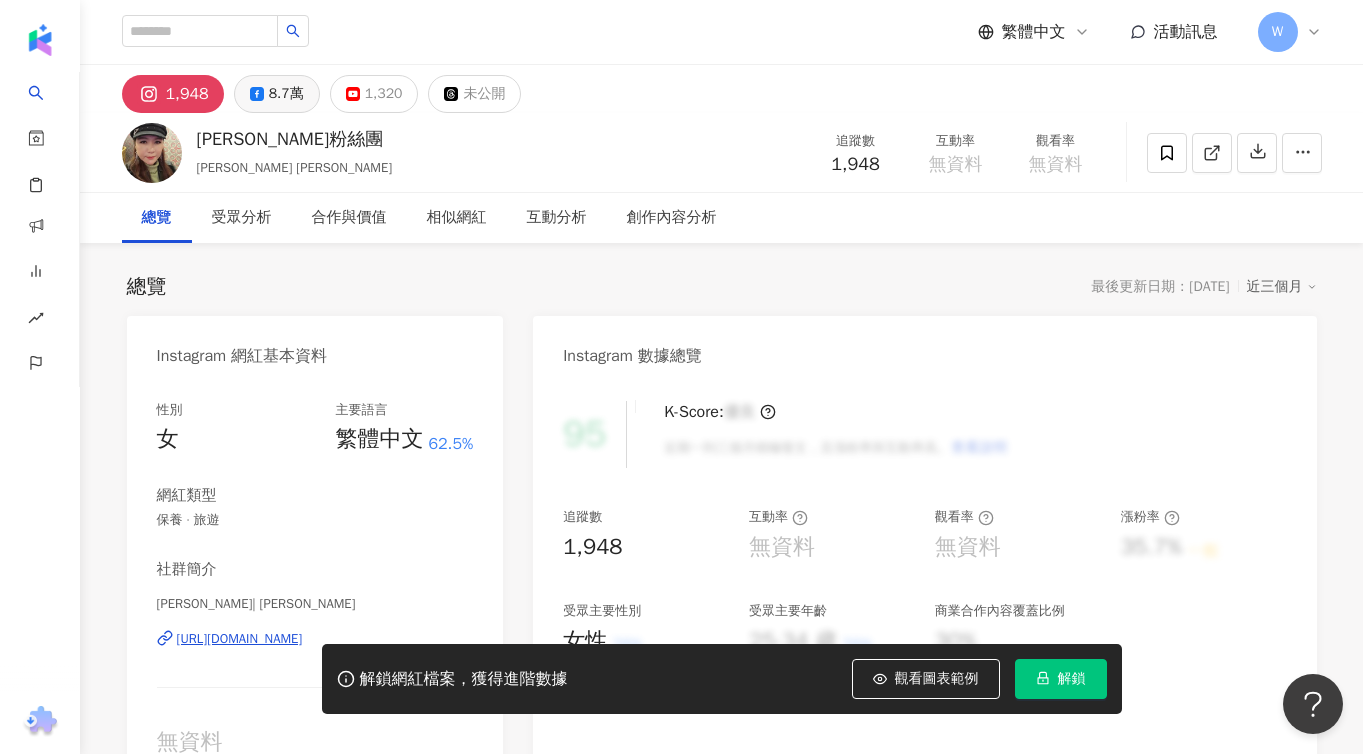 click on "8.7萬" at bounding box center [286, 94] 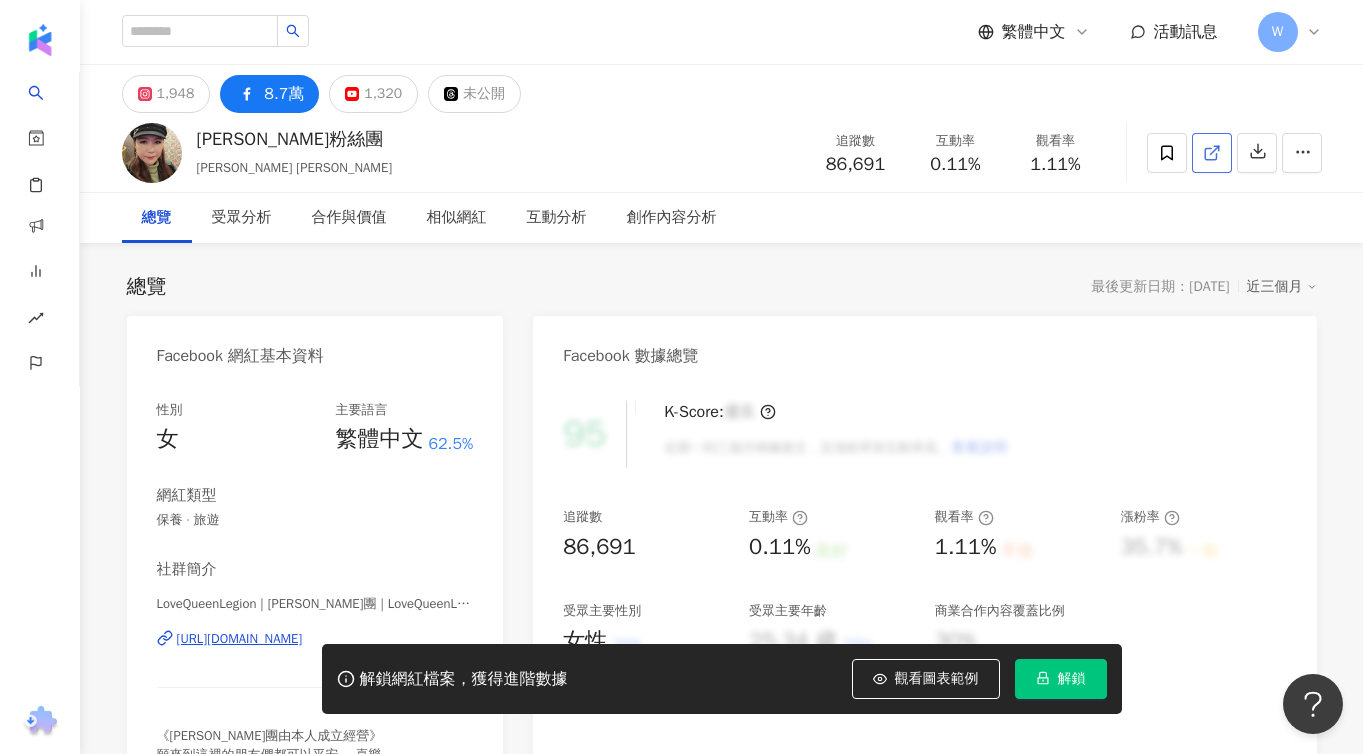 click at bounding box center [1212, 153] 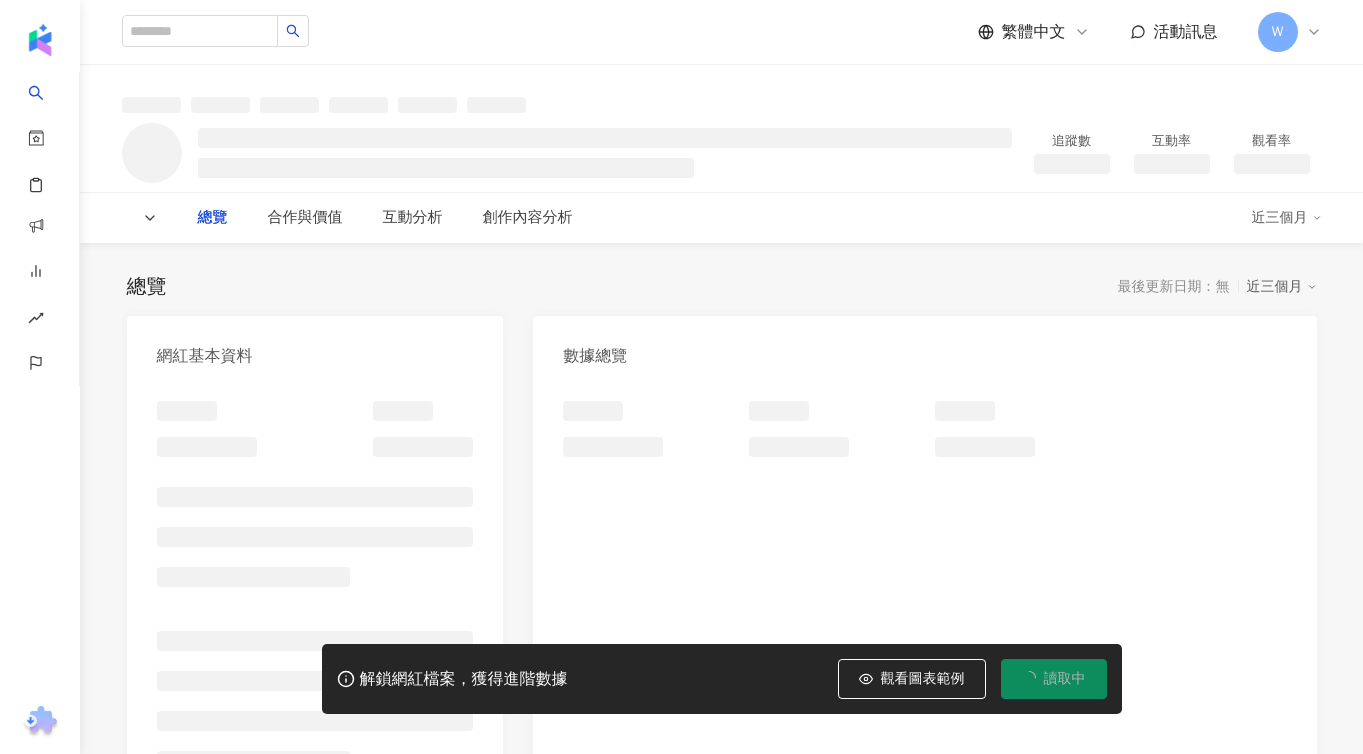 scroll, scrollTop: 0, scrollLeft: 0, axis: both 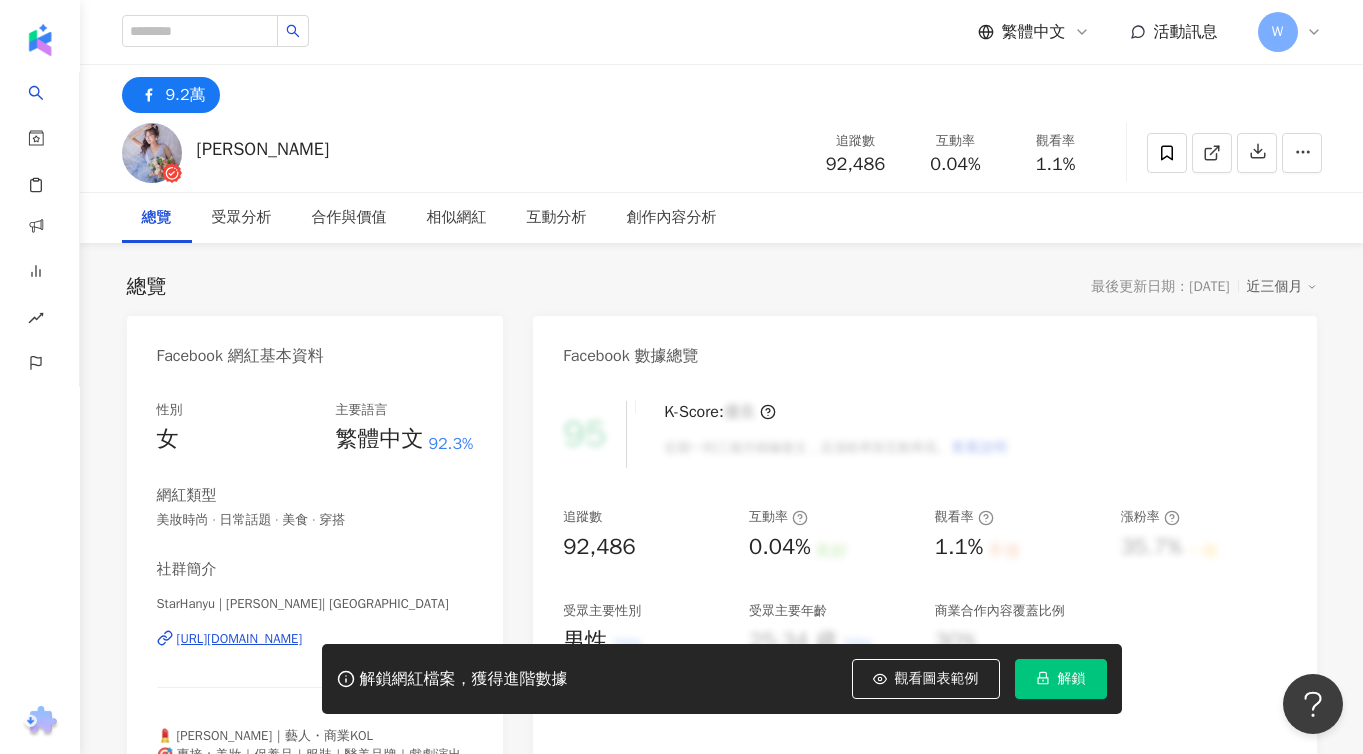 click on "https://www.facebook.com/170924639736804" at bounding box center (240, 639) 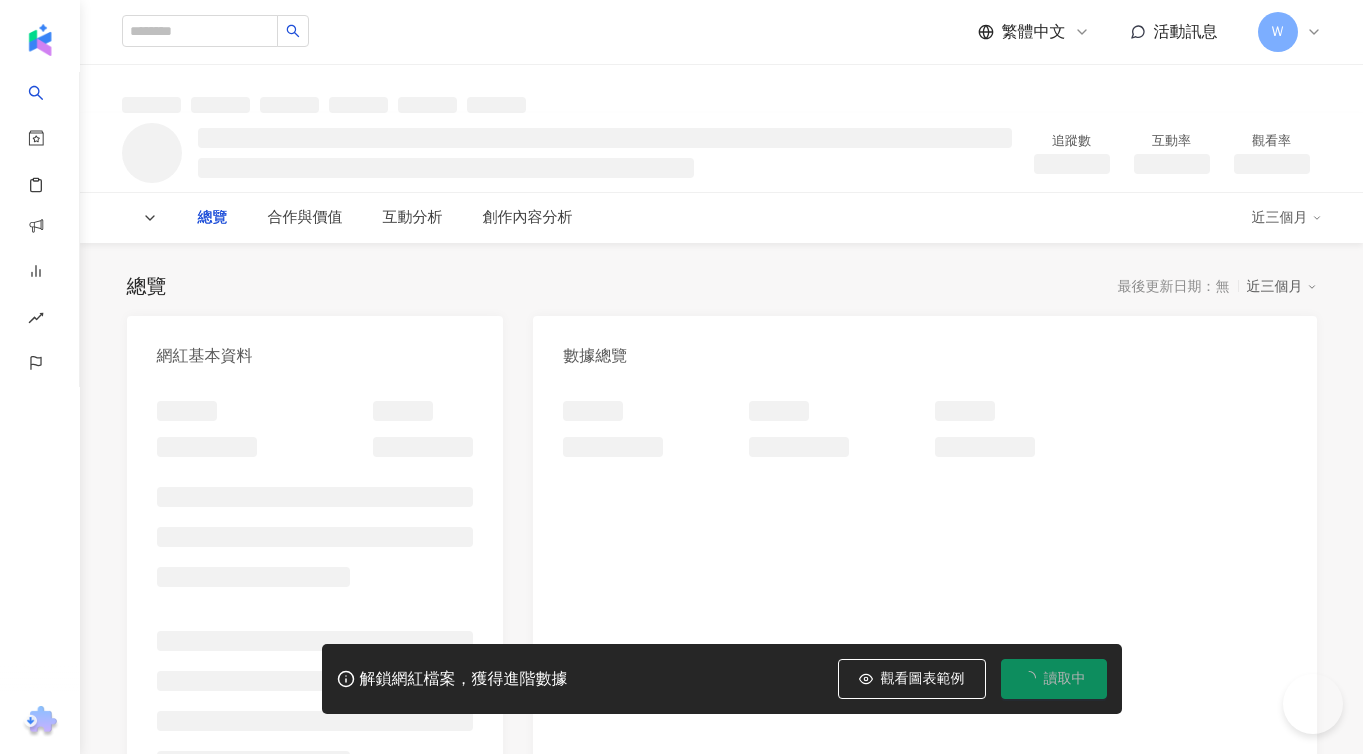 scroll, scrollTop: 0, scrollLeft: 0, axis: both 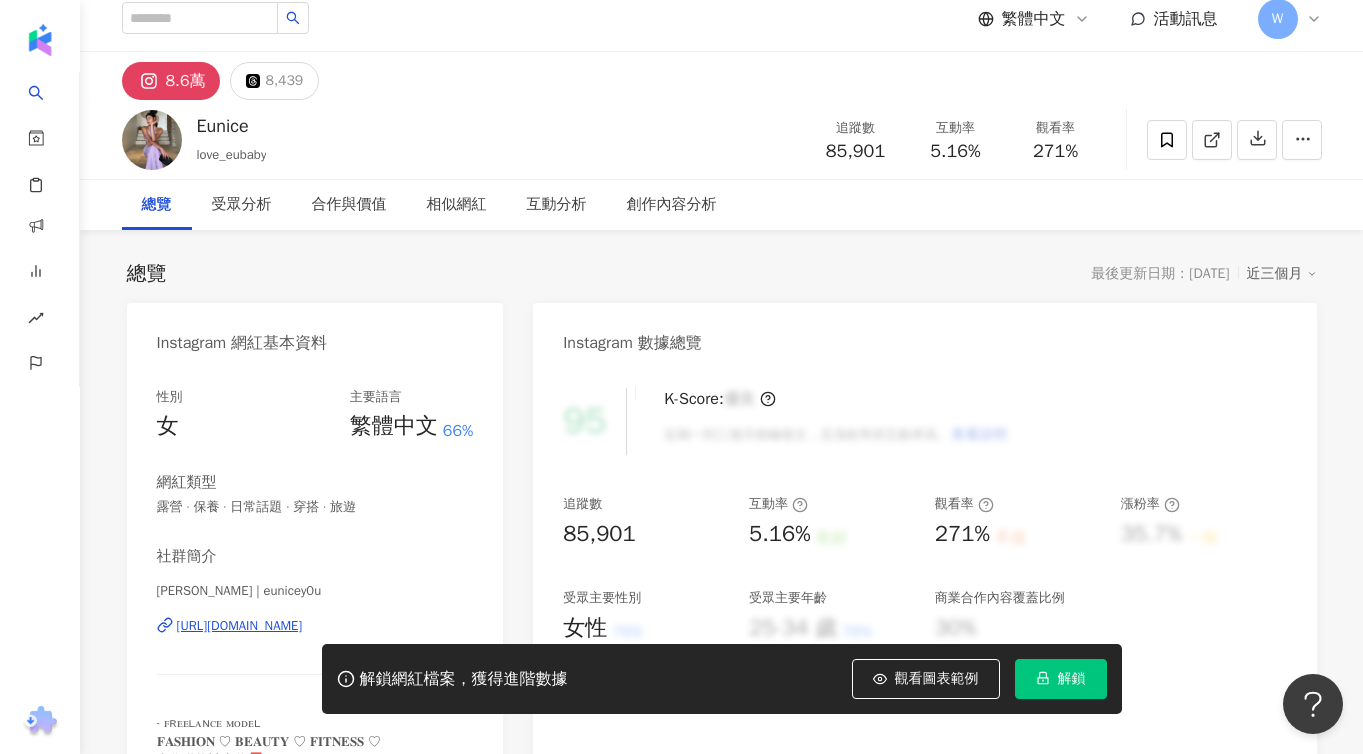 click on "[URL][DOMAIN_NAME]" at bounding box center [240, 626] 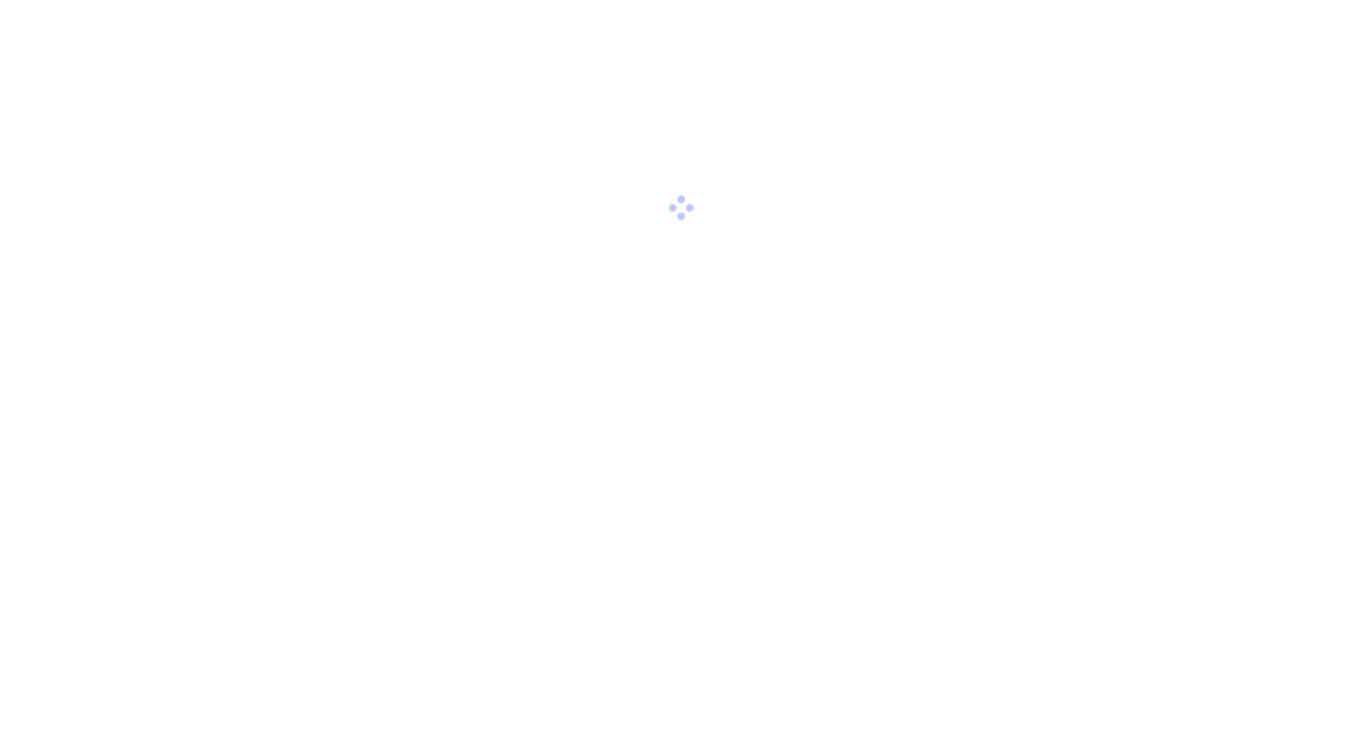 scroll, scrollTop: 0, scrollLeft: 0, axis: both 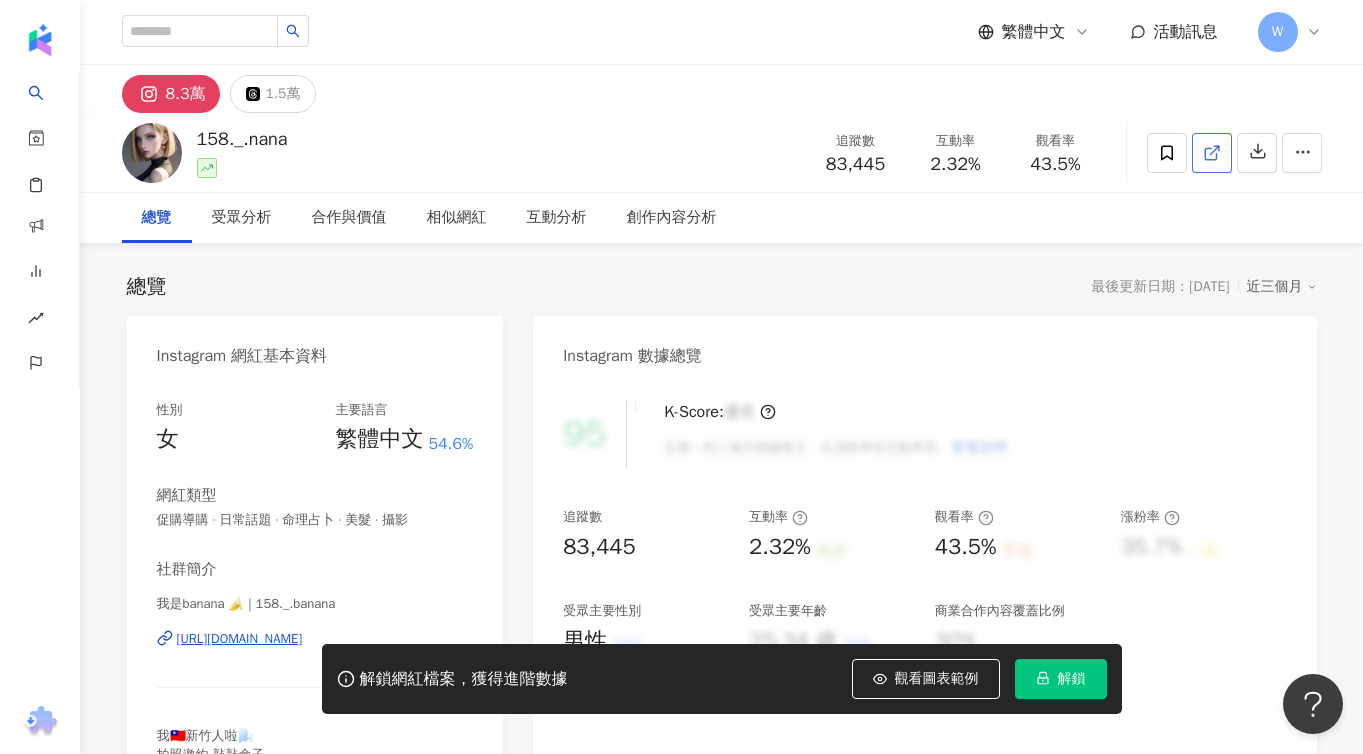 click 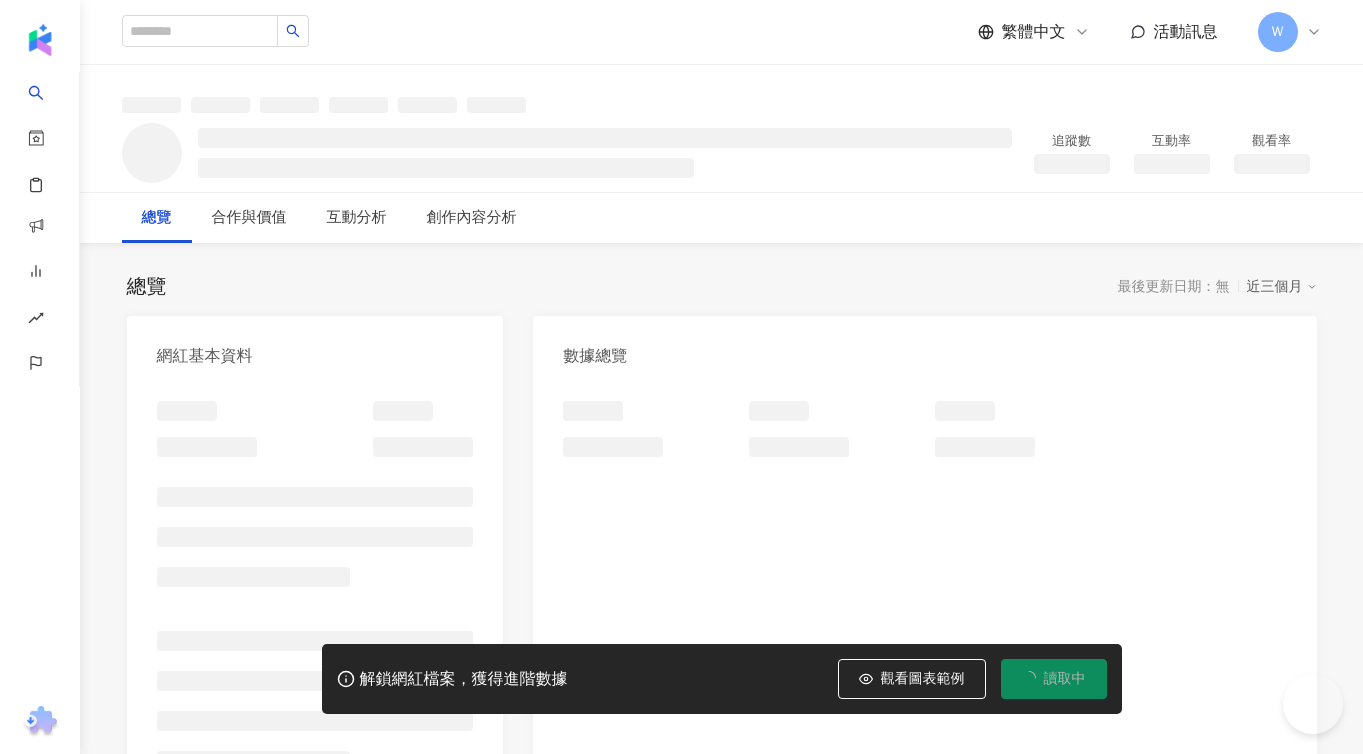 scroll, scrollTop: 0, scrollLeft: 0, axis: both 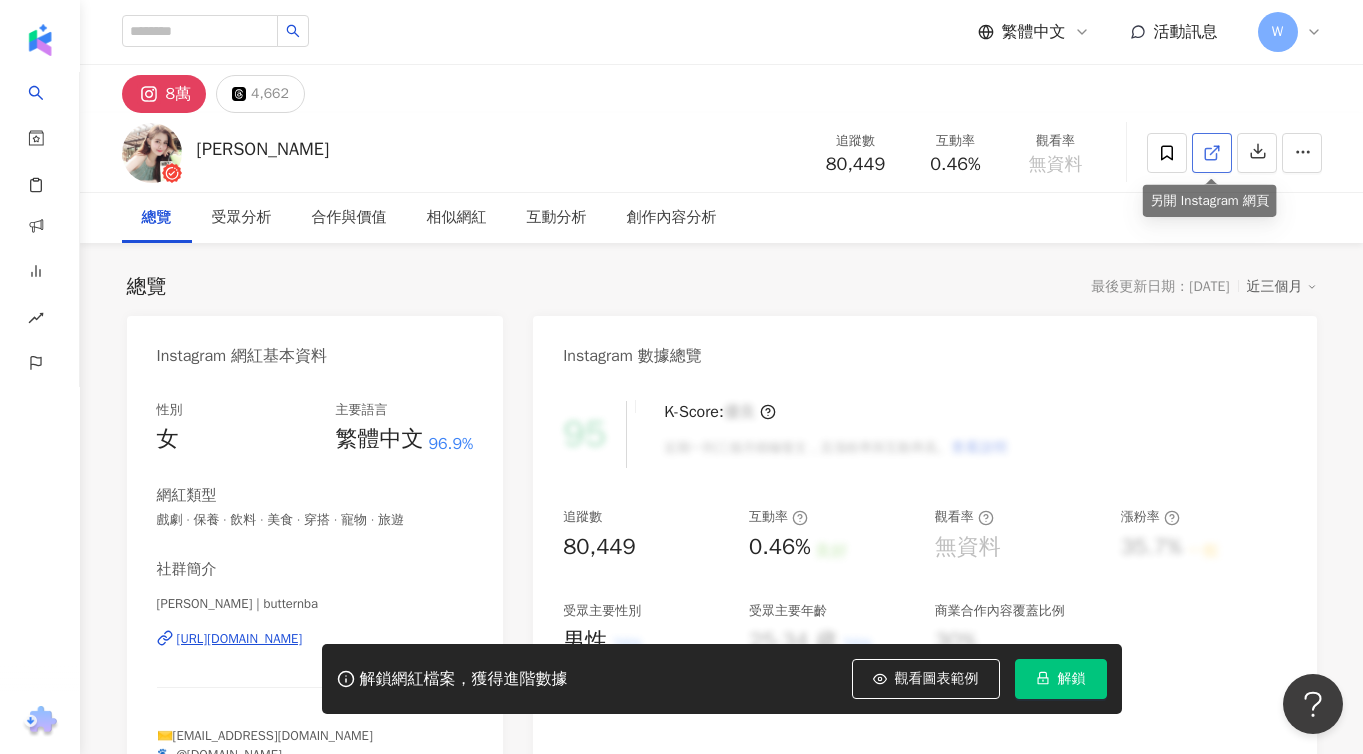 click 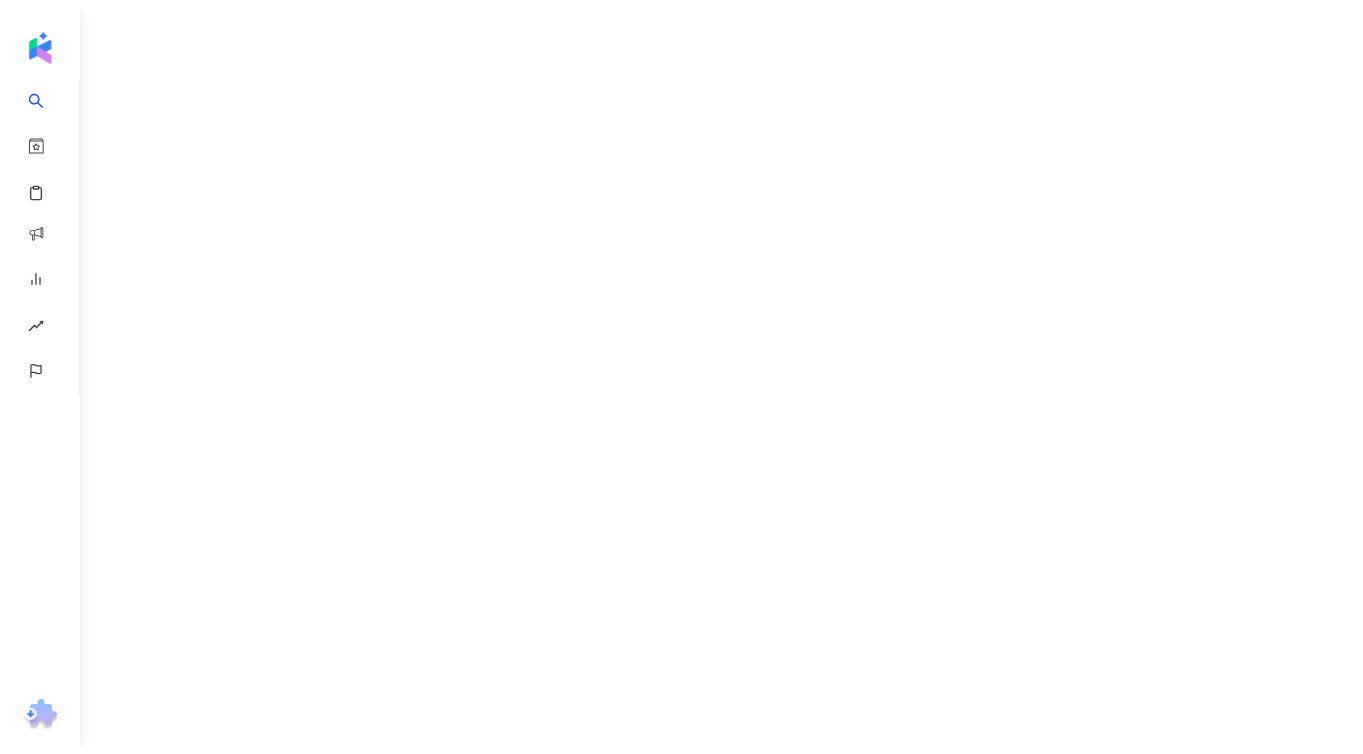 scroll, scrollTop: 0, scrollLeft: 0, axis: both 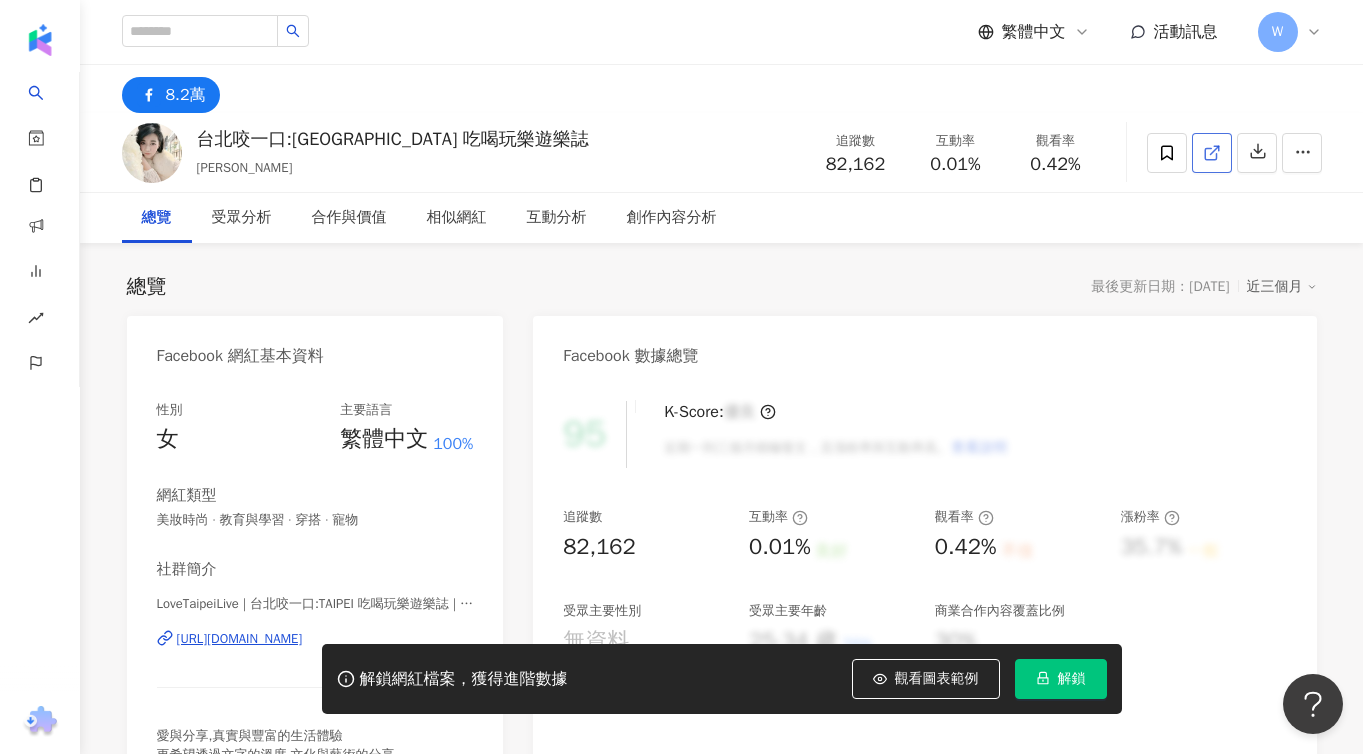 click 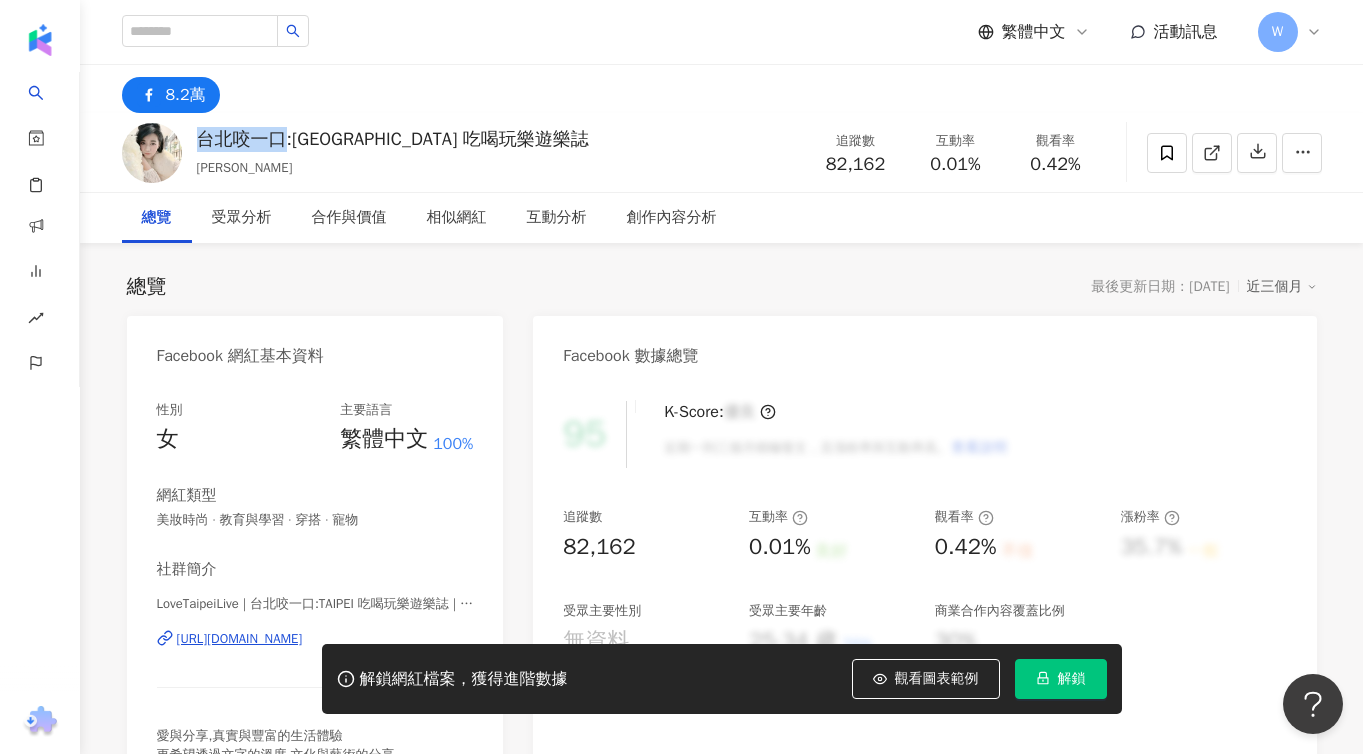 drag, startPoint x: 196, startPoint y: 141, endPoint x: 287, endPoint y: 141, distance: 91 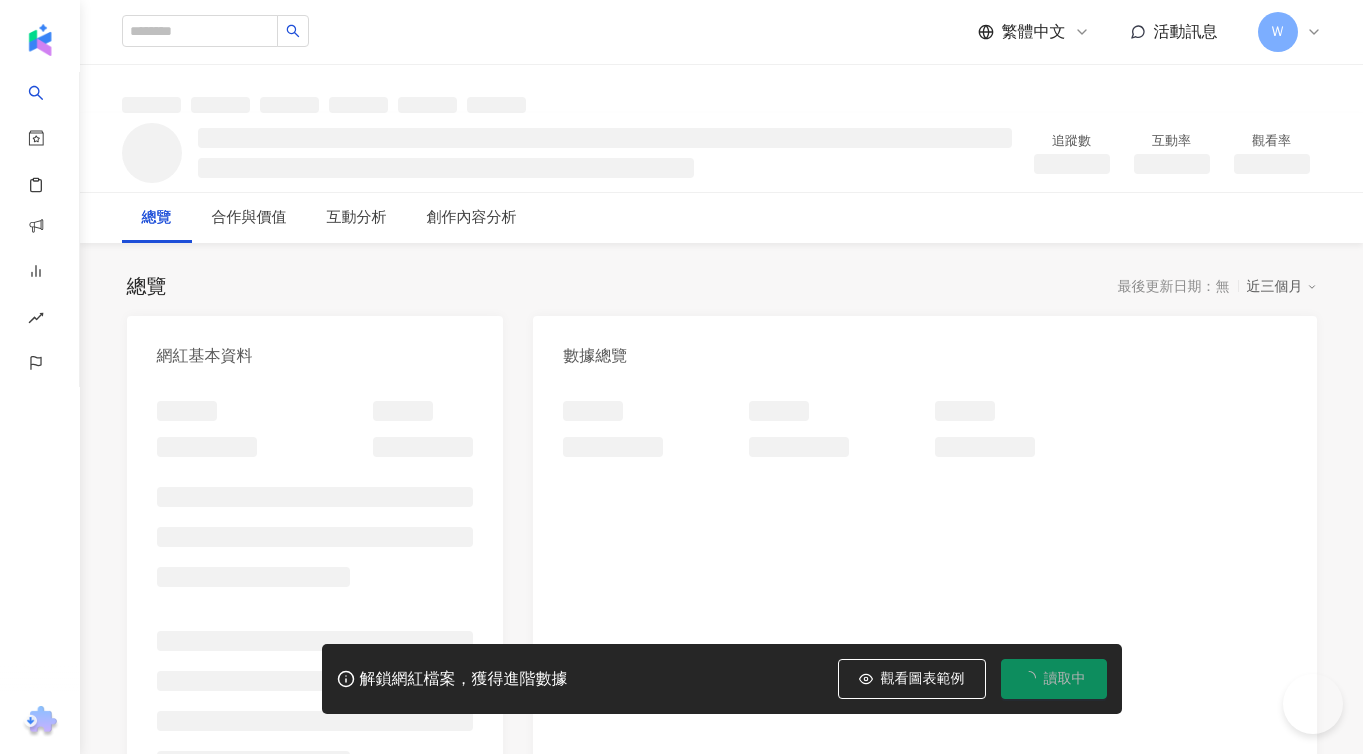 scroll, scrollTop: 0, scrollLeft: 0, axis: both 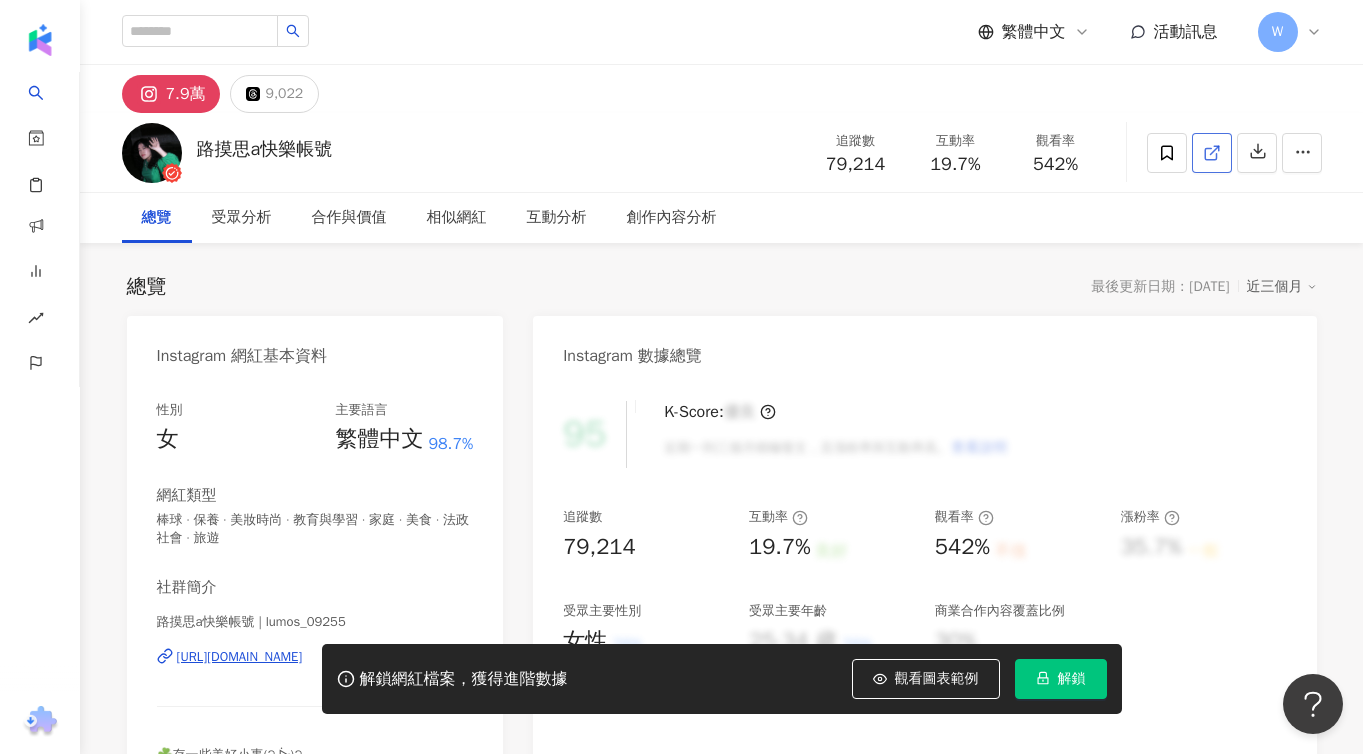click 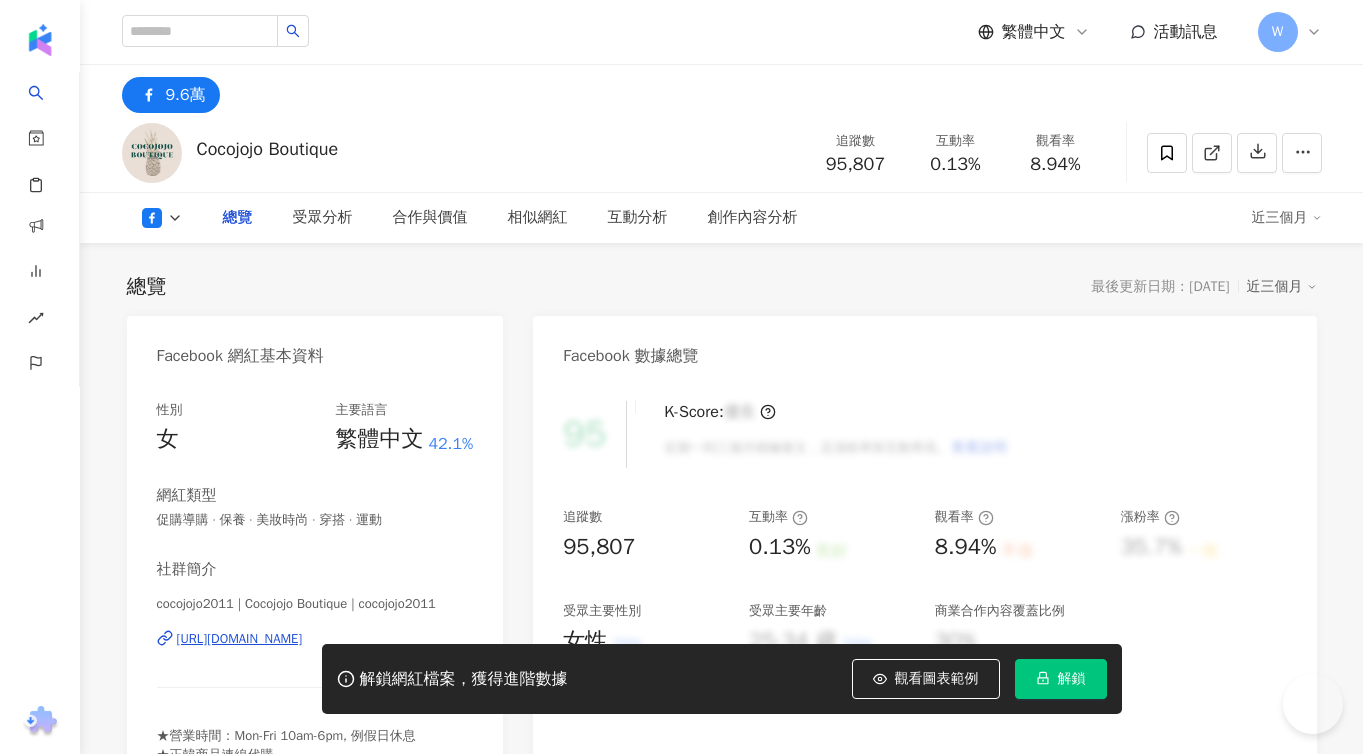 scroll, scrollTop: 0, scrollLeft: 0, axis: both 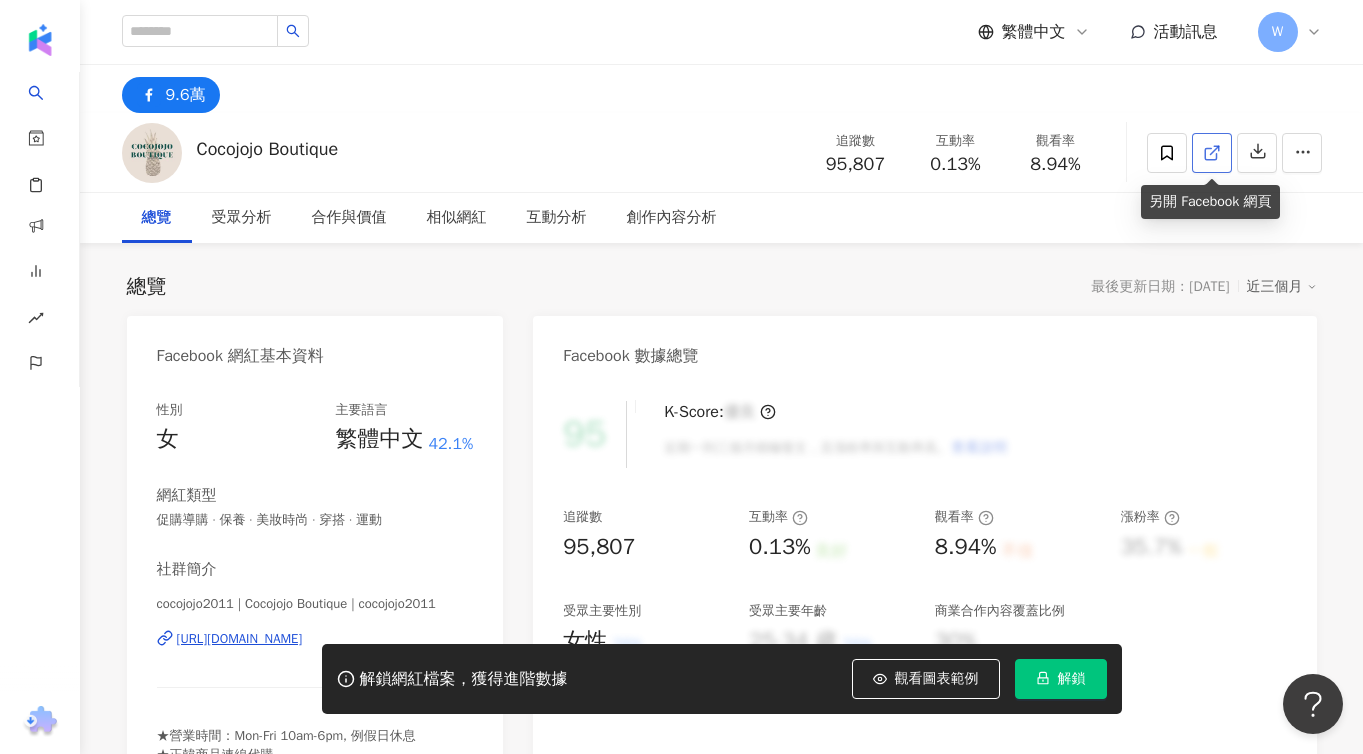 click 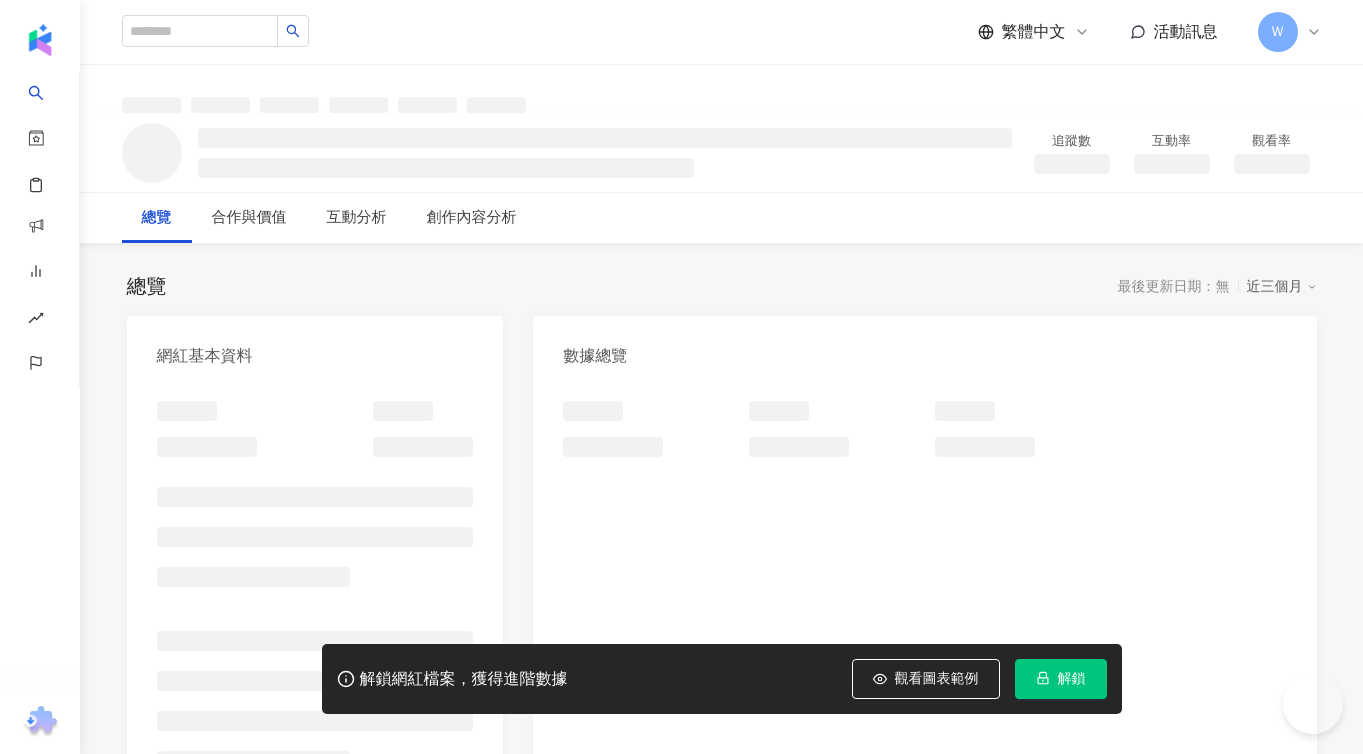 scroll, scrollTop: 0, scrollLeft: 0, axis: both 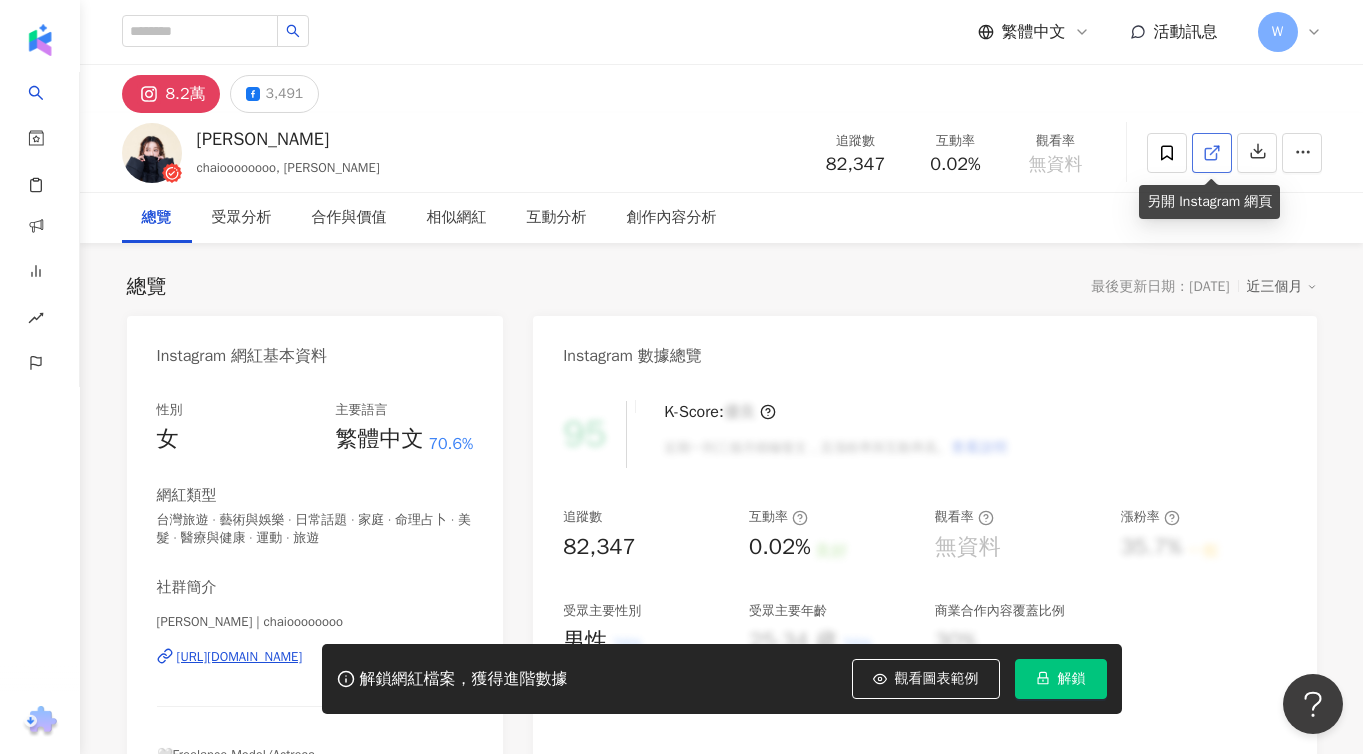 click 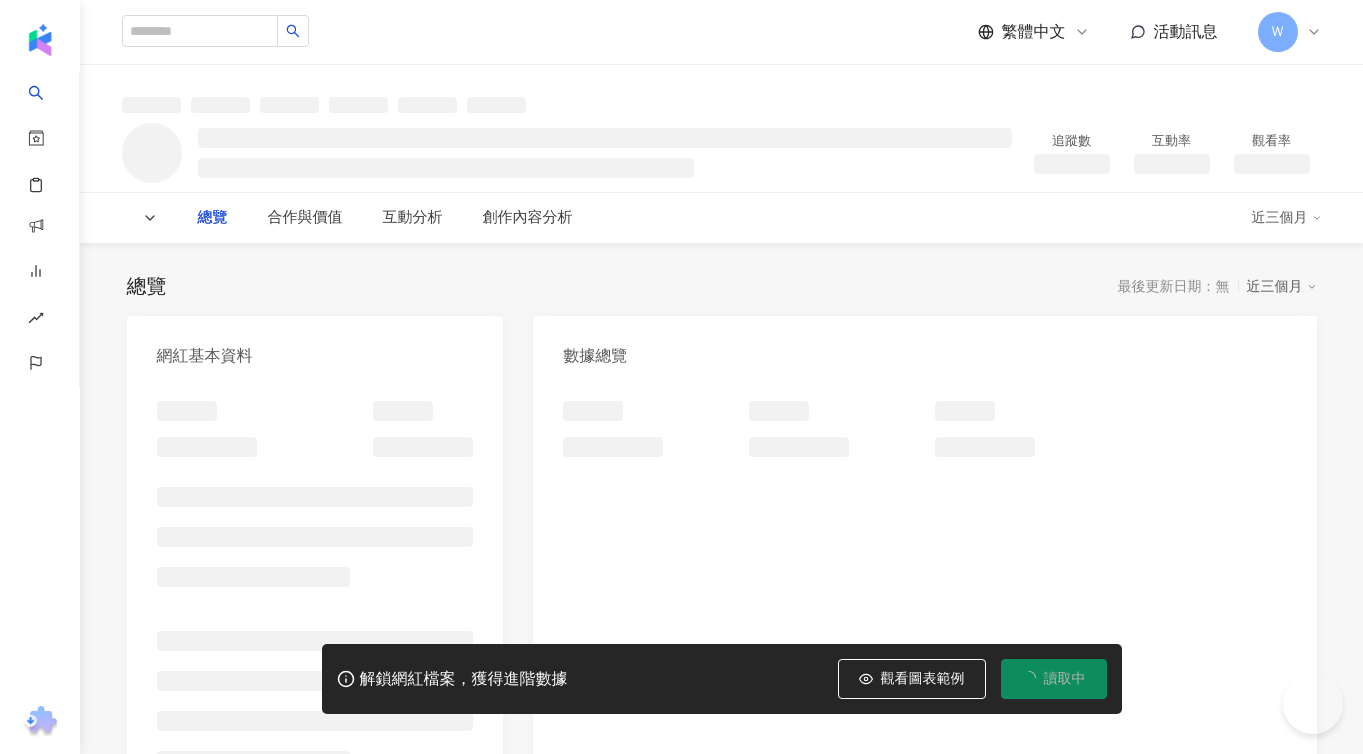 scroll, scrollTop: 0, scrollLeft: 0, axis: both 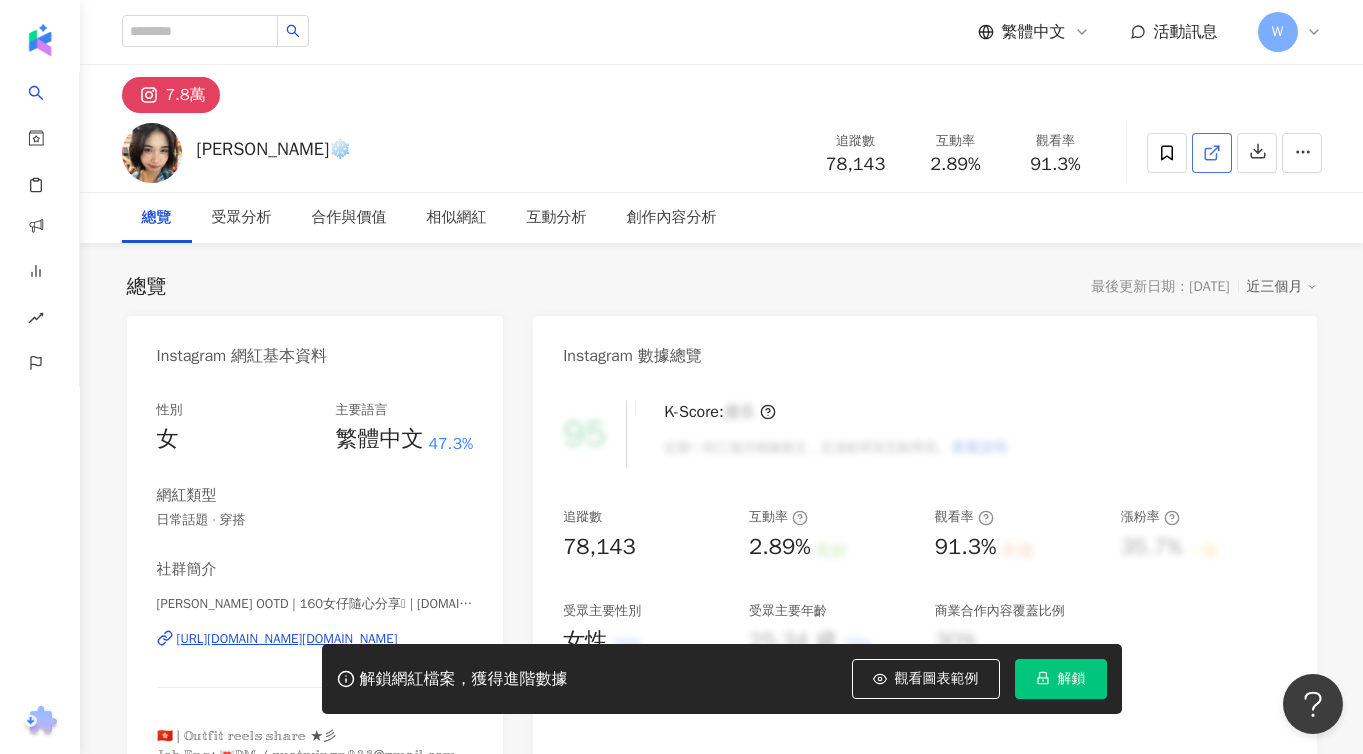 click 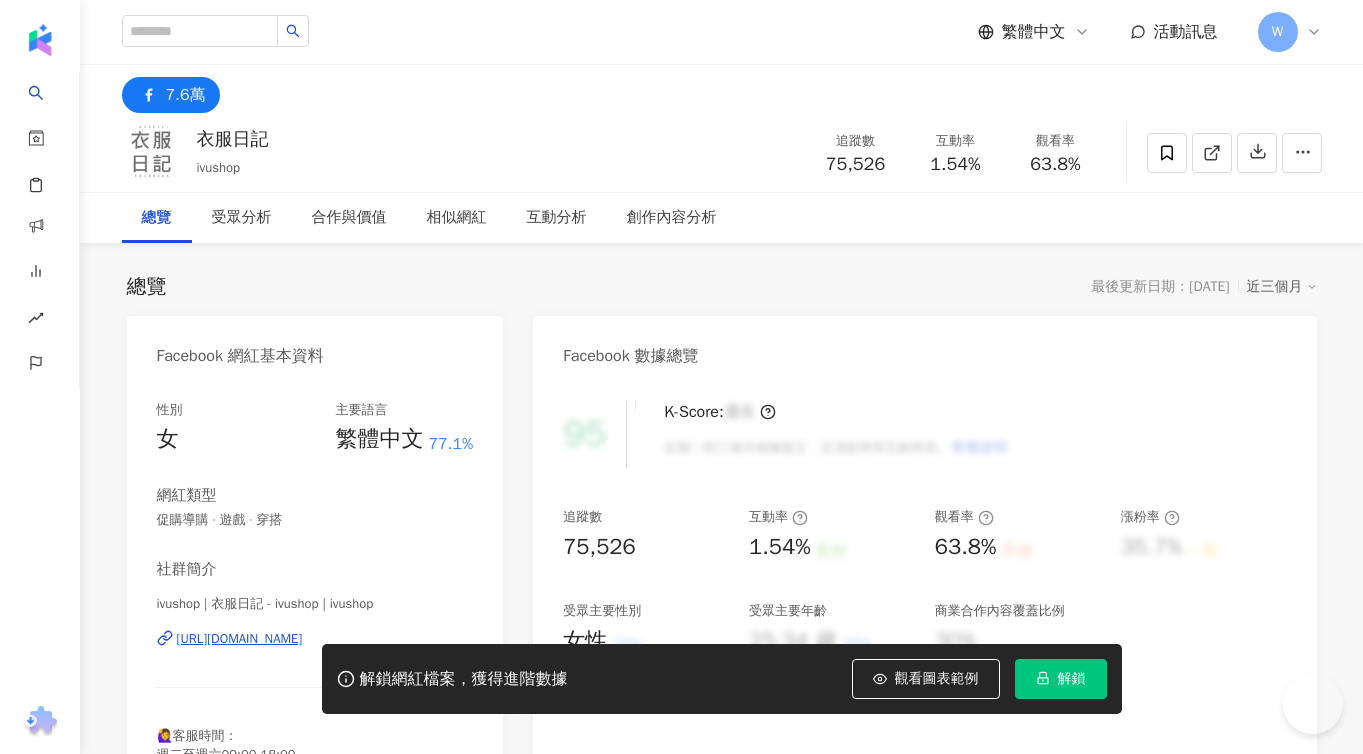 scroll, scrollTop: 0, scrollLeft: 0, axis: both 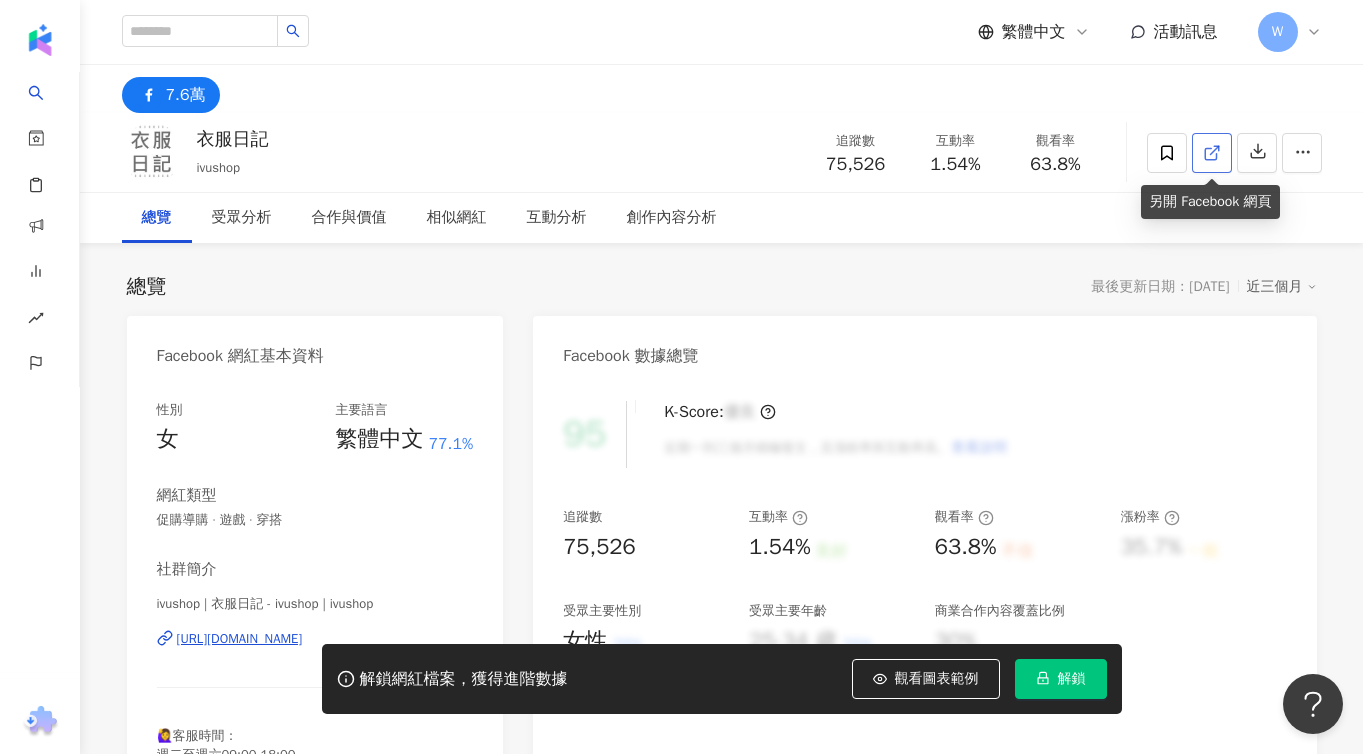 click 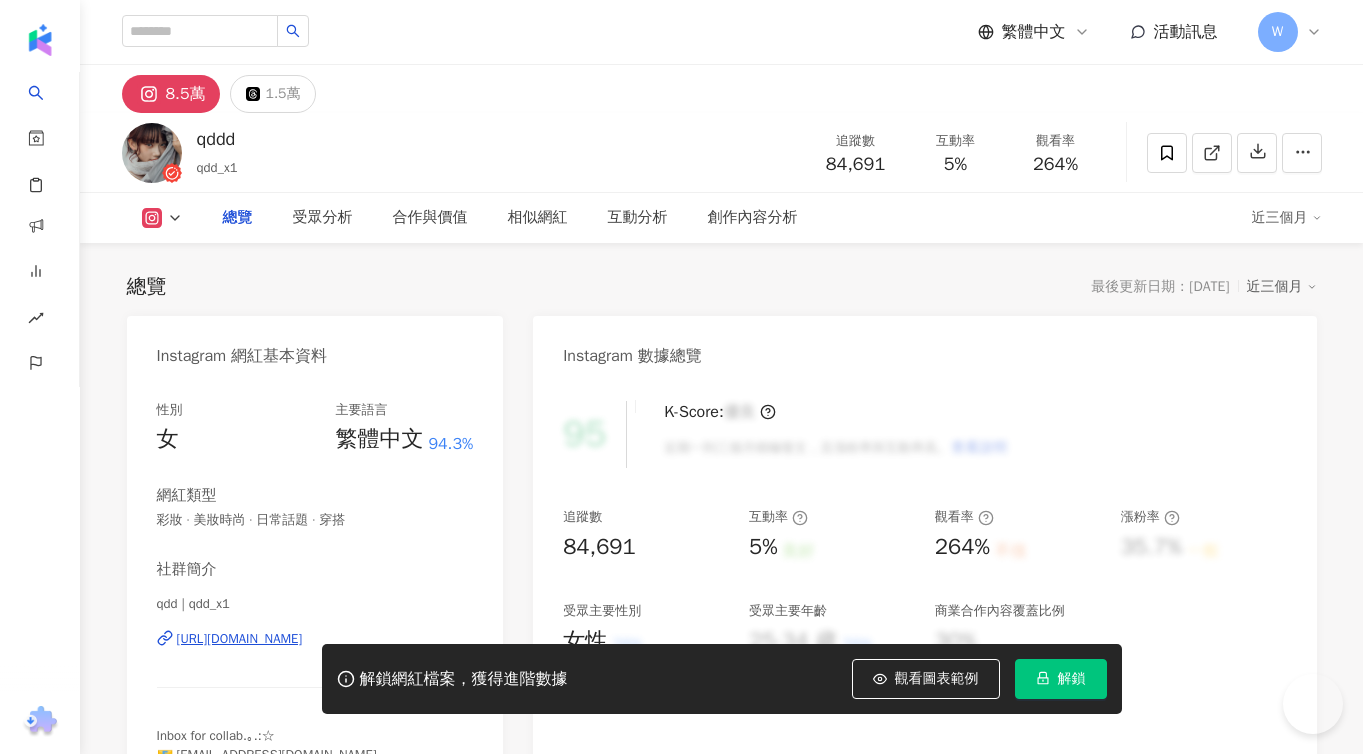 scroll, scrollTop: 0, scrollLeft: 0, axis: both 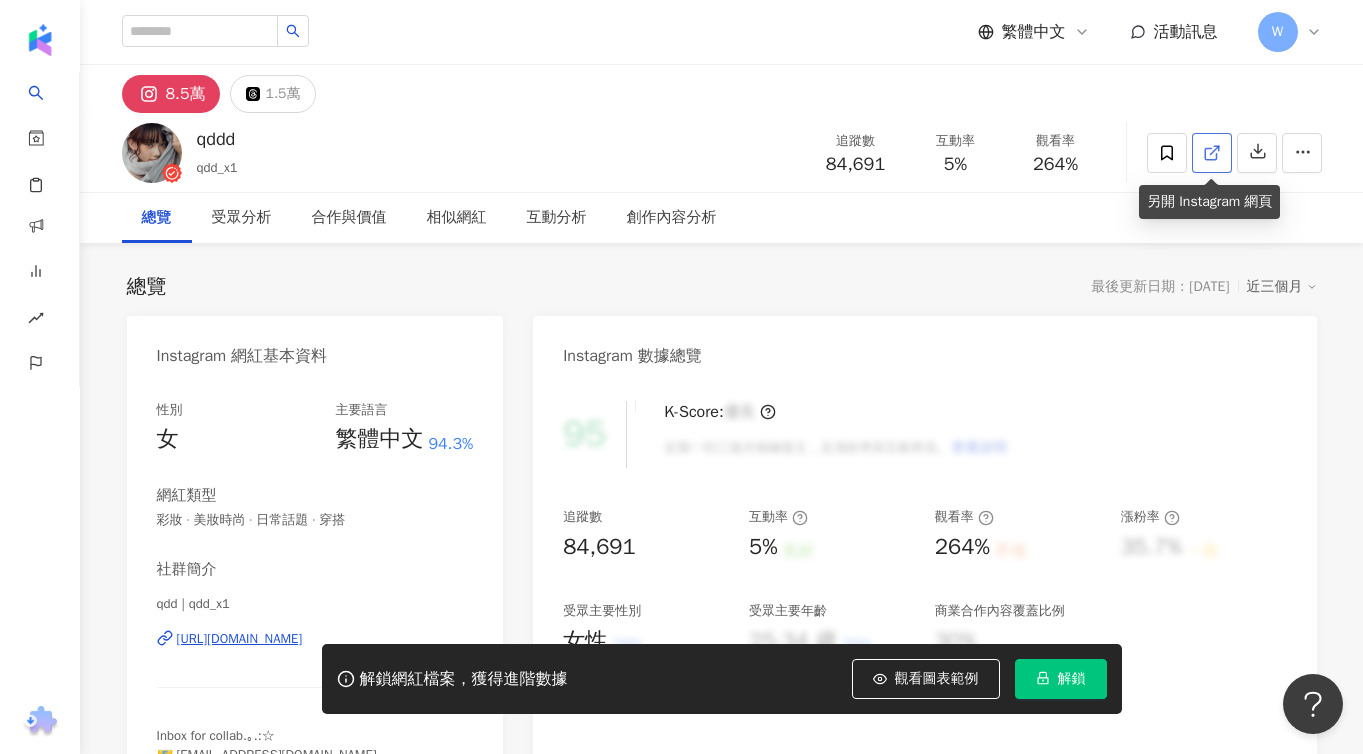 click at bounding box center (1212, 153) 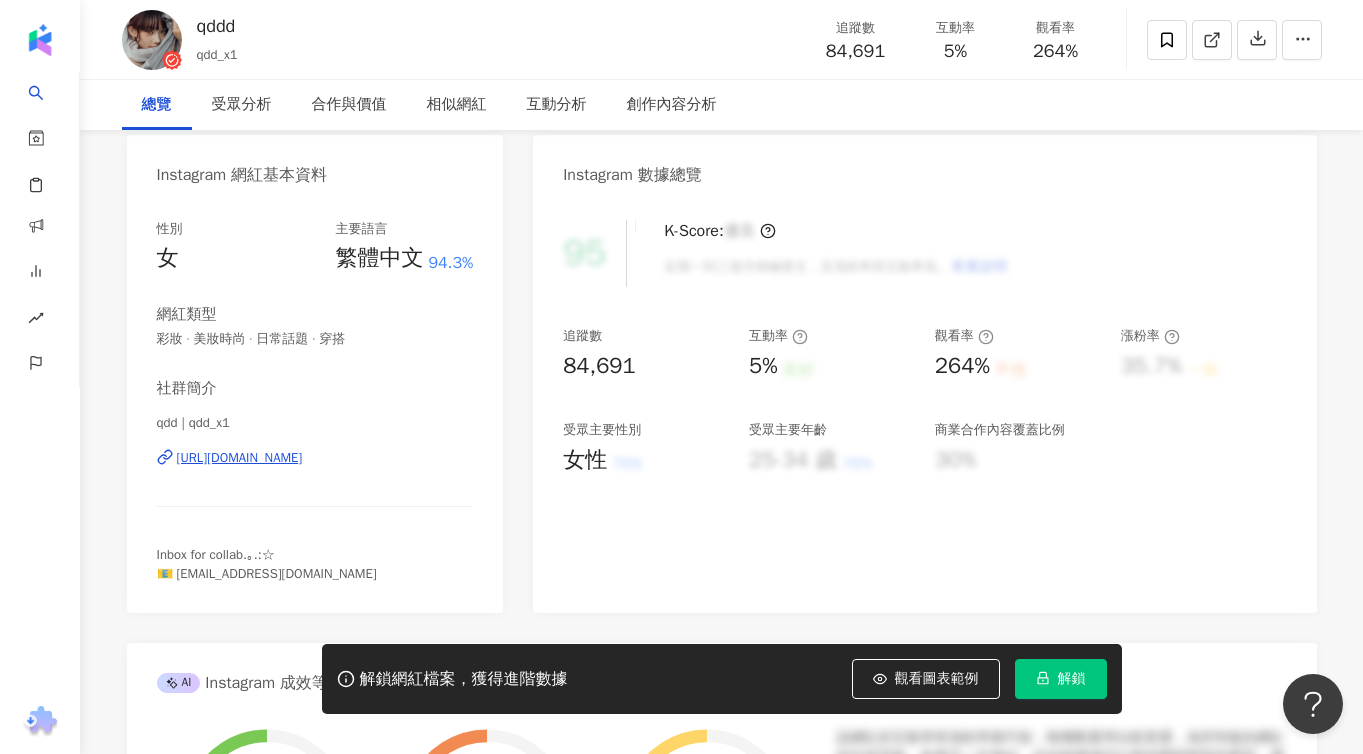 scroll, scrollTop: 0, scrollLeft: 0, axis: both 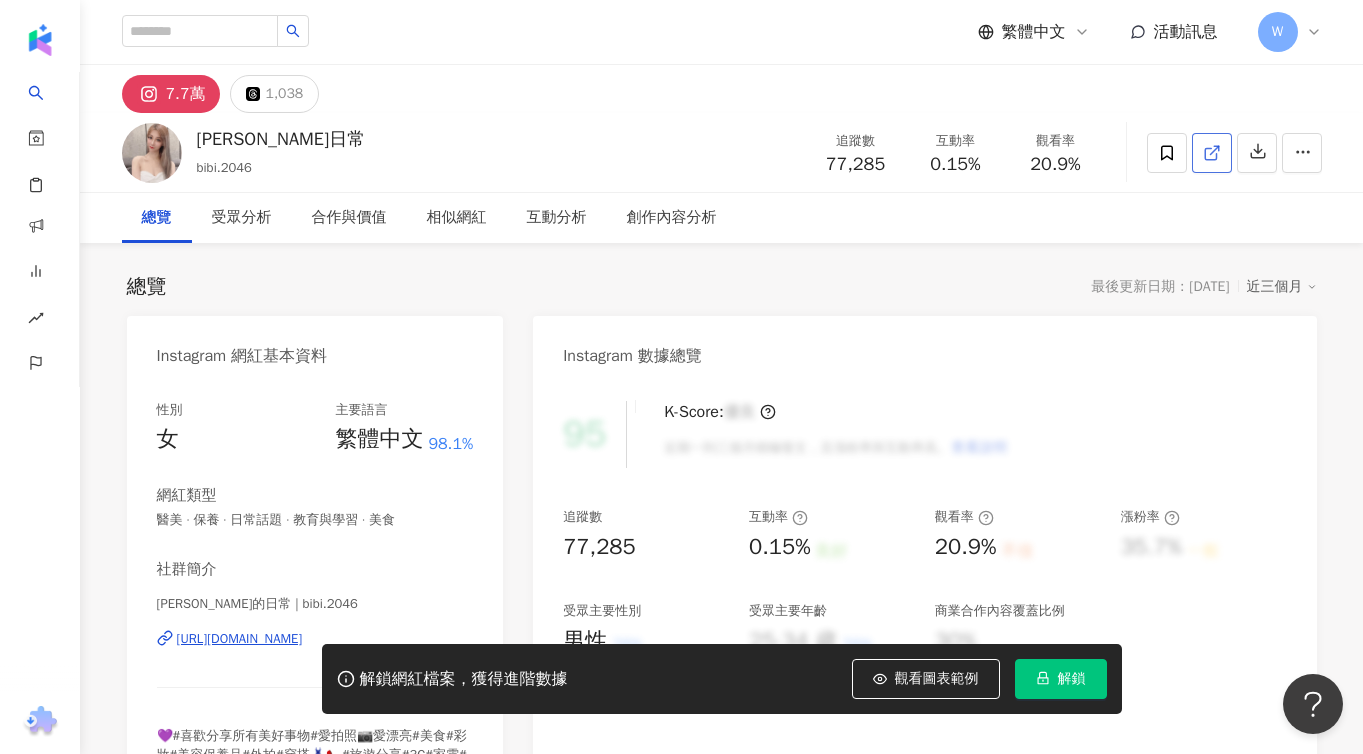 click 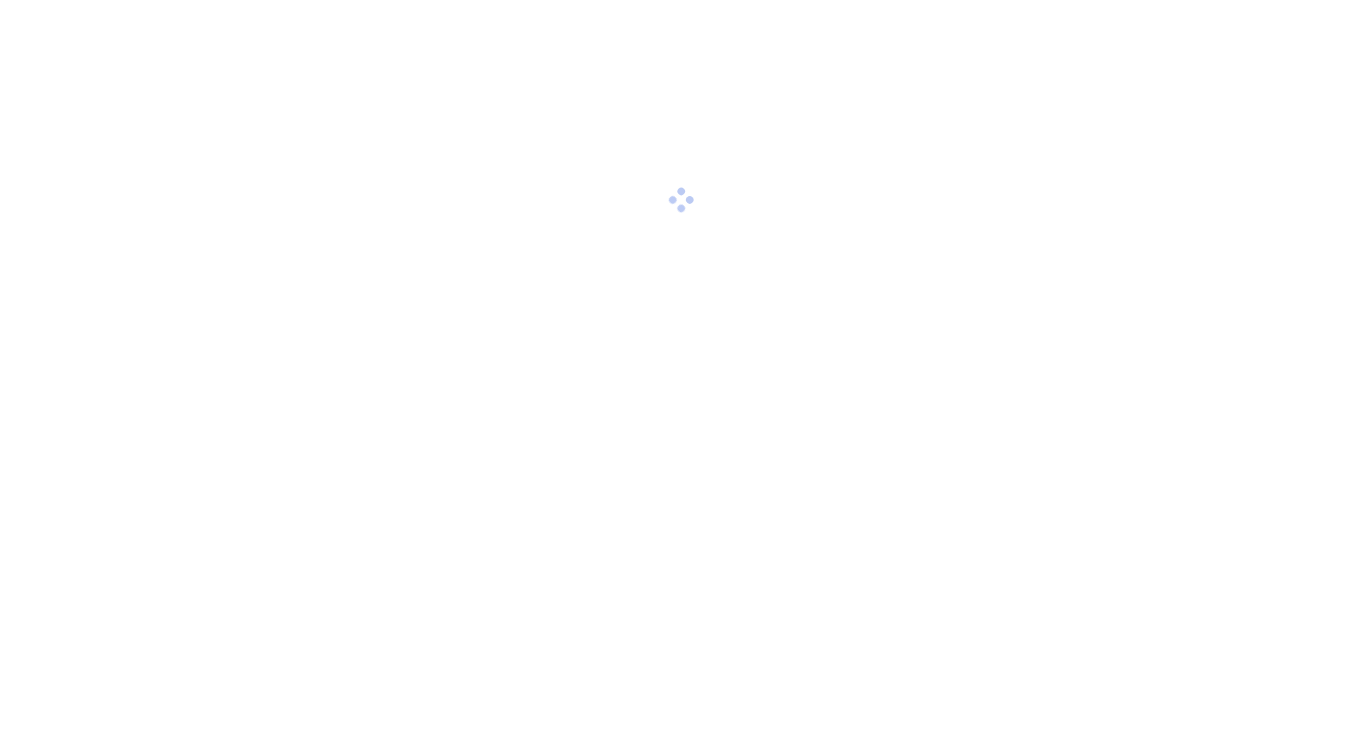 scroll, scrollTop: 0, scrollLeft: 0, axis: both 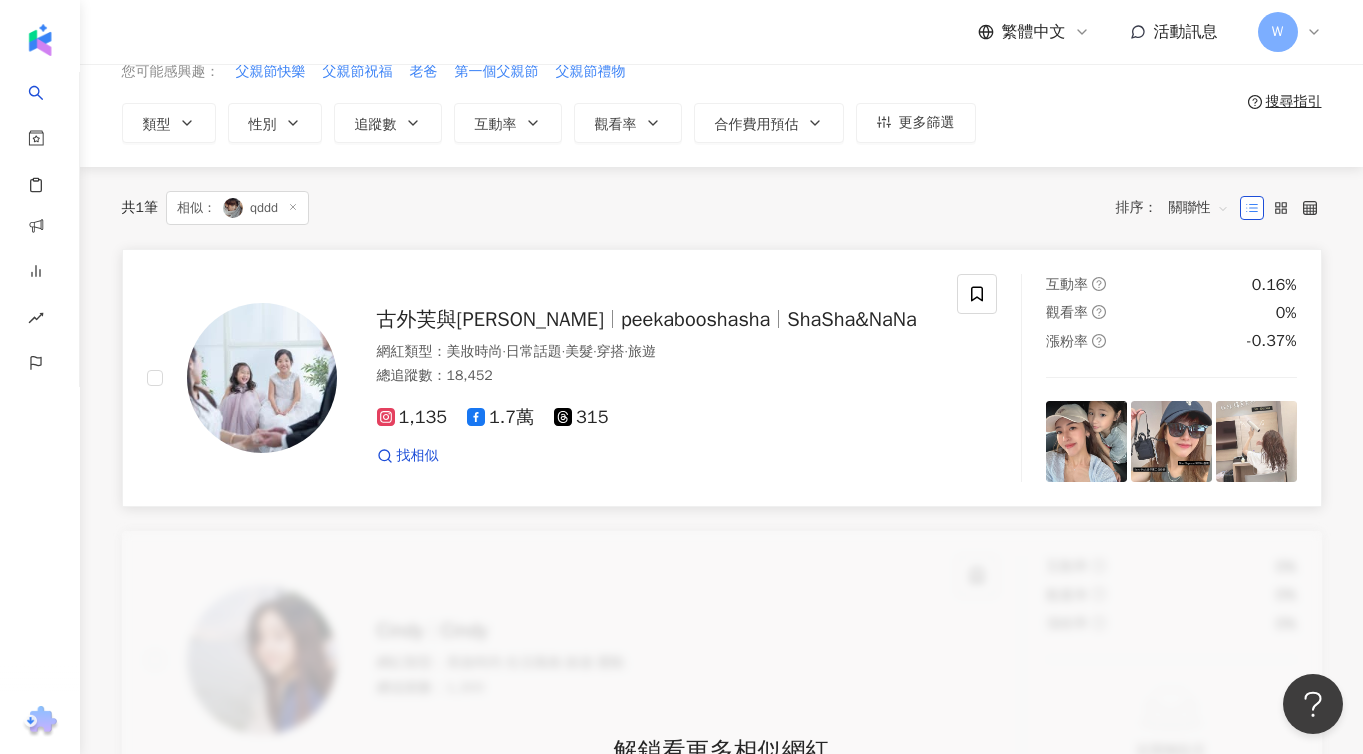 click on "peekabooshasha" at bounding box center (695, 319) 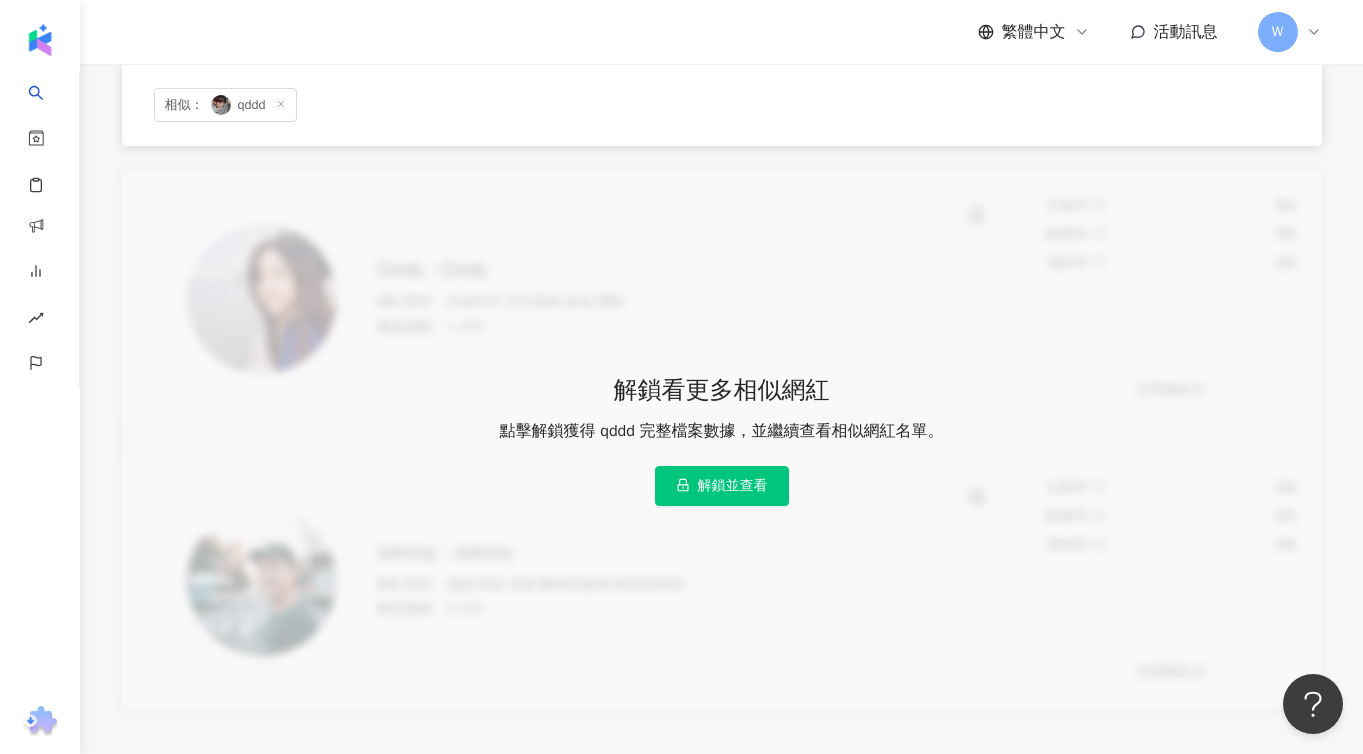 scroll, scrollTop: 0, scrollLeft: 0, axis: both 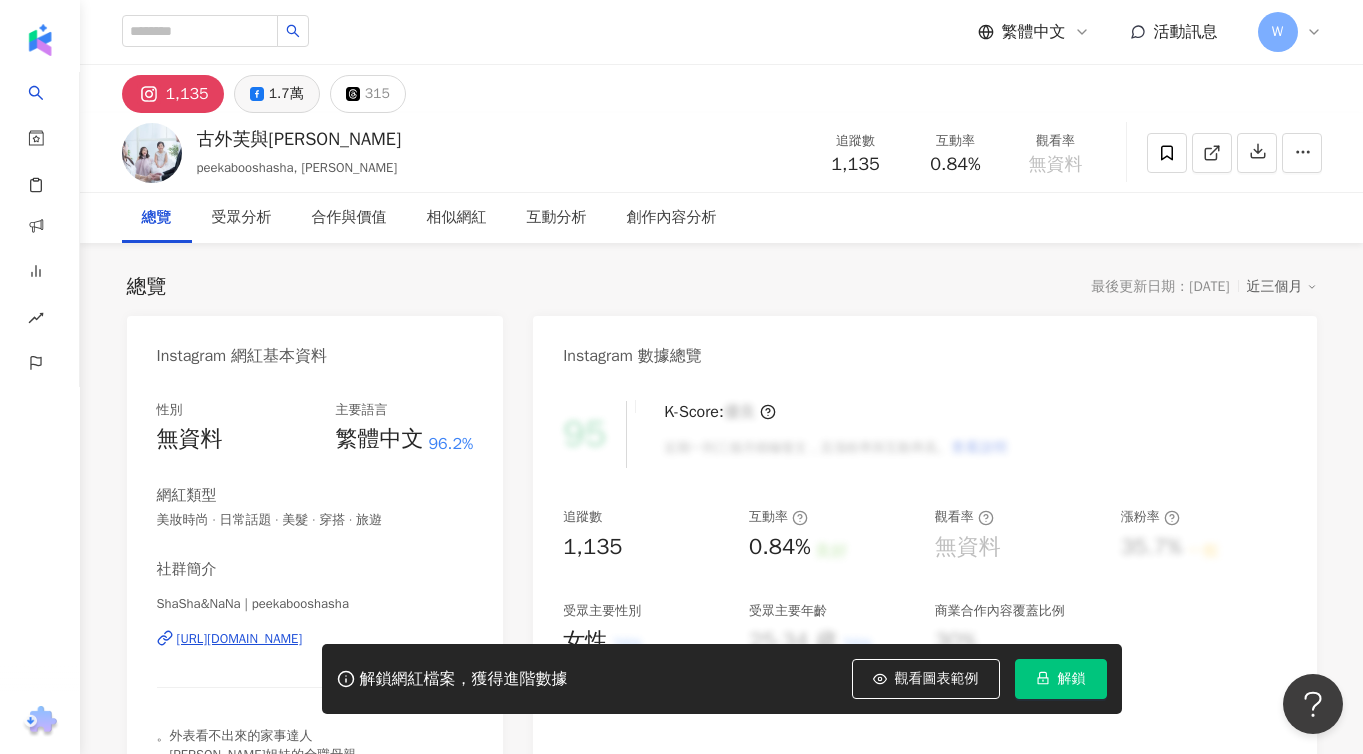 click on "1.7萬" at bounding box center [286, 94] 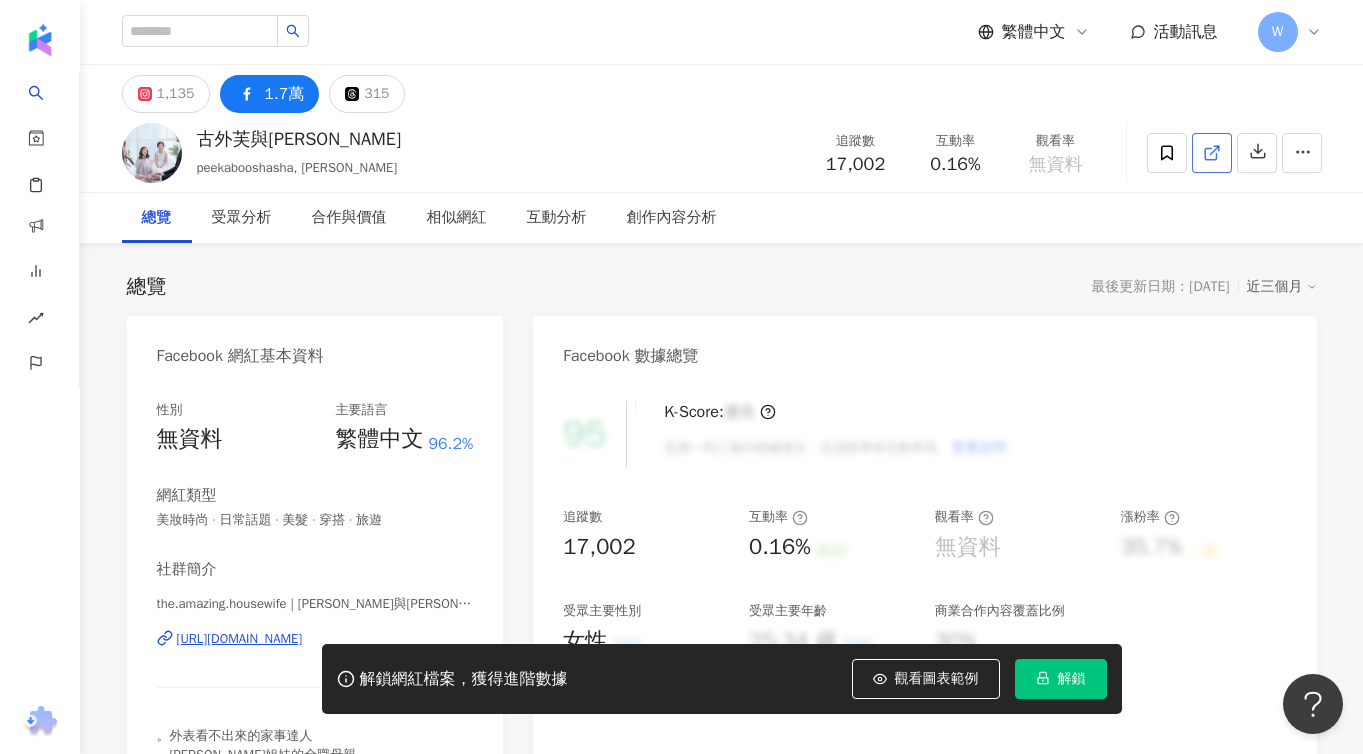 click 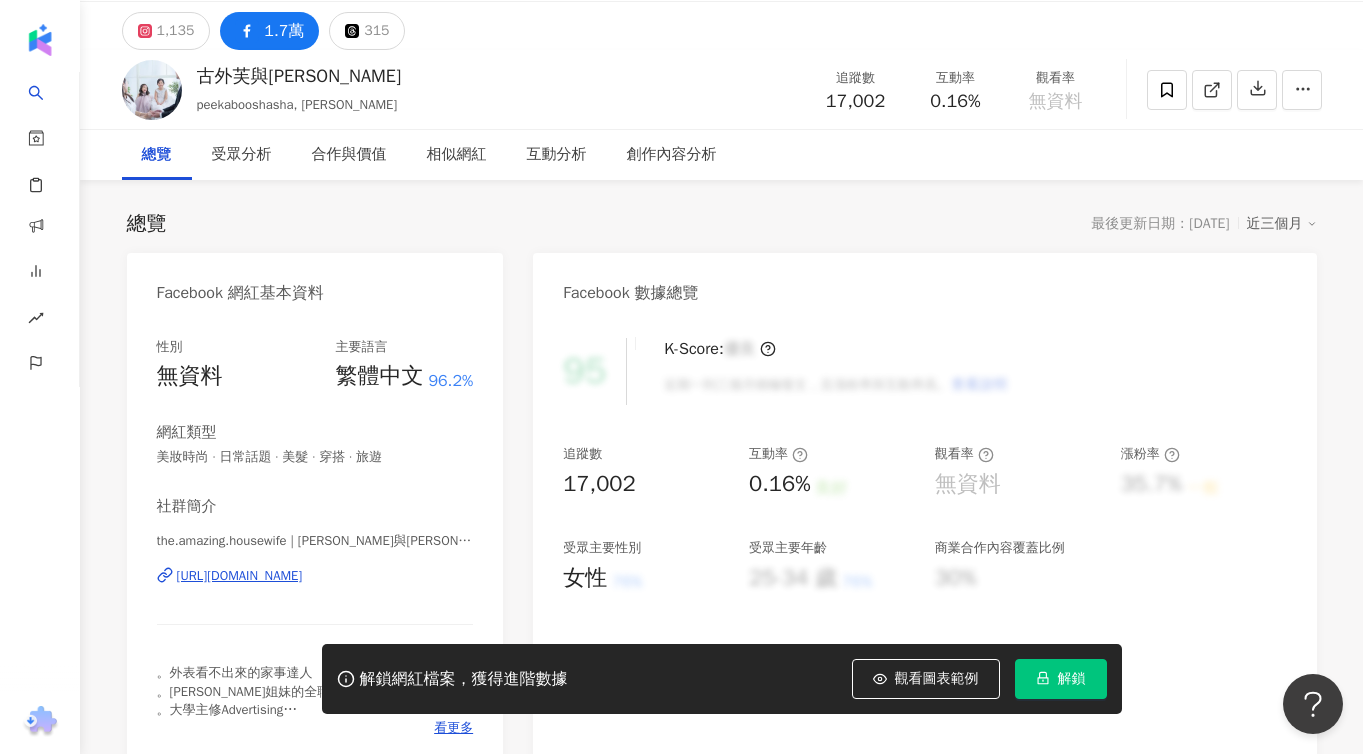 scroll, scrollTop: 0, scrollLeft: 0, axis: both 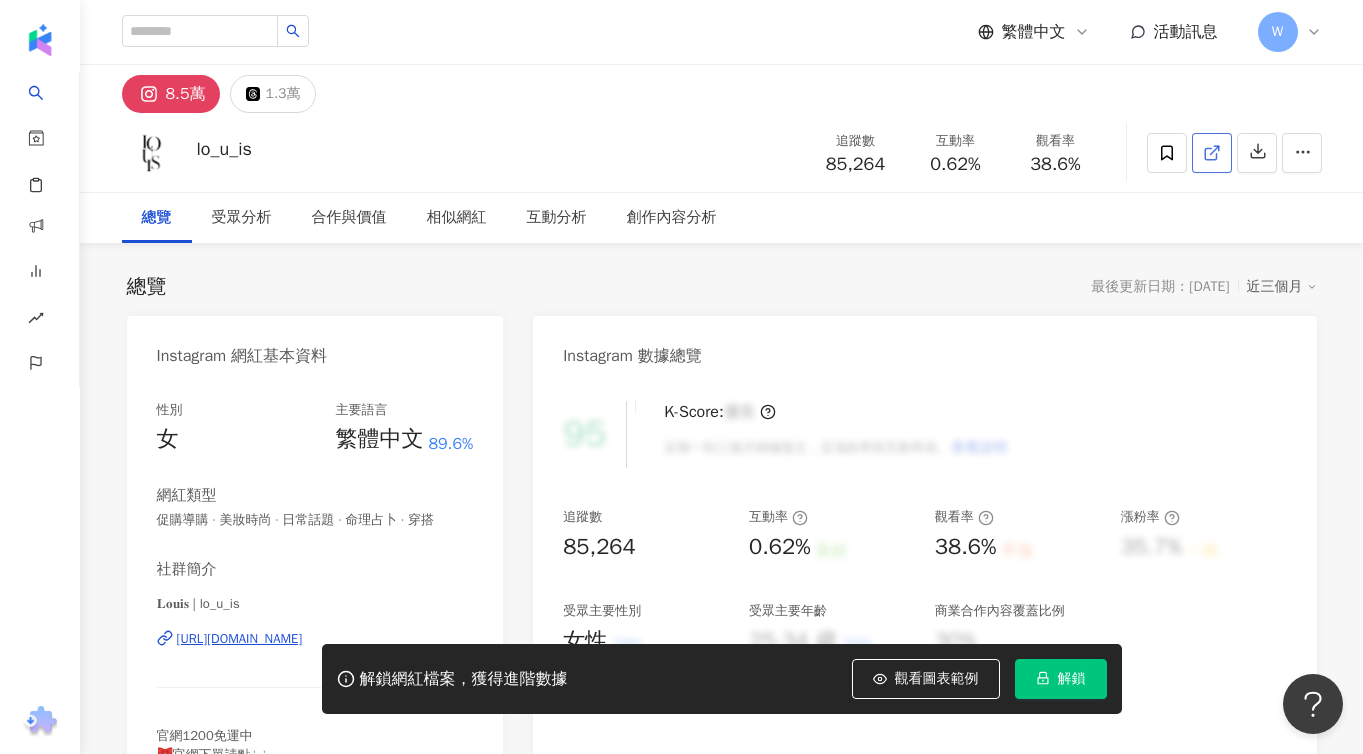 click 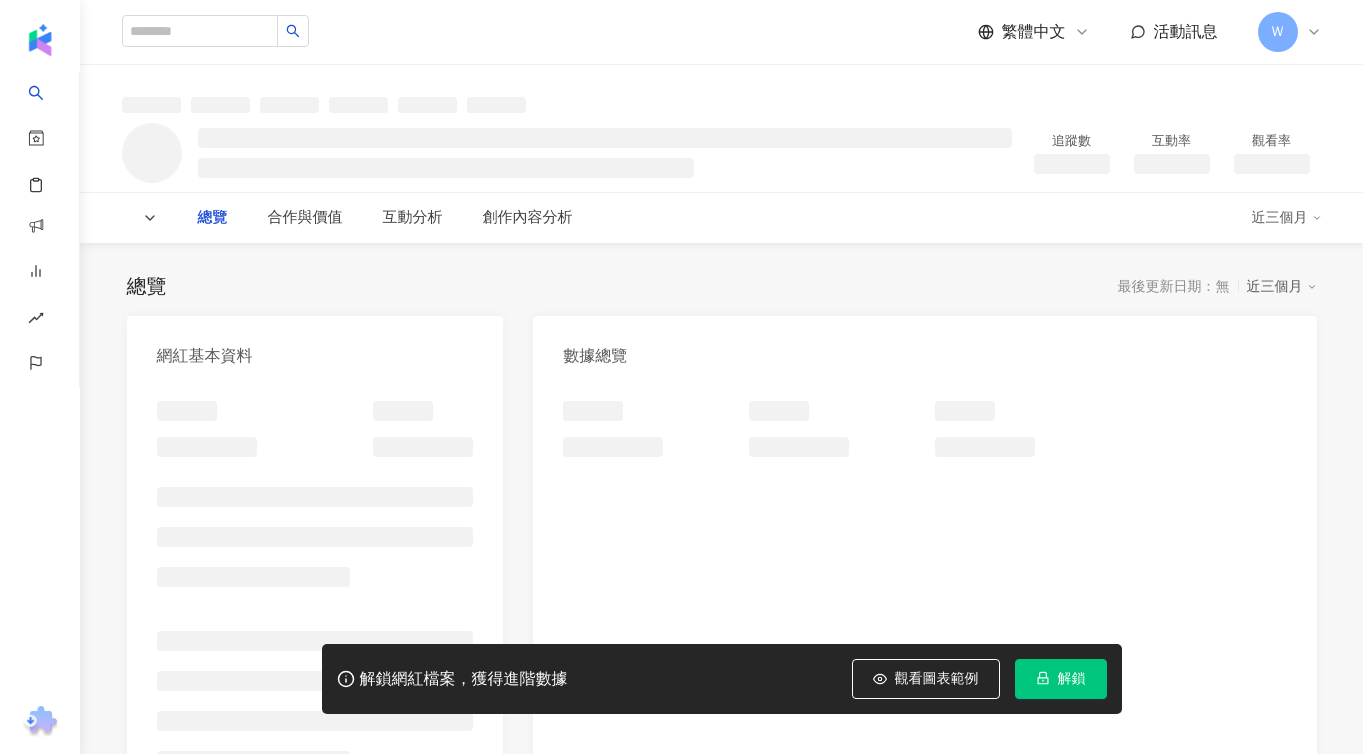 scroll, scrollTop: 0, scrollLeft: 0, axis: both 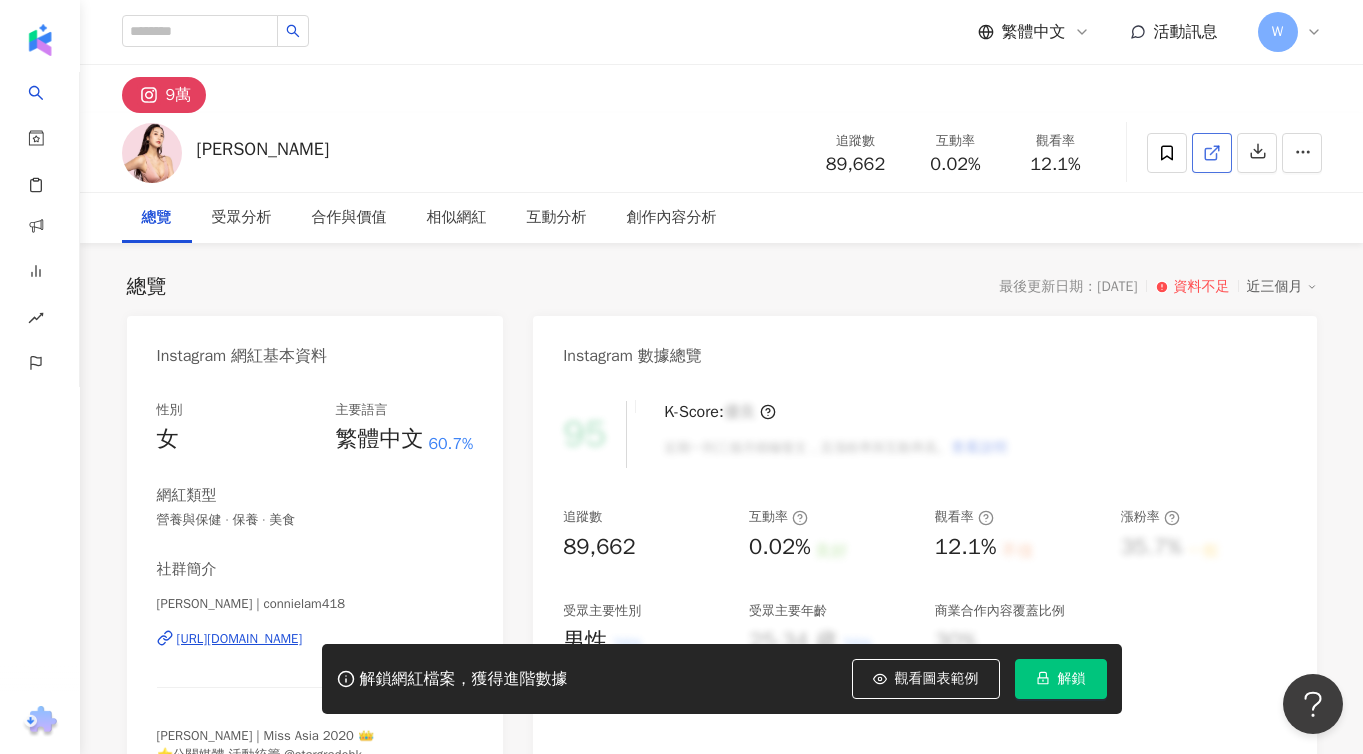 click 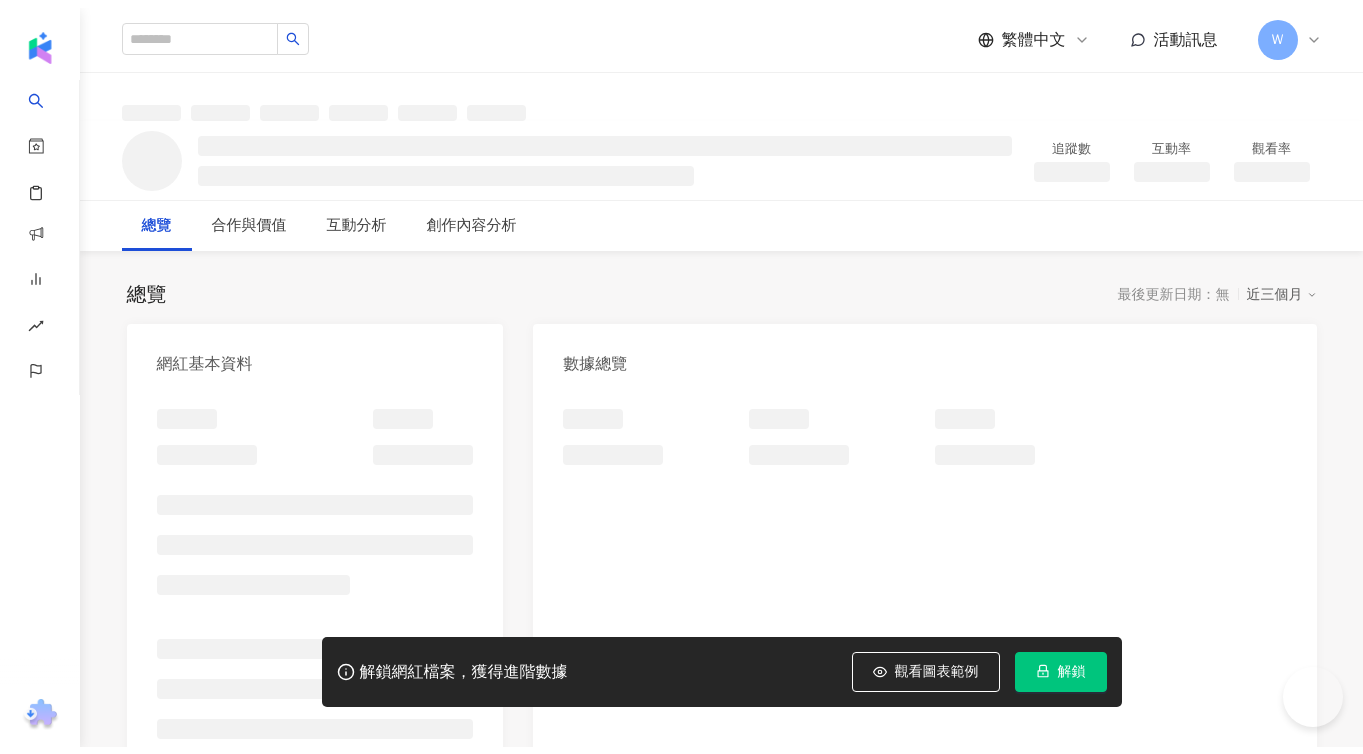 scroll, scrollTop: 0, scrollLeft: 0, axis: both 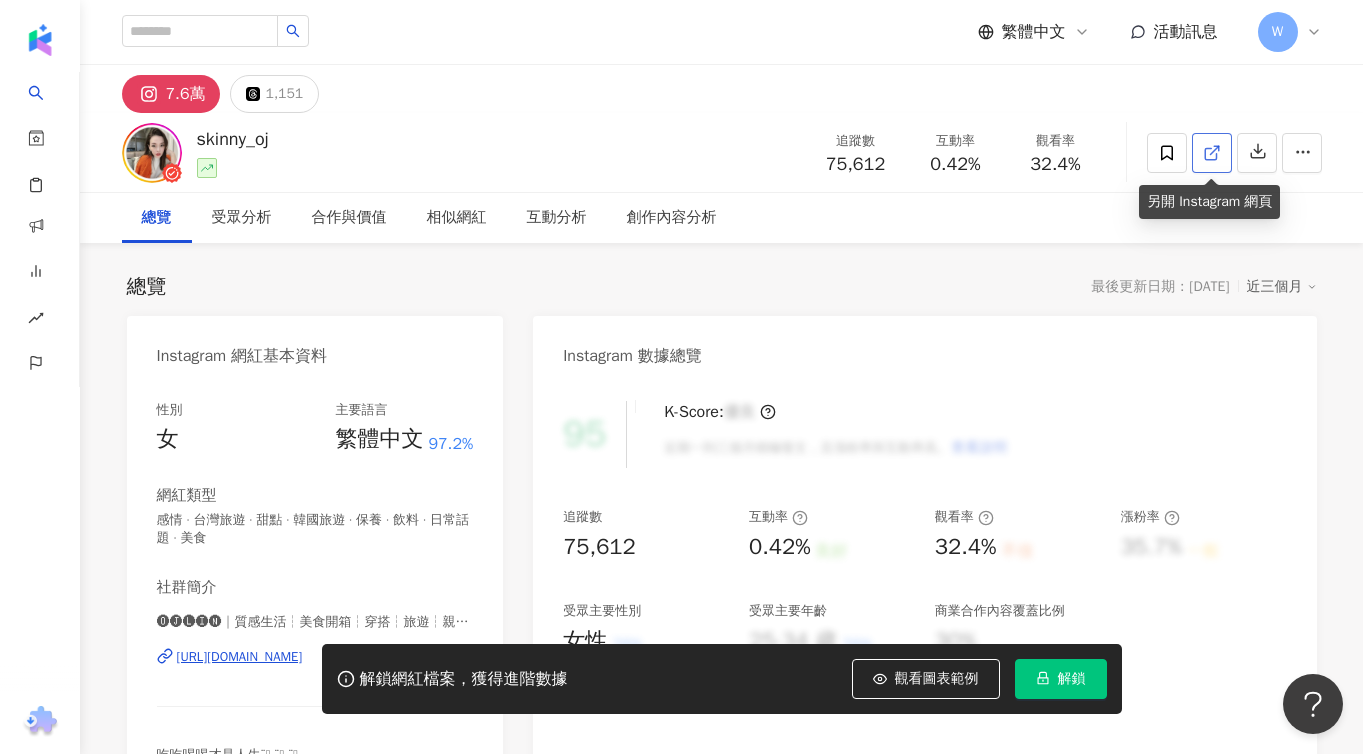click 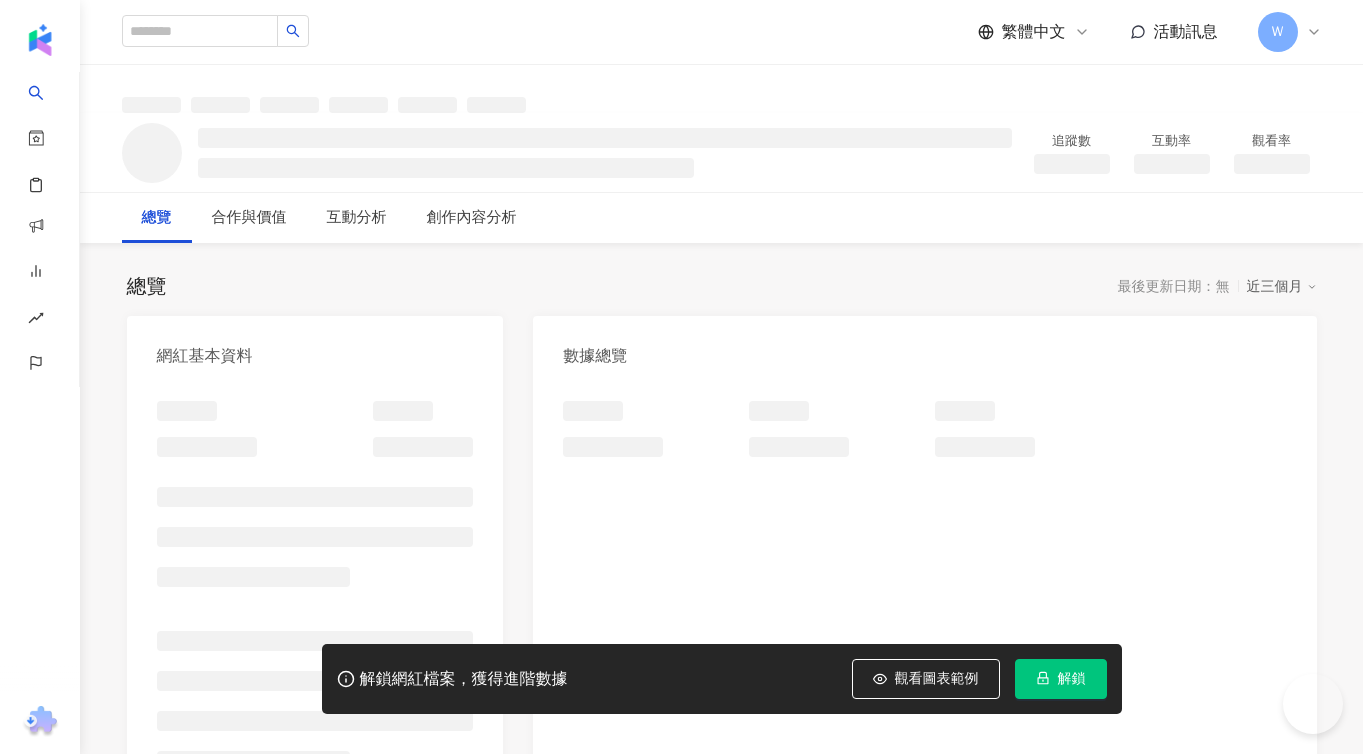 scroll, scrollTop: 0, scrollLeft: 0, axis: both 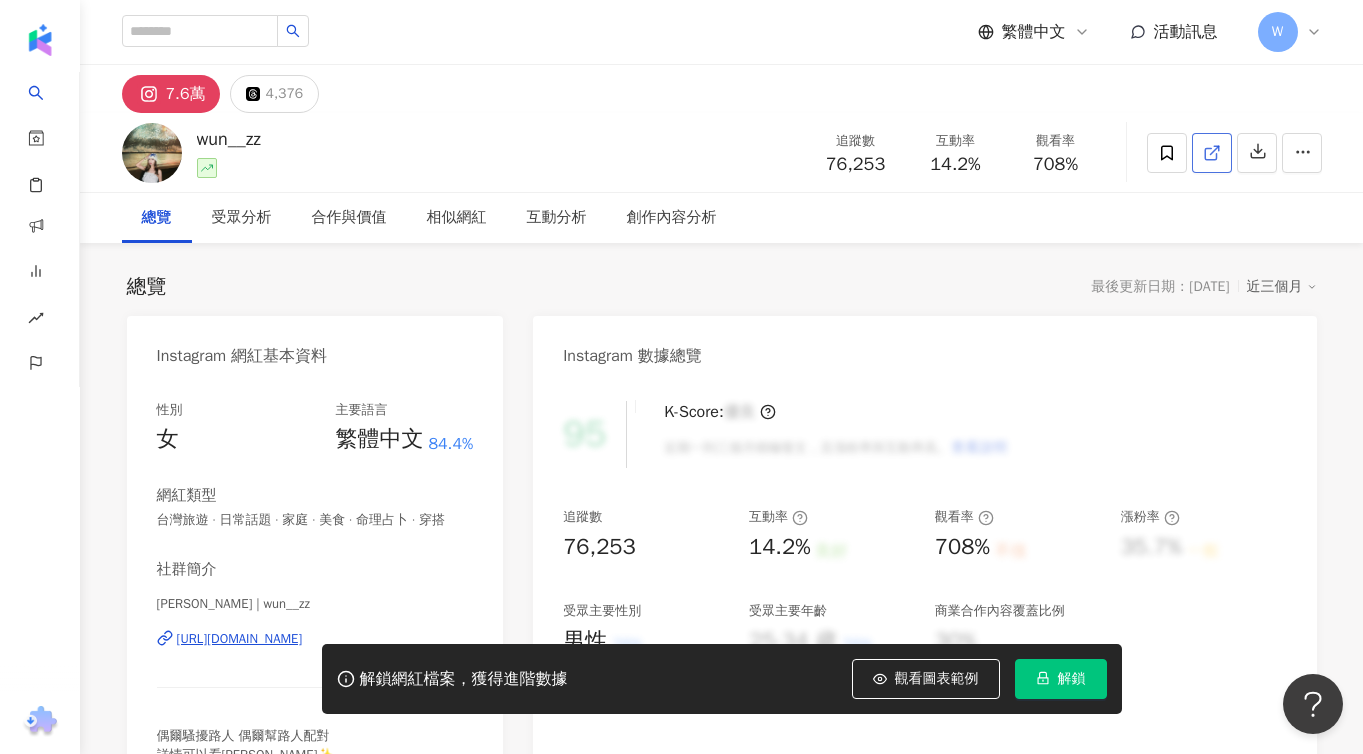 click 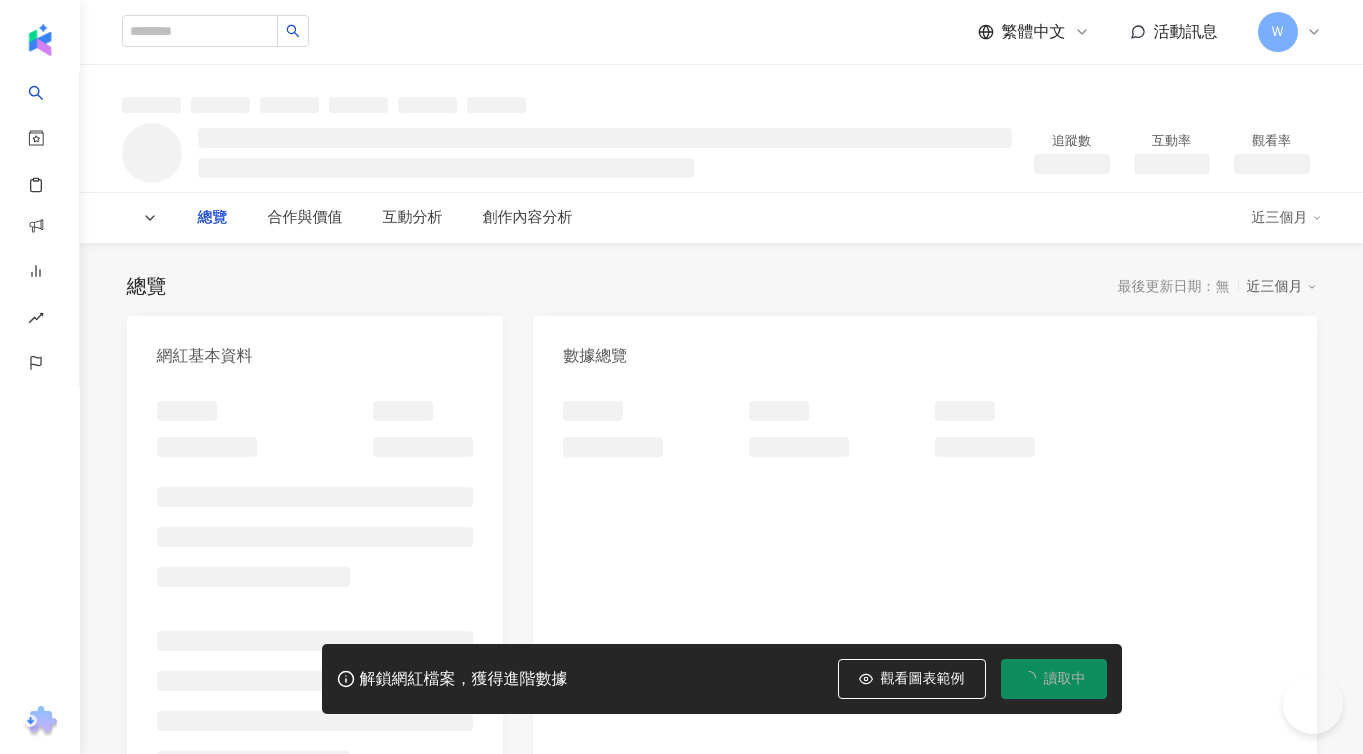 scroll, scrollTop: 0, scrollLeft: 0, axis: both 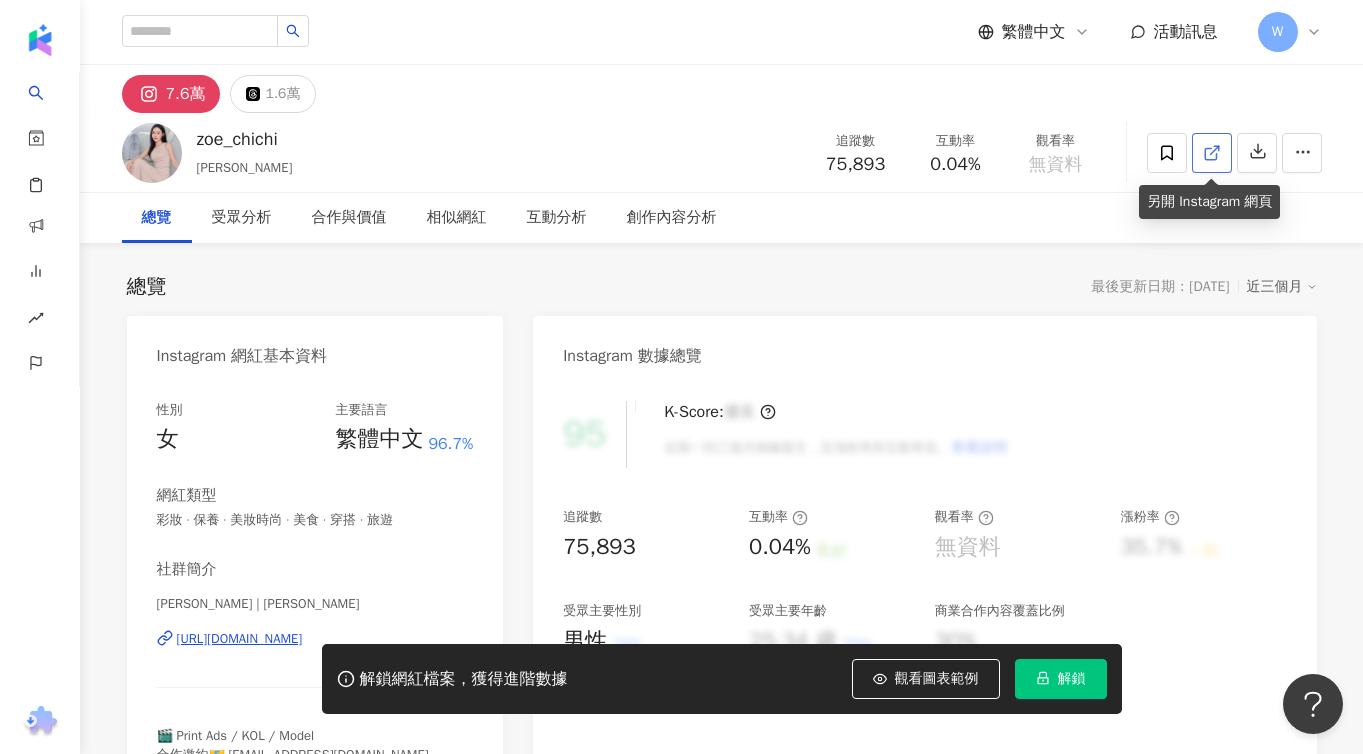 click 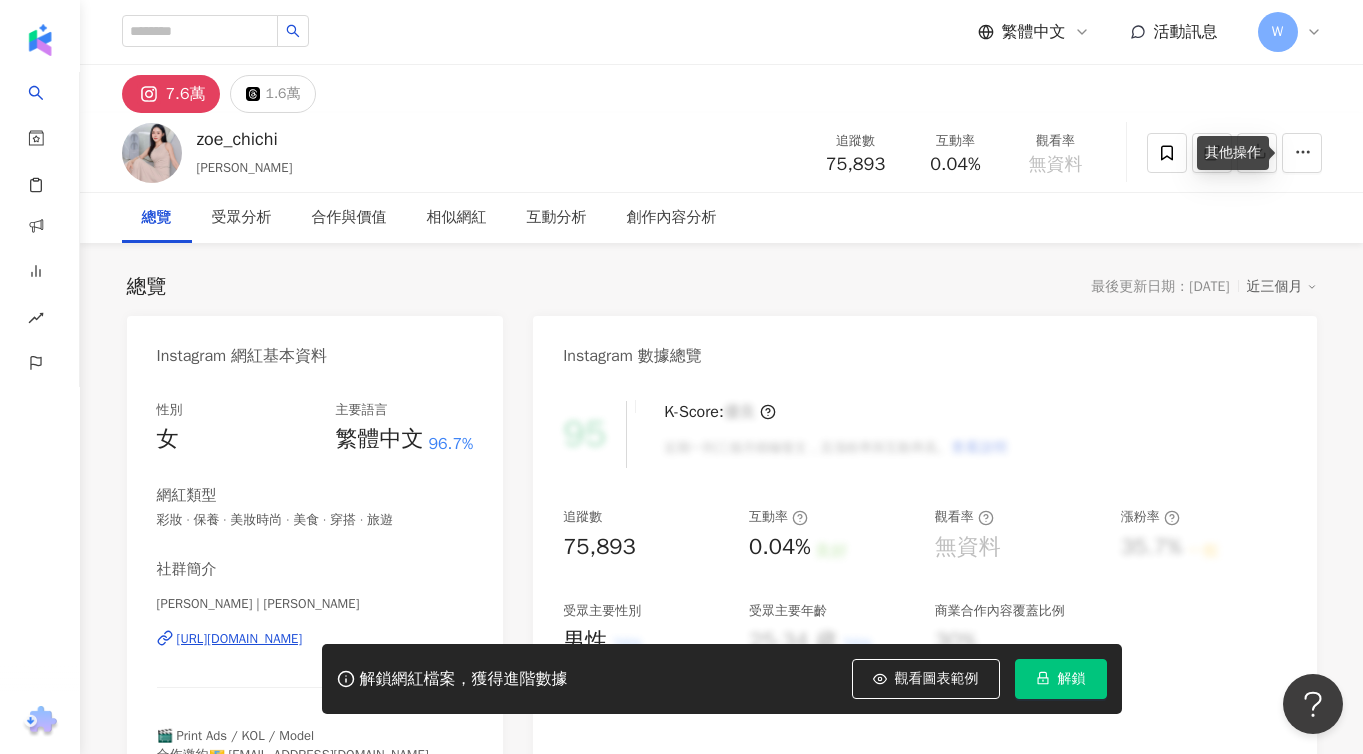 click on "其他操作" at bounding box center [1233, 153] 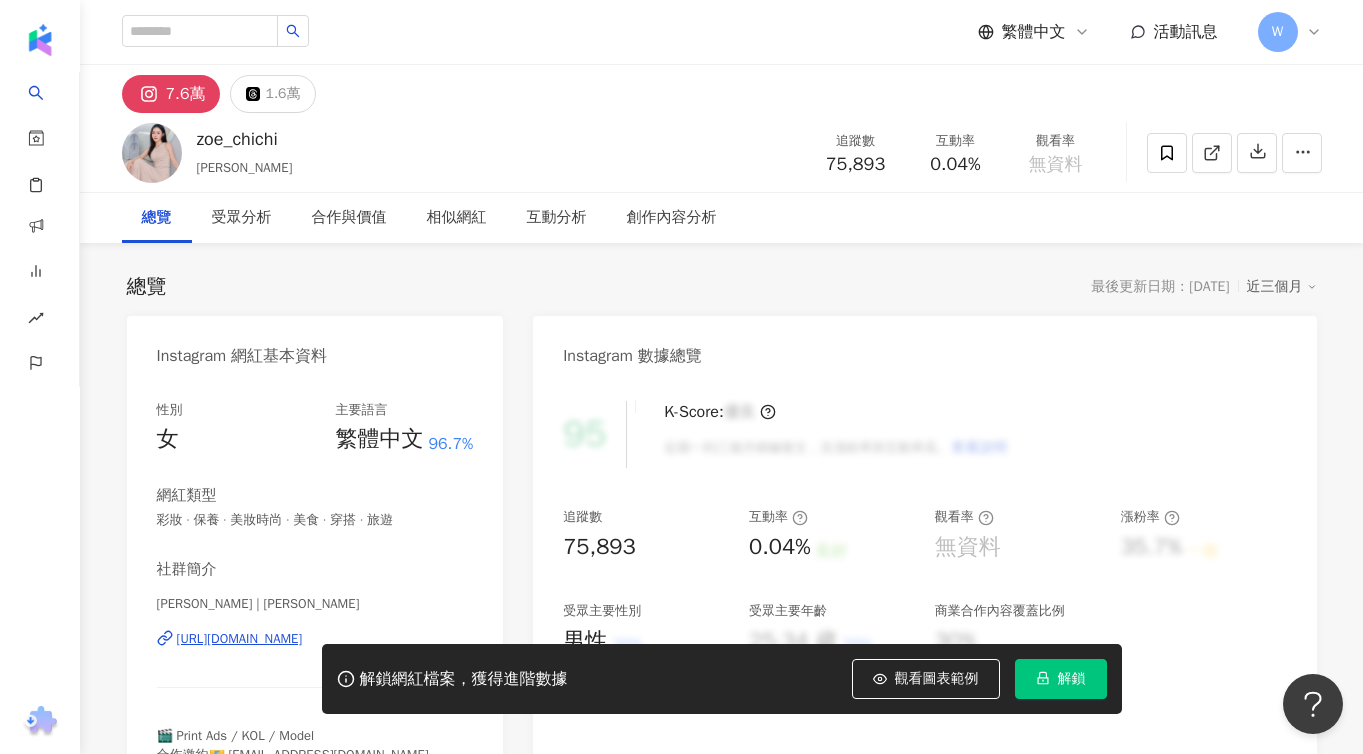 click on "7.6萬 1.6萬" at bounding box center (722, 89) 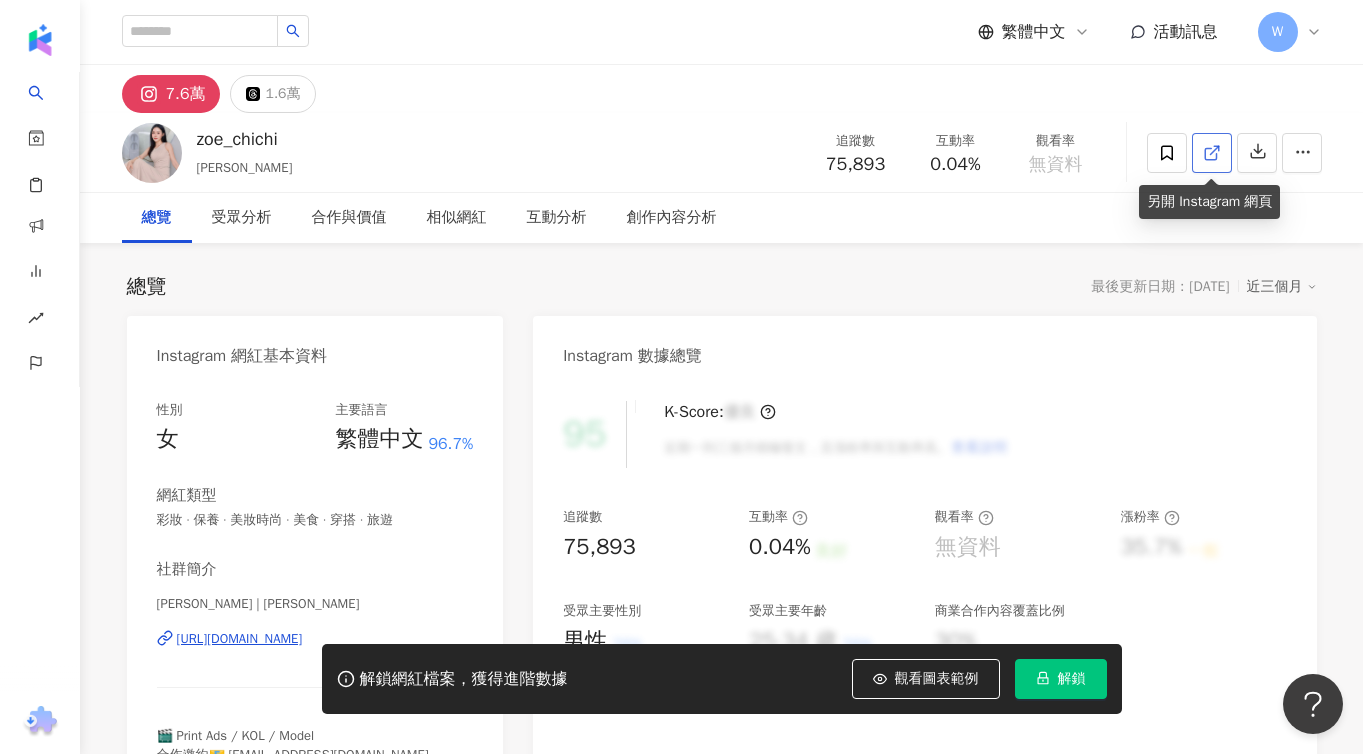 click 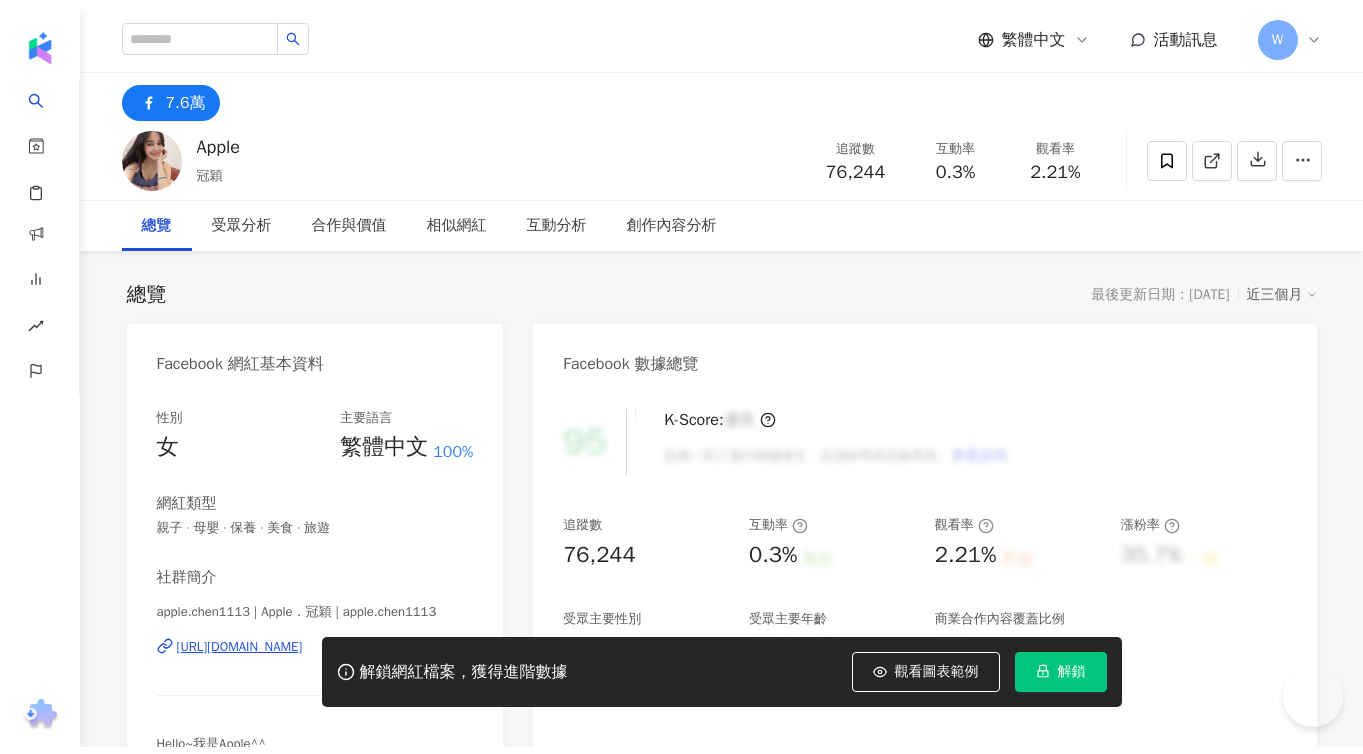 scroll, scrollTop: 0, scrollLeft: 0, axis: both 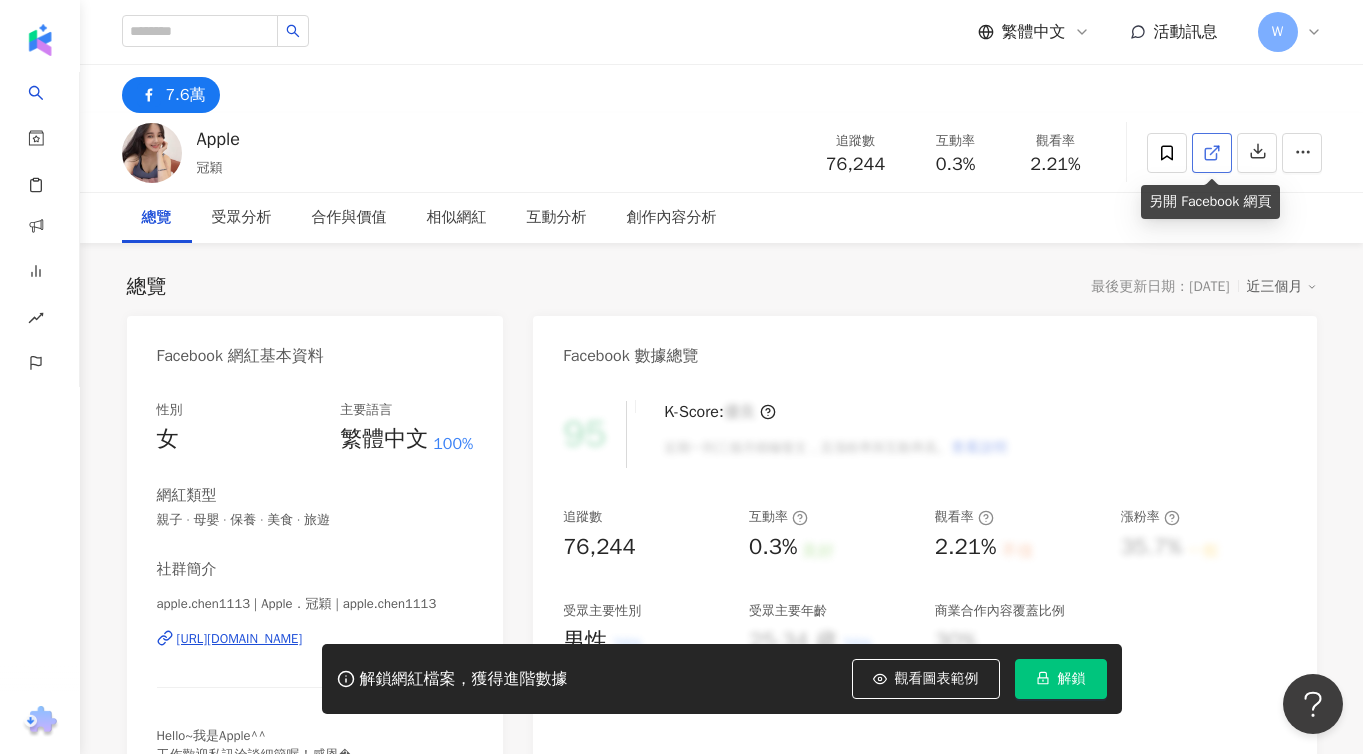 click 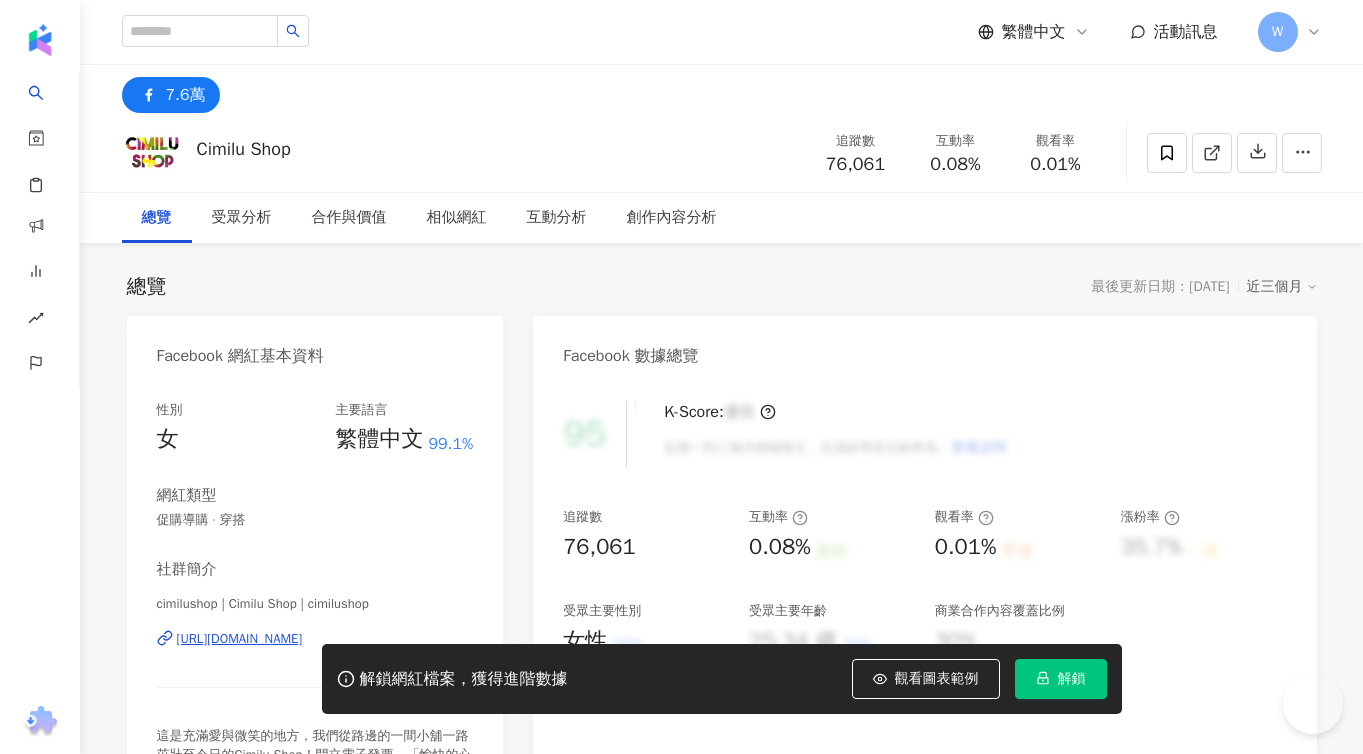 scroll, scrollTop: 0, scrollLeft: 0, axis: both 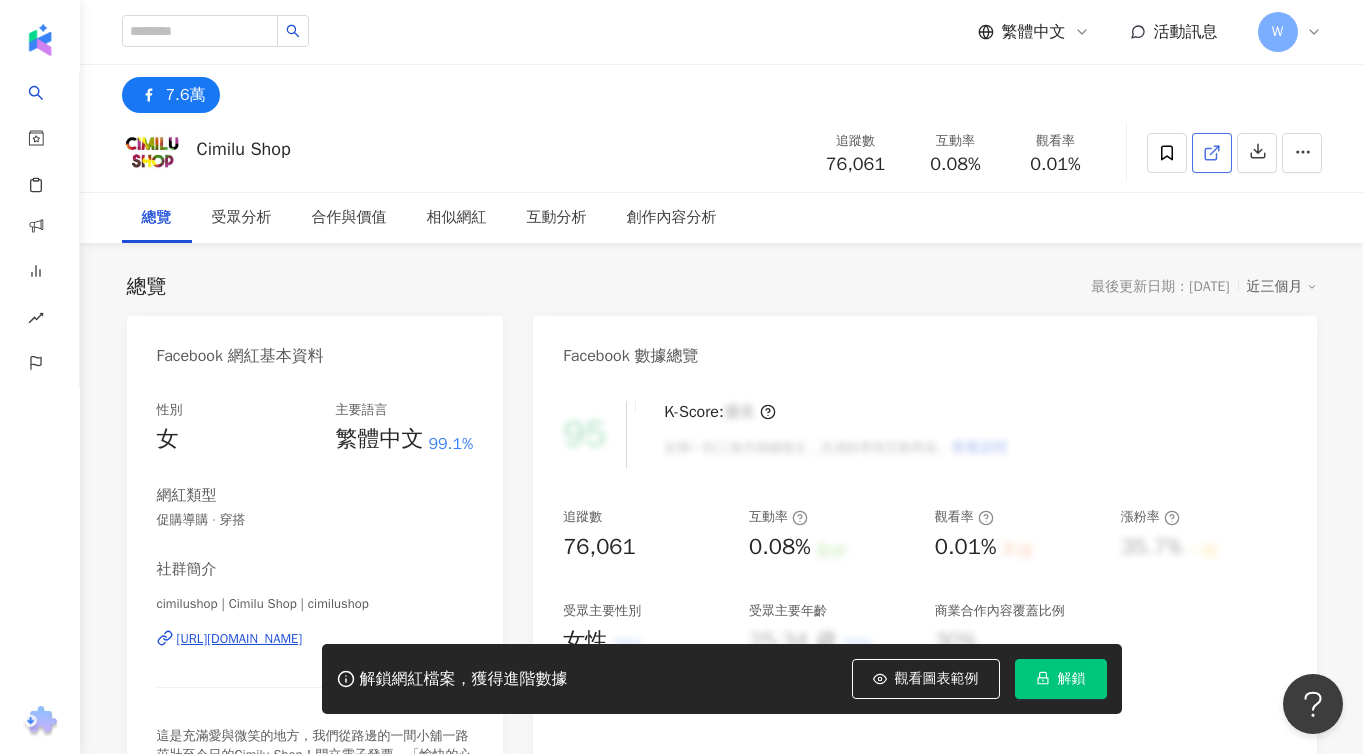 click 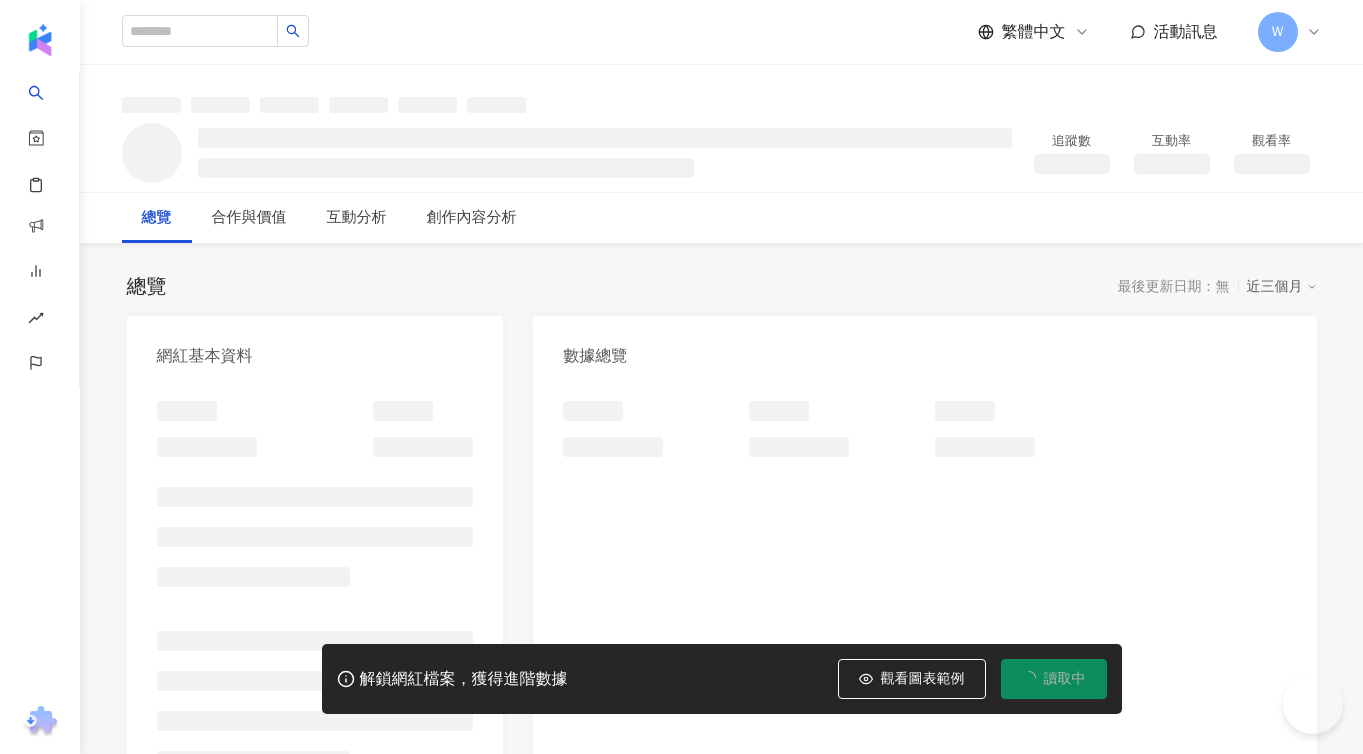 scroll, scrollTop: 0, scrollLeft: 0, axis: both 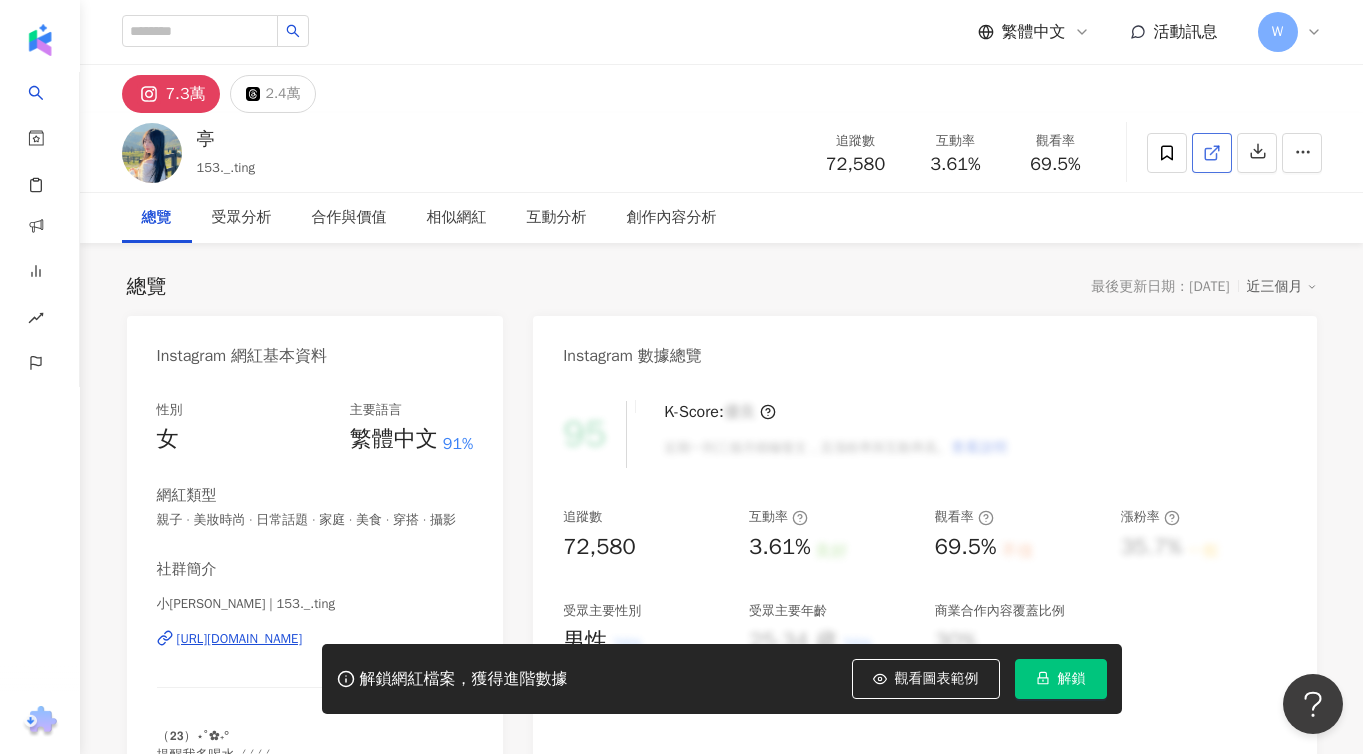 click 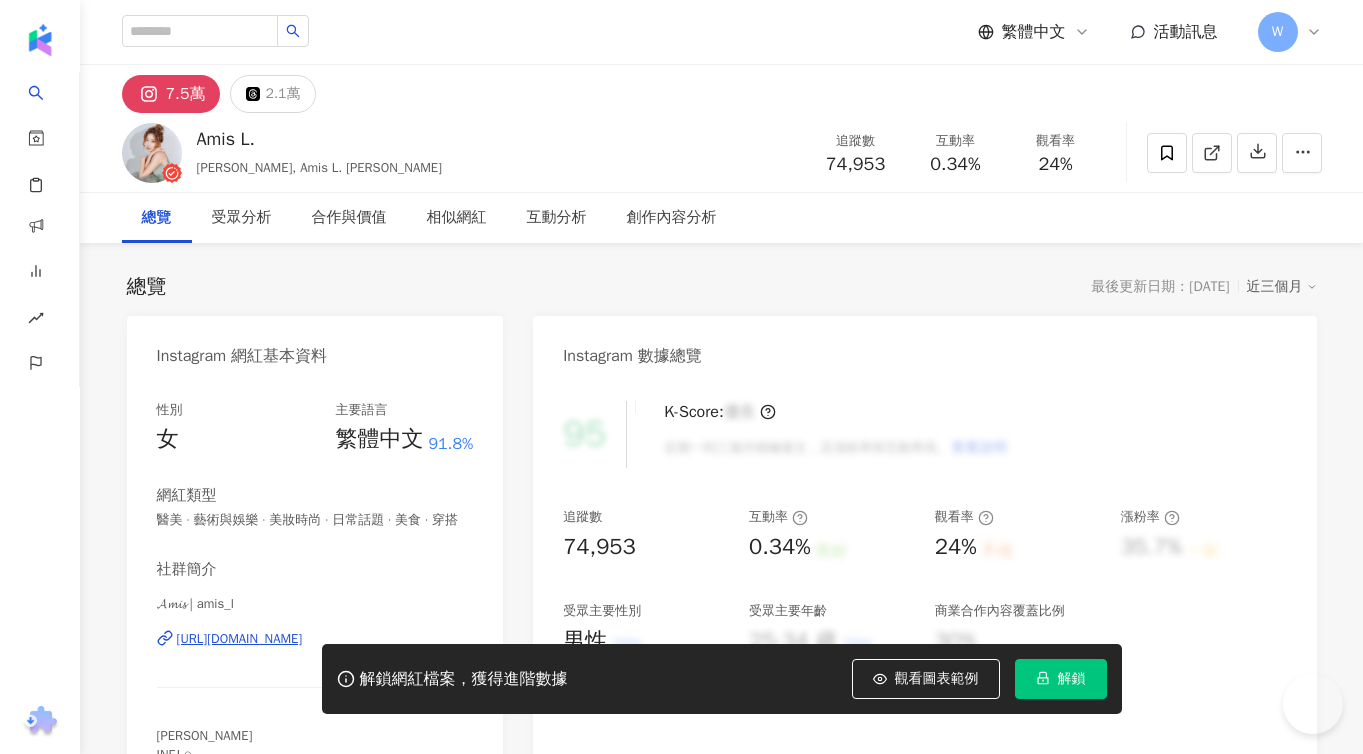 scroll, scrollTop: 0, scrollLeft: 0, axis: both 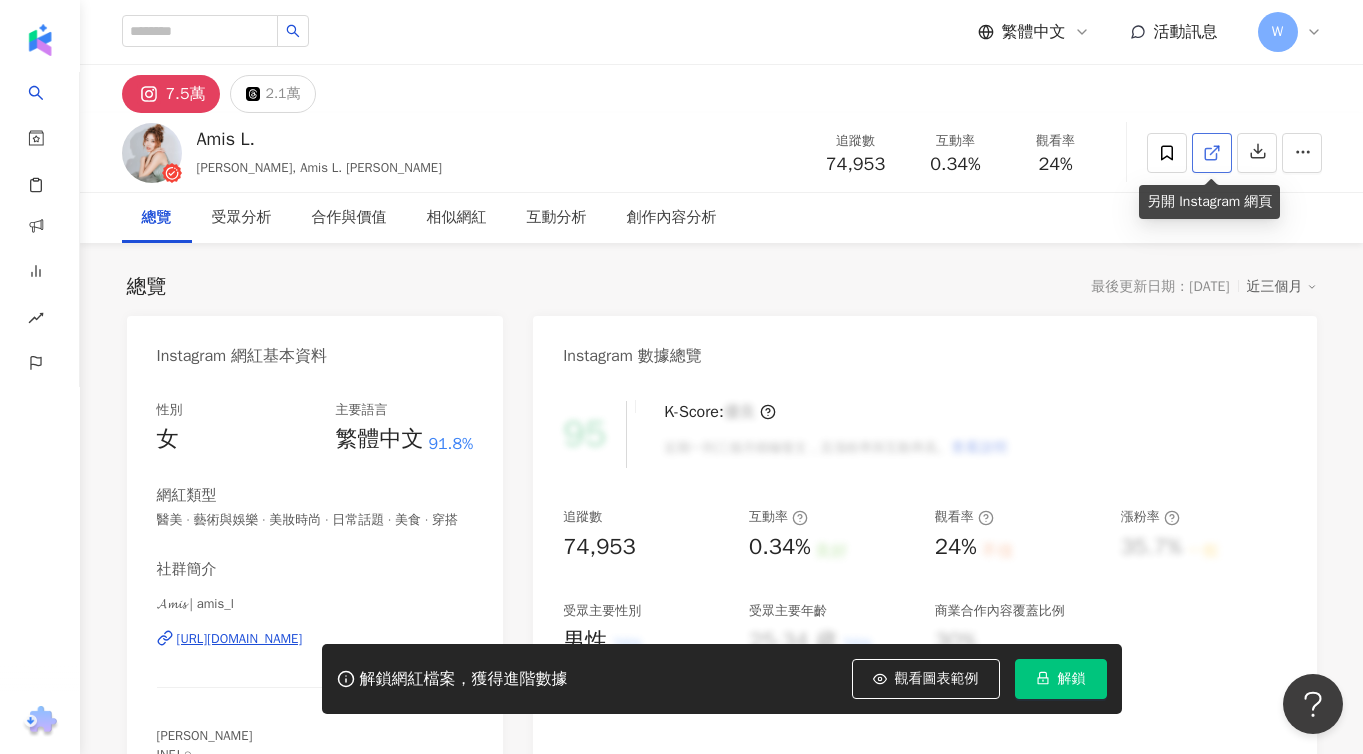 click 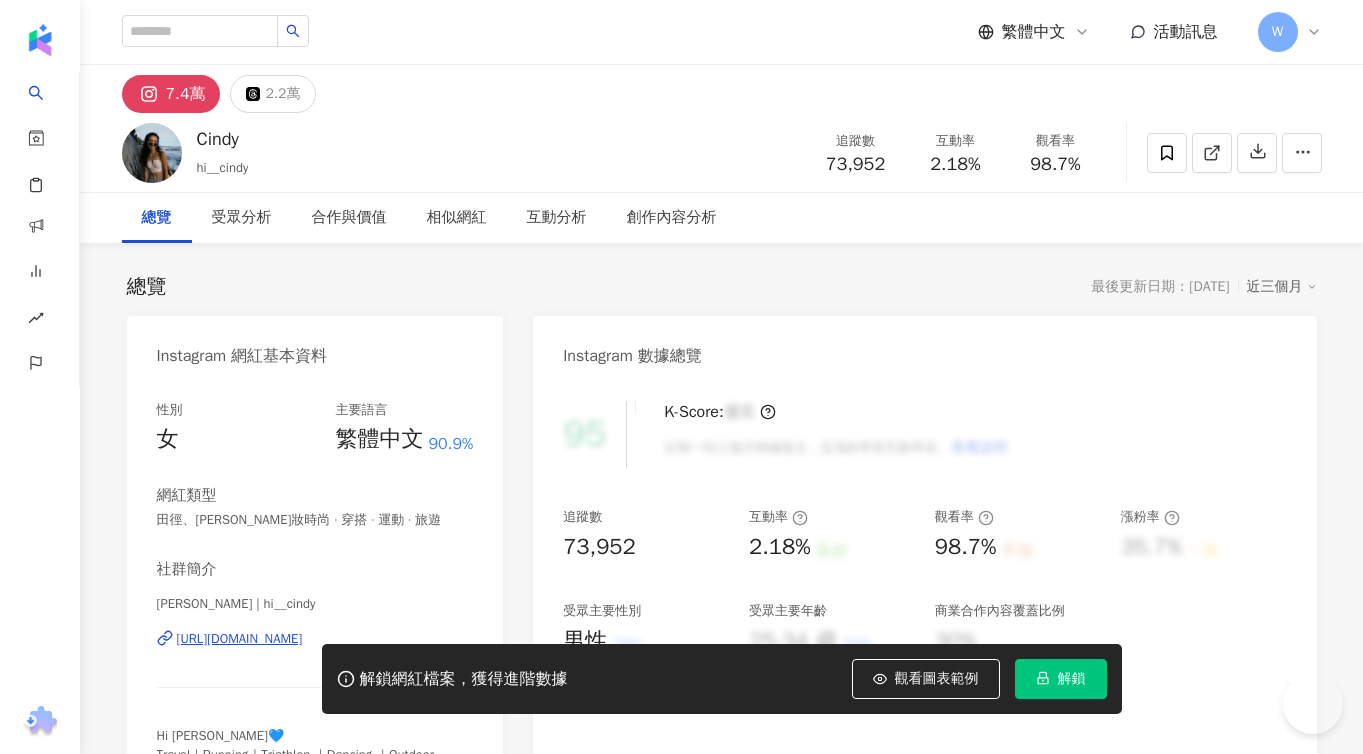 scroll, scrollTop: 0, scrollLeft: 0, axis: both 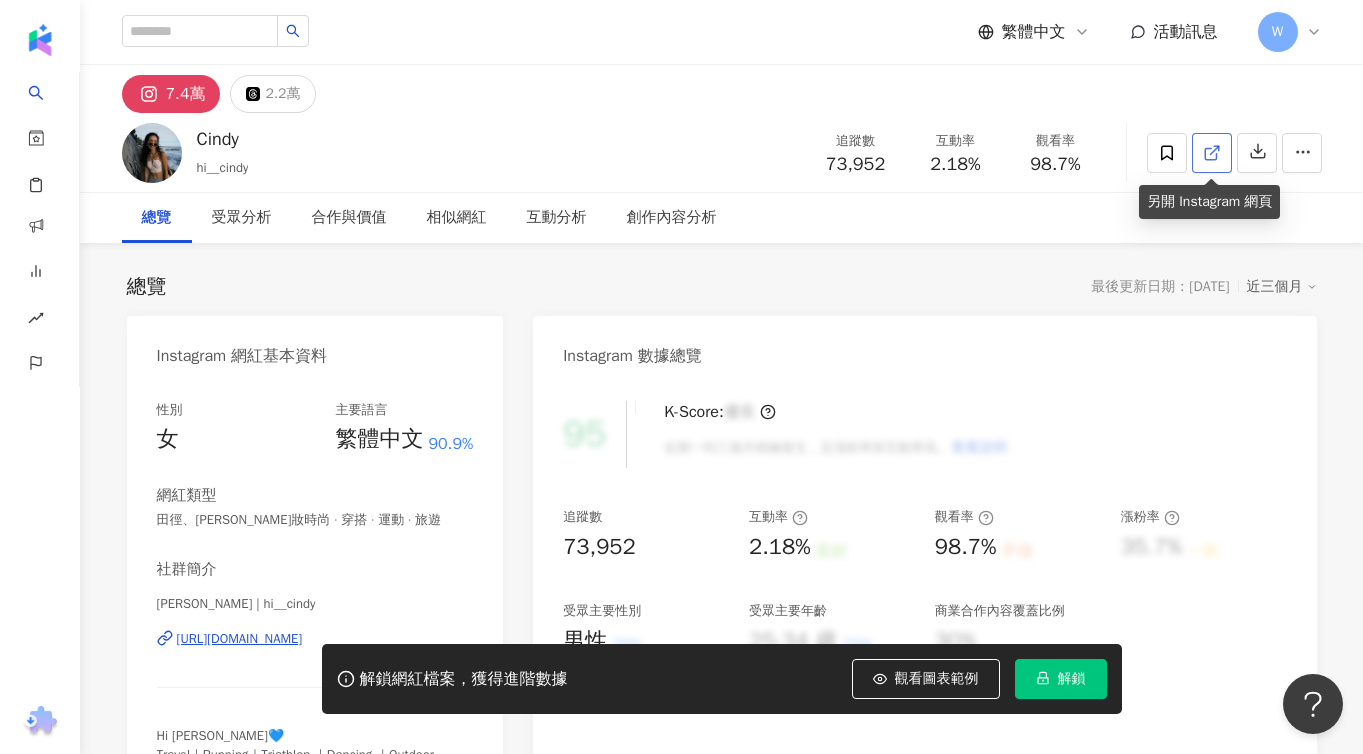 click 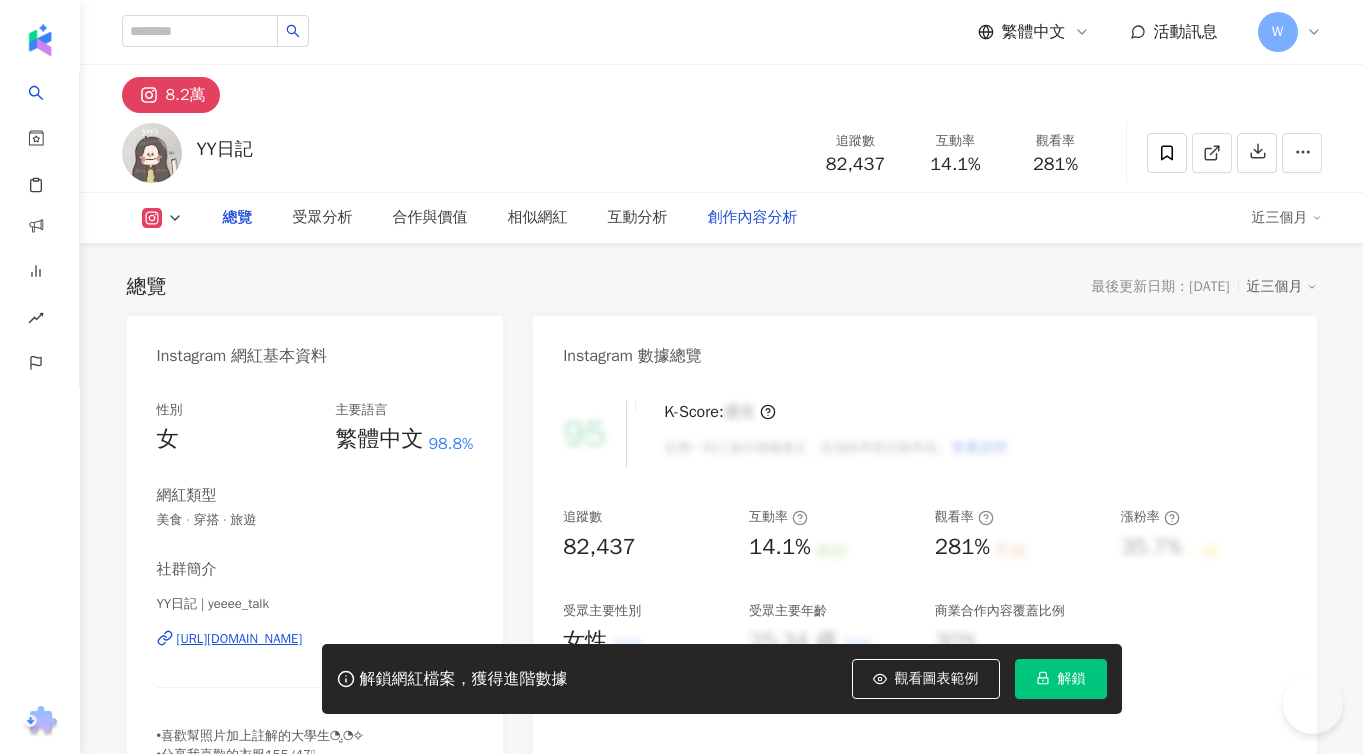 scroll, scrollTop: 0, scrollLeft: 0, axis: both 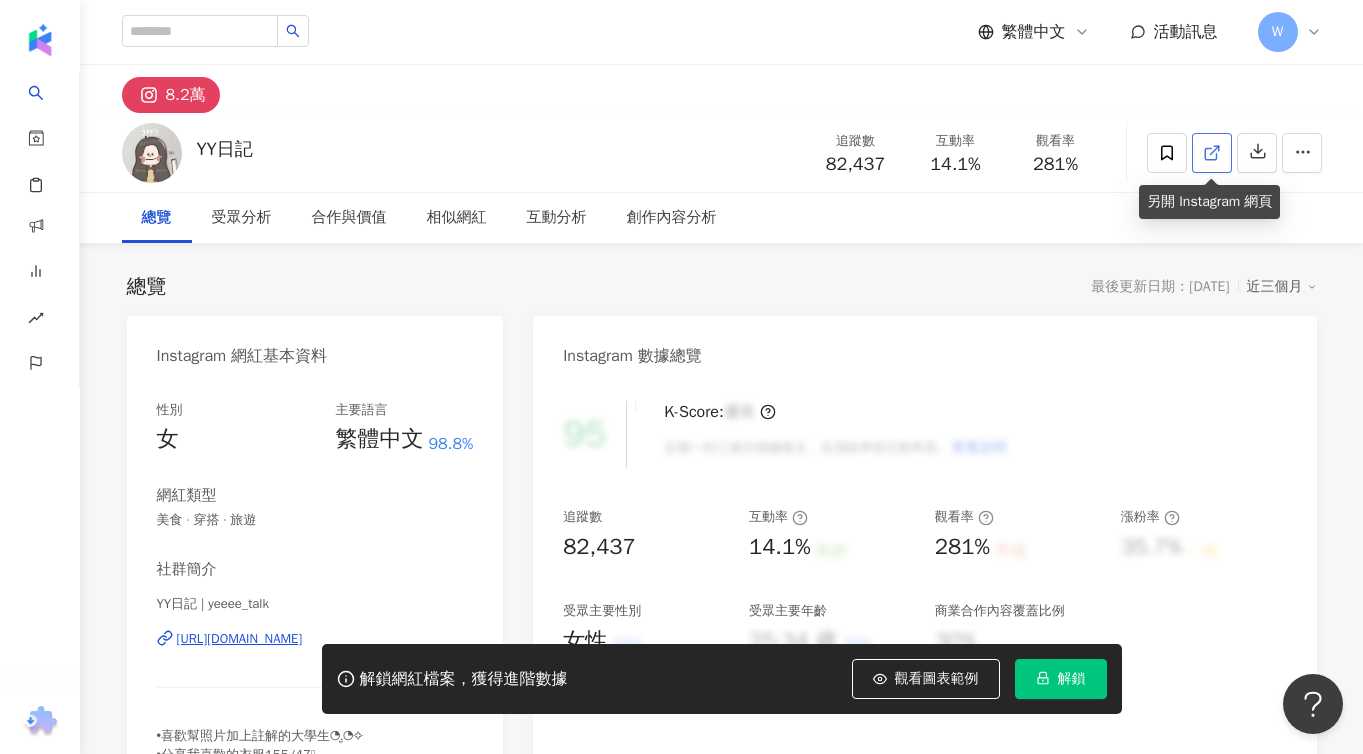 click 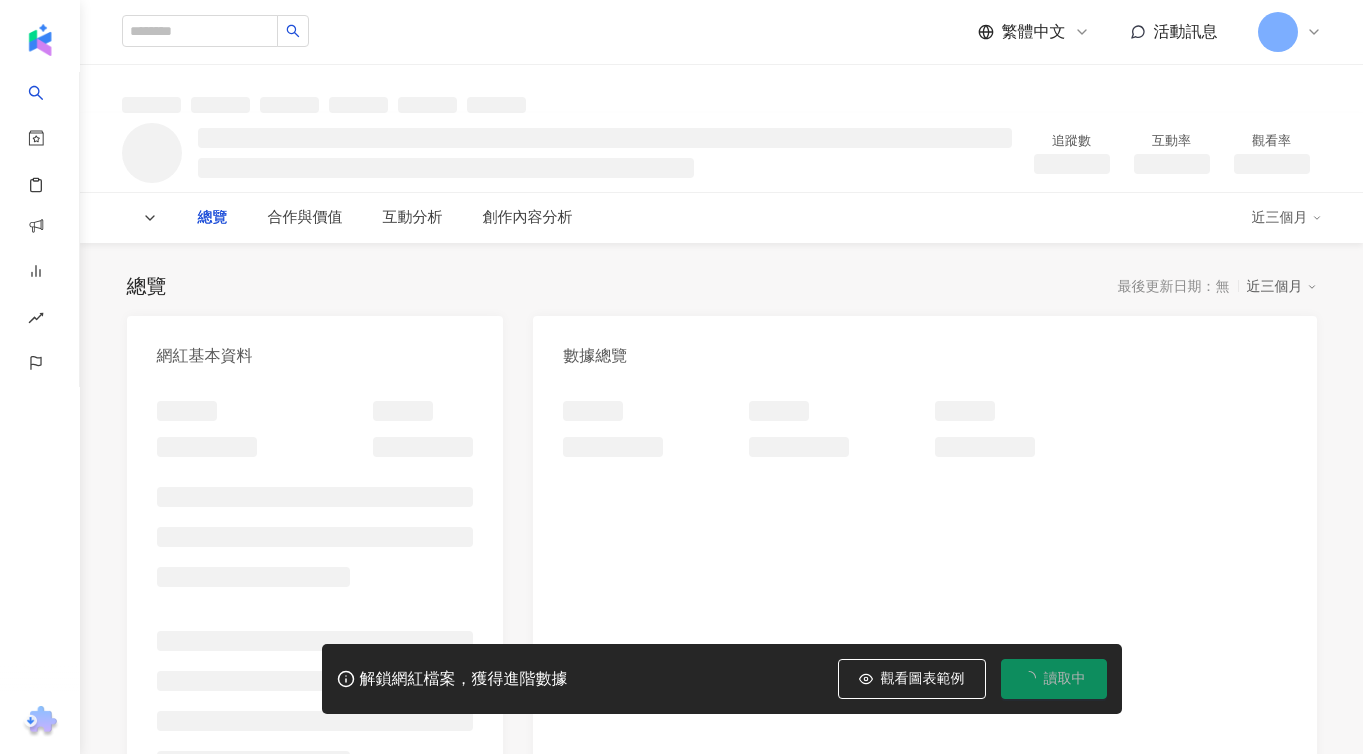 scroll, scrollTop: 0, scrollLeft: 0, axis: both 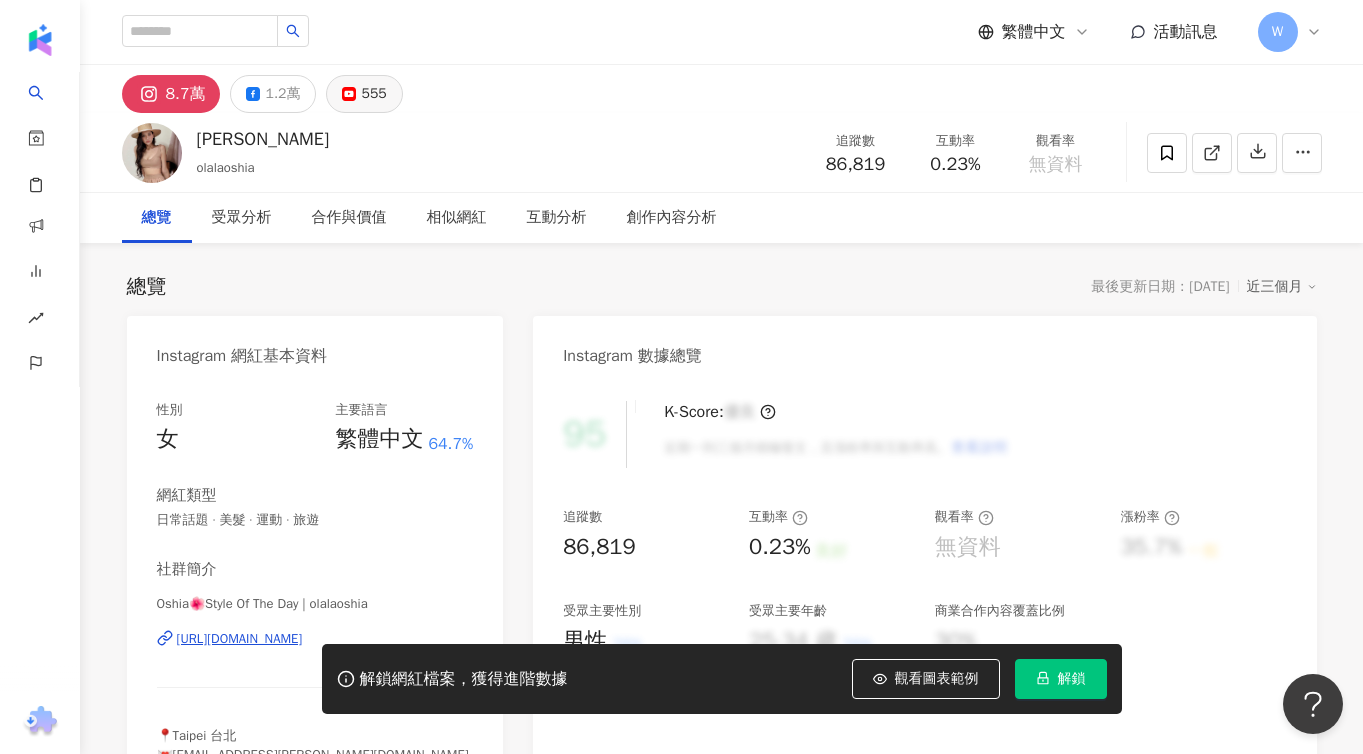 click on "8.7萬 1.2萬 555" at bounding box center [722, 89] 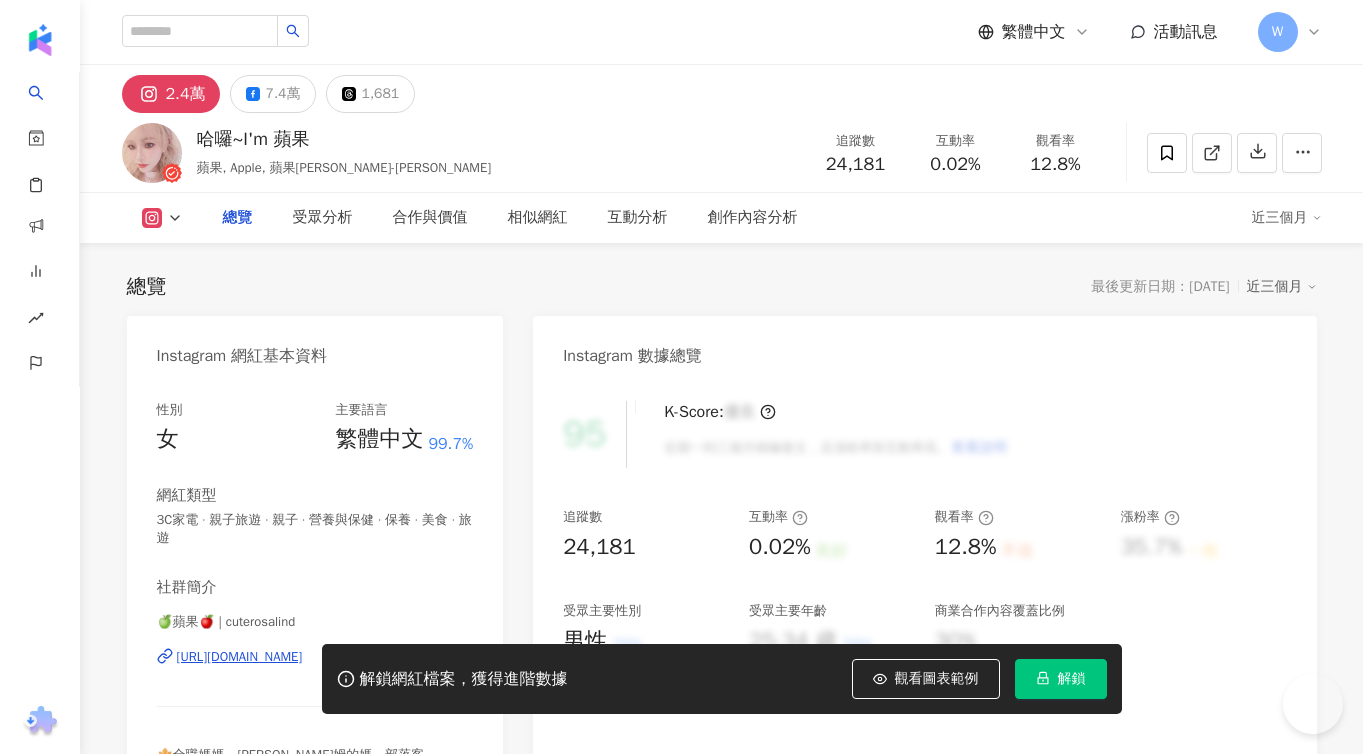 scroll, scrollTop: 0, scrollLeft: 0, axis: both 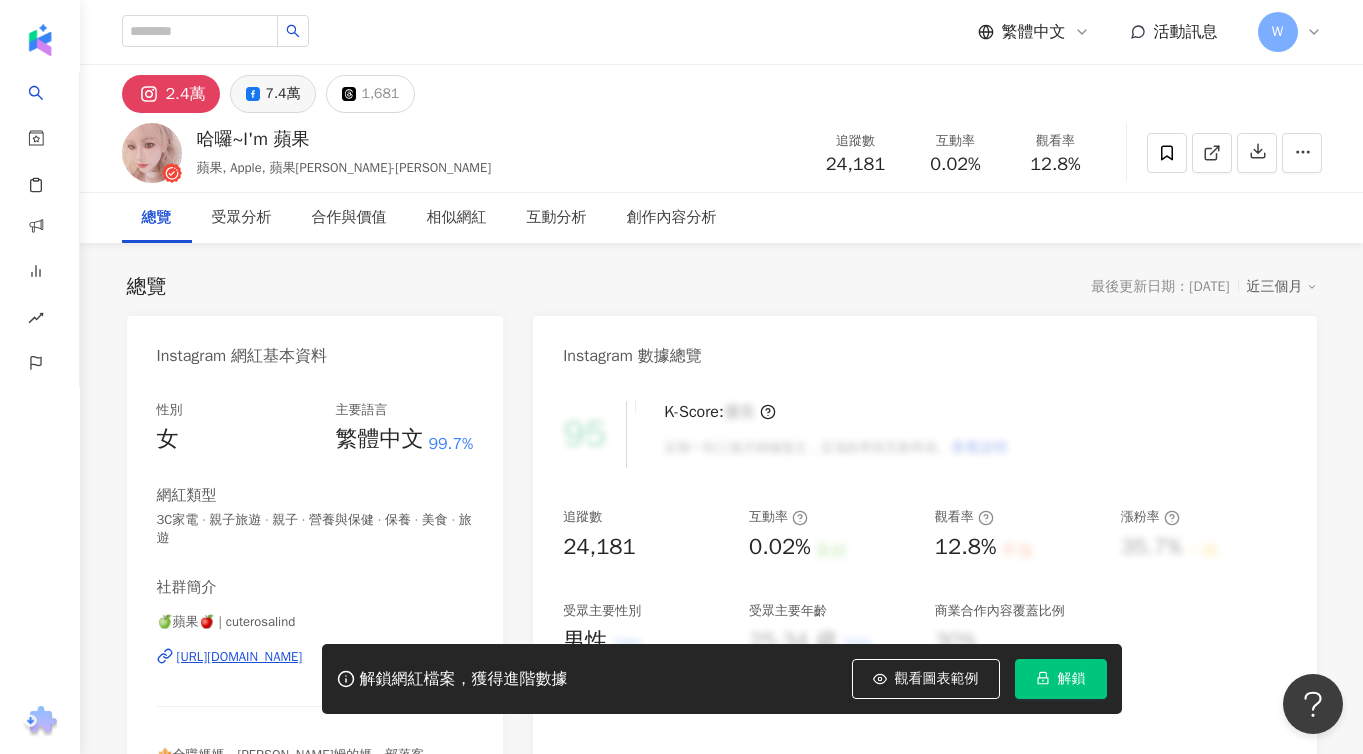 click on "7.4萬" at bounding box center [273, 94] 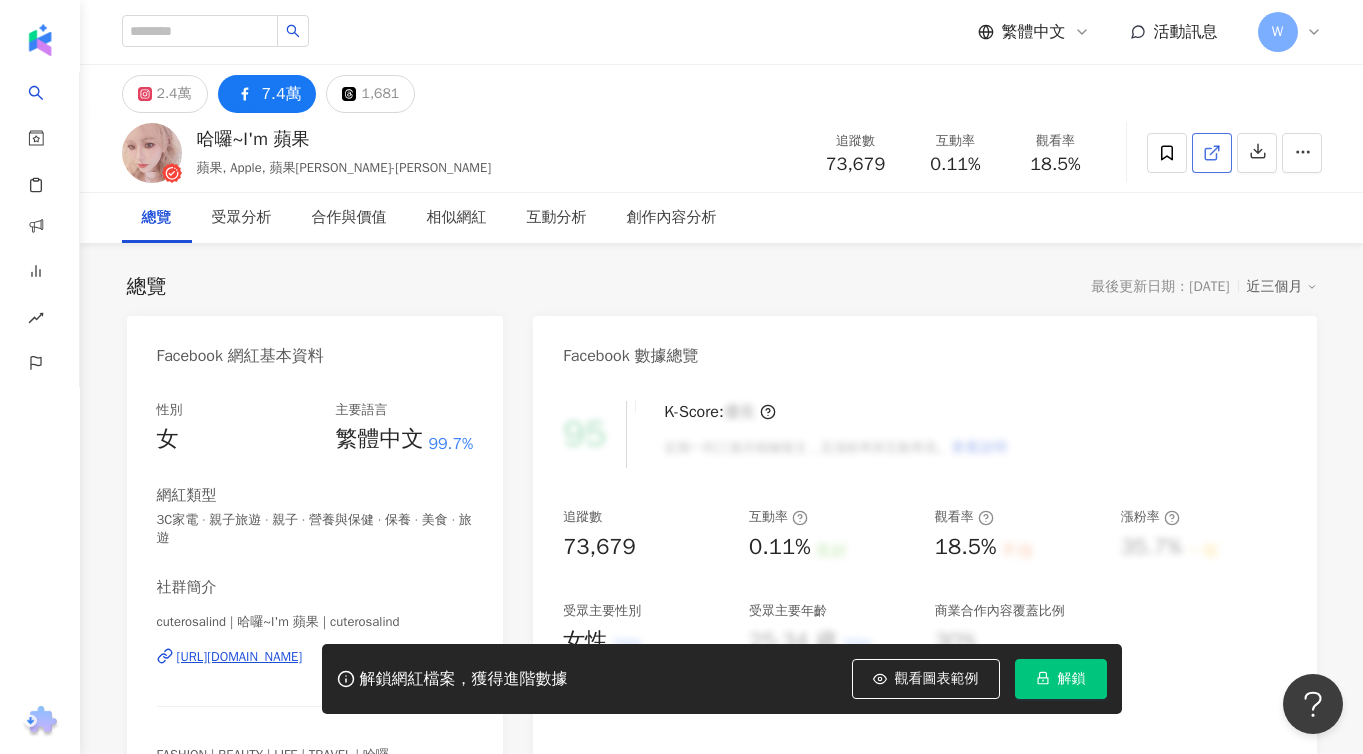 click 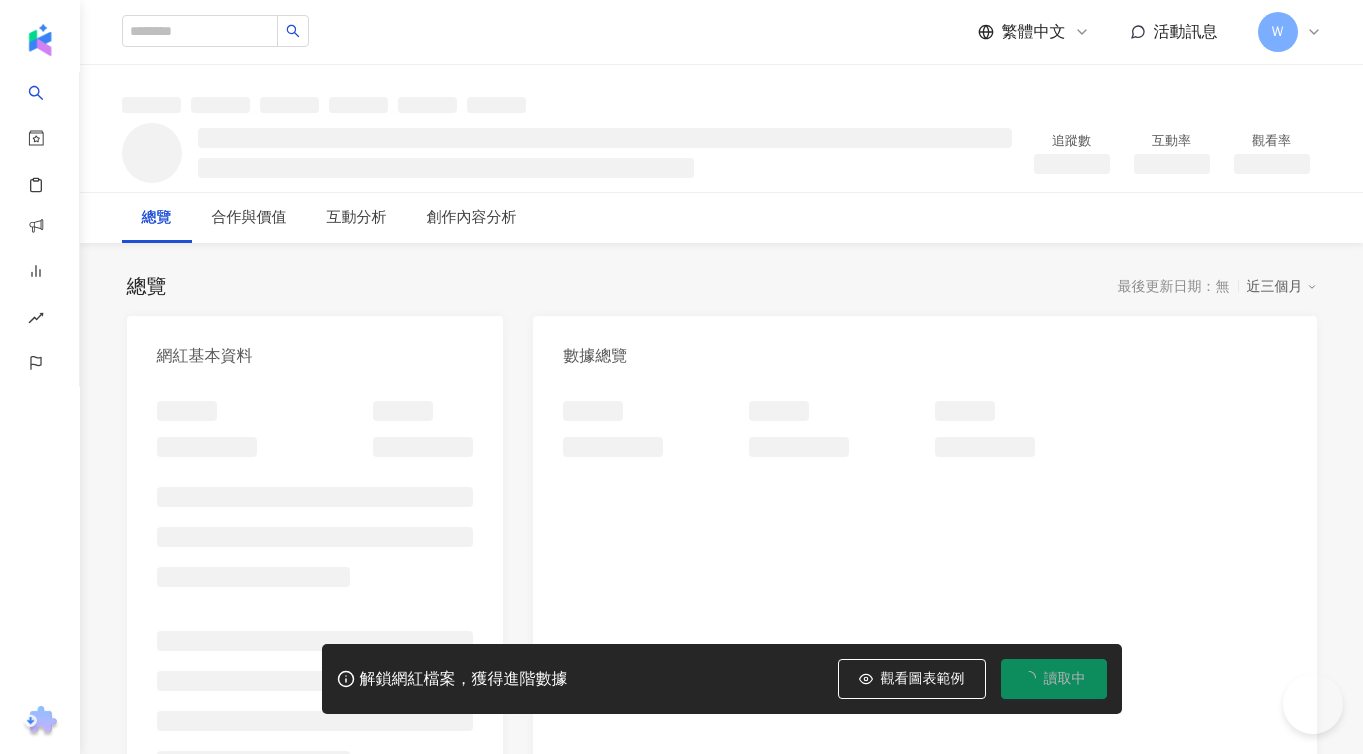 scroll, scrollTop: 0, scrollLeft: 0, axis: both 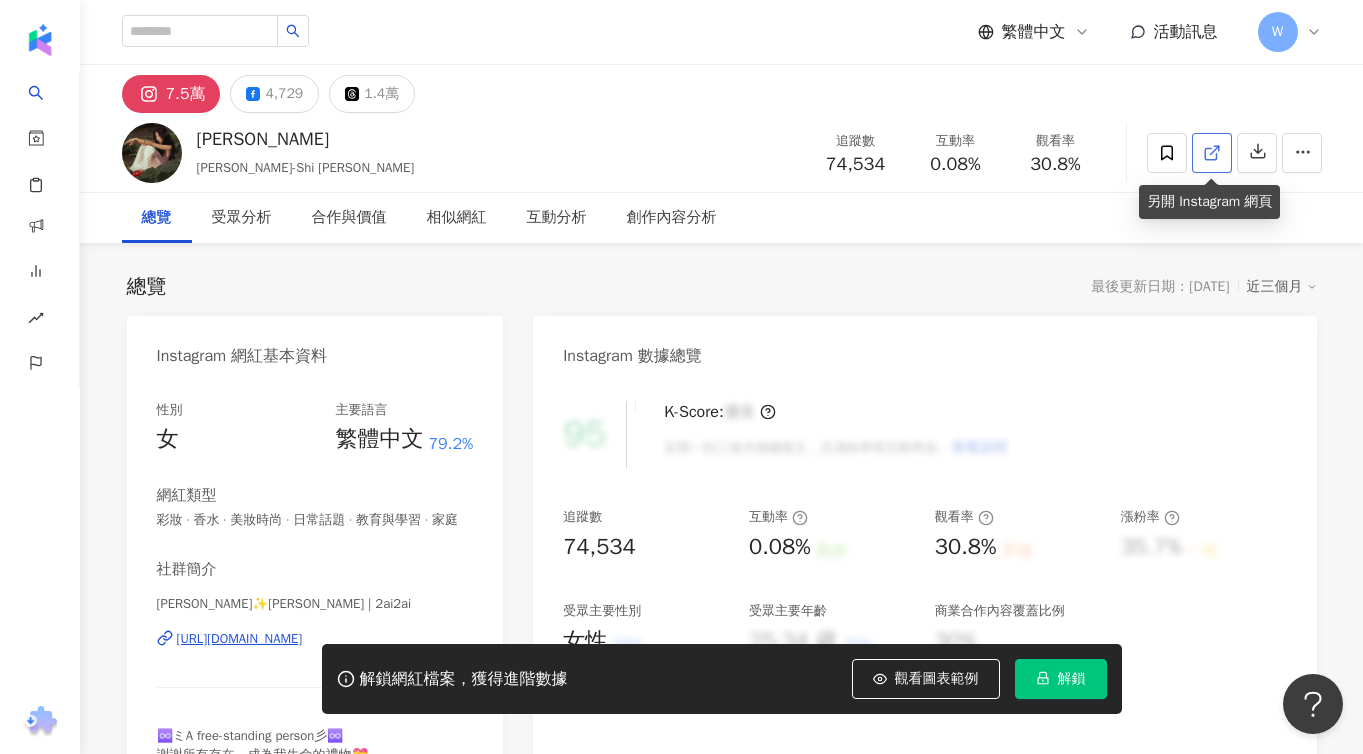 click 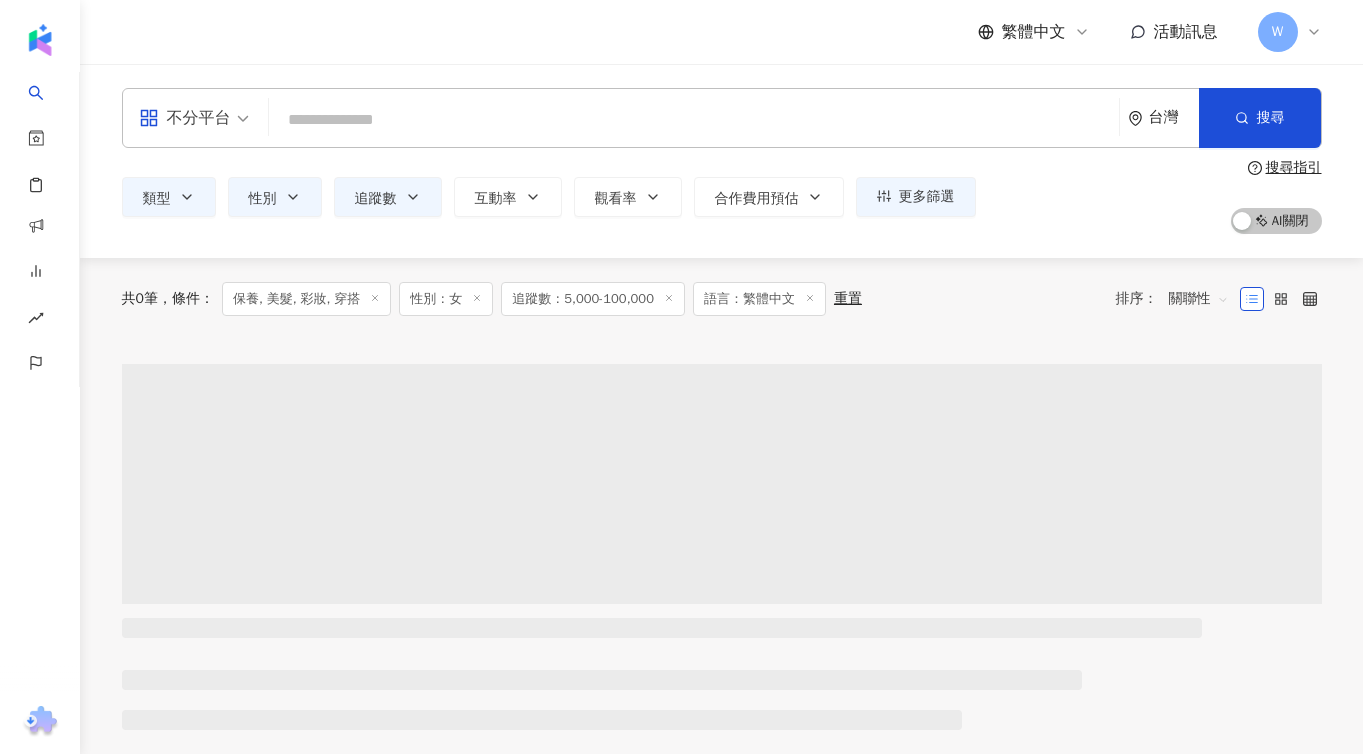 scroll, scrollTop: 0, scrollLeft: 0, axis: both 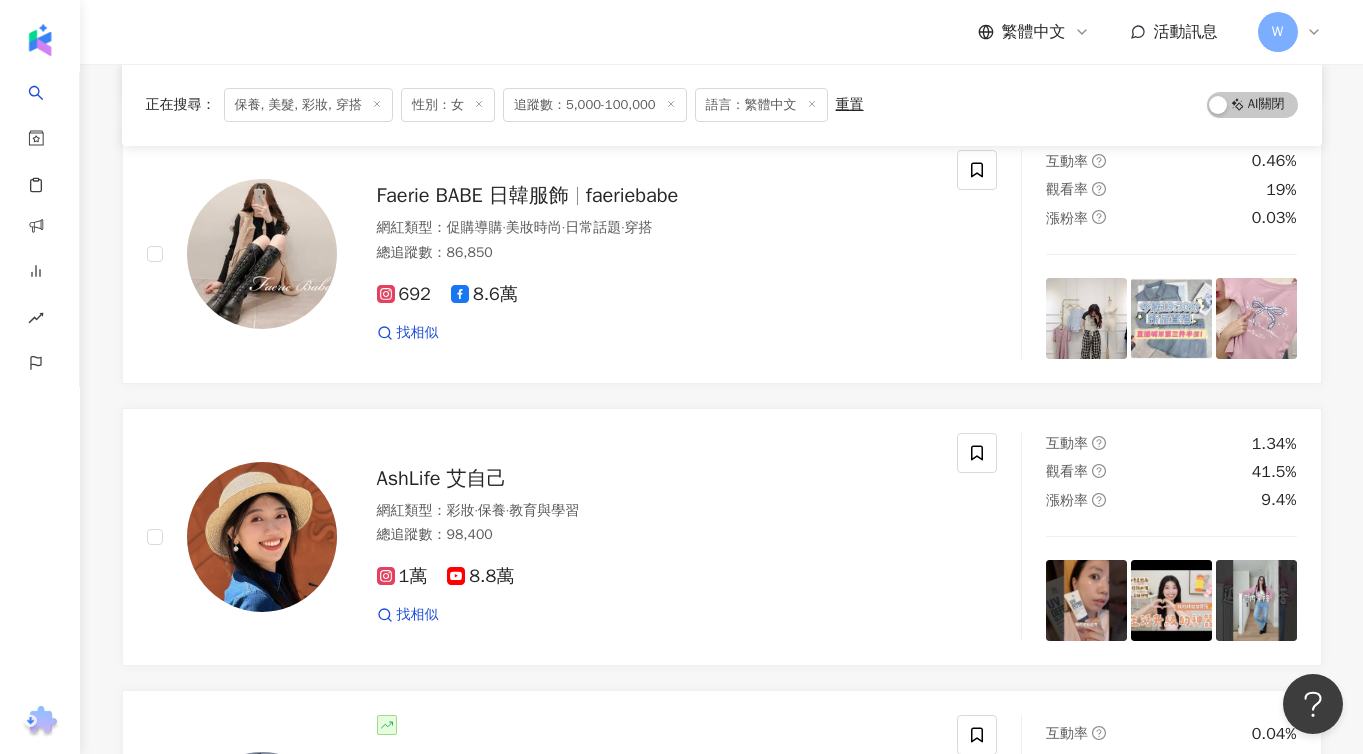 click on "重置" at bounding box center [850, 105] 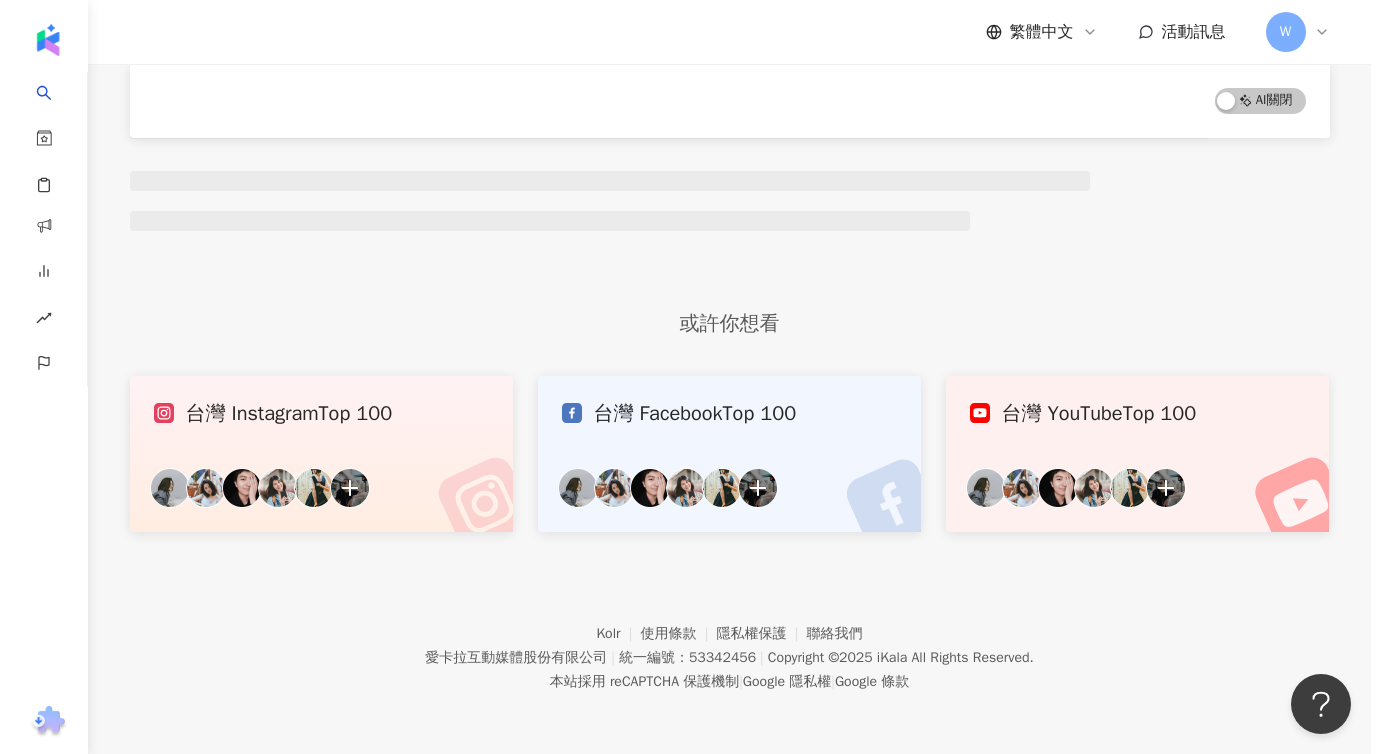scroll, scrollTop: 0, scrollLeft: 0, axis: both 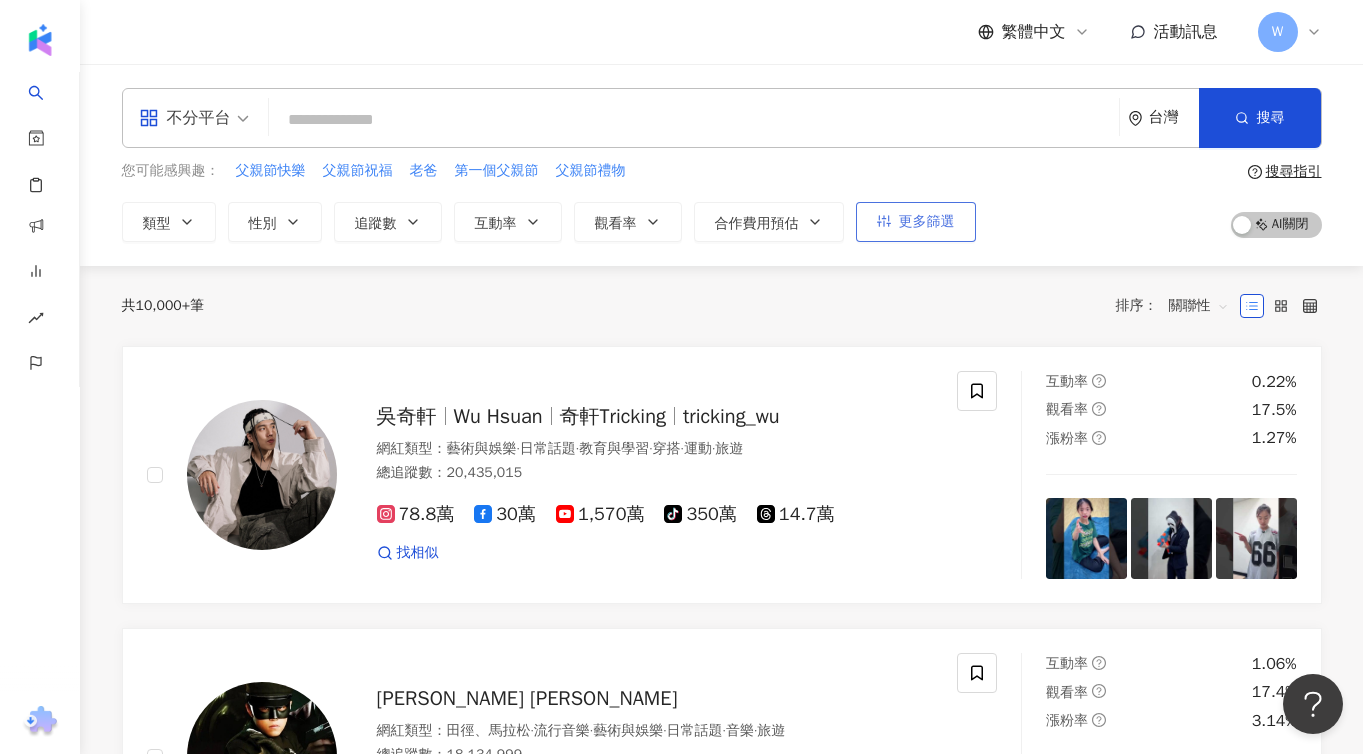 click on "更多篩選" at bounding box center [927, 222] 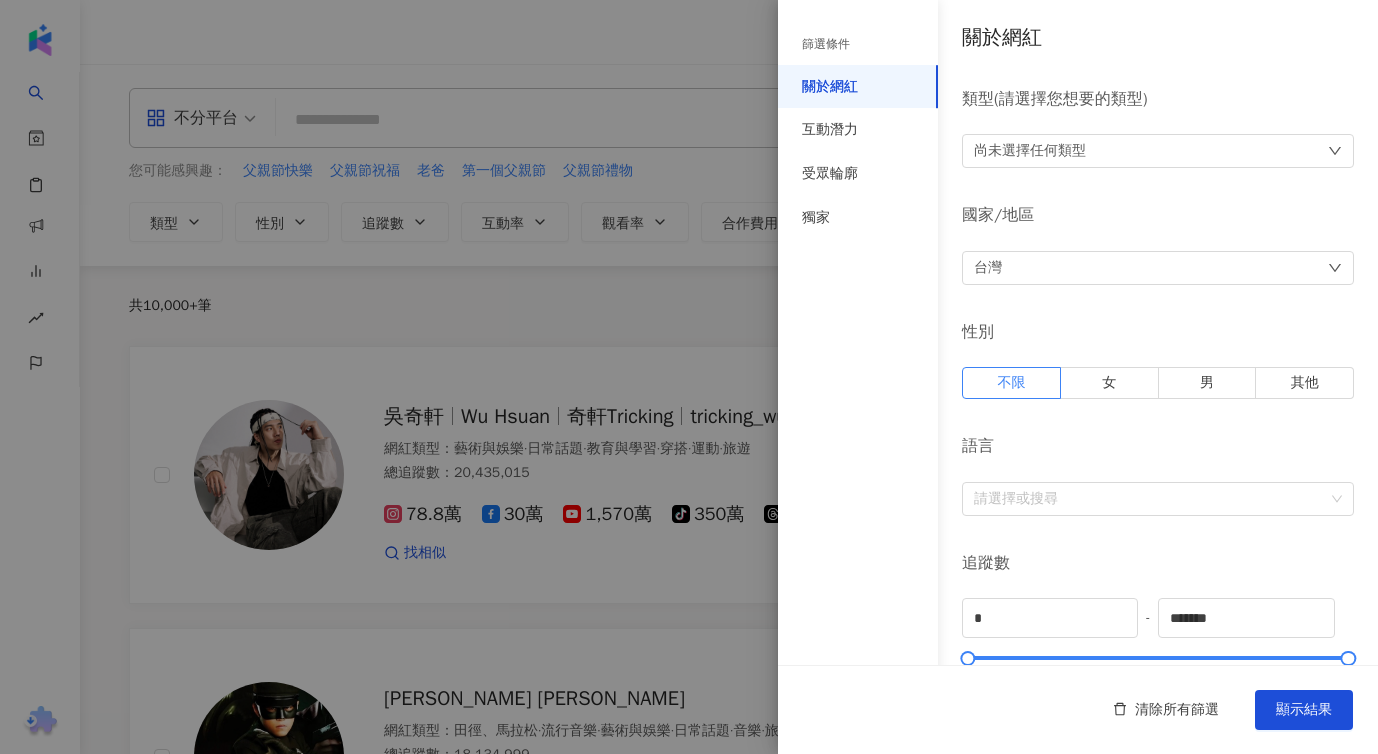 click on "尚未選擇任何類型" at bounding box center [1030, 151] 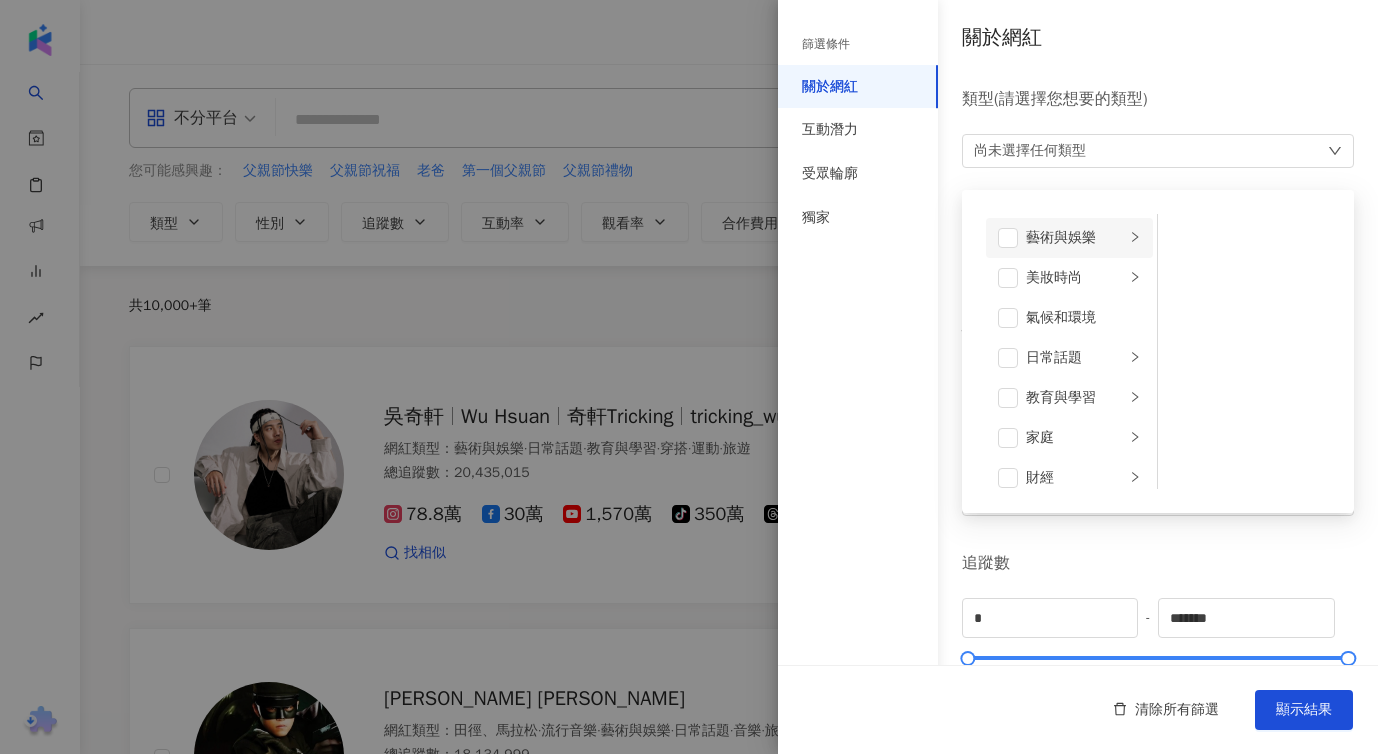 click 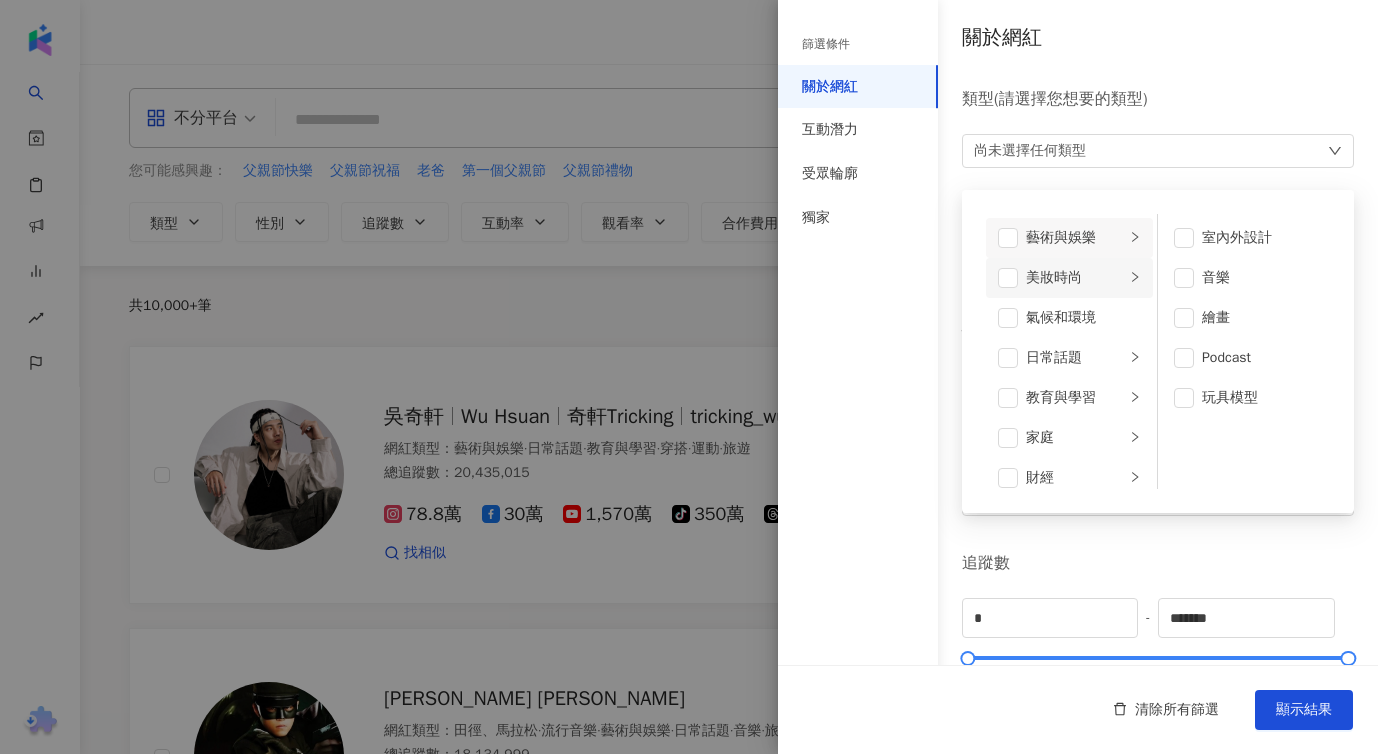 click 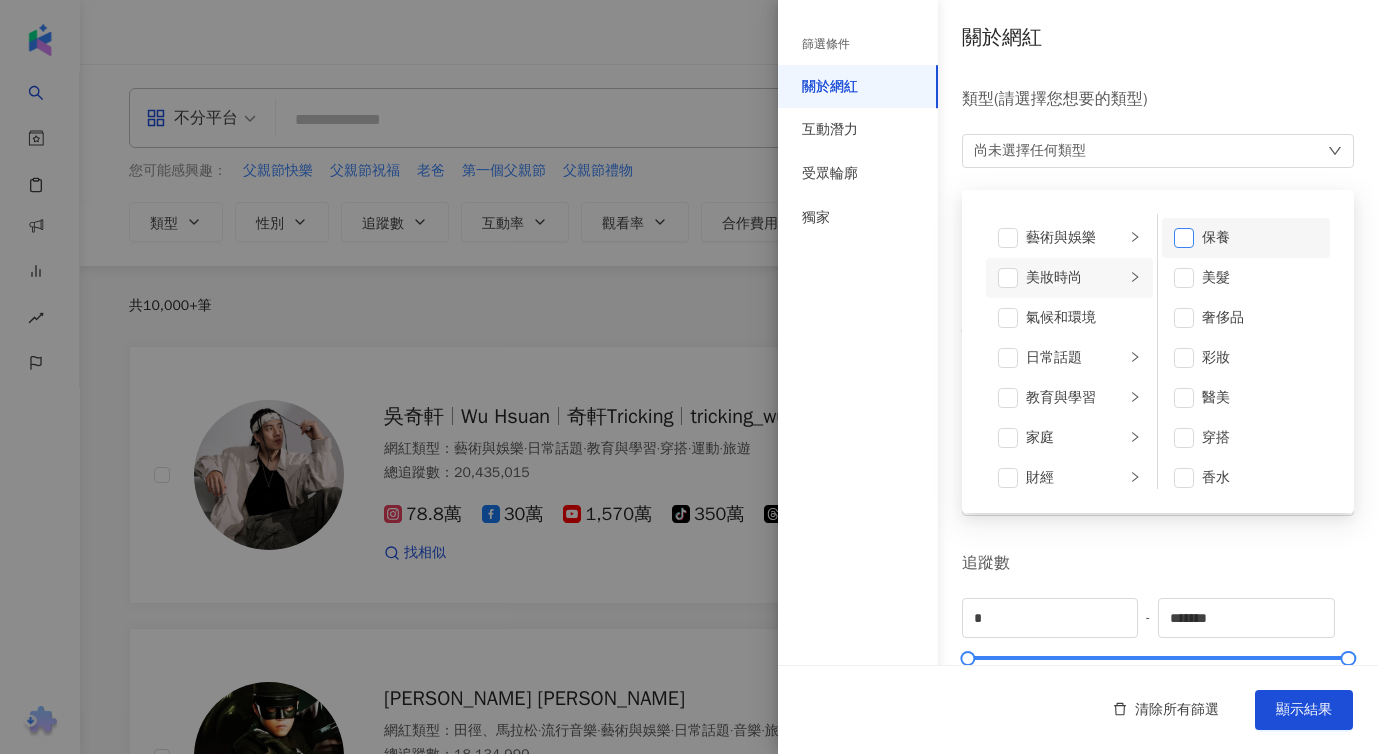 click at bounding box center [1184, 238] 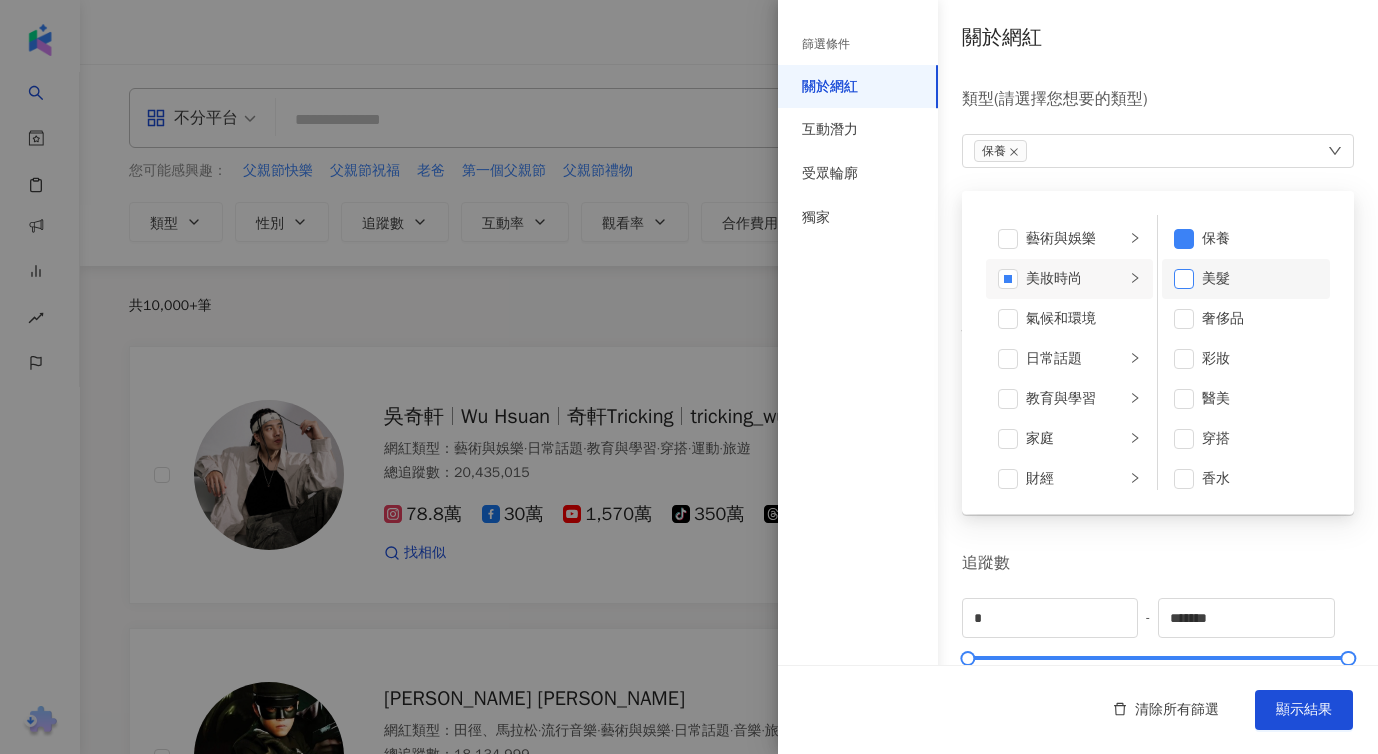click at bounding box center [1184, 279] 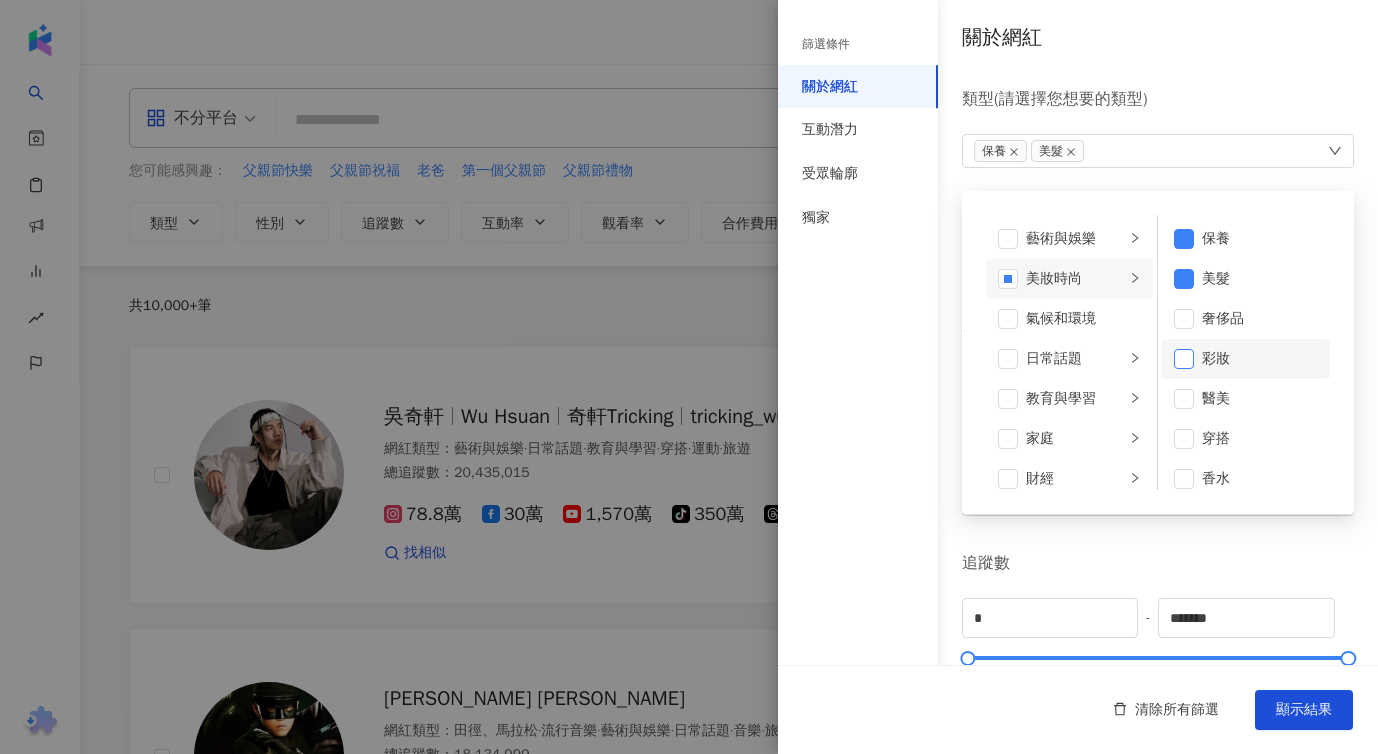 click at bounding box center (1184, 359) 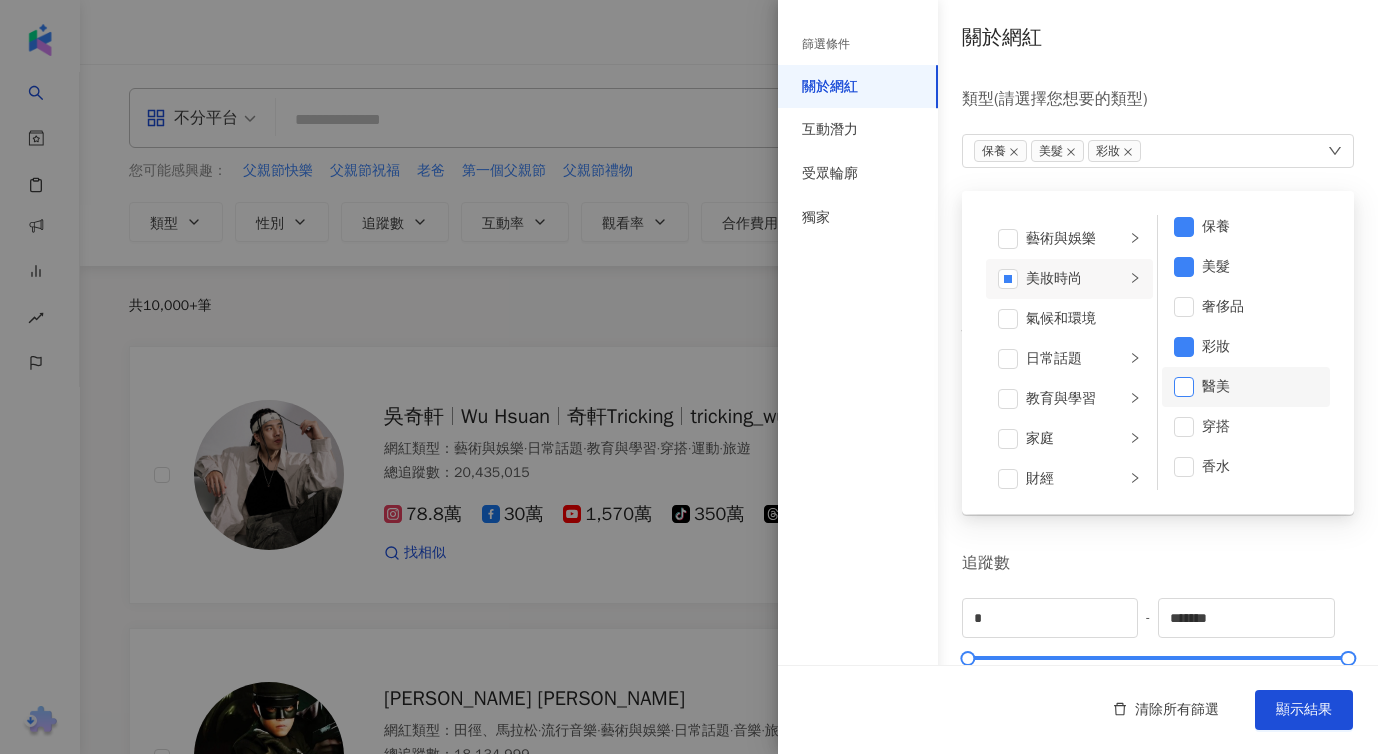 scroll, scrollTop: 13, scrollLeft: 0, axis: vertical 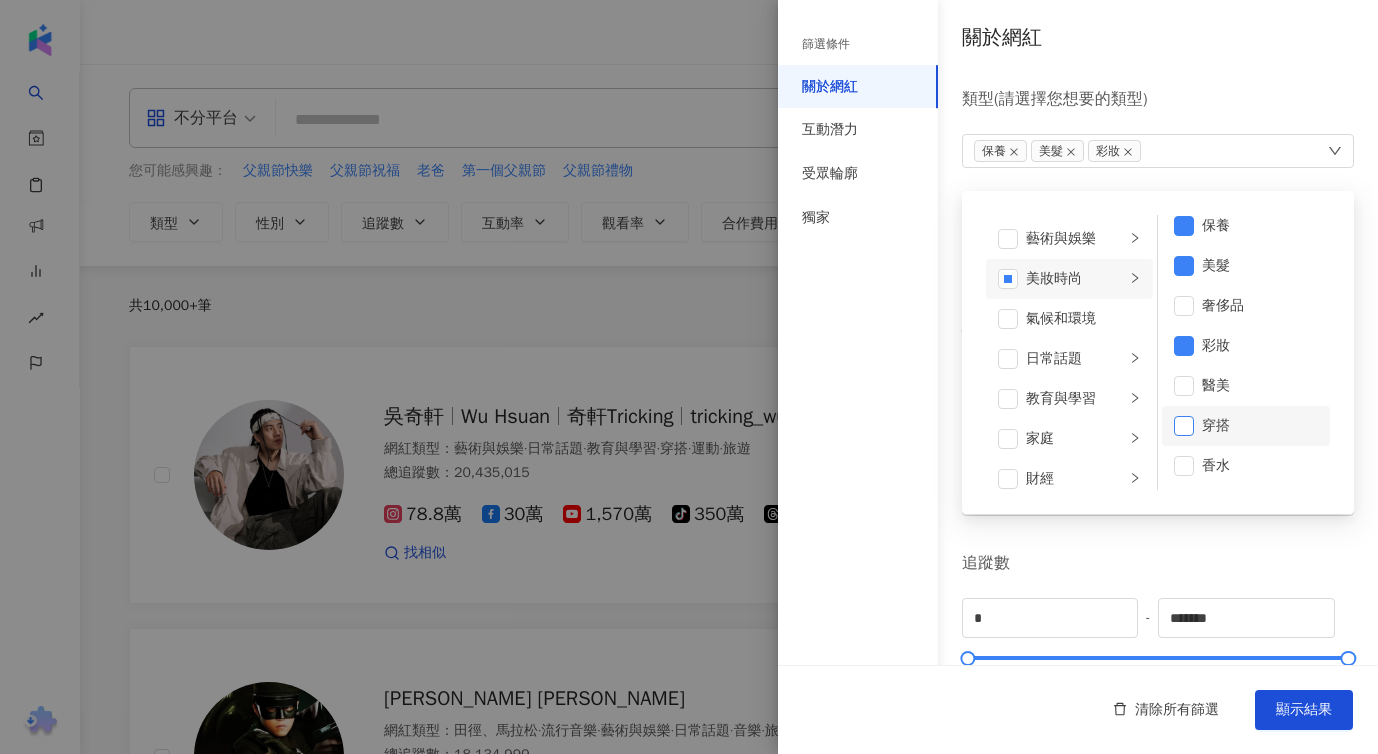 click at bounding box center [1184, 426] 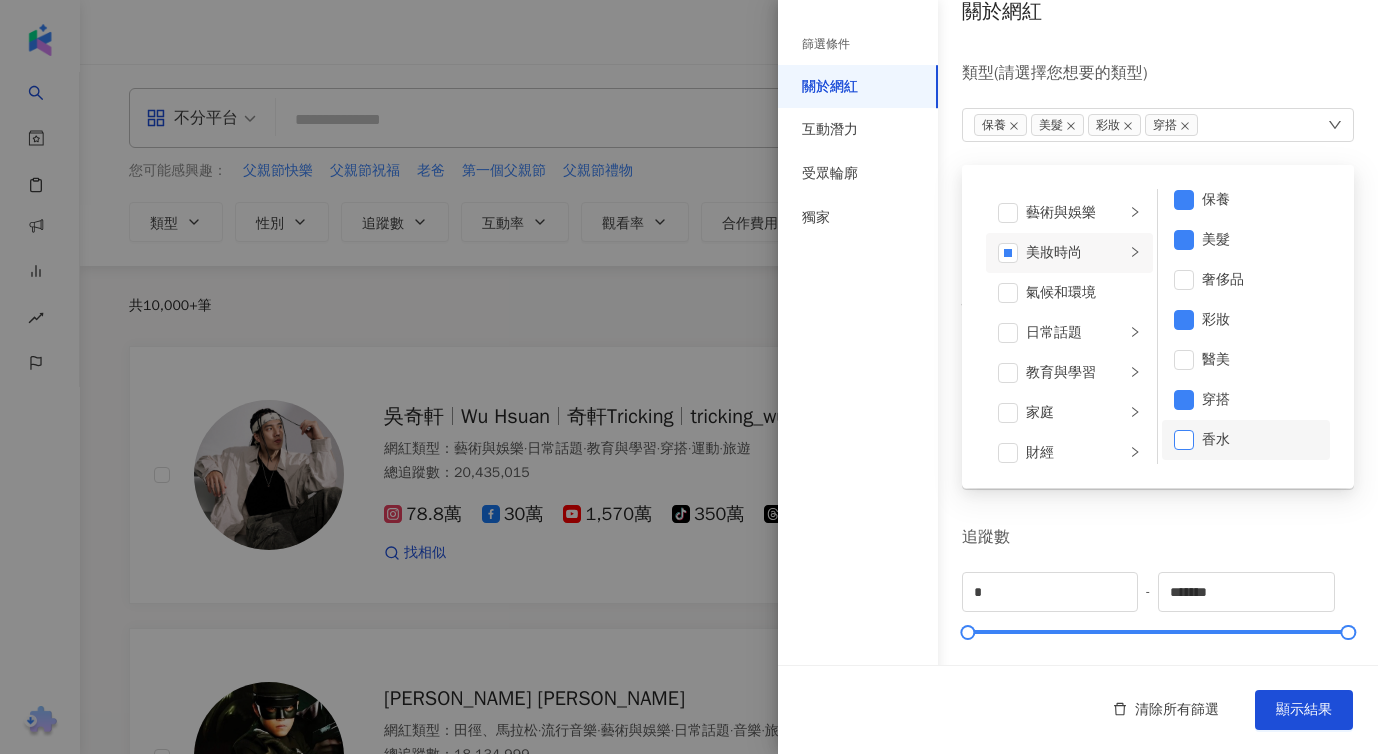 scroll, scrollTop: 58, scrollLeft: 0, axis: vertical 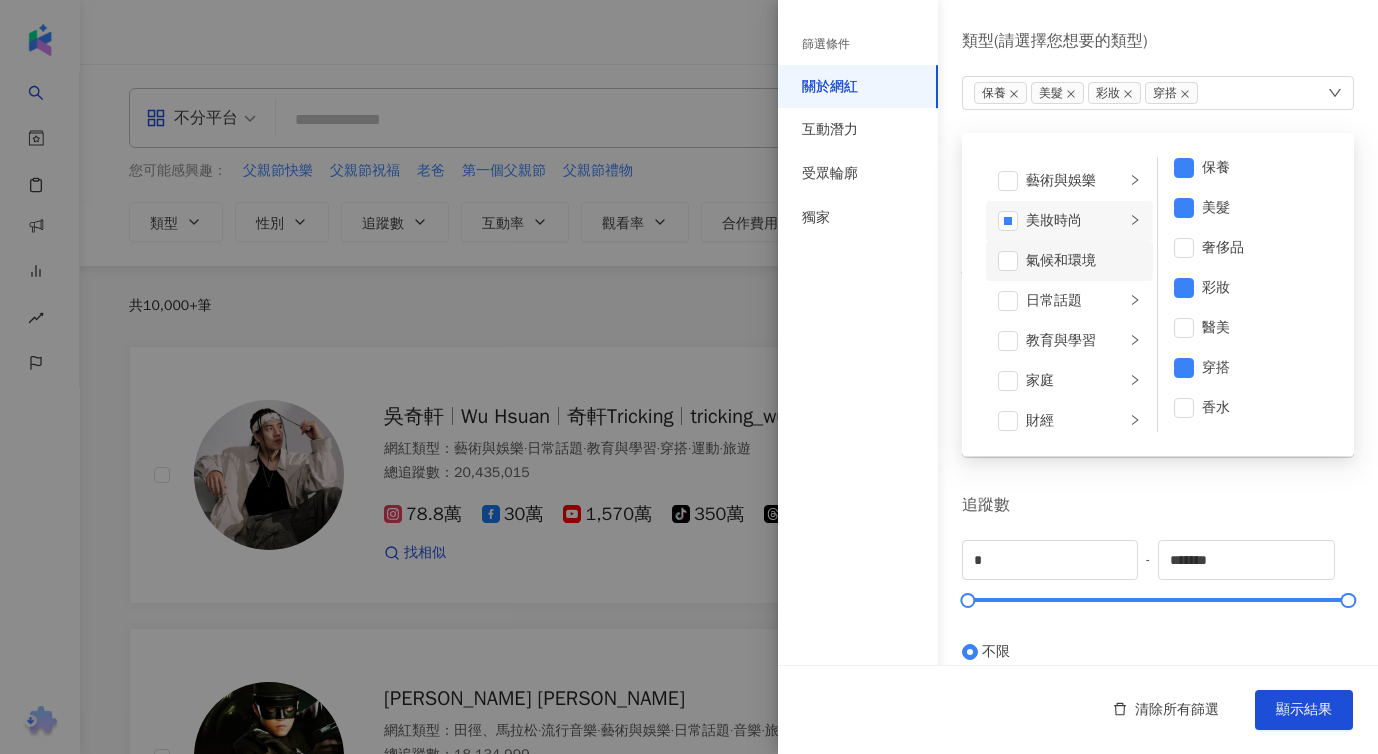 click on "氣候和環境" at bounding box center (1069, 261) 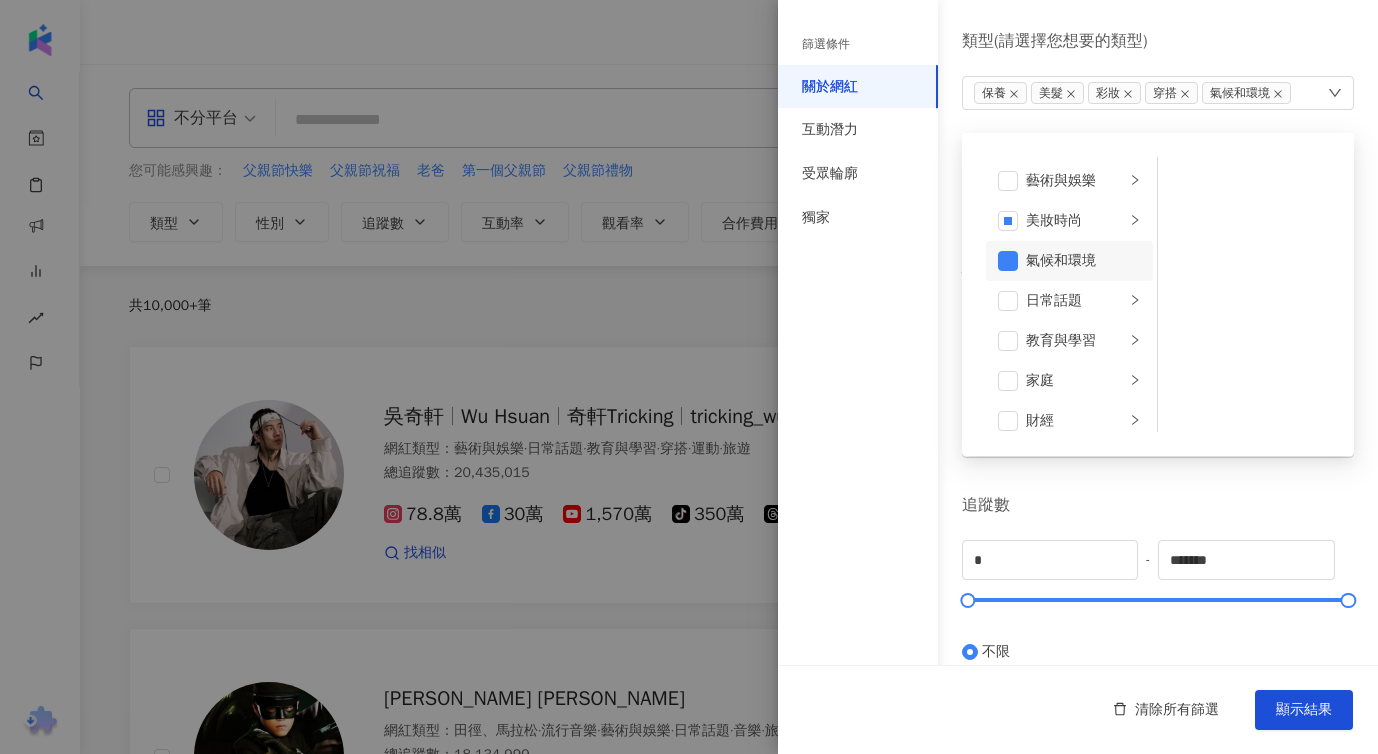 click on "氣候和環境" at bounding box center [1069, 261] 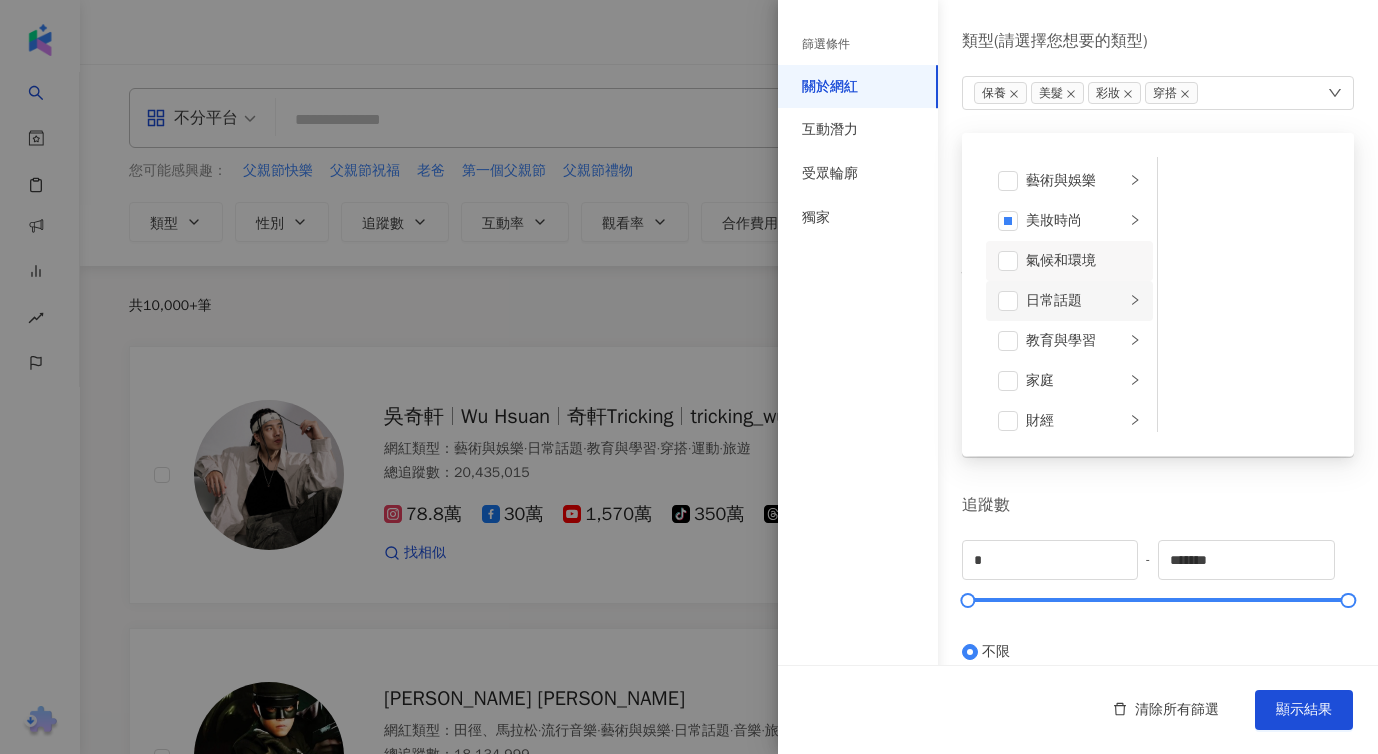 click on "日常話題" at bounding box center (1069, 301) 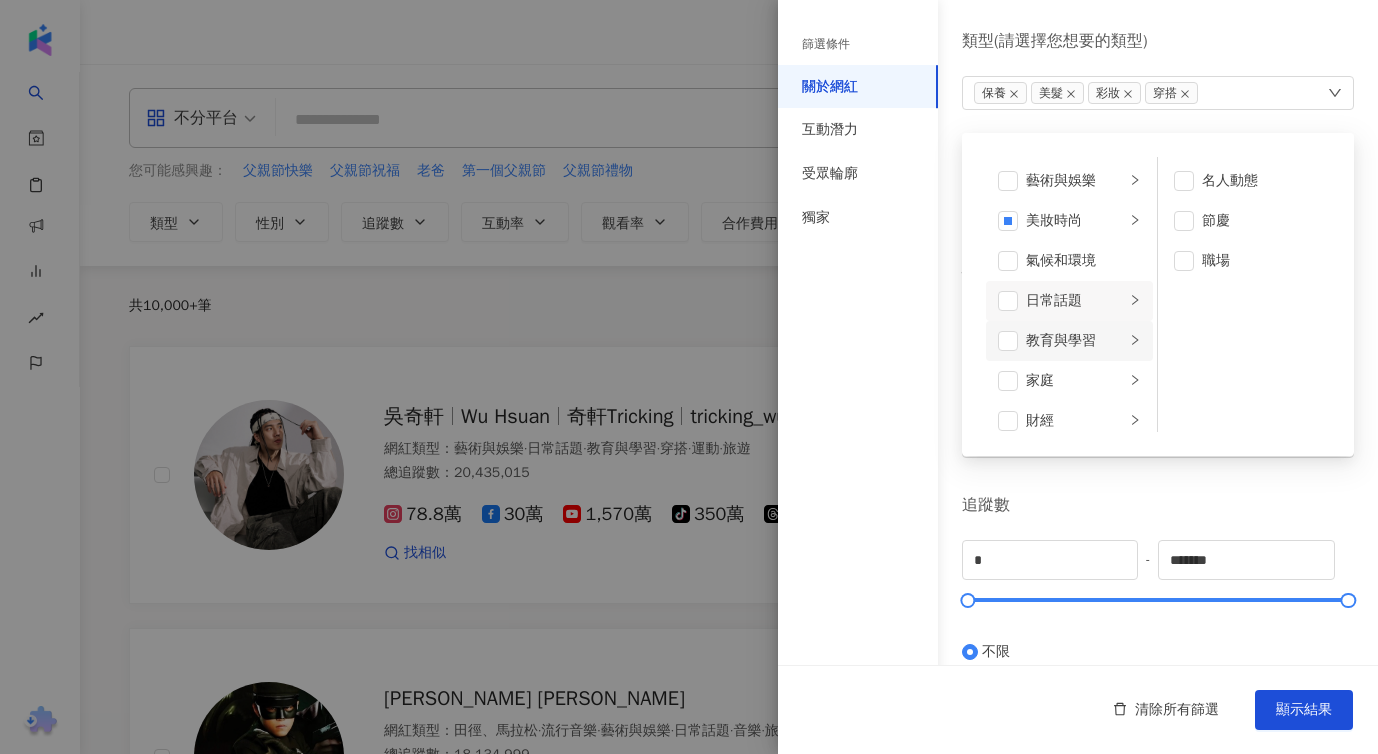 click 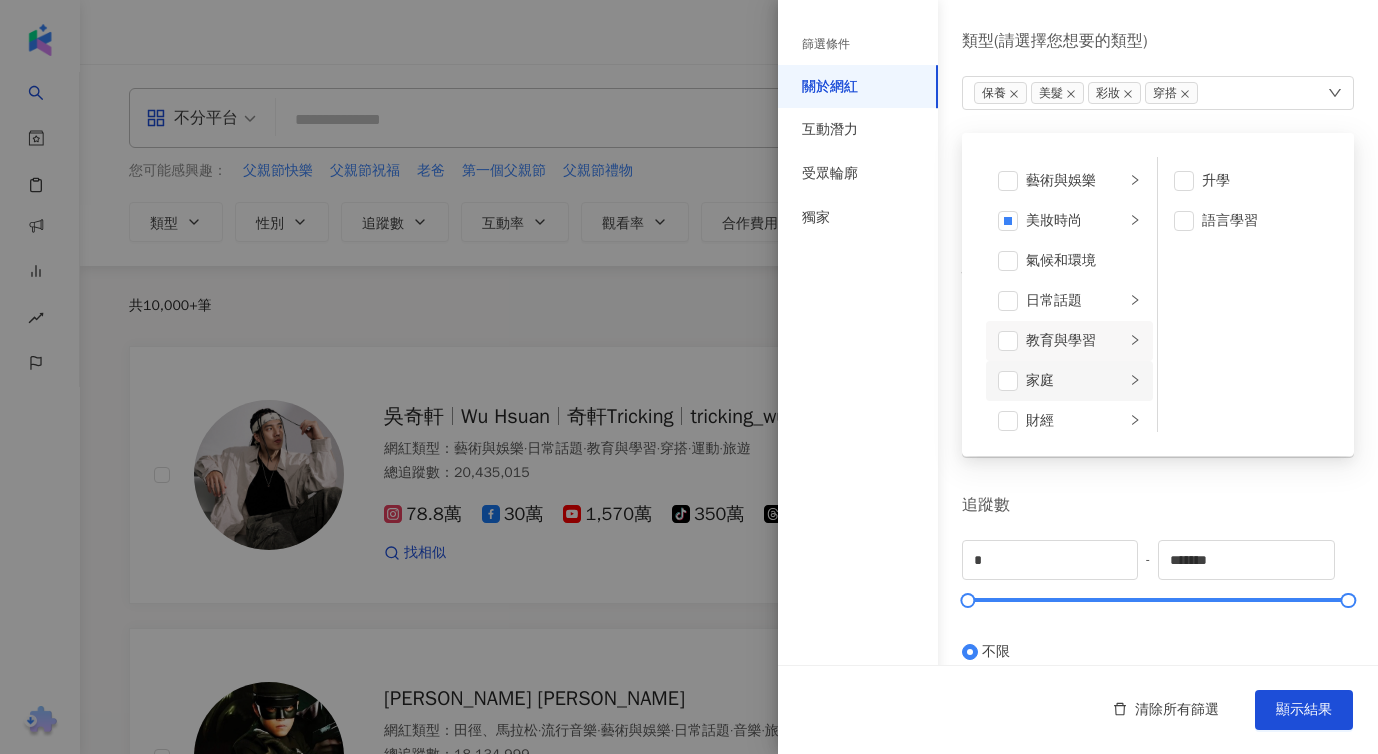 click 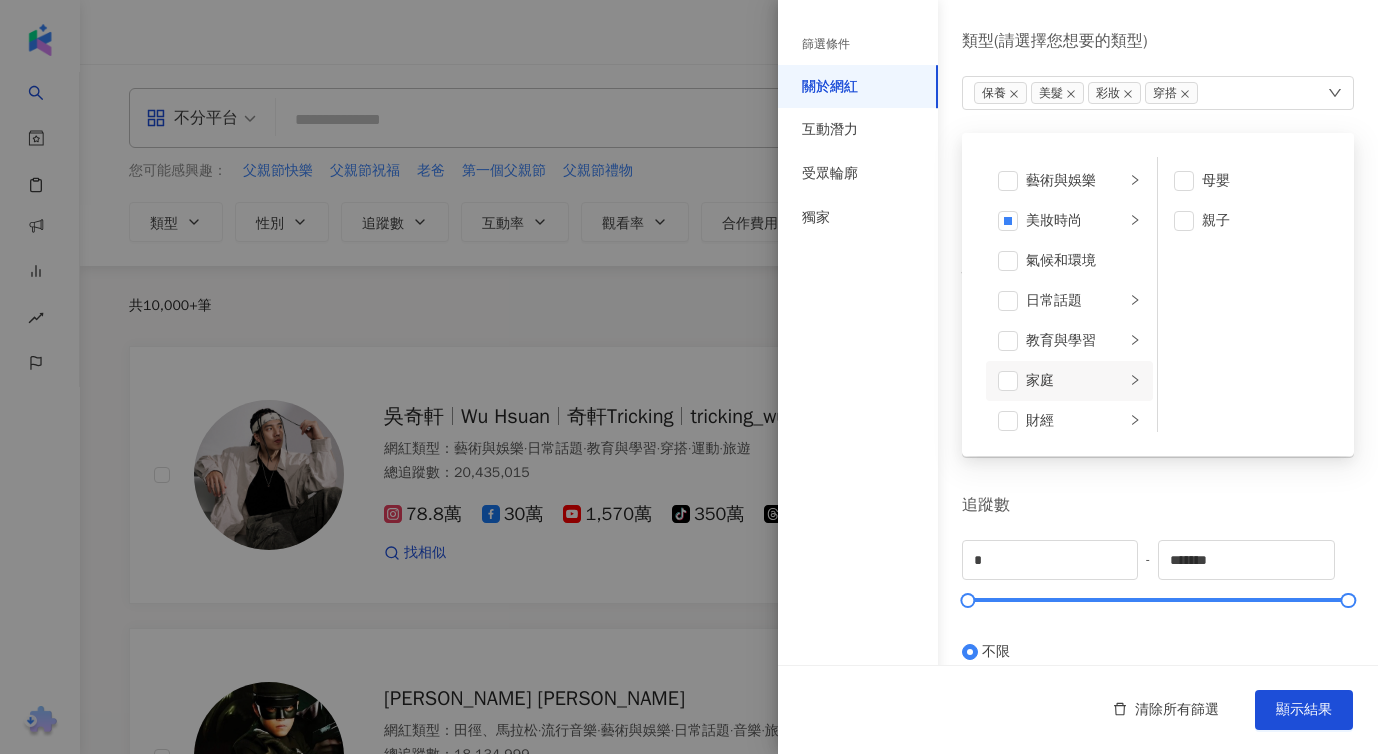 scroll, scrollTop: 39, scrollLeft: 0, axis: vertical 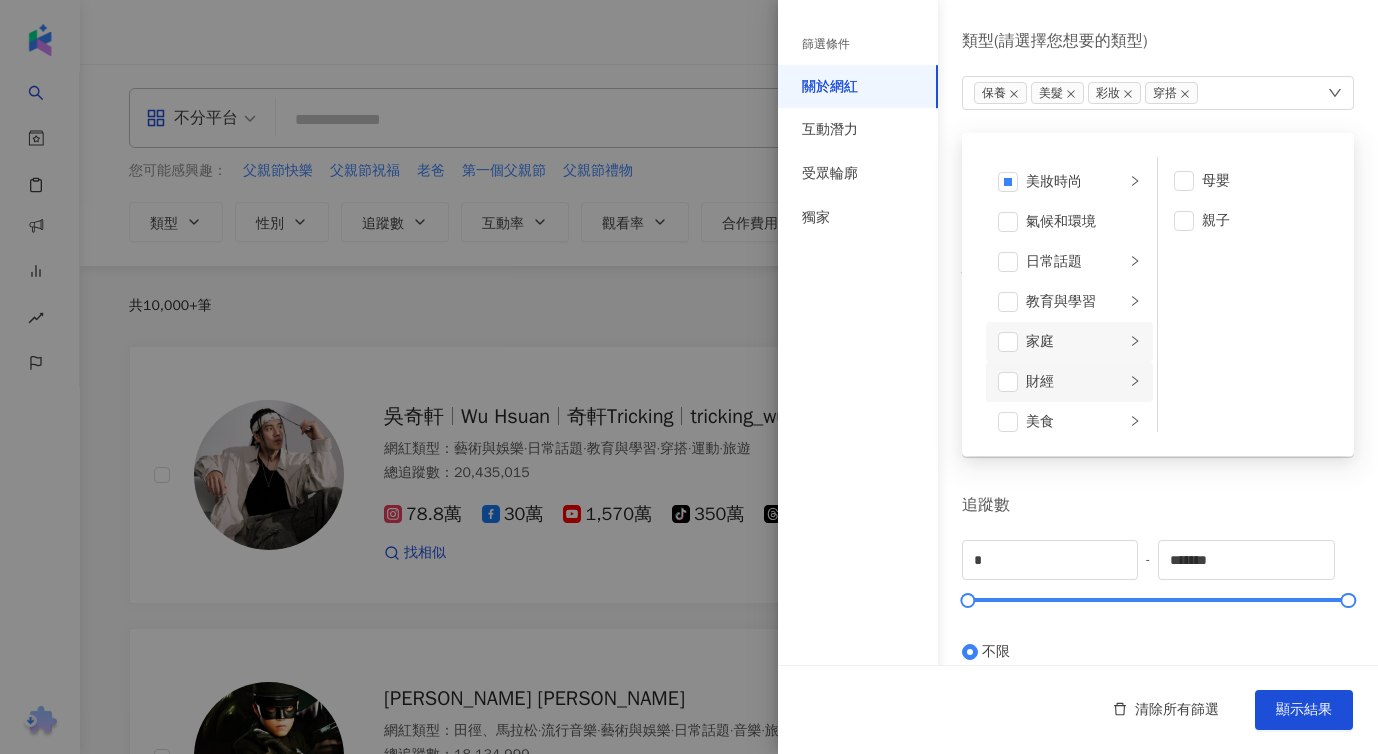 click 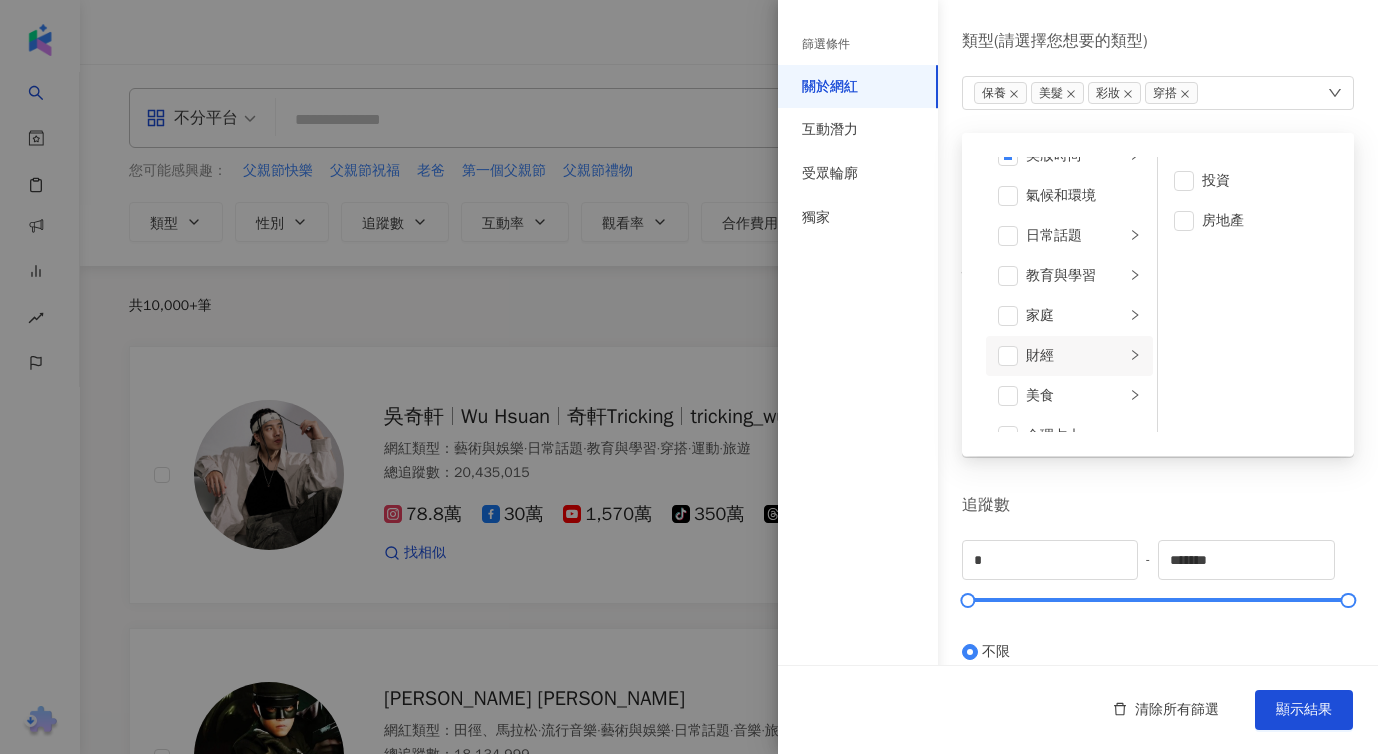 scroll, scrollTop: 78, scrollLeft: 0, axis: vertical 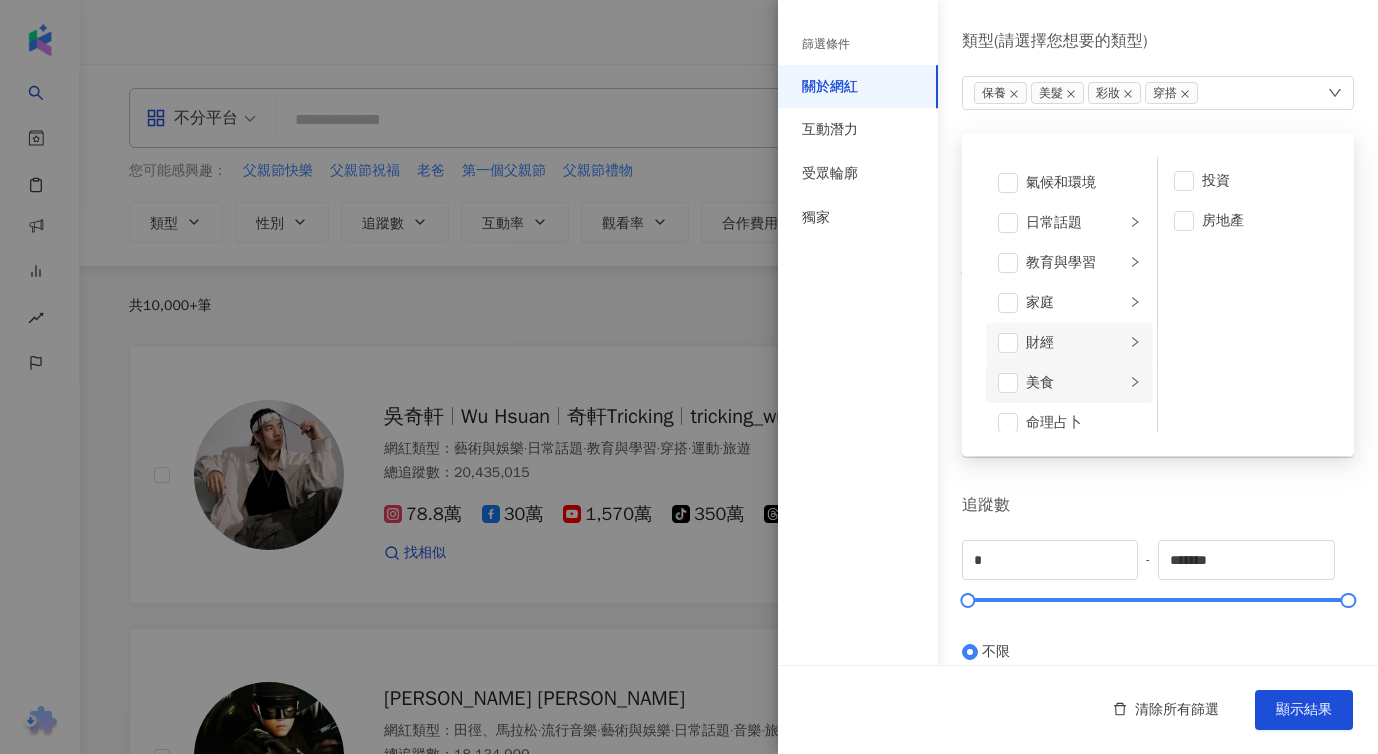 click 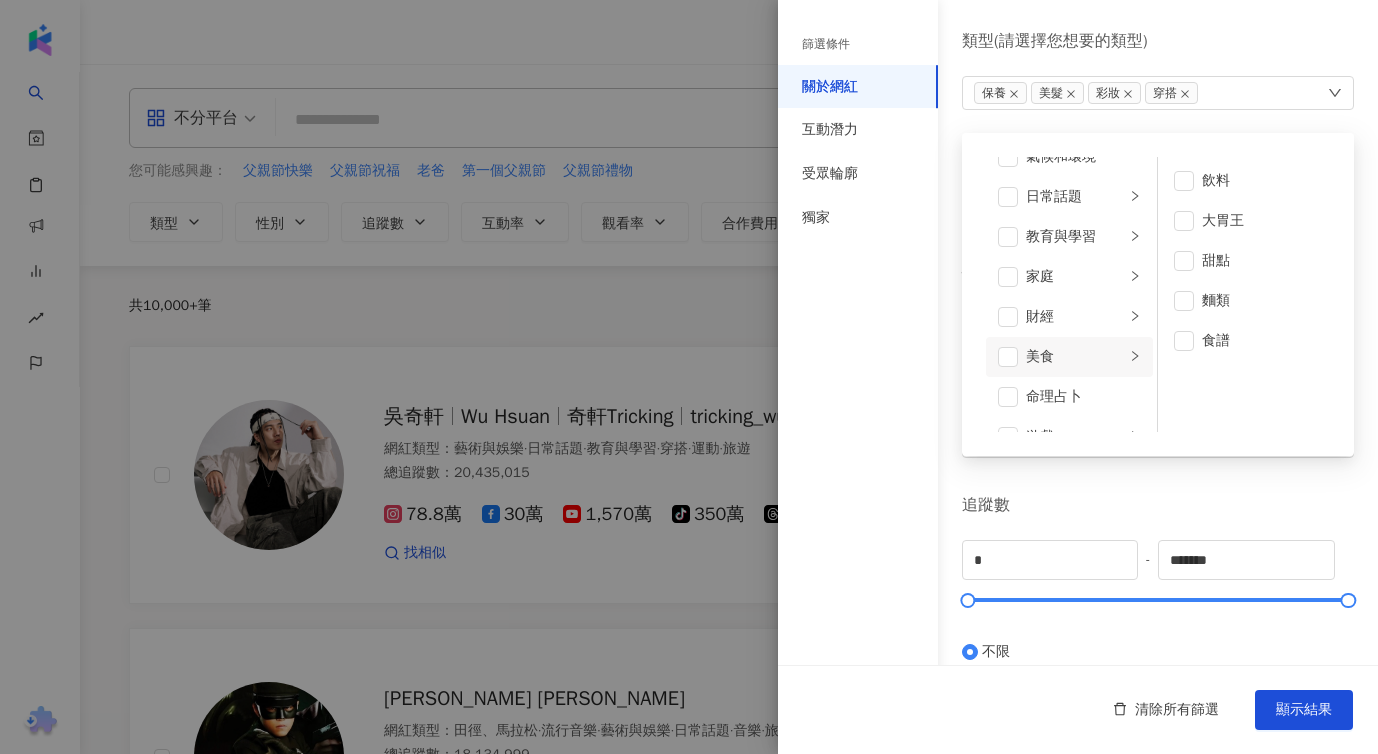 scroll, scrollTop: 116, scrollLeft: 0, axis: vertical 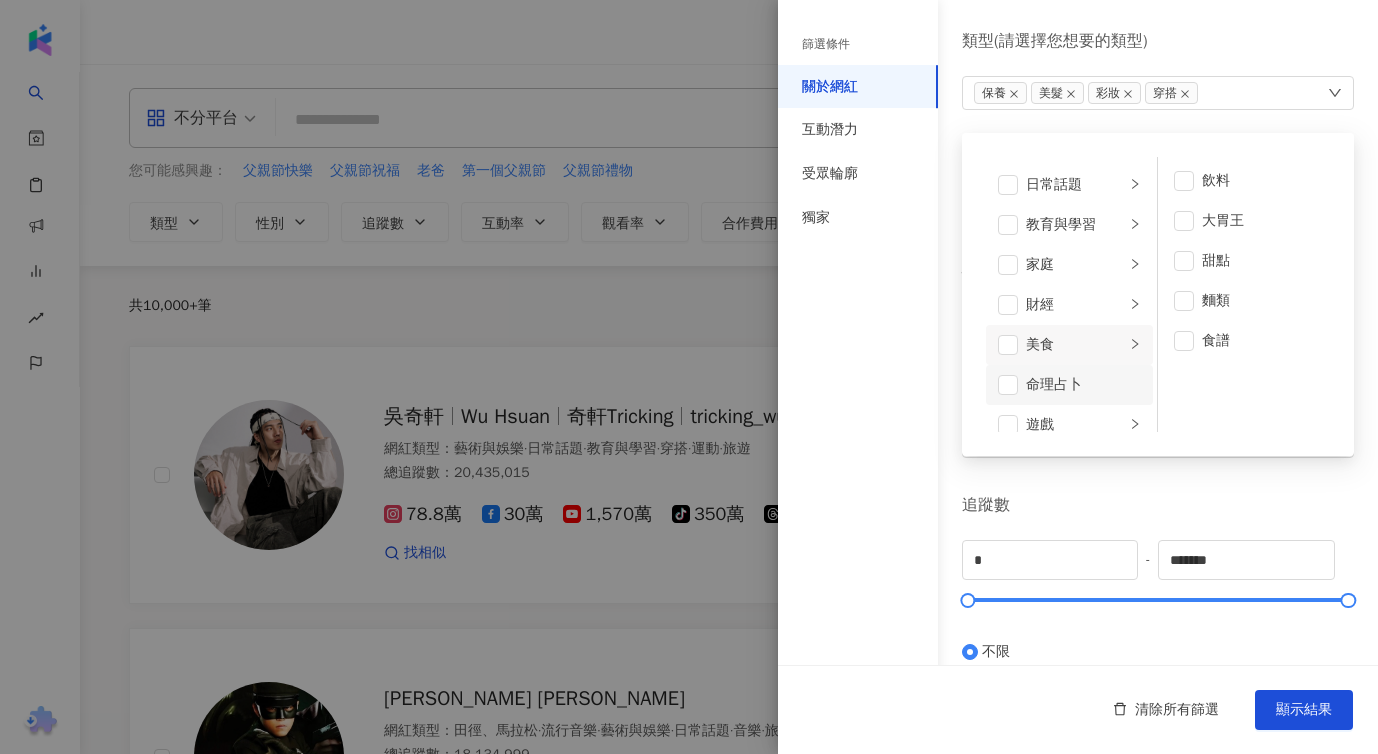 click on "命理占卜" at bounding box center (1083, 385) 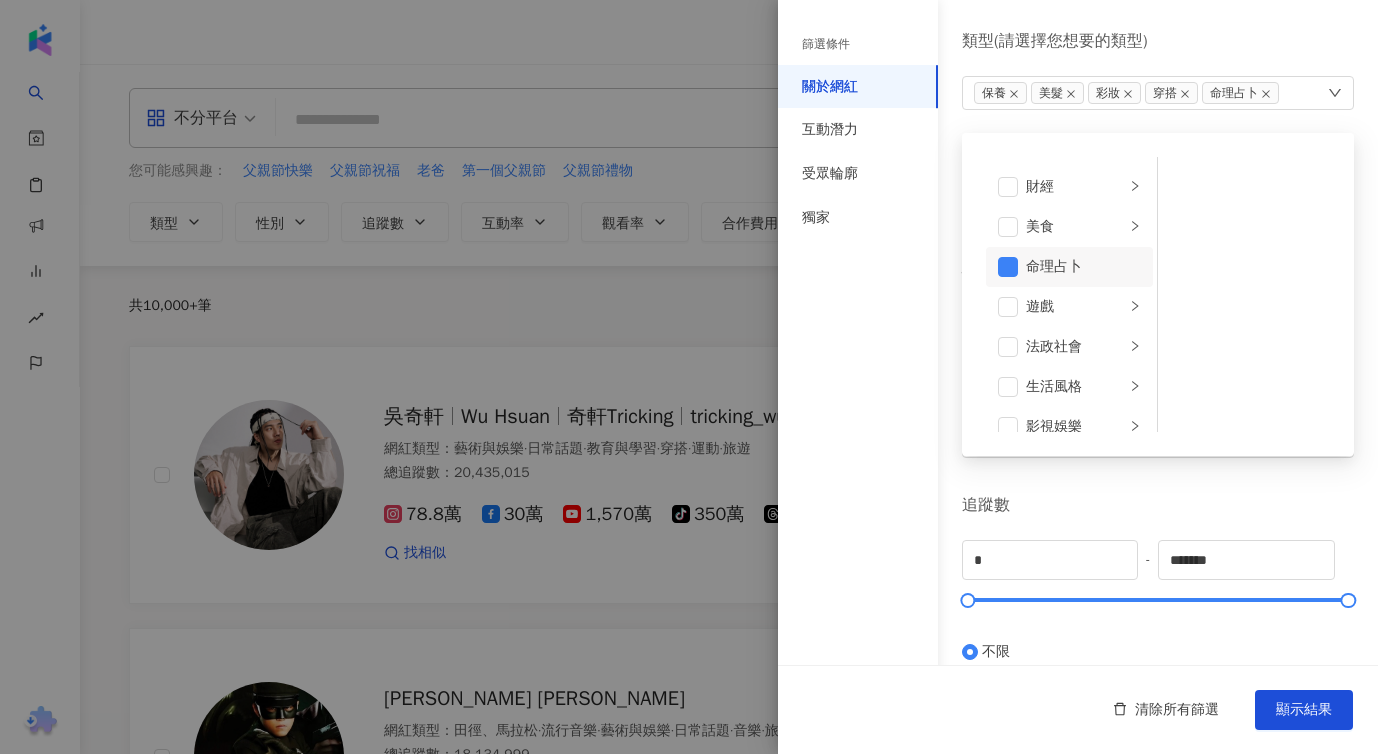 scroll, scrollTop: 334, scrollLeft: 0, axis: vertical 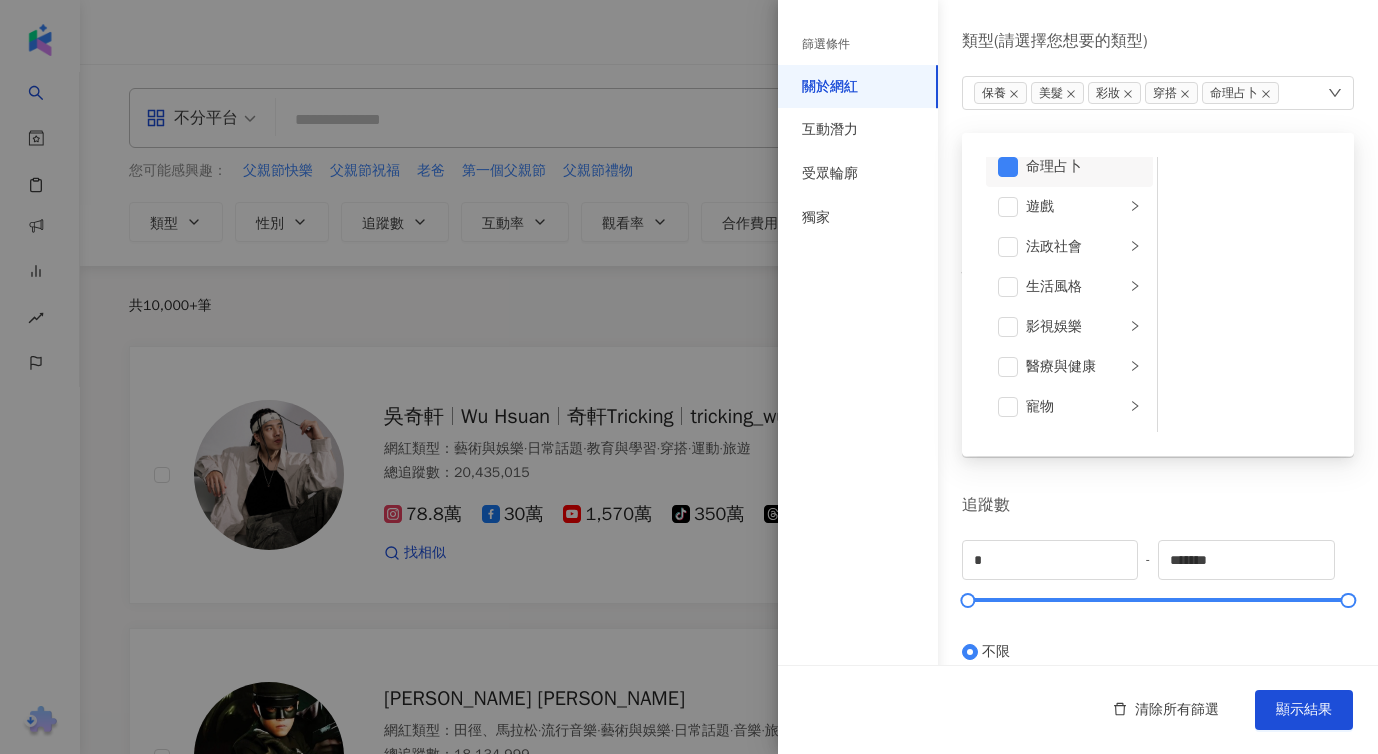 click on "命理占卜" at bounding box center (1069, 167) 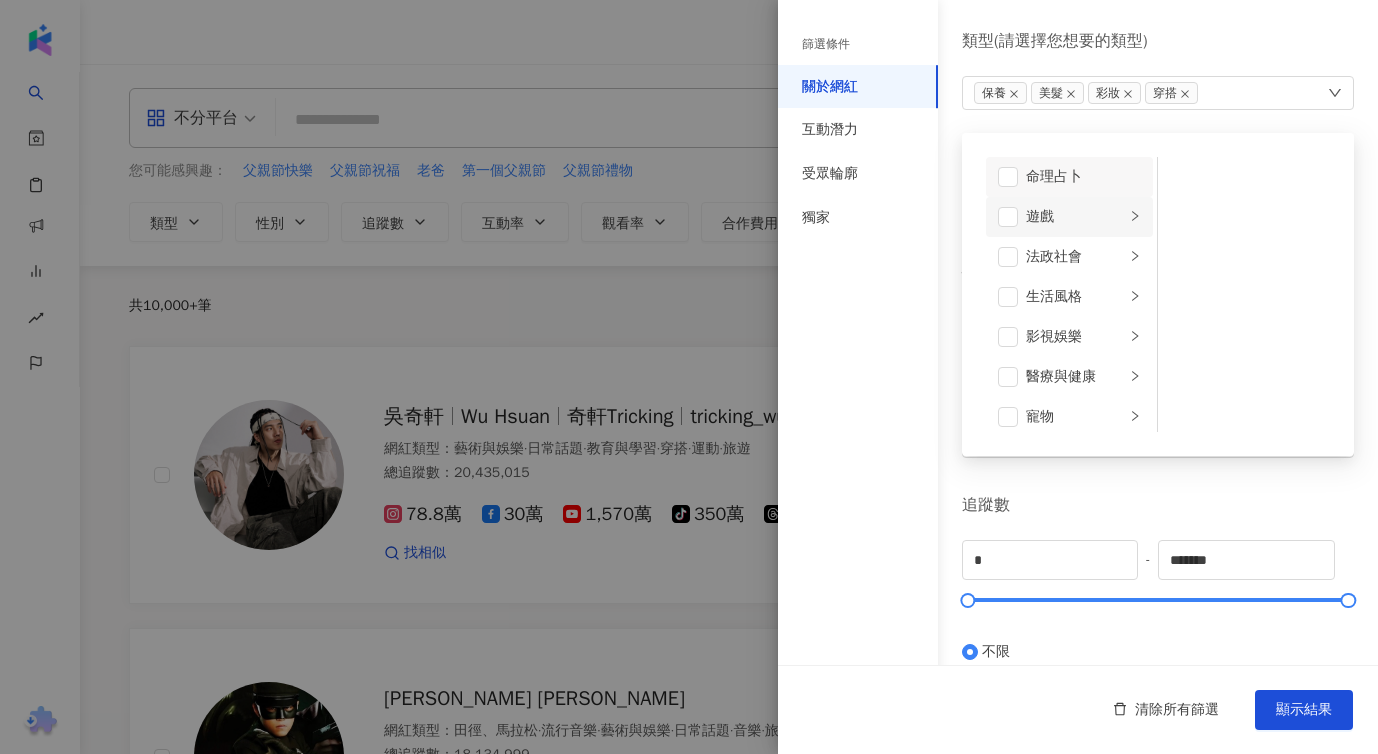 click 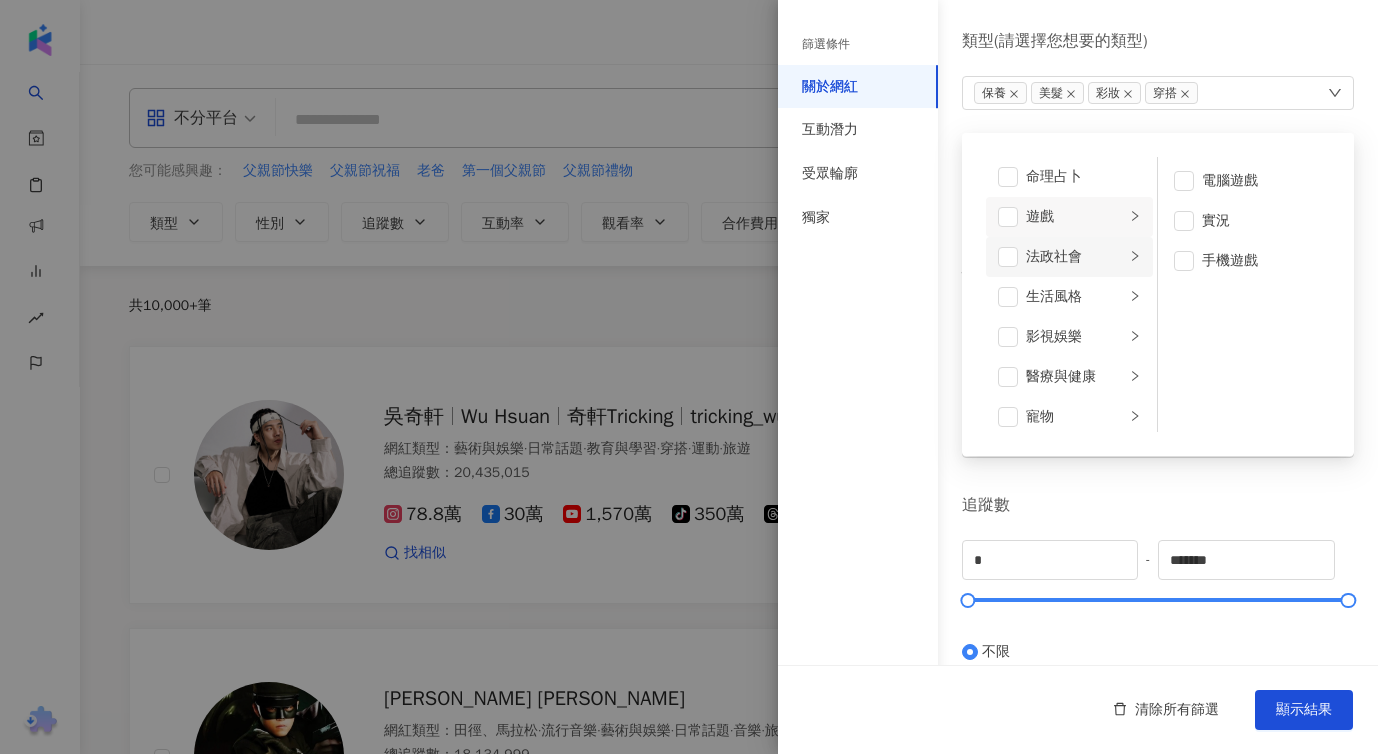 click 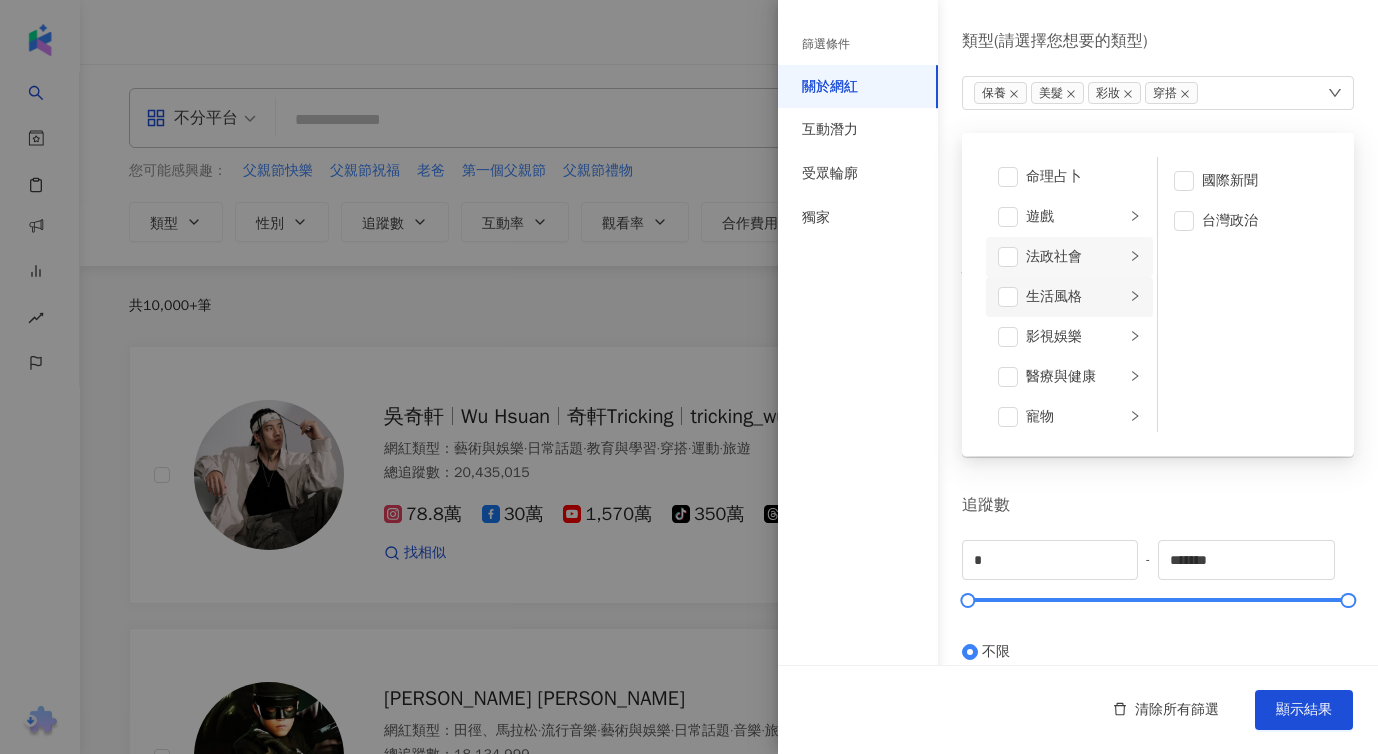 click 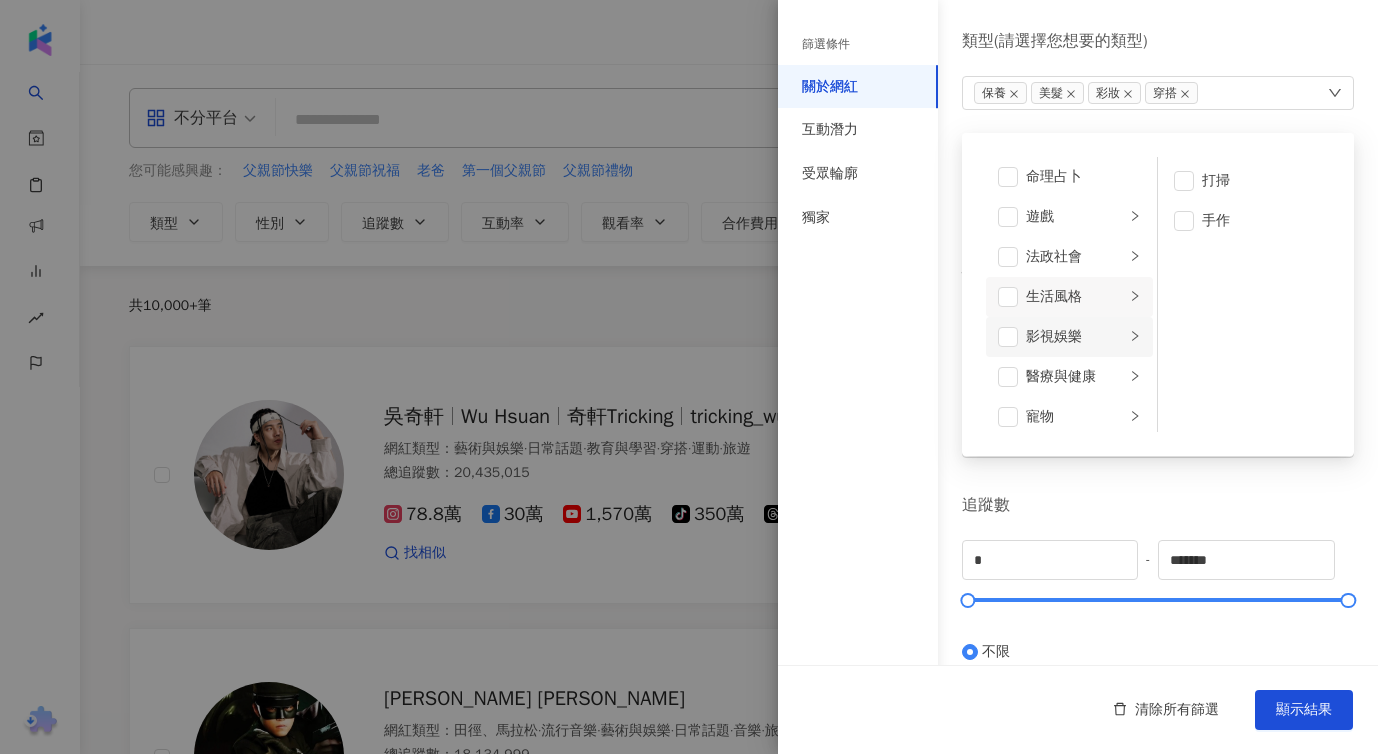 click 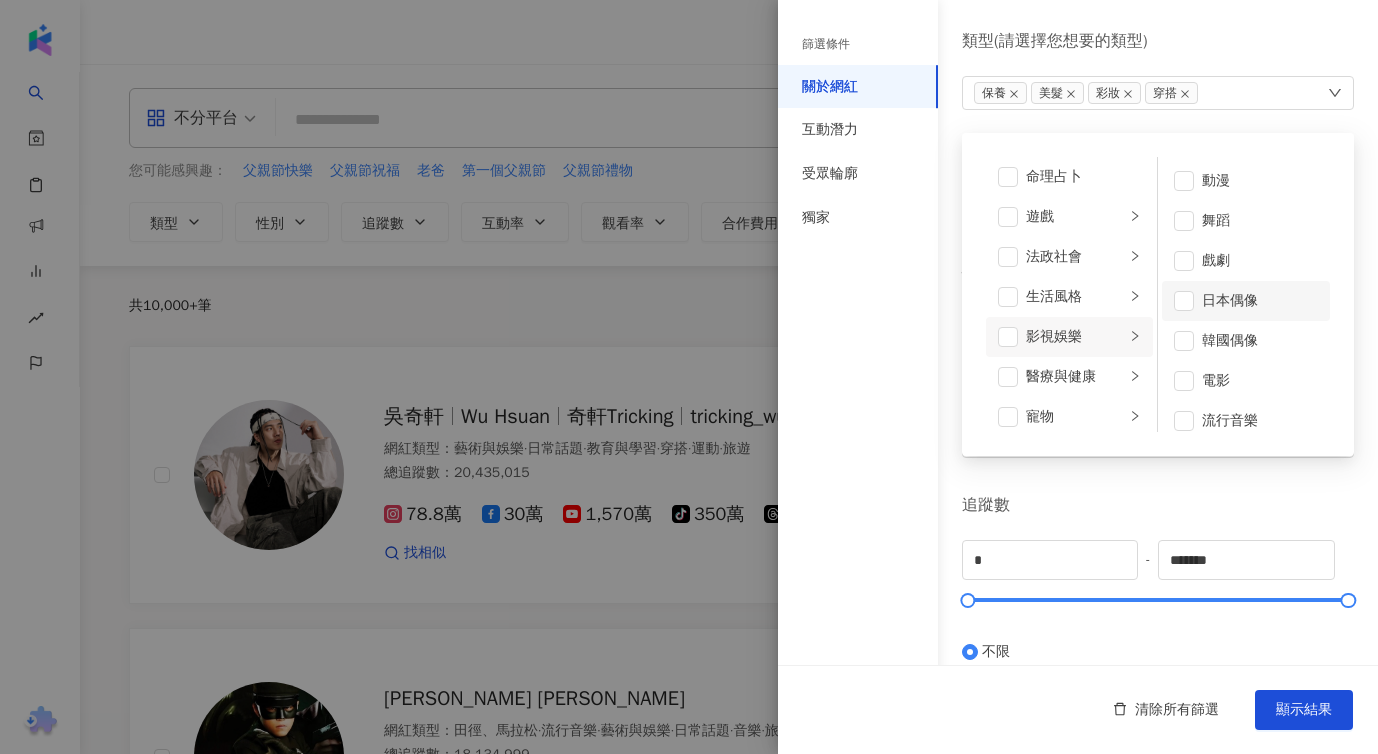 scroll, scrollTop: 53, scrollLeft: 0, axis: vertical 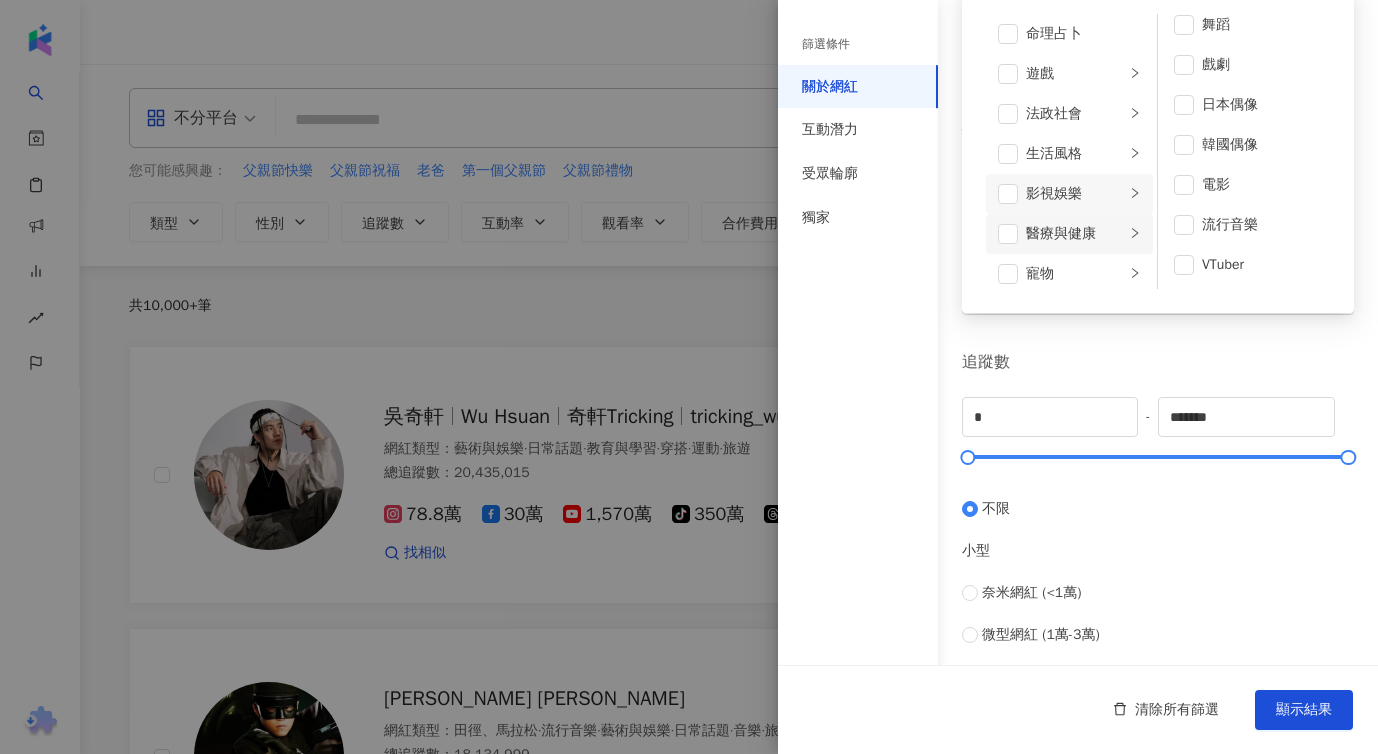 click on "醫療與健康" at bounding box center [1069, 234] 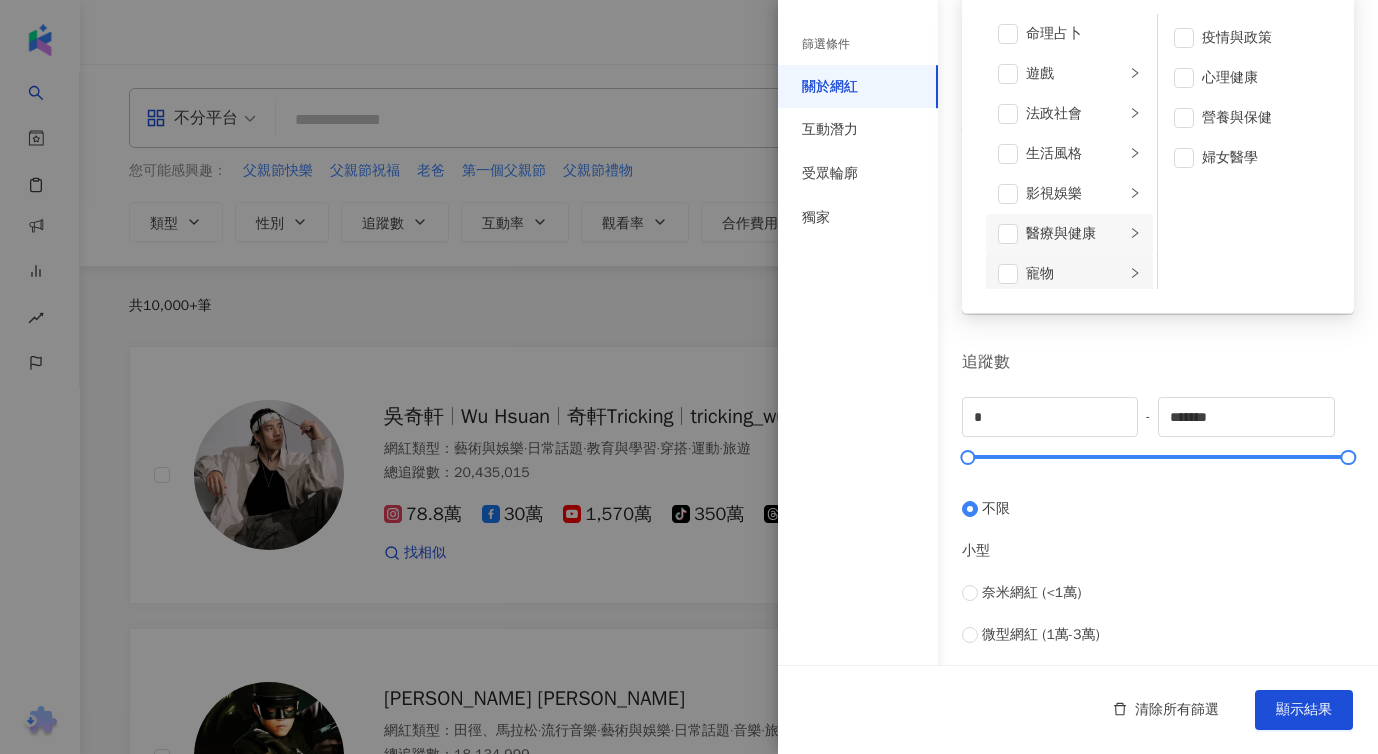 click on "寵物" at bounding box center [1069, 274] 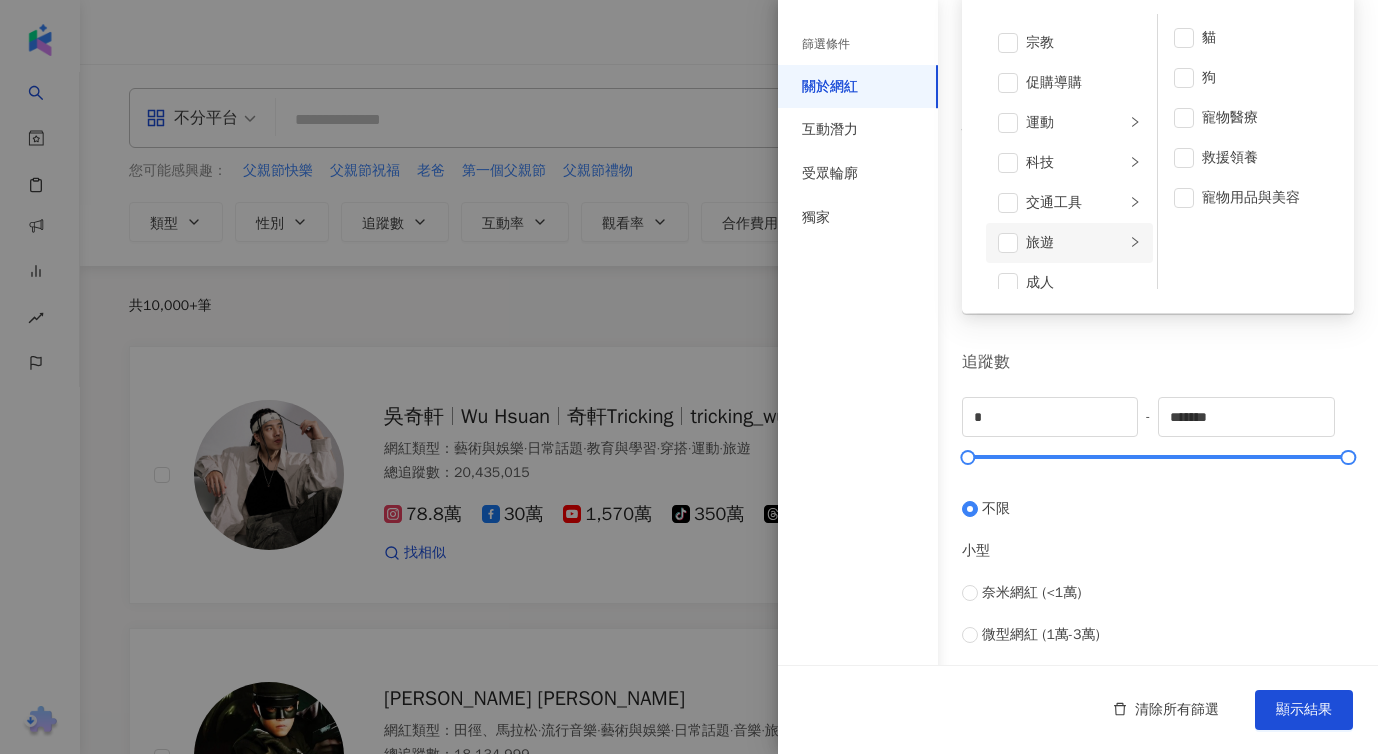 scroll, scrollTop: 693, scrollLeft: 0, axis: vertical 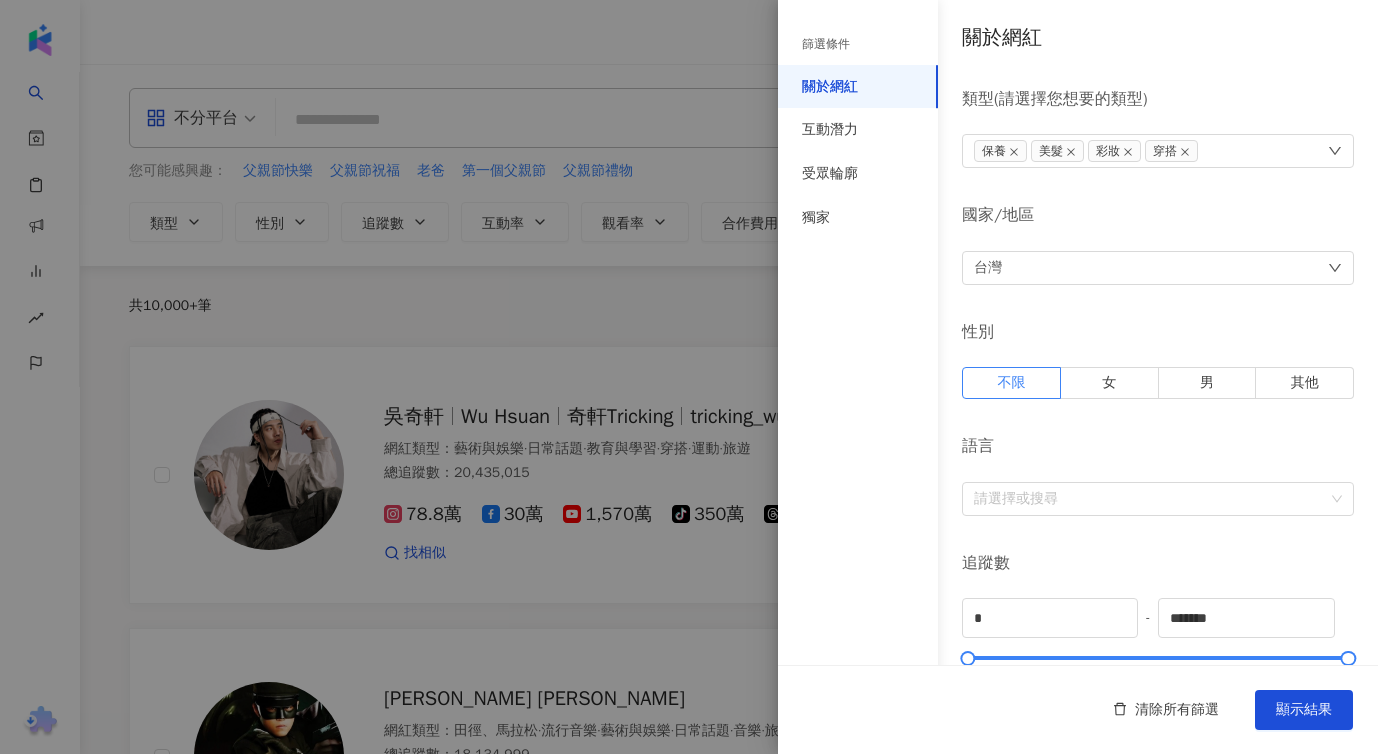 click on "追蹤數" at bounding box center (1158, 563) 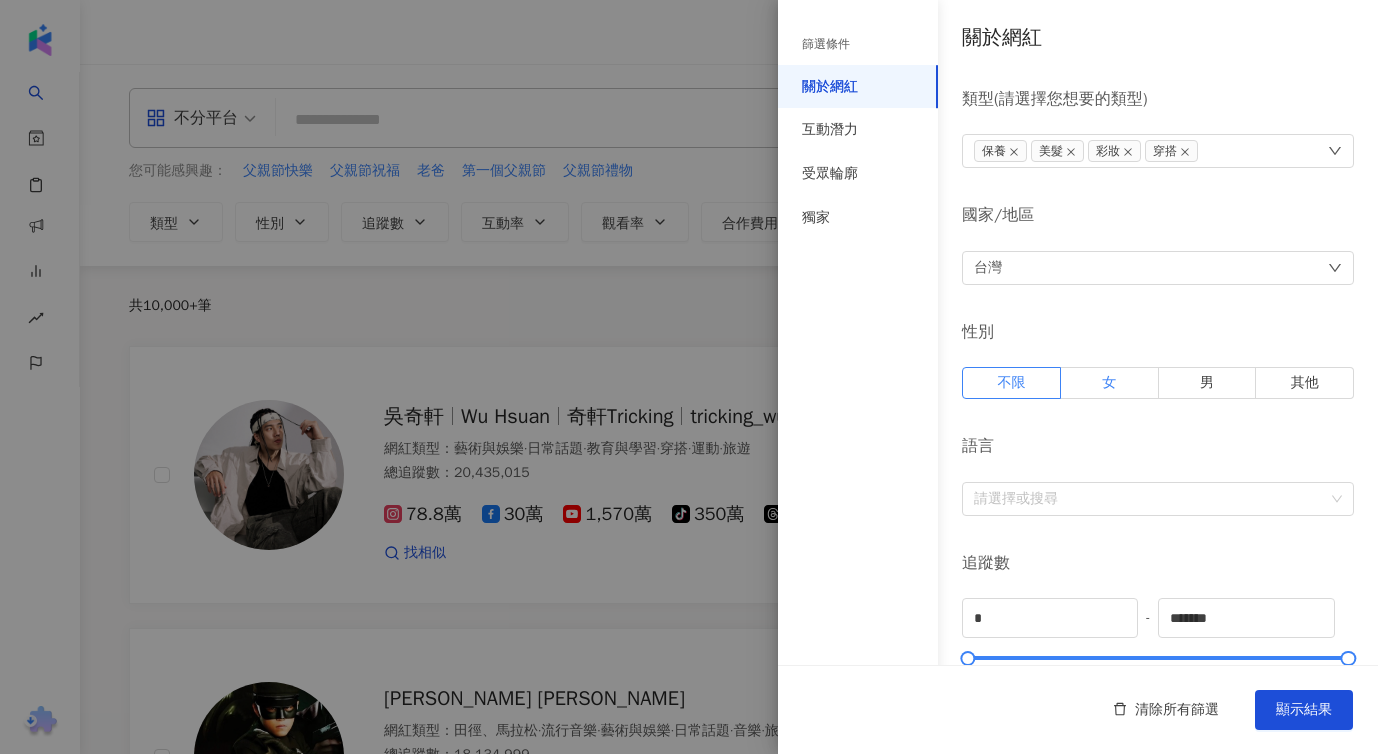 click on "女" at bounding box center [1110, 383] 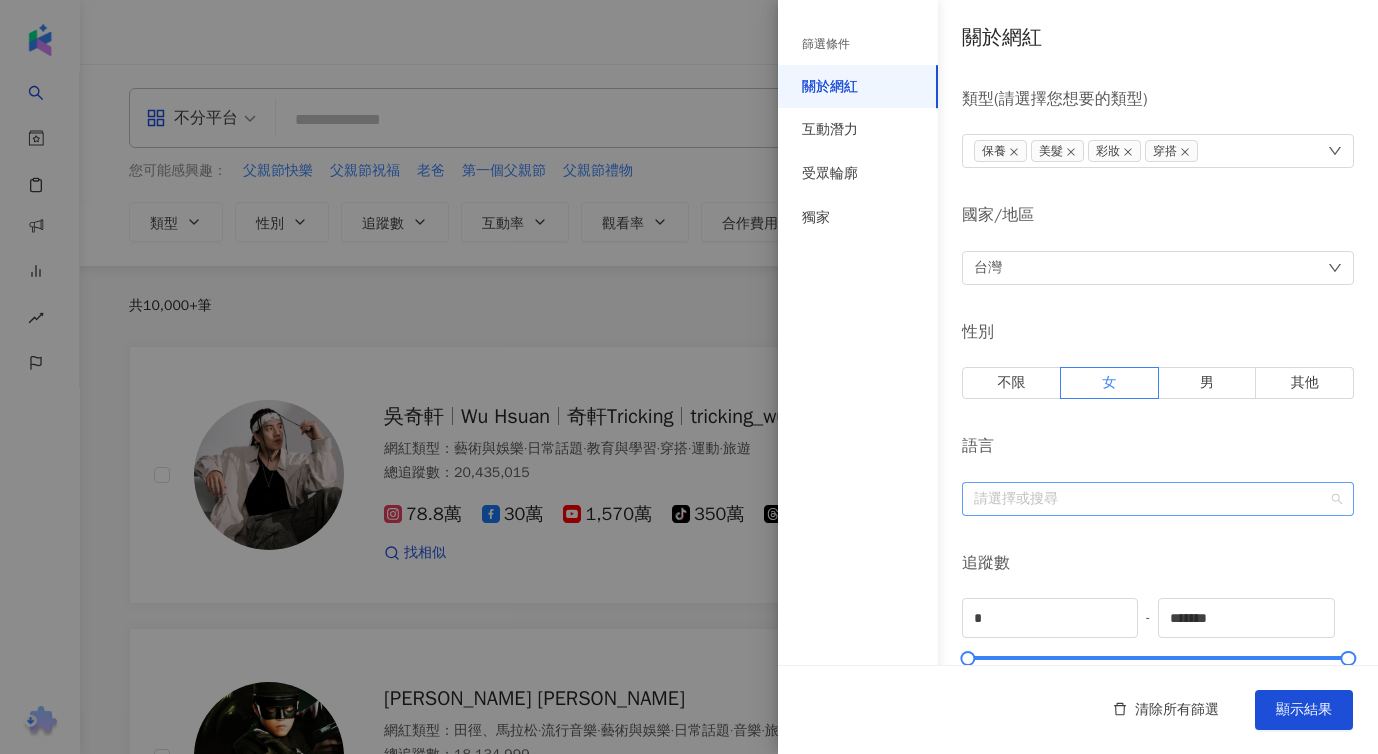 click at bounding box center (1147, 498) 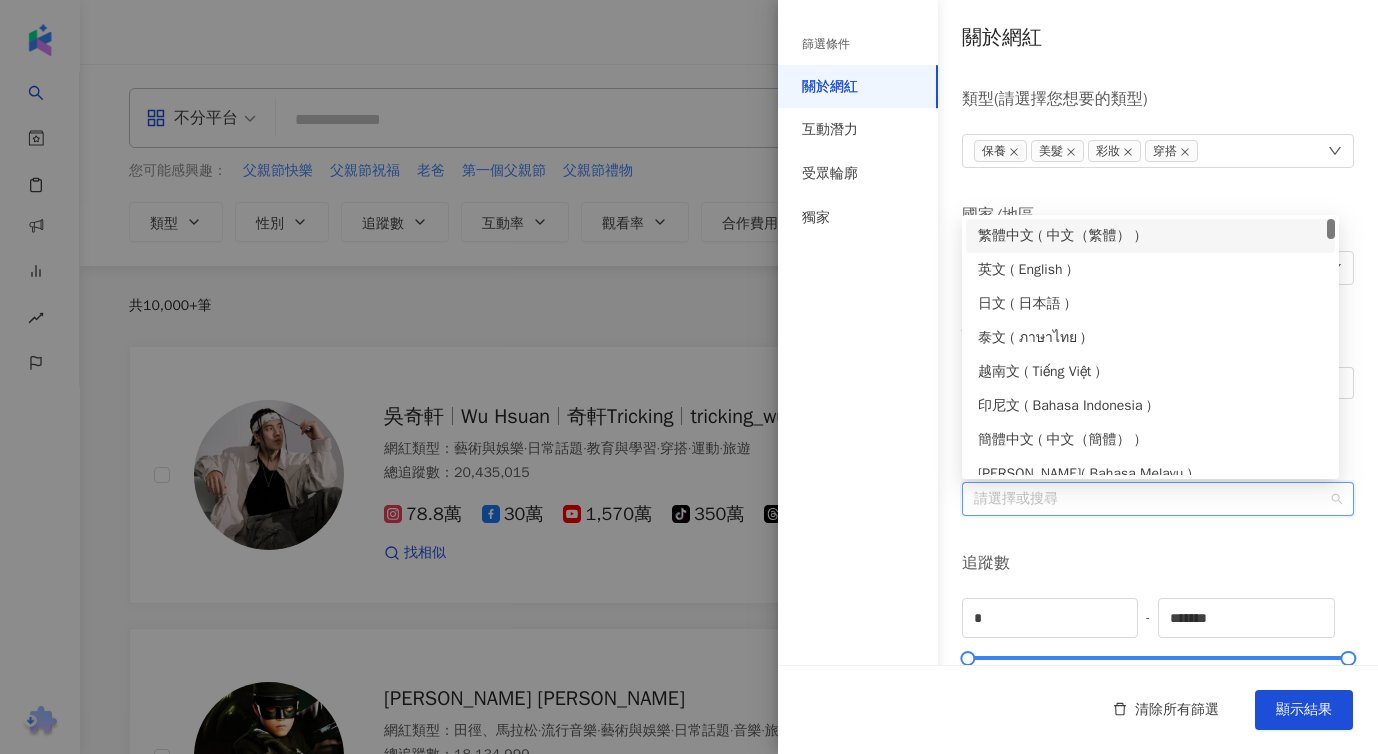 click on "繁體中文 ( 中文（繁體） )" at bounding box center [1150, 236] 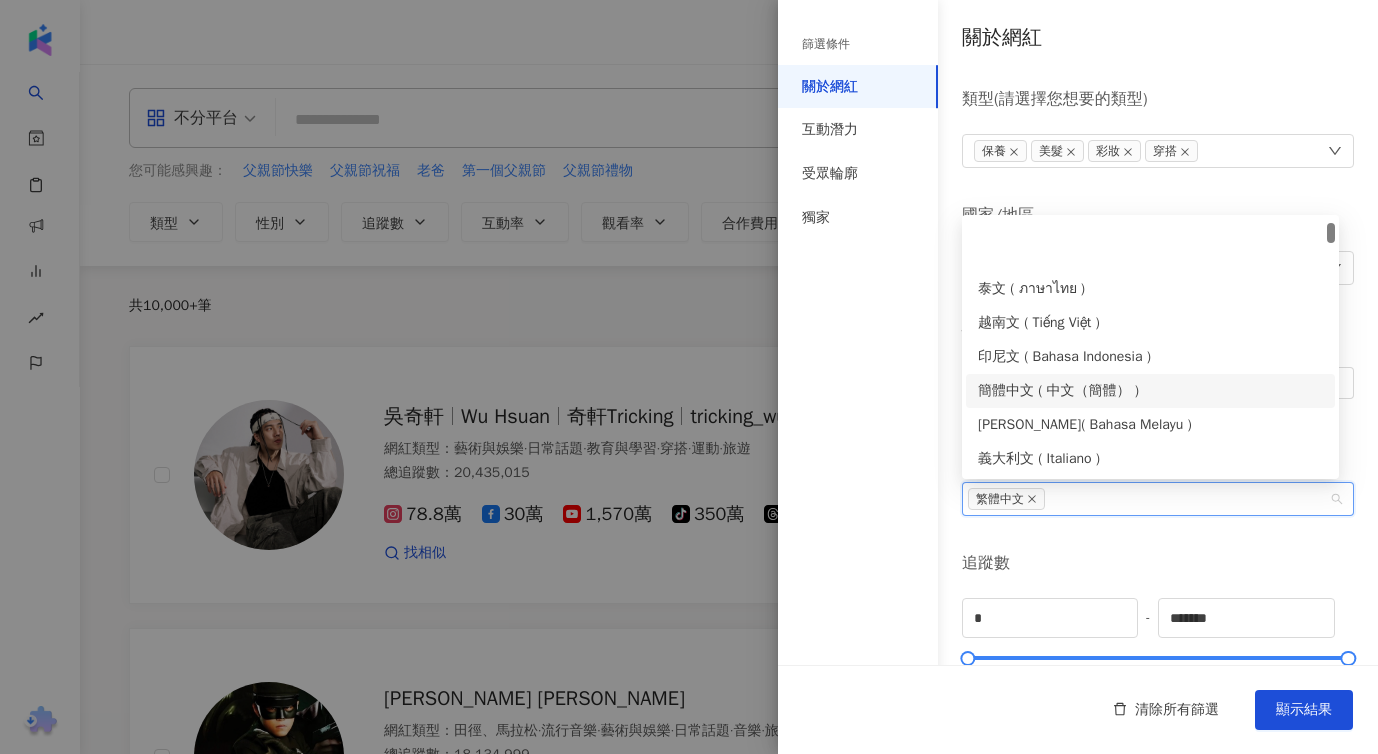 scroll, scrollTop: 201, scrollLeft: 0, axis: vertical 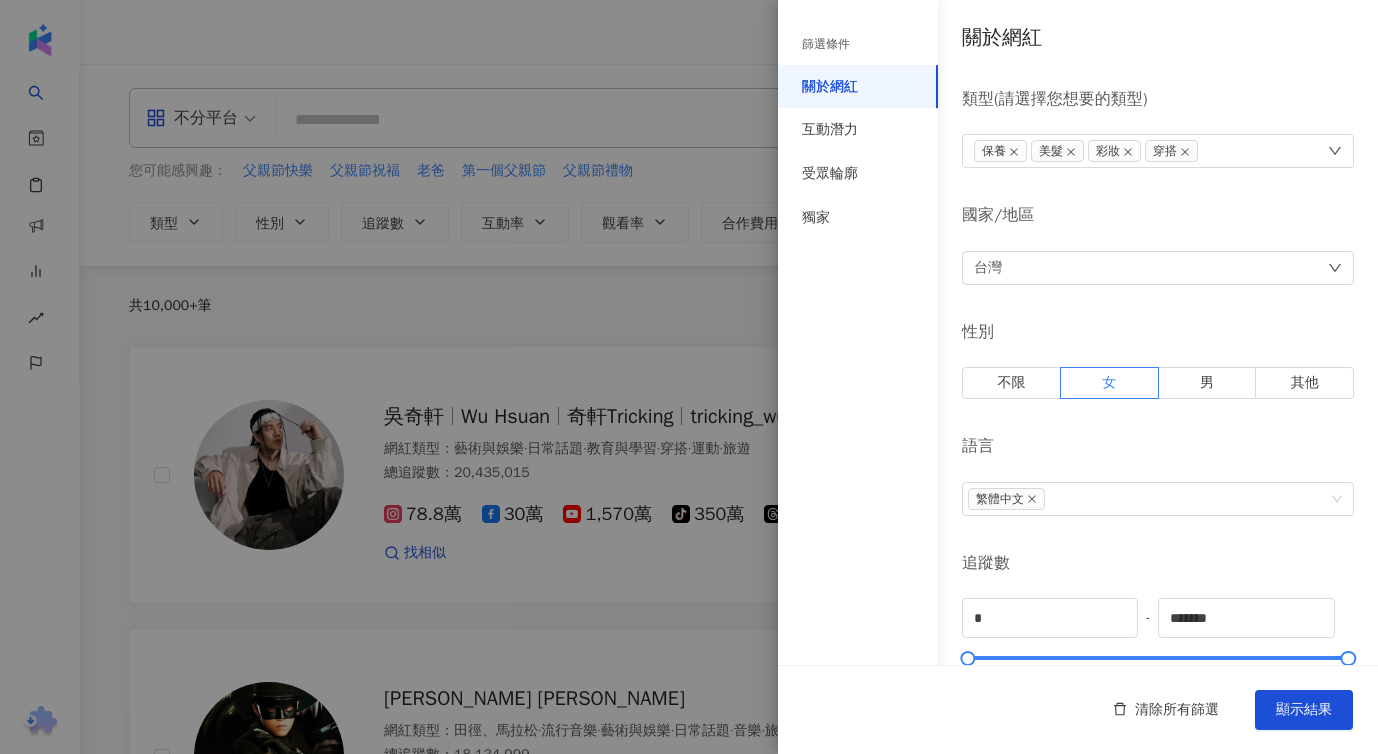 click on "篩選條件 關於網紅 互動潛力 受眾輪廓 獨家" at bounding box center (858, 389) 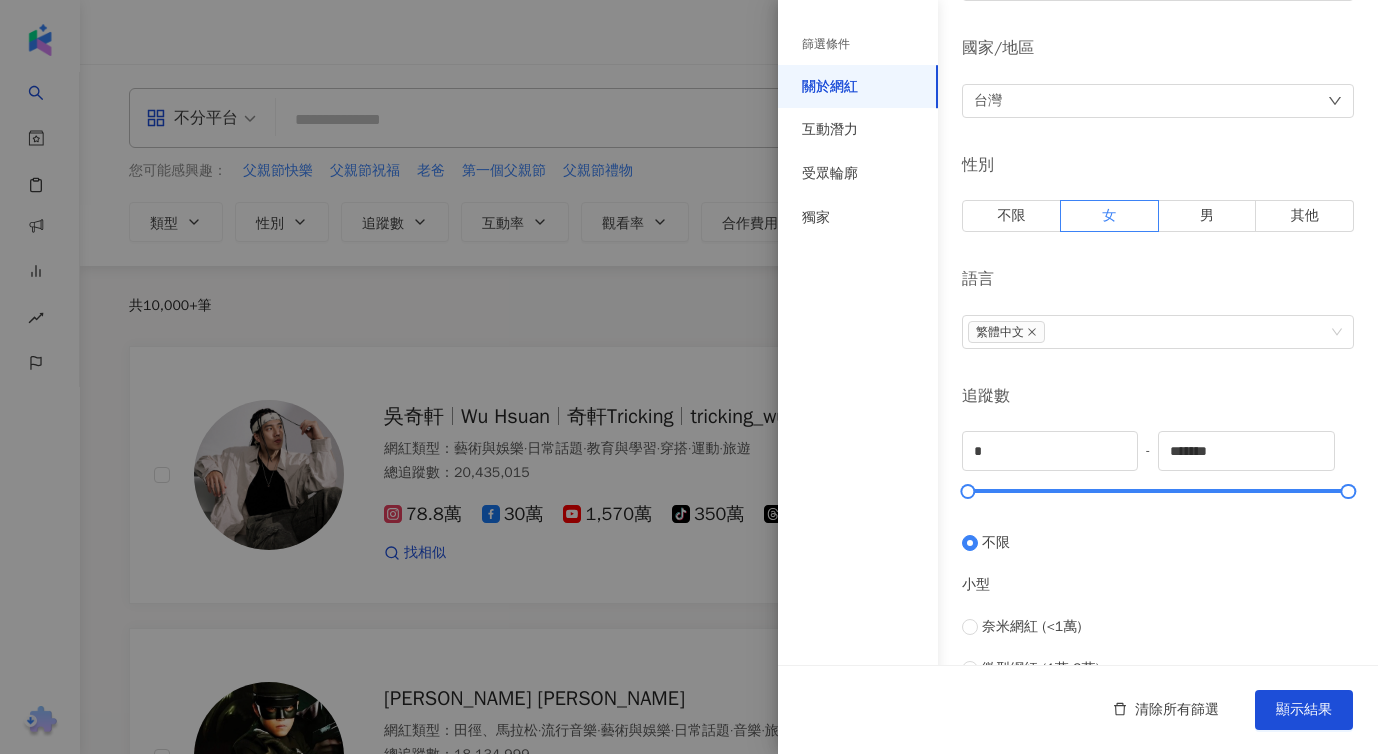 scroll, scrollTop: 180, scrollLeft: 0, axis: vertical 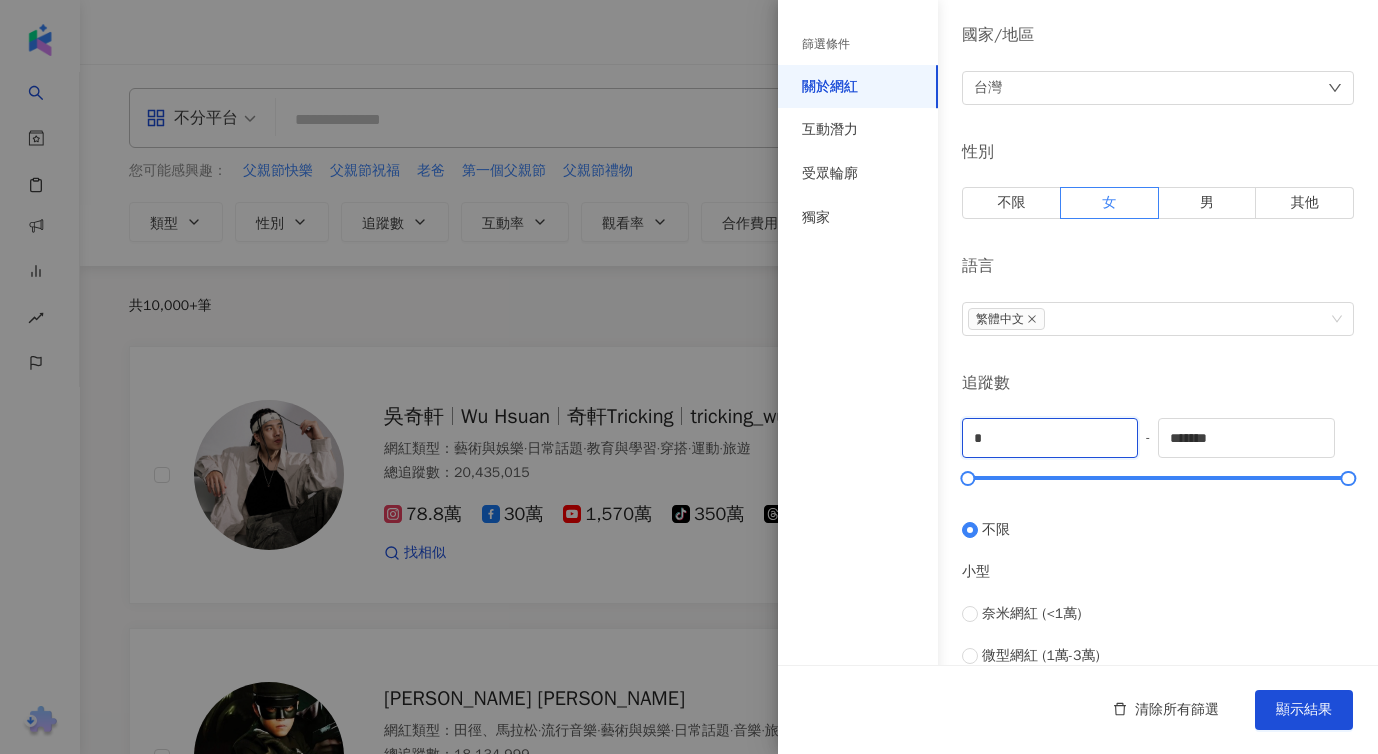 drag, startPoint x: 1072, startPoint y: 442, endPoint x: 843, endPoint y: 434, distance: 229.1397 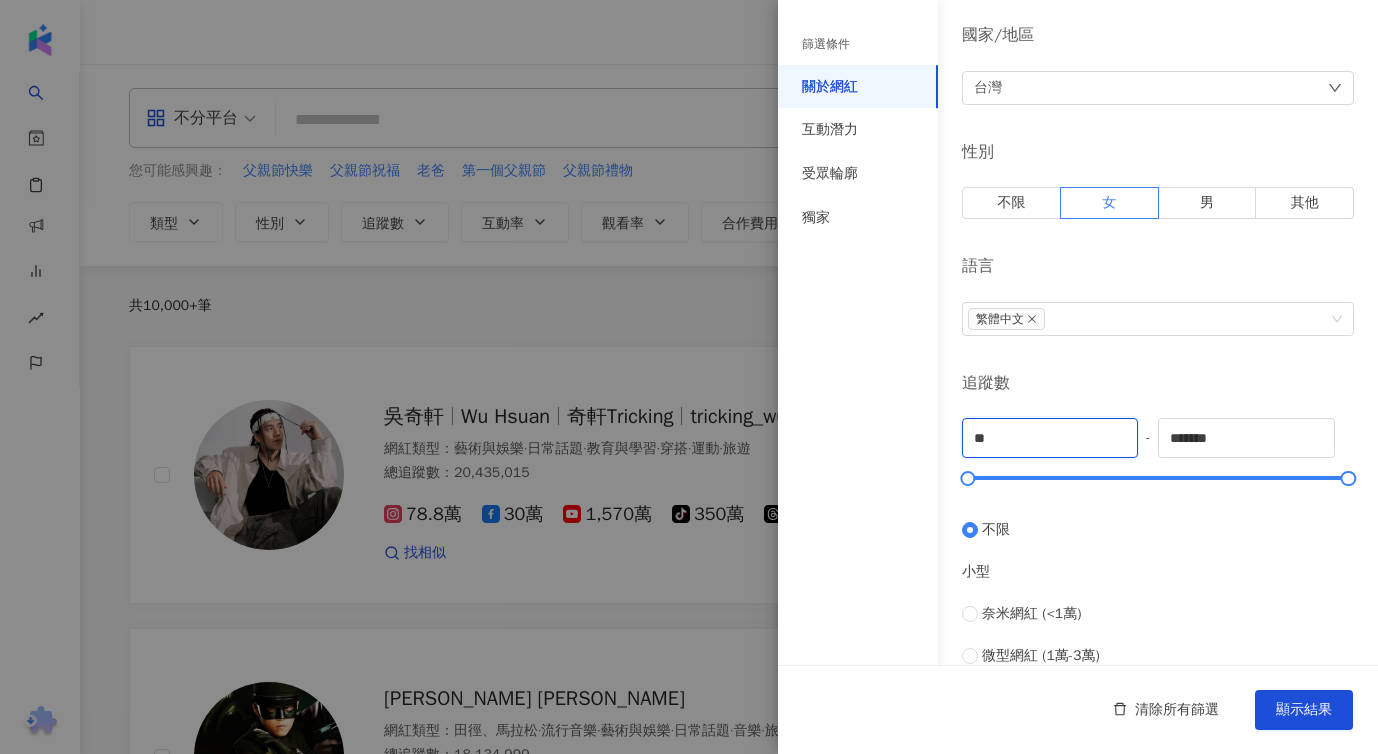 type on "*" 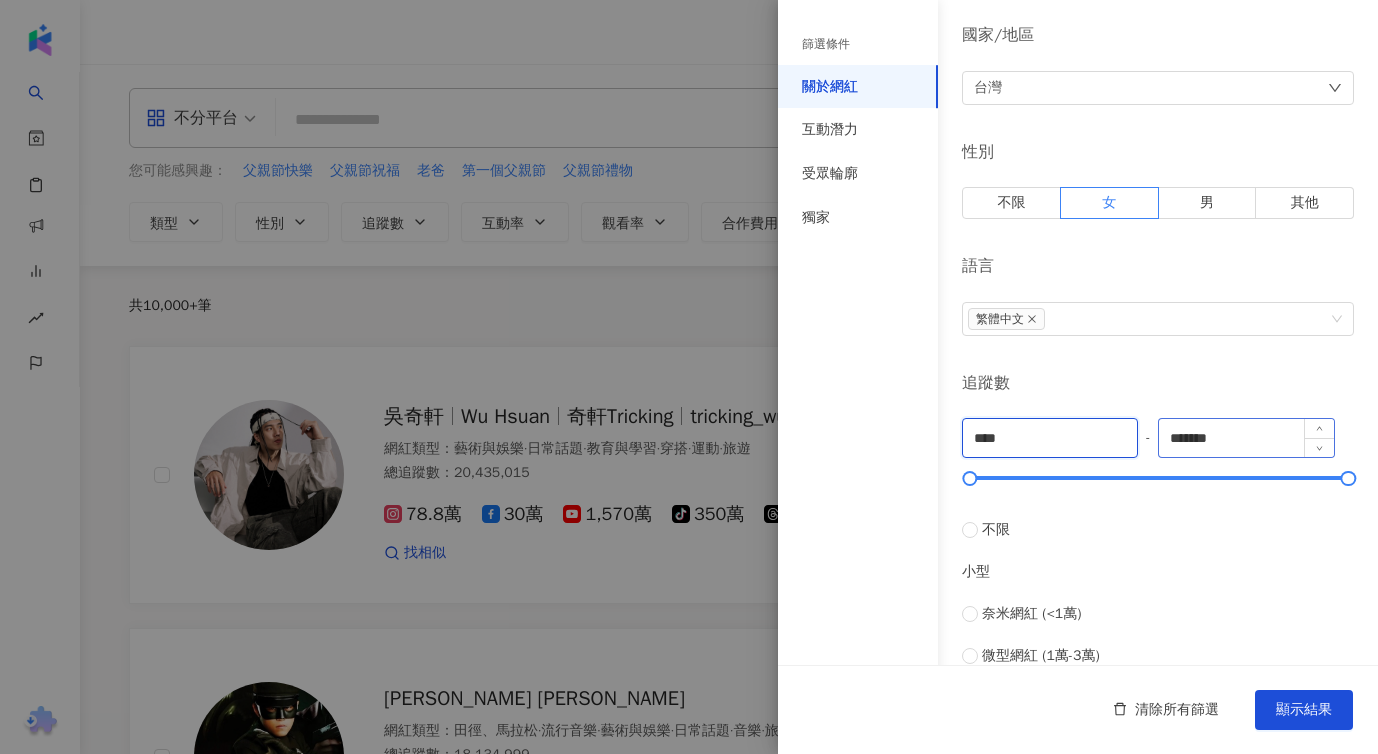type on "****" 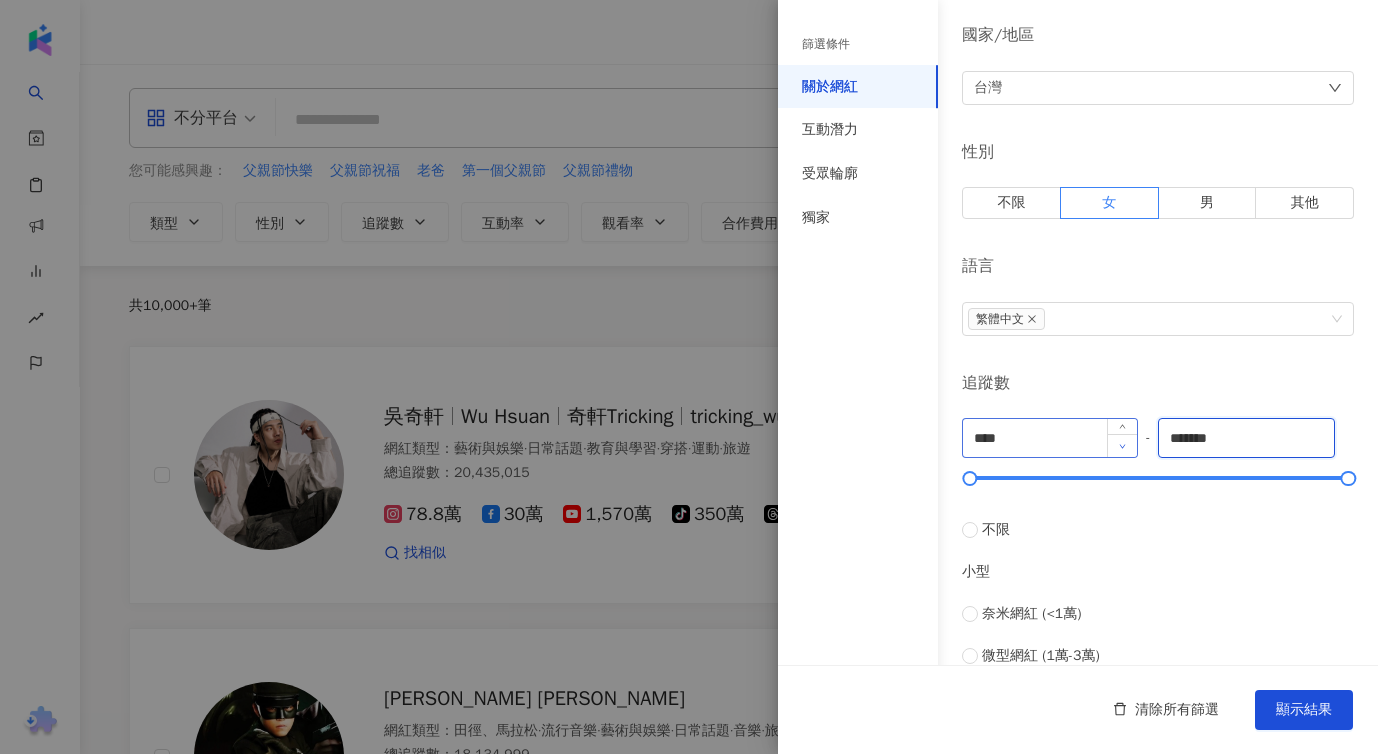 drag, startPoint x: 1247, startPoint y: 438, endPoint x: 1124, endPoint y: 438, distance: 123 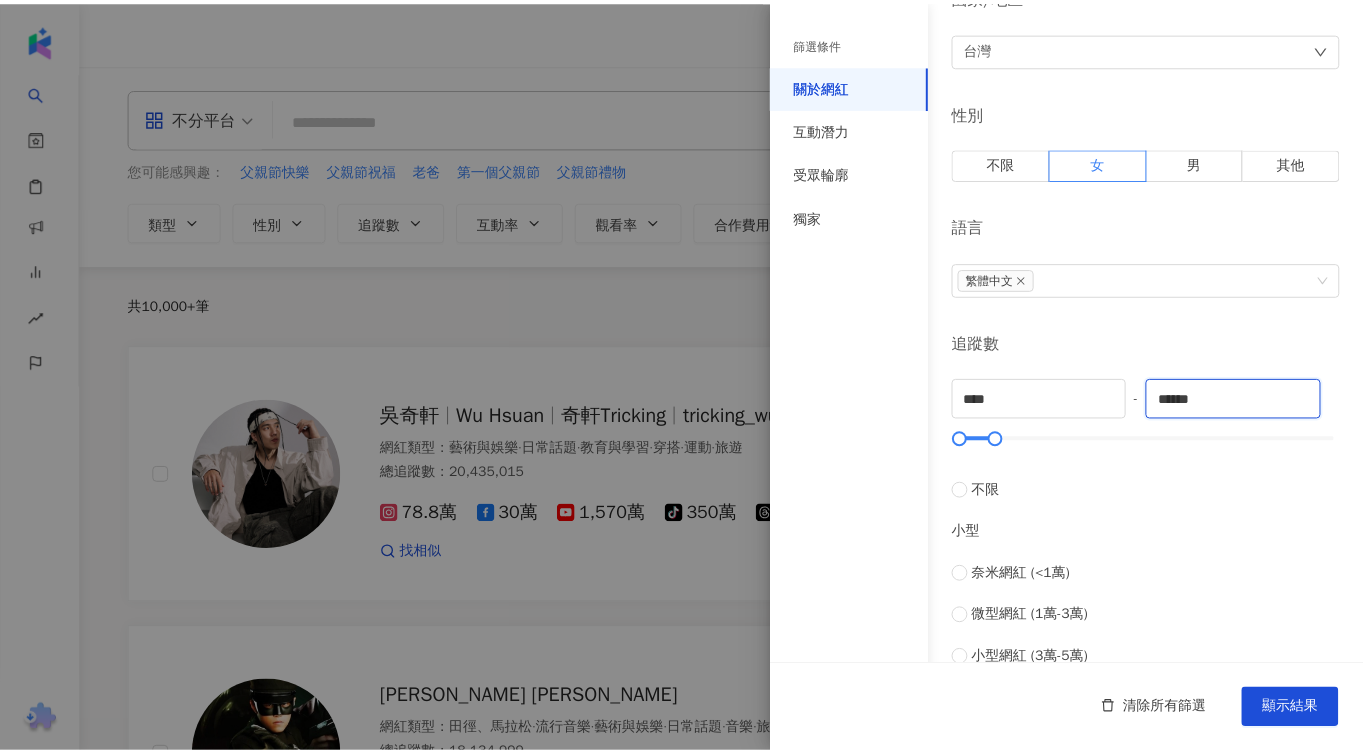 scroll, scrollTop: 306, scrollLeft: 0, axis: vertical 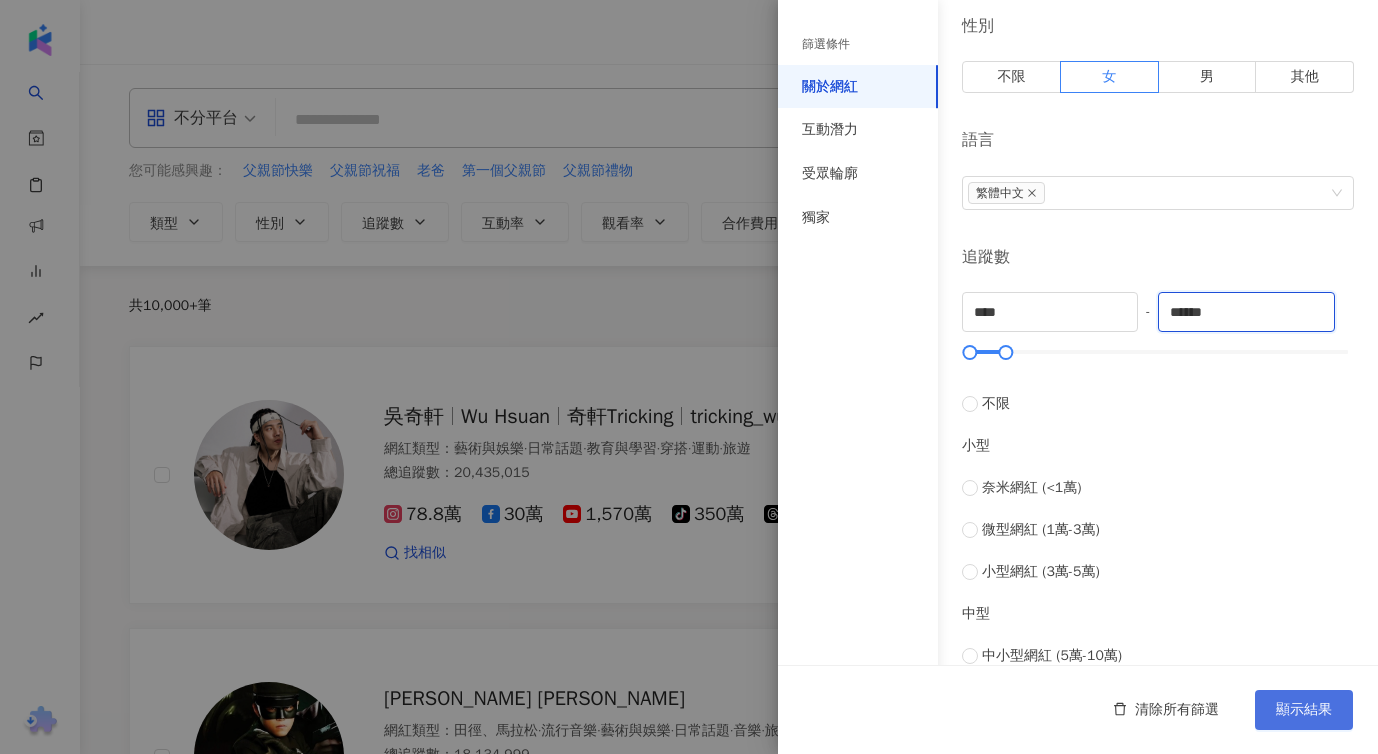 type on "******" 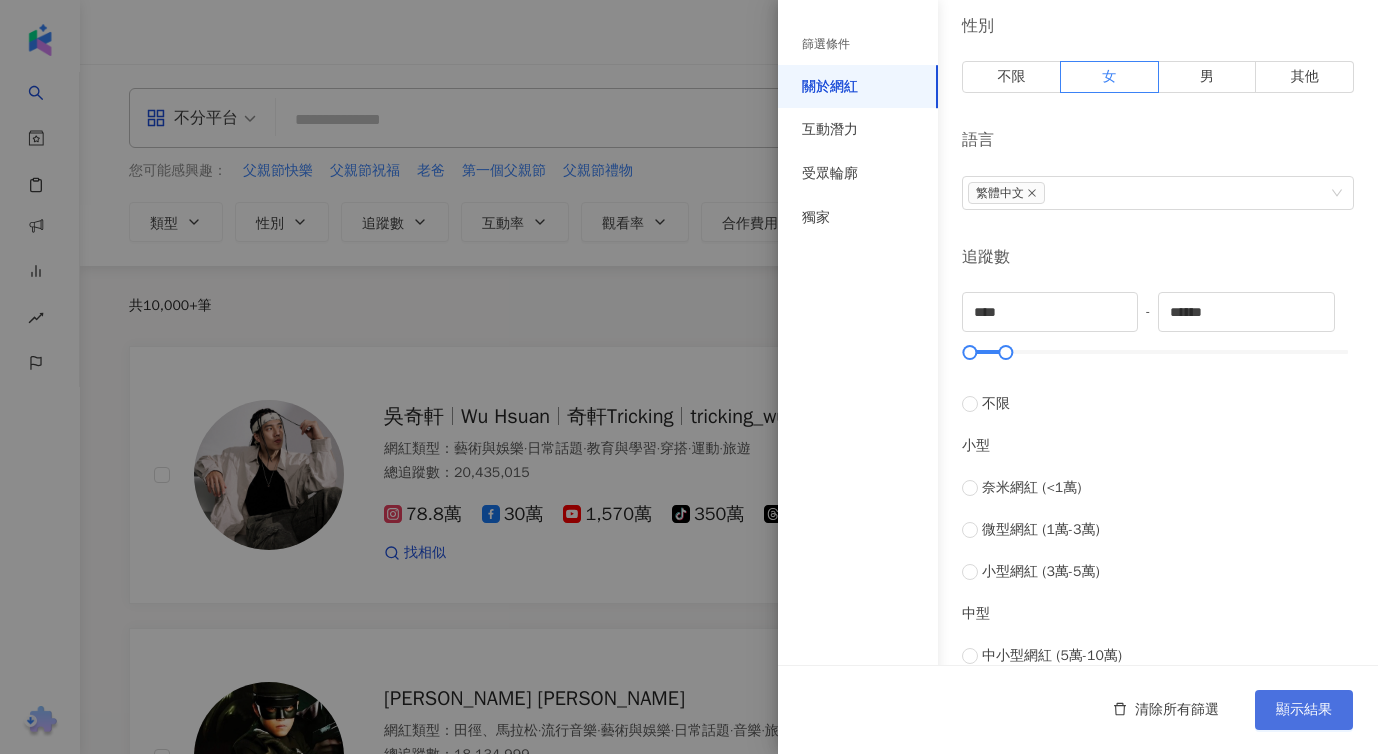 click on "顯示結果" at bounding box center (1304, 710) 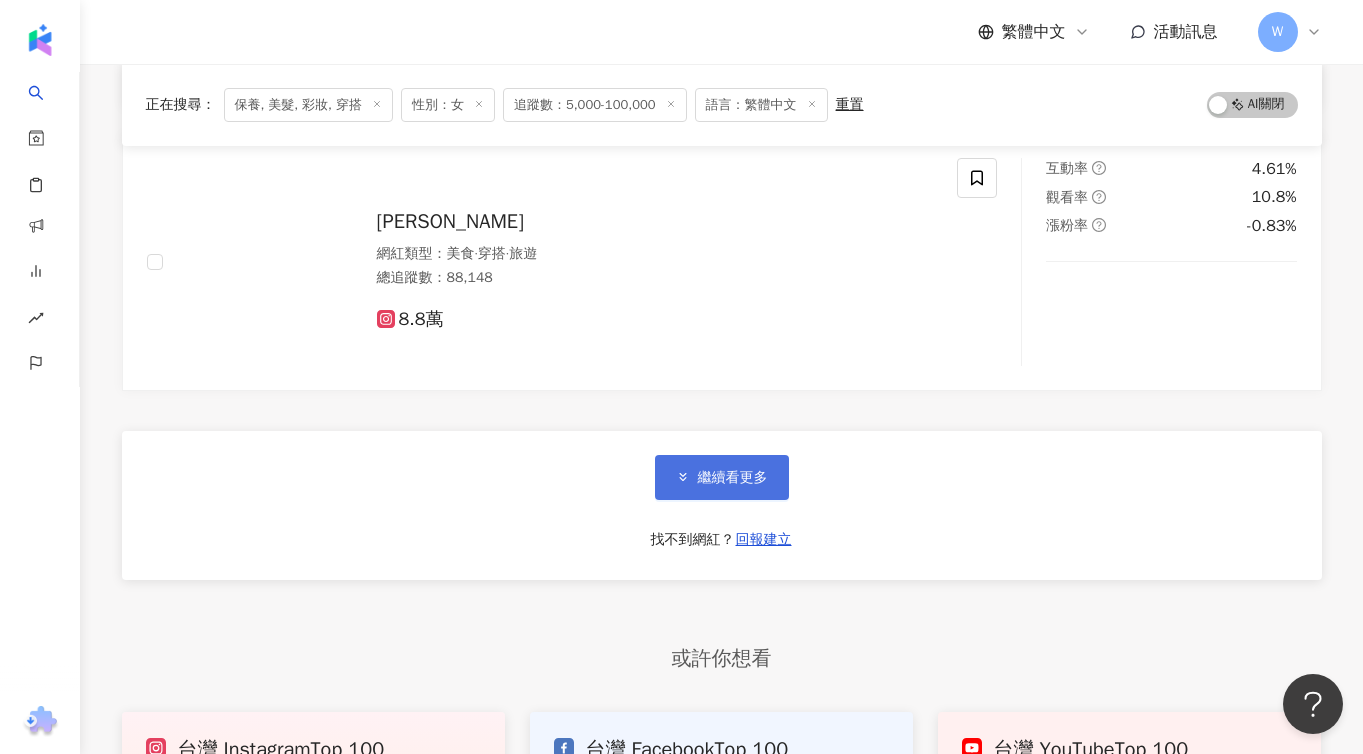 scroll, scrollTop: 3347, scrollLeft: 0, axis: vertical 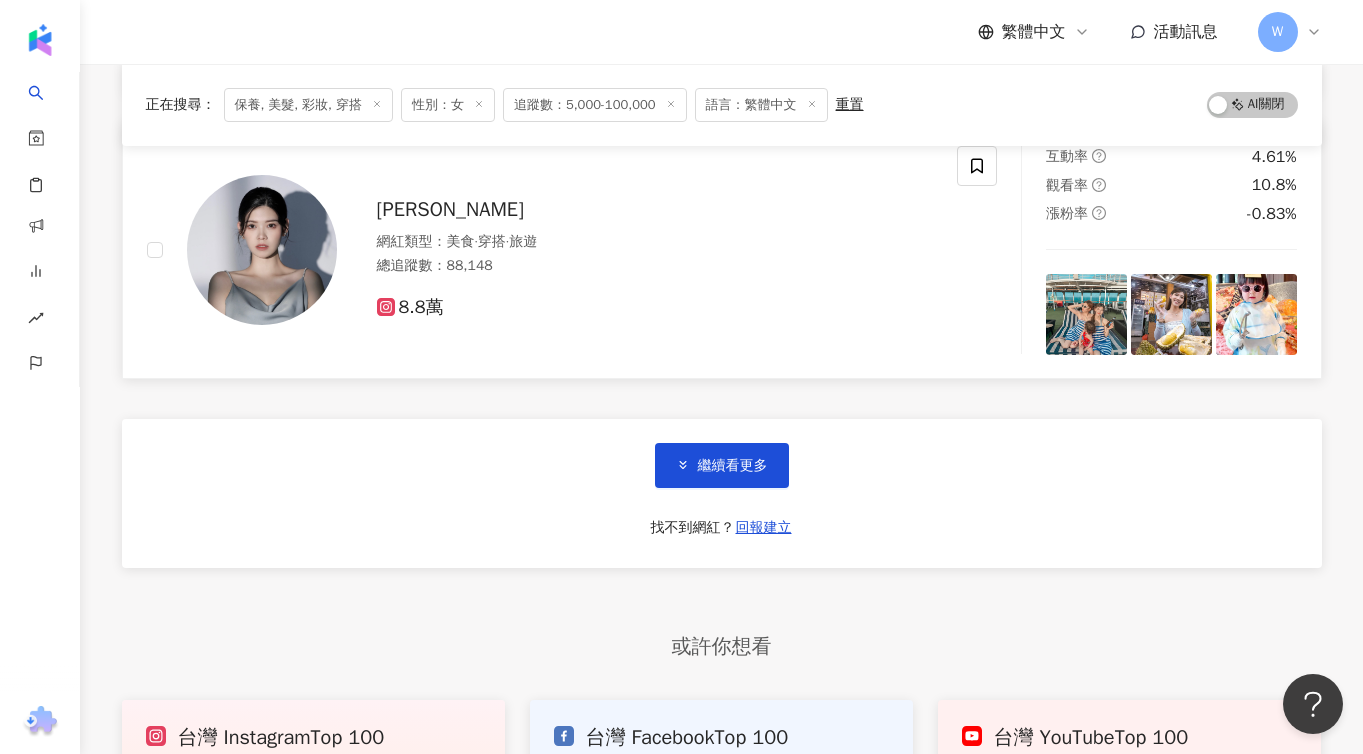 click on "Cecilia Wong" at bounding box center (450, 209) 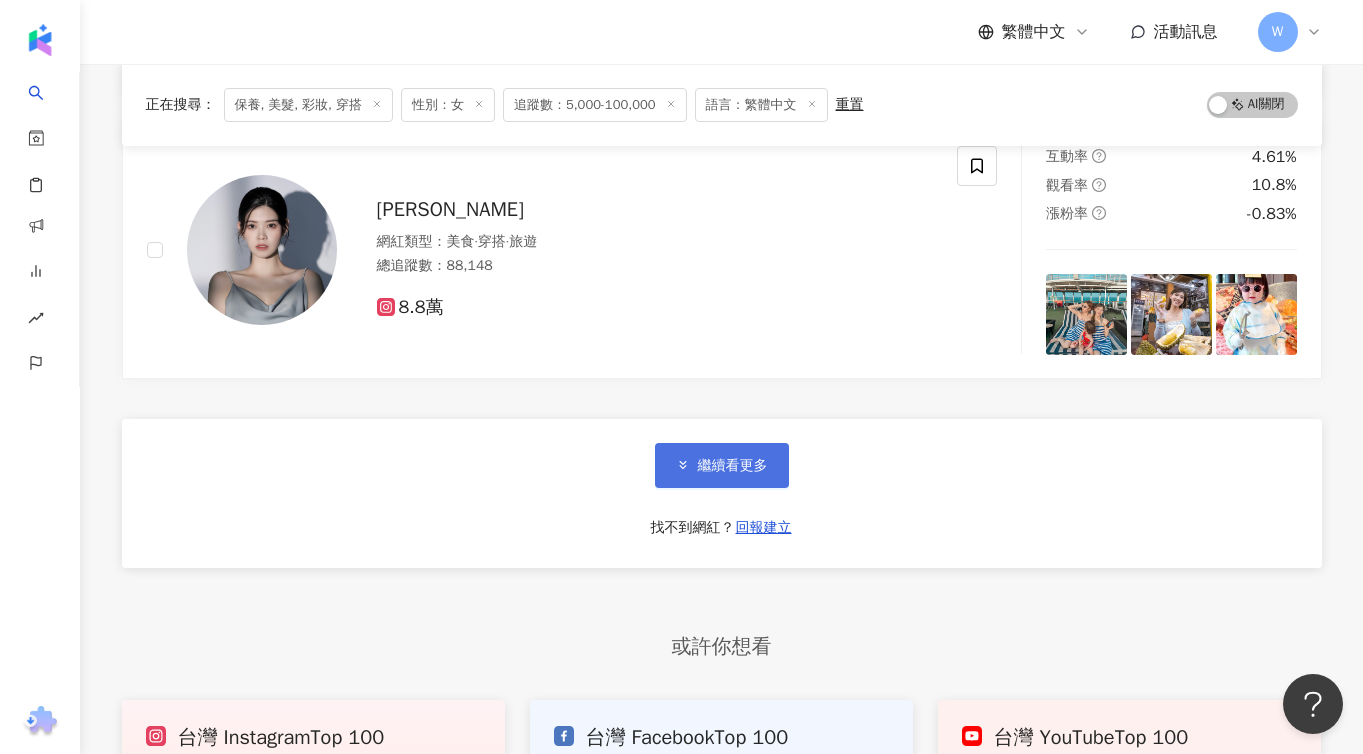 click on "繼續看更多" at bounding box center [733, 466] 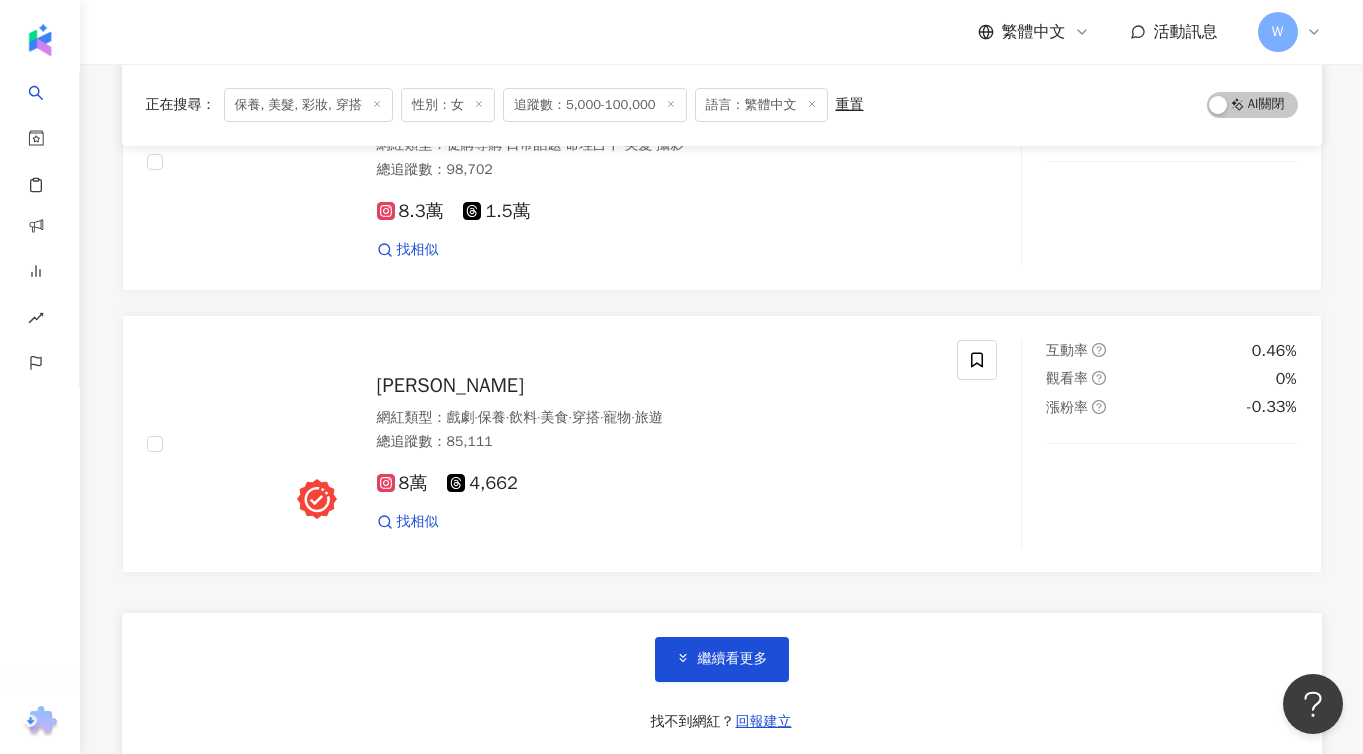 scroll, scrollTop: 6991, scrollLeft: 0, axis: vertical 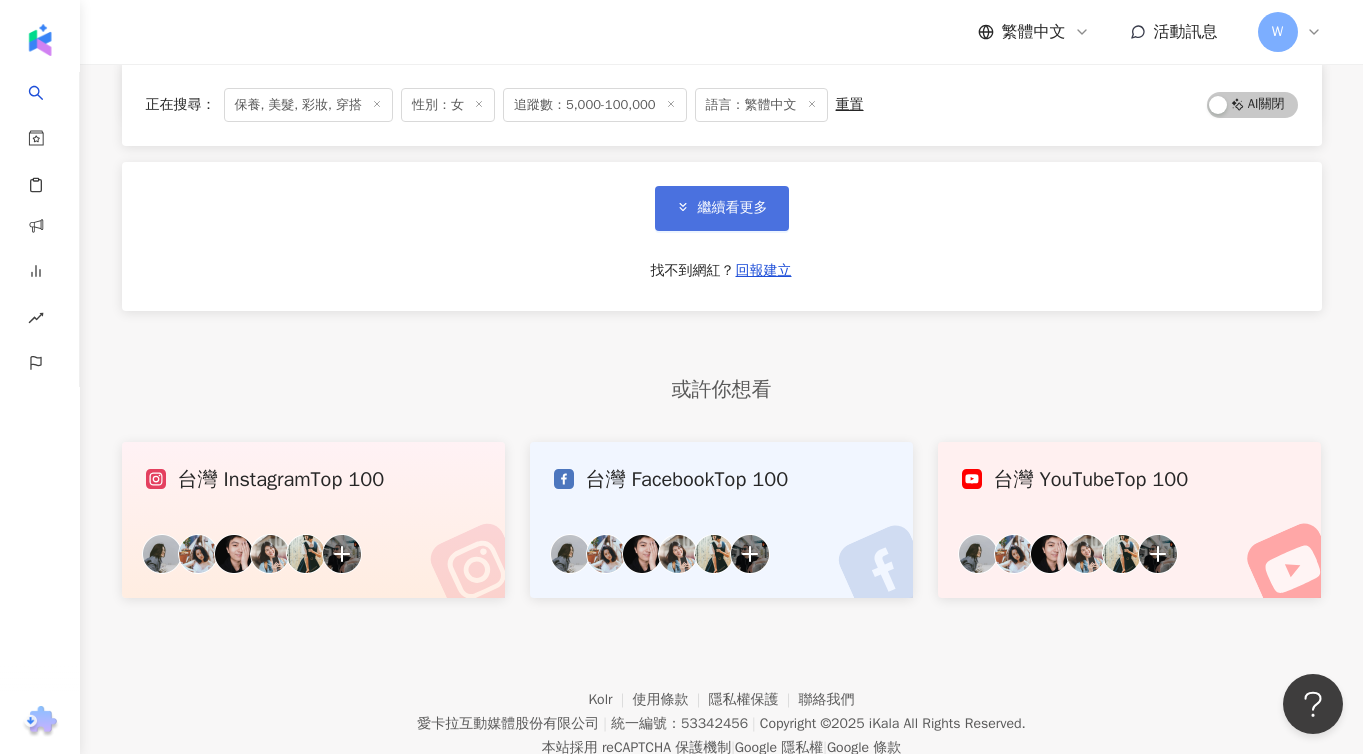 click on "繼續看更多" at bounding box center [722, 208] 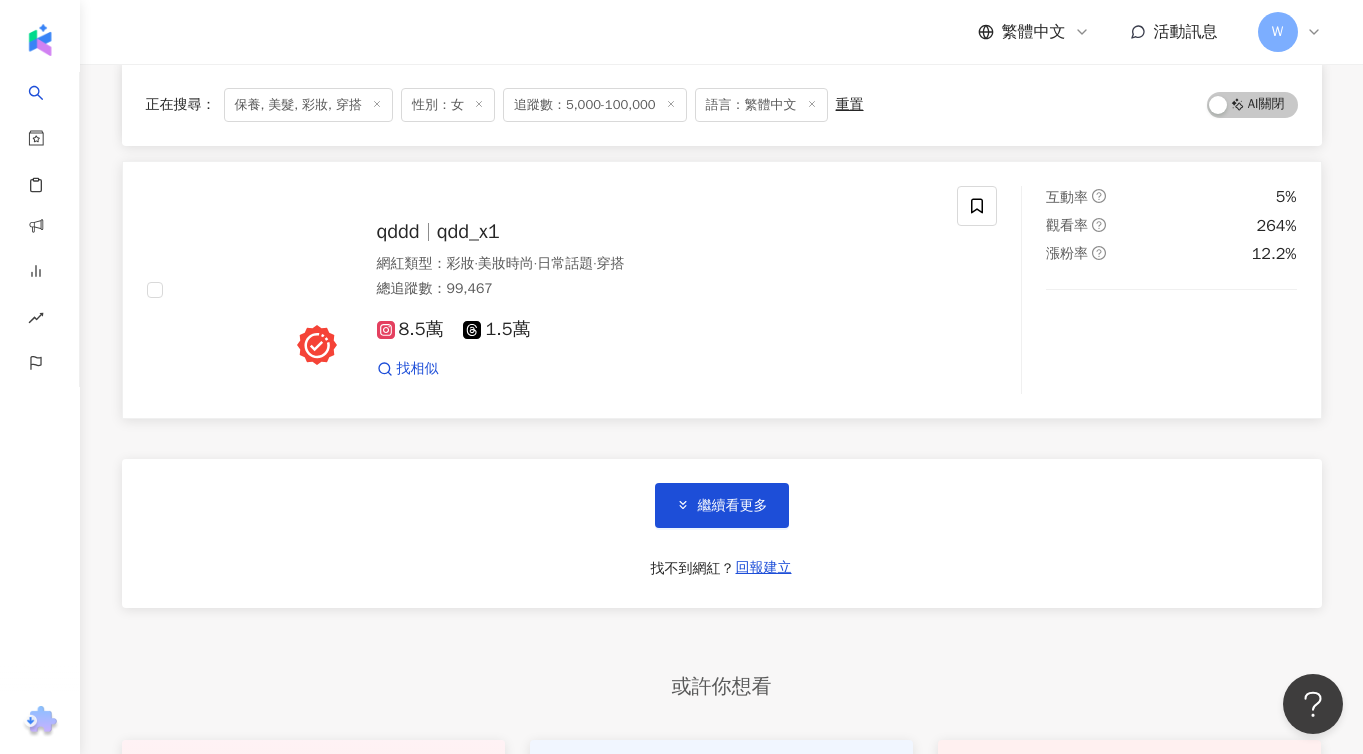 scroll, scrollTop: 10067, scrollLeft: 0, axis: vertical 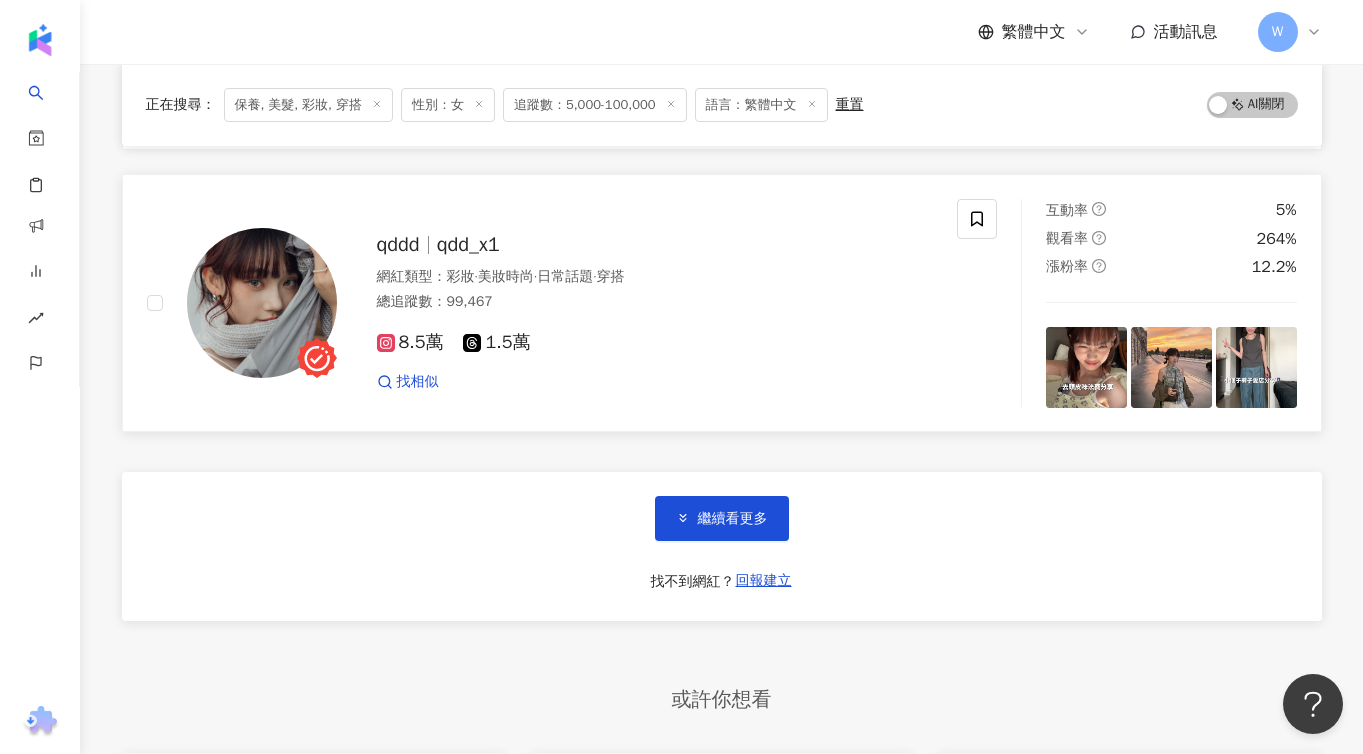 click on "找相似" at bounding box center [655, 382] 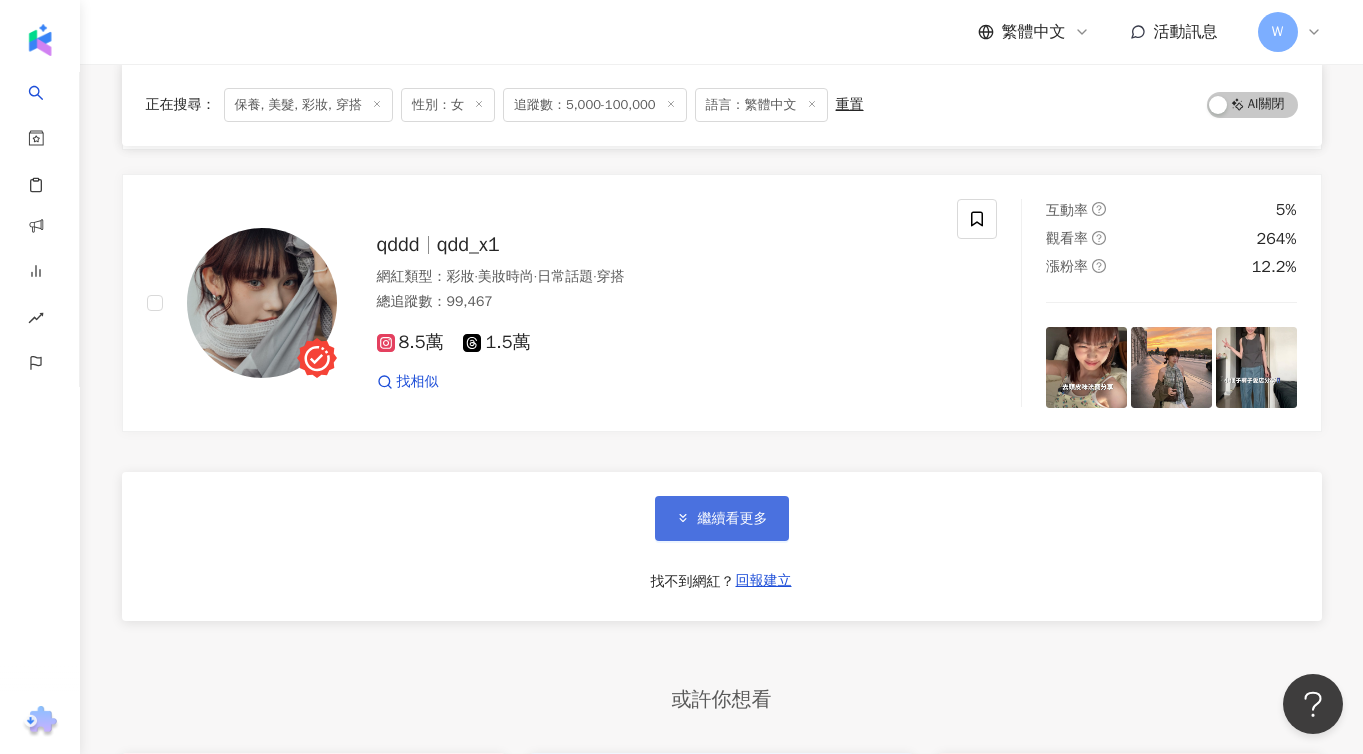 click on "繼續看更多" at bounding box center [733, 519] 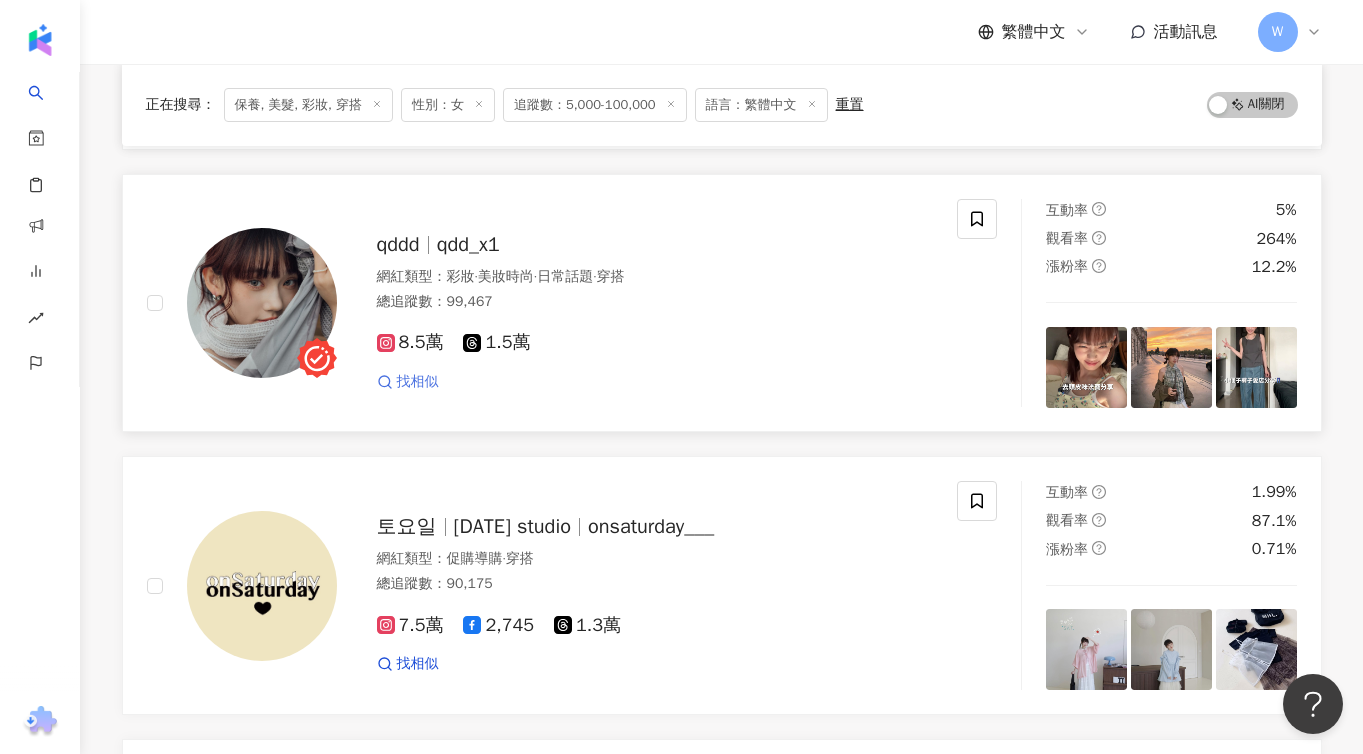 click on "找相似" at bounding box center [418, 382] 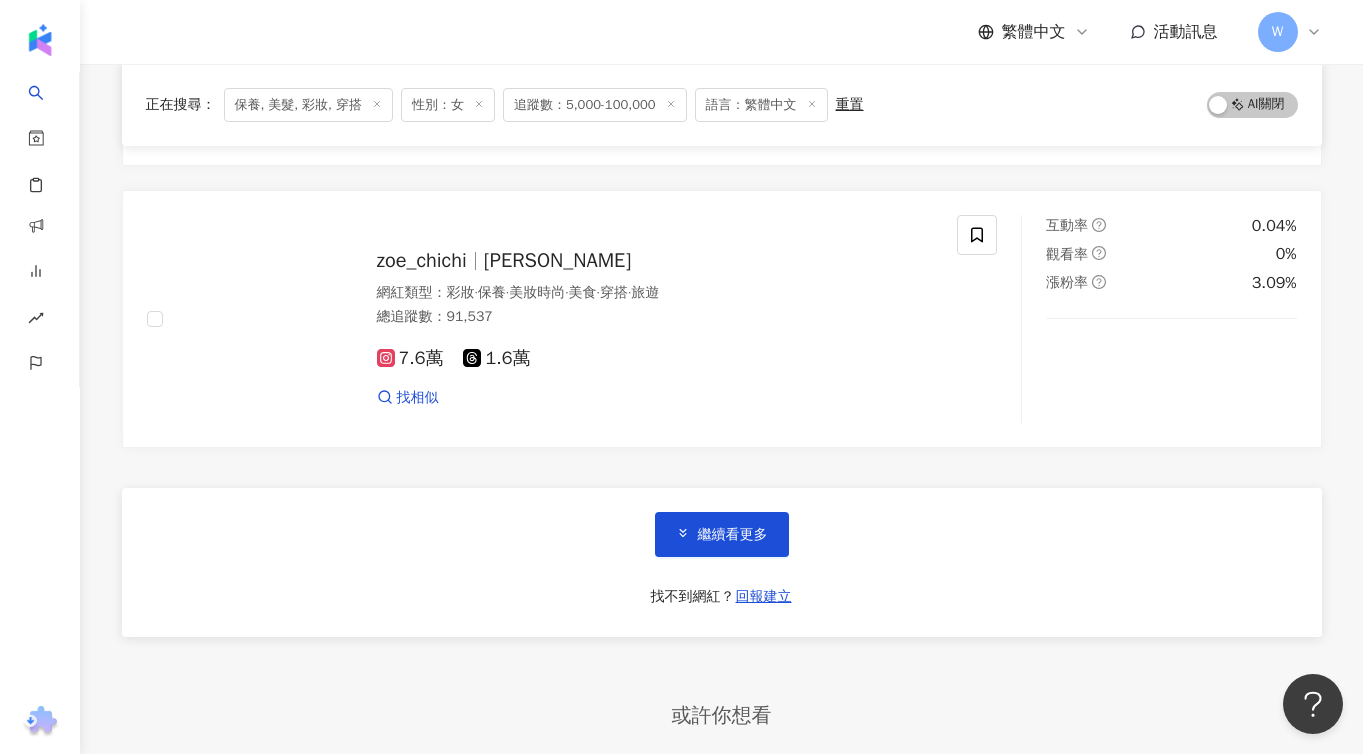 scroll, scrollTop: 13451, scrollLeft: 0, axis: vertical 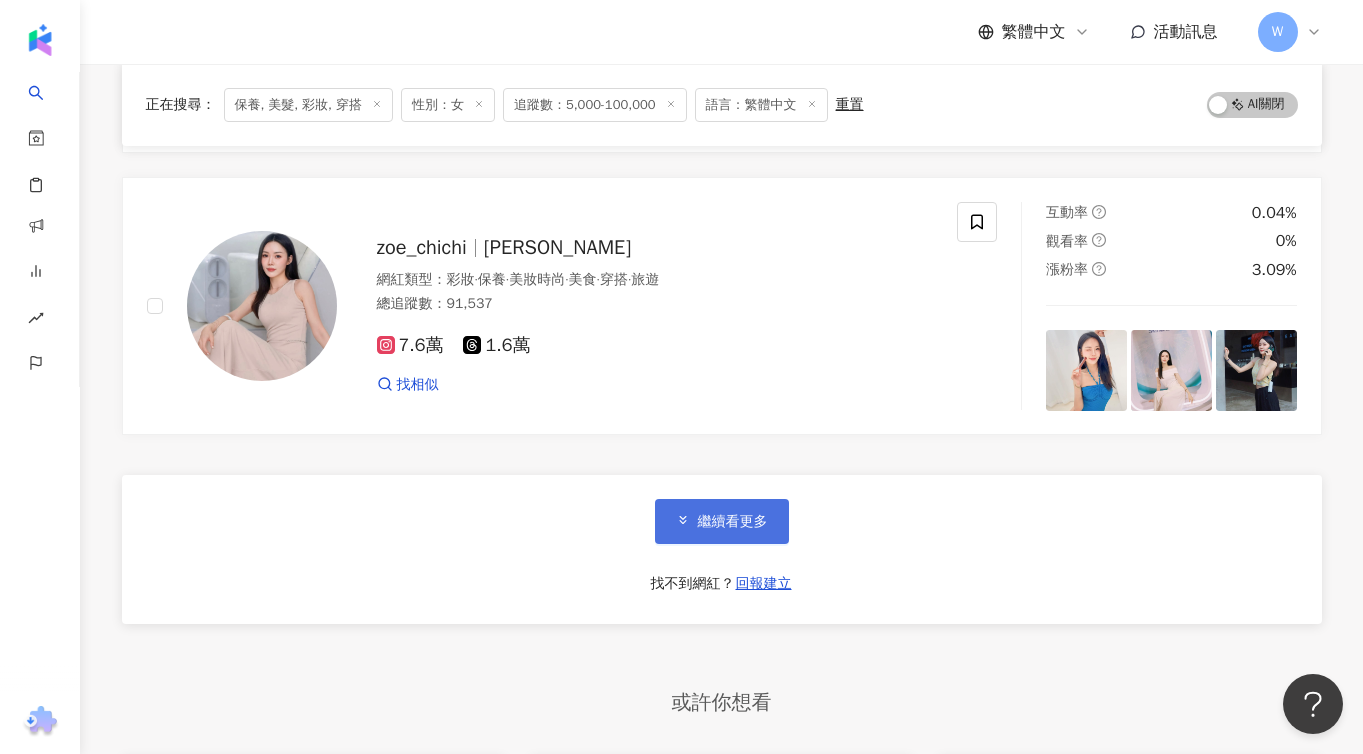 click on "繼續看更多" at bounding box center (733, 522) 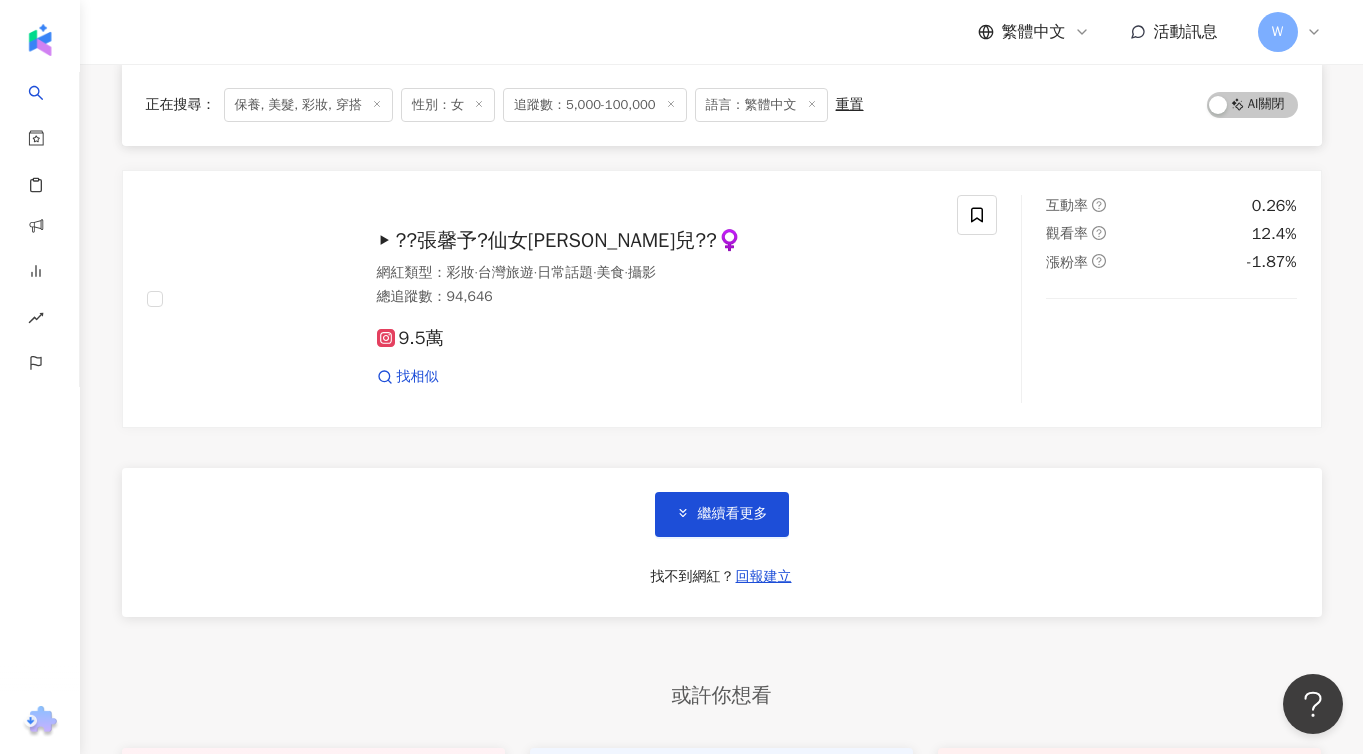 scroll, scrollTop: 16857, scrollLeft: 0, axis: vertical 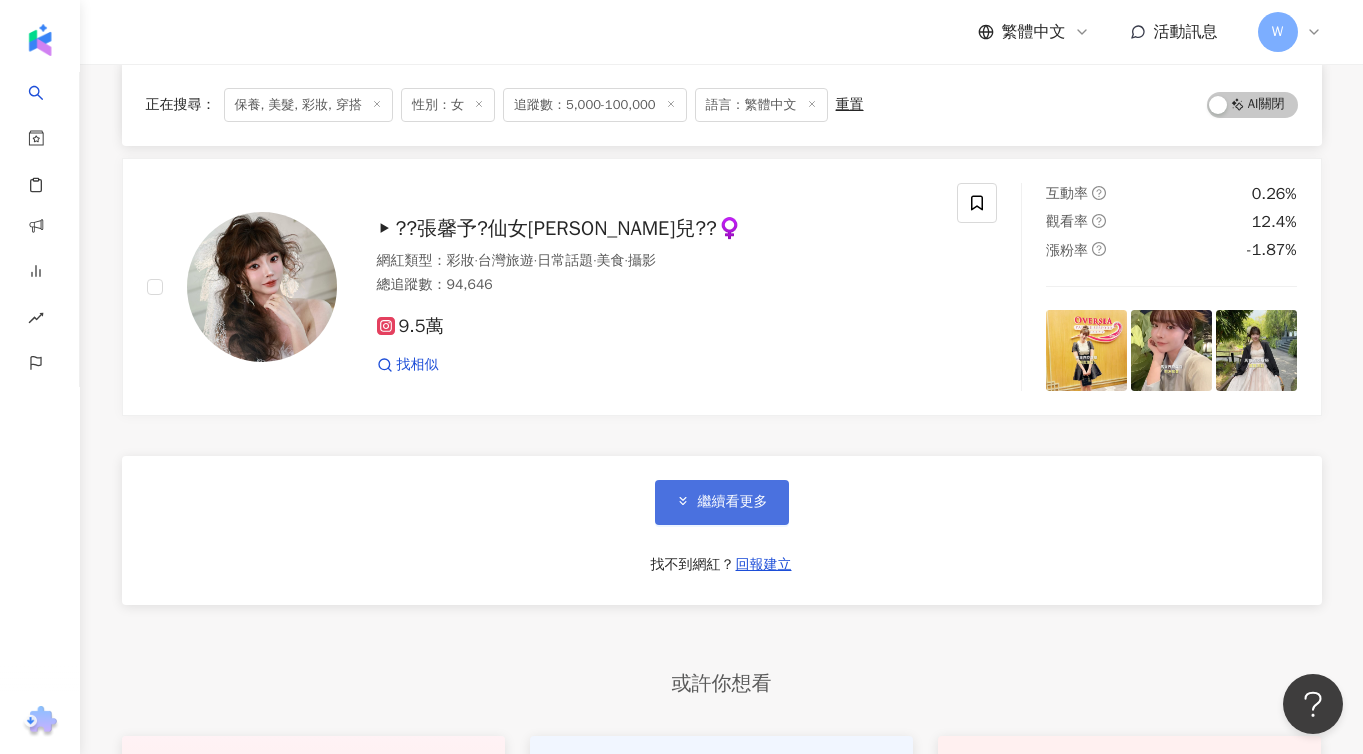 click on "繼續看更多" at bounding box center (733, 502) 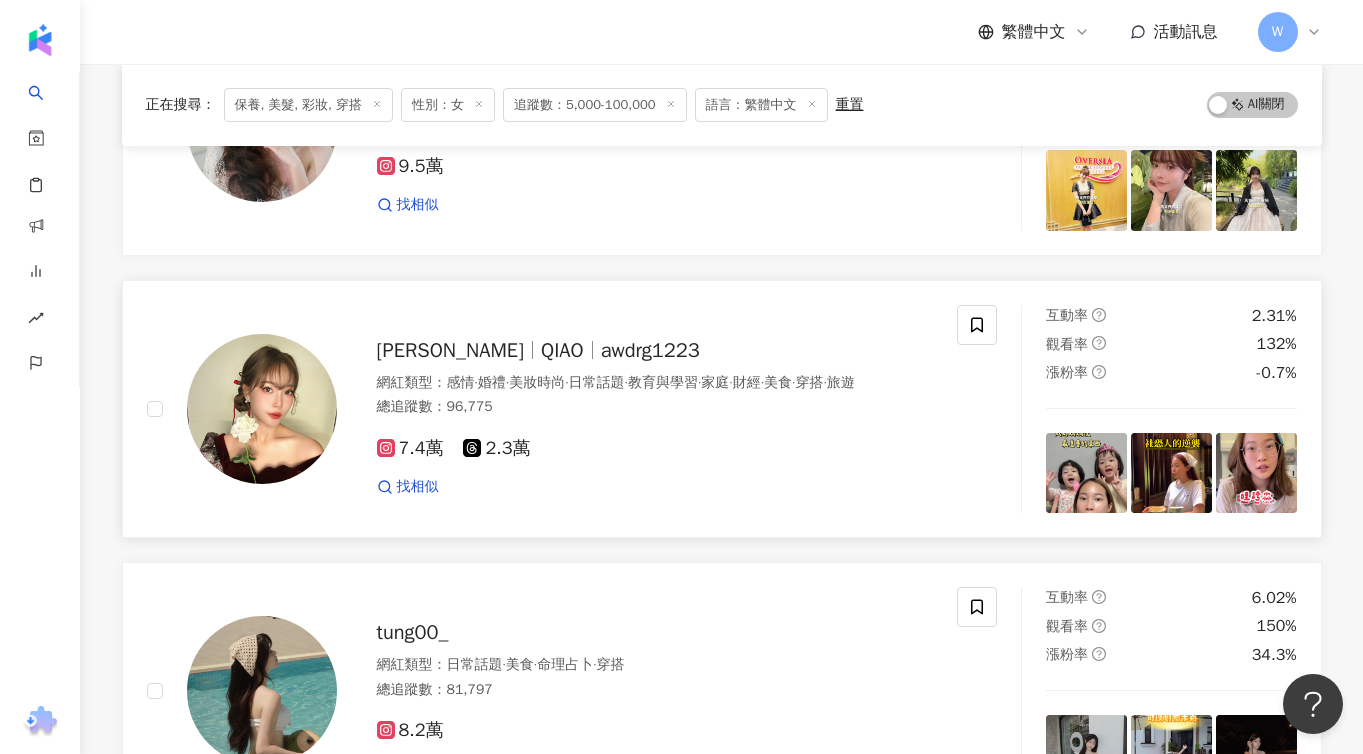 scroll, scrollTop: 17100, scrollLeft: 0, axis: vertical 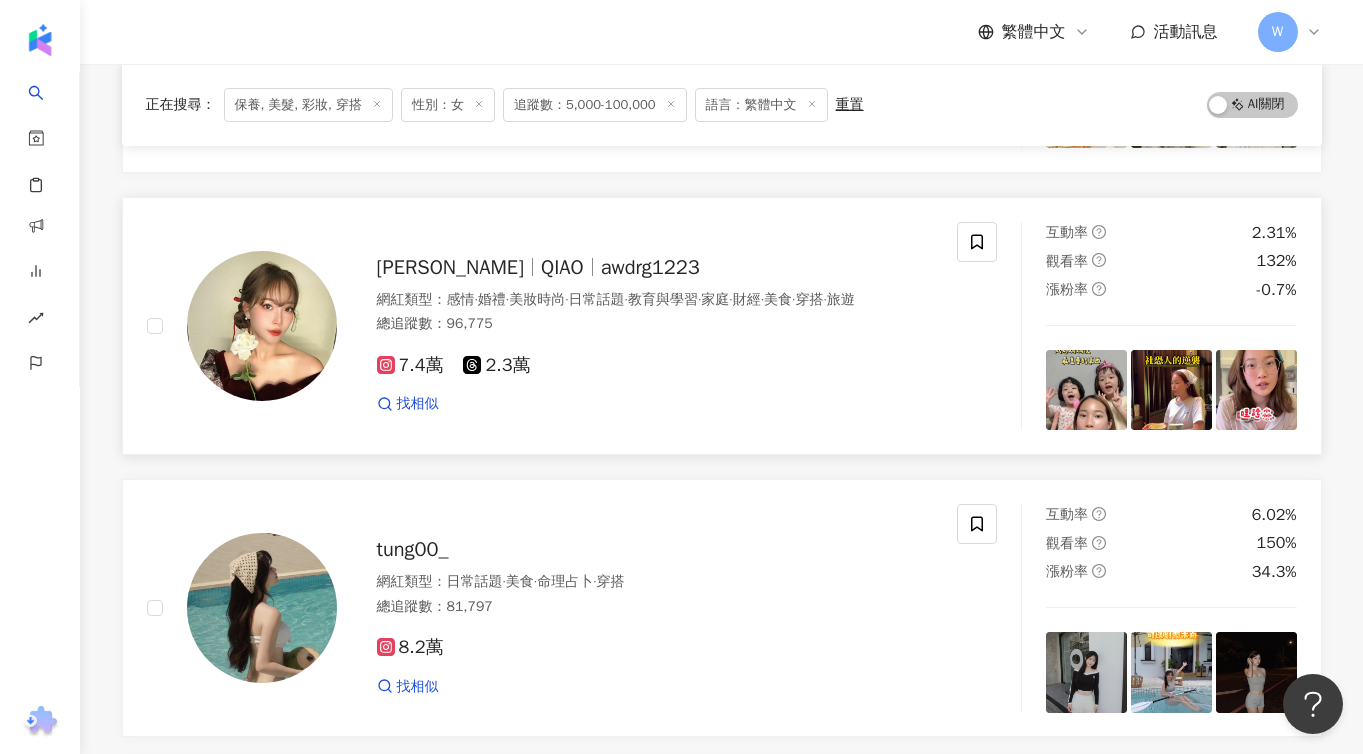 click on "awdrg1223" at bounding box center [650, 267] 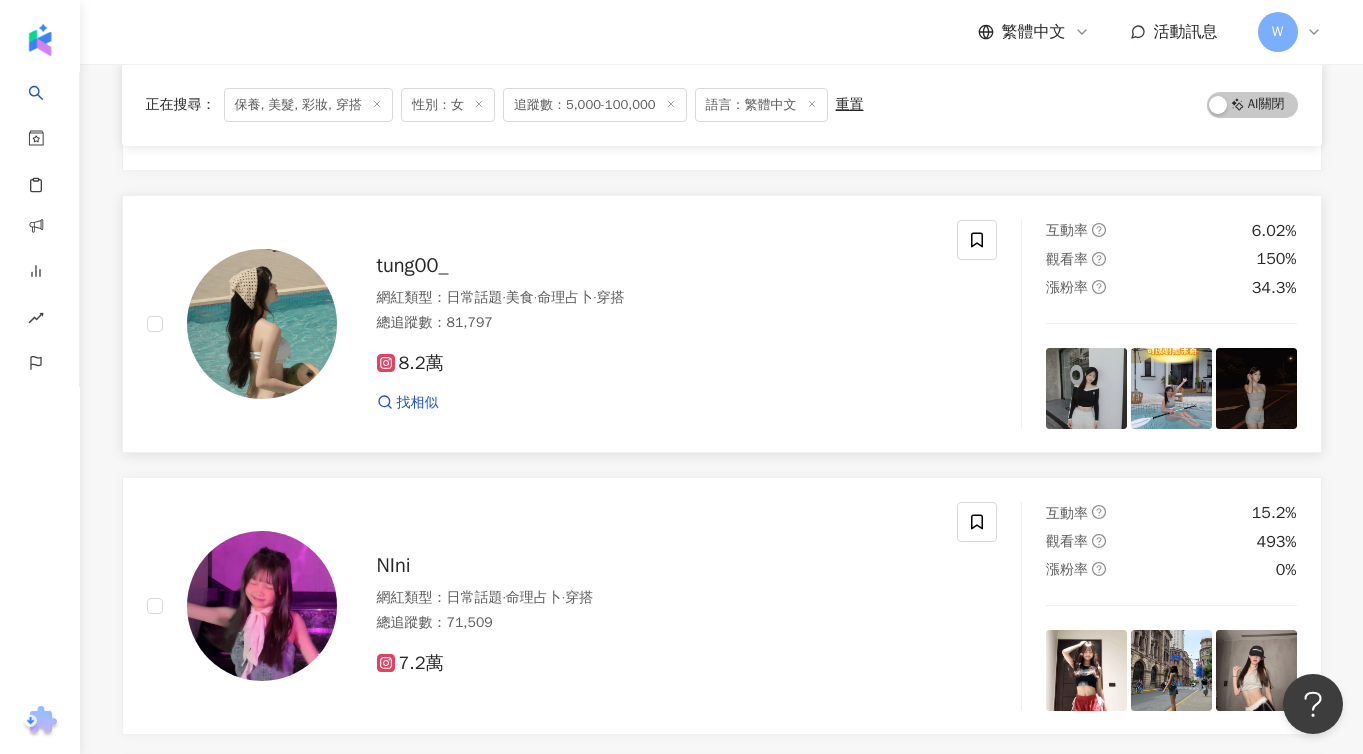 click on "tung00_" at bounding box center [413, 265] 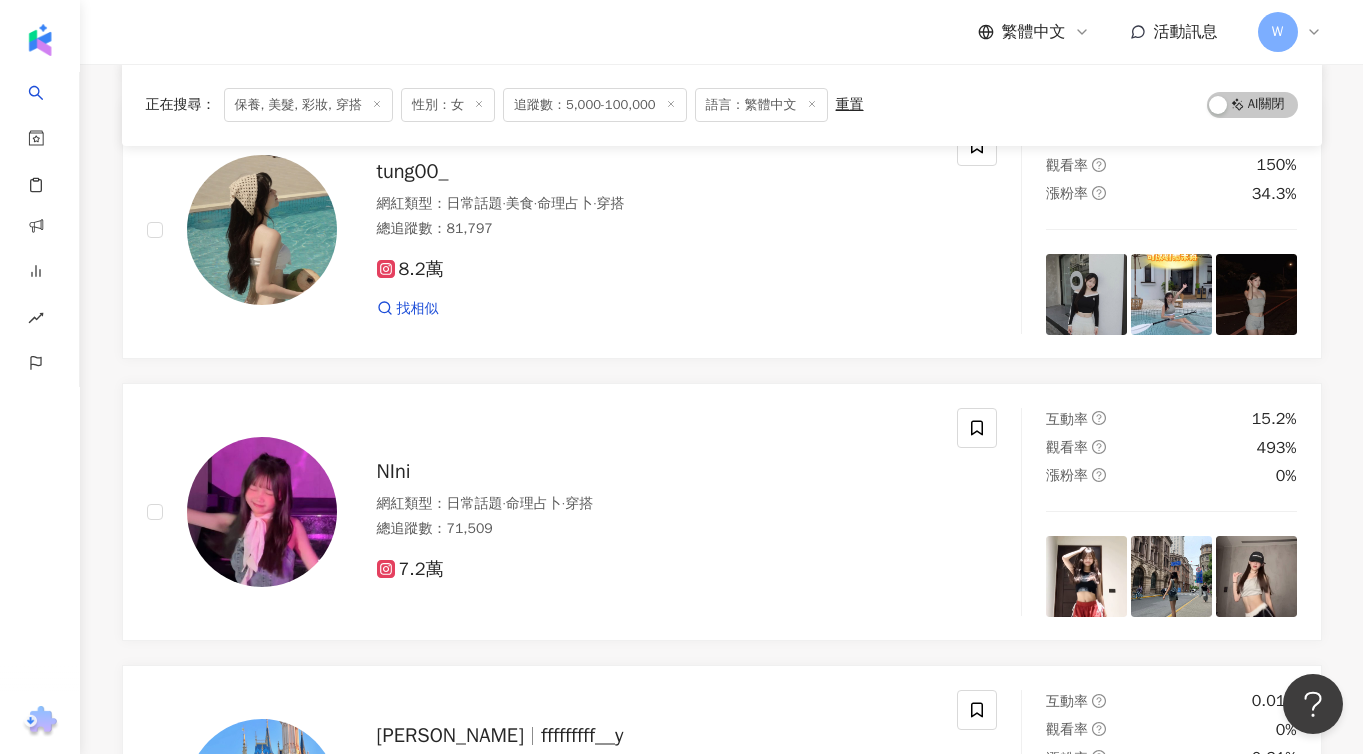 scroll, scrollTop: 17683, scrollLeft: 0, axis: vertical 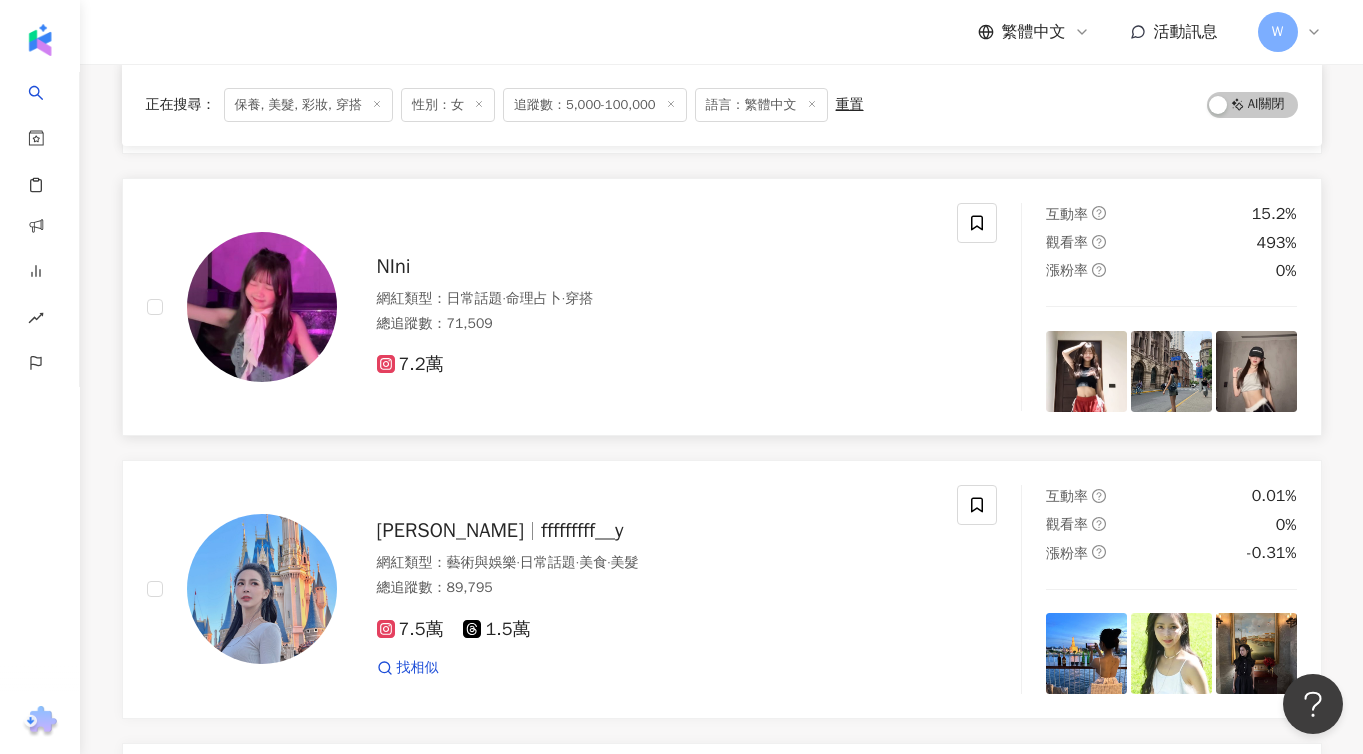 click on "NIni" at bounding box center (394, 266) 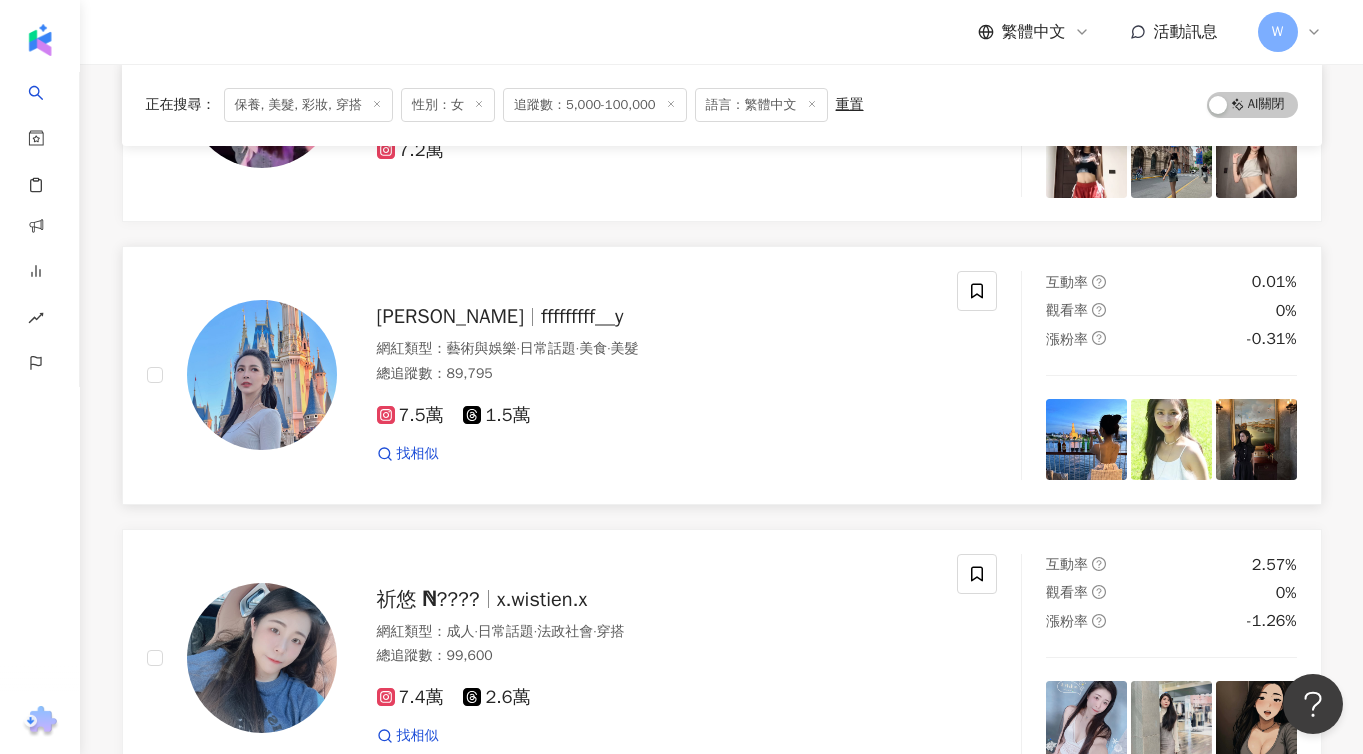 scroll, scrollTop: 17999, scrollLeft: 0, axis: vertical 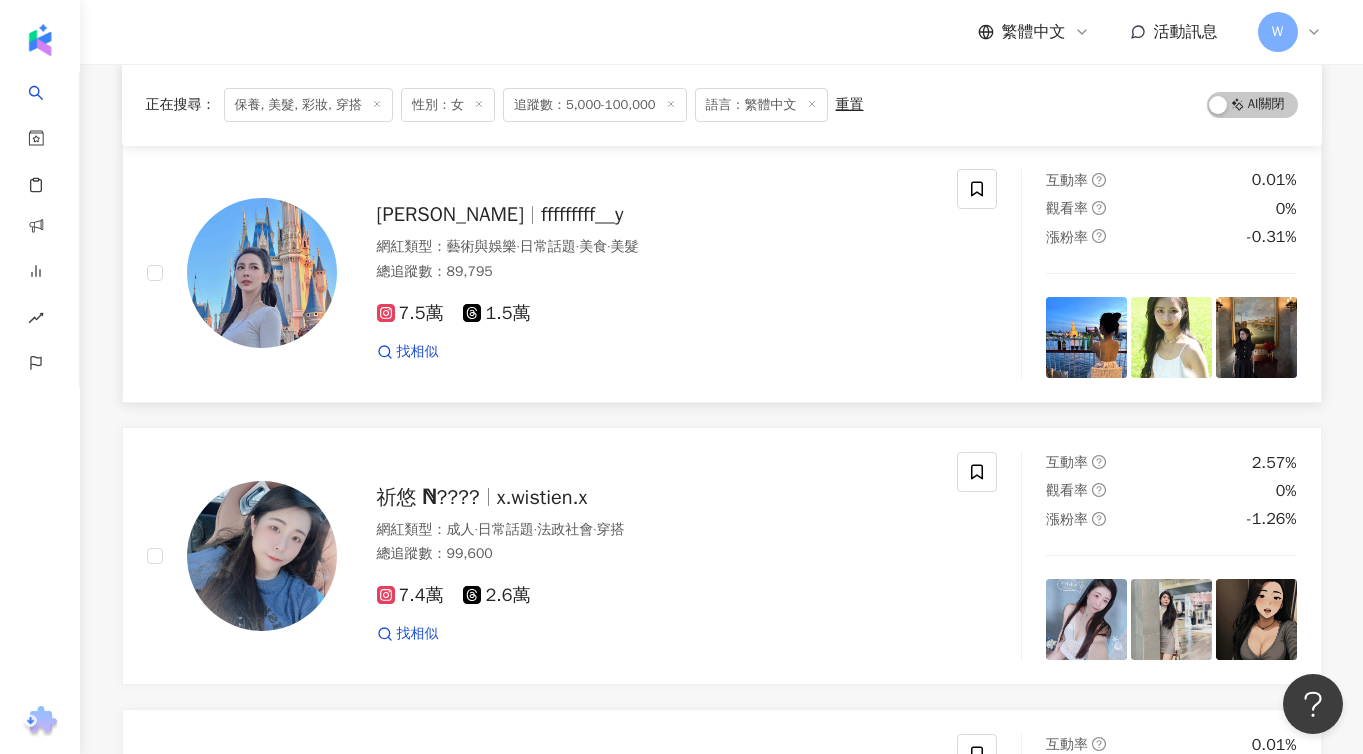 click on "fffffffff__y" at bounding box center (582, 214) 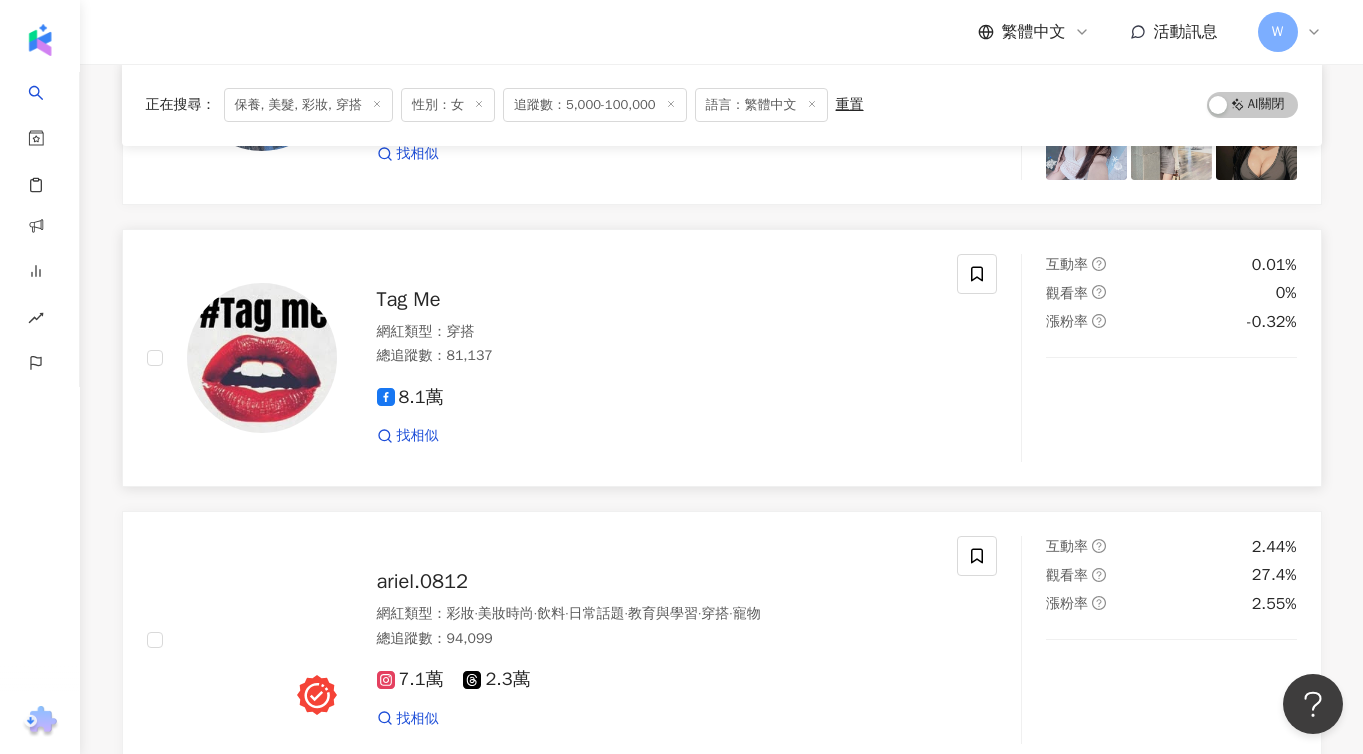 scroll, scrollTop: 18671, scrollLeft: 0, axis: vertical 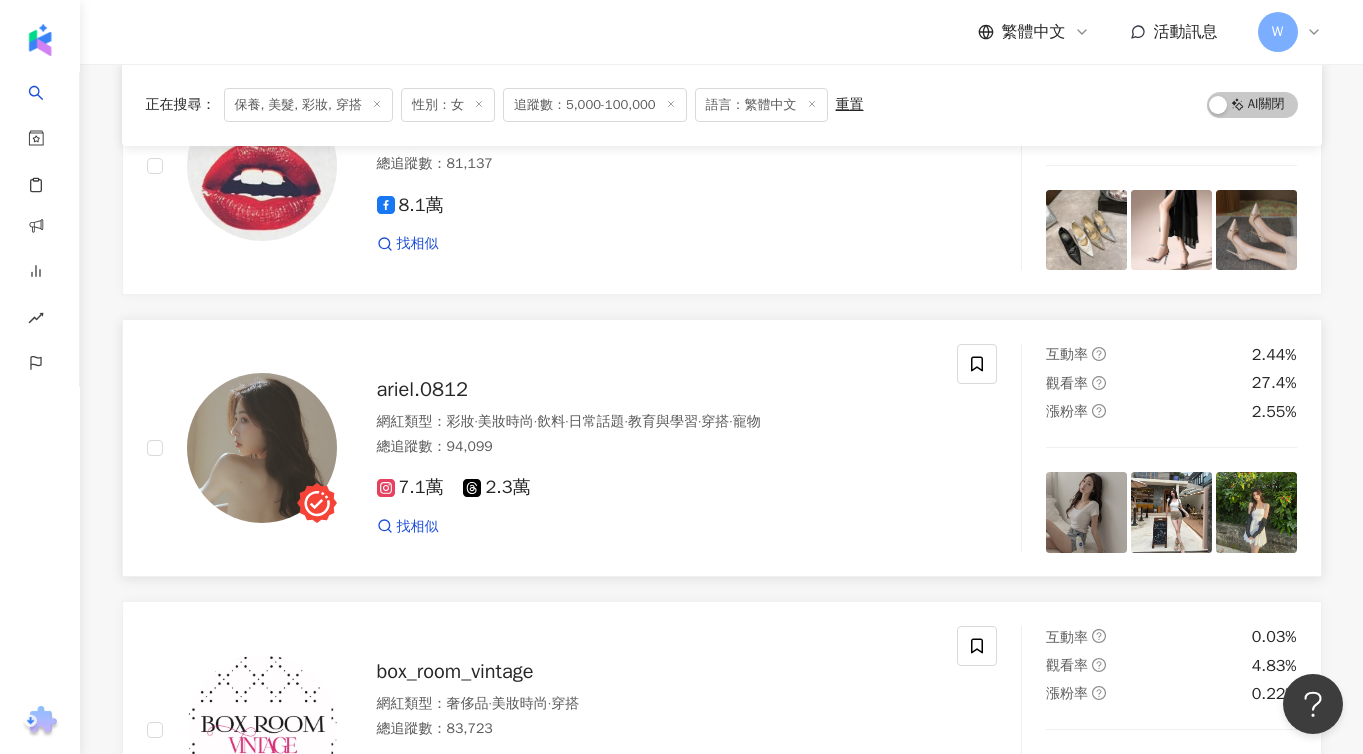 click on "ariel.0812" at bounding box center (422, 389) 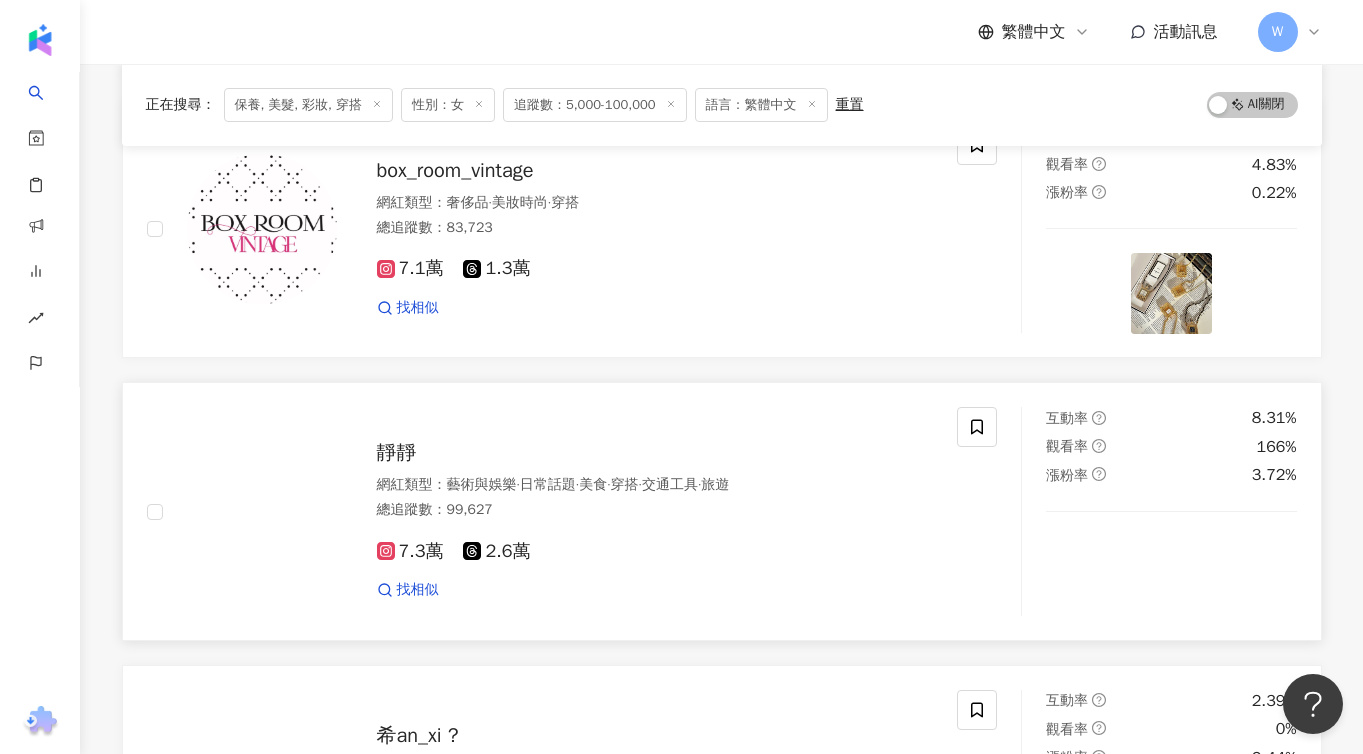 scroll, scrollTop: 19272, scrollLeft: 0, axis: vertical 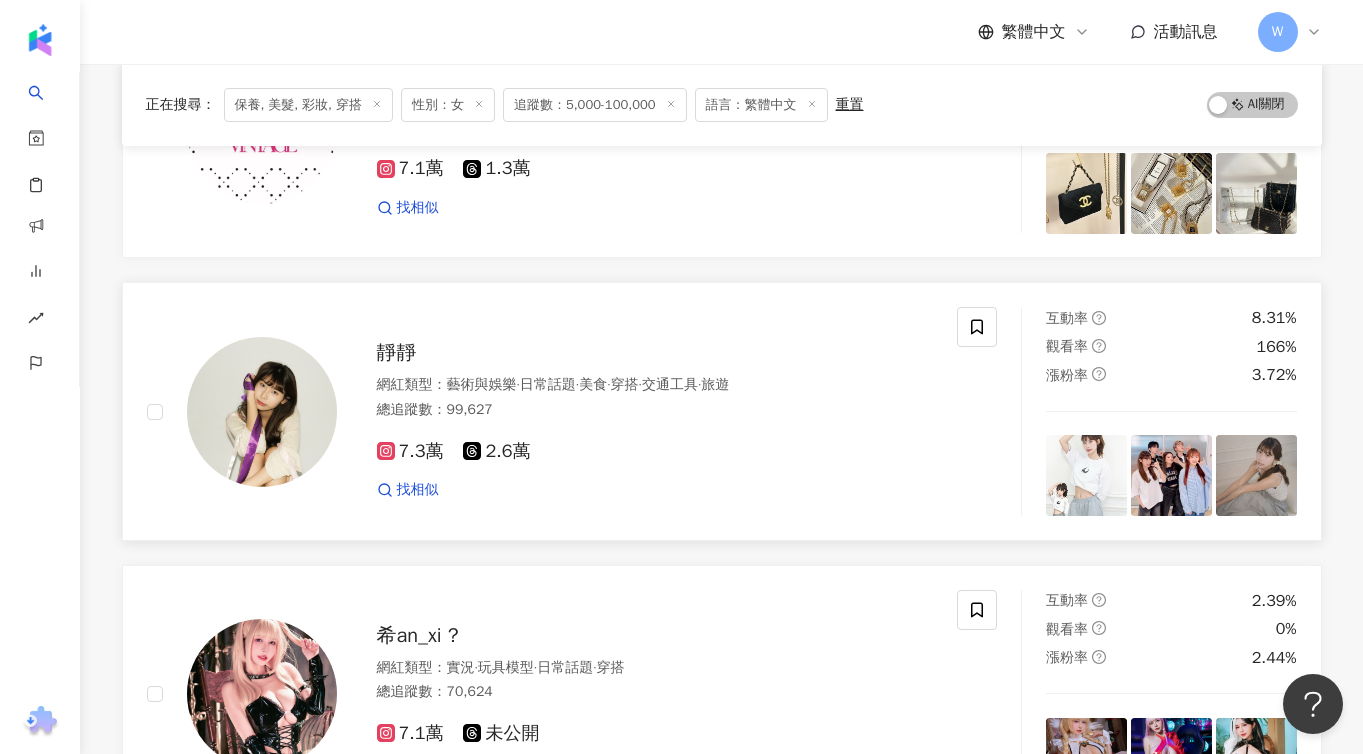 click on "靜靜" at bounding box center [397, 352] 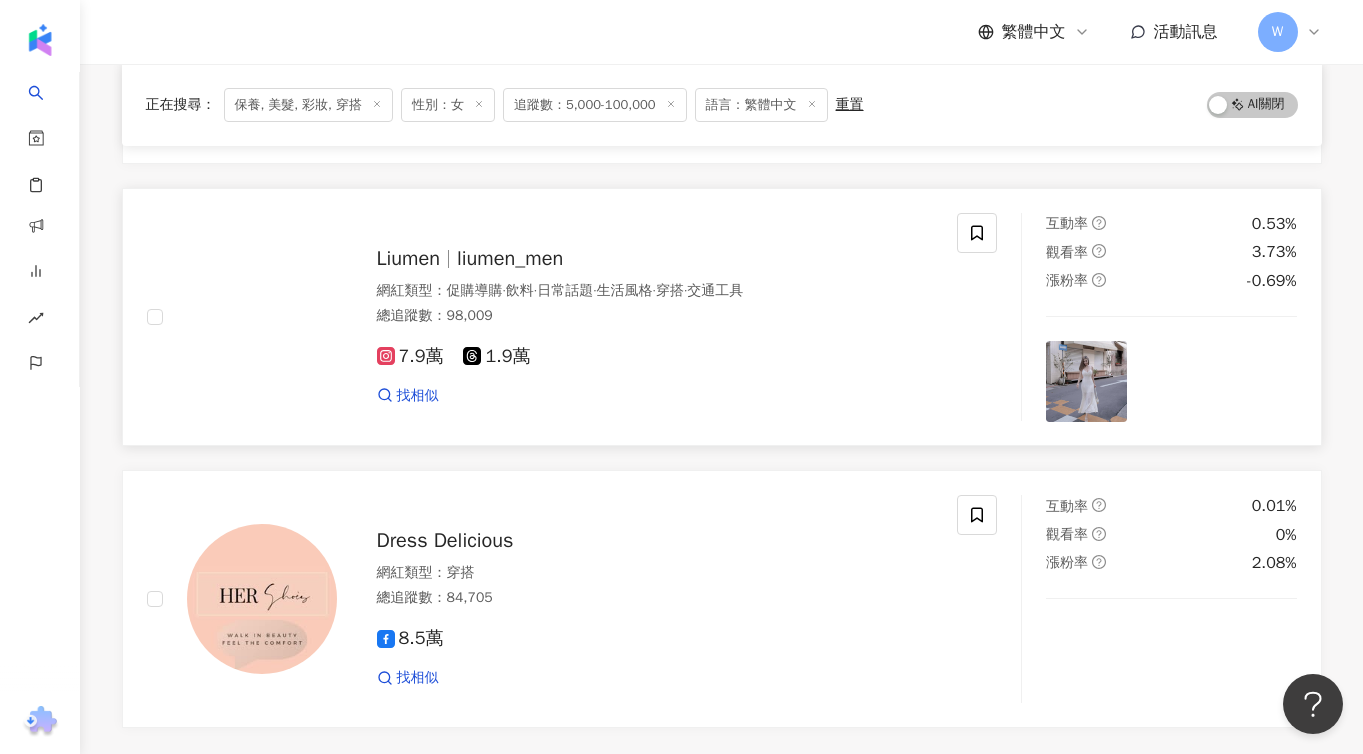 scroll, scrollTop: 19615, scrollLeft: 0, axis: vertical 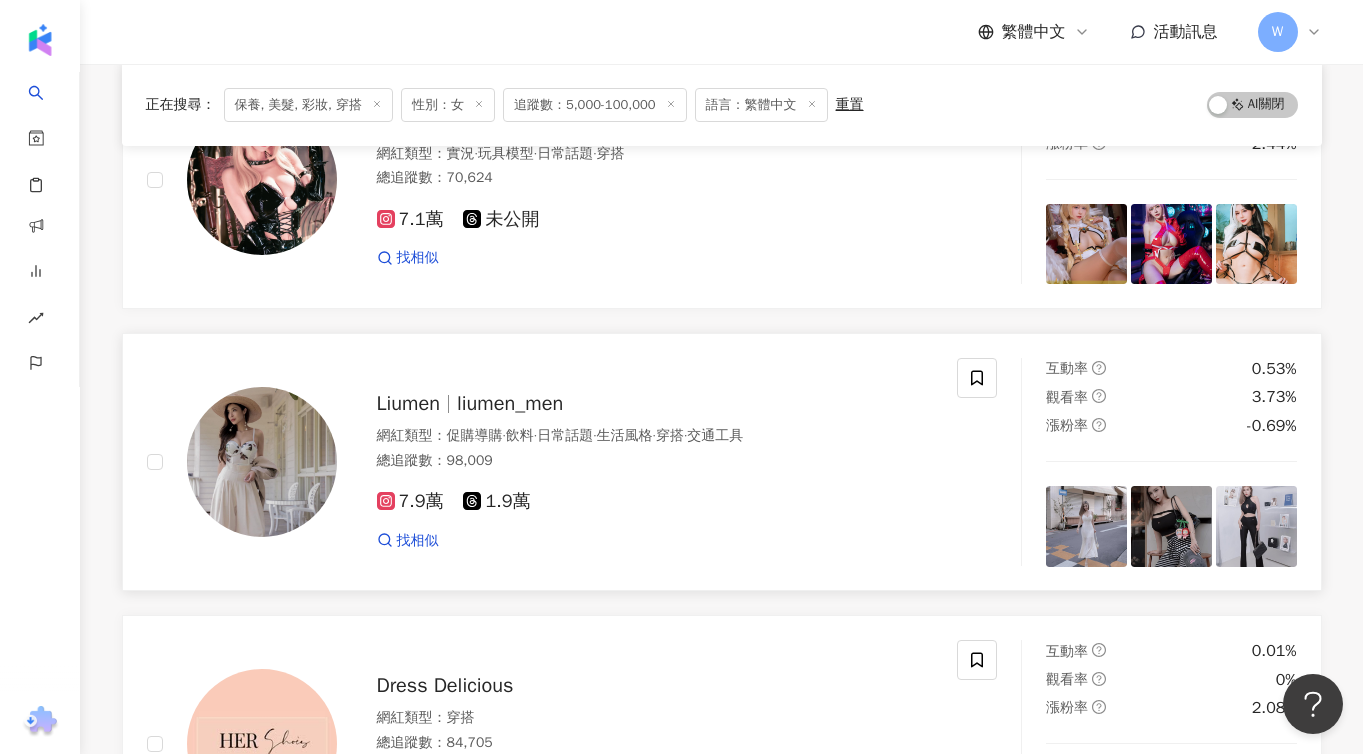 click on "liumen_men" at bounding box center (510, 403) 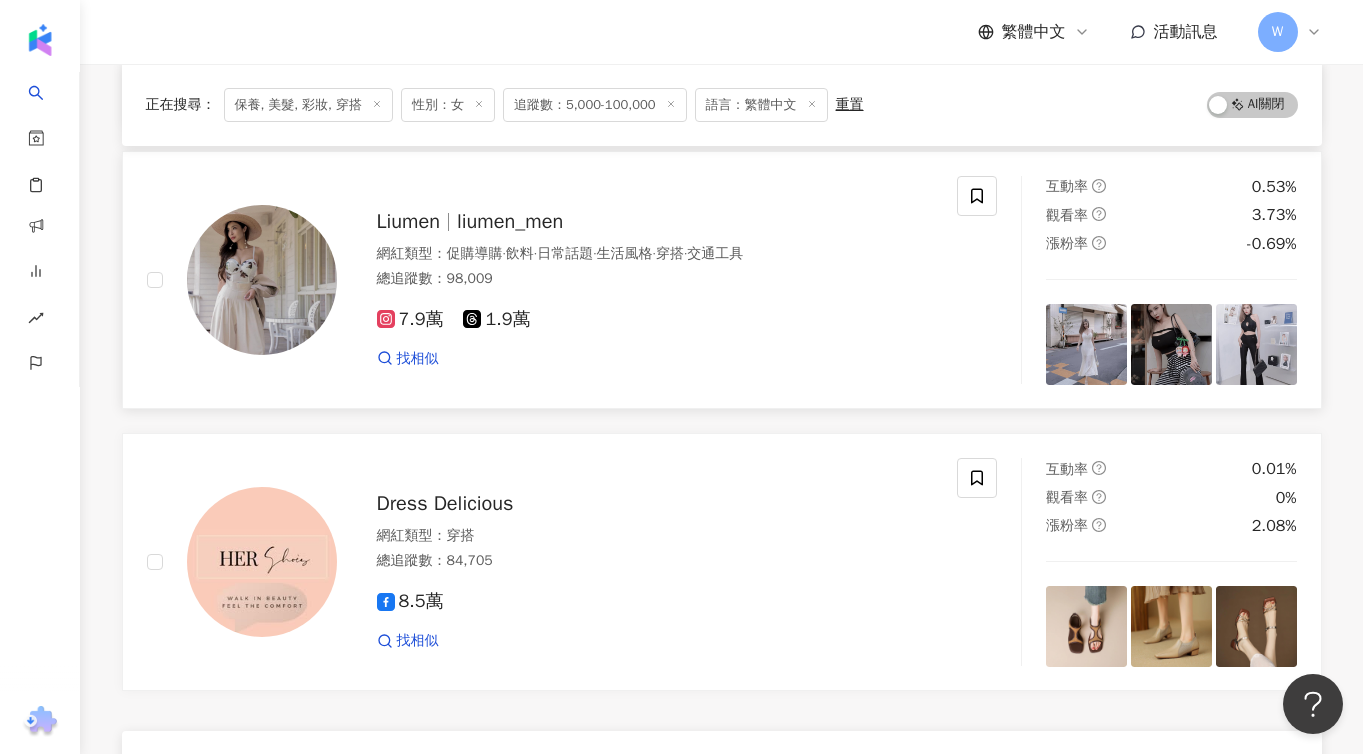 scroll, scrollTop: 20071, scrollLeft: 0, axis: vertical 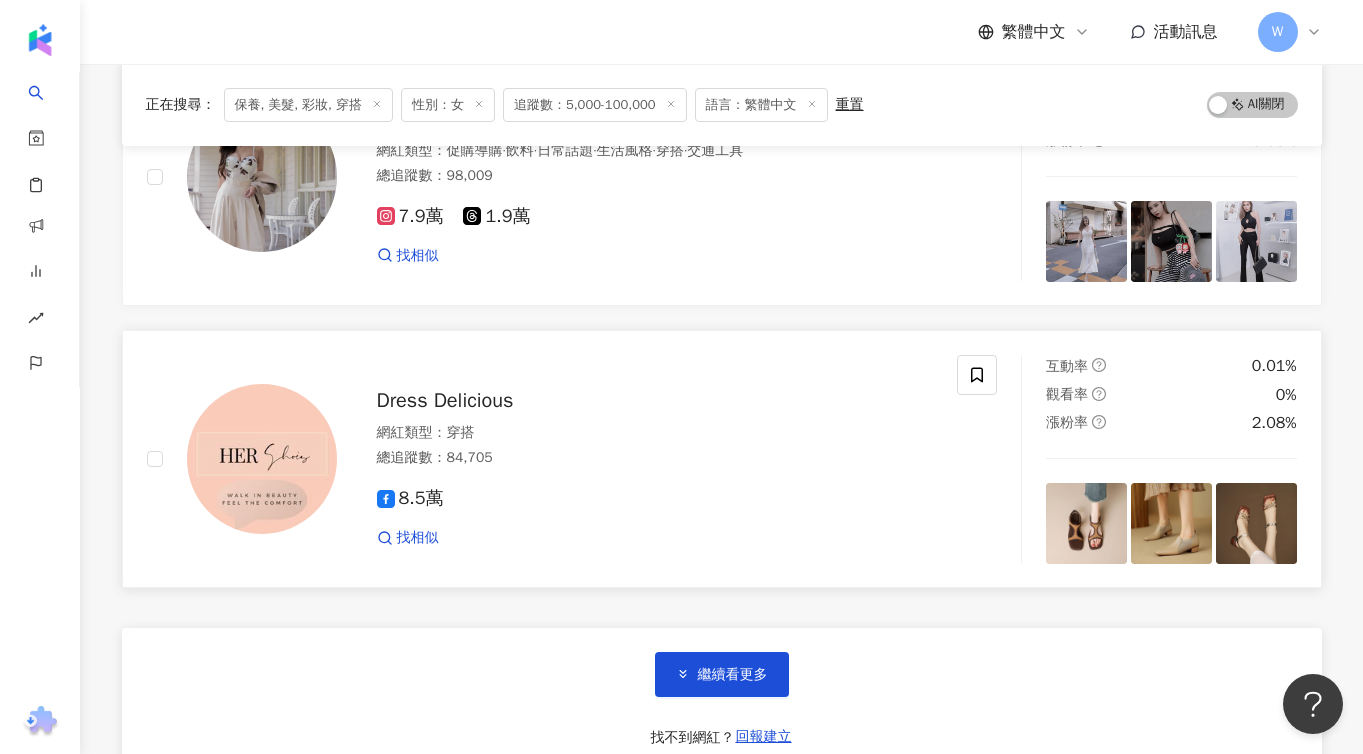 click on "Dress Delicious" at bounding box center (445, 400) 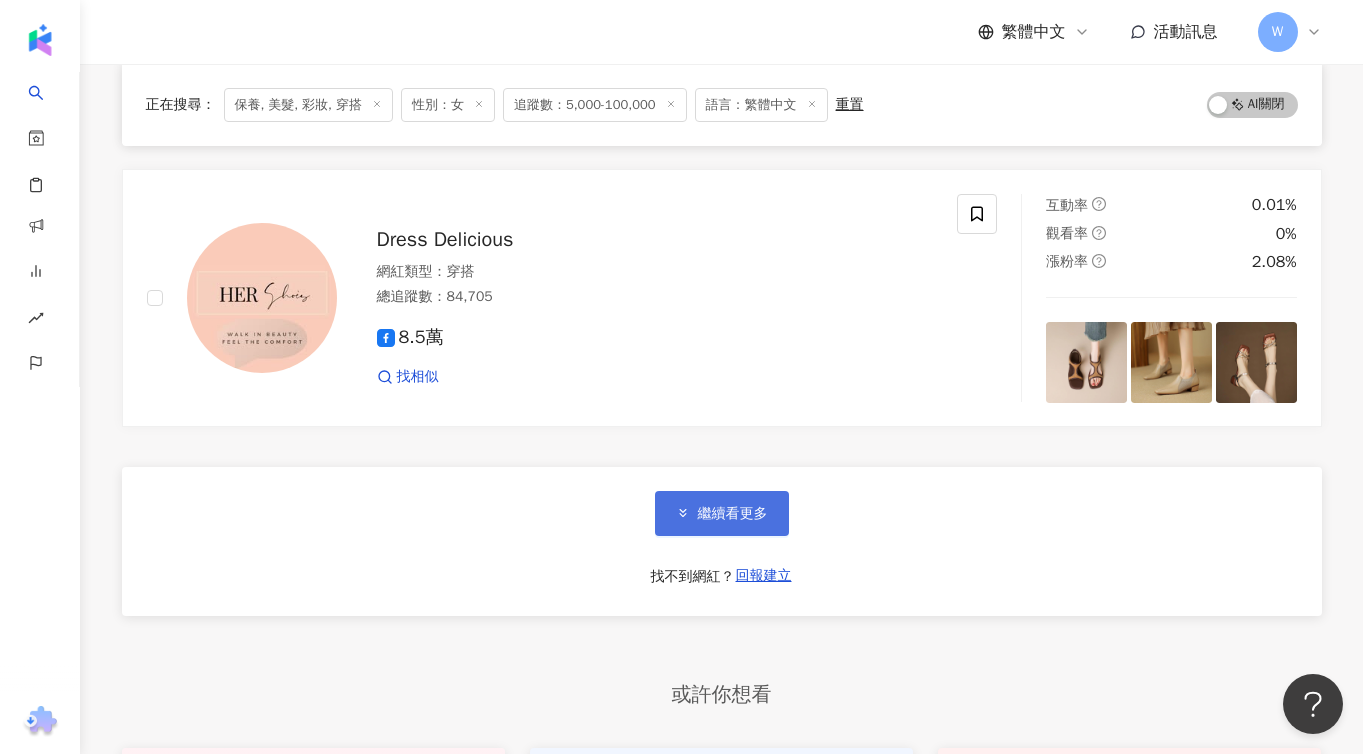 scroll, scrollTop: 20245, scrollLeft: 0, axis: vertical 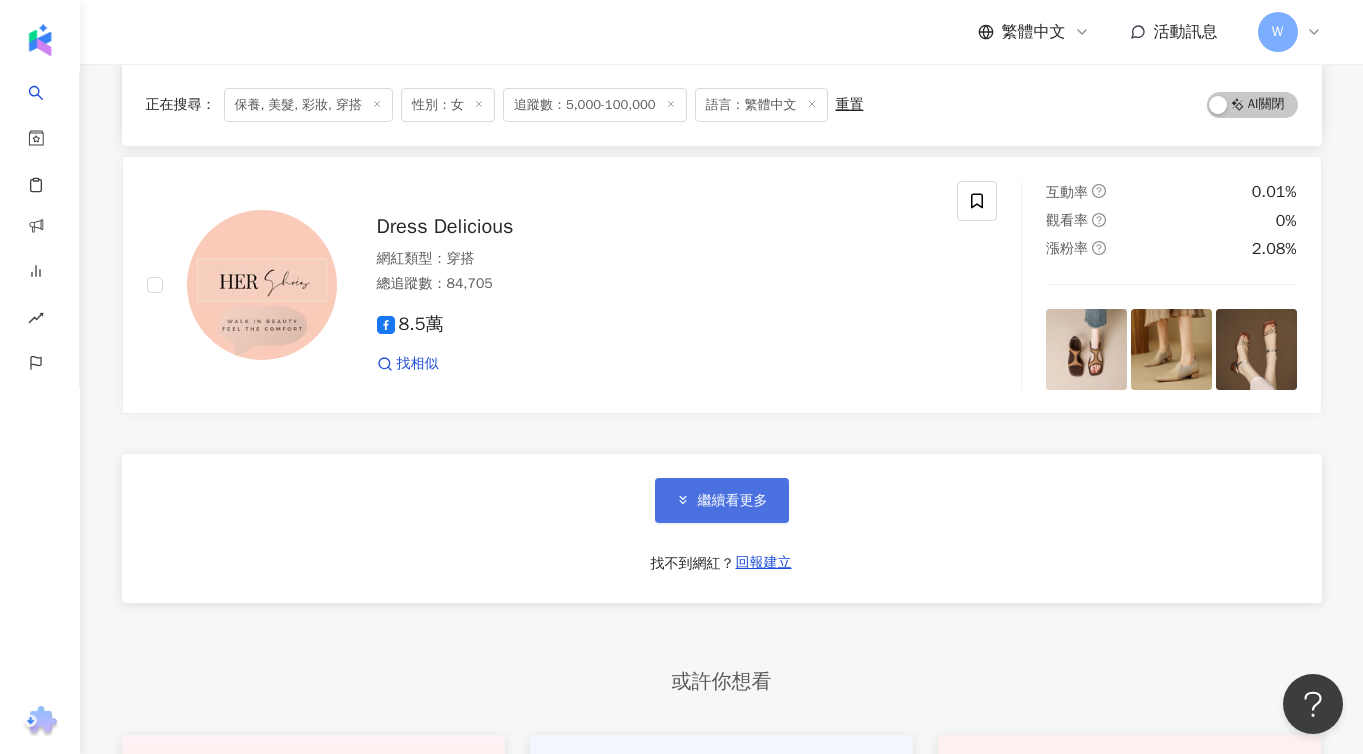 click on "繼續看更多" at bounding box center (733, 501) 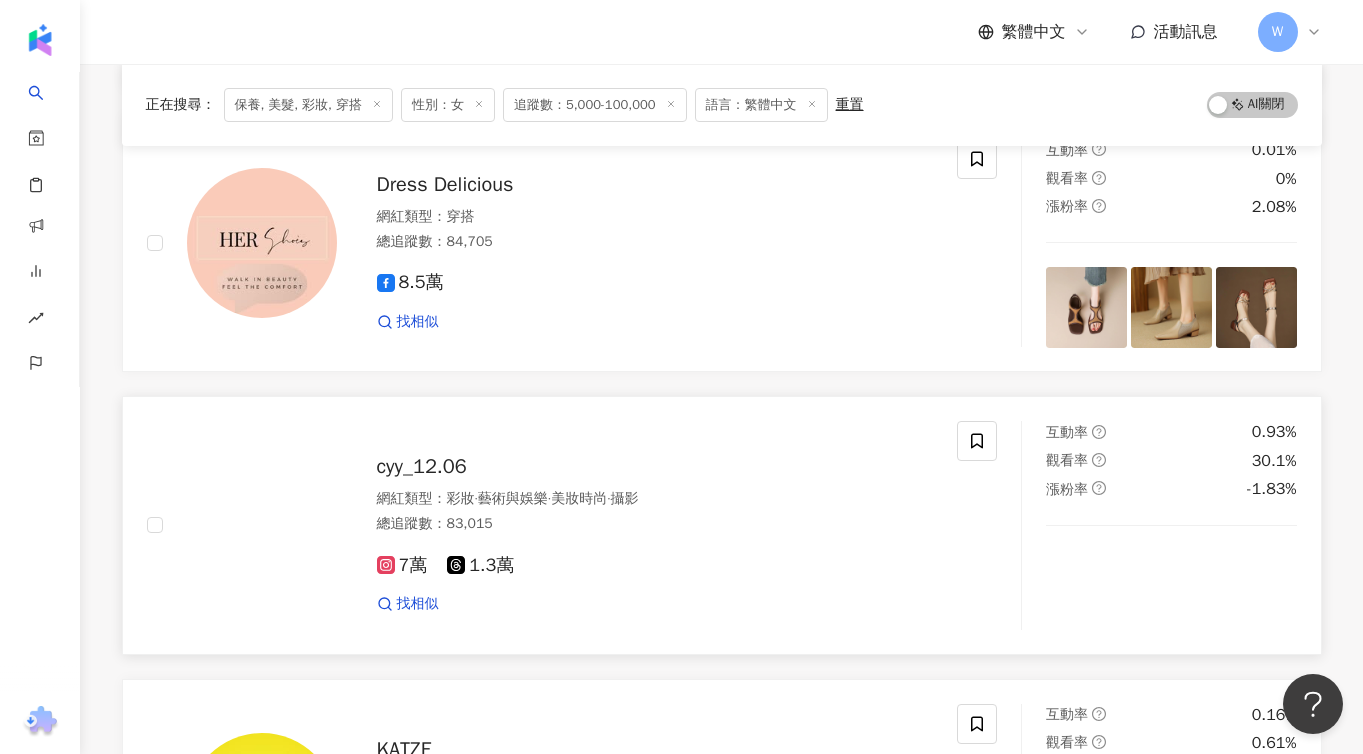 scroll, scrollTop: 20561, scrollLeft: 0, axis: vertical 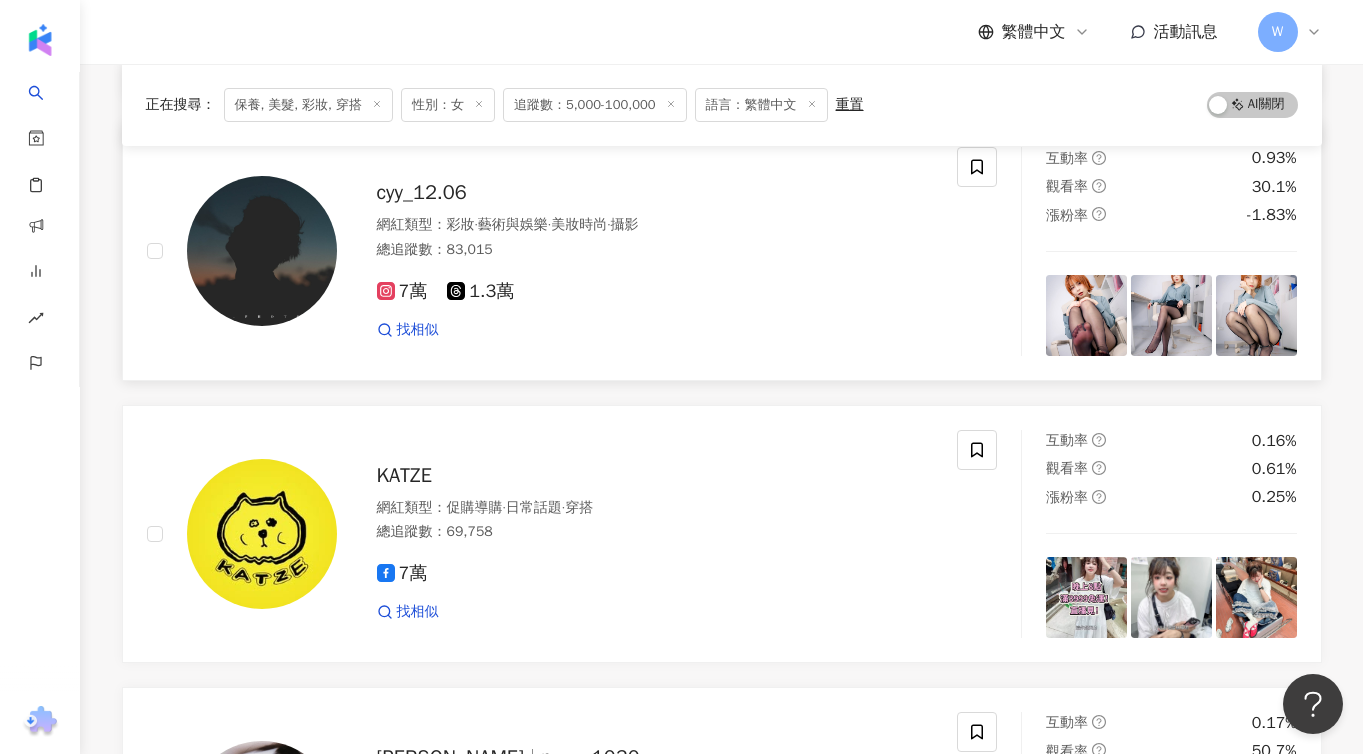 click on "cyy_12.06" at bounding box center [422, 192] 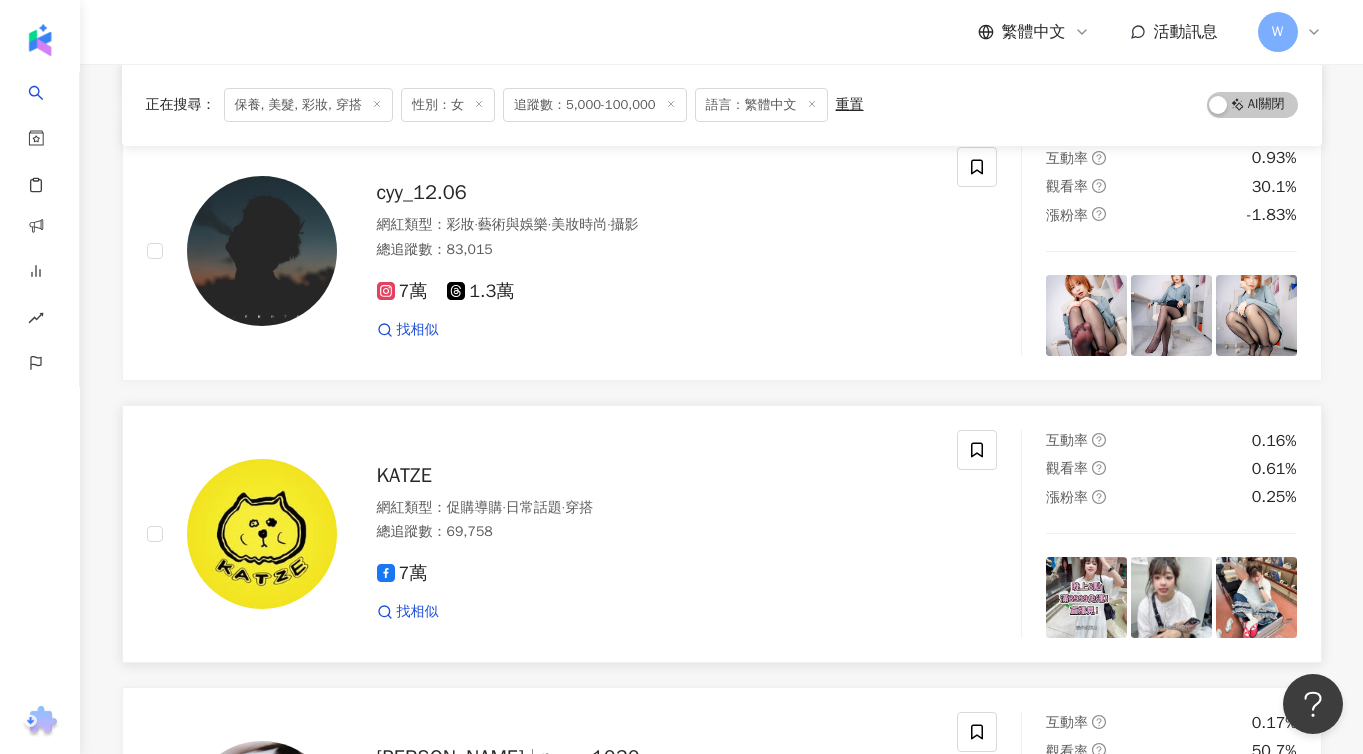 scroll, scrollTop: 20781, scrollLeft: 0, axis: vertical 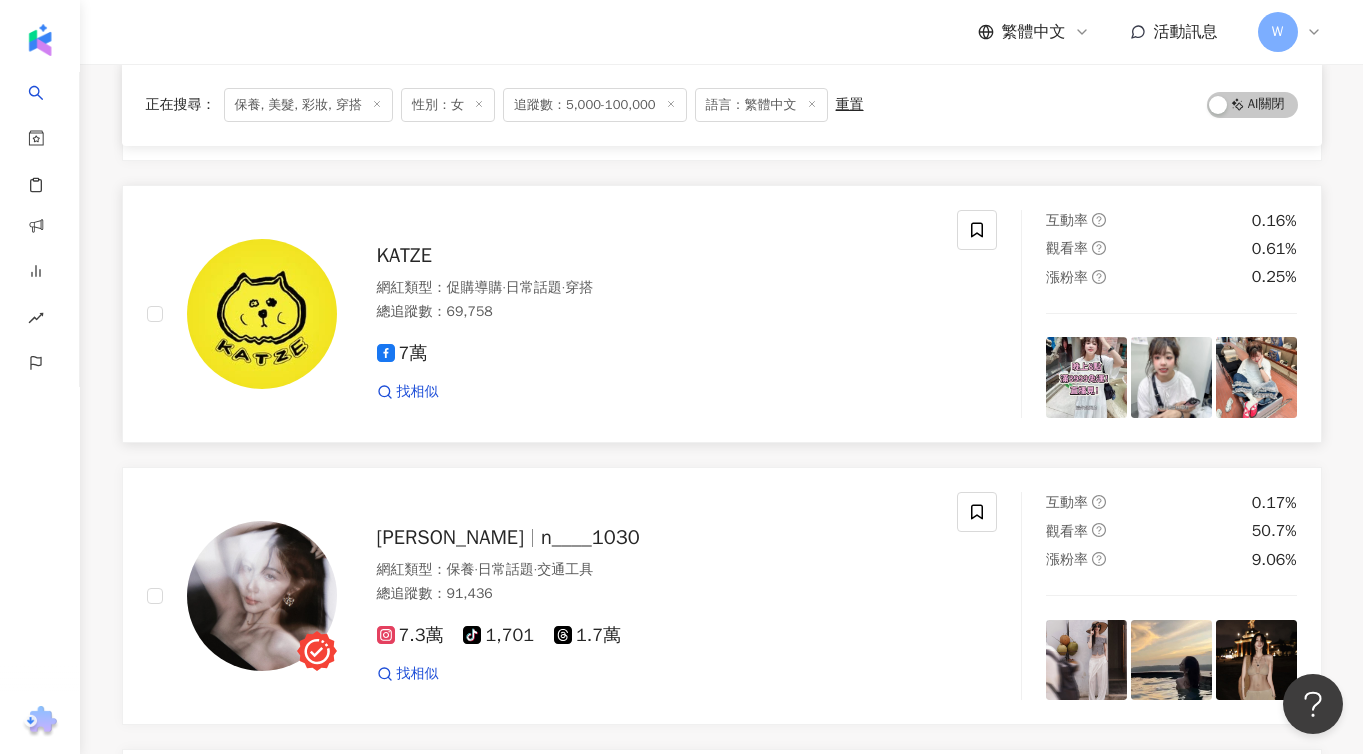 click on "KATZE" at bounding box center [405, 255] 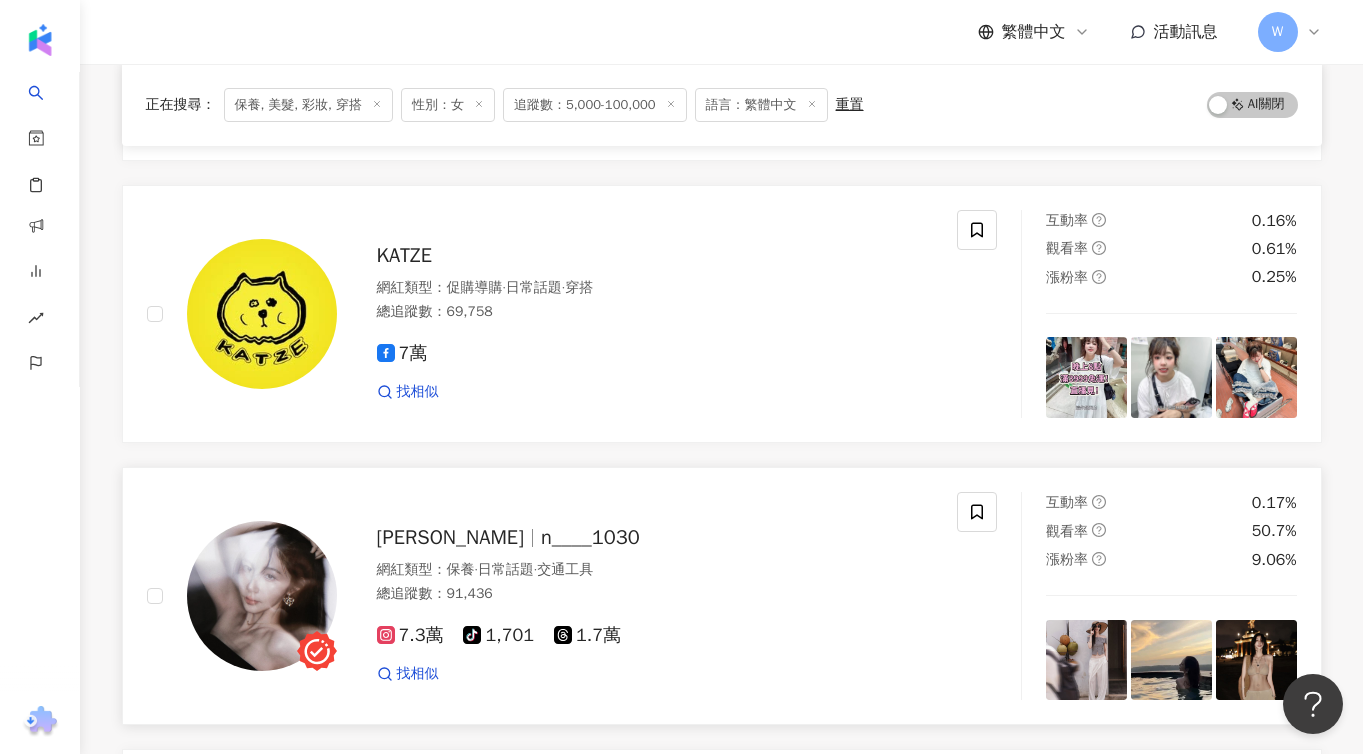 scroll, scrollTop: 21023, scrollLeft: 0, axis: vertical 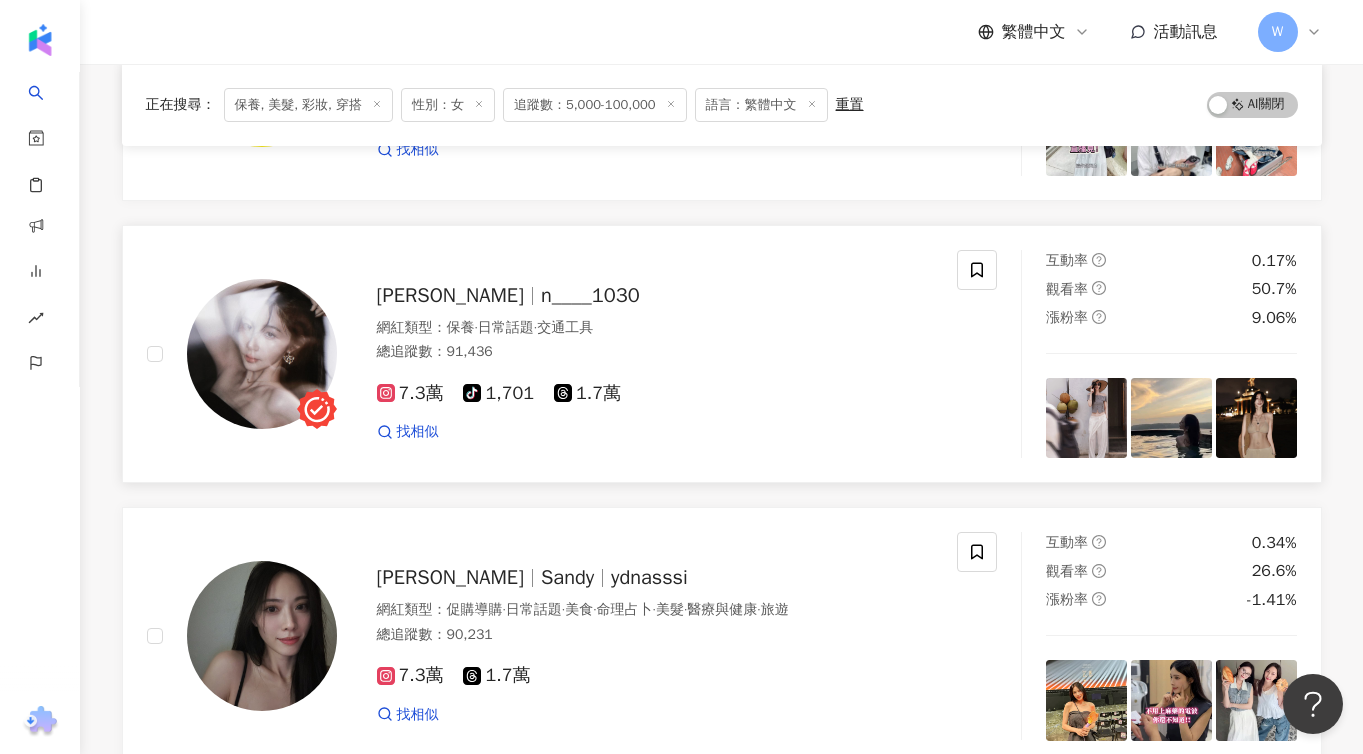 click on "n____1030" at bounding box center [590, 295] 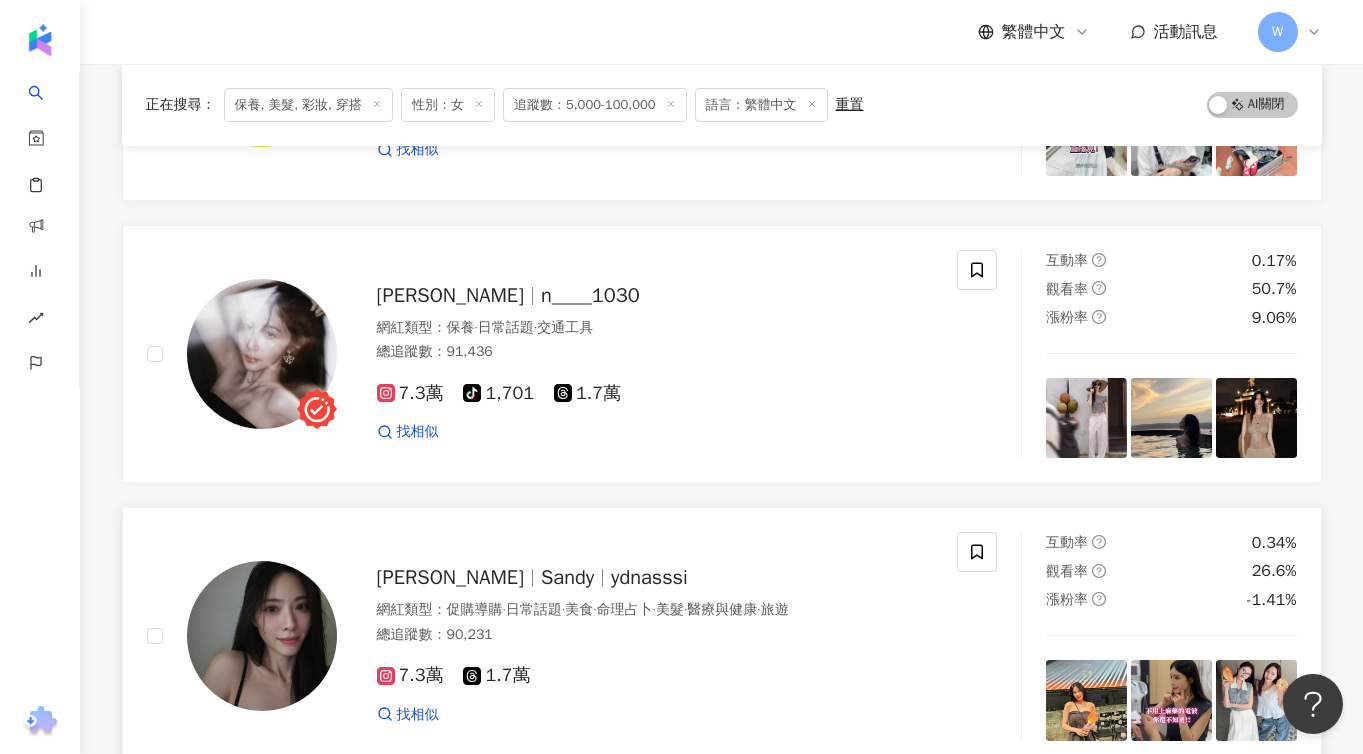 scroll, scrollTop: 21307, scrollLeft: 0, axis: vertical 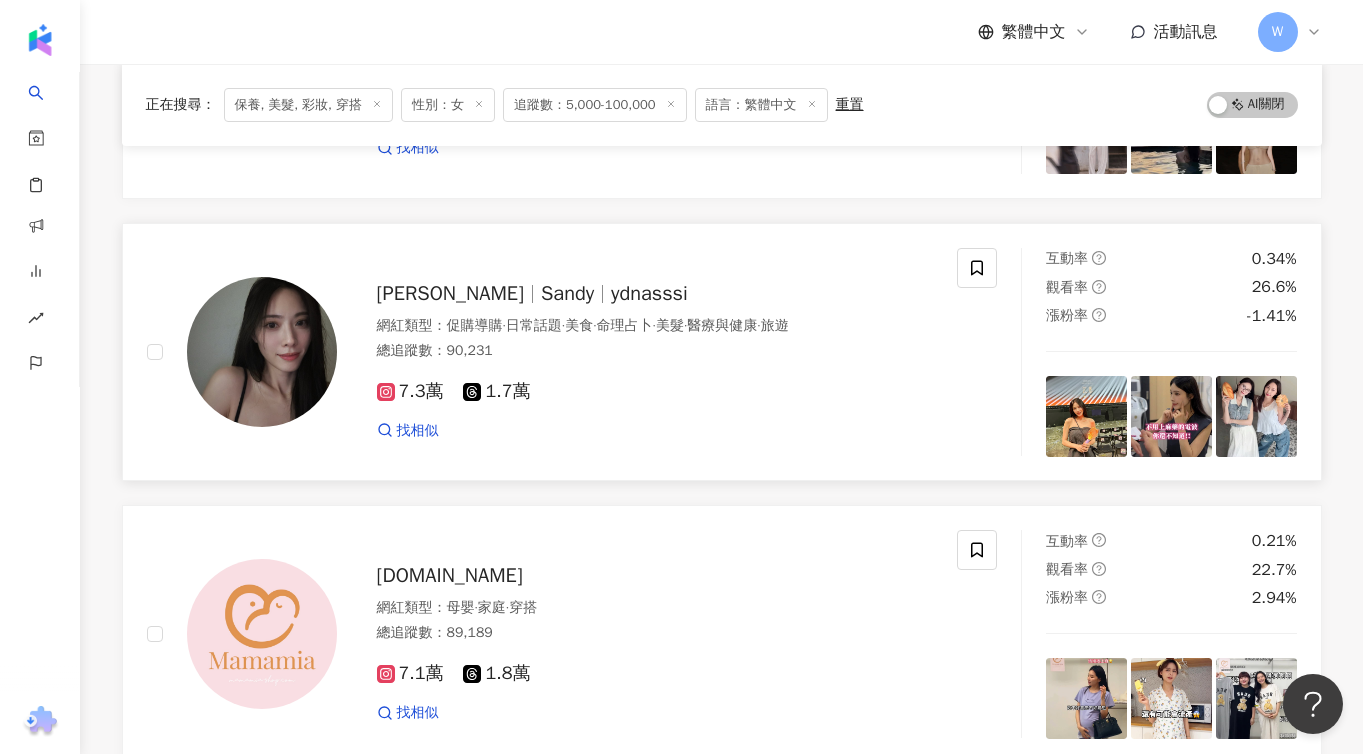 click on "Sandy" at bounding box center (576, 293) 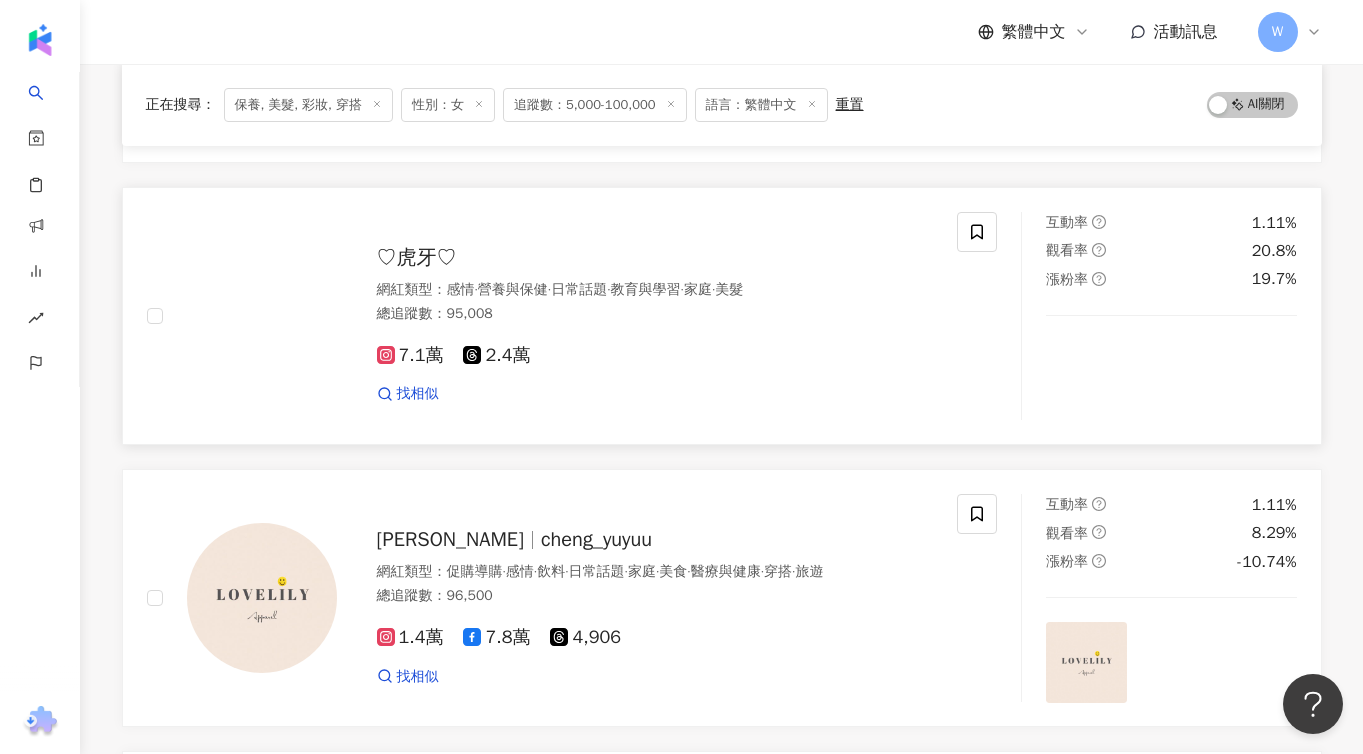 scroll, scrollTop: 22312, scrollLeft: 0, axis: vertical 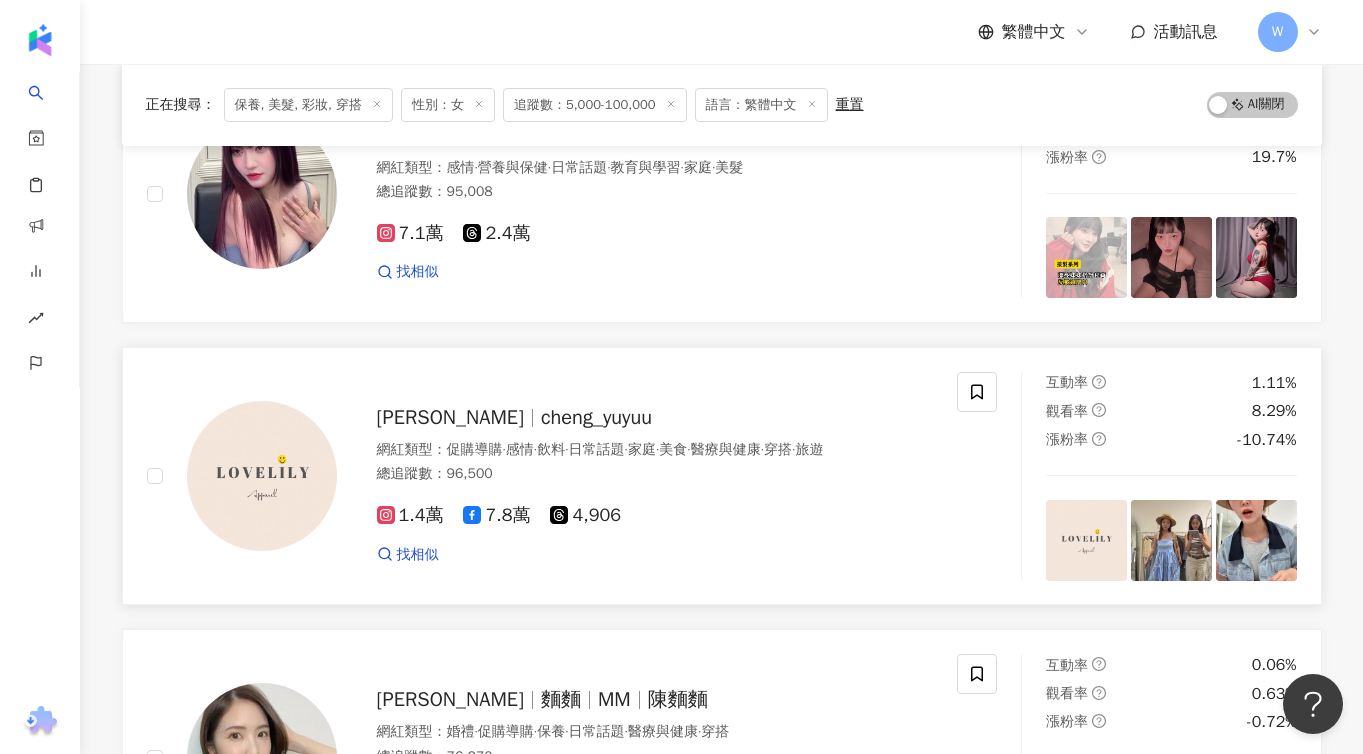 click on "cheng_yuyuu" at bounding box center [596, 417] 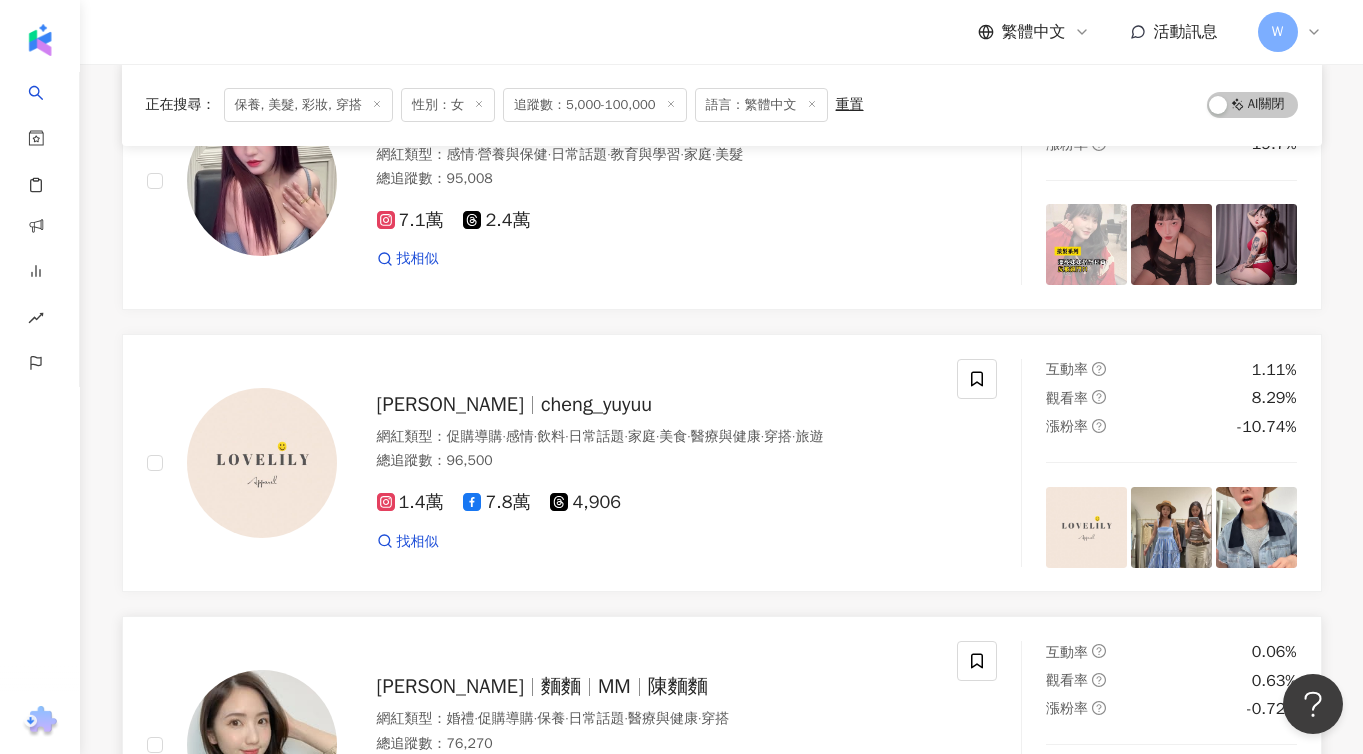 scroll, scrollTop: 22575, scrollLeft: 0, axis: vertical 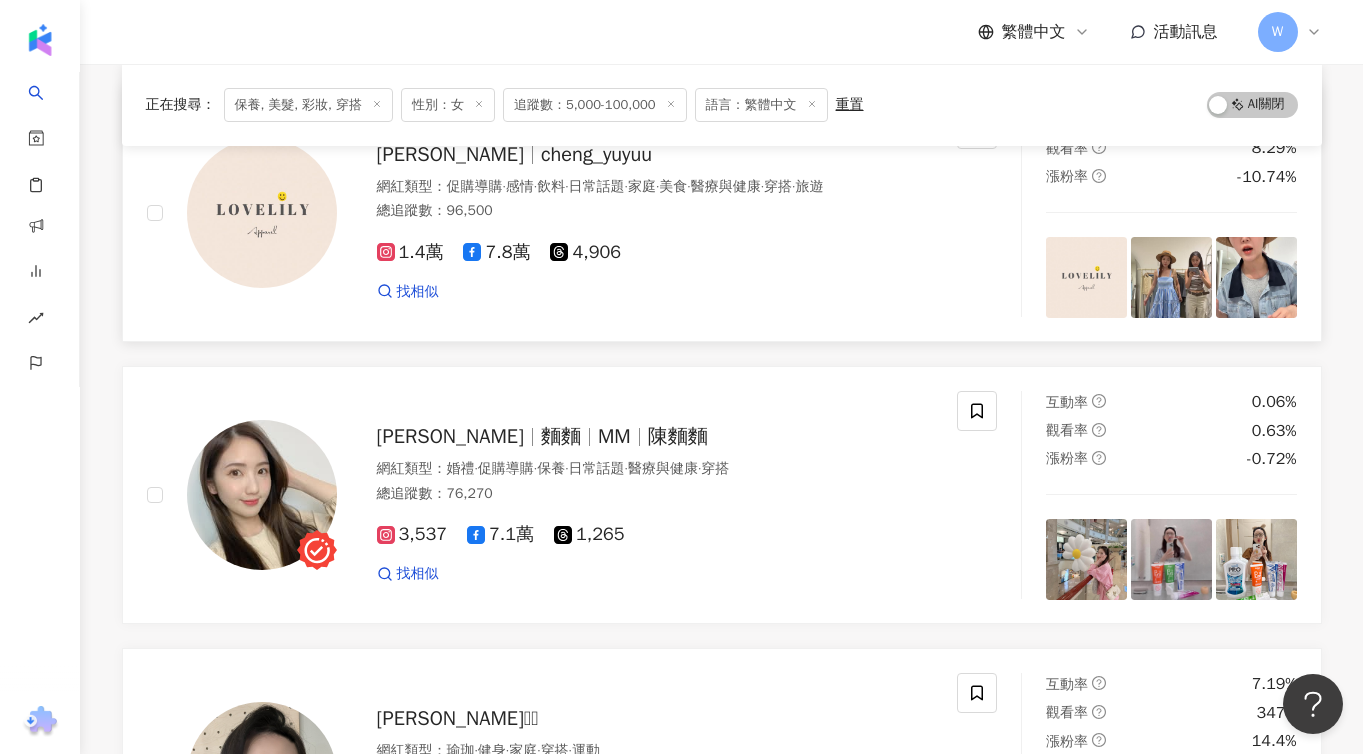 click on "MM" at bounding box center [614, 436] 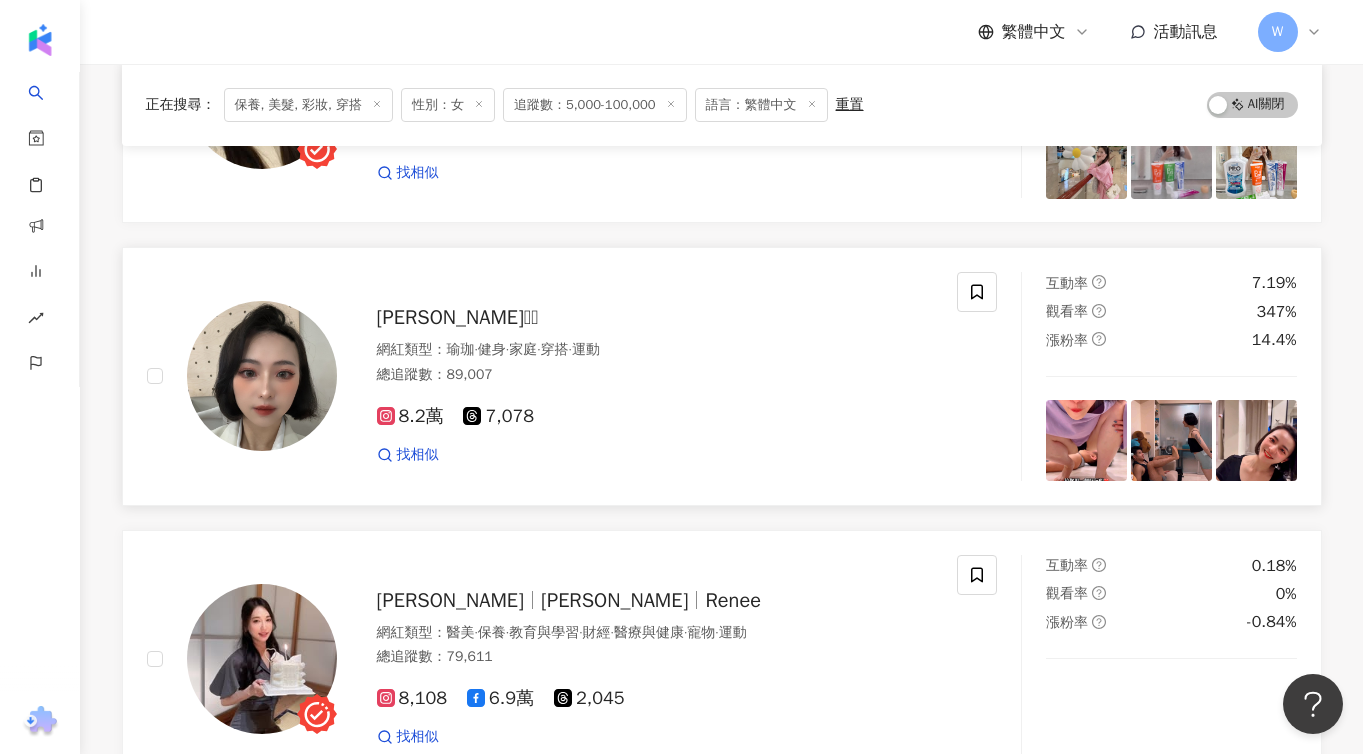 scroll, scrollTop: 22958, scrollLeft: 0, axis: vertical 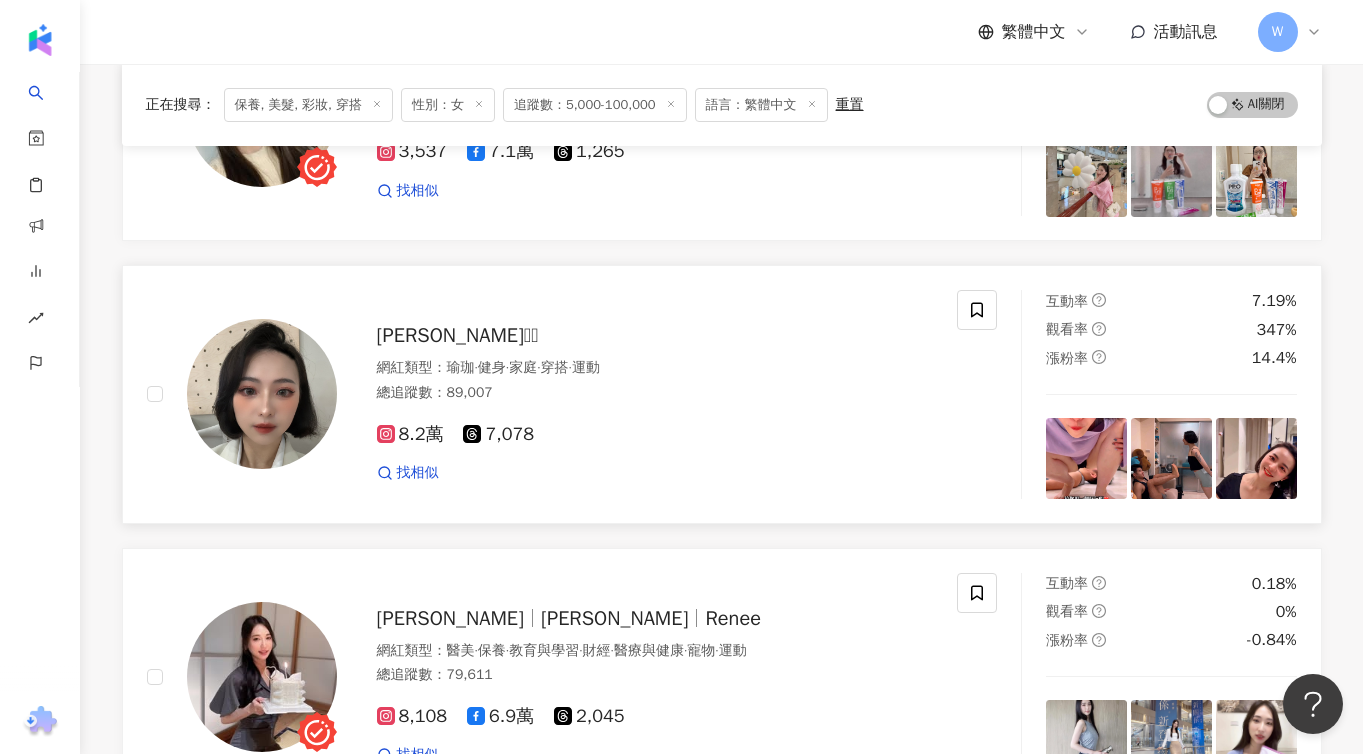 click on "迦婷🫶🏻" at bounding box center [458, 335] 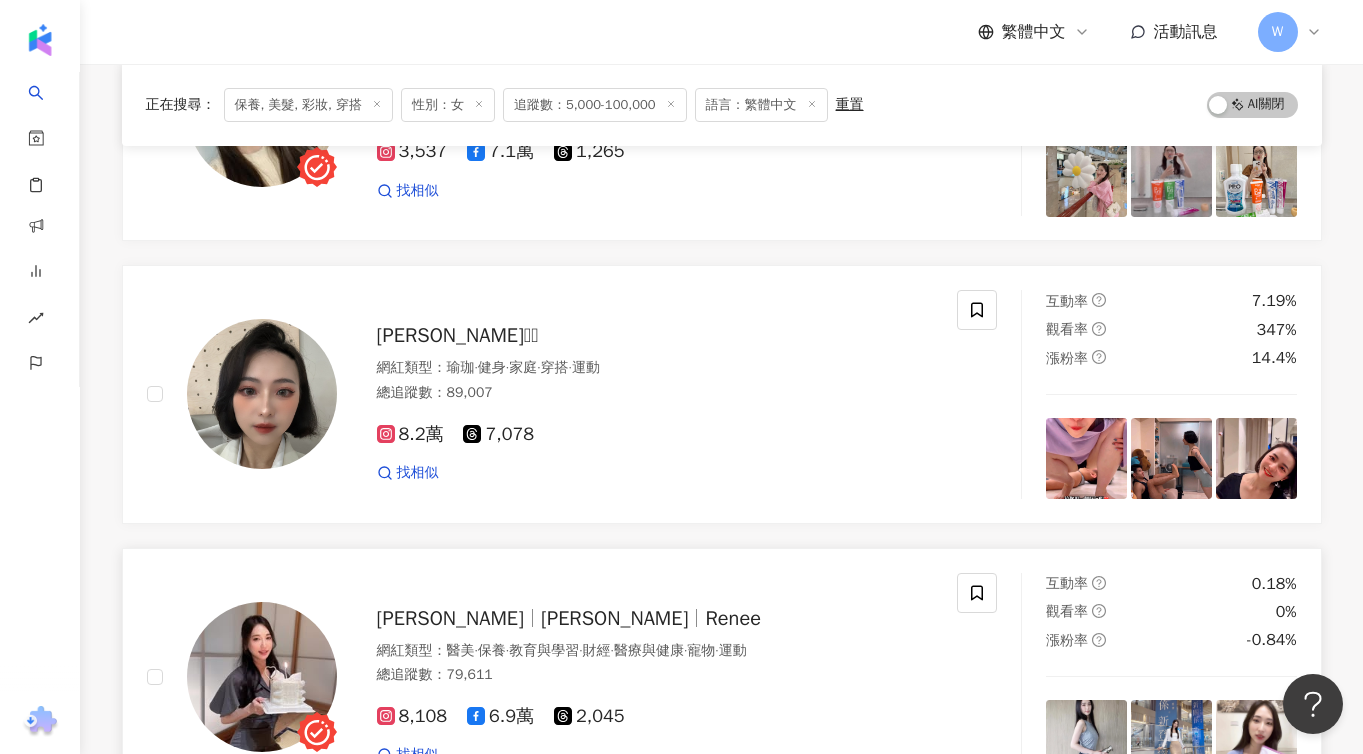 scroll, scrollTop: 23244, scrollLeft: 0, axis: vertical 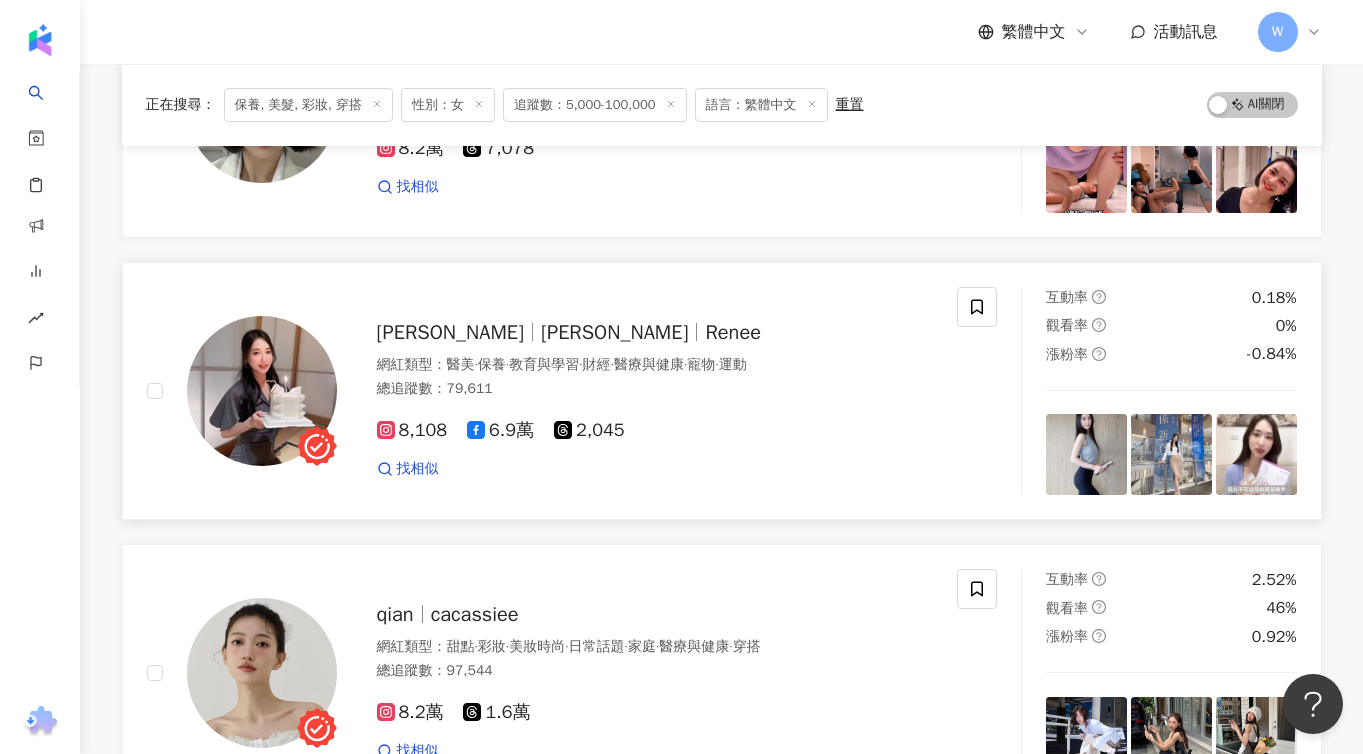 click on "Renee 芮" at bounding box center [450, 332] 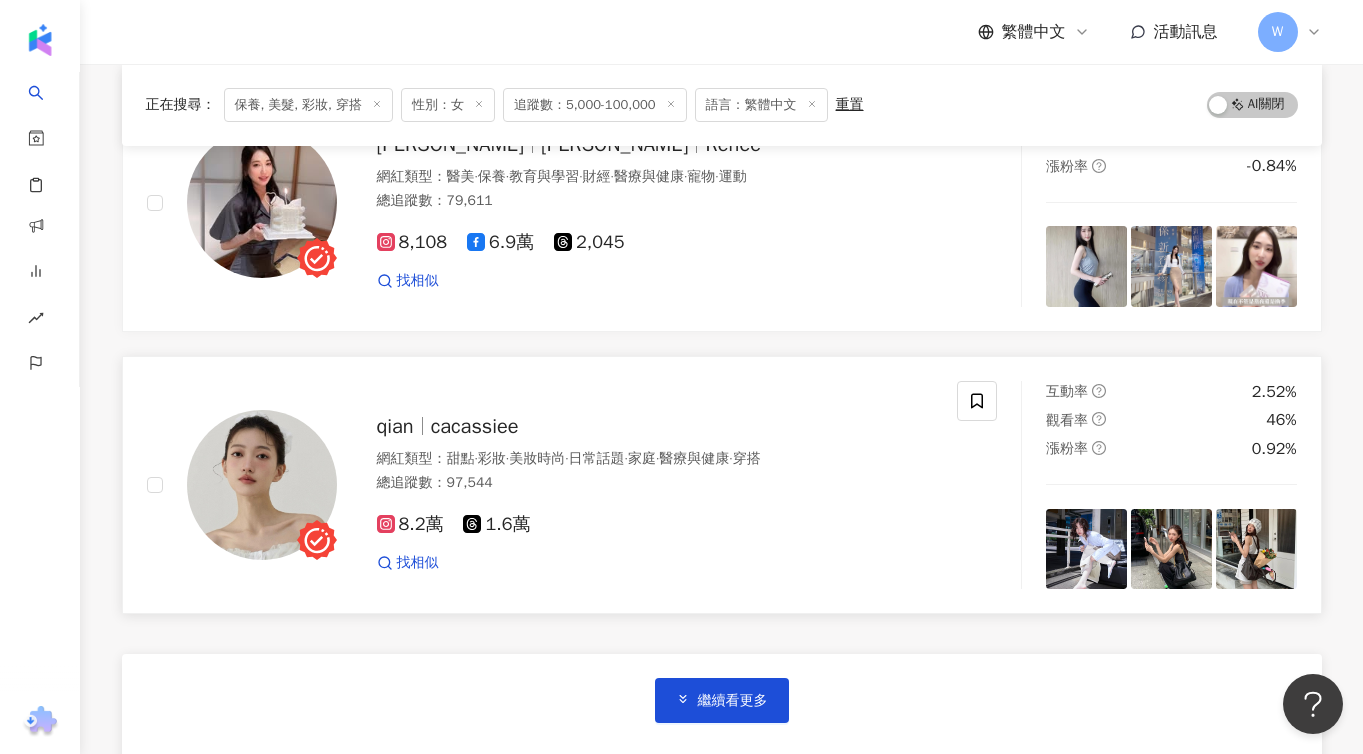scroll, scrollTop: 23445, scrollLeft: 0, axis: vertical 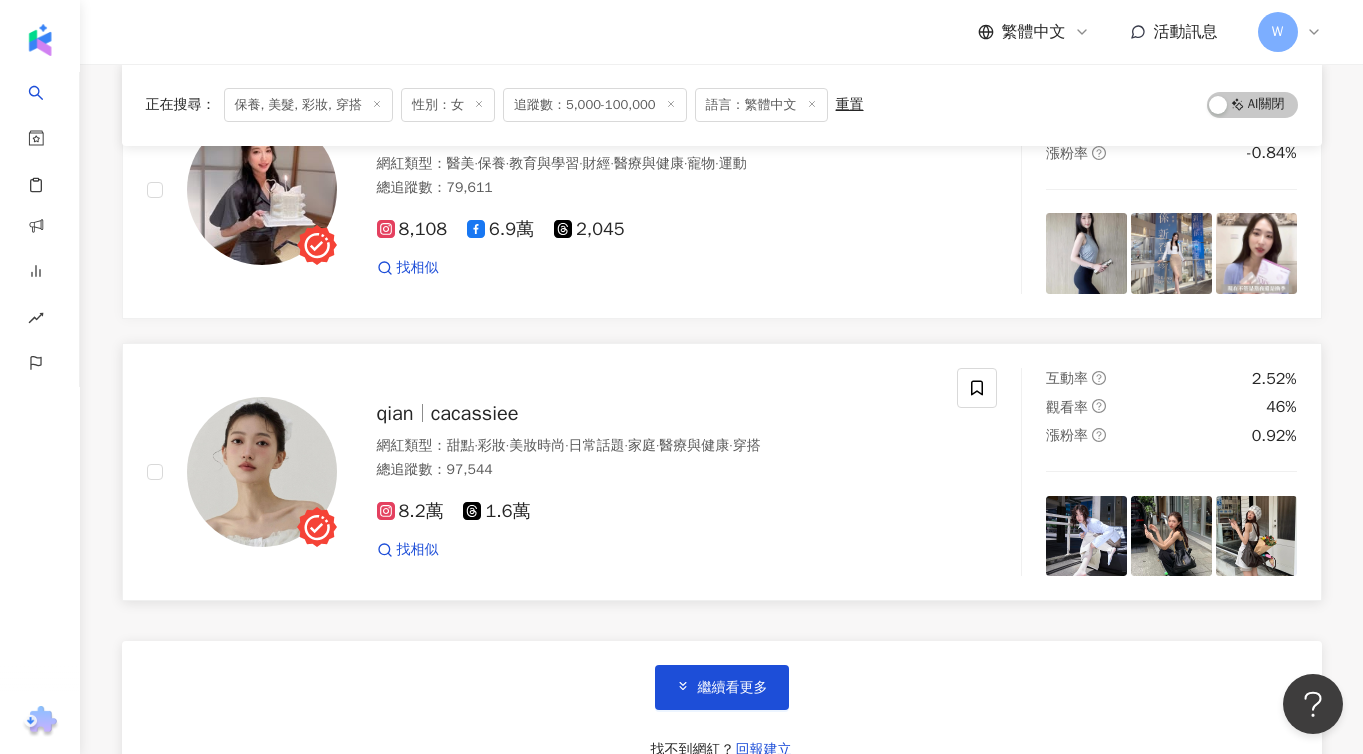click on "cacassiee" at bounding box center [475, 413] 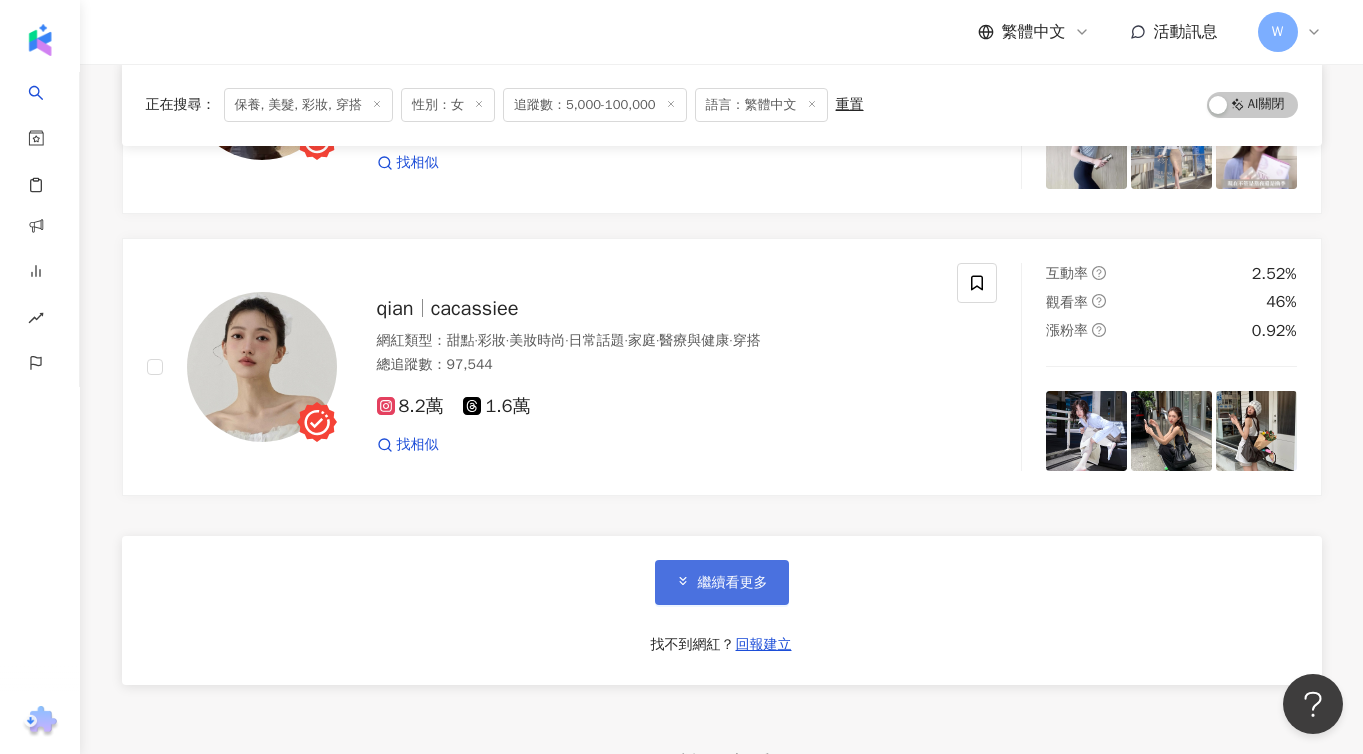 scroll, scrollTop: 23563, scrollLeft: 0, axis: vertical 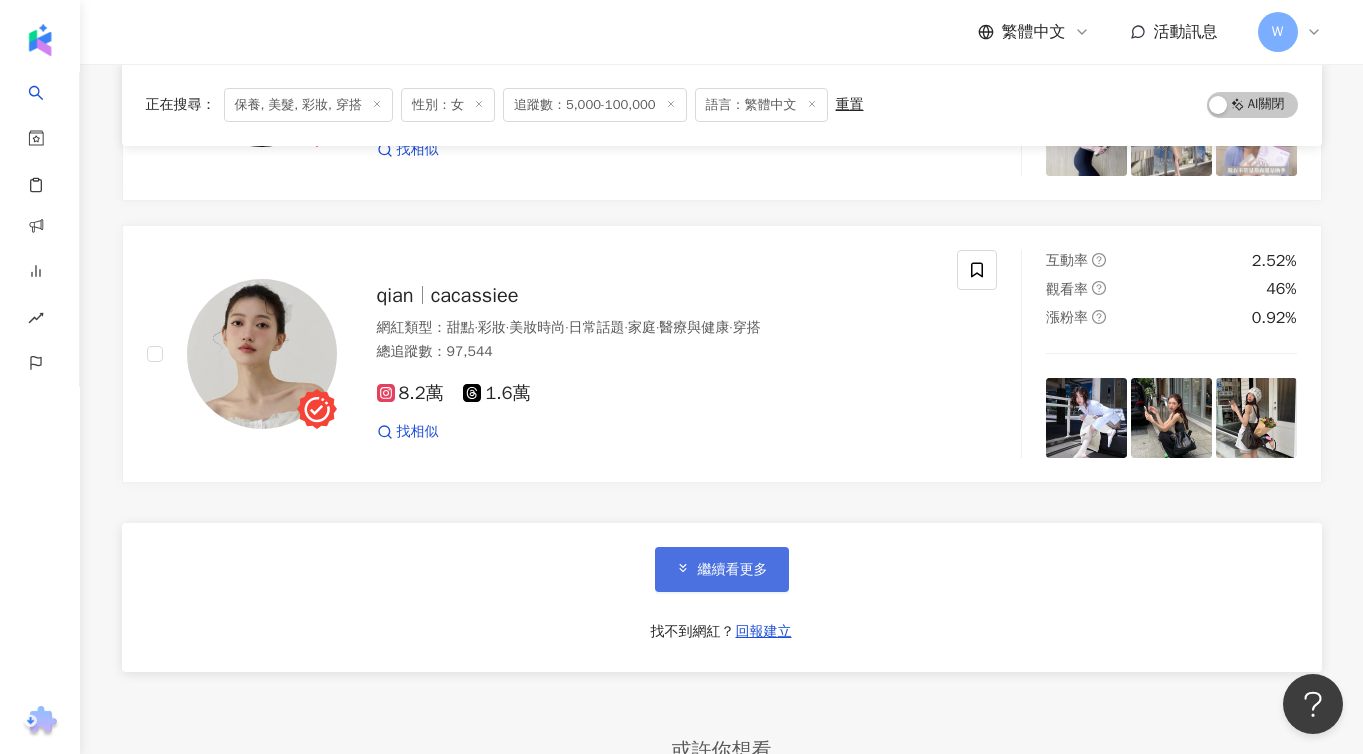 click on "繼續看更多" at bounding box center (722, 569) 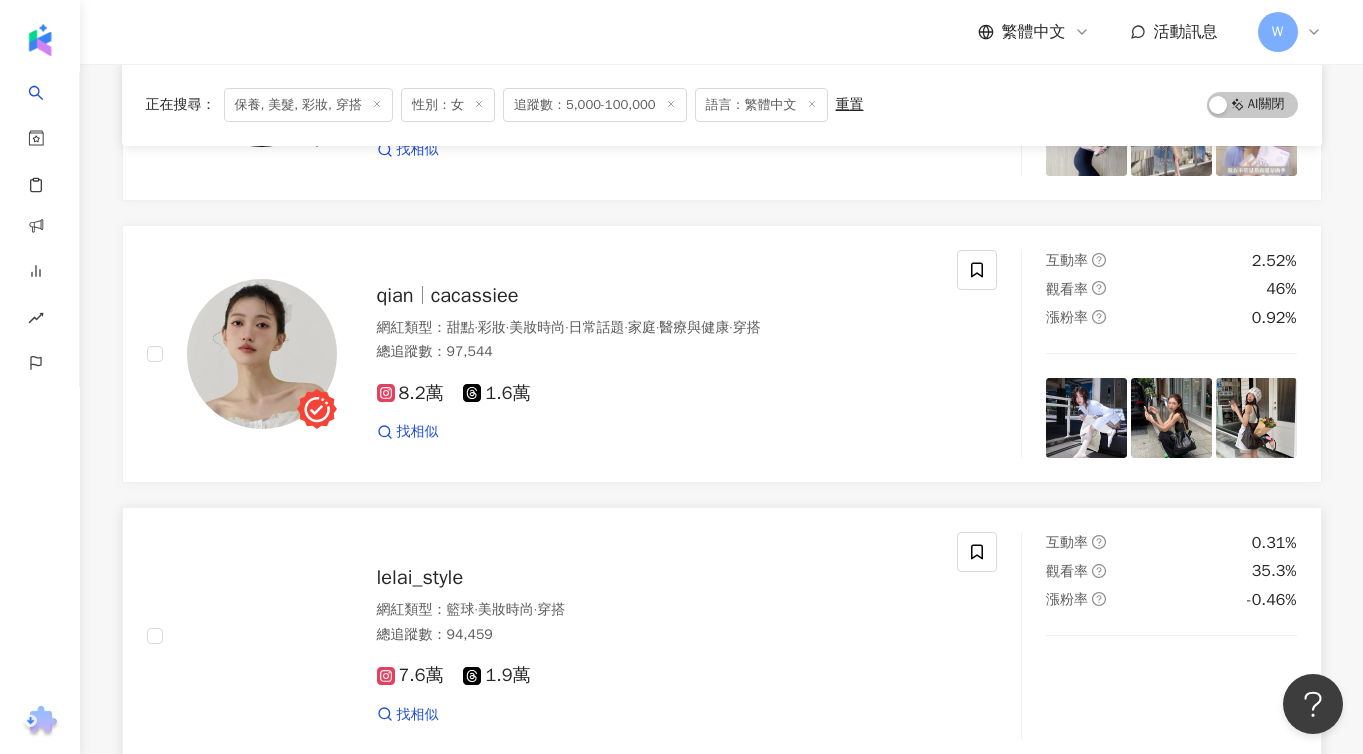 scroll, scrollTop: 23758, scrollLeft: 0, axis: vertical 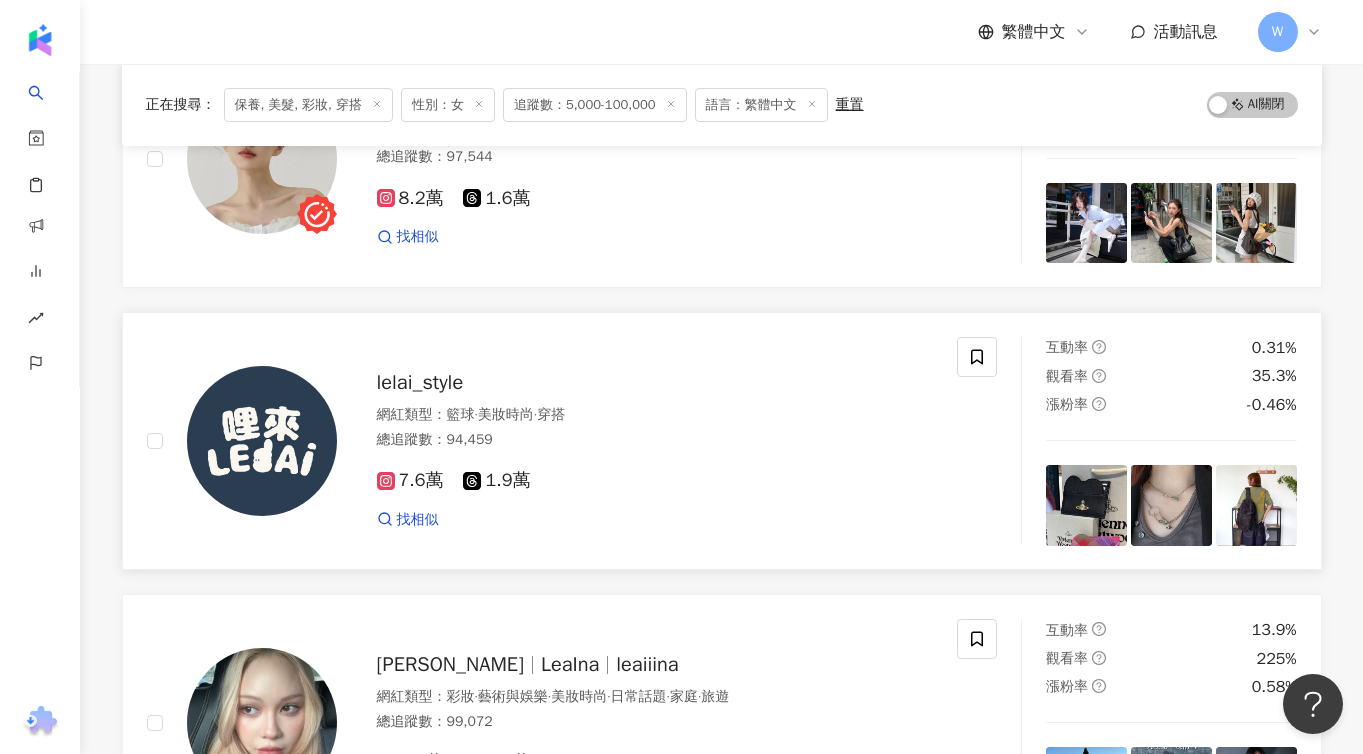 click on "lelai_style" at bounding box center (420, 382) 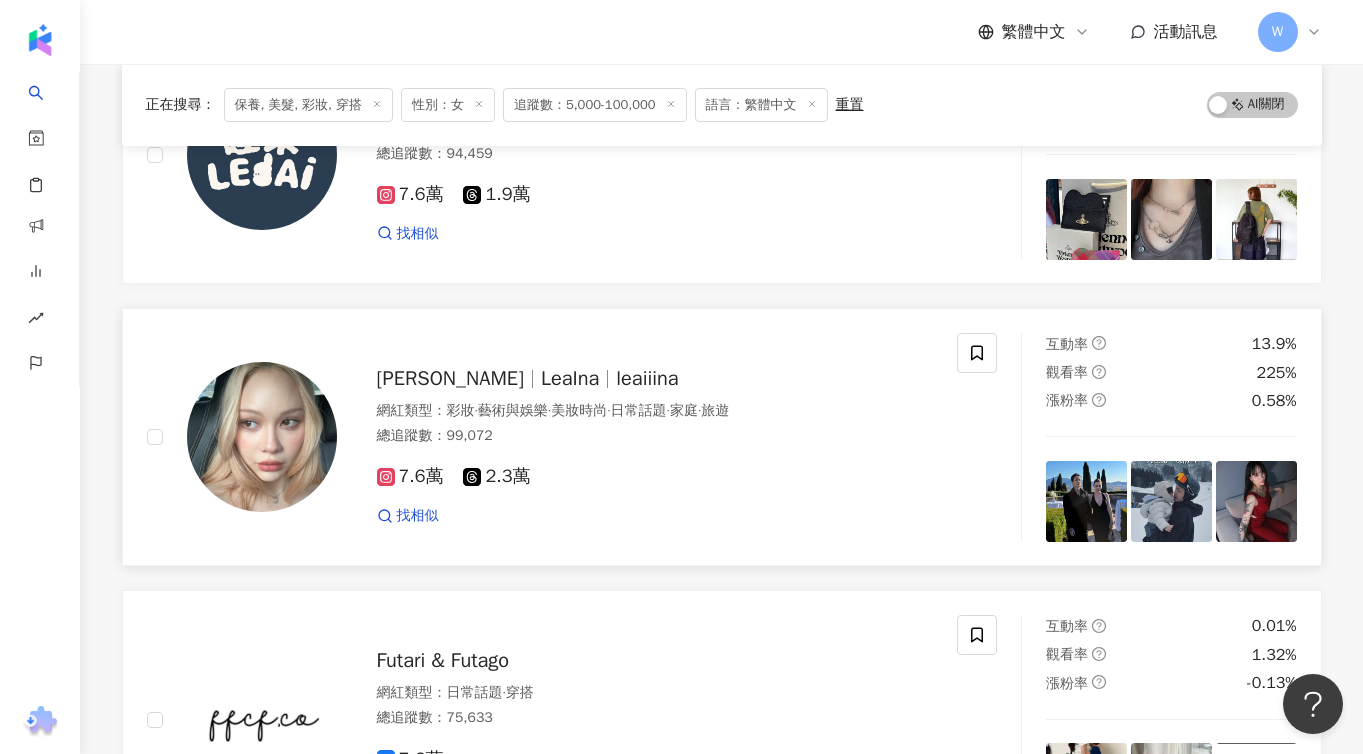 click on "leaiiina" at bounding box center [647, 378] 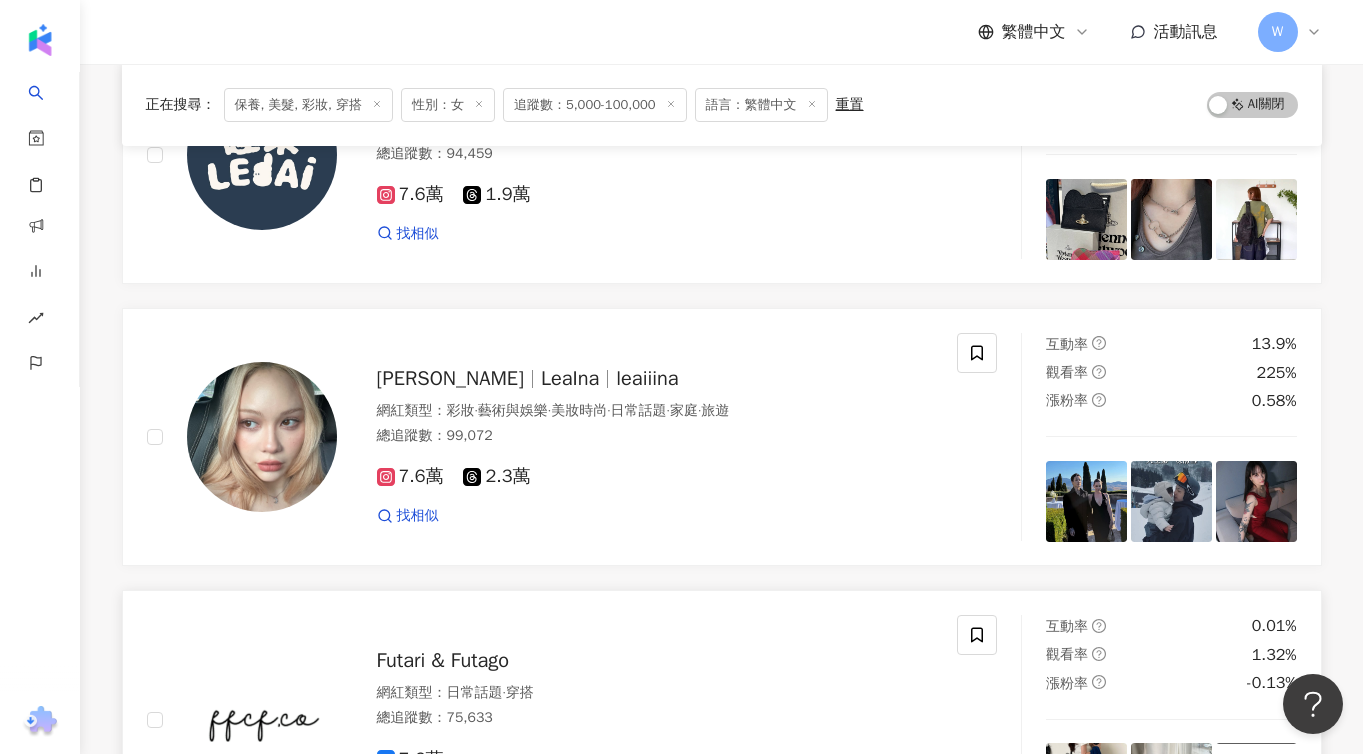 scroll, scrollTop: 24335, scrollLeft: 0, axis: vertical 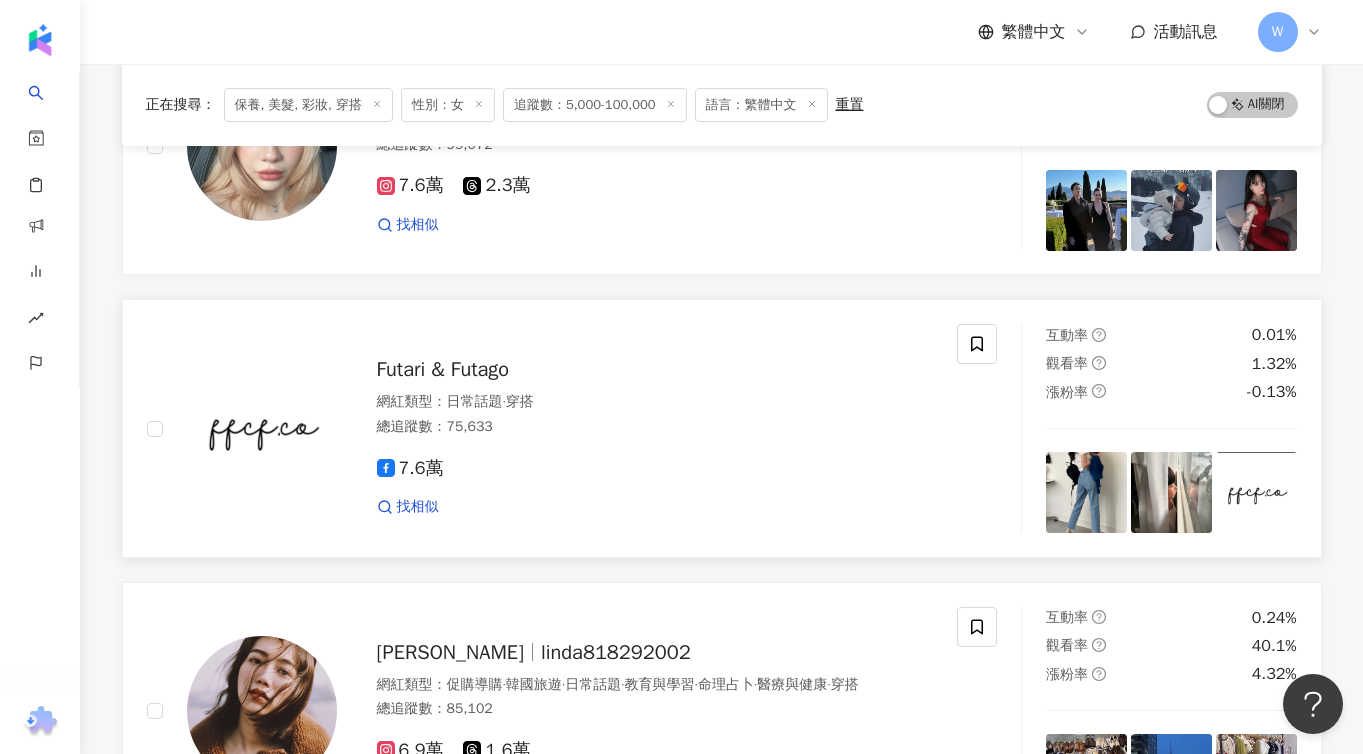 click on "Futari & Futago" at bounding box center [443, 369] 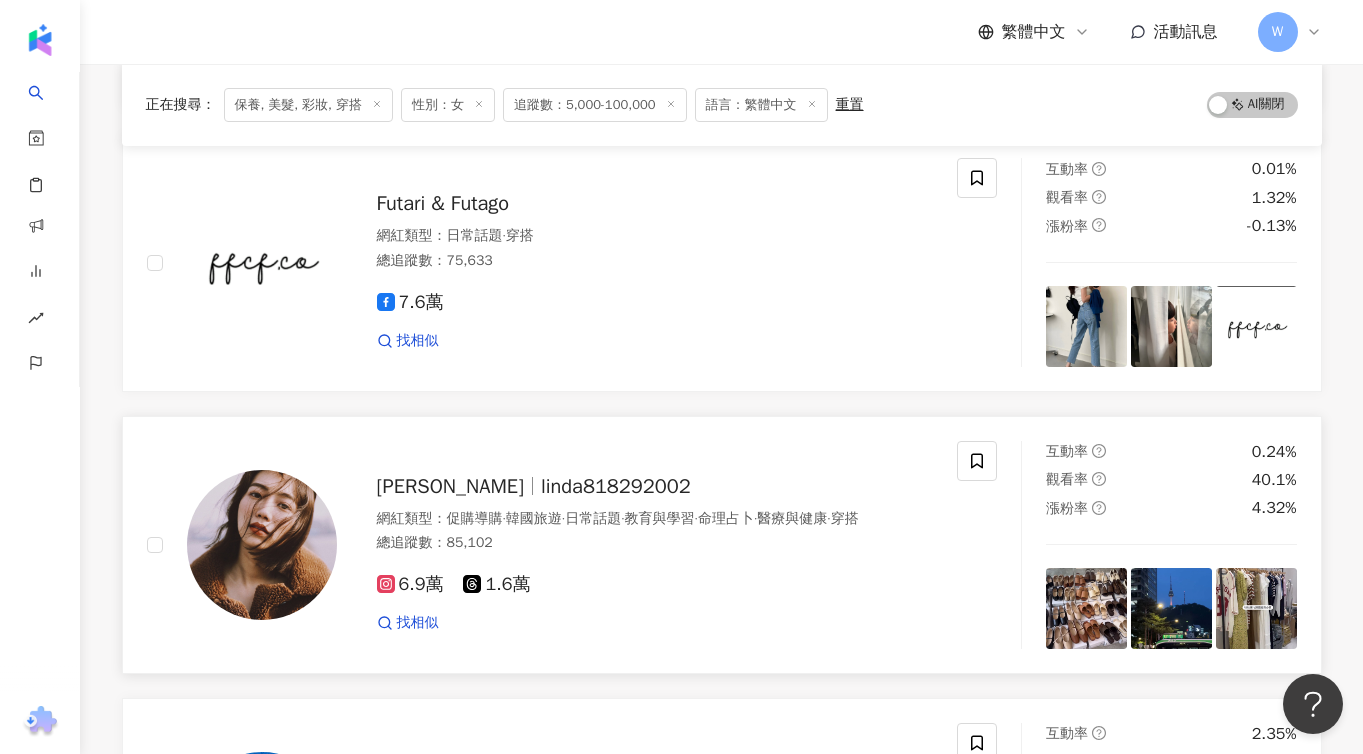 scroll, scrollTop: 24604, scrollLeft: 0, axis: vertical 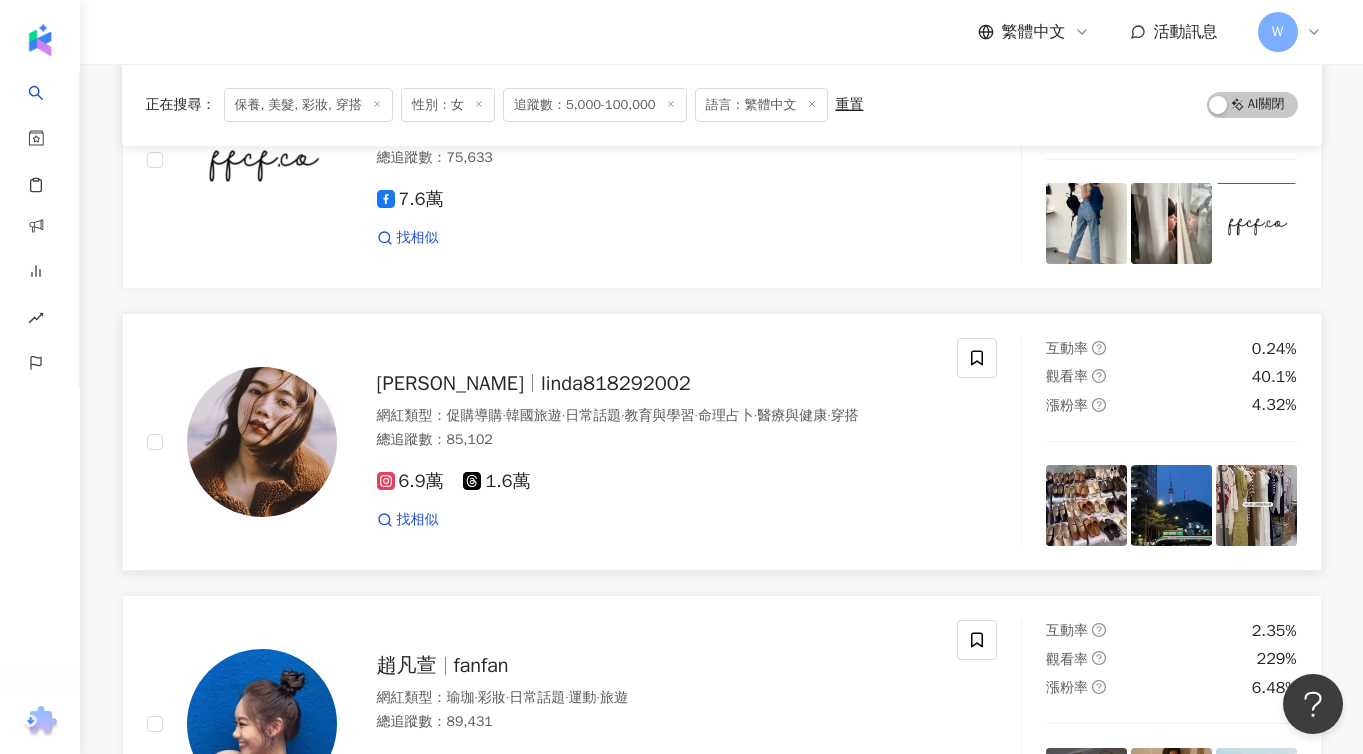 click on "linda818292002" at bounding box center [616, 383] 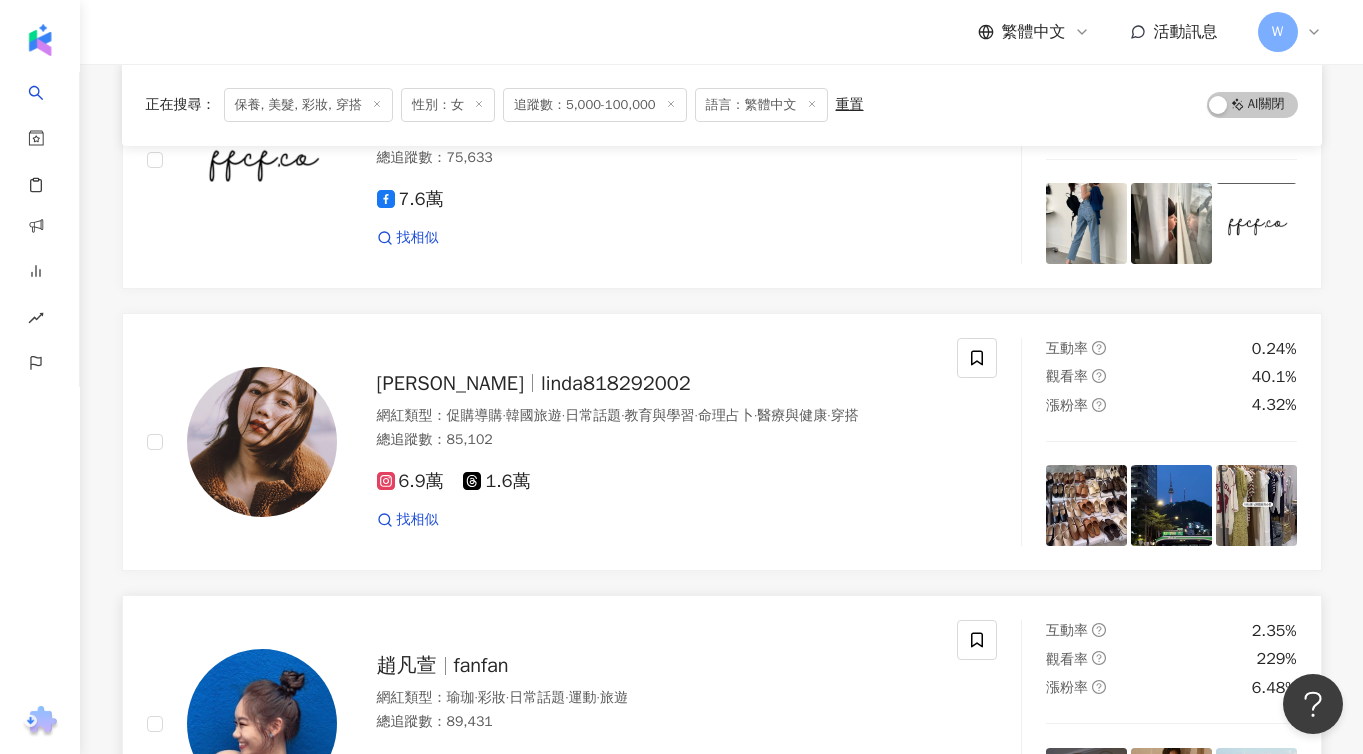 scroll, scrollTop: 24956, scrollLeft: 0, axis: vertical 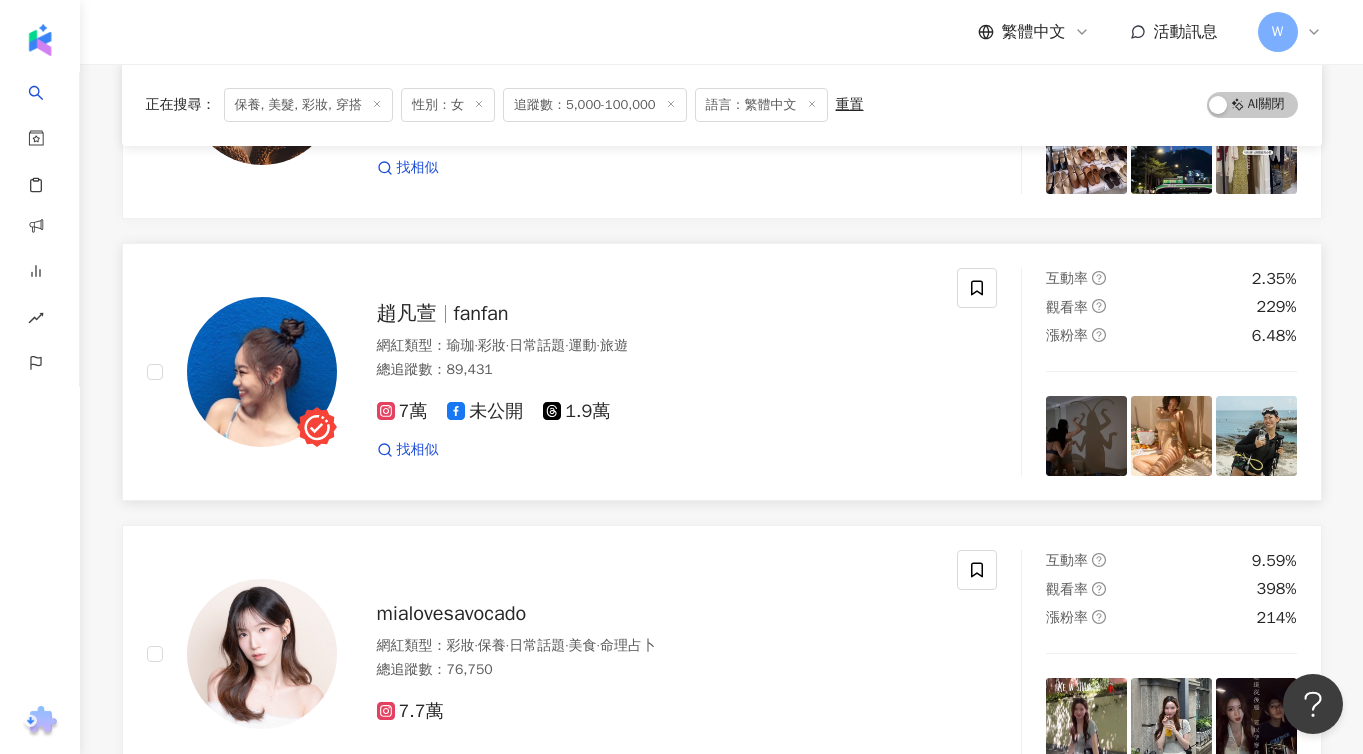 click on "fanfan" at bounding box center [481, 313] 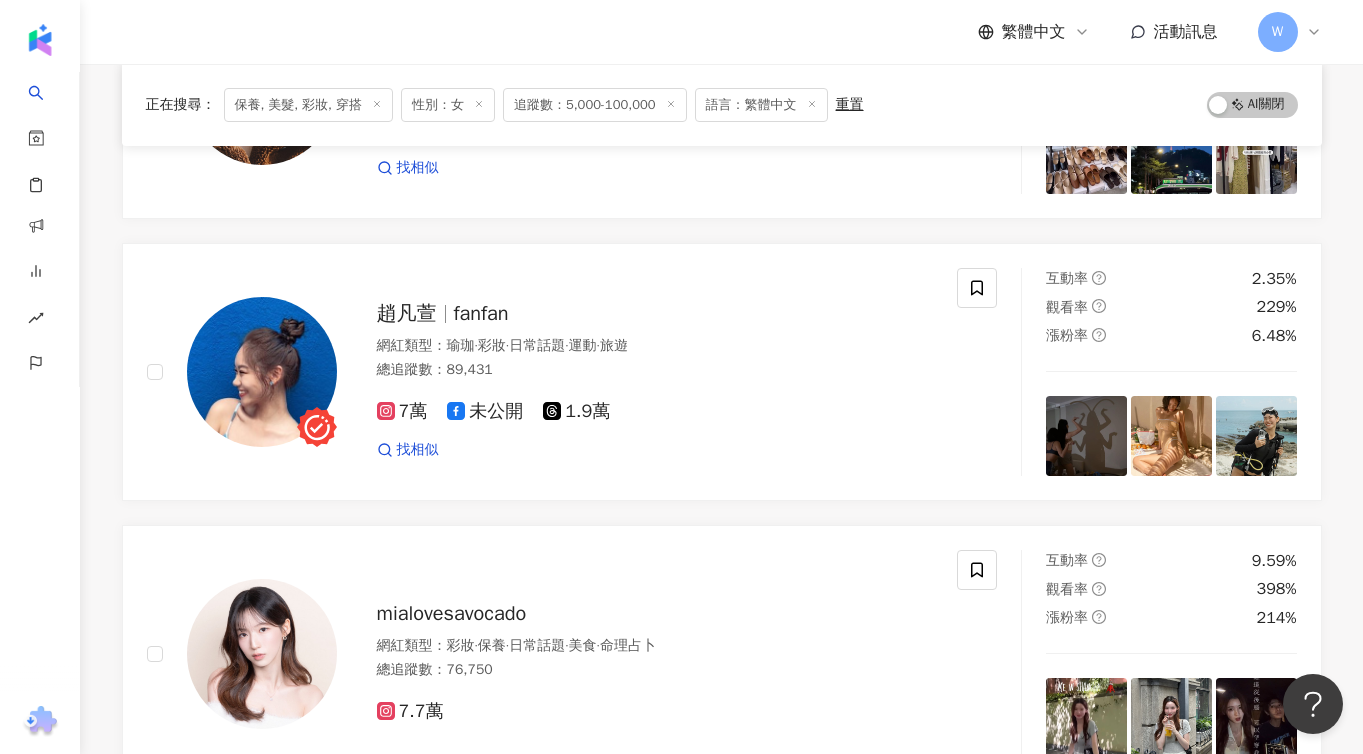 scroll, scrollTop: 25532, scrollLeft: 0, axis: vertical 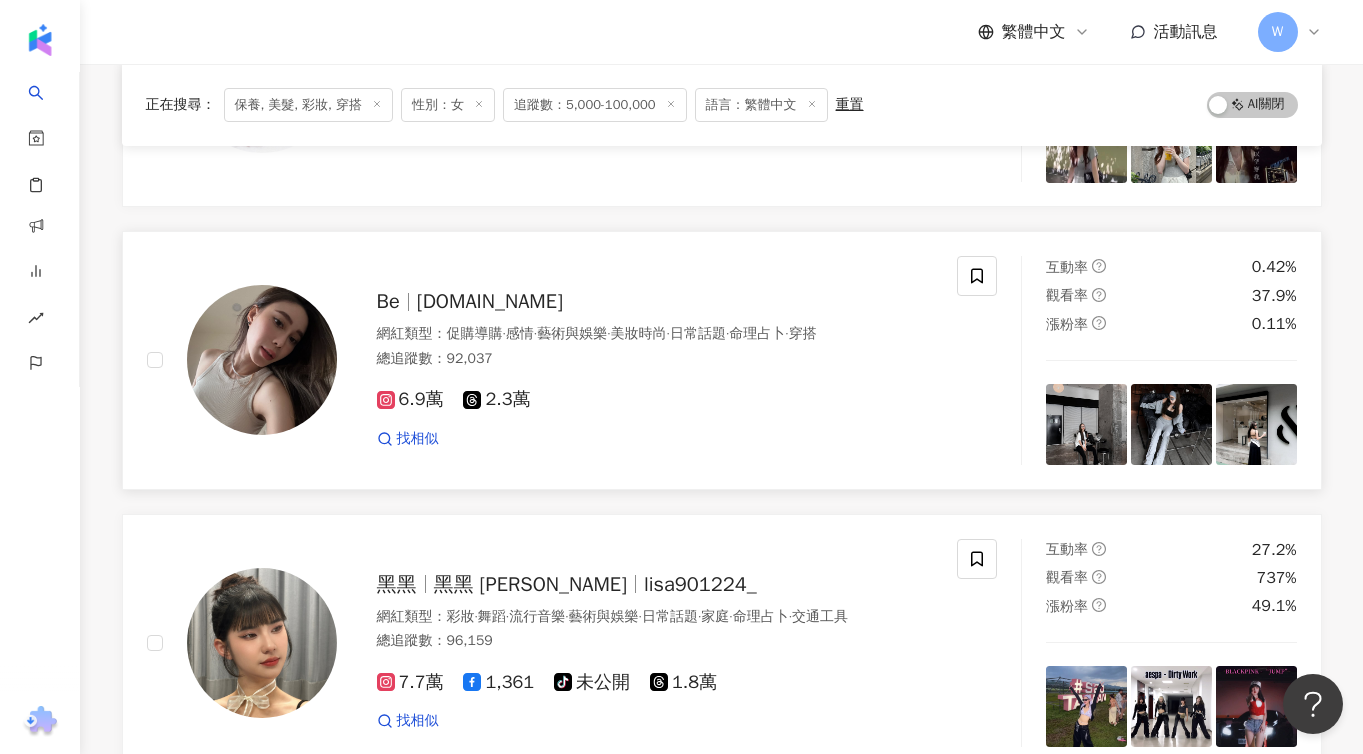 click on "Be b.be 網紅類型 ： 促購導購  ·  感情  ·  藝術與娛樂  ·  美妝時尚  ·  日常話題  ·  命理占卜  ·  穿搭 總追蹤數 ： 92,037 6.9萬 2.3萬 找相似 互動率 0.42% 觀看率 37.9% 漲粉率 0.11%" at bounding box center [722, 360] 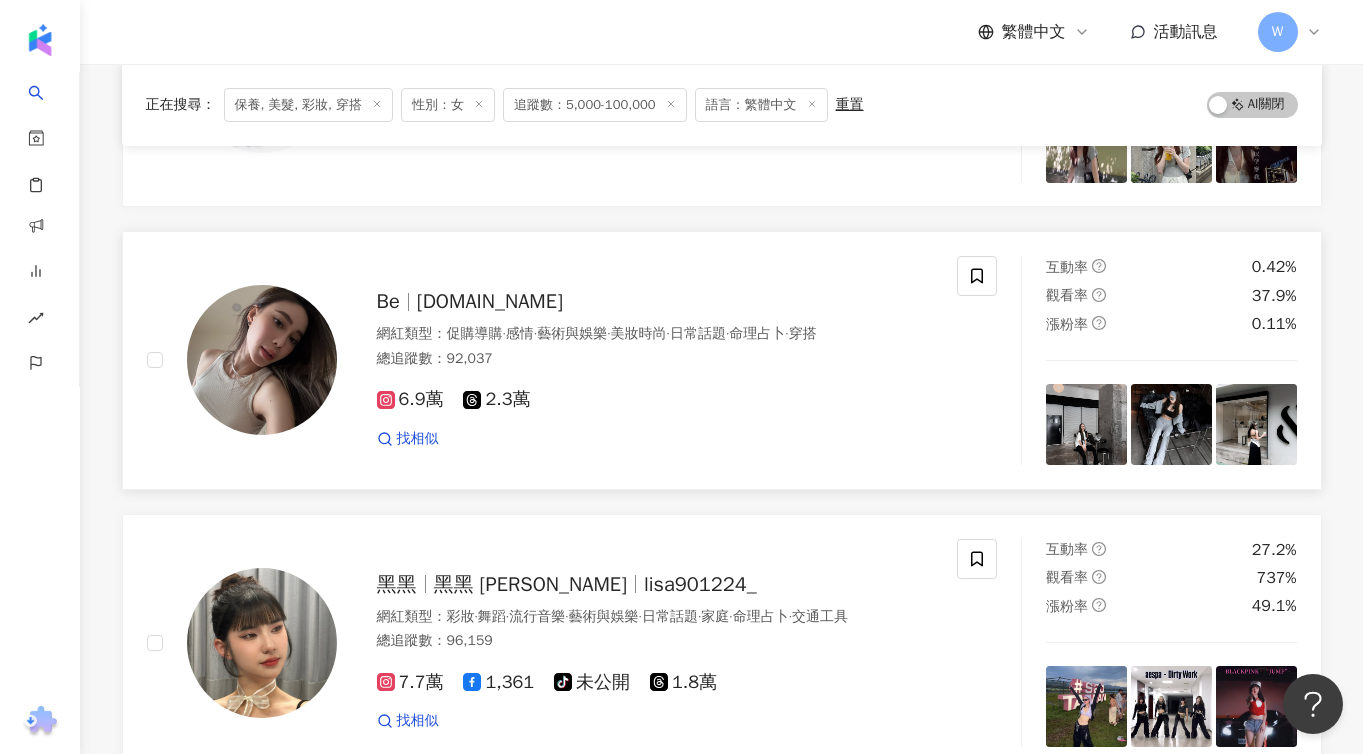 scroll, scrollTop: 25381, scrollLeft: 0, axis: vertical 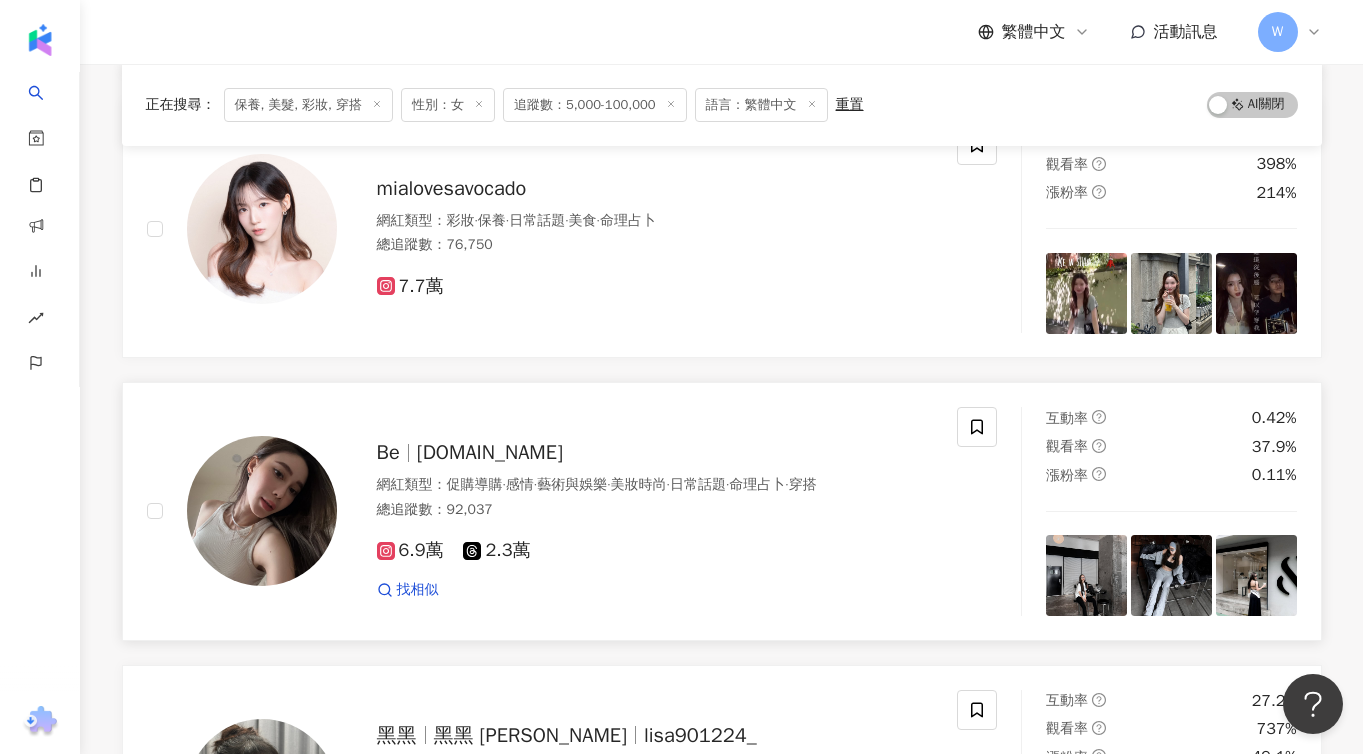 click on "b.be" at bounding box center (490, 452) 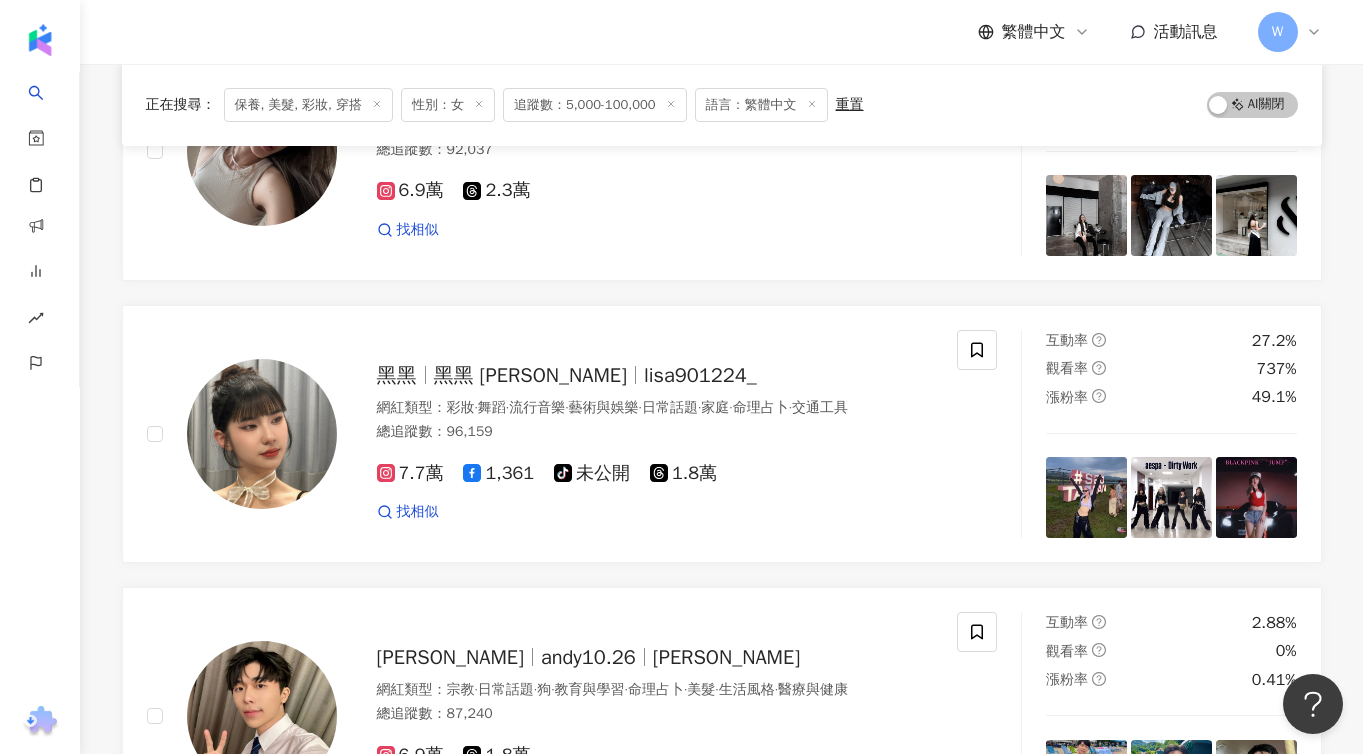 scroll, scrollTop: 25960, scrollLeft: 0, axis: vertical 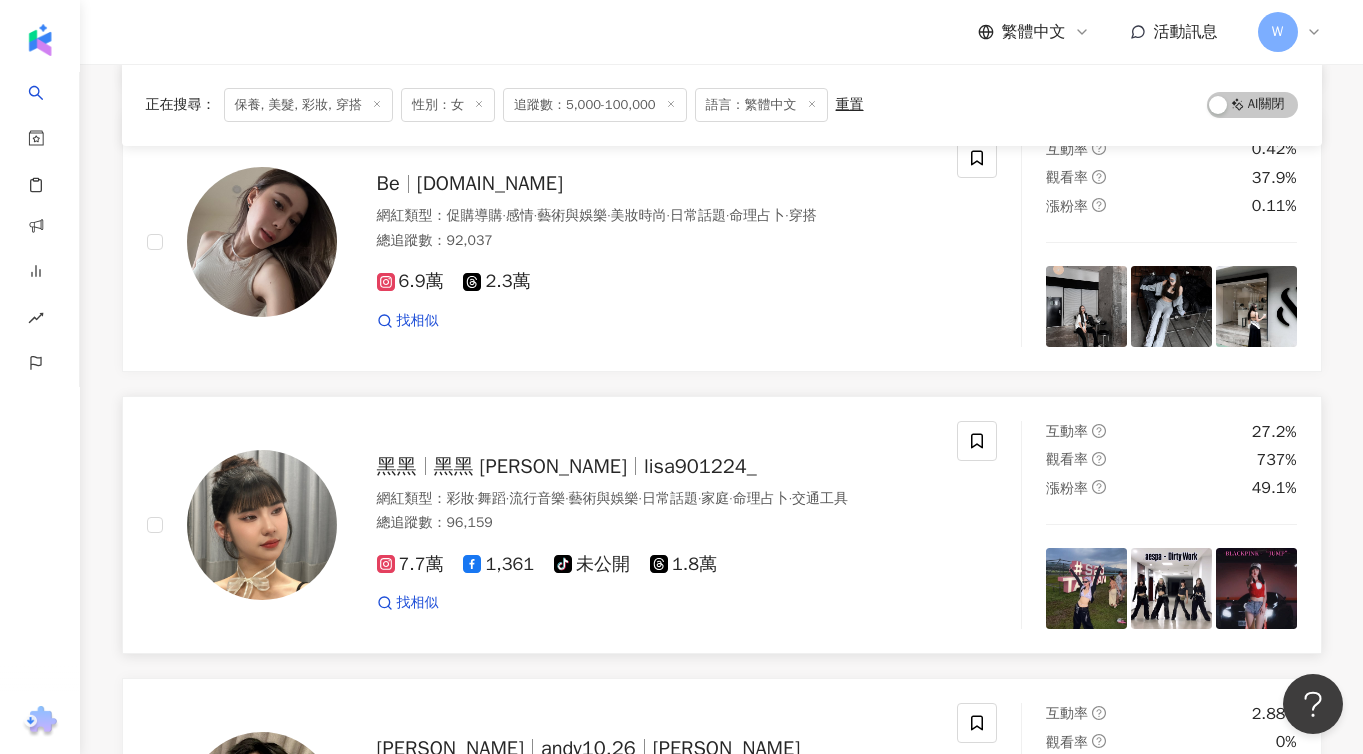 click on "lisa901224_" at bounding box center (700, 466) 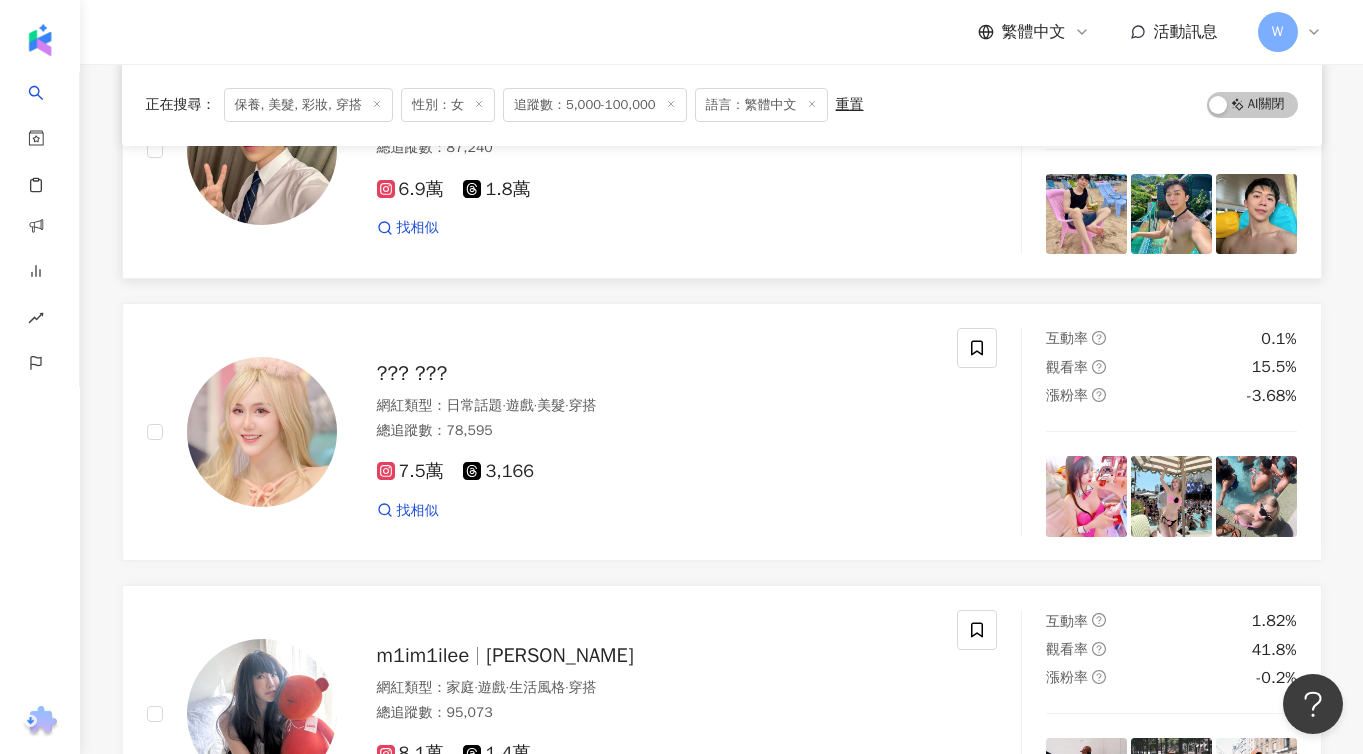 scroll, scrollTop: 26700, scrollLeft: 0, axis: vertical 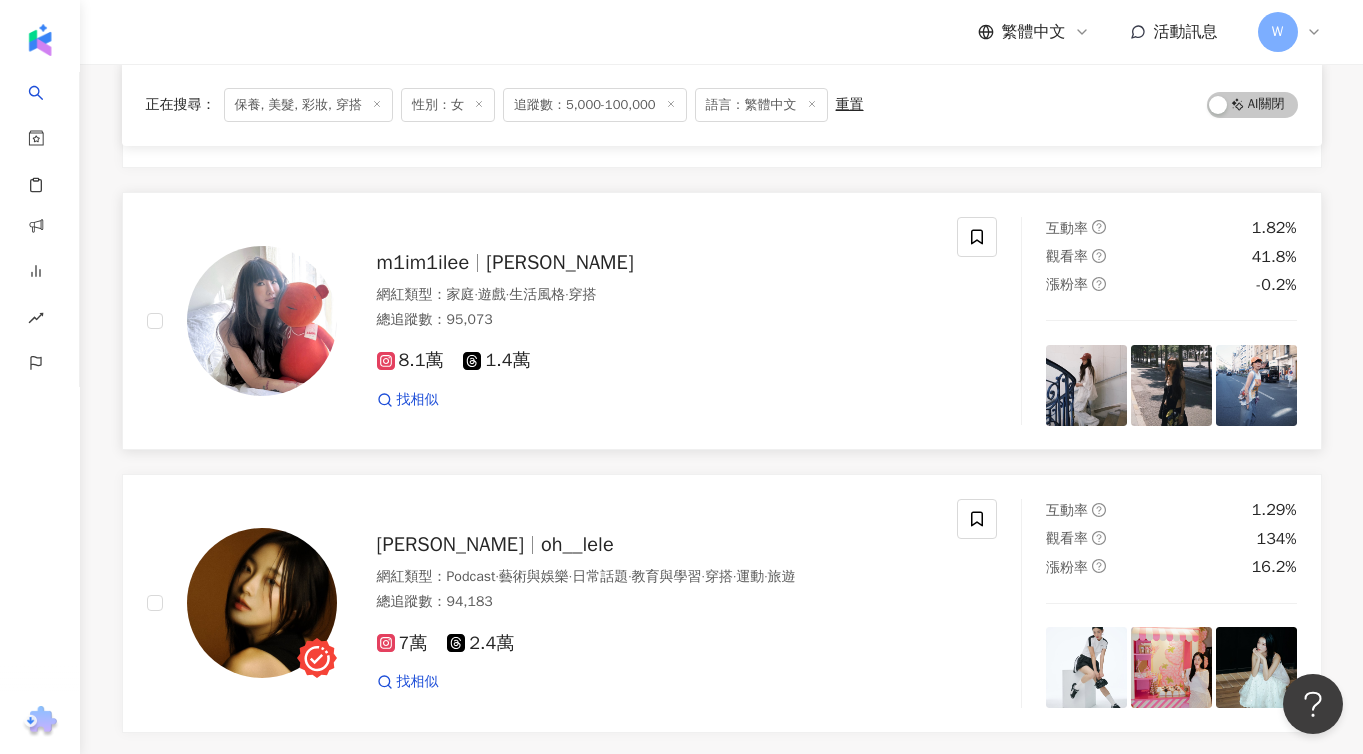 click on "m1im1ilee" at bounding box center [423, 262] 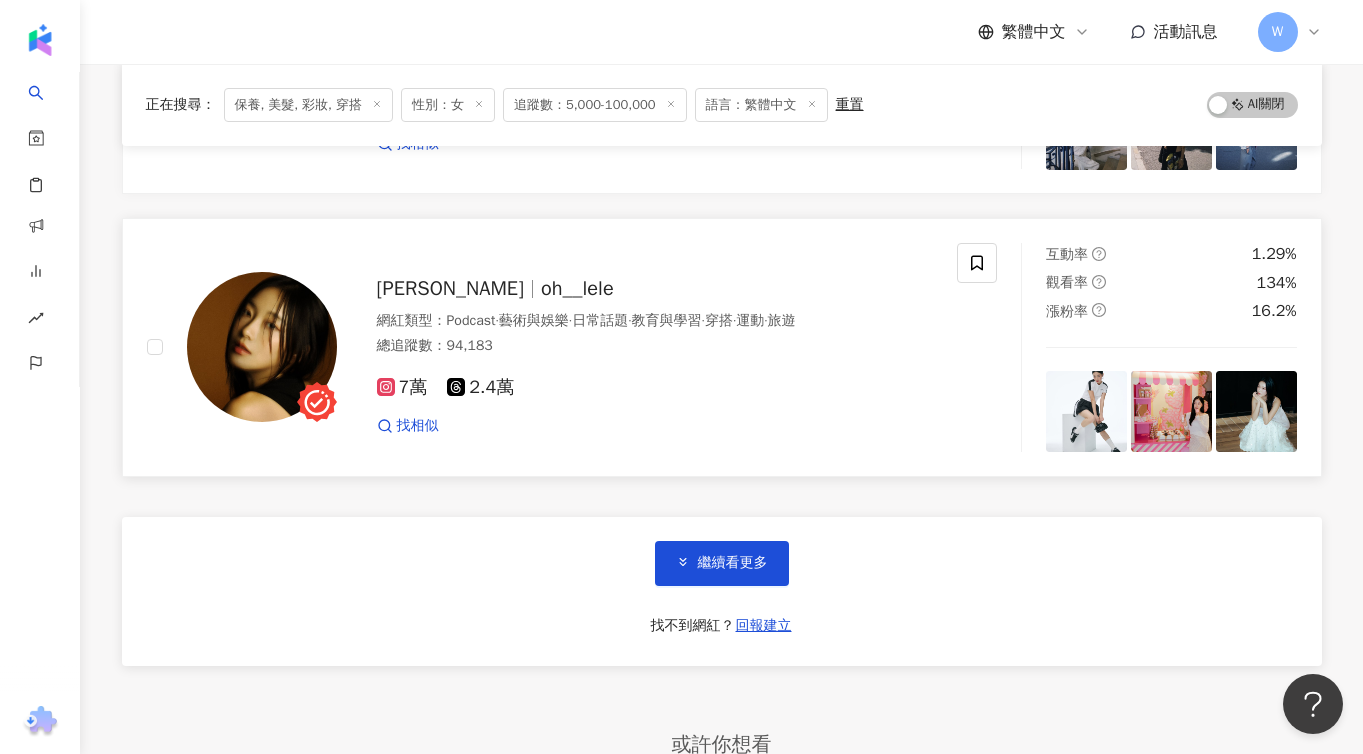 scroll, scrollTop: 26969, scrollLeft: 0, axis: vertical 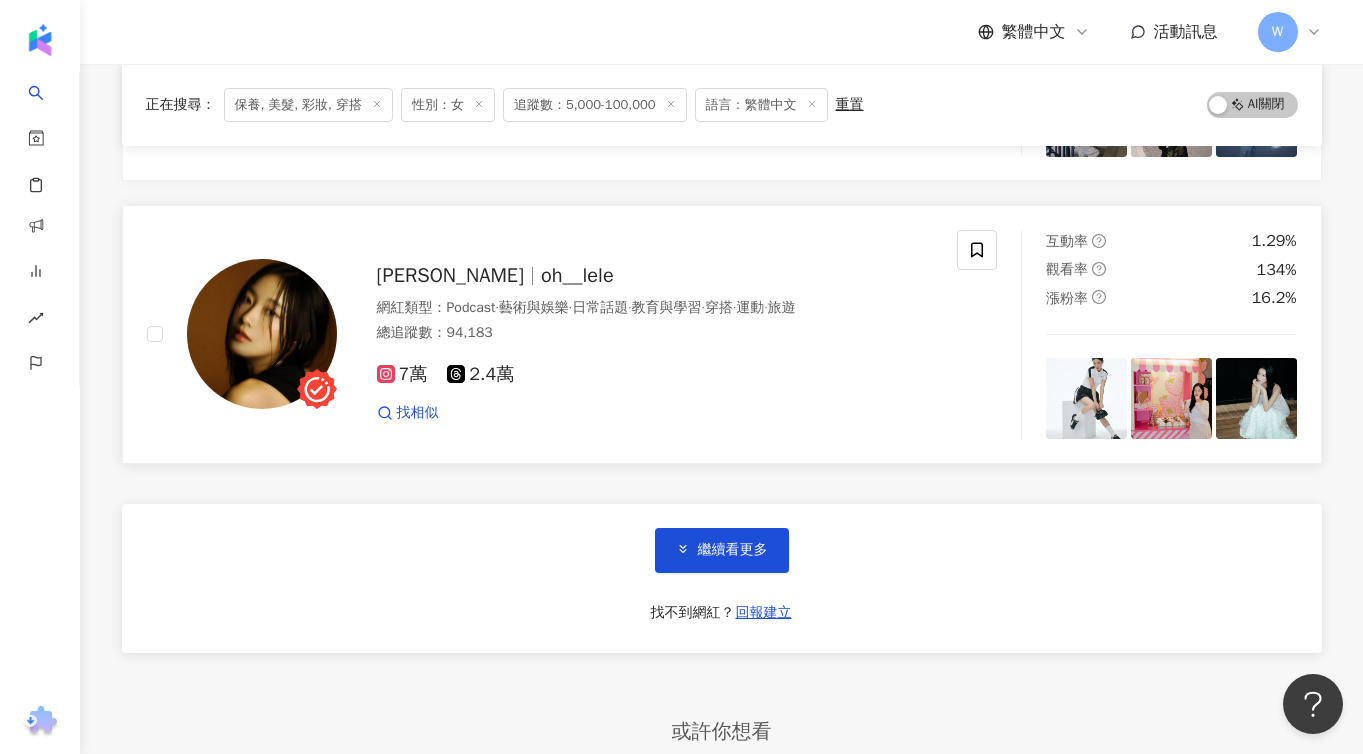click on "楊淯婷 oh__lele" at bounding box center [655, 276] 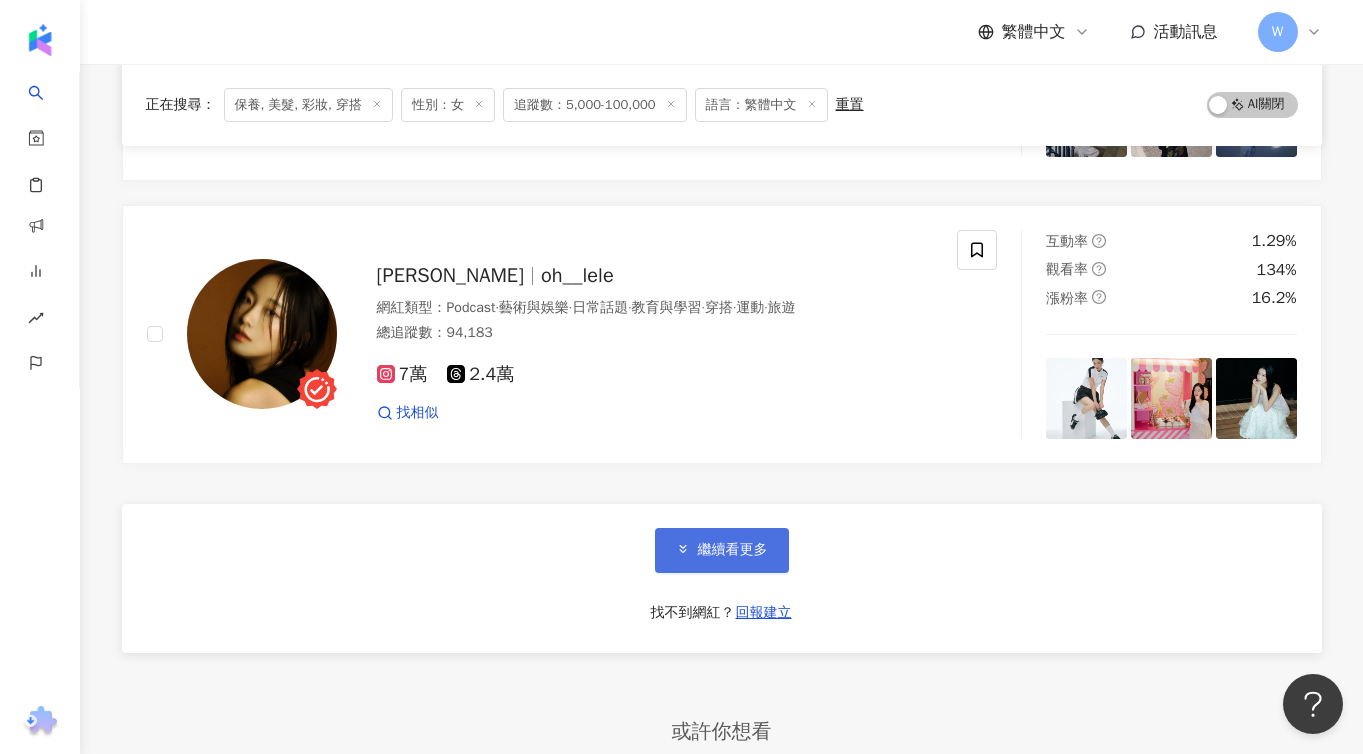 click on "繼續看更多" at bounding box center (733, 550) 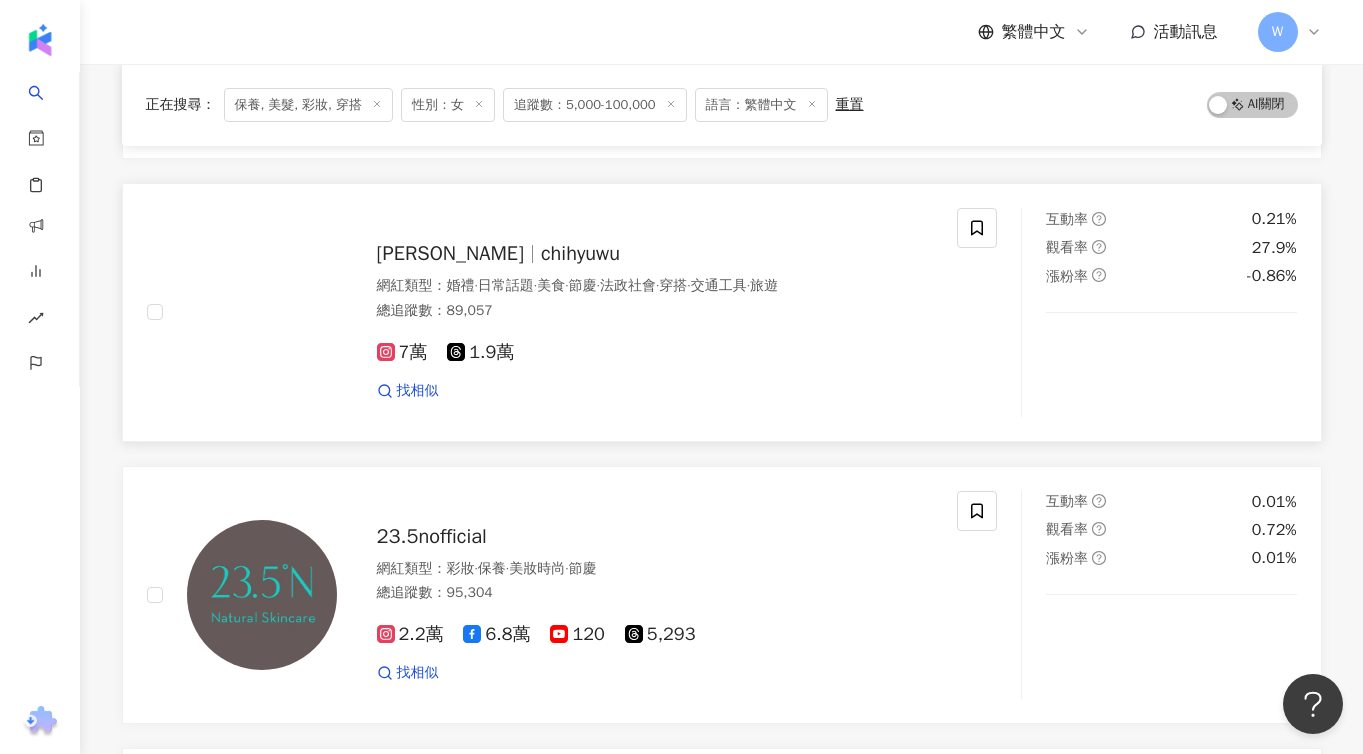scroll, scrollTop: 29518, scrollLeft: 0, axis: vertical 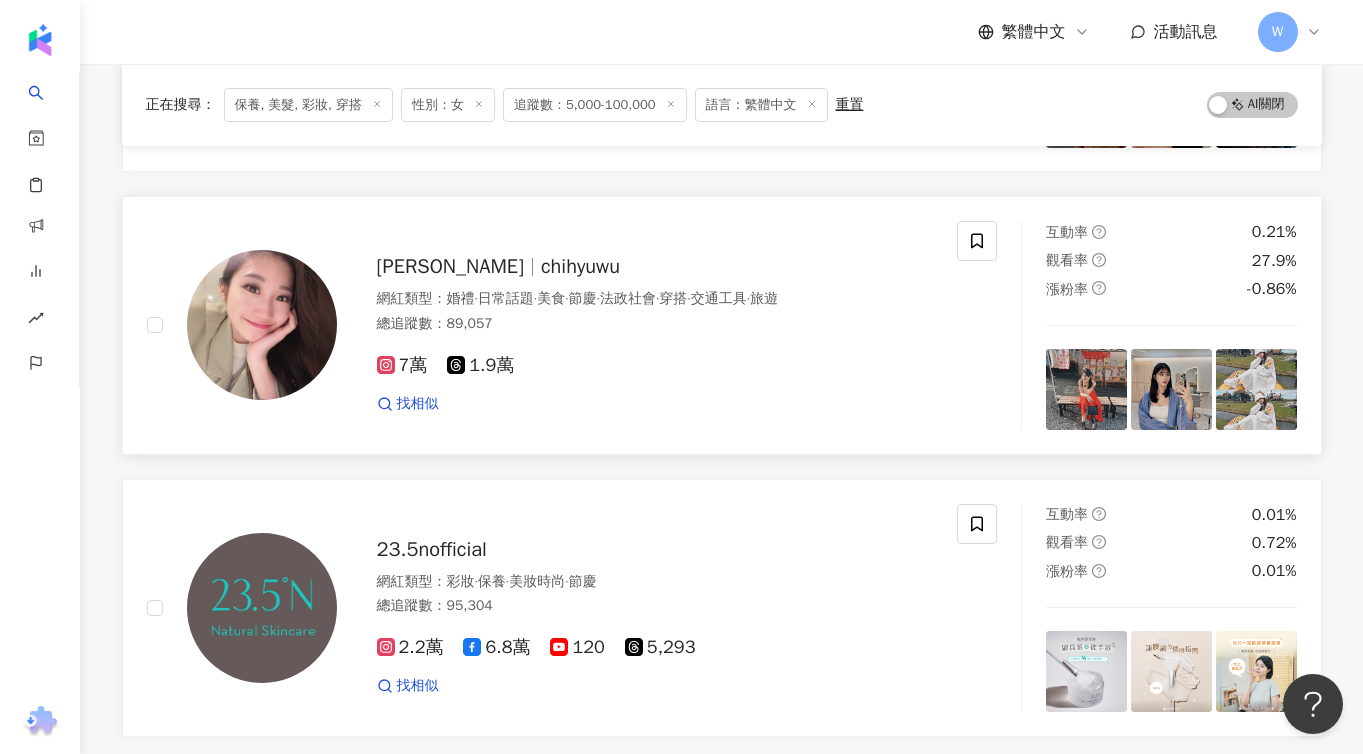 click on "Chihyu Wu chihyuwu" at bounding box center (655, 267) 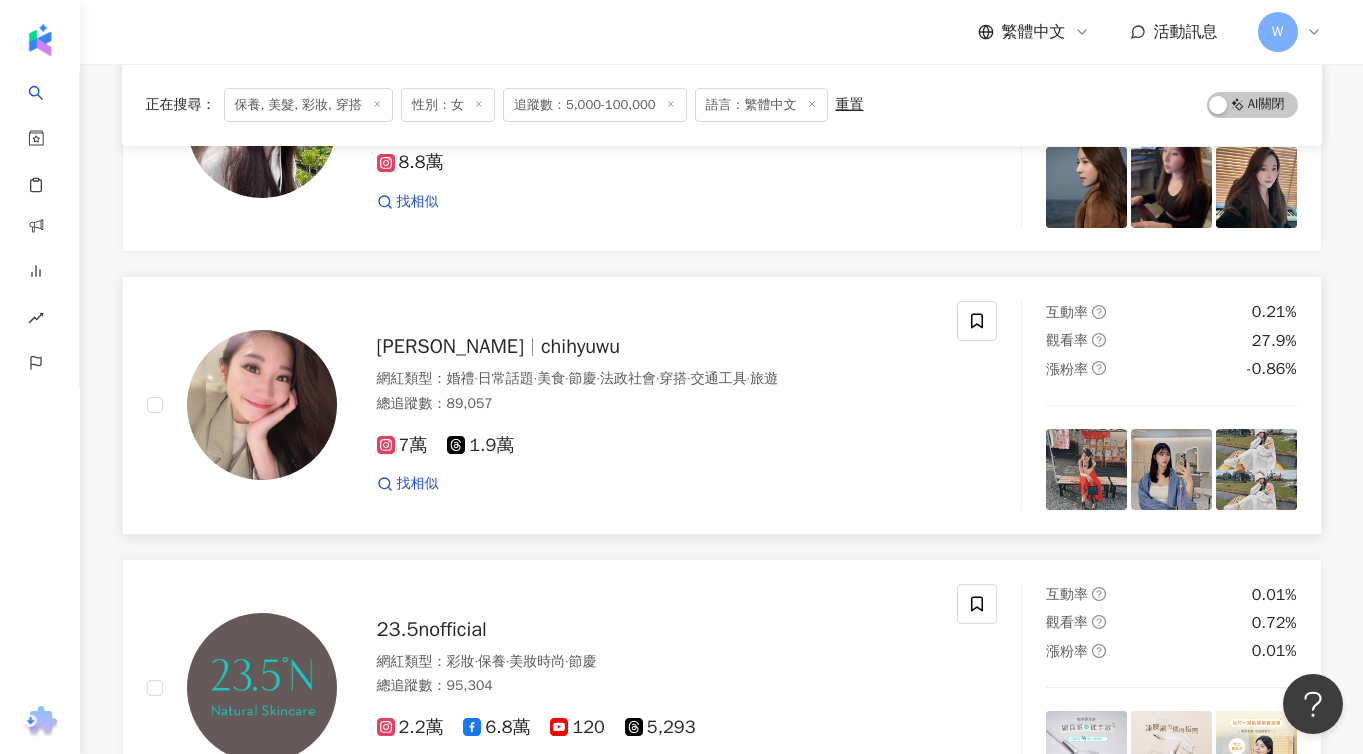 scroll, scrollTop: 29055, scrollLeft: 0, axis: vertical 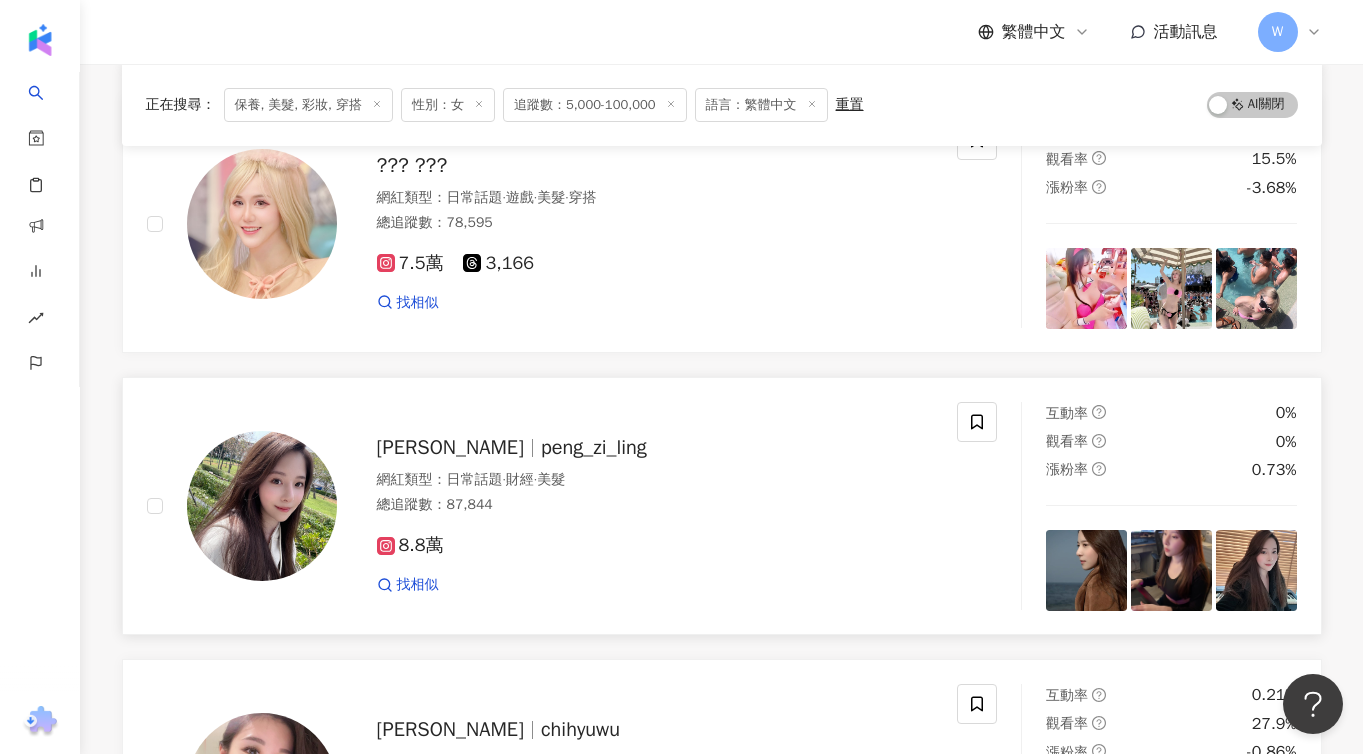 click on "peng_zi_ling" at bounding box center (594, 447) 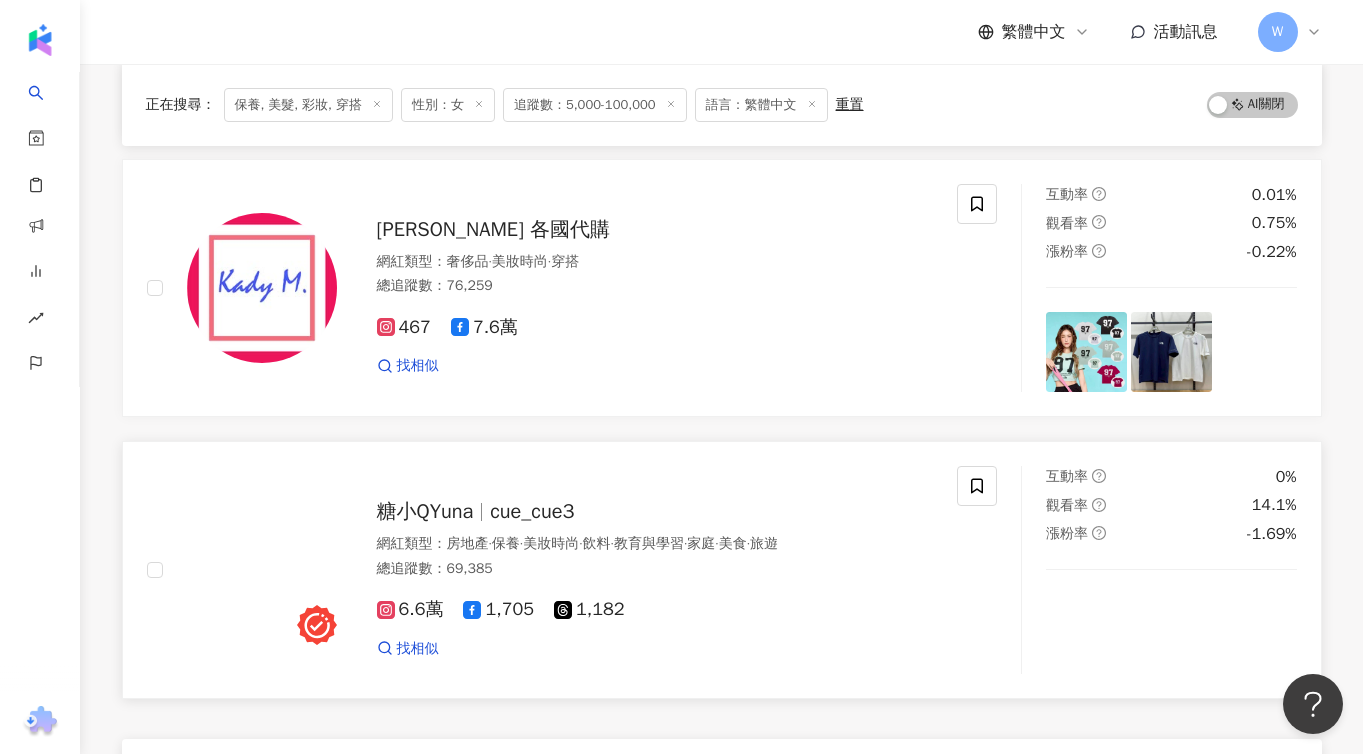 scroll, scrollTop: 30367, scrollLeft: 0, axis: vertical 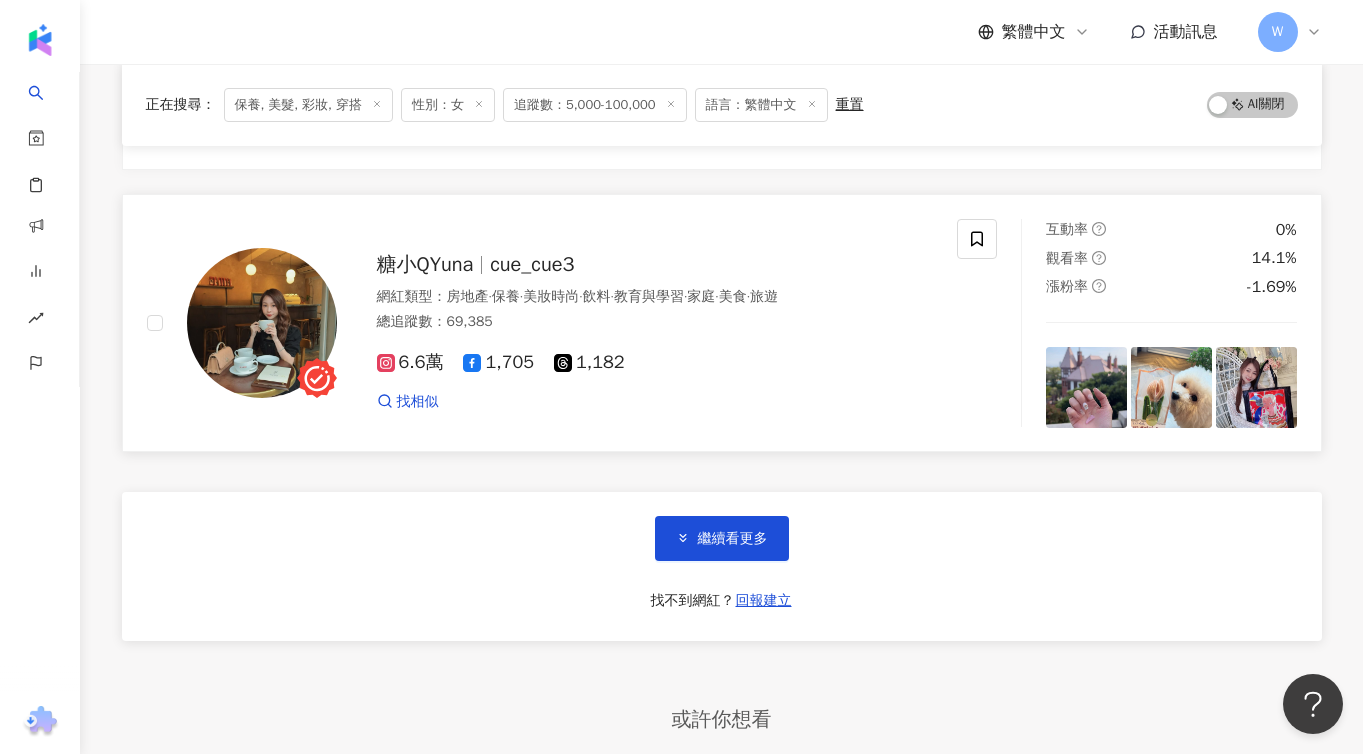 click on "糖小QYuna" at bounding box center (425, 264) 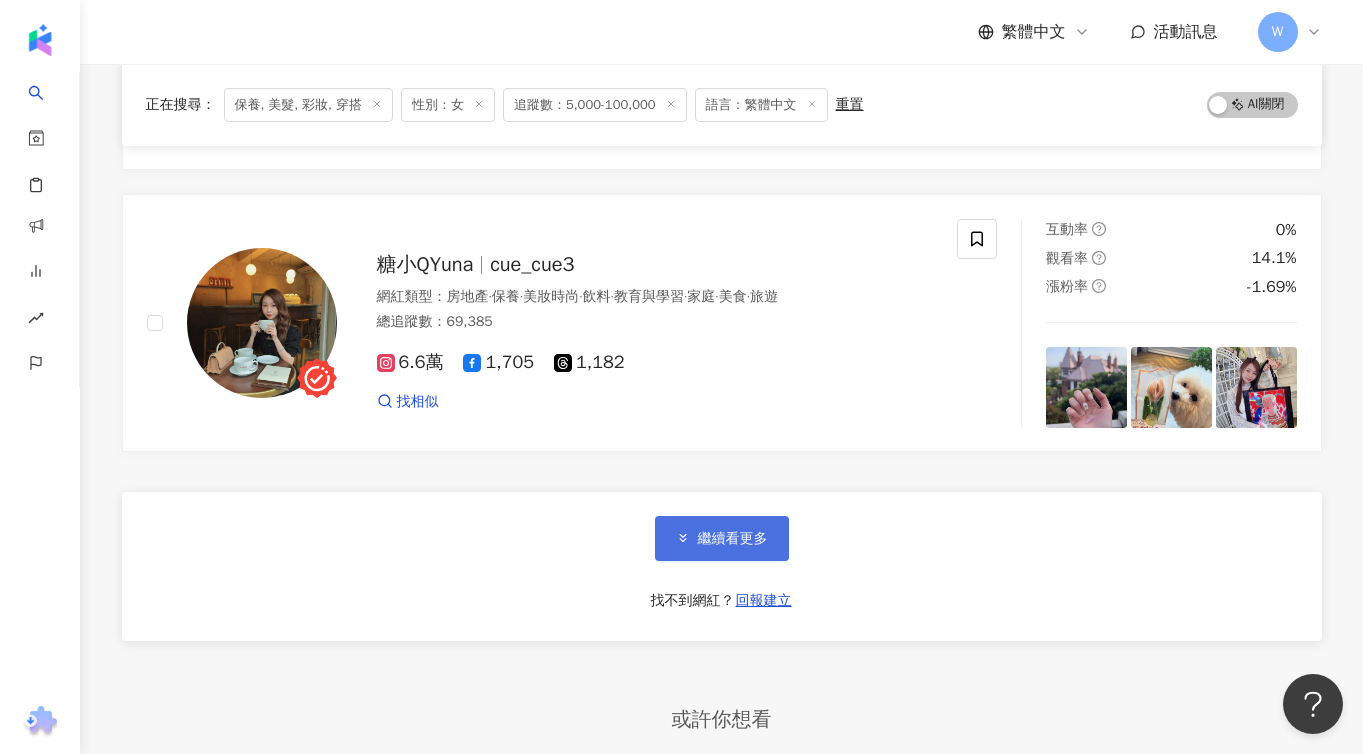click on "繼續看更多" at bounding box center (722, 538) 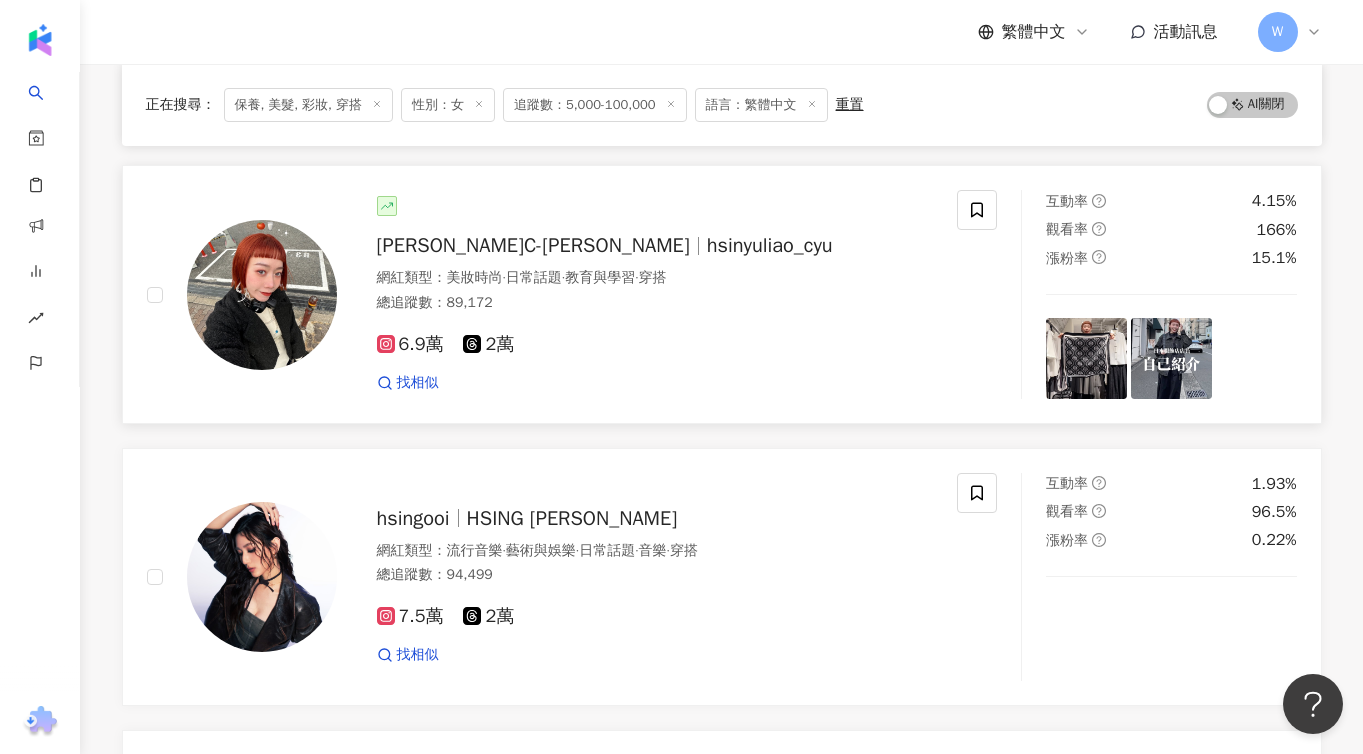 scroll, scrollTop: 30973, scrollLeft: 0, axis: vertical 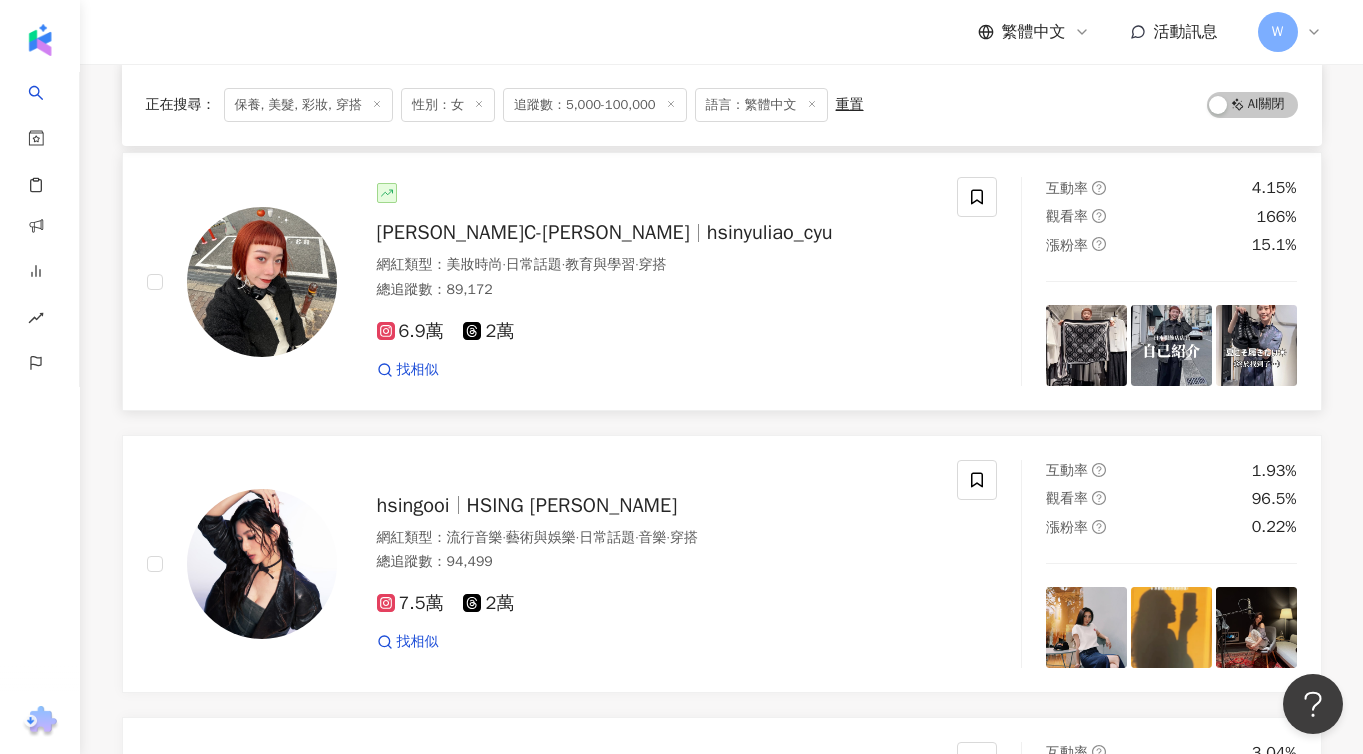click on "hsinyuliao_cyu" at bounding box center [770, 232] 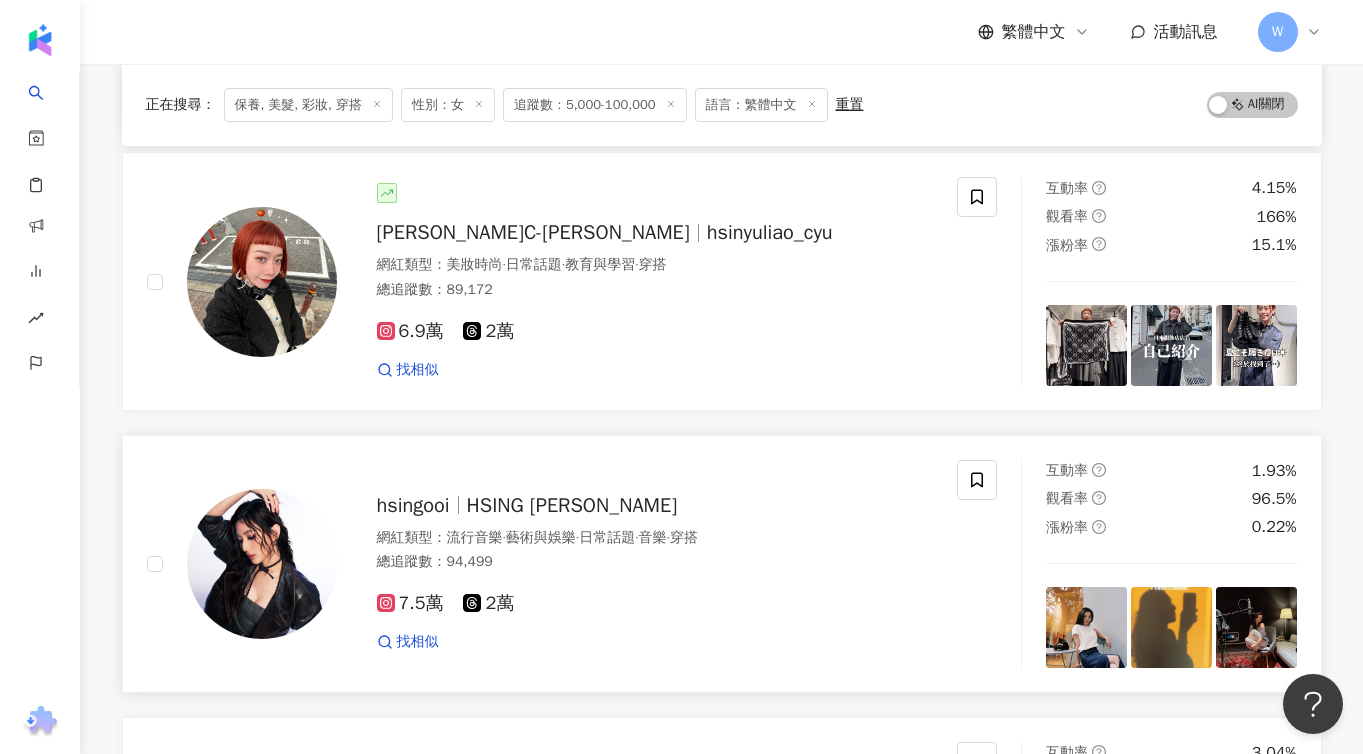 scroll, scrollTop: 31190, scrollLeft: 0, axis: vertical 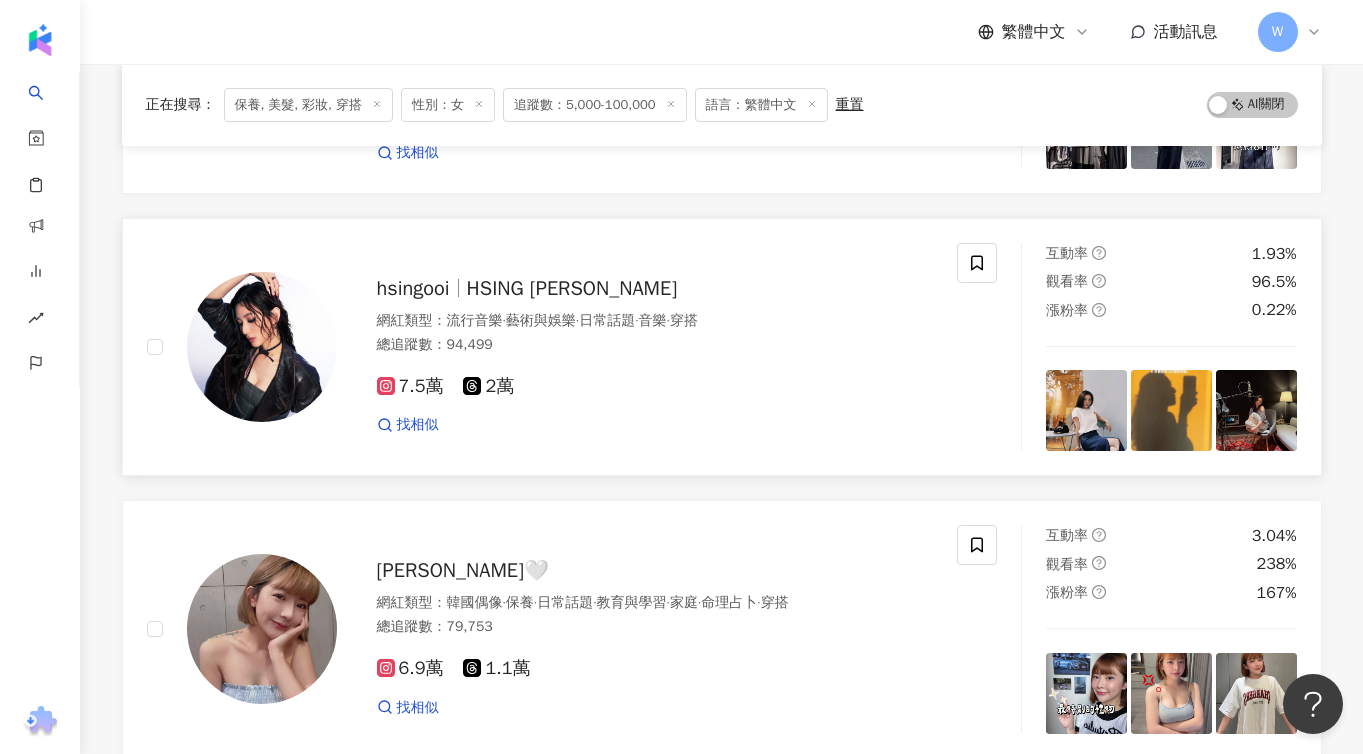 click on "HSING 黄瑋昕" at bounding box center (572, 288) 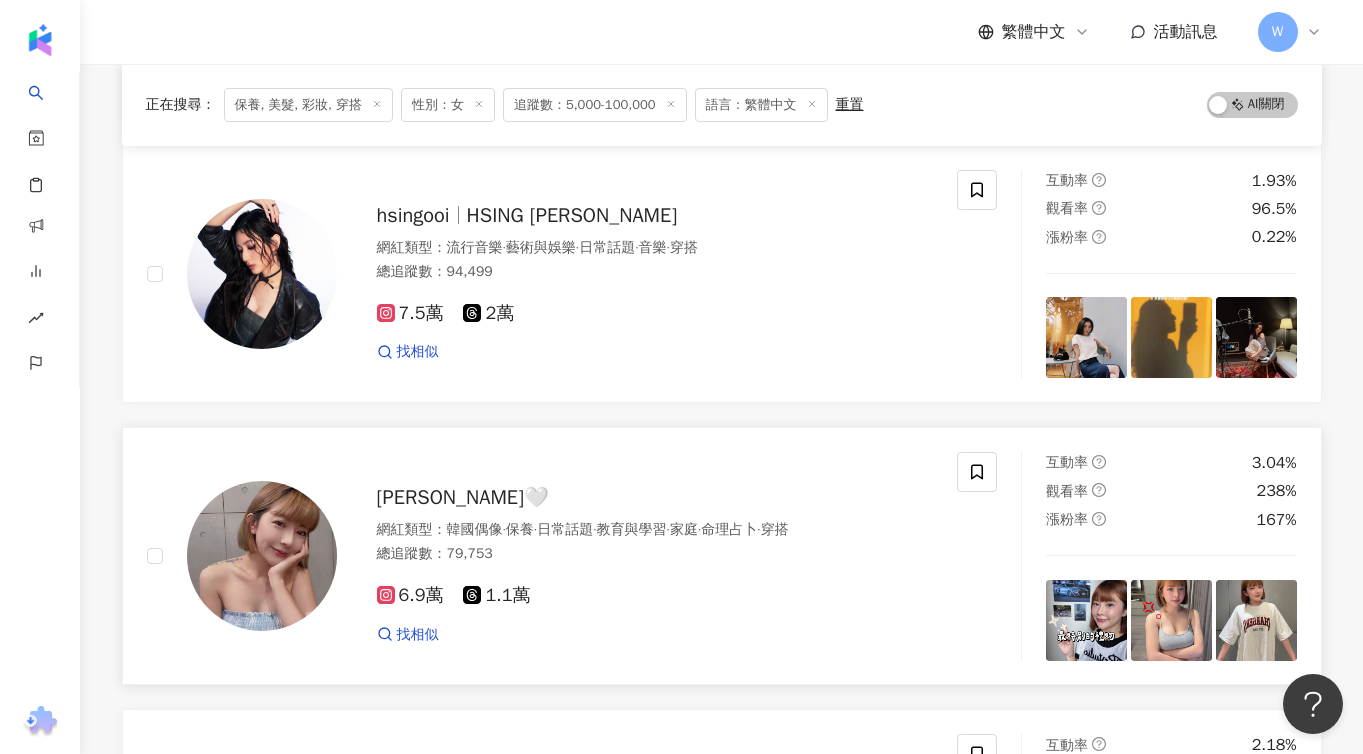 click on "黛西 Daisy🤍" at bounding box center (463, 497) 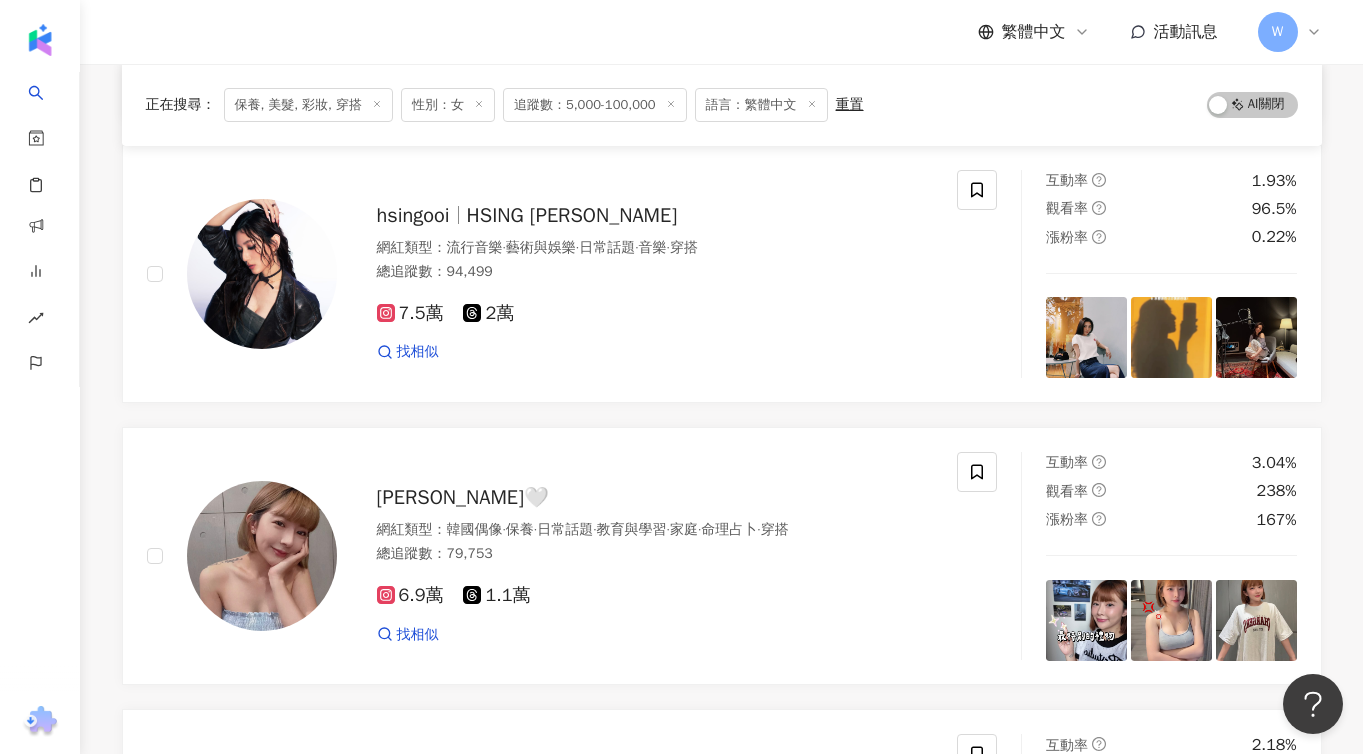 scroll, scrollTop: 31346, scrollLeft: 0, axis: vertical 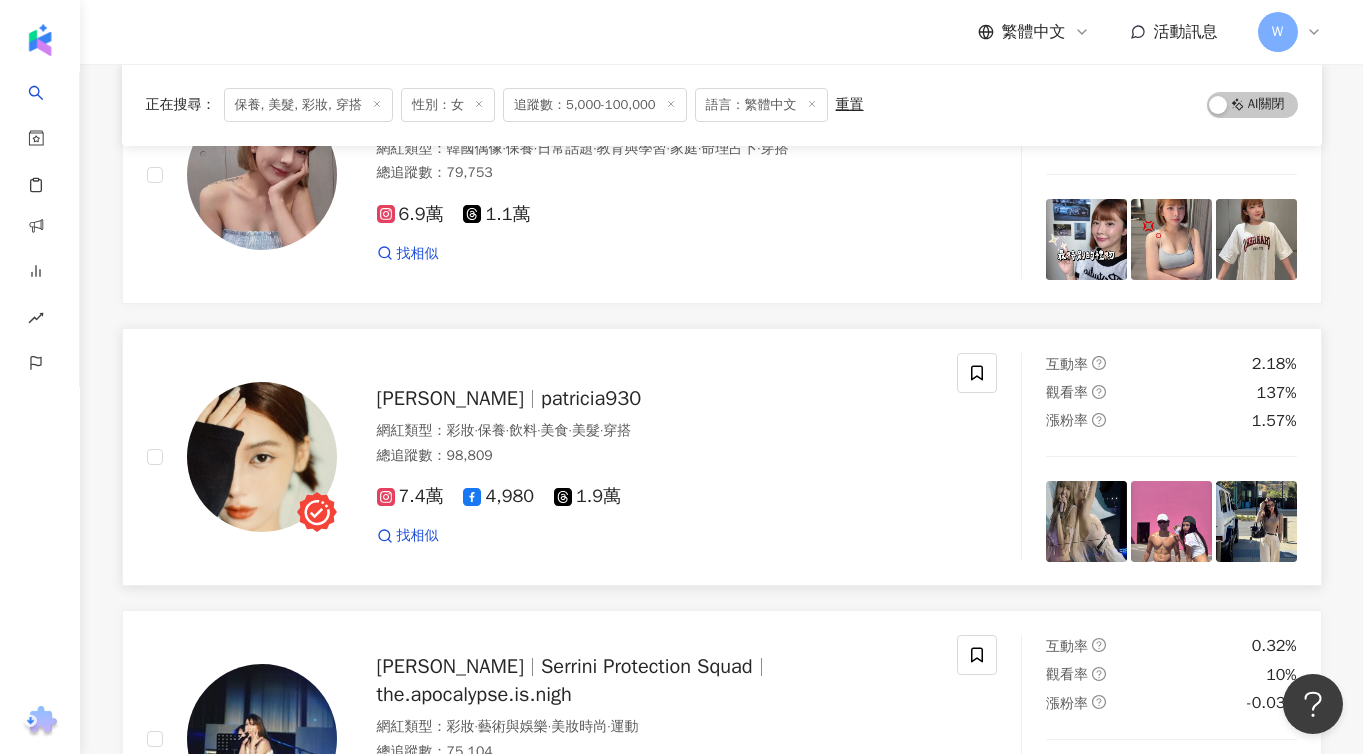 click on "黃晴 Patricia" at bounding box center [450, 398] 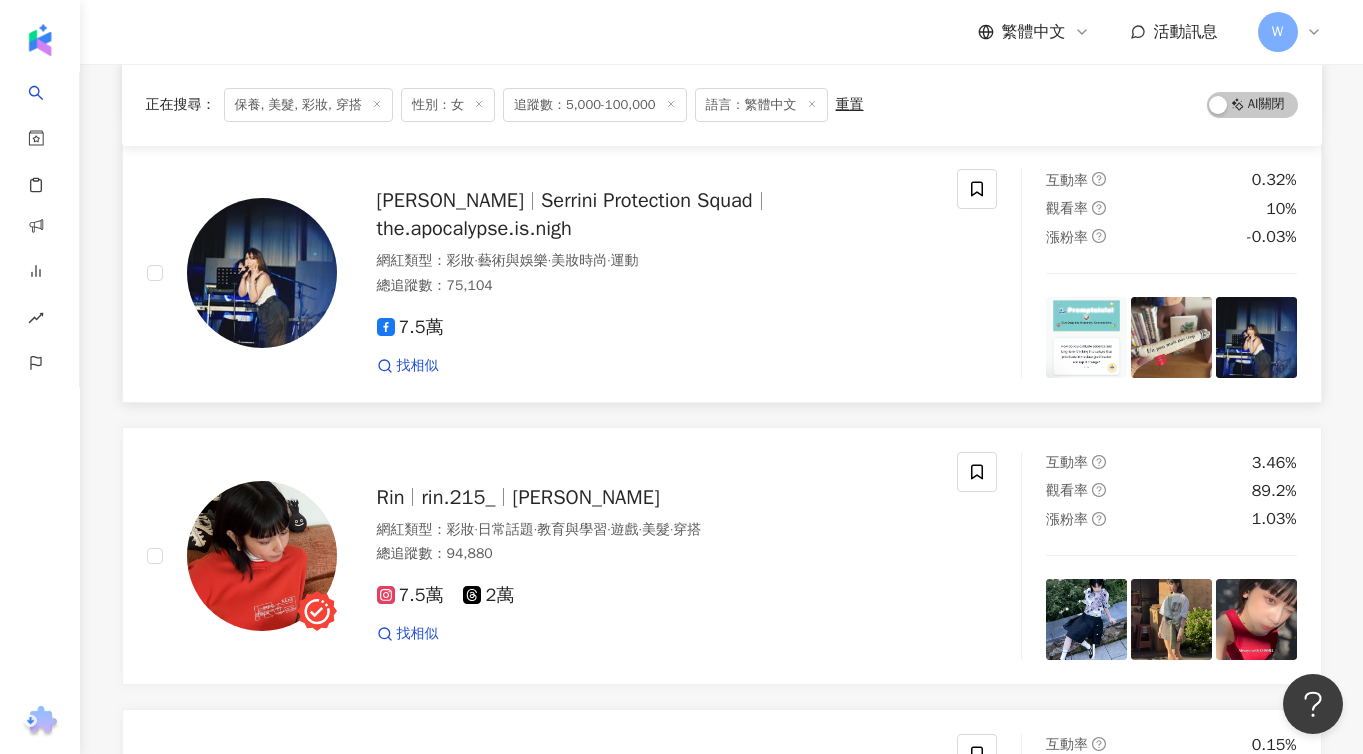 scroll, scrollTop: 31954, scrollLeft: 0, axis: vertical 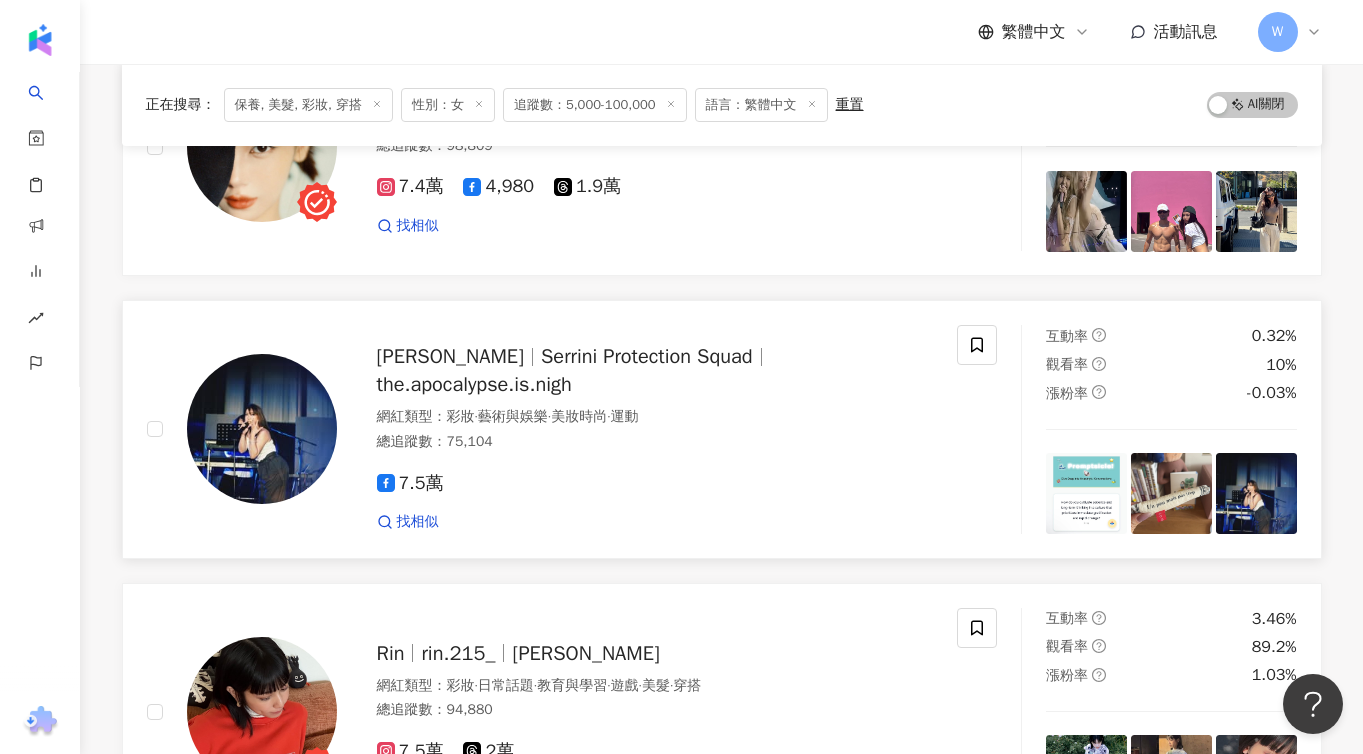 click on "Serrini Protection Squad" at bounding box center (647, 356) 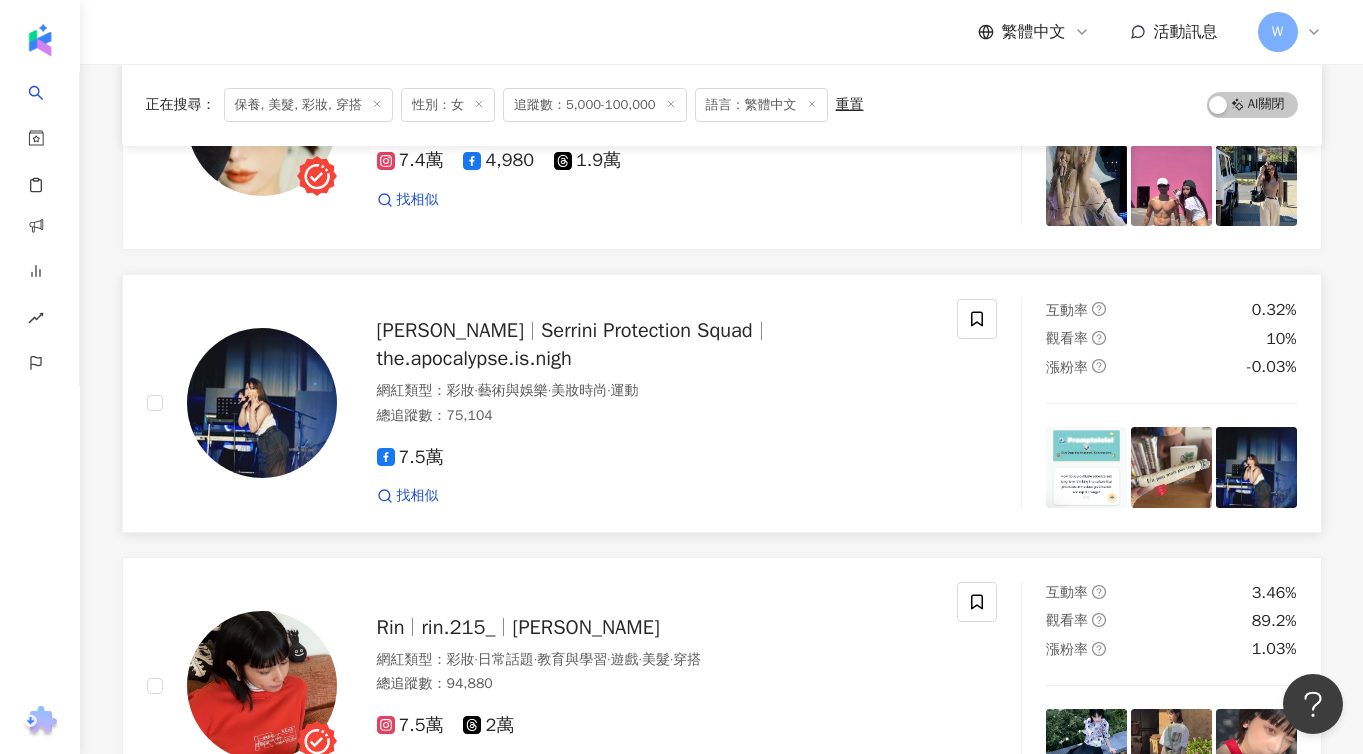 scroll, scrollTop: 32233, scrollLeft: 0, axis: vertical 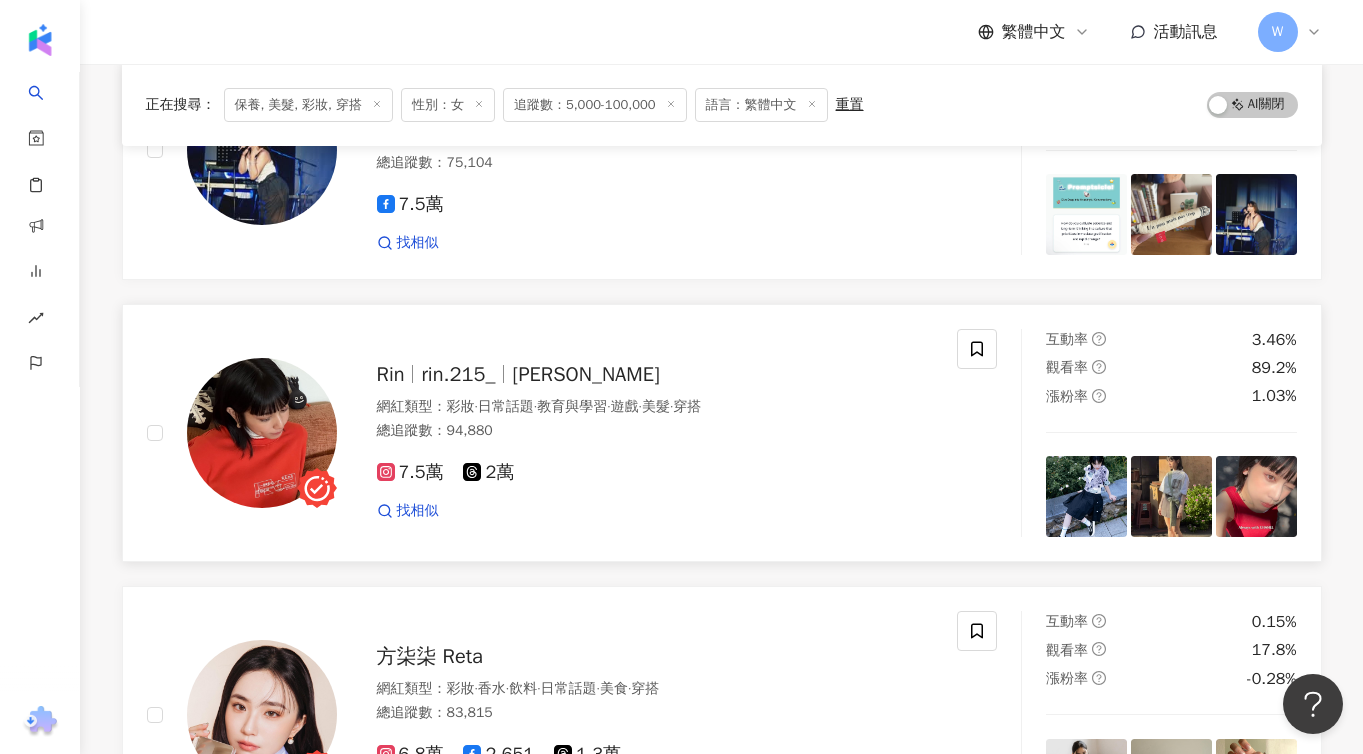click on "rin.215_" at bounding box center [458, 374] 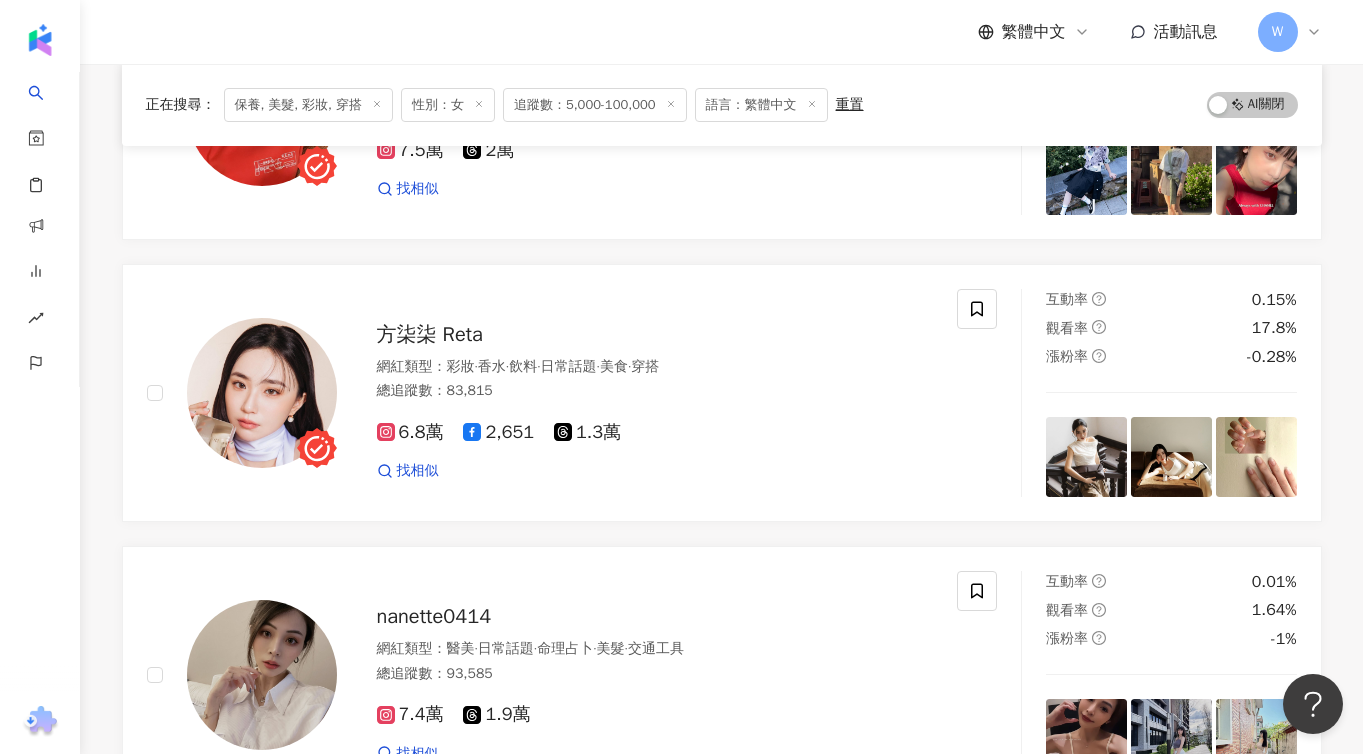 scroll, scrollTop: 32658, scrollLeft: 0, axis: vertical 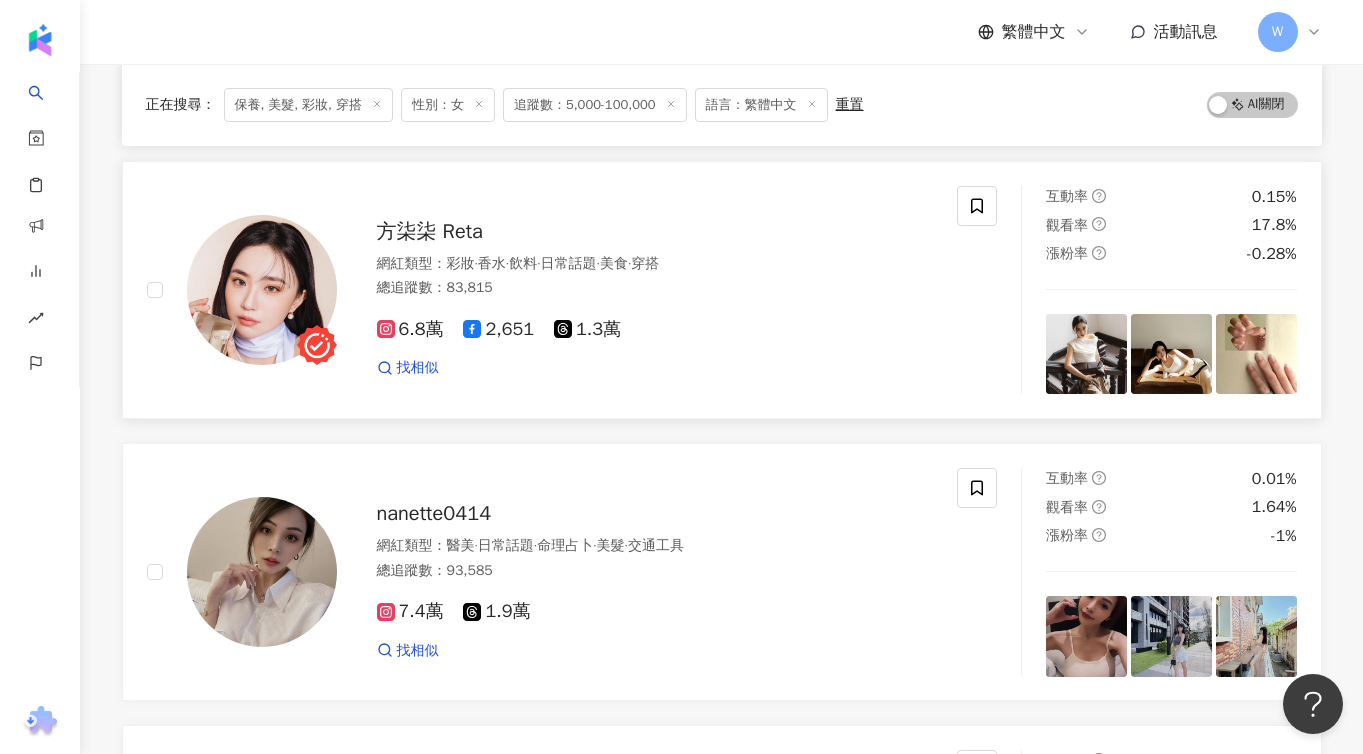 click on "方柒柒 Reta" at bounding box center [430, 231] 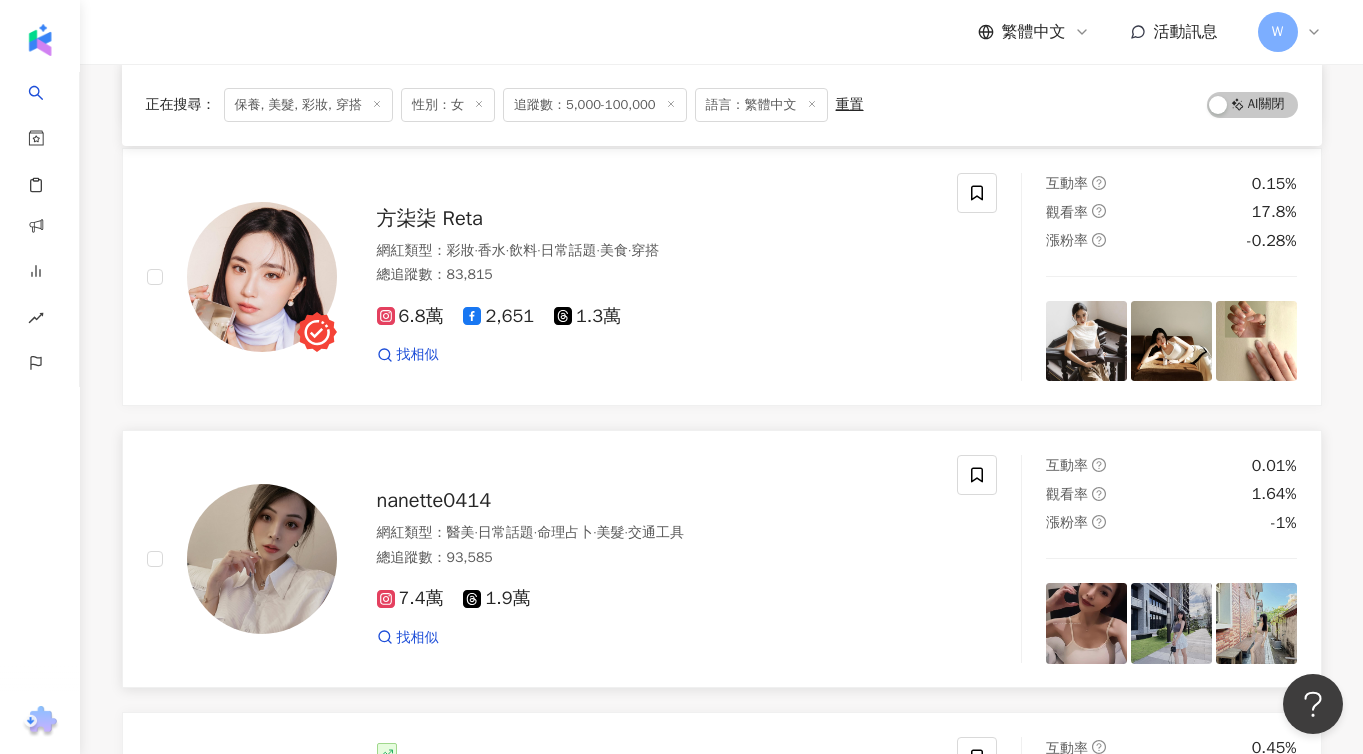 scroll, scrollTop: 32902, scrollLeft: 0, axis: vertical 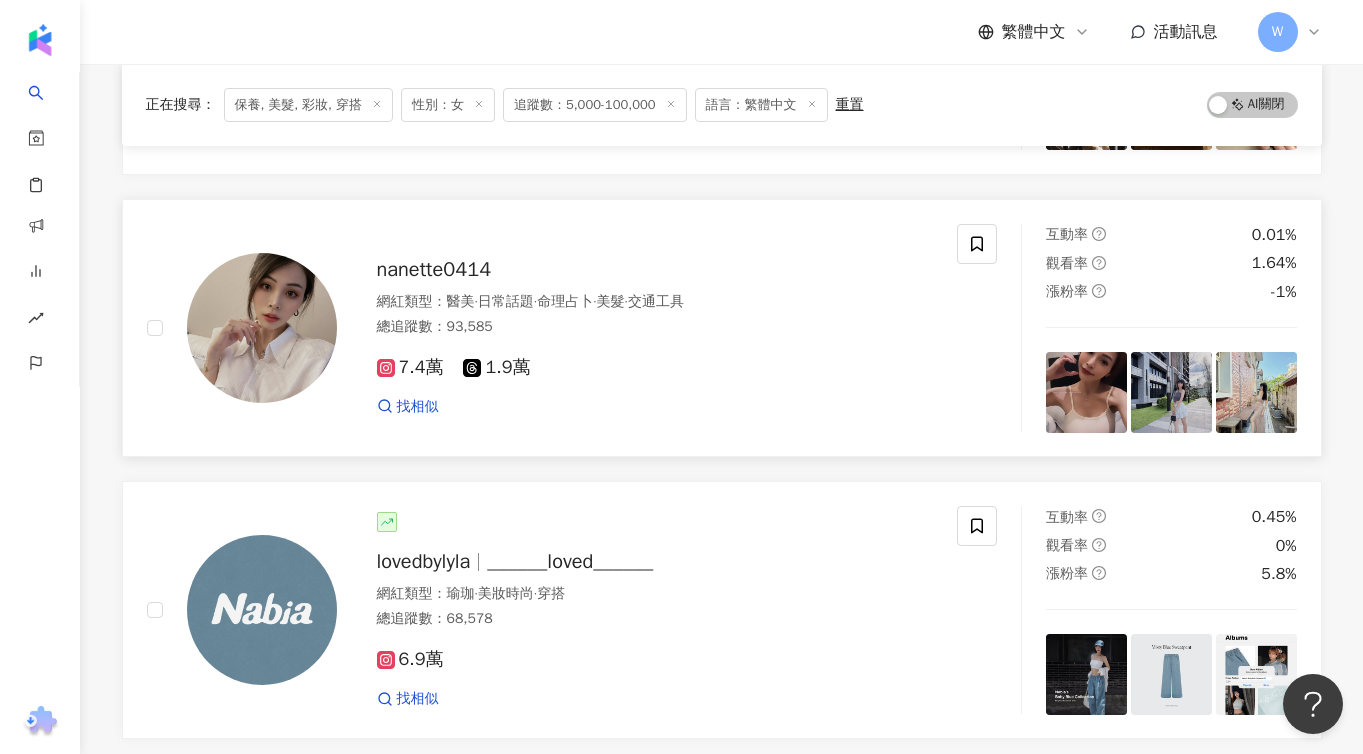 click on "nanette0414" at bounding box center (434, 269) 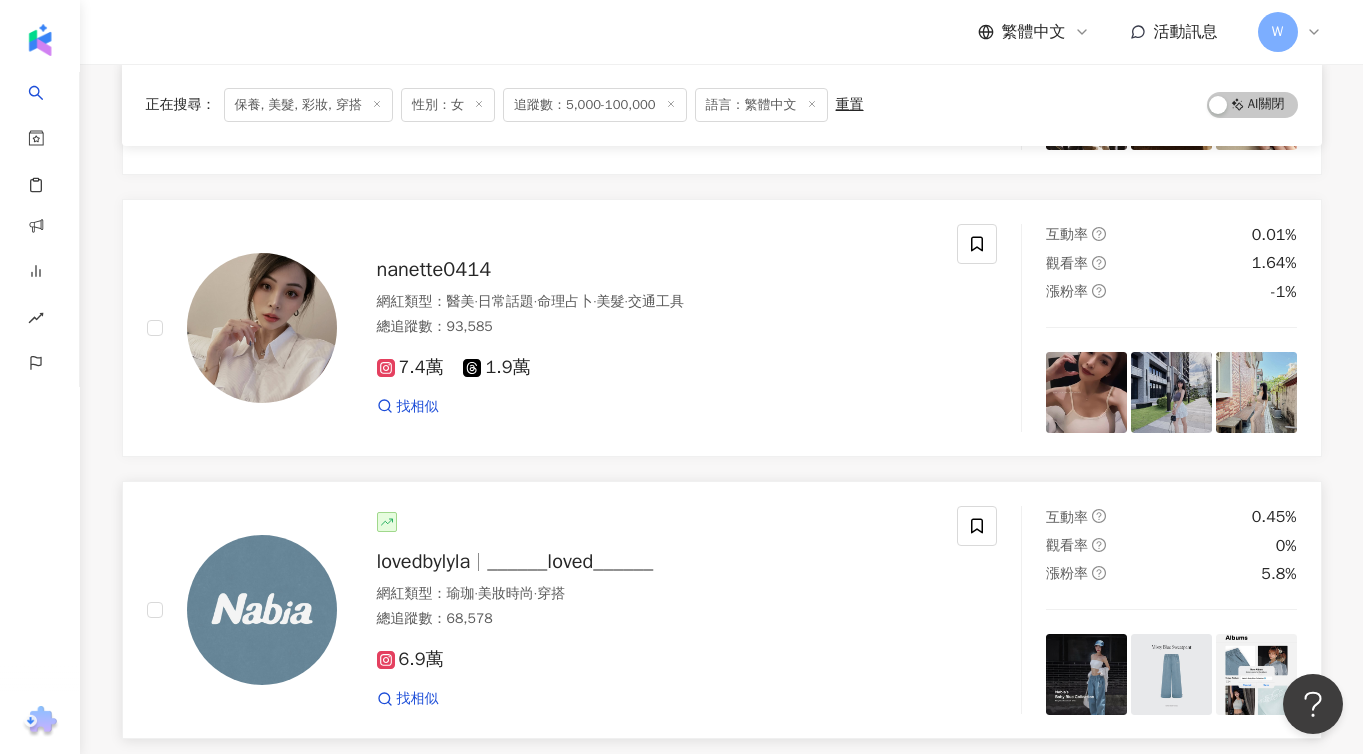 scroll, scrollTop: 33237, scrollLeft: 0, axis: vertical 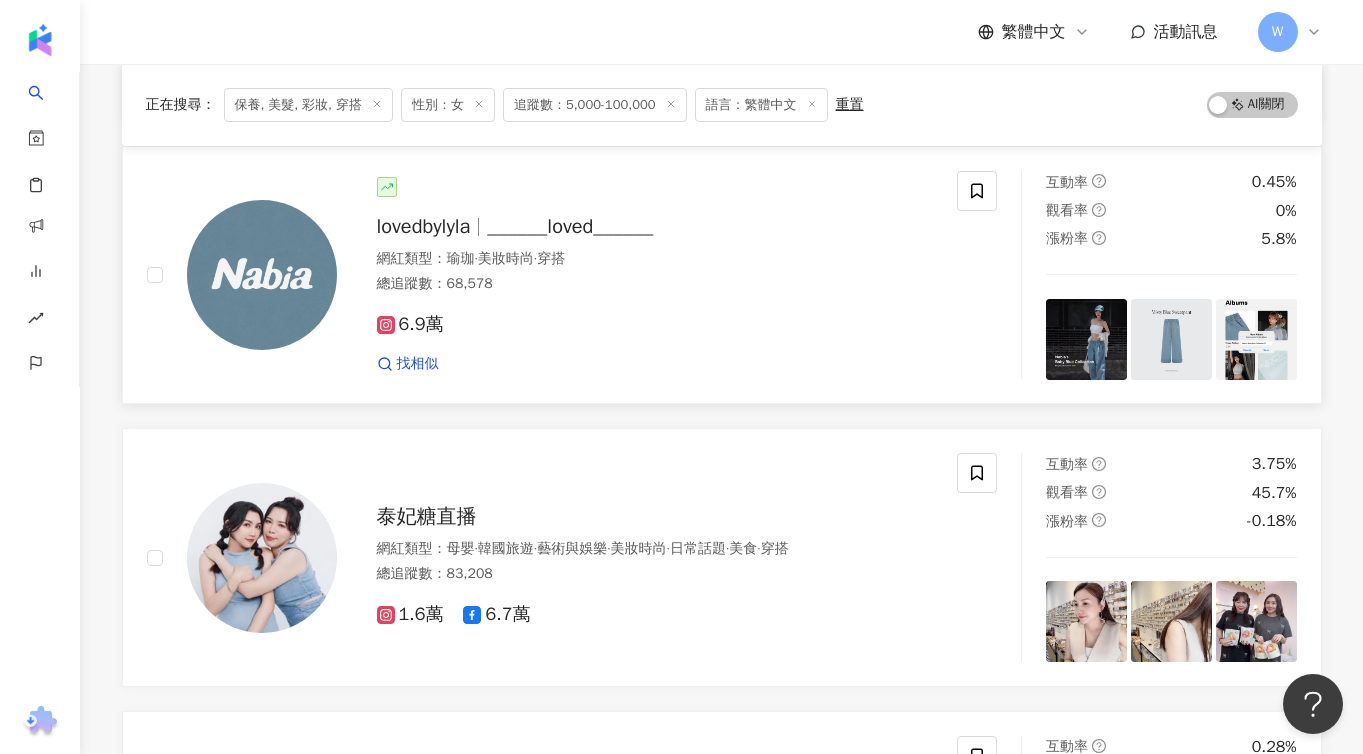 click on "lovedbylyla" at bounding box center (424, 226) 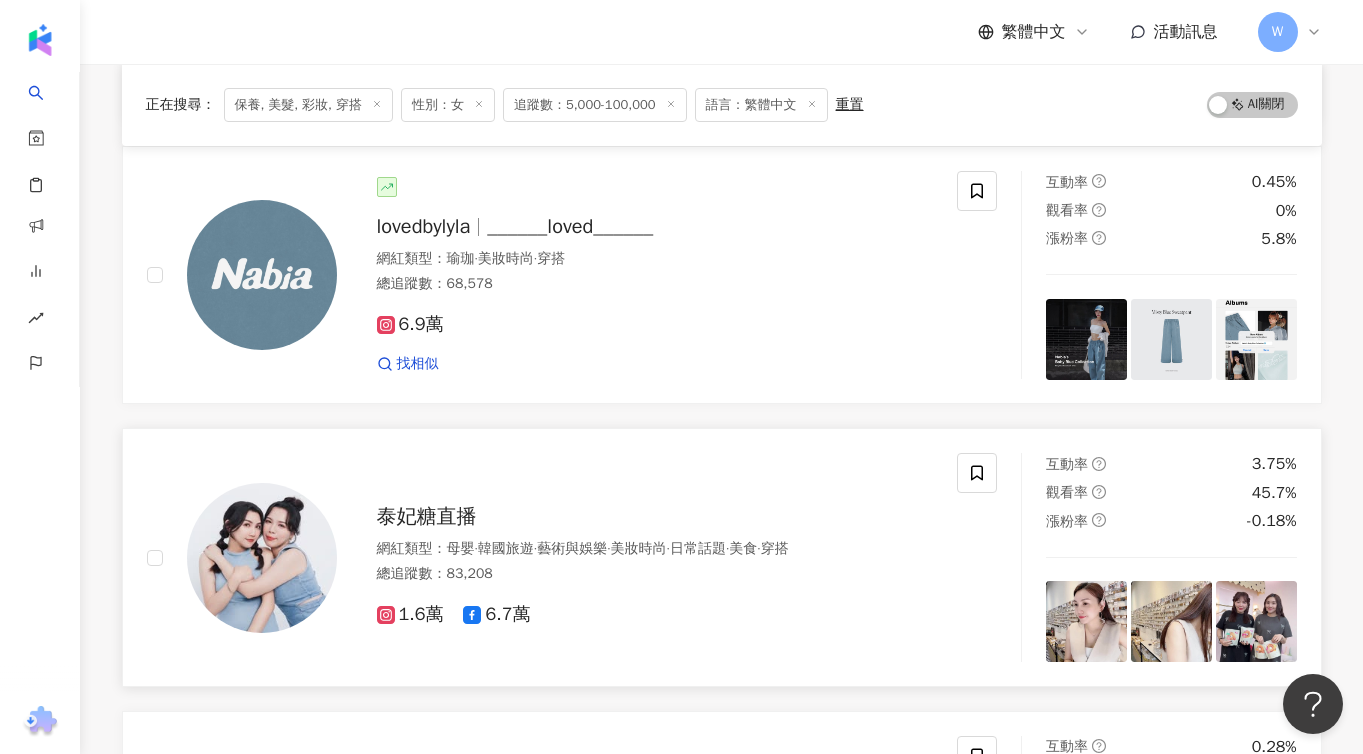 scroll, scrollTop: 33547, scrollLeft: 0, axis: vertical 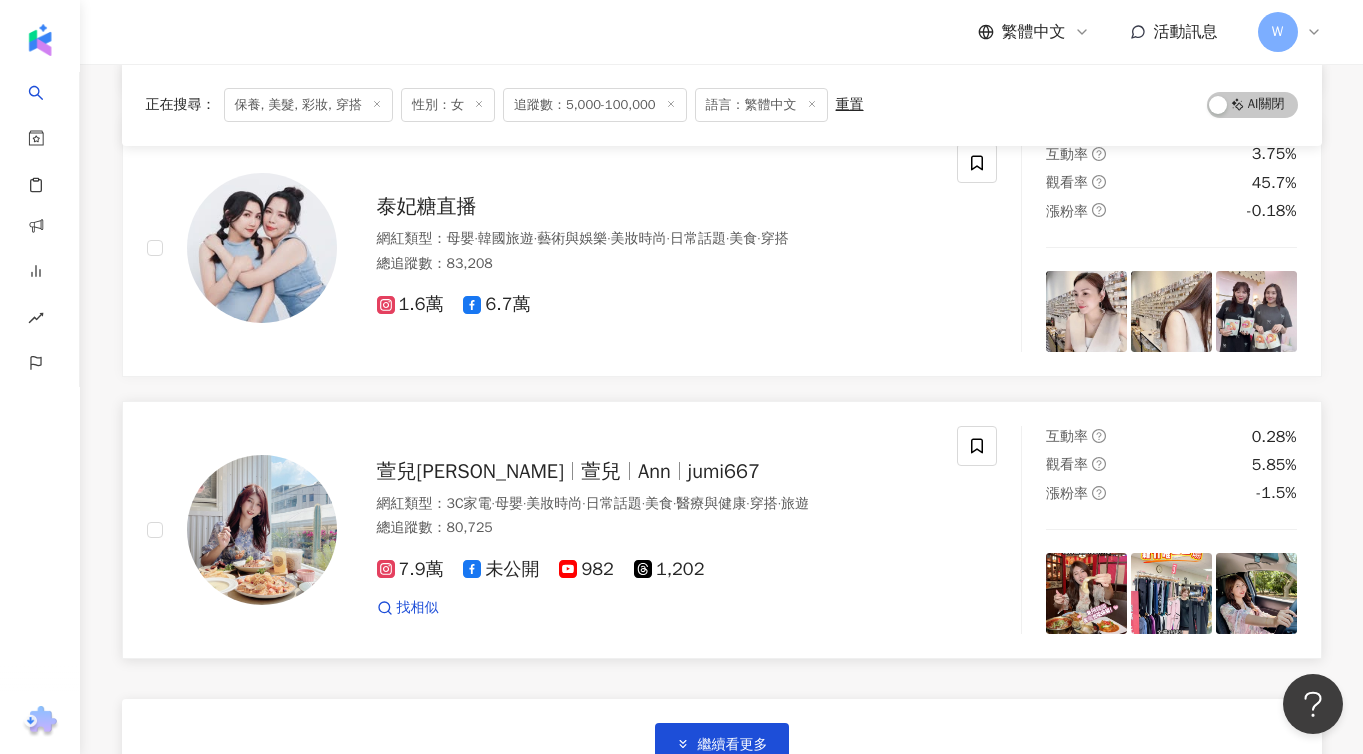 click on "jumi667" at bounding box center [724, 471] 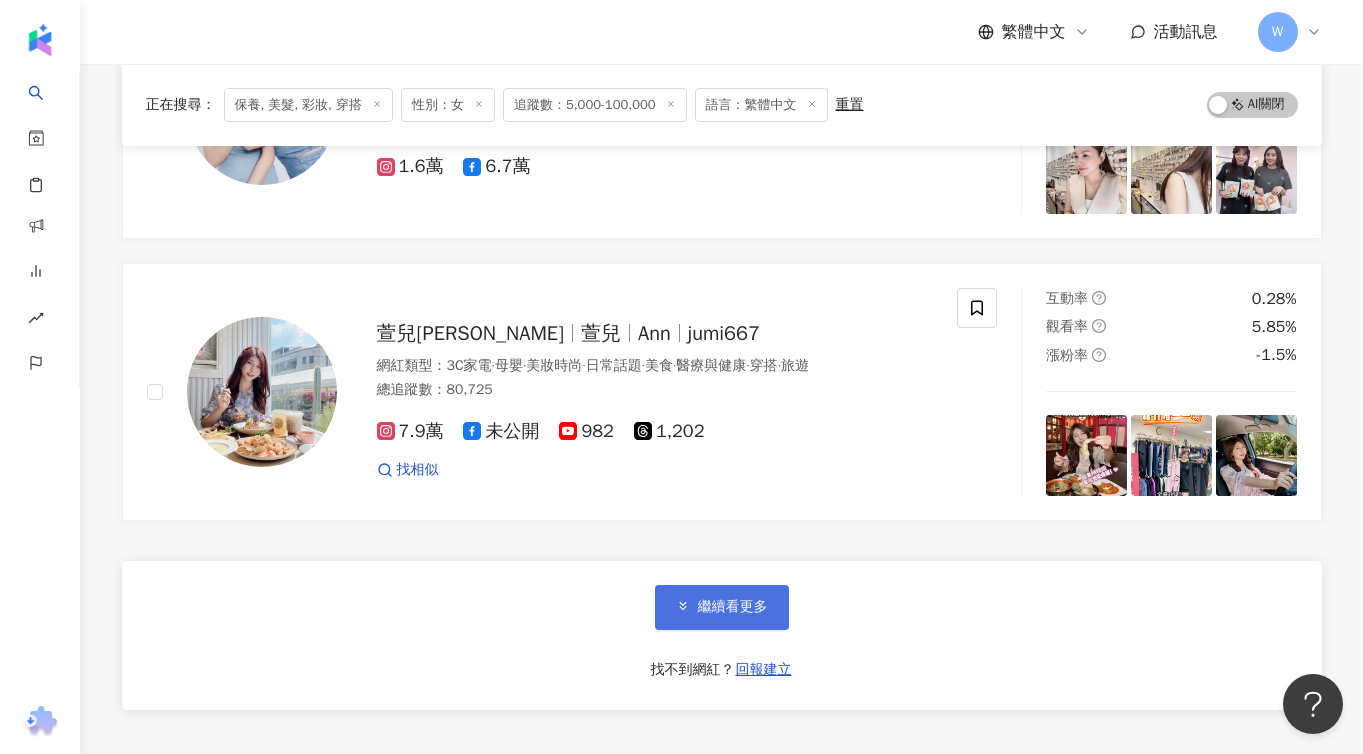 scroll, scrollTop: 33796, scrollLeft: 0, axis: vertical 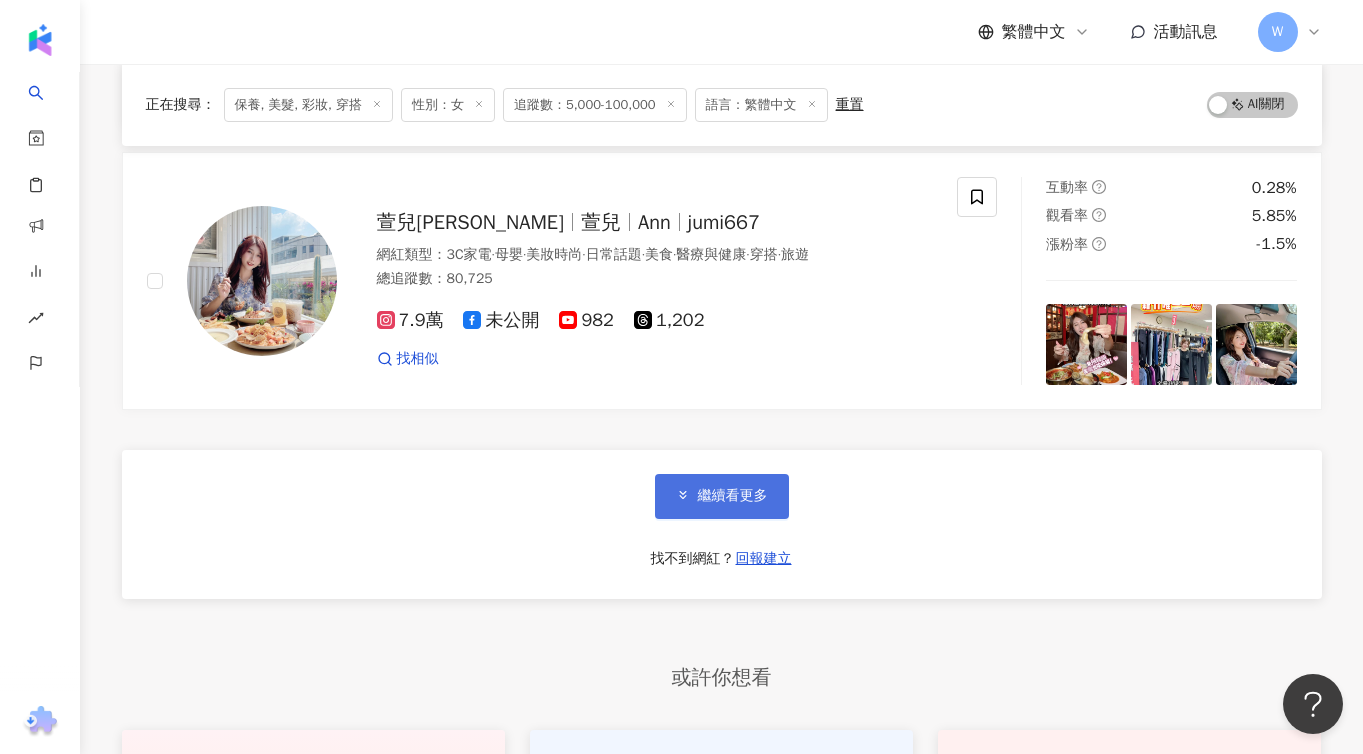 click on "繼續看更多" at bounding box center [722, 496] 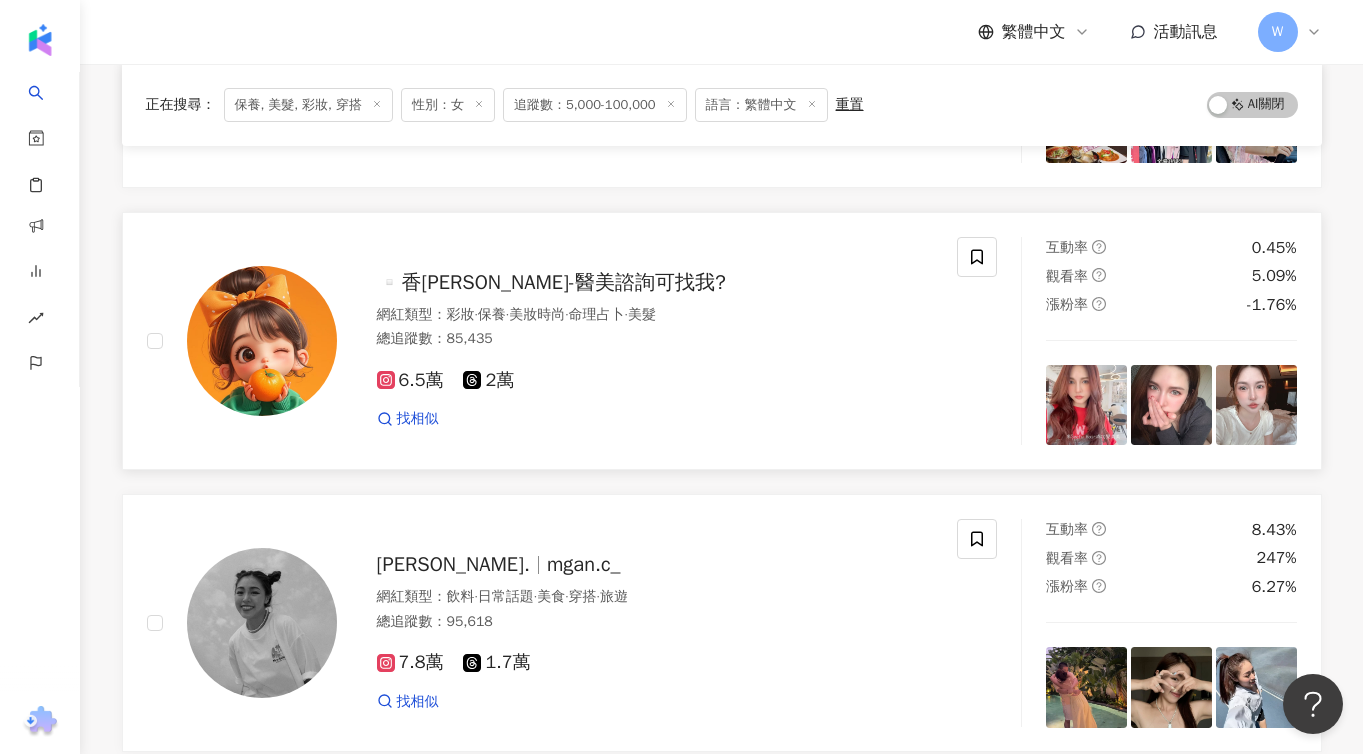 scroll, scrollTop: 34213, scrollLeft: 0, axis: vertical 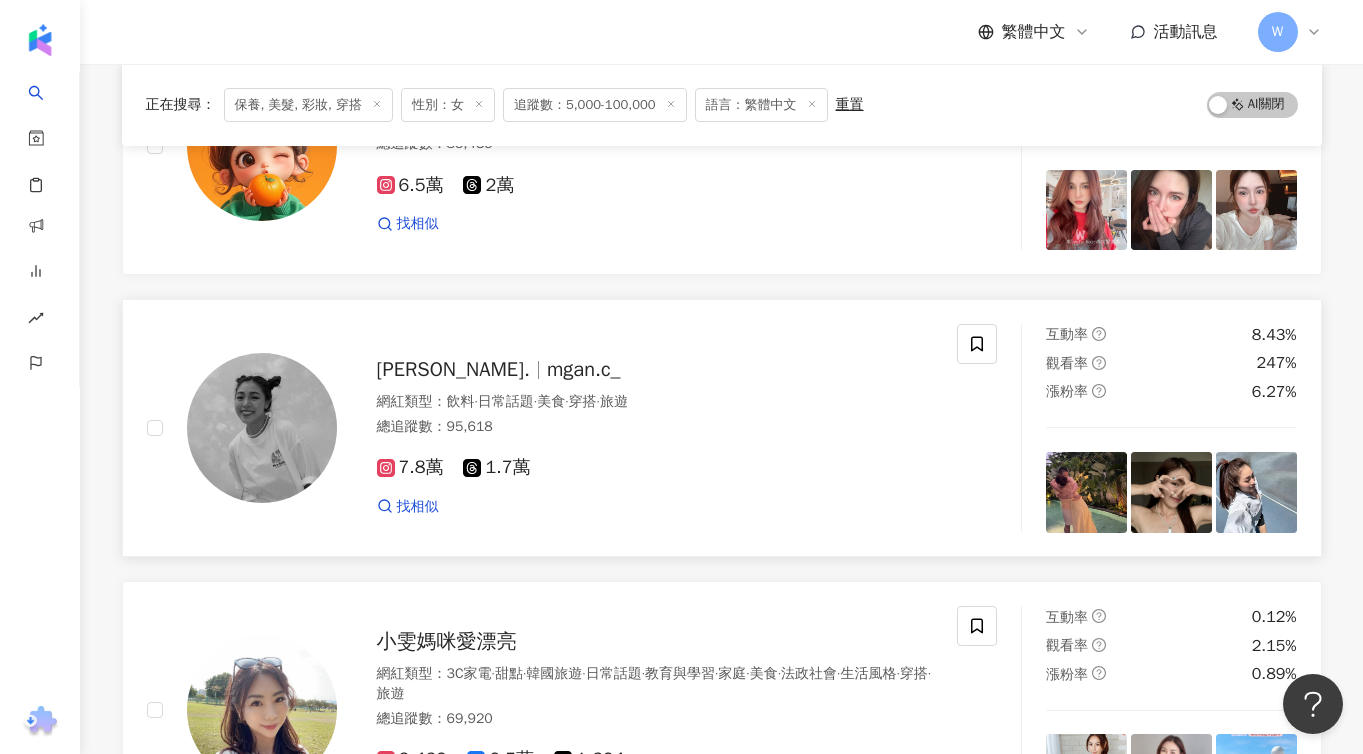 click on "mgan.c_" at bounding box center [584, 369] 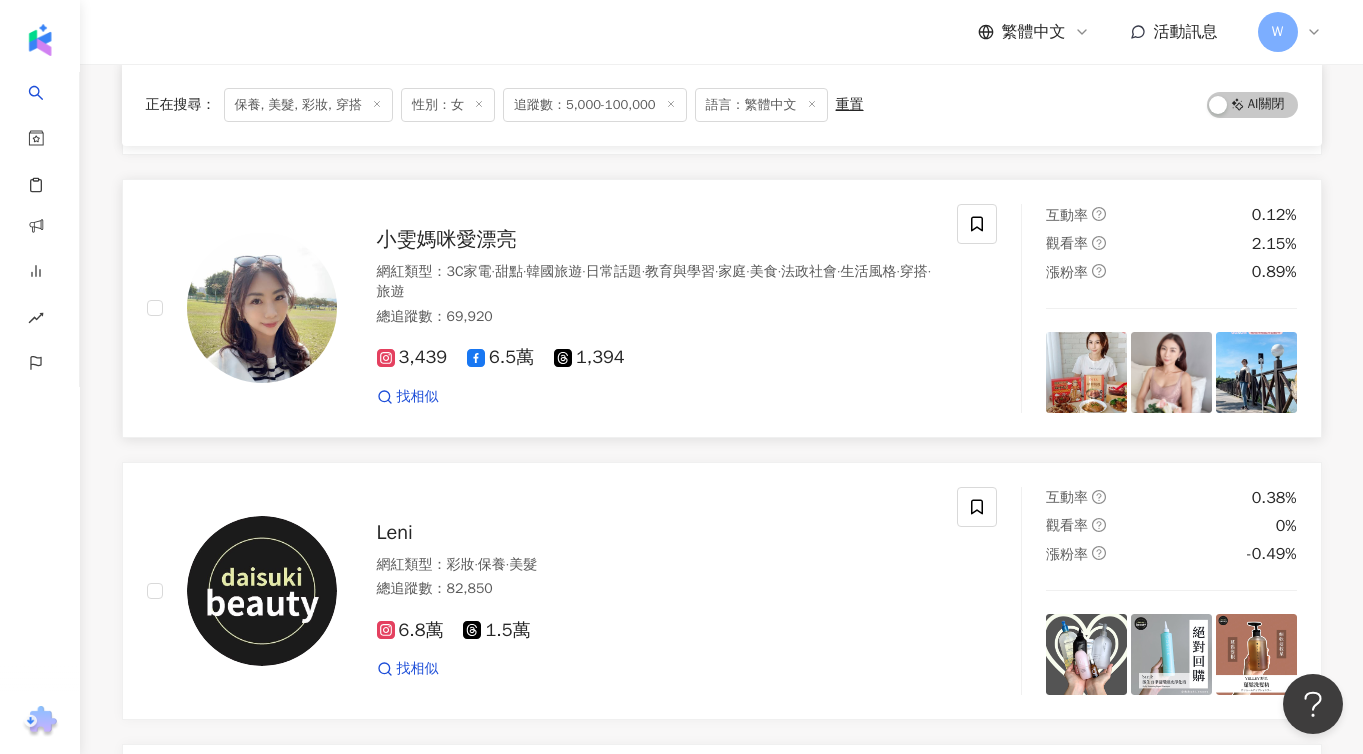 click on "小雯媽咪愛漂亮" at bounding box center [447, 239] 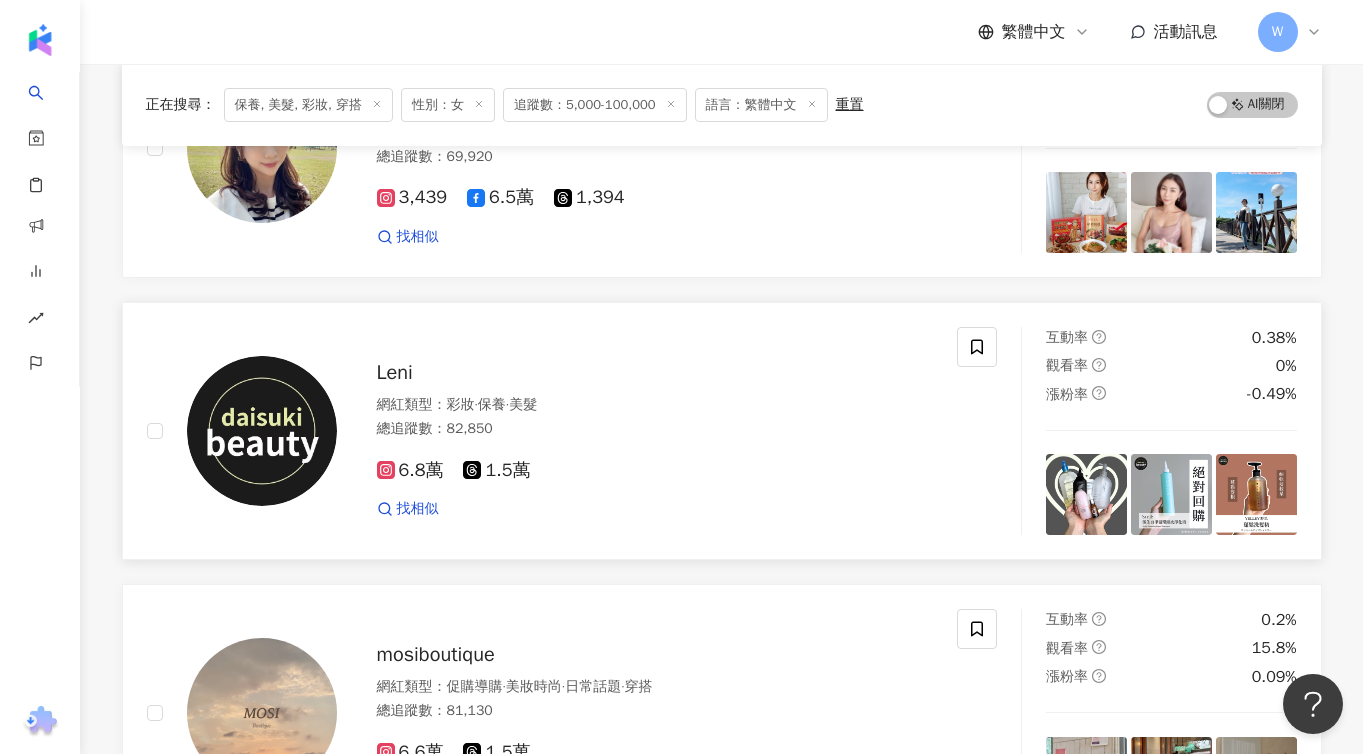 scroll, scrollTop: 34859, scrollLeft: 0, axis: vertical 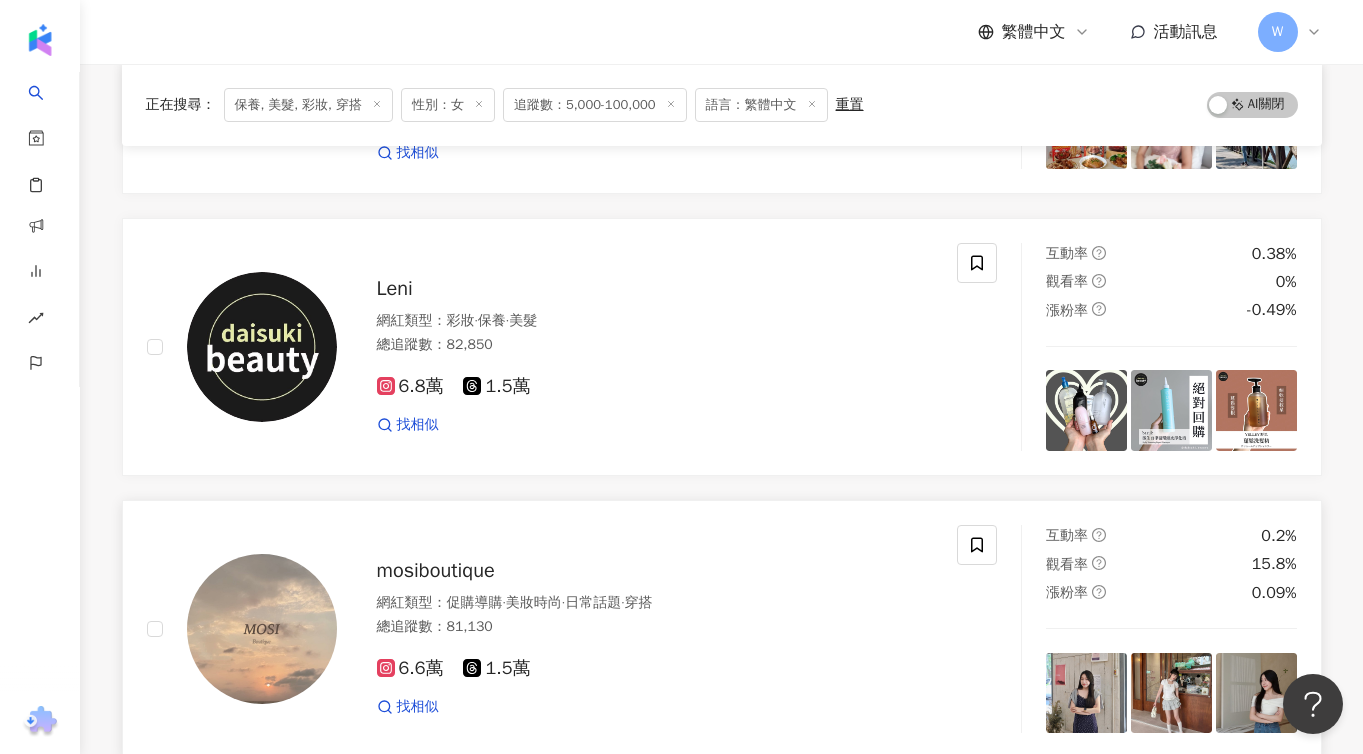 click on "mosiboutique" at bounding box center (436, 570) 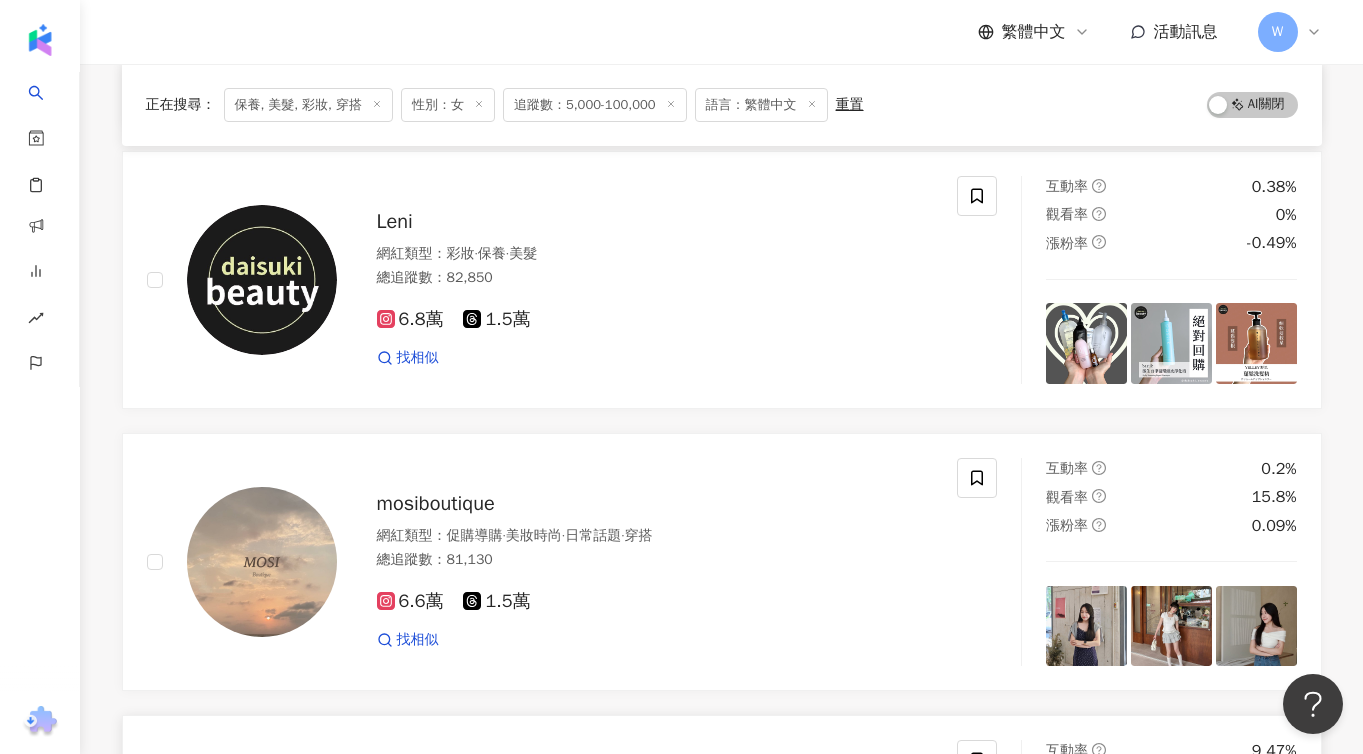 scroll, scrollTop: 35321, scrollLeft: 0, axis: vertical 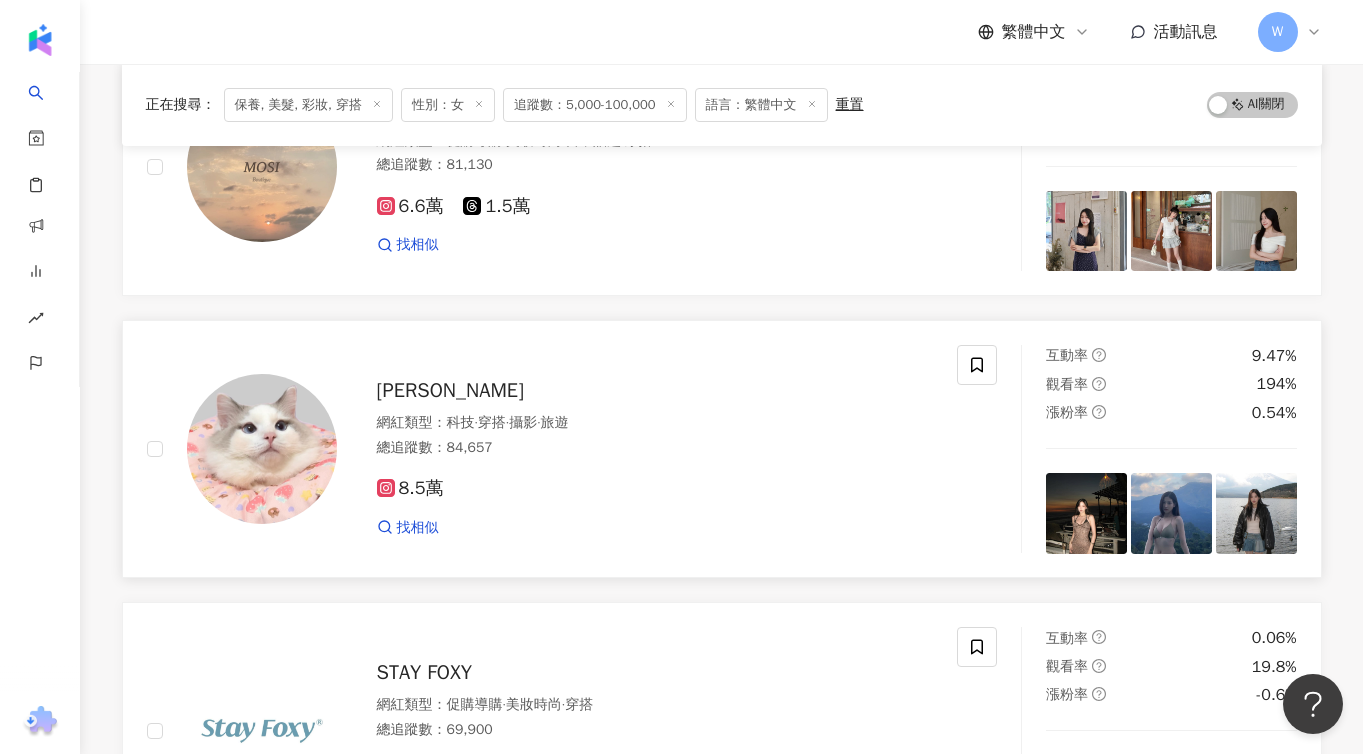 click on "婕西" at bounding box center [450, 390] 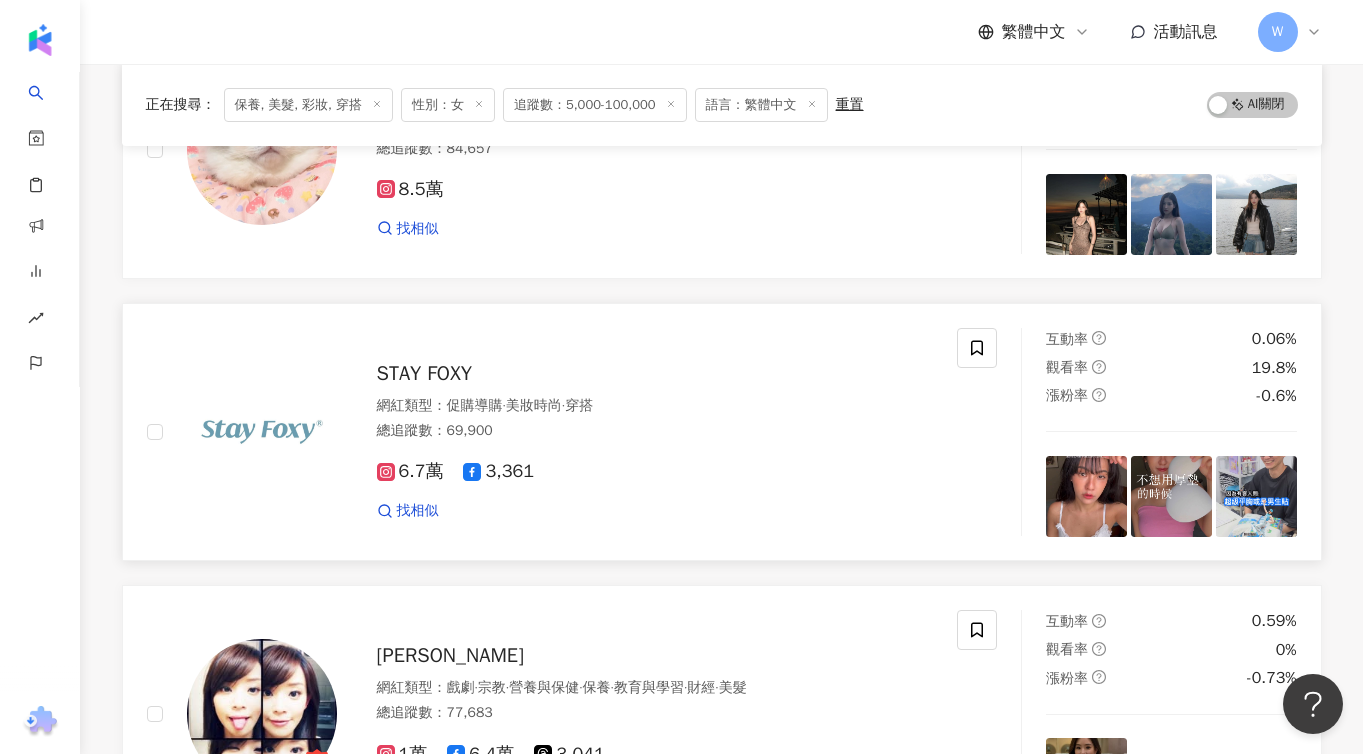 scroll, scrollTop: 35786, scrollLeft: 0, axis: vertical 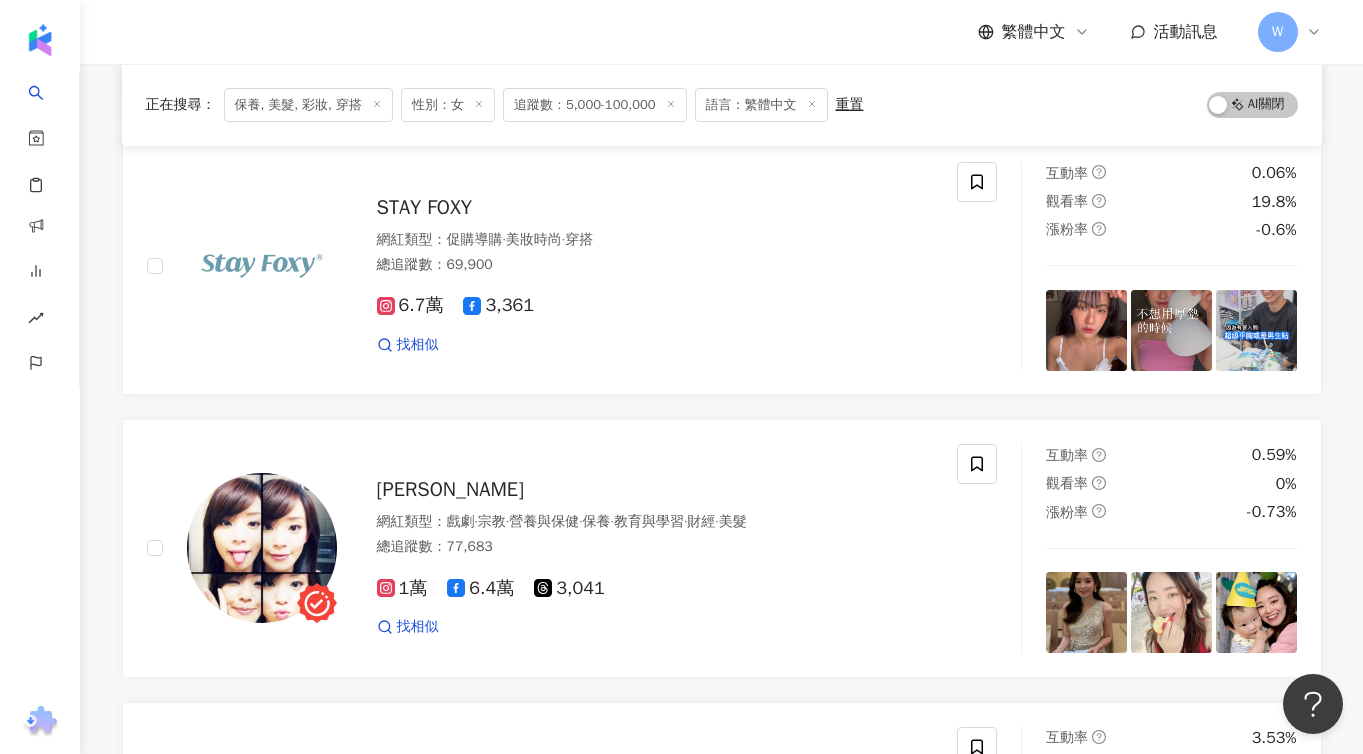 click on "曾仲葳" at bounding box center [450, 489] 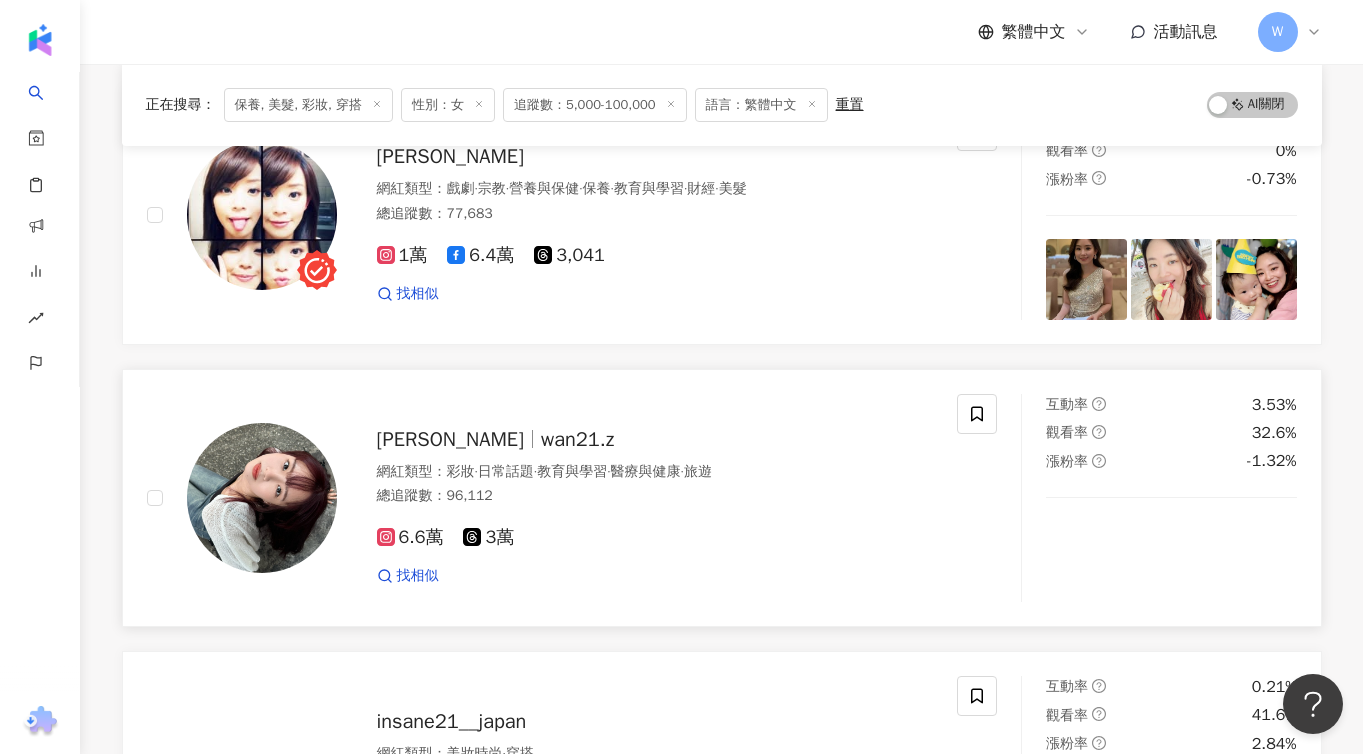 scroll, scrollTop: 36163, scrollLeft: 0, axis: vertical 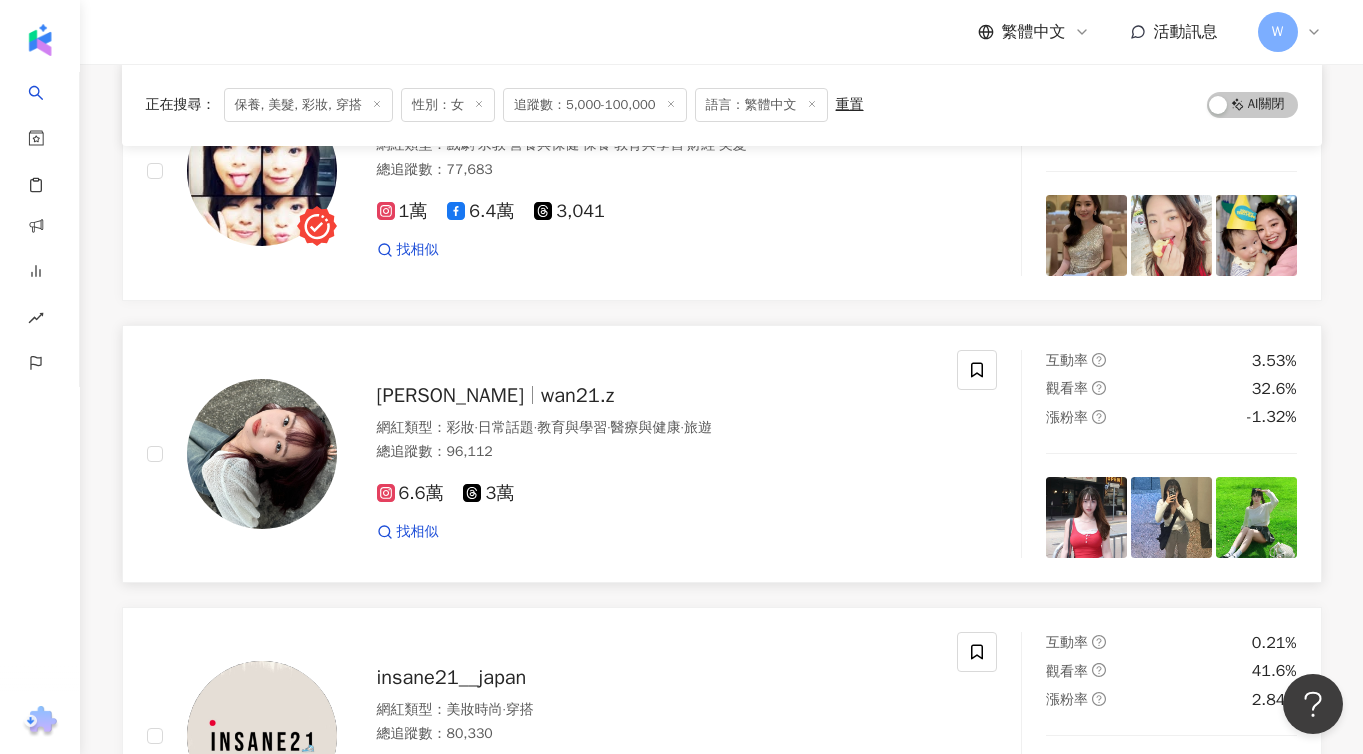 click on "張琬清" at bounding box center (459, 395) 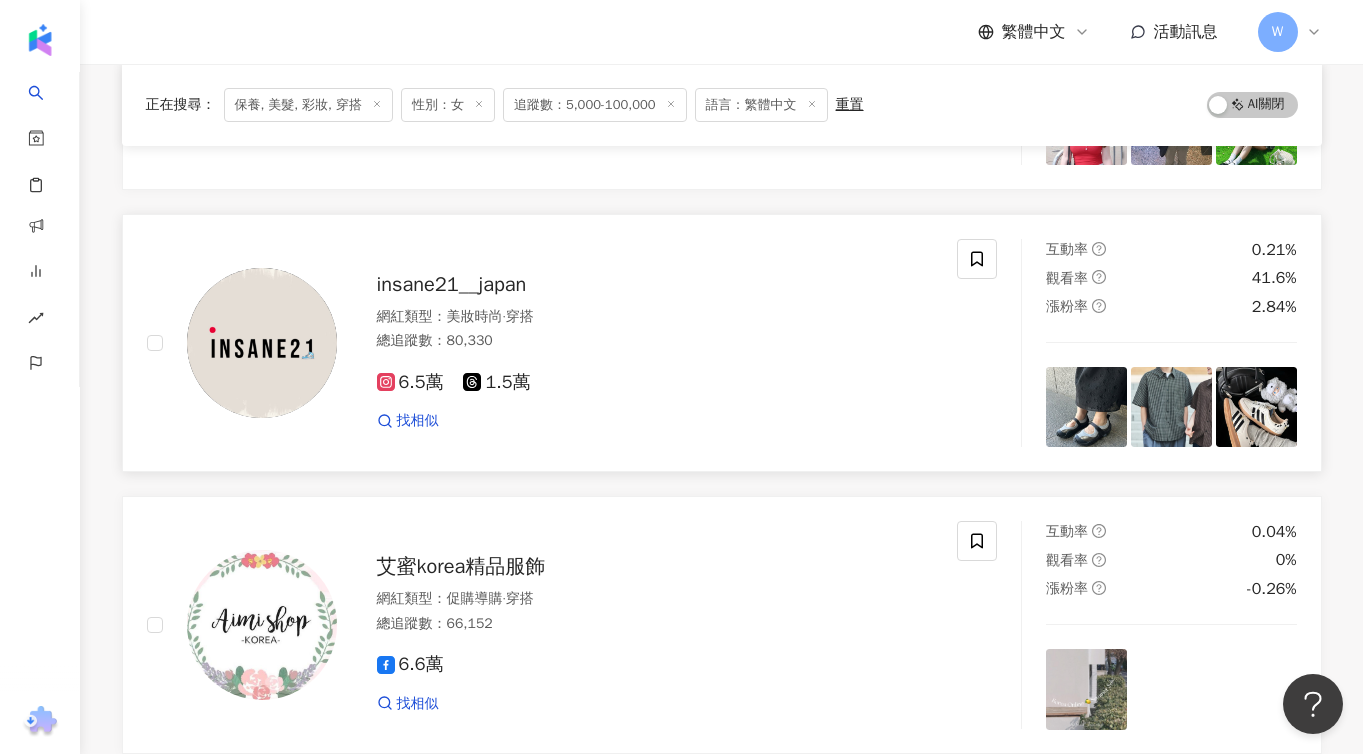 scroll, scrollTop: 36780, scrollLeft: 0, axis: vertical 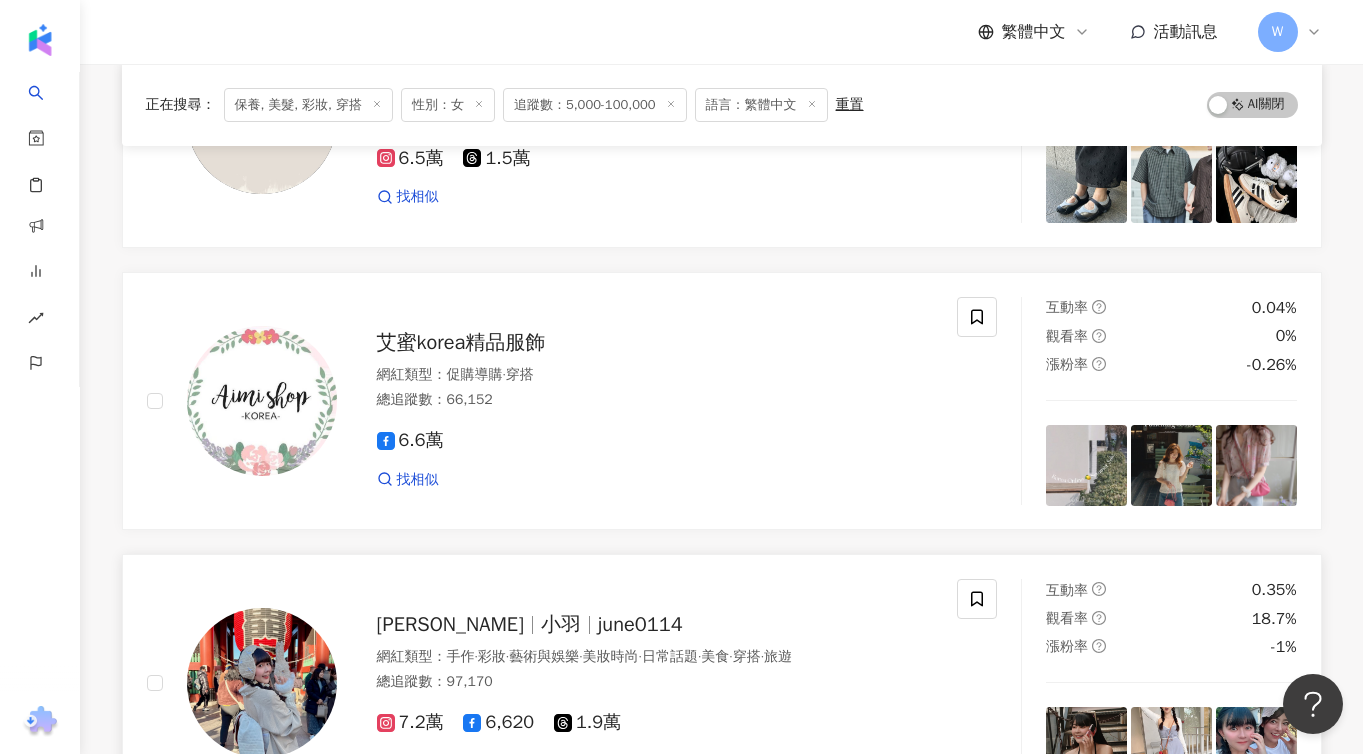 click on "[PERSON_NAME]" at bounding box center (459, 624) 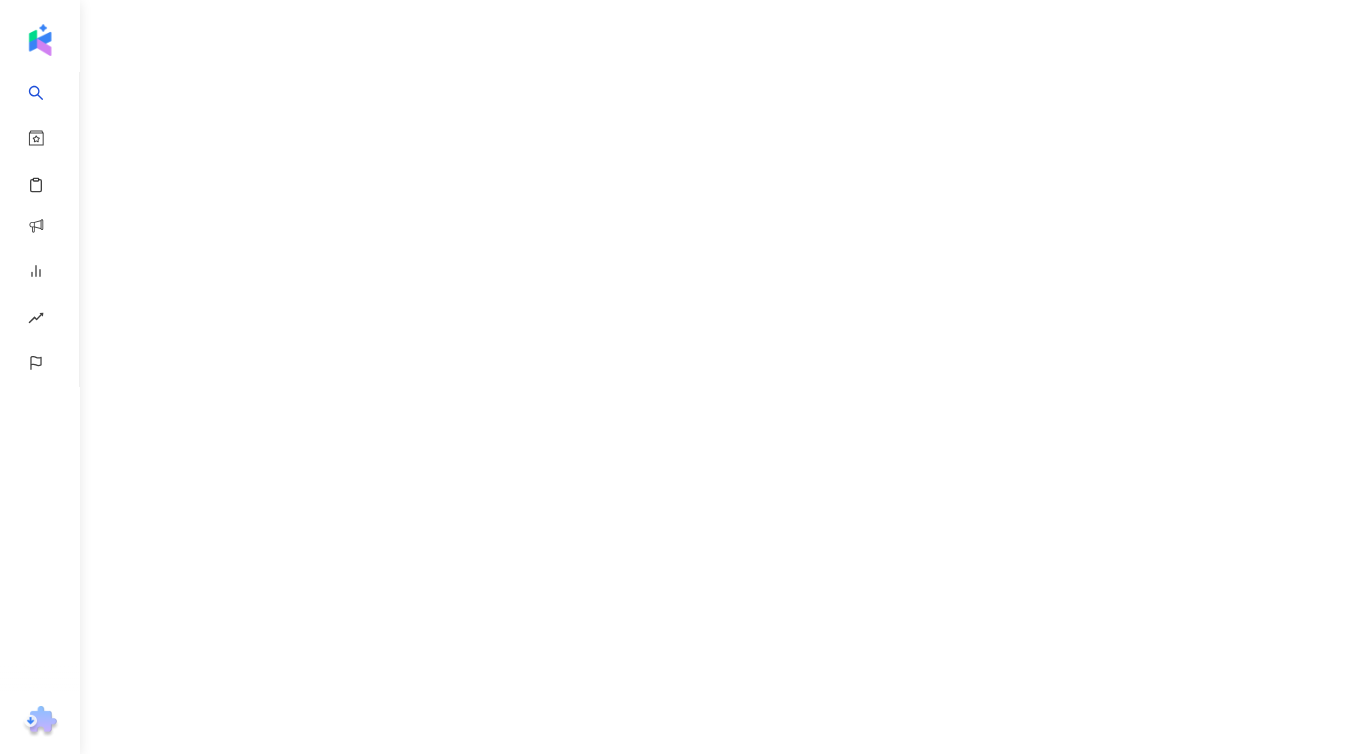 scroll, scrollTop: 0, scrollLeft: 0, axis: both 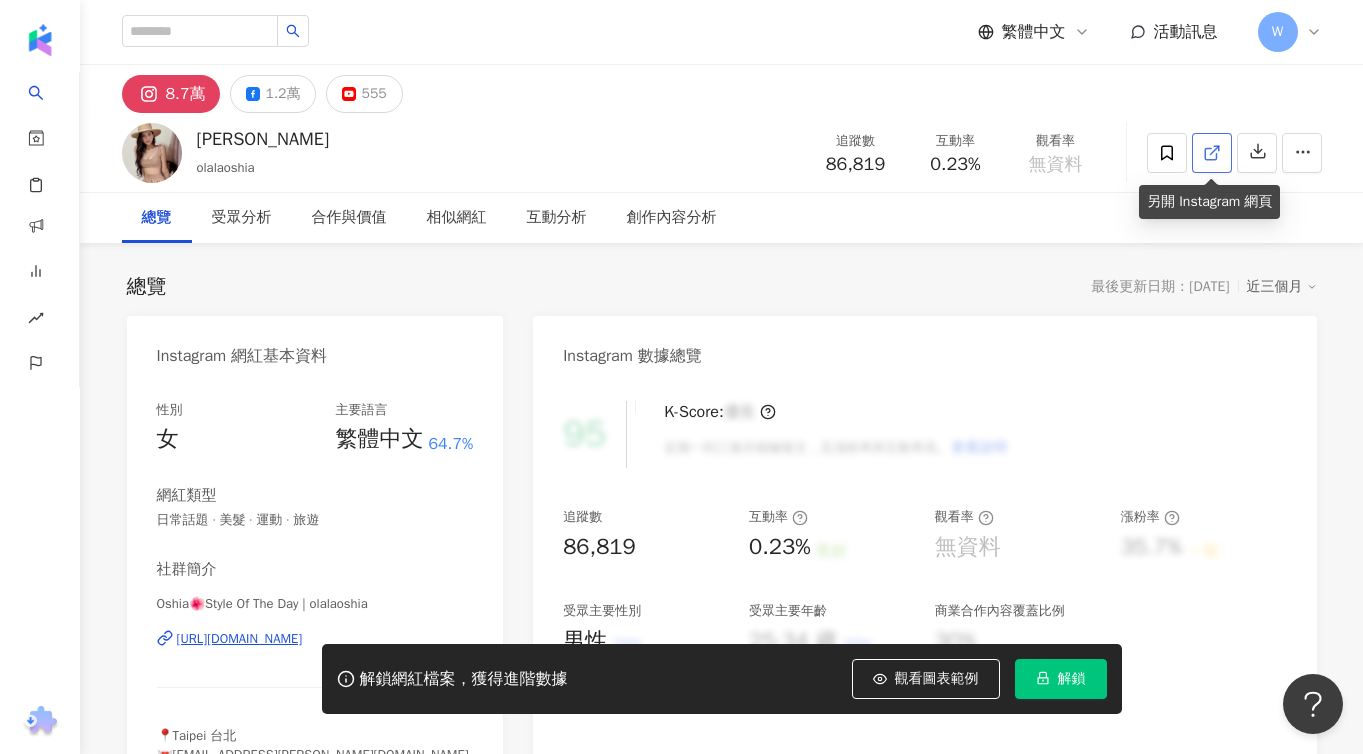 click 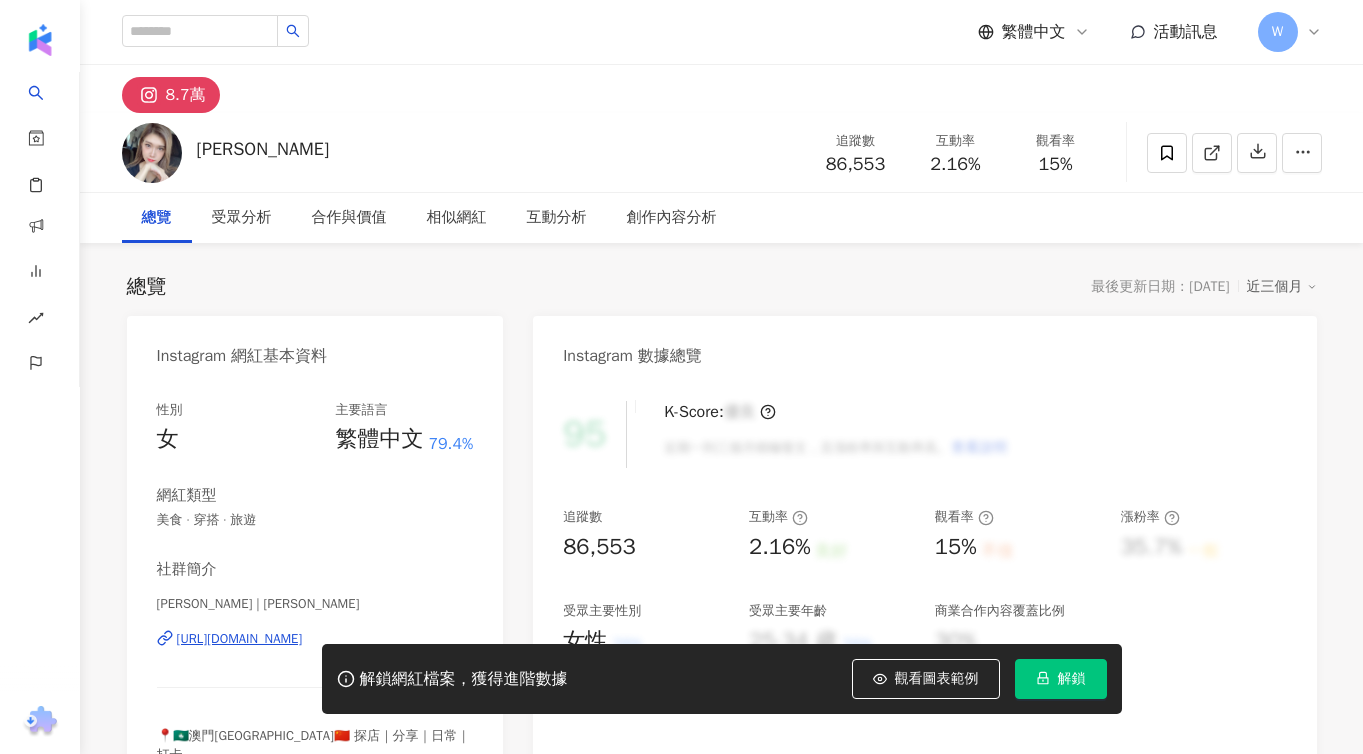 scroll, scrollTop: 0, scrollLeft: 0, axis: both 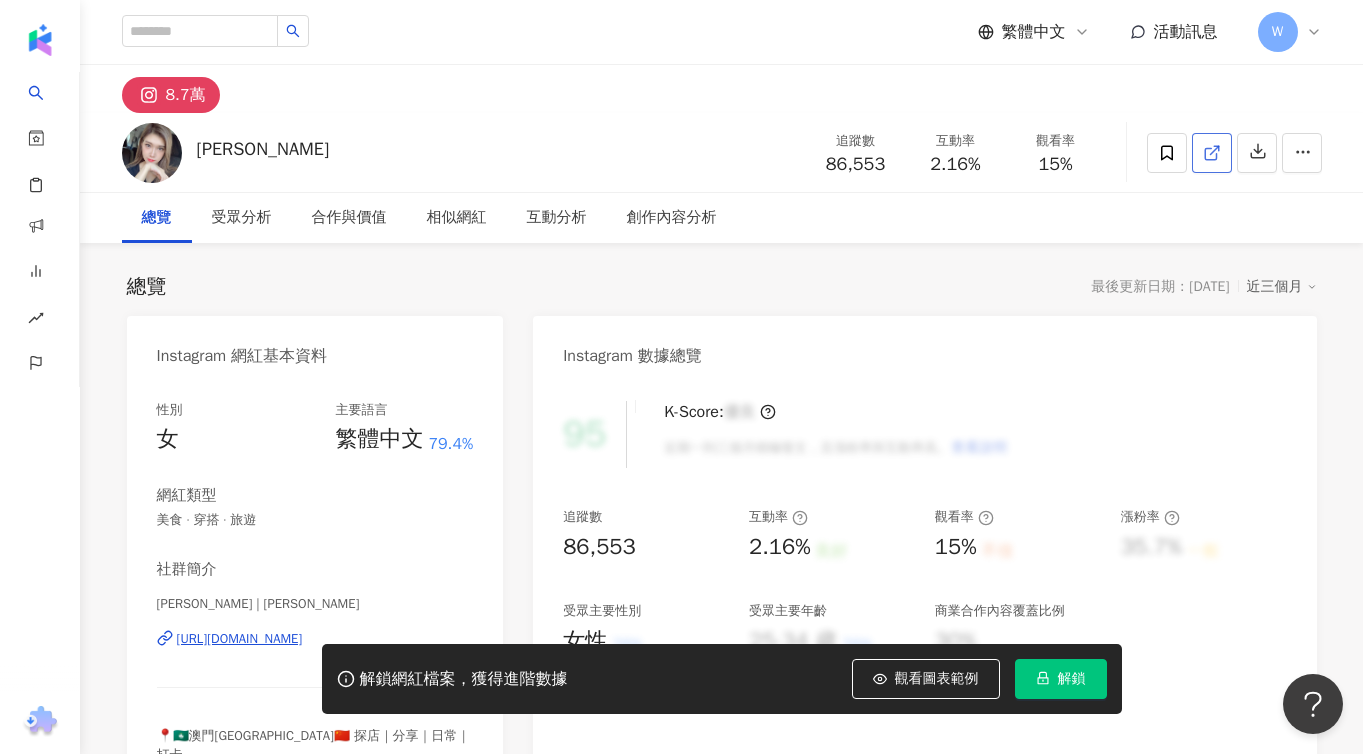 click 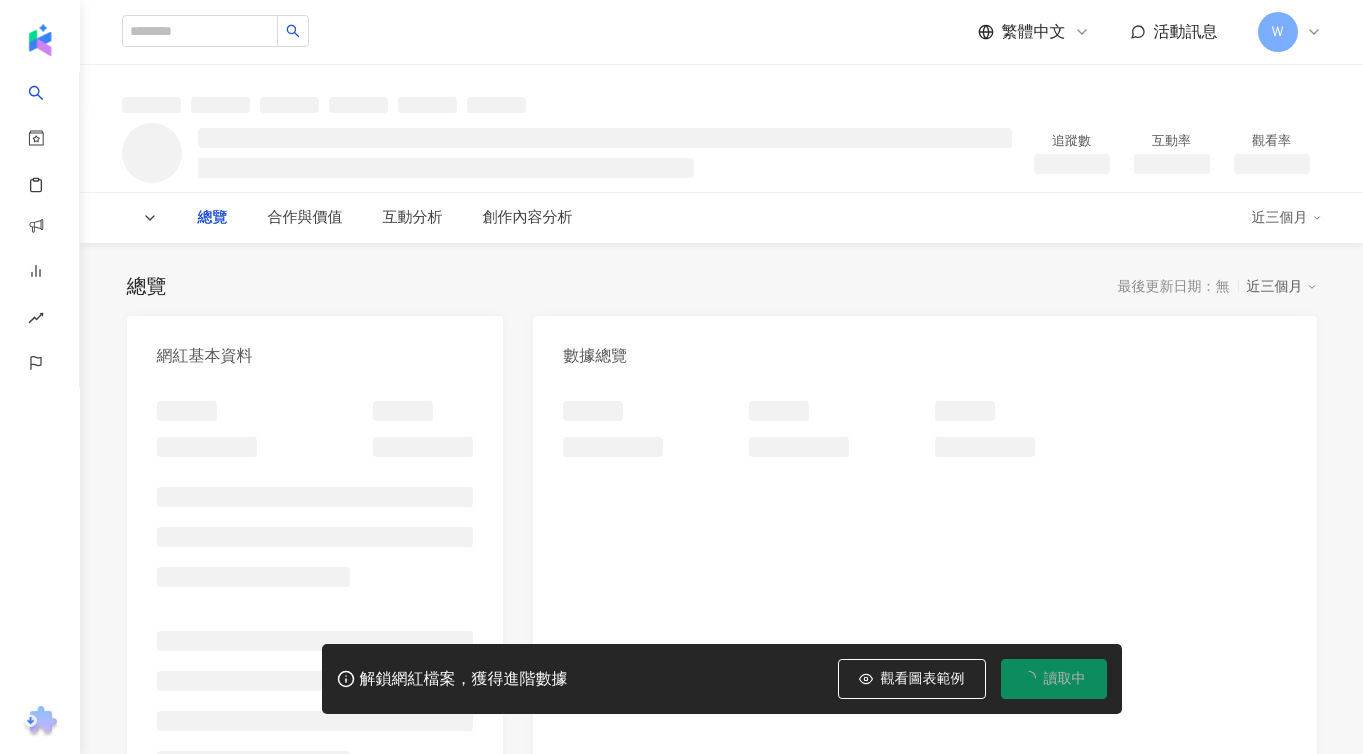 scroll, scrollTop: 0, scrollLeft: 0, axis: both 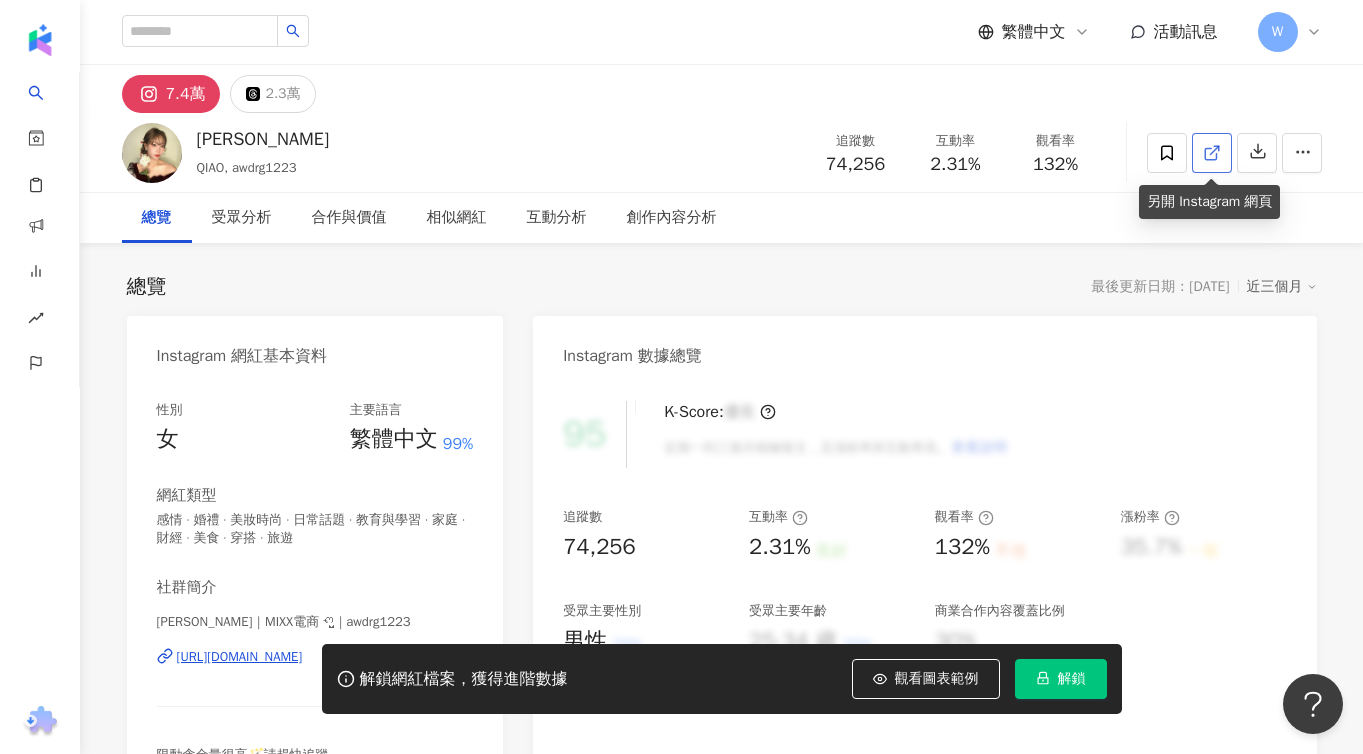 click 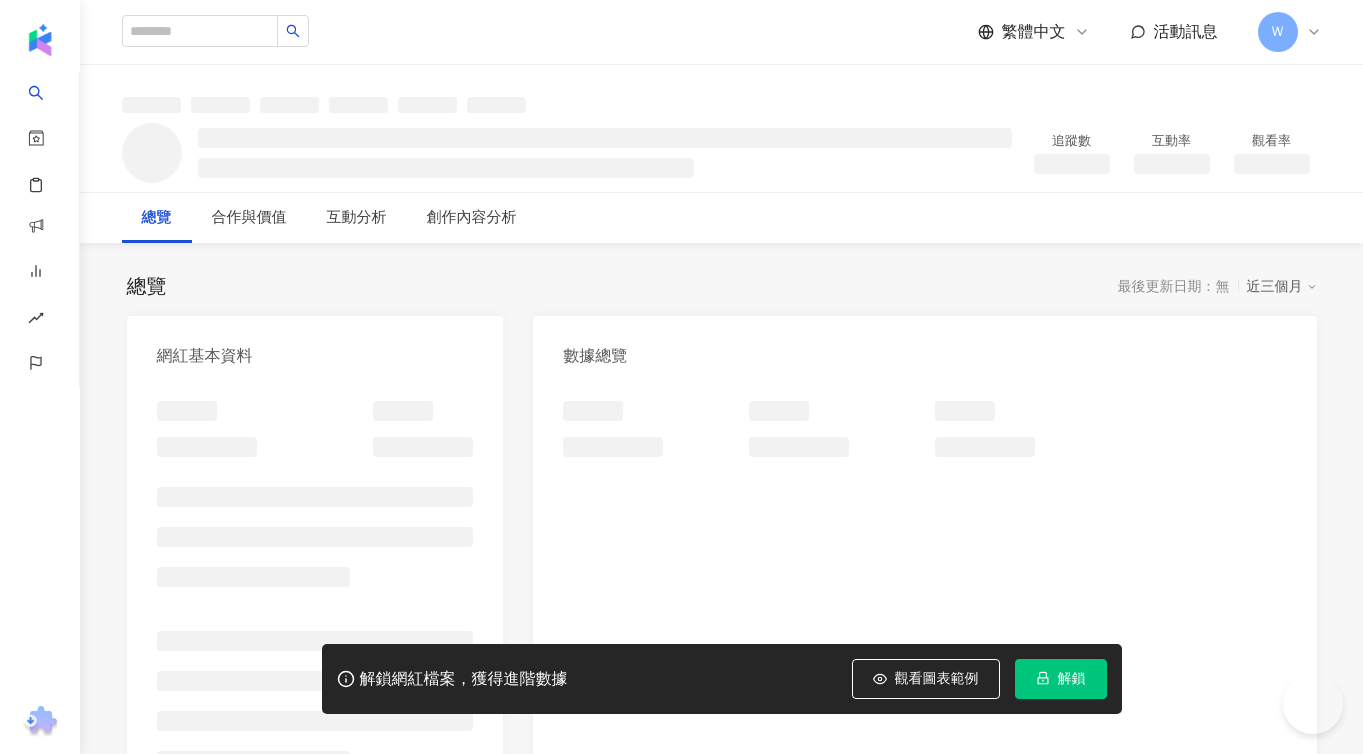 scroll, scrollTop: 0, scrollLeft: 0, axis: both 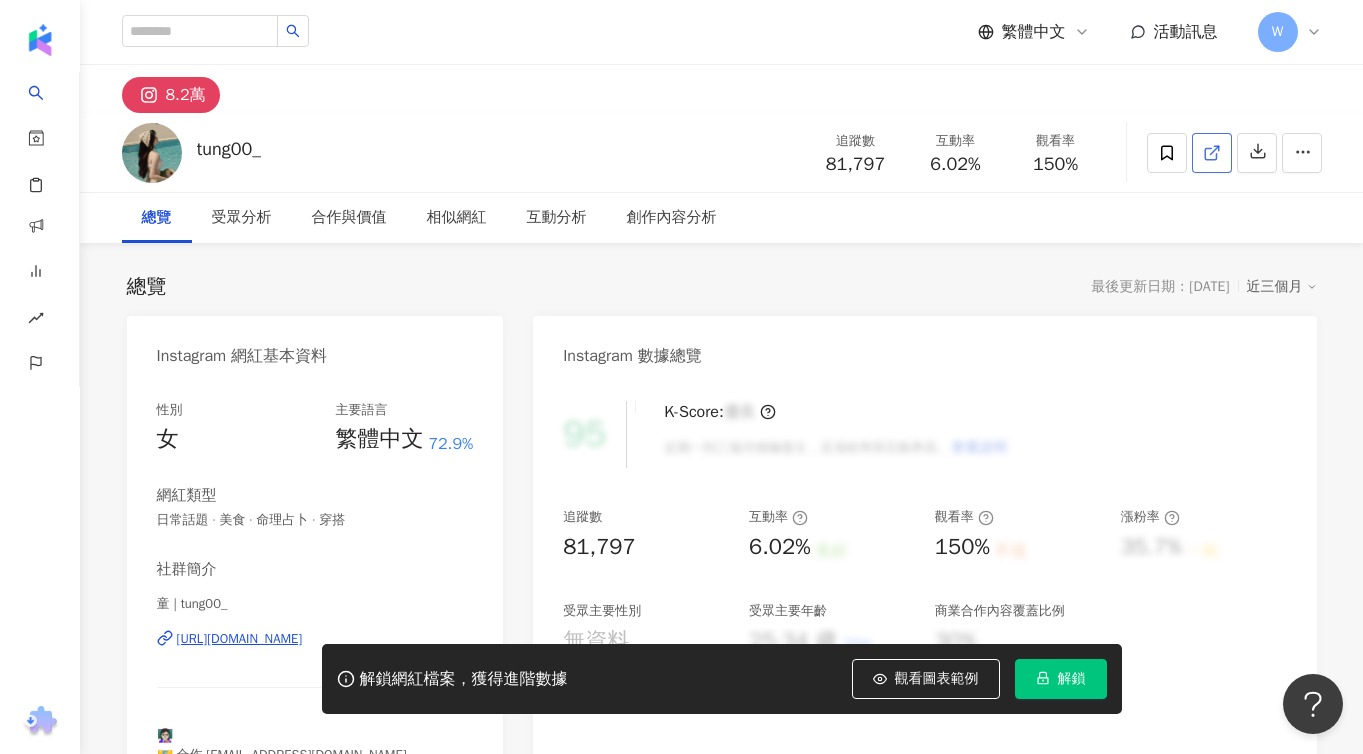 click 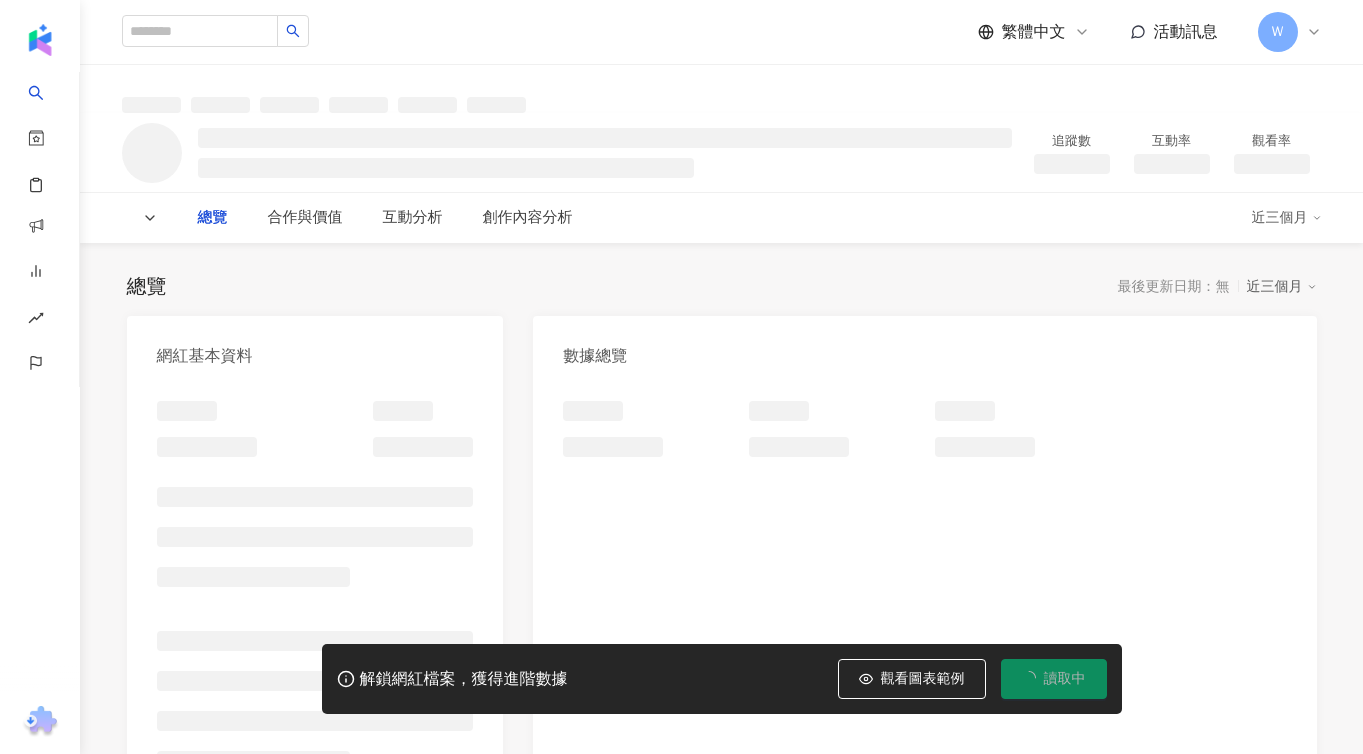 scroll, scrollTop: 0, scrollLeft: 0, axis: both 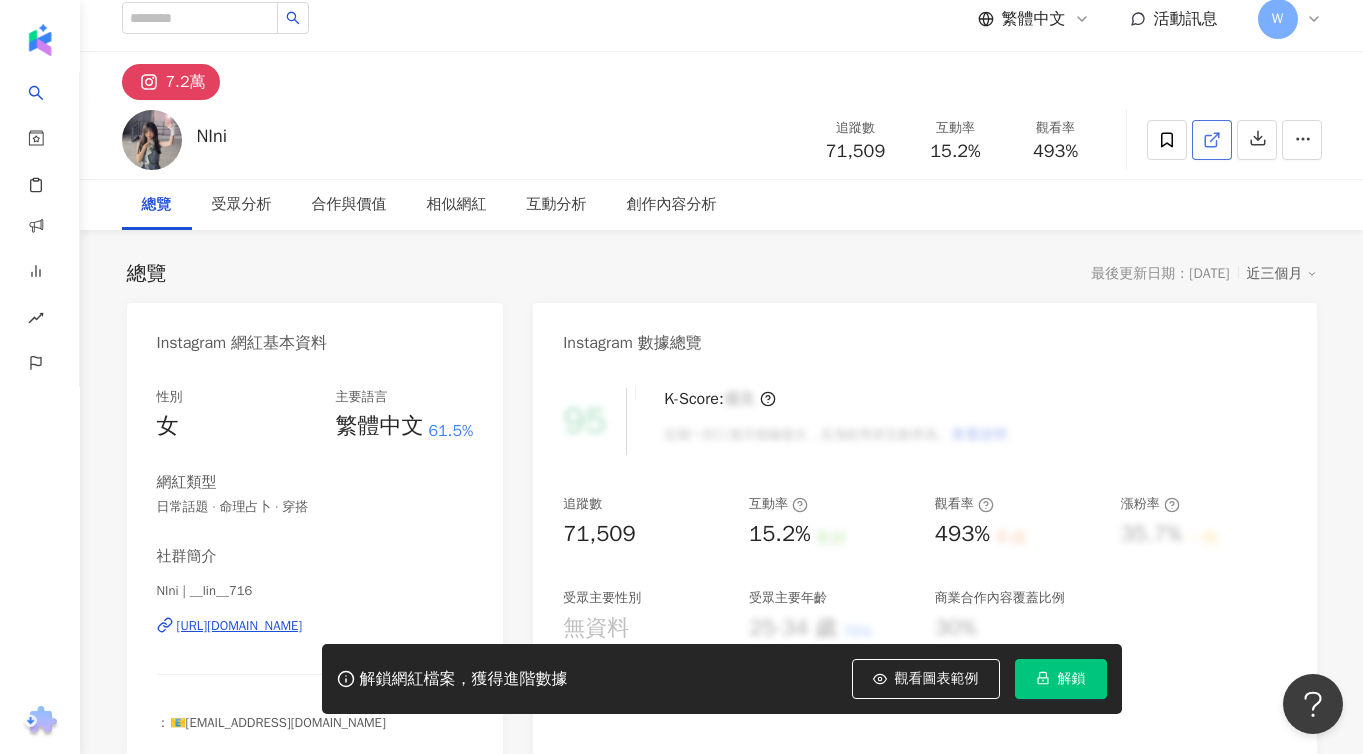 click 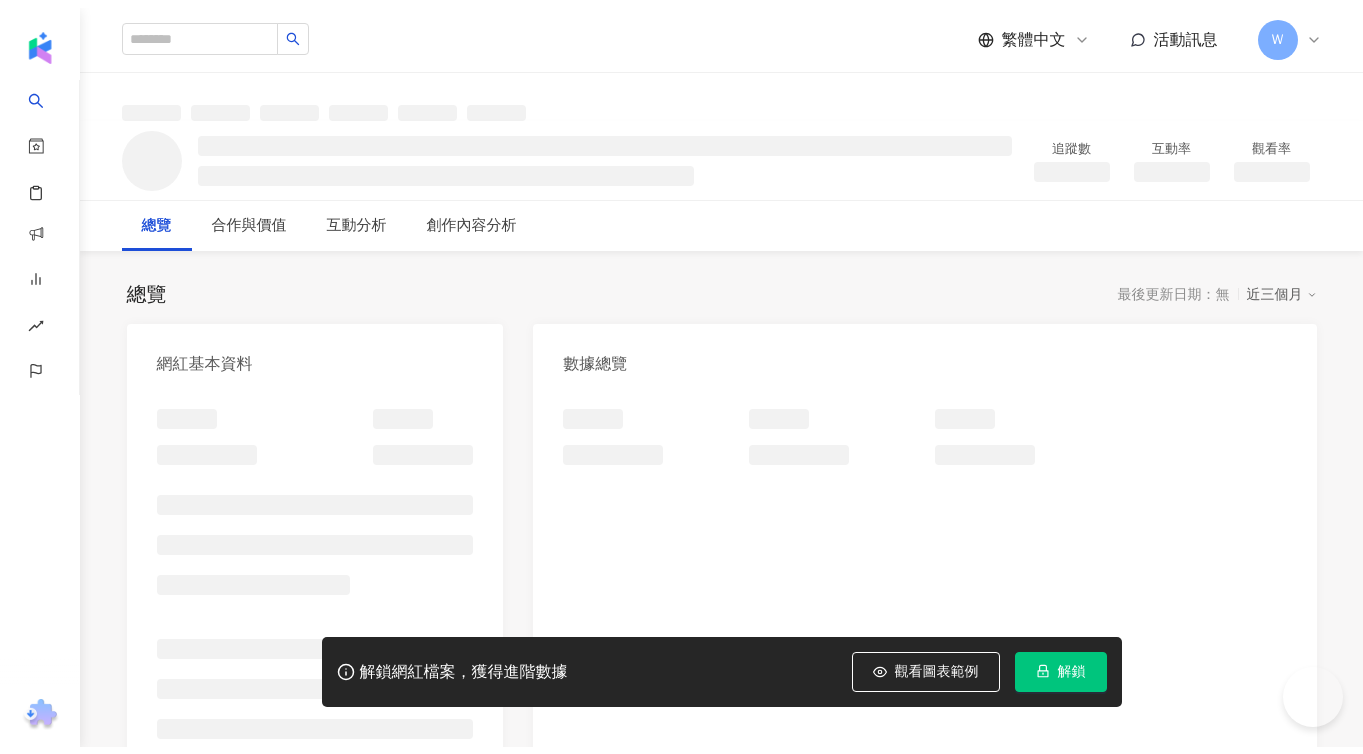 scroll, scrollTop: 0, scrollLeft: 0, axis: both 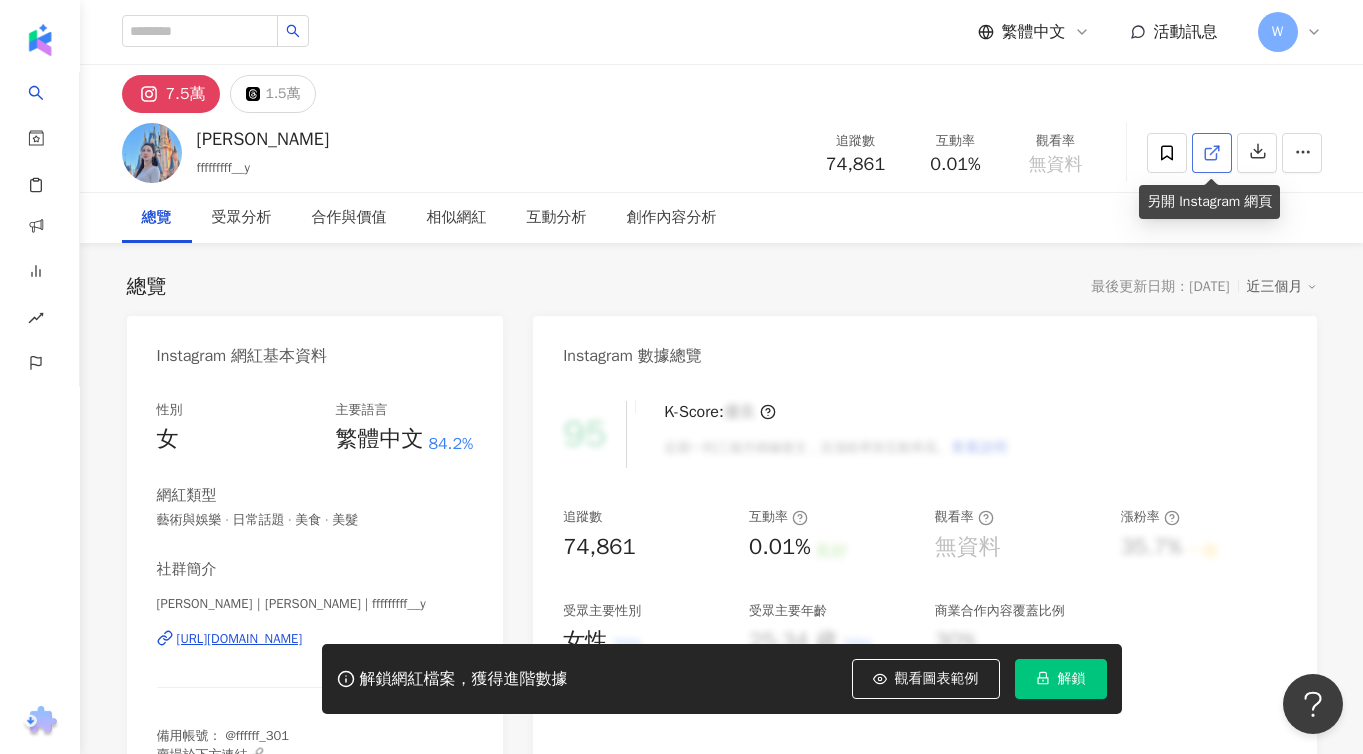 click 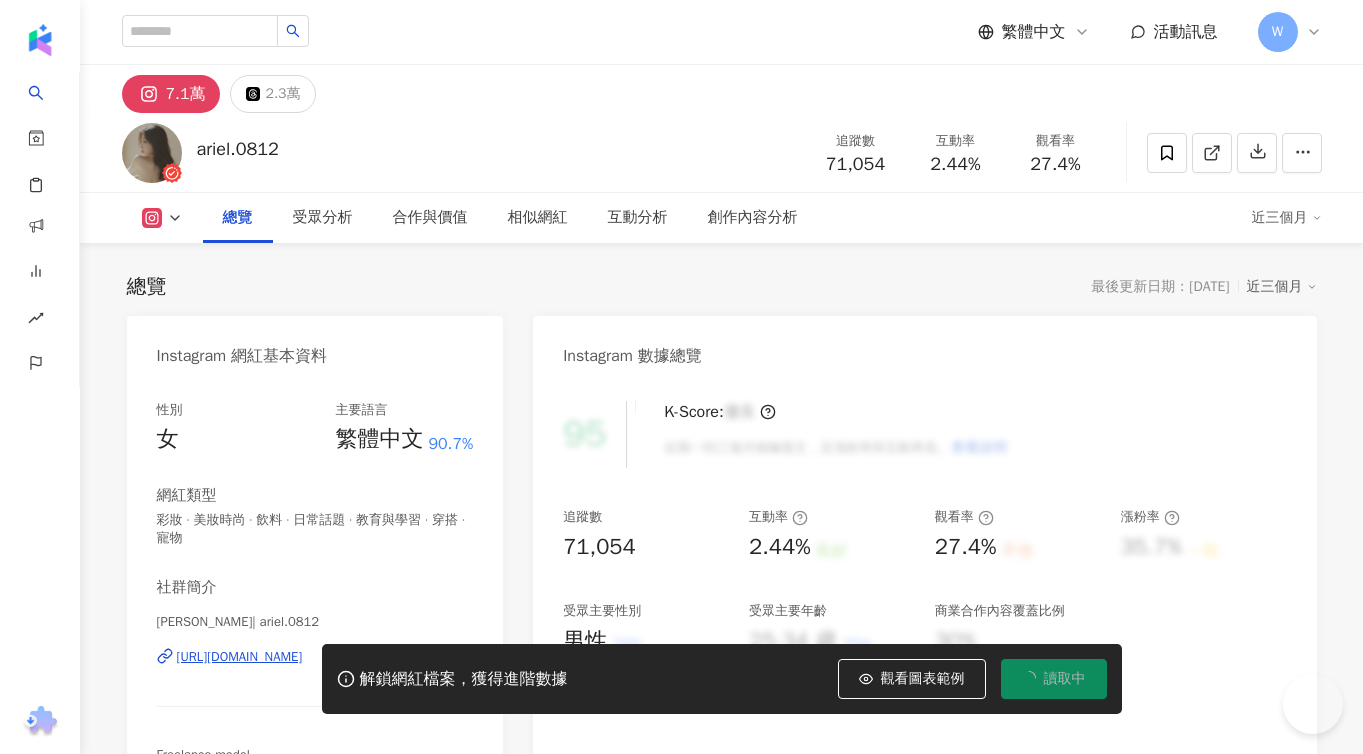 scroll, scrollTop: 0, scrollLeft: 0, axis: both 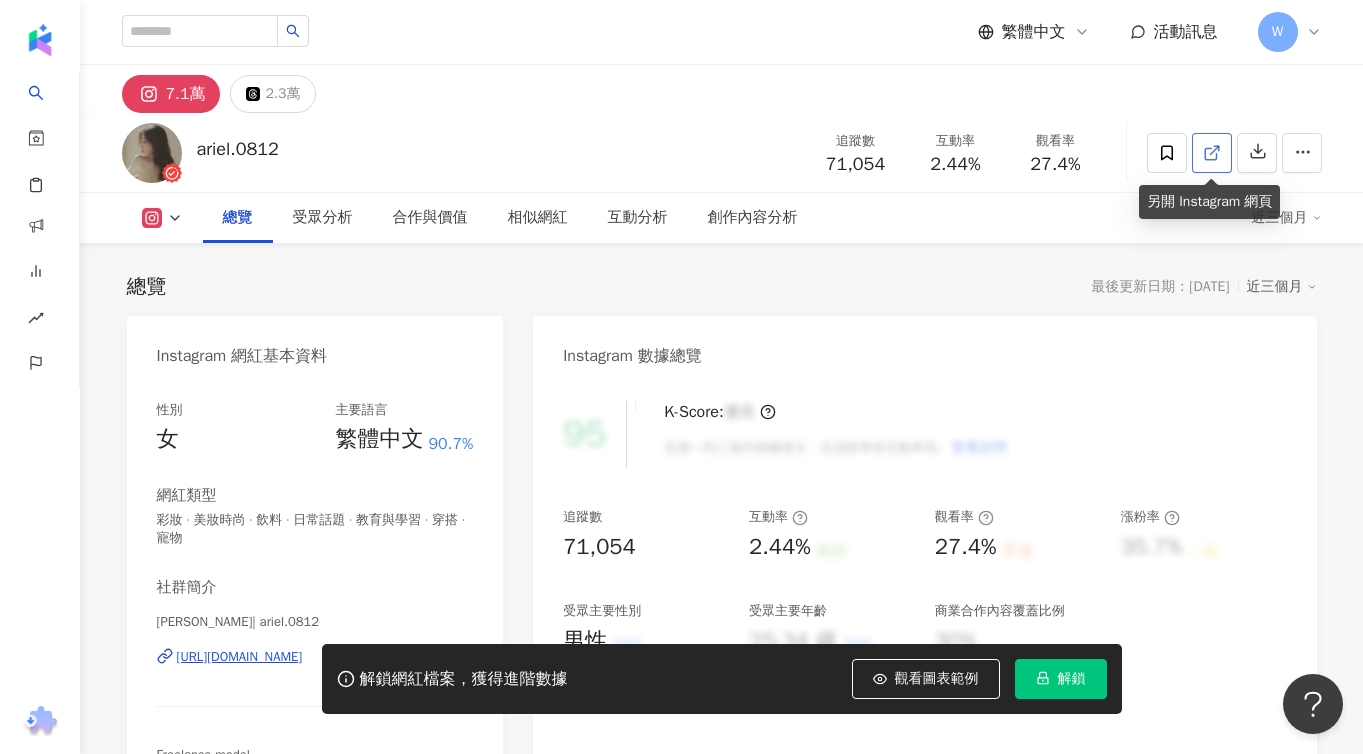 click 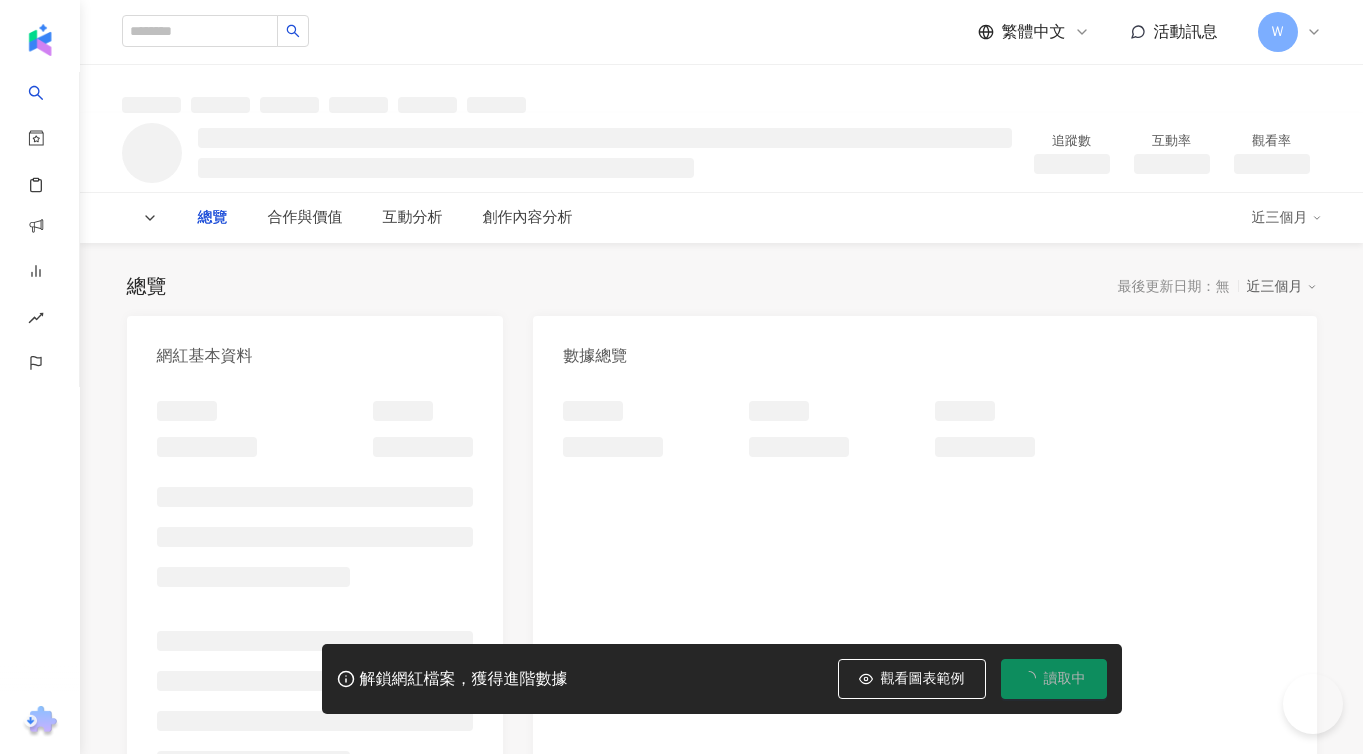 scroll, scrollTop: 0, scrollLeft: 0, axis: both 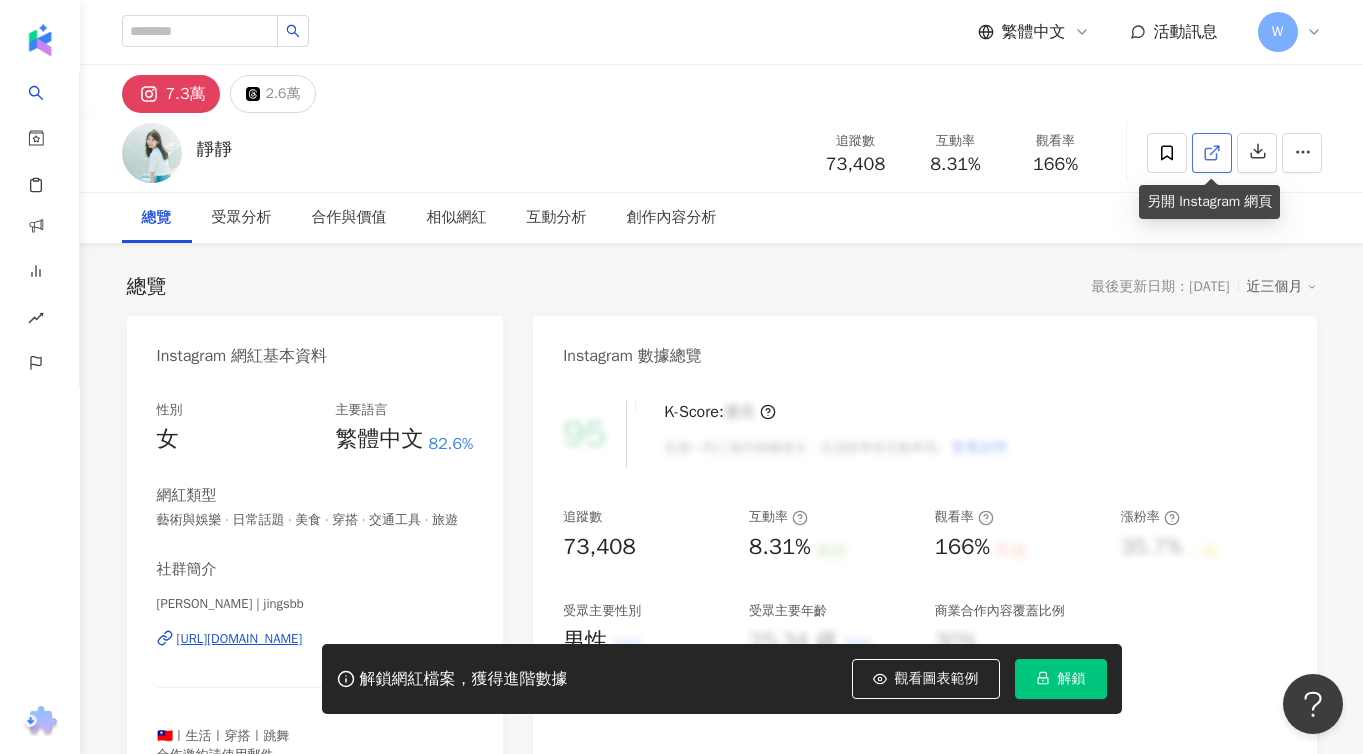 click 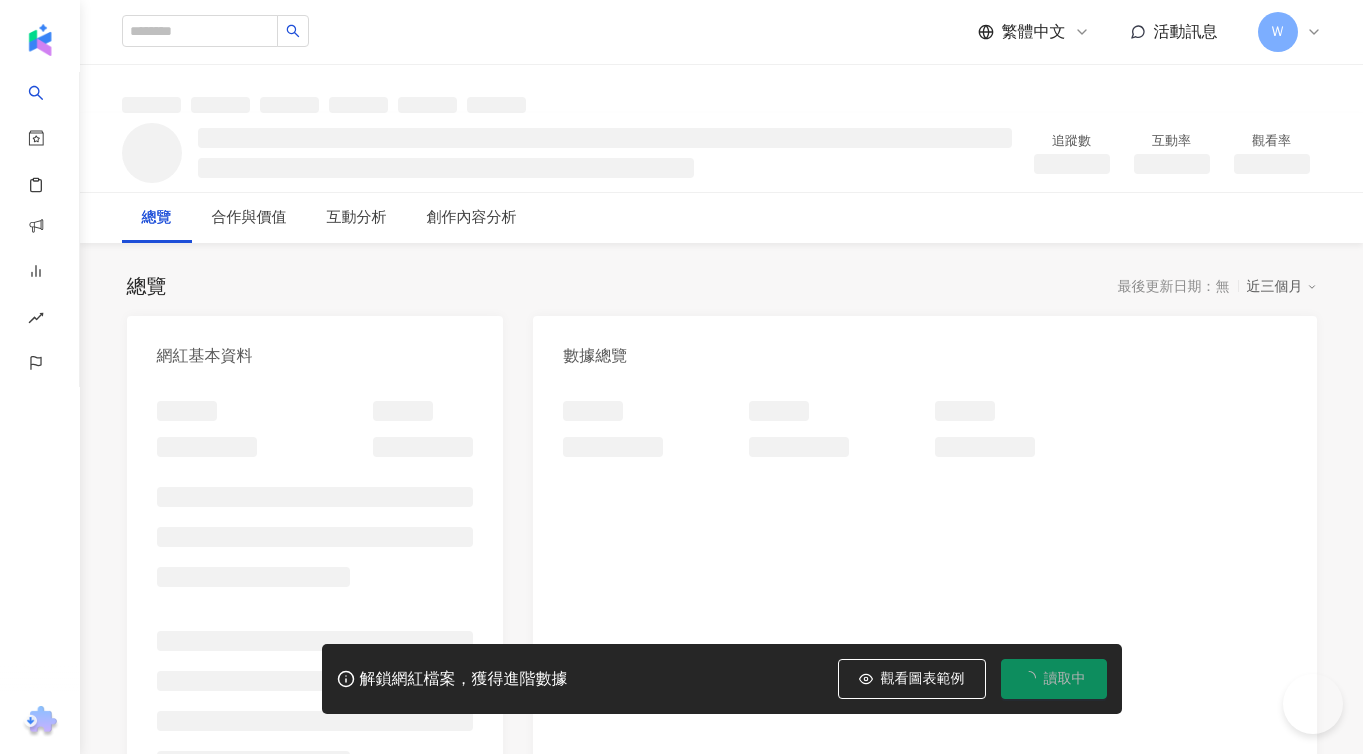 scroll, scrollTop: 0, scrollLeft: 0, axis: both 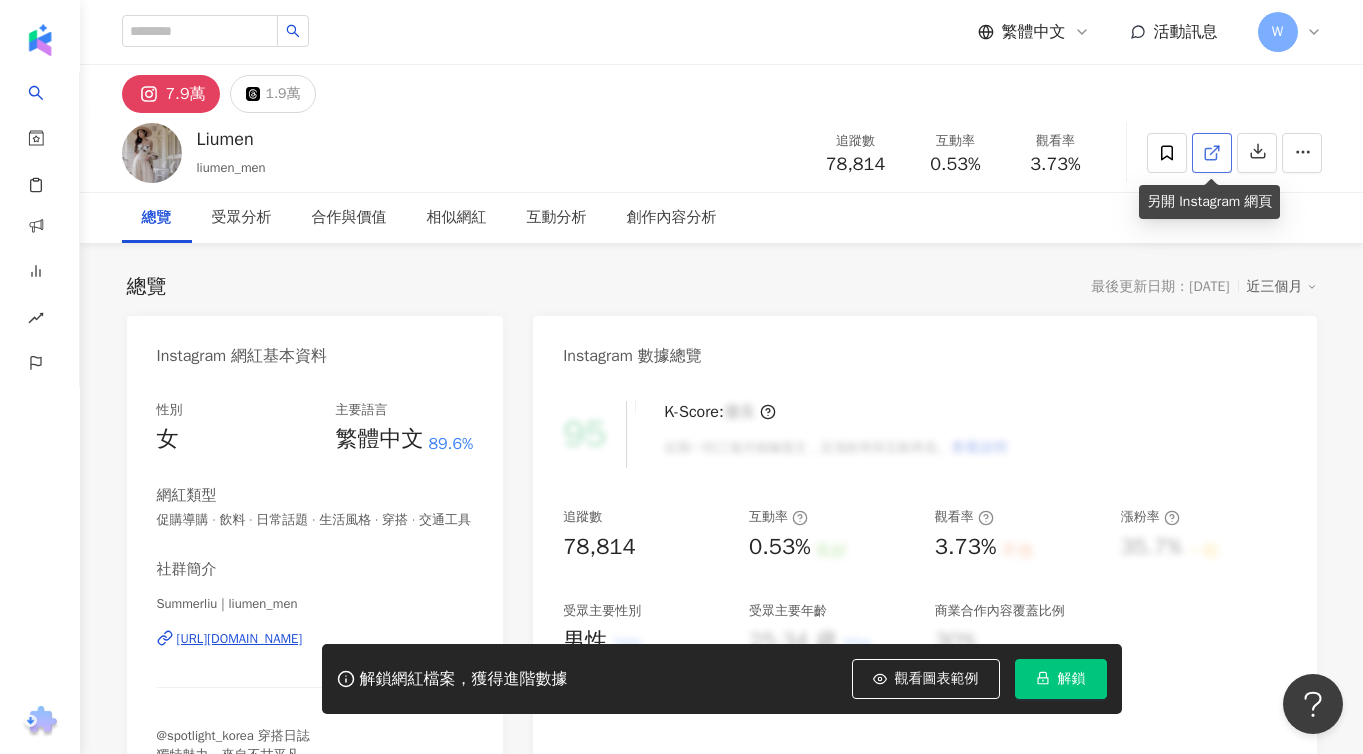 click 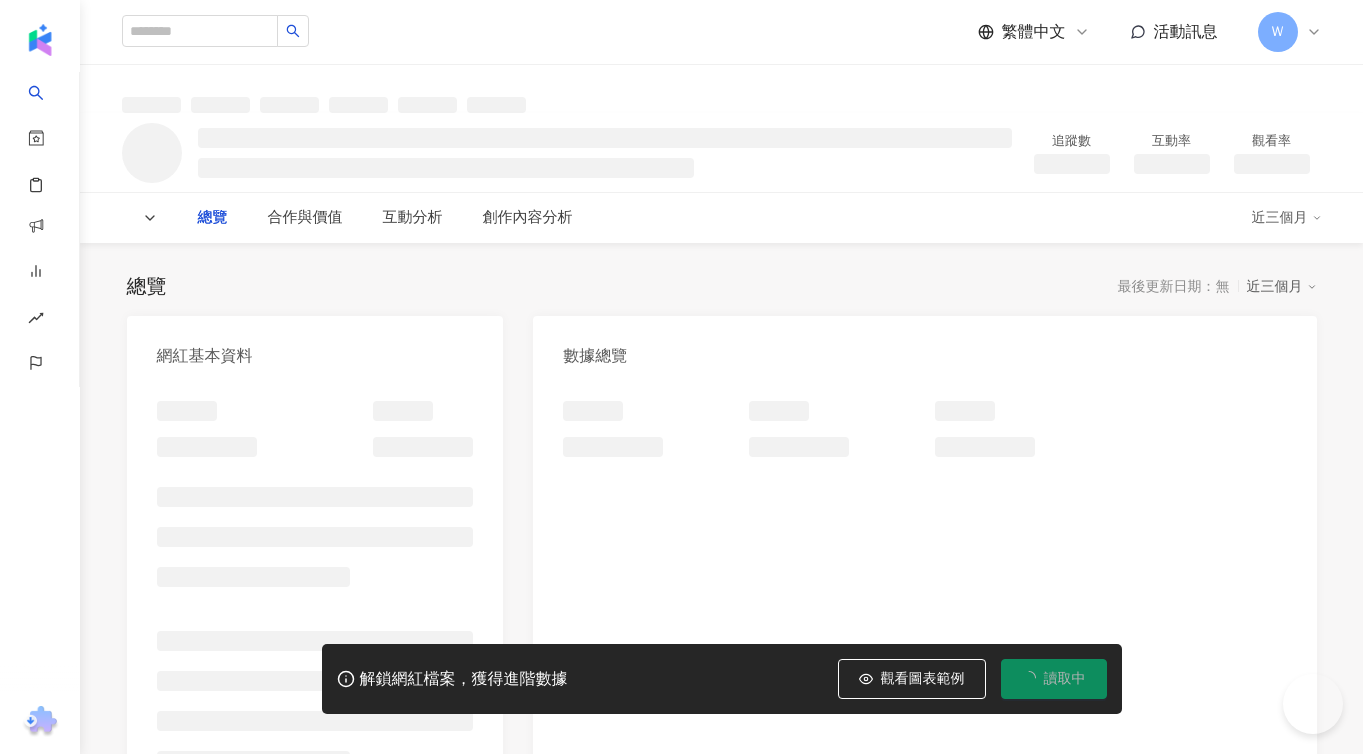 scroll, scrollTop: 0, scrollLeft: 0, axis: both 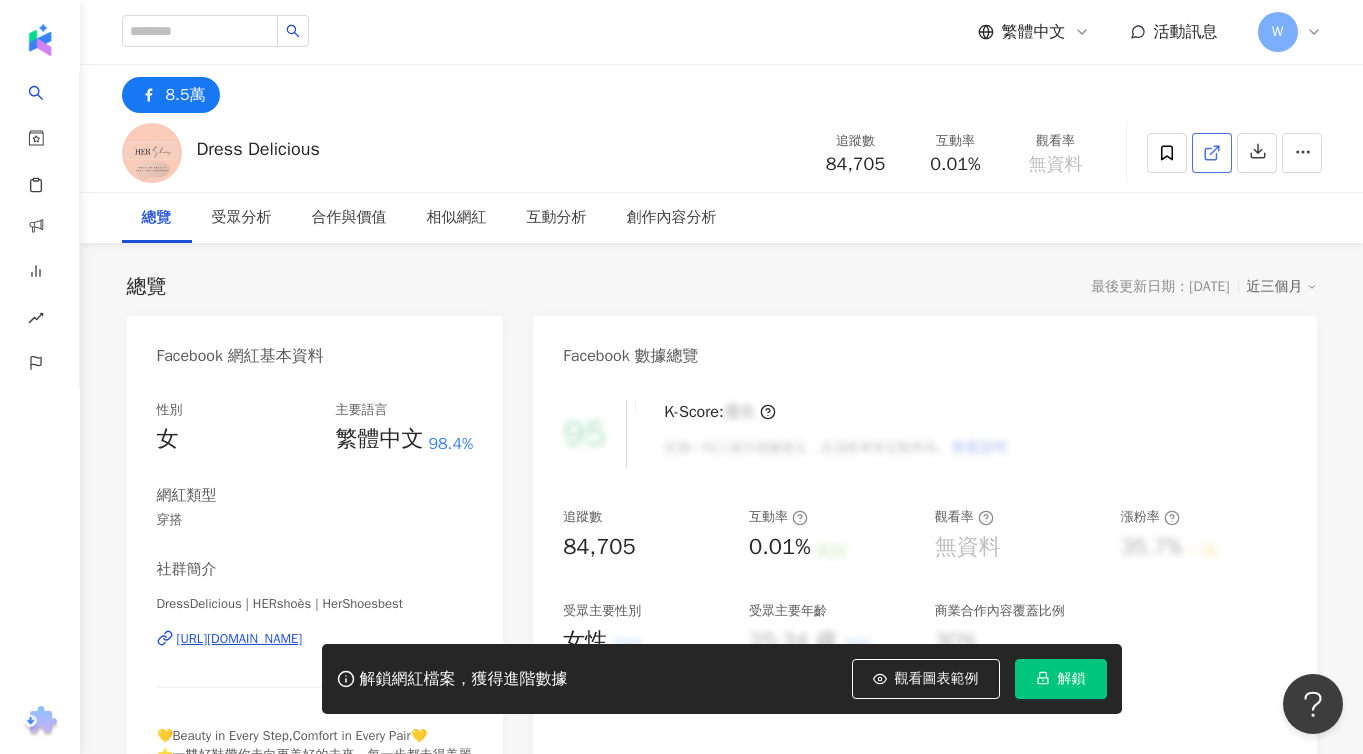 click 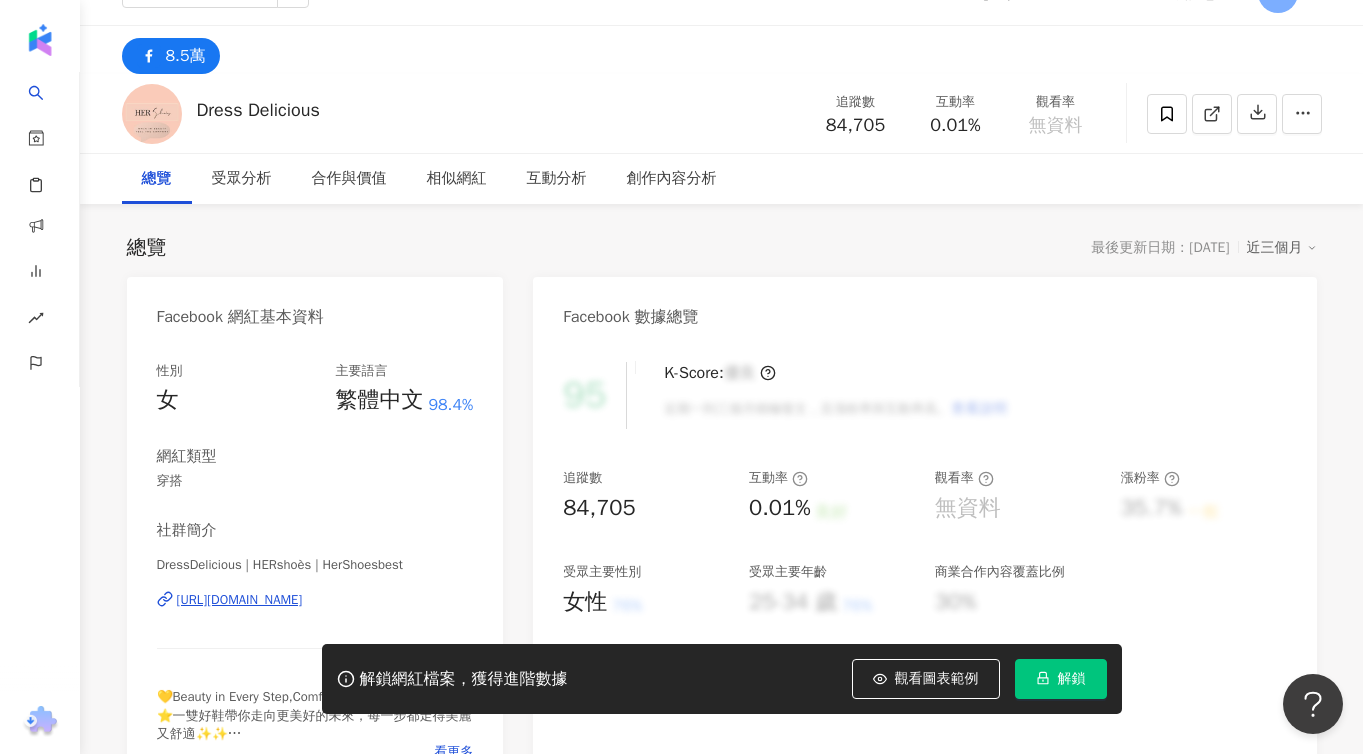 scroll, scrollTop: 52, scrollLeft: 0, axis: vertical 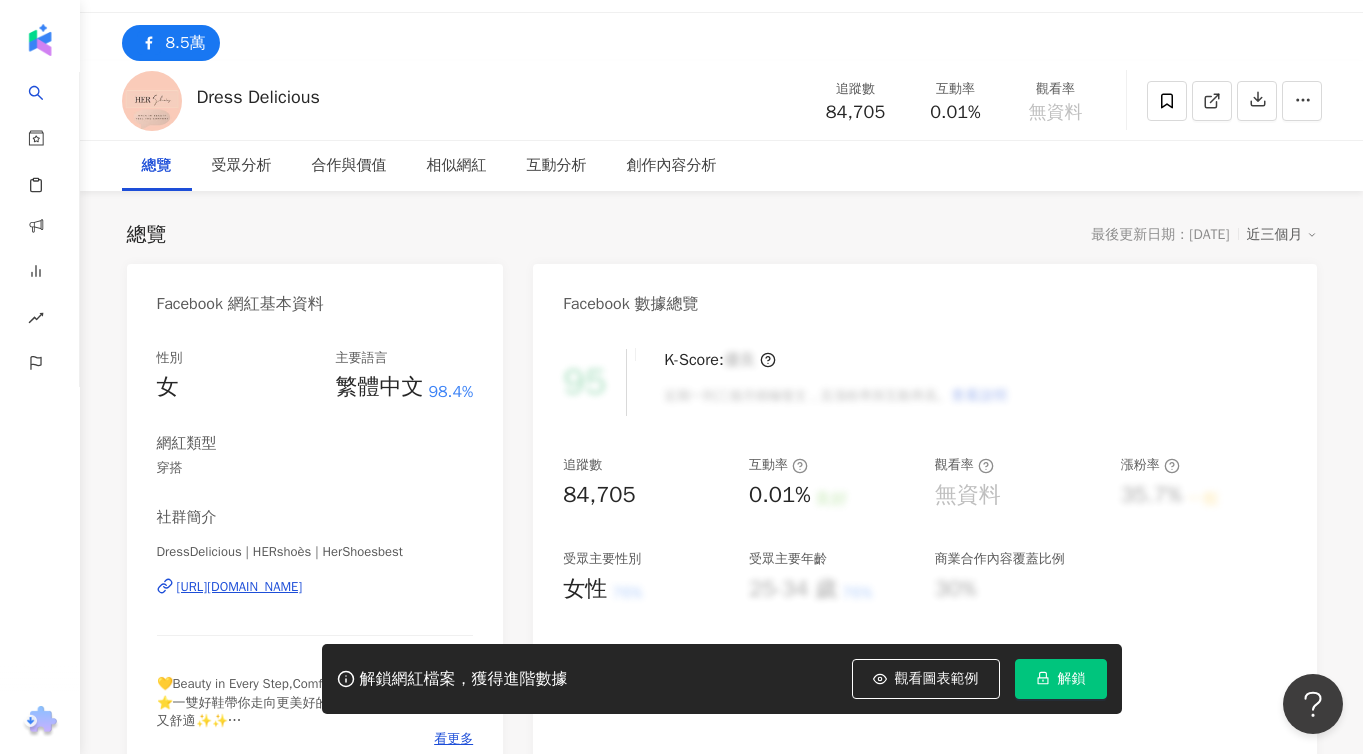 click on "https://www.facebook.com/1737086823225809" at bounding box center [240, 587] 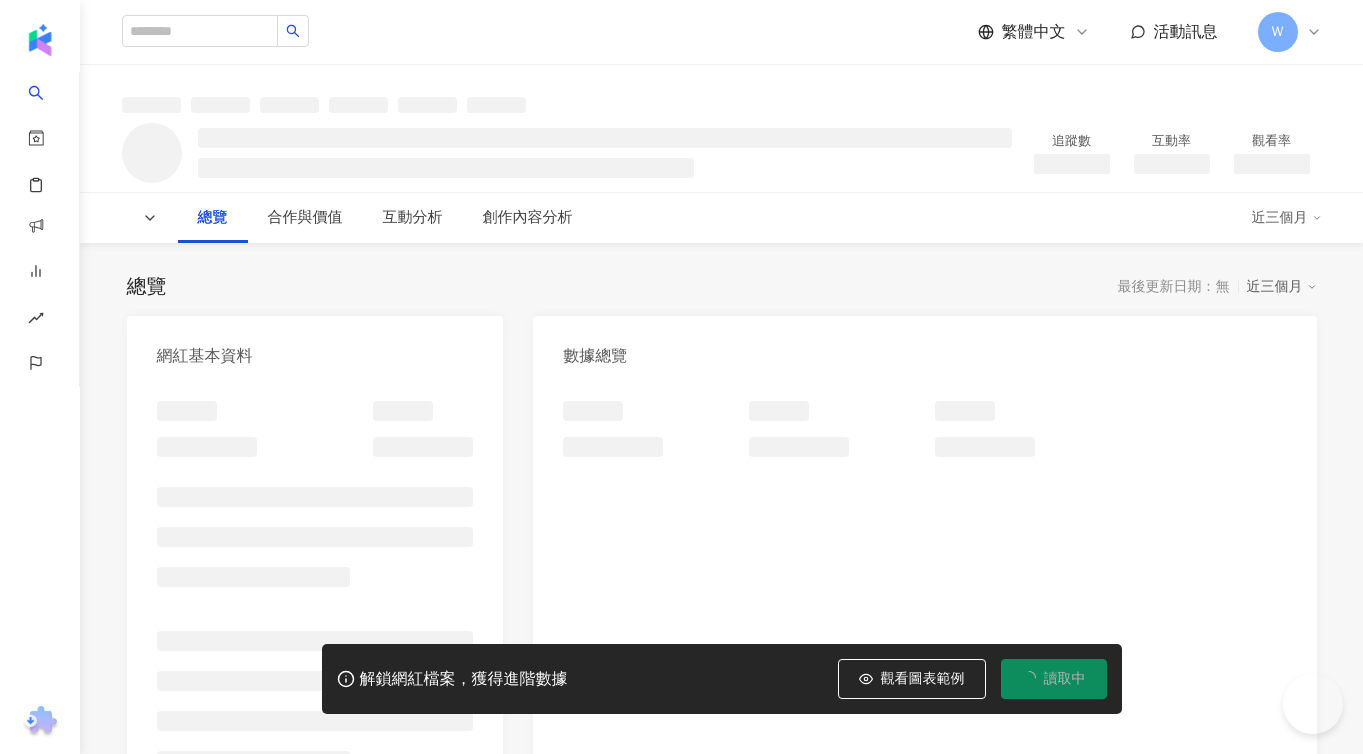 scroll, scrollTop: 0, scrollLeft: 0, axis: both 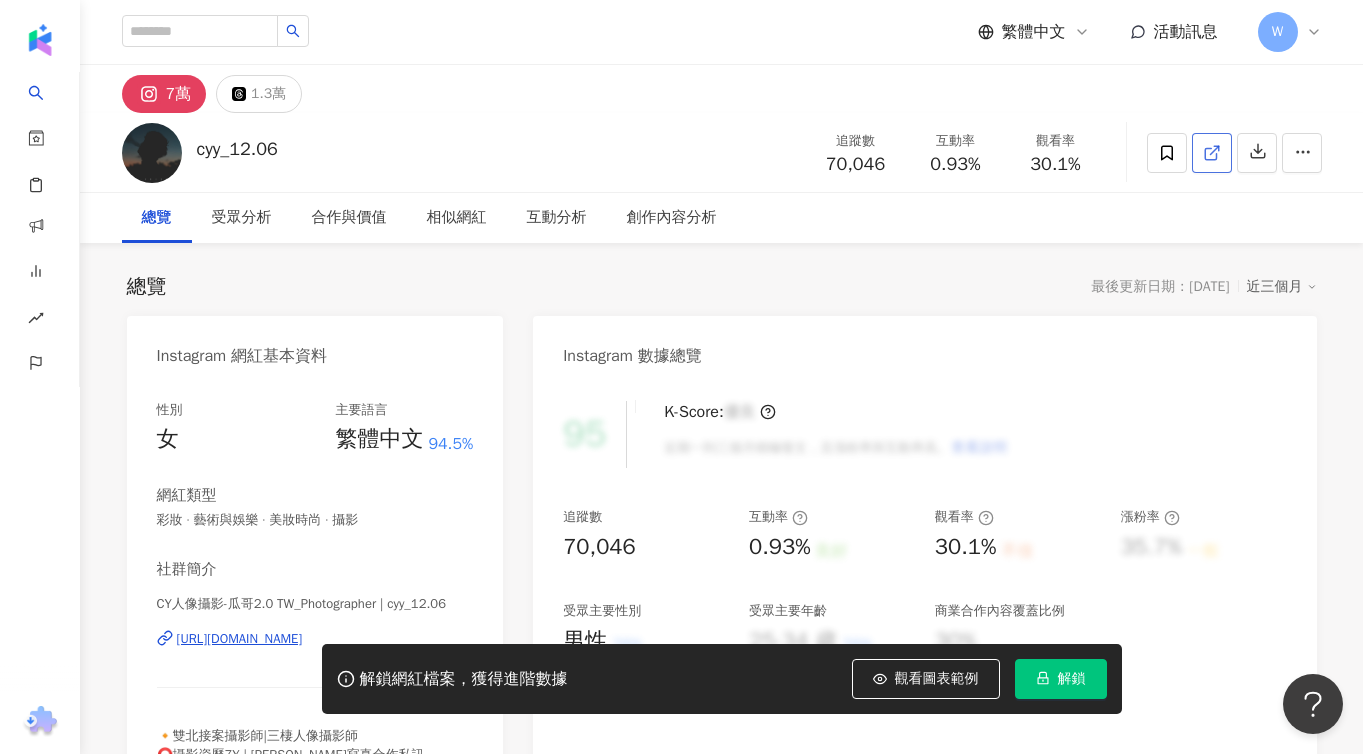click 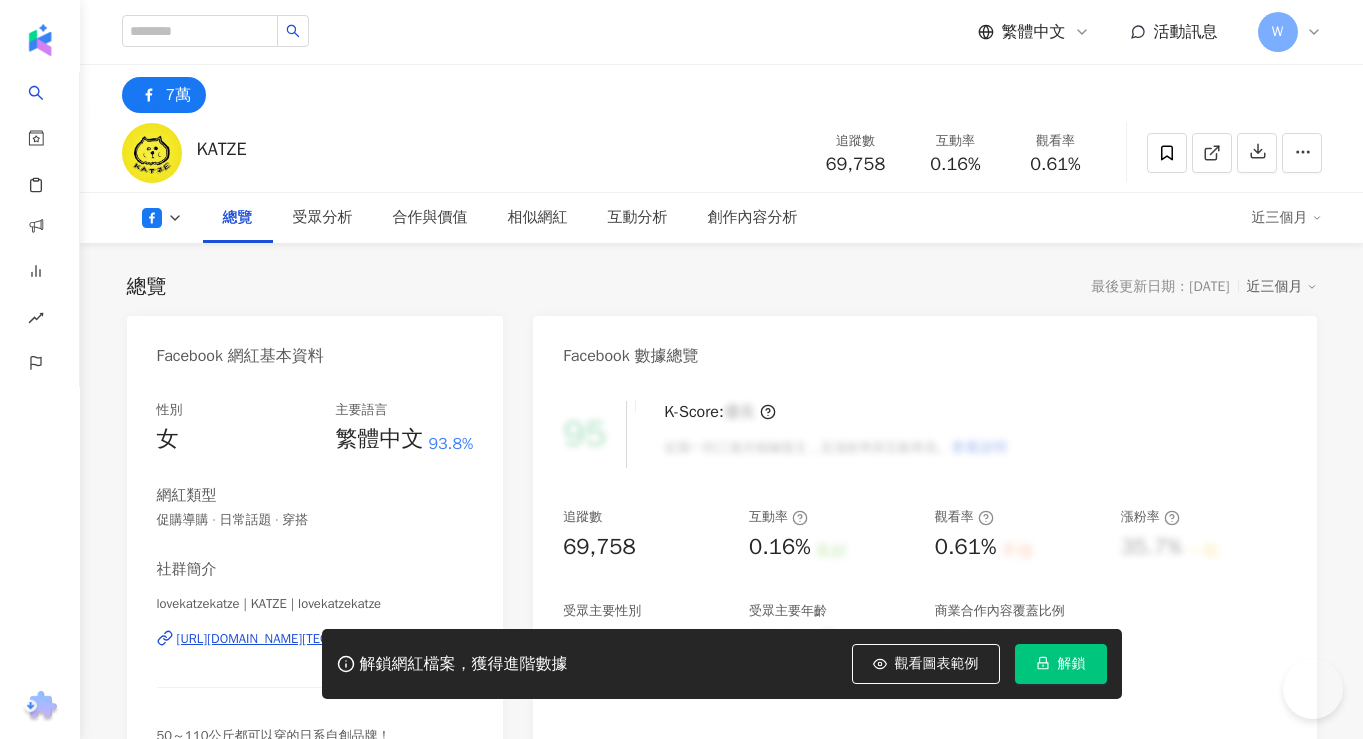 click 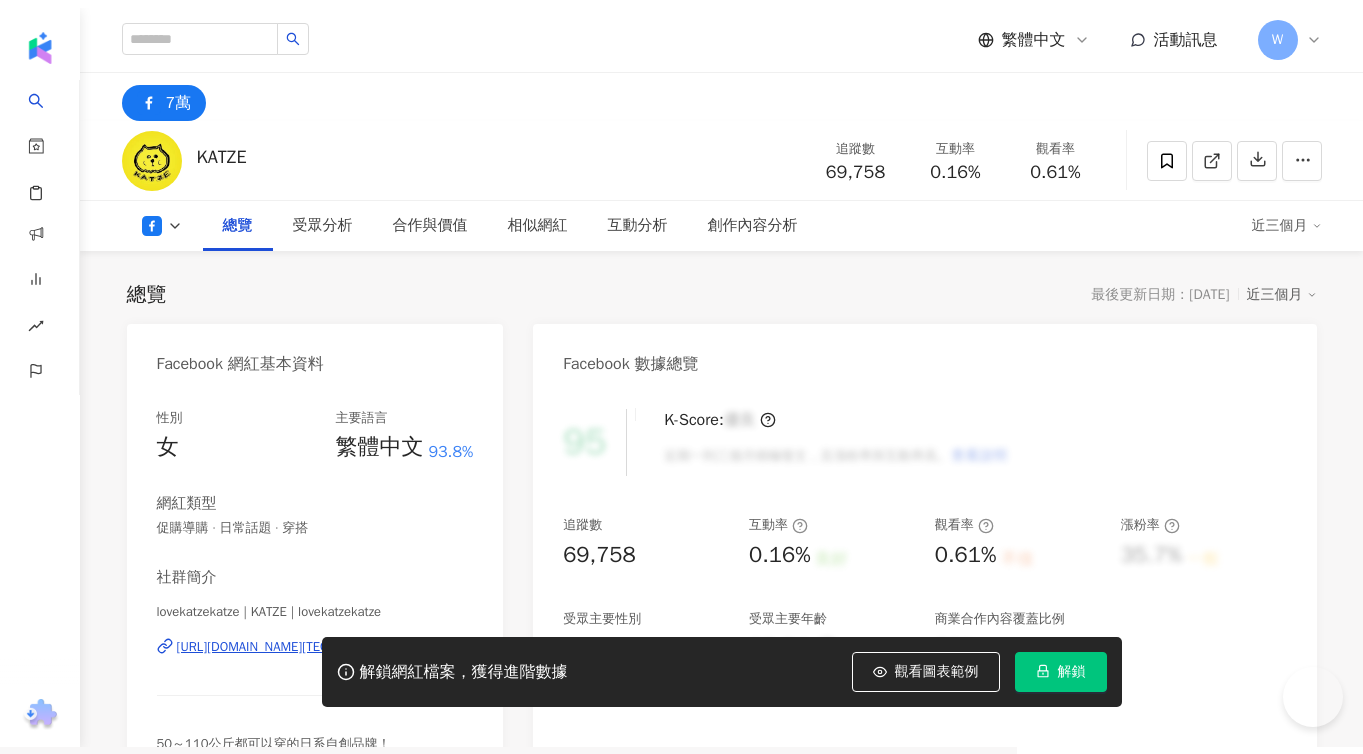 scroll, scrollTop: 0, scrollLeft: 0, axis: both 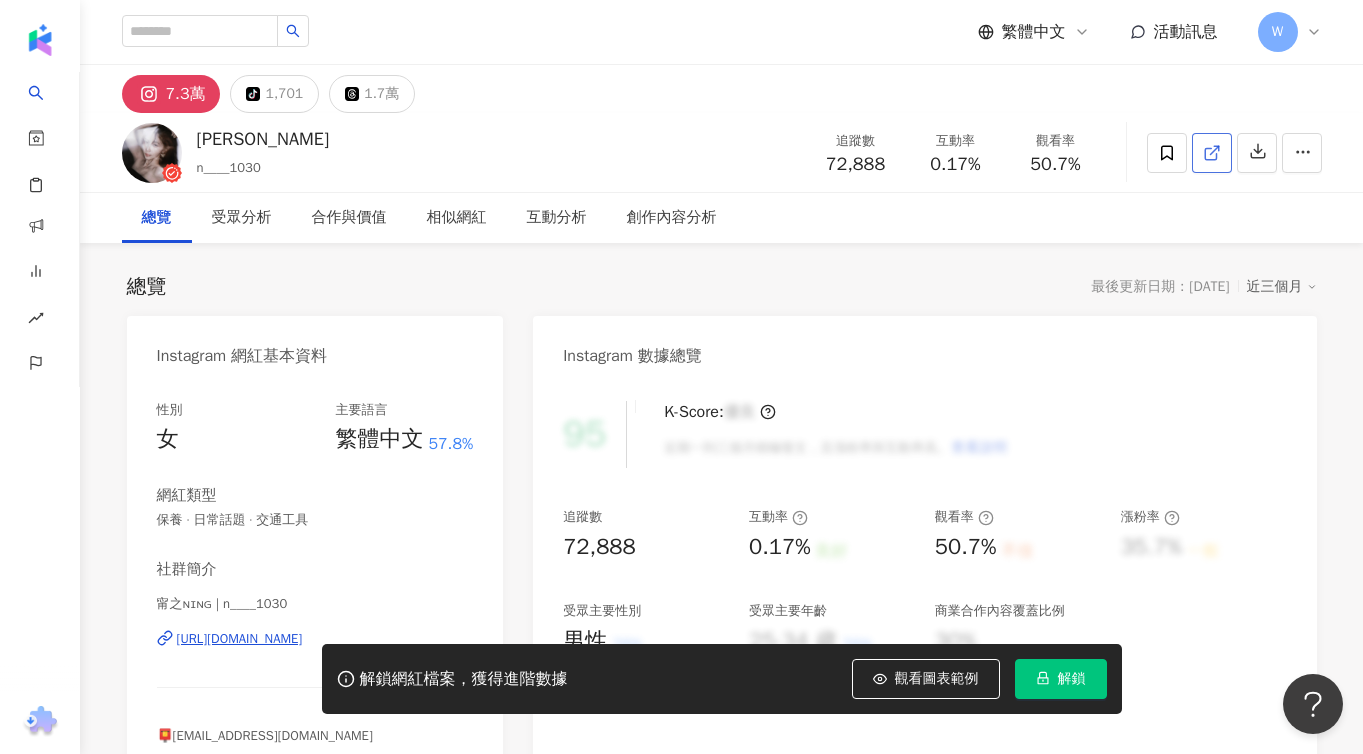 click 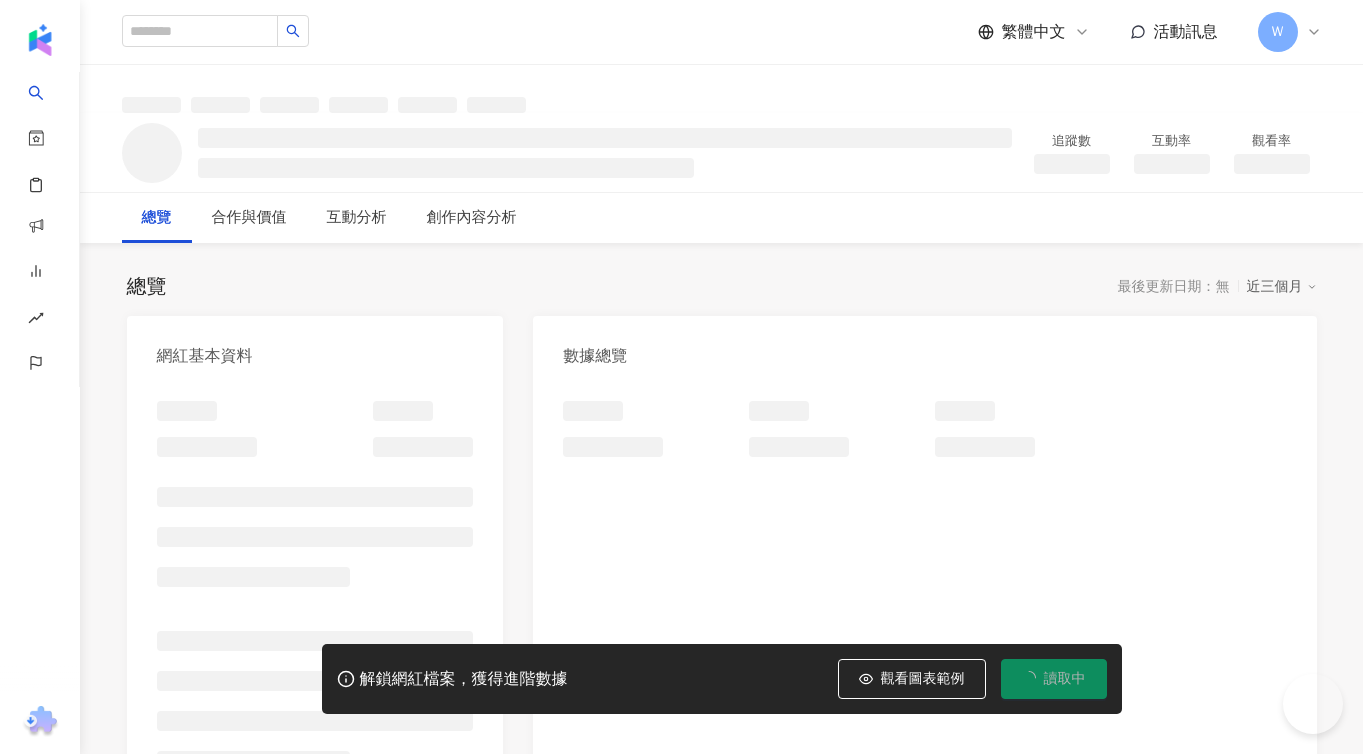 scroll, scrollTop: 0, scrollLeft: 0, axis: both 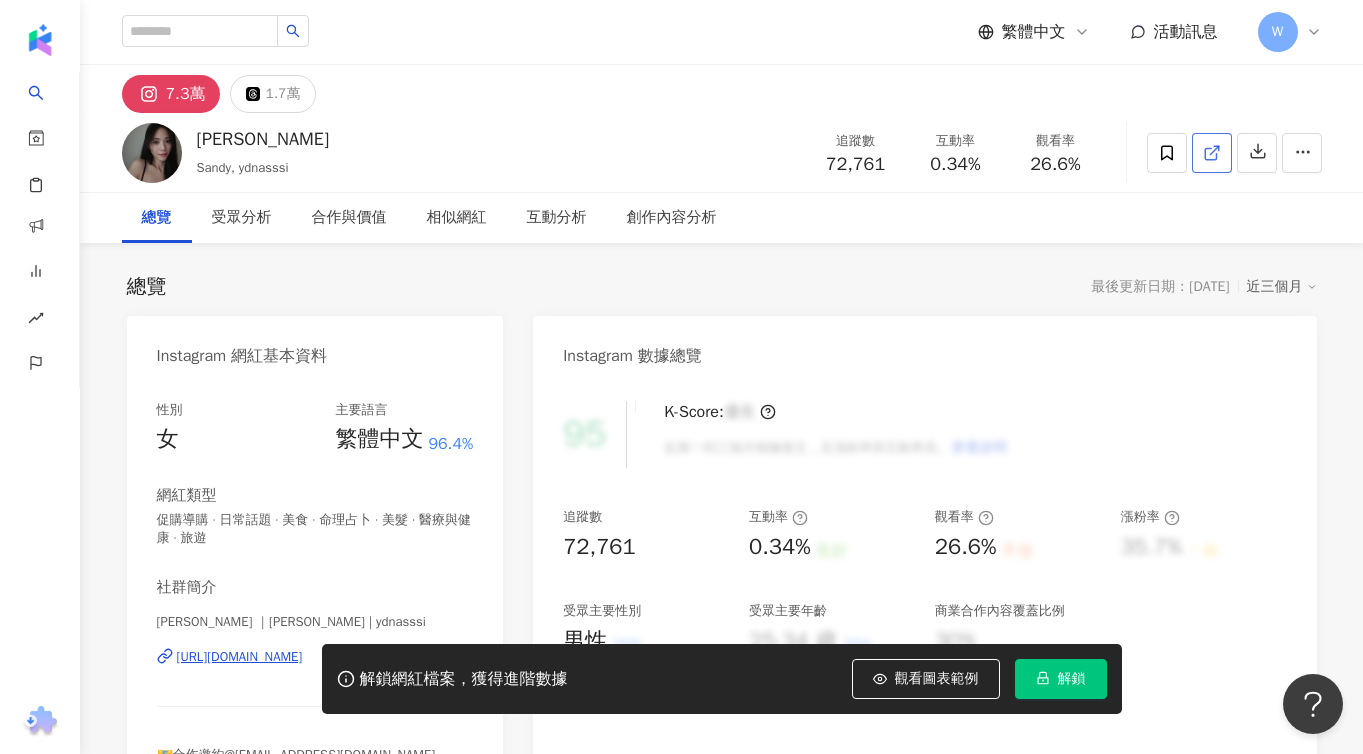 click 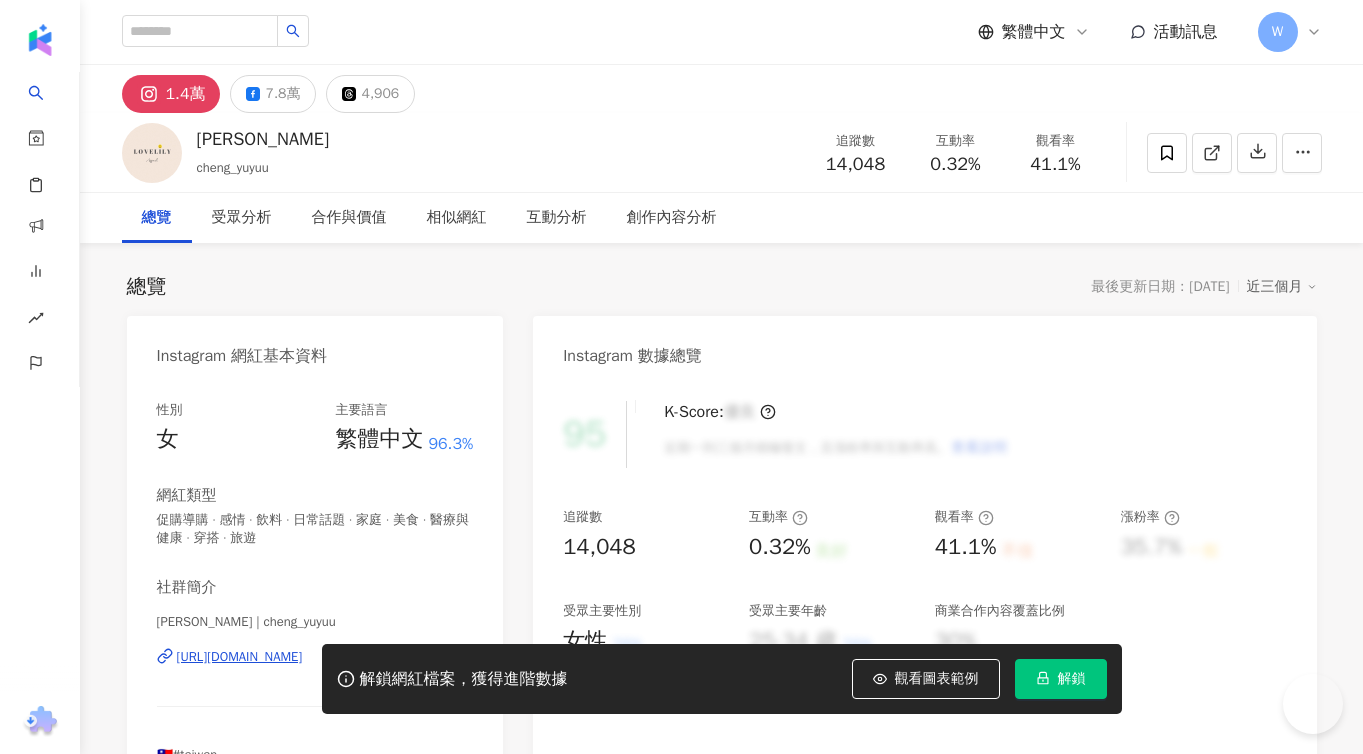 scroll, scrollTop: 0, scrollLeft: 0, axis: both 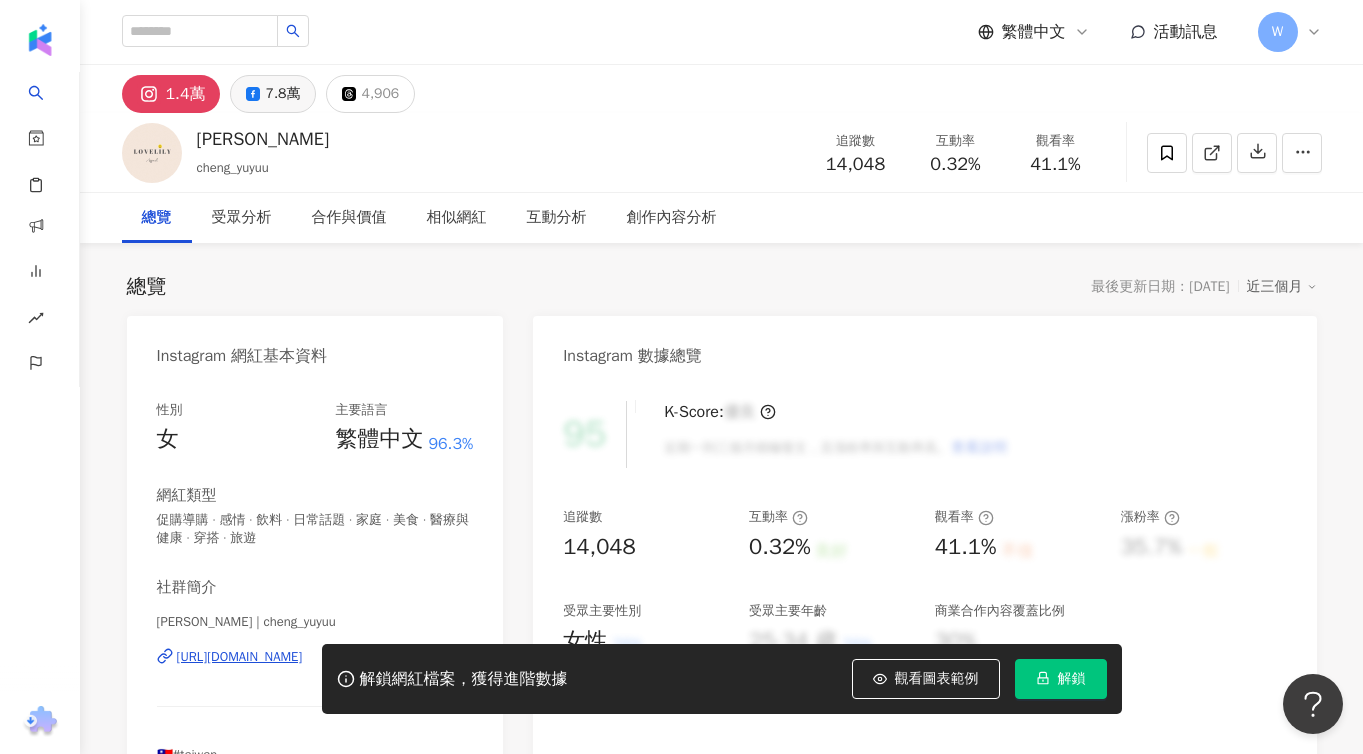 click on "7.8萬" at bounding box center (282, 94) 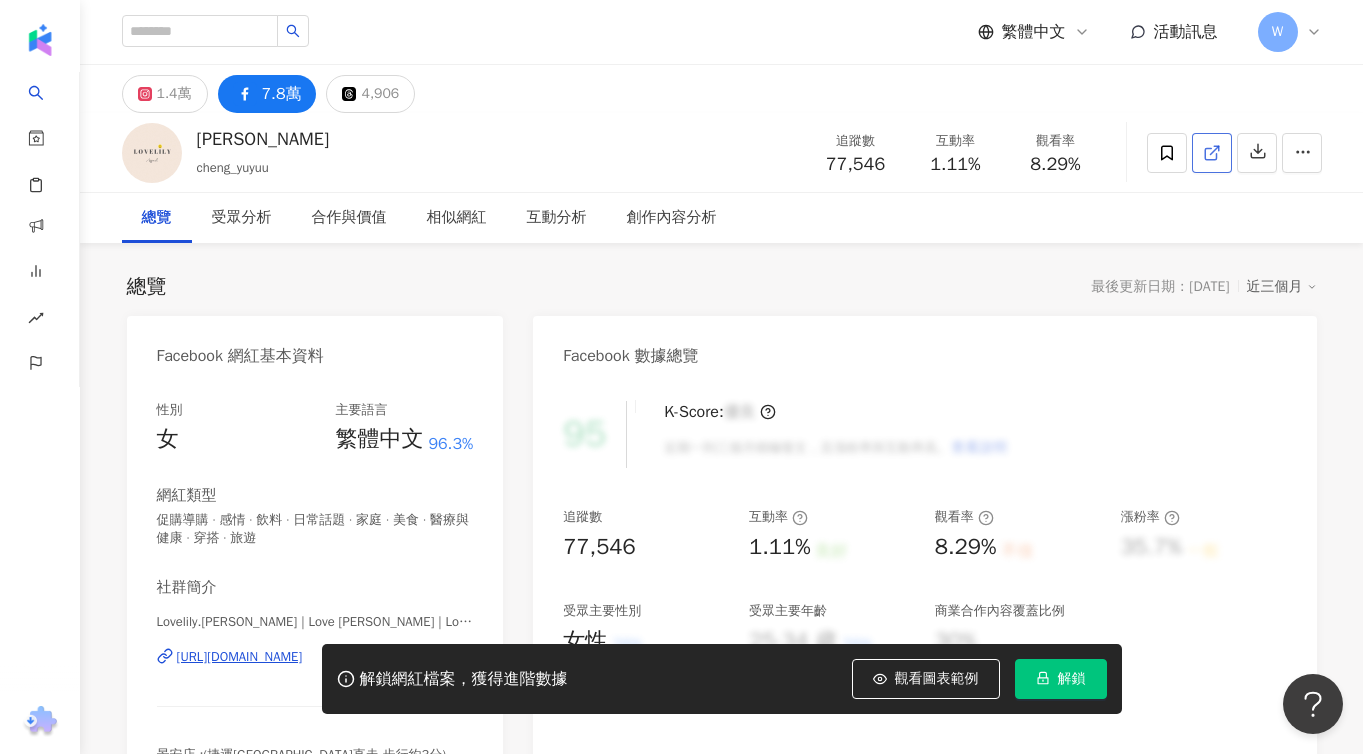 click 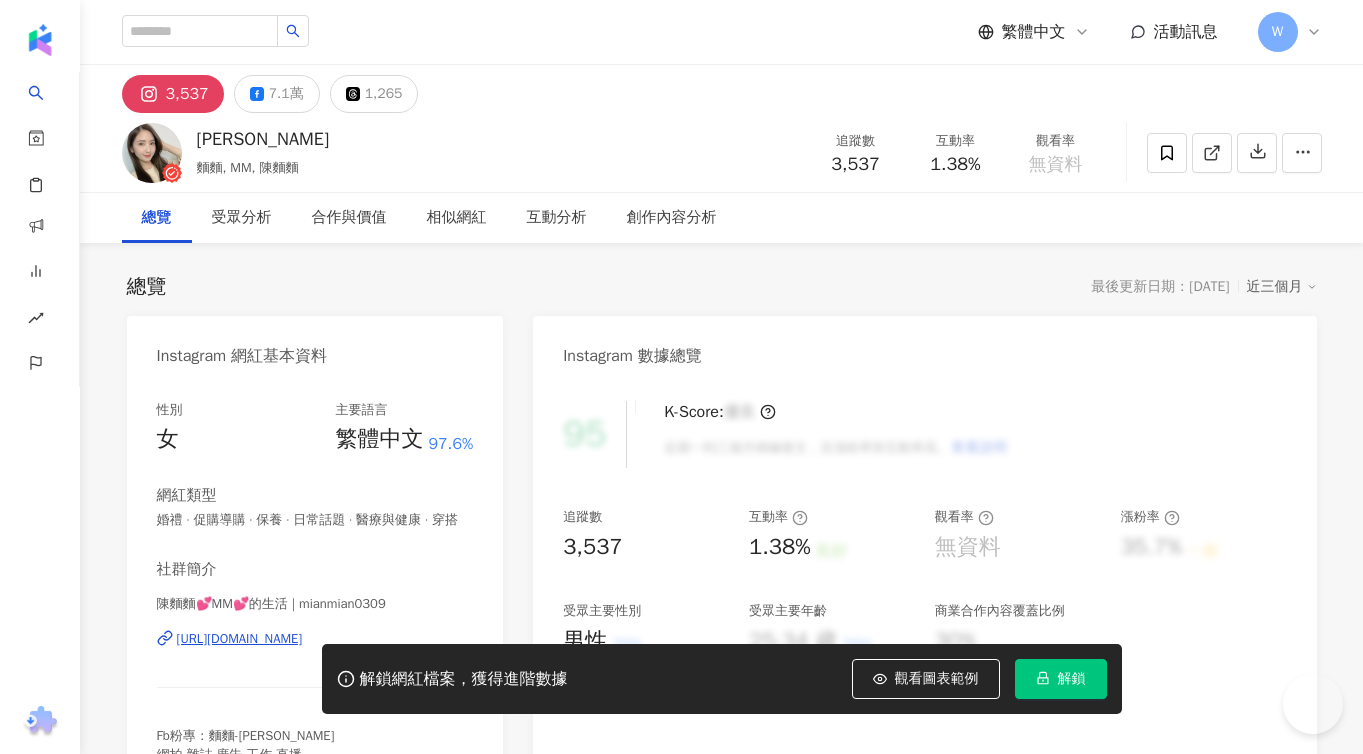 scroll, scrollTop: 0, scrollLeft: 0, axis: both 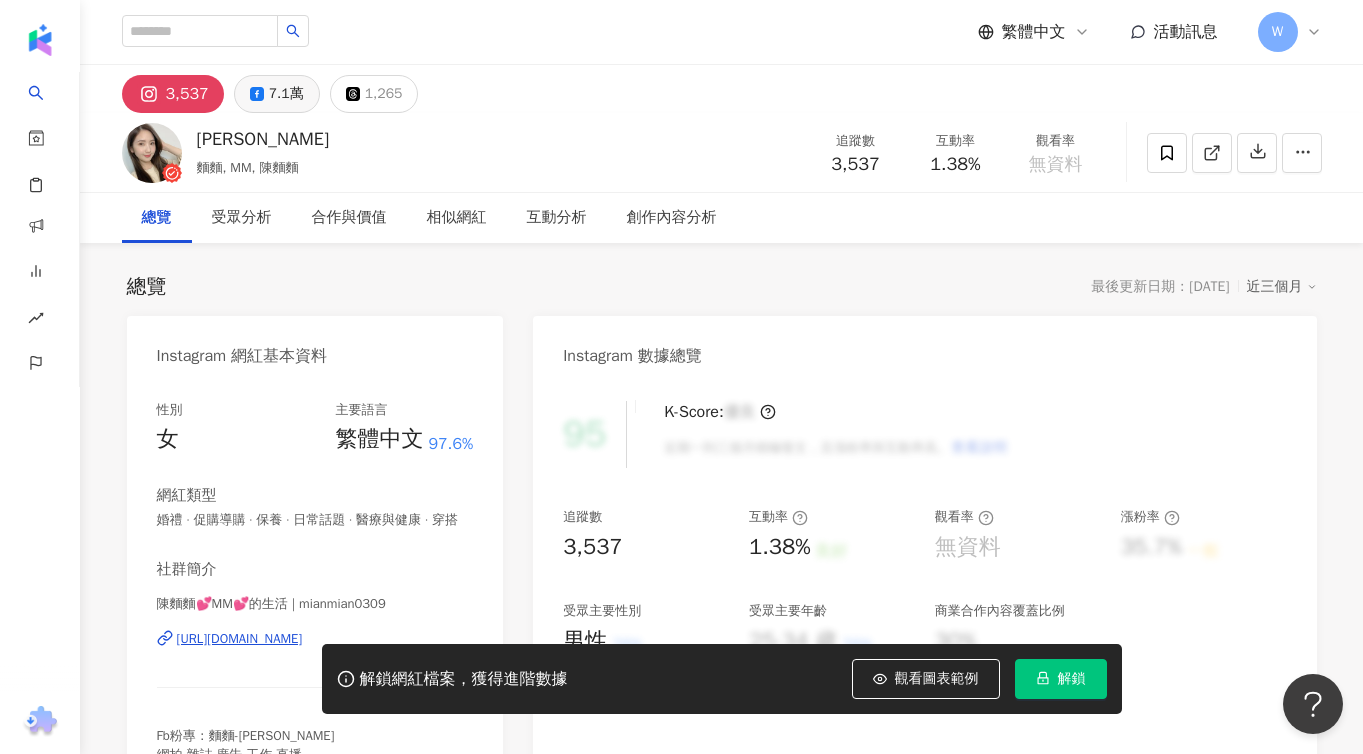 click on "7.1萬" at bounding box center (277, 94) 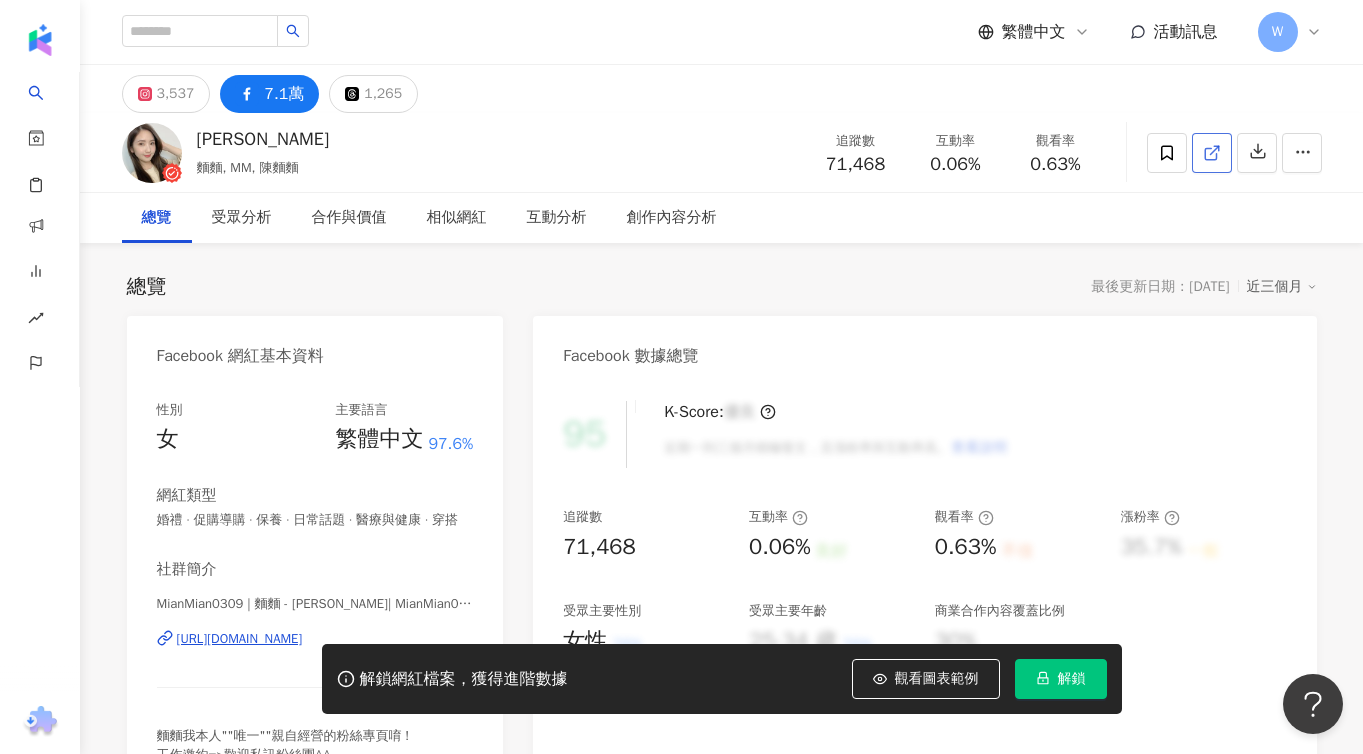 click 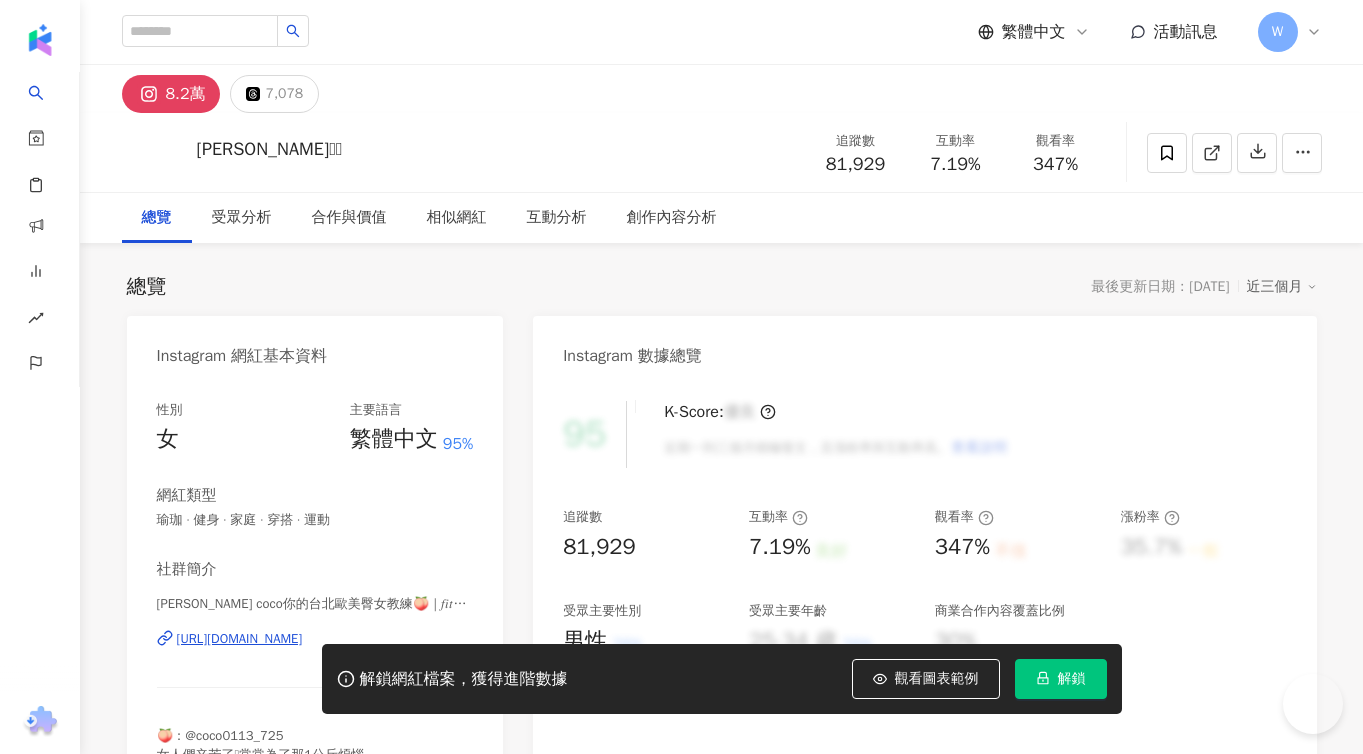 scroll, scrollTop: 0, scrollLeft: 0, axis: both 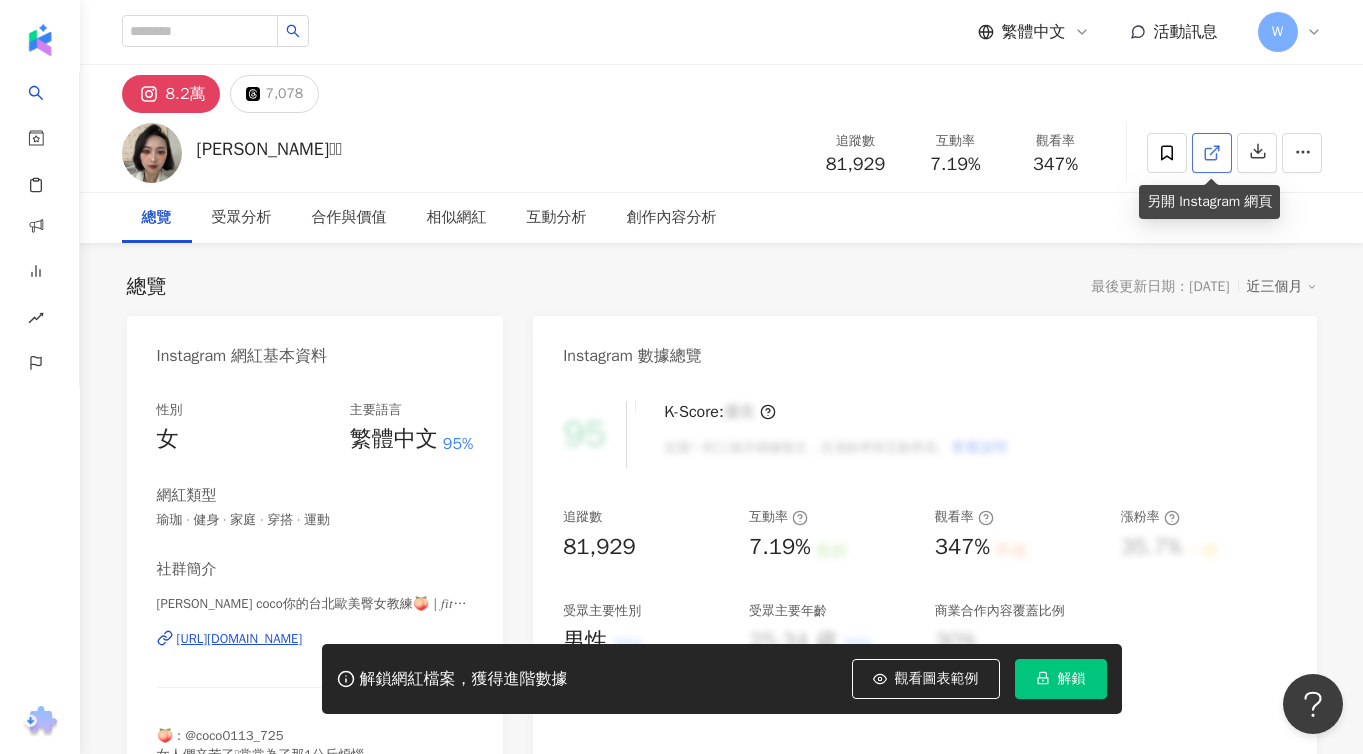click 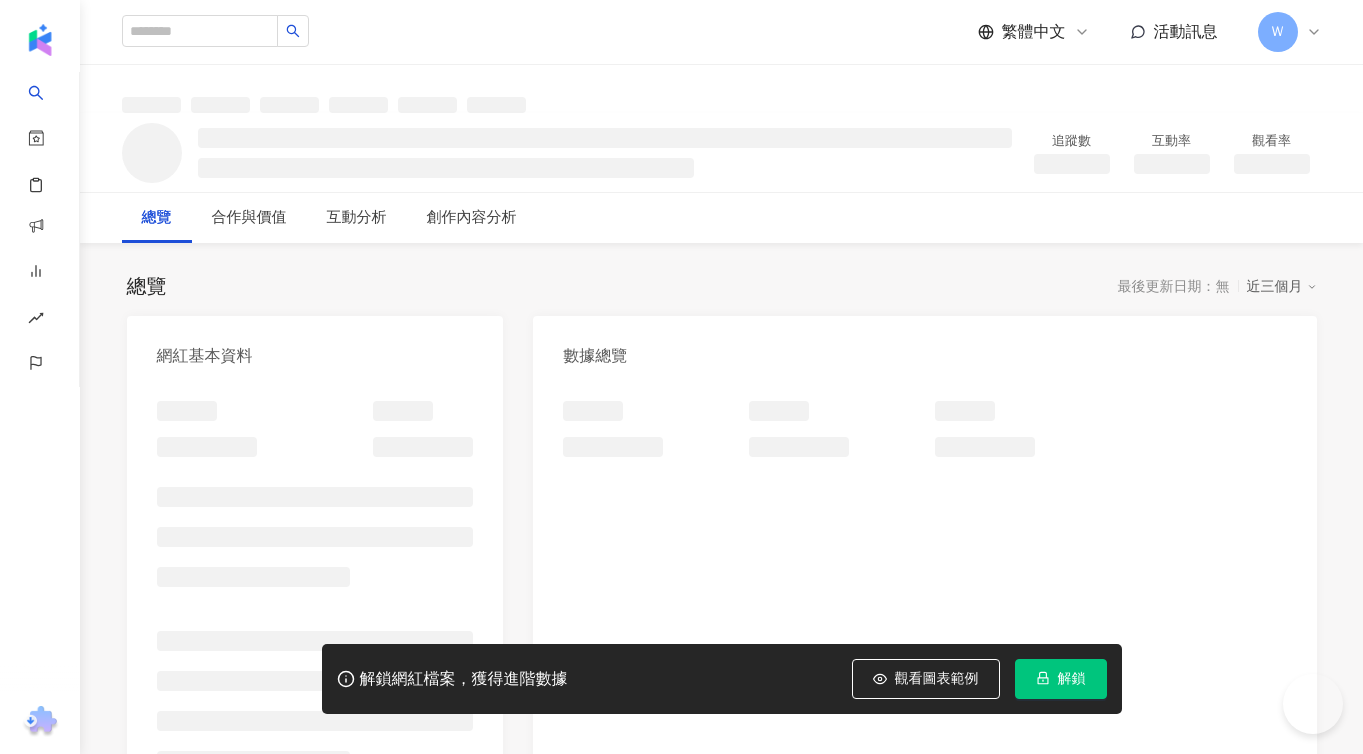 scroll, scrollTop: 0, scrollLeft: 0, axis: both 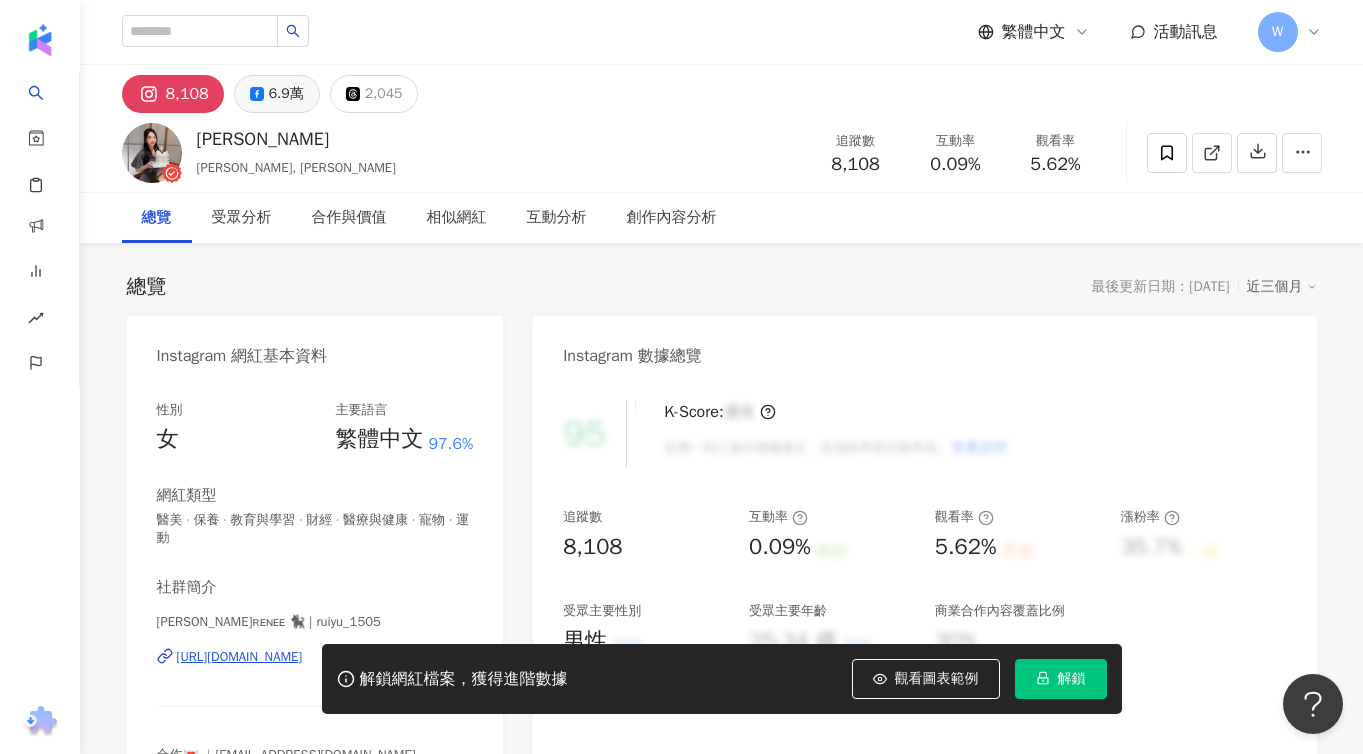 click on "6.9萬" at bounding box center [286, 94] 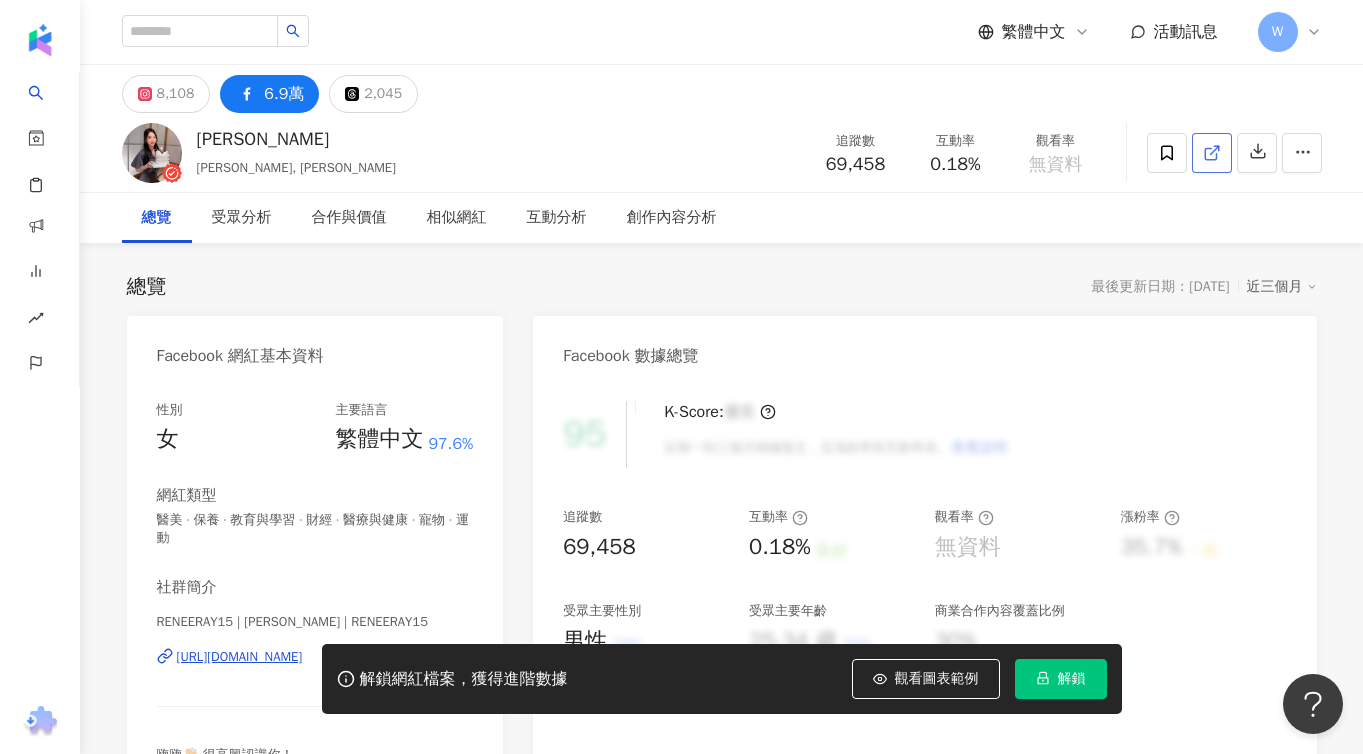 click at bounding box center [1212, 153] 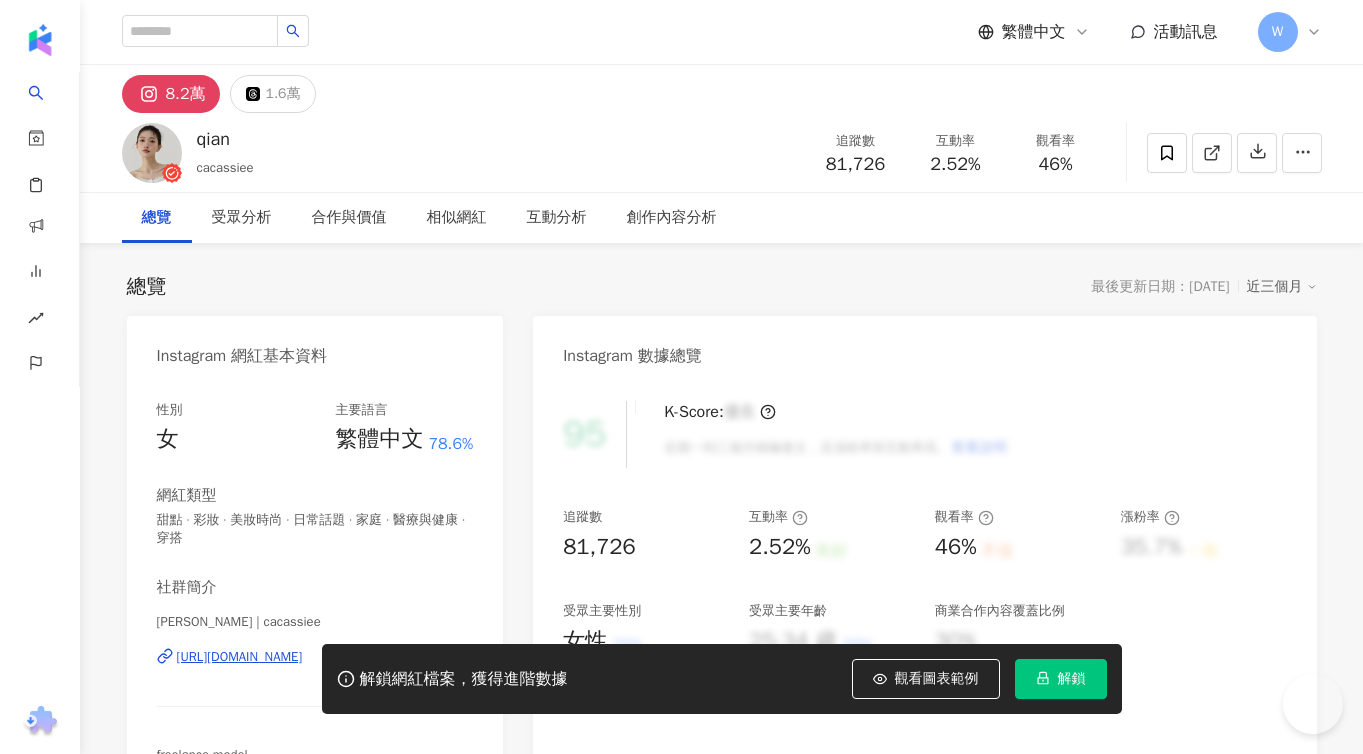 scroll, scrollTop: 0, scrollLeft: 0, axis: both 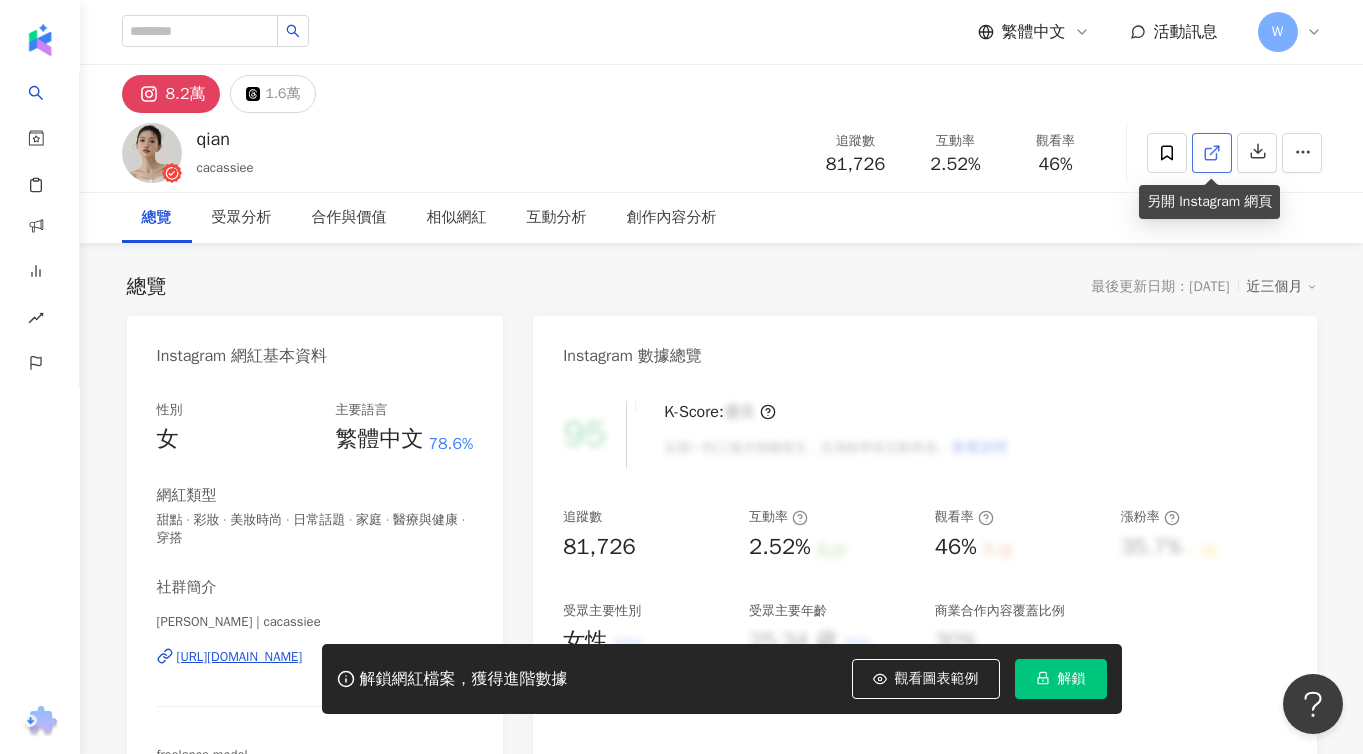 click 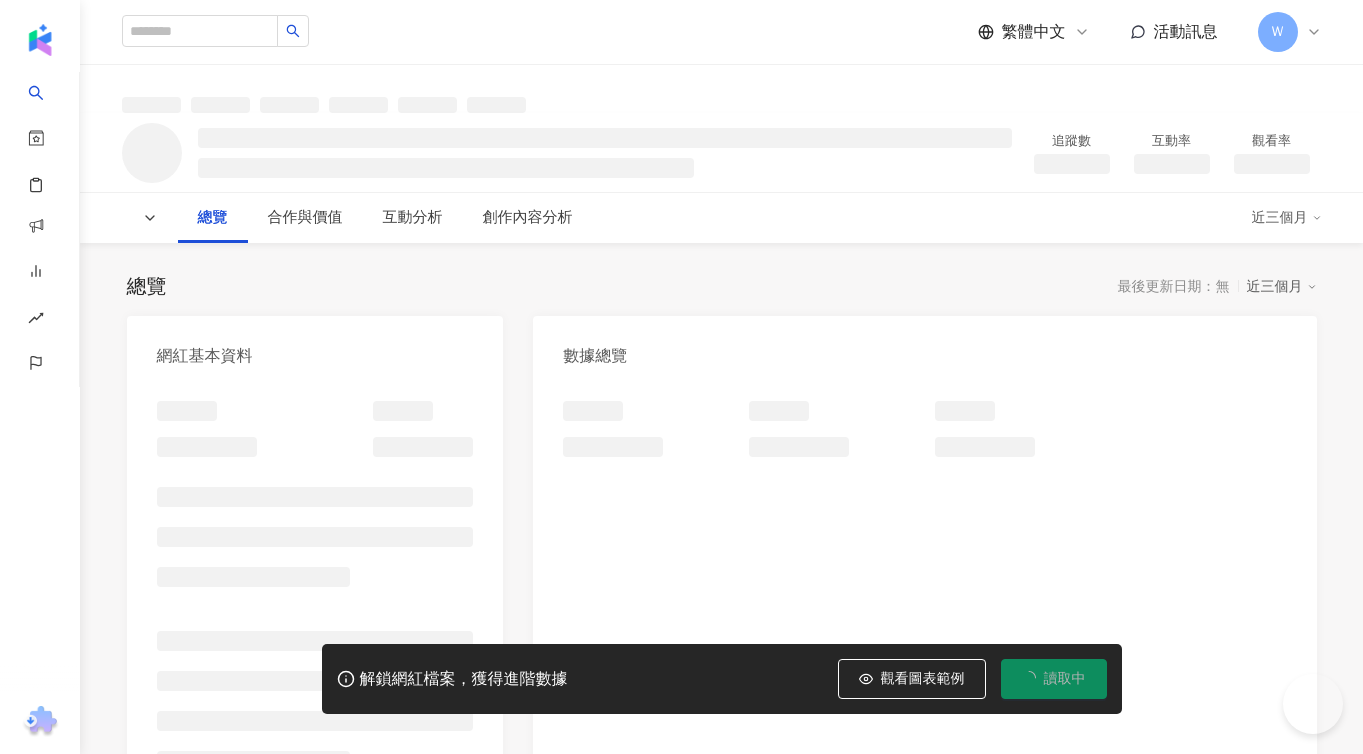 scroll, scrollTop: 0, scrollLeft: 0, axis: both 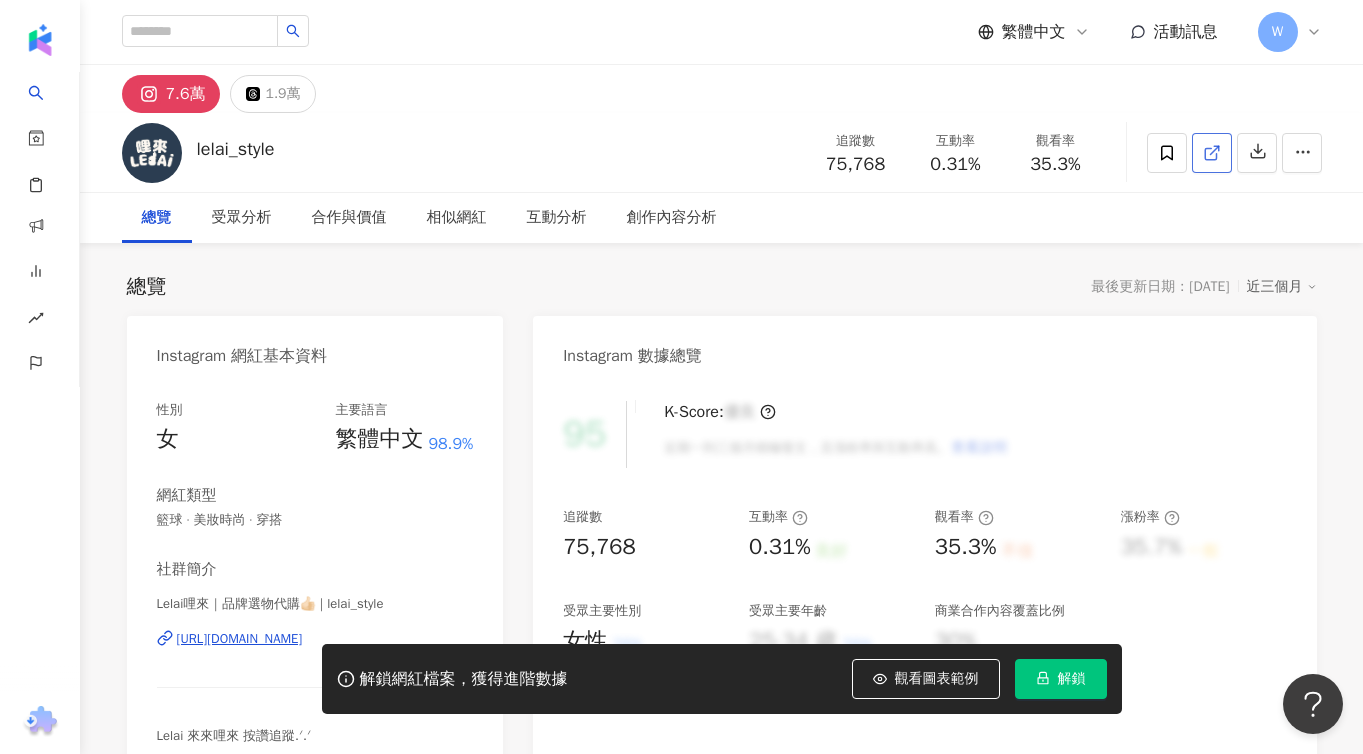 click 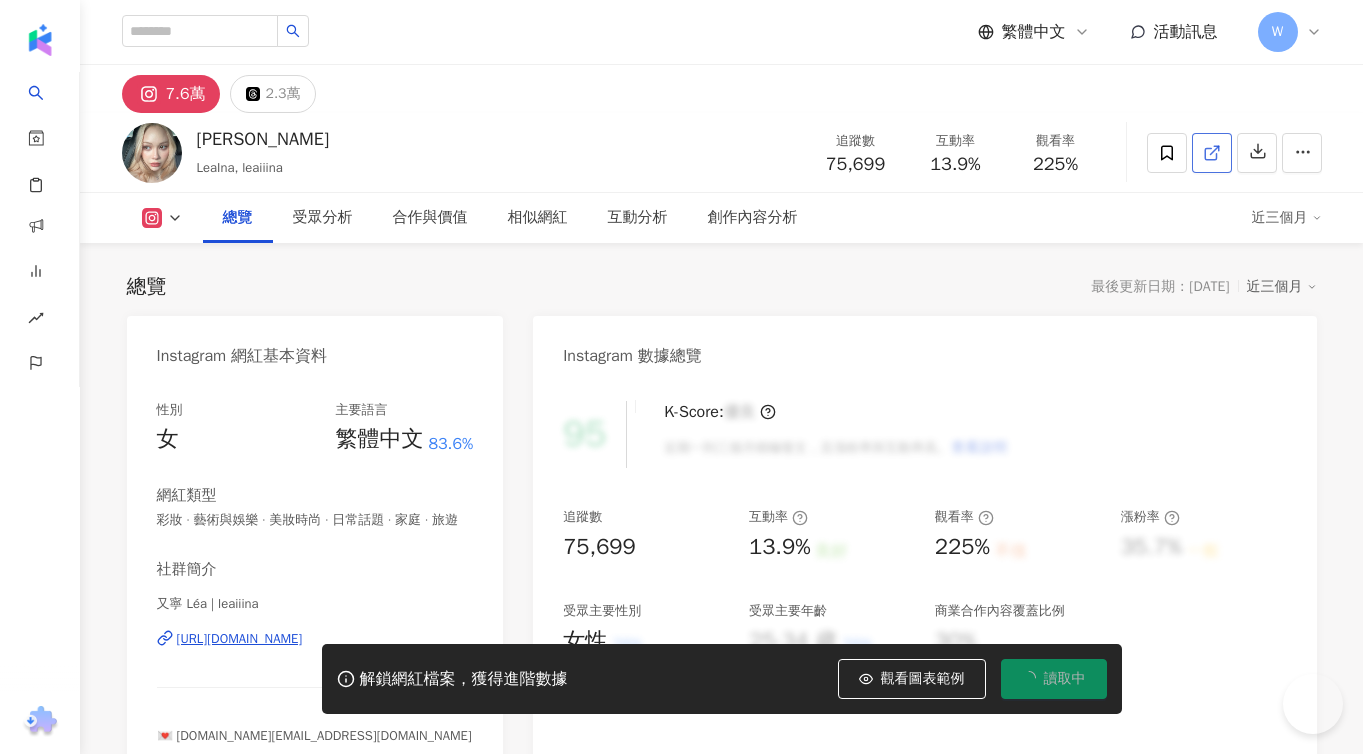 scroll, scrollTop: 0, scrollLeft: 0, axis: both 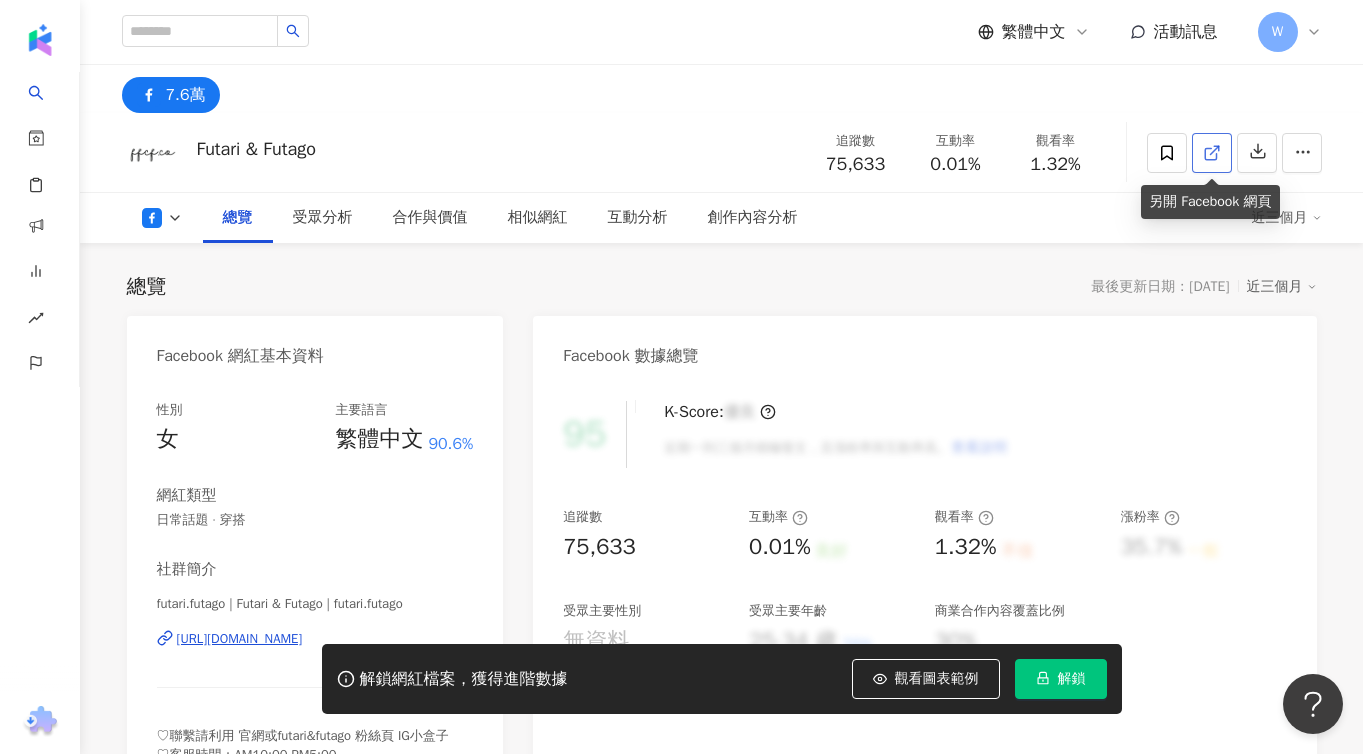 click 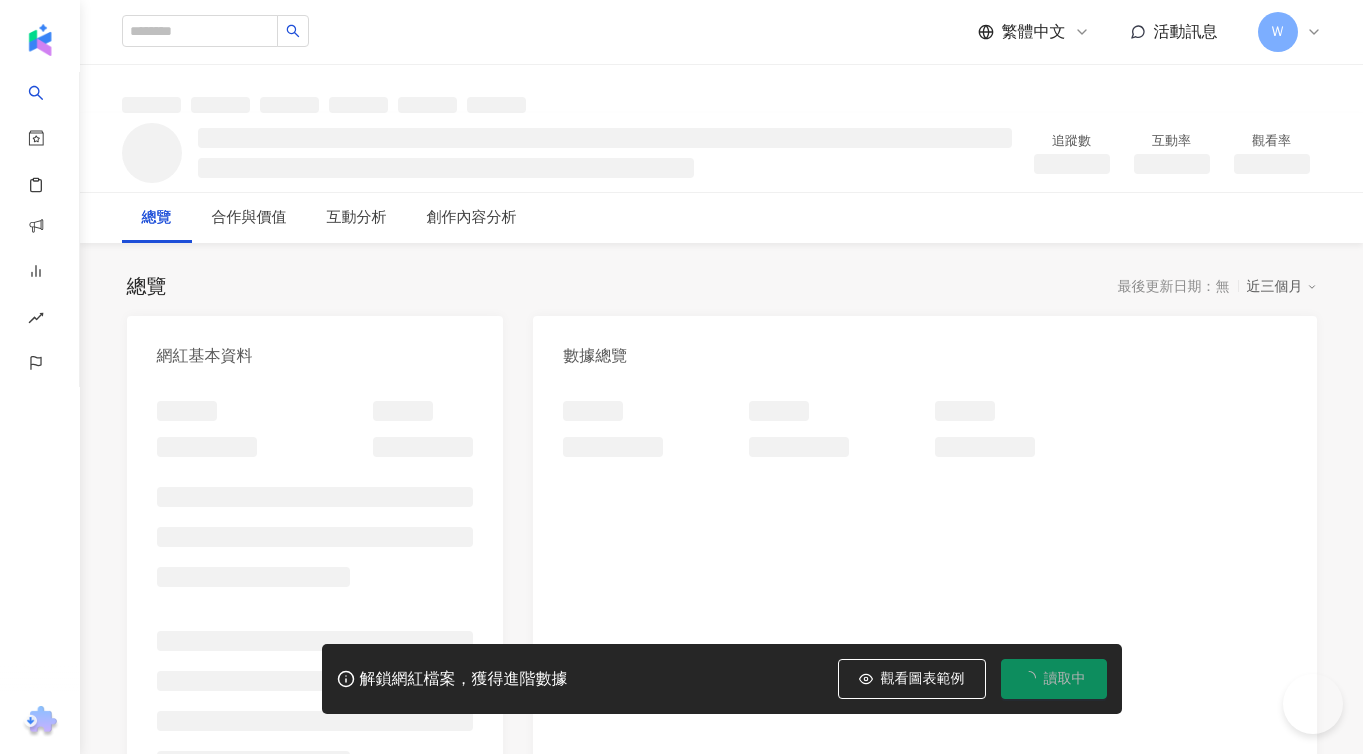 scroll, scrollTop: 0, scrollLeft: 0, axis: both 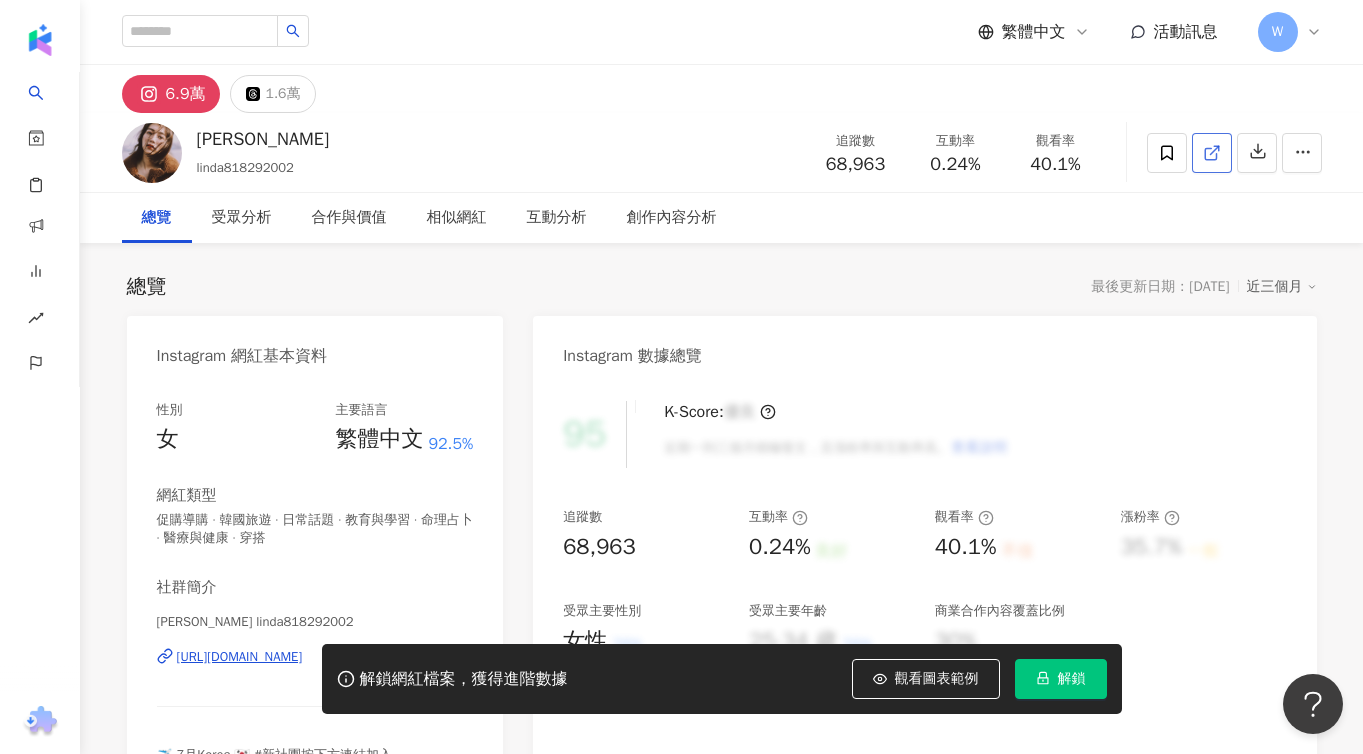 click at bounding box center (1212, 153) 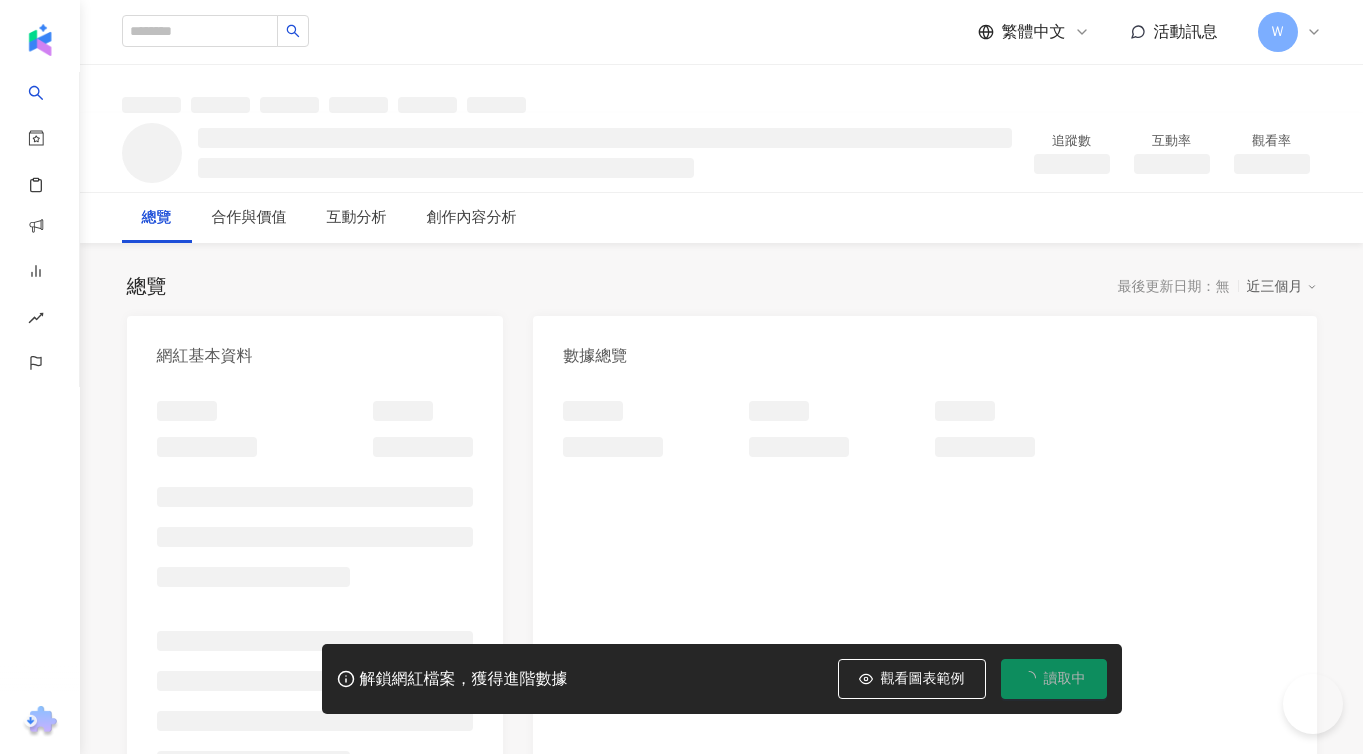 scroll, scrollTop: 0, scrollLeft: 0, axis: both 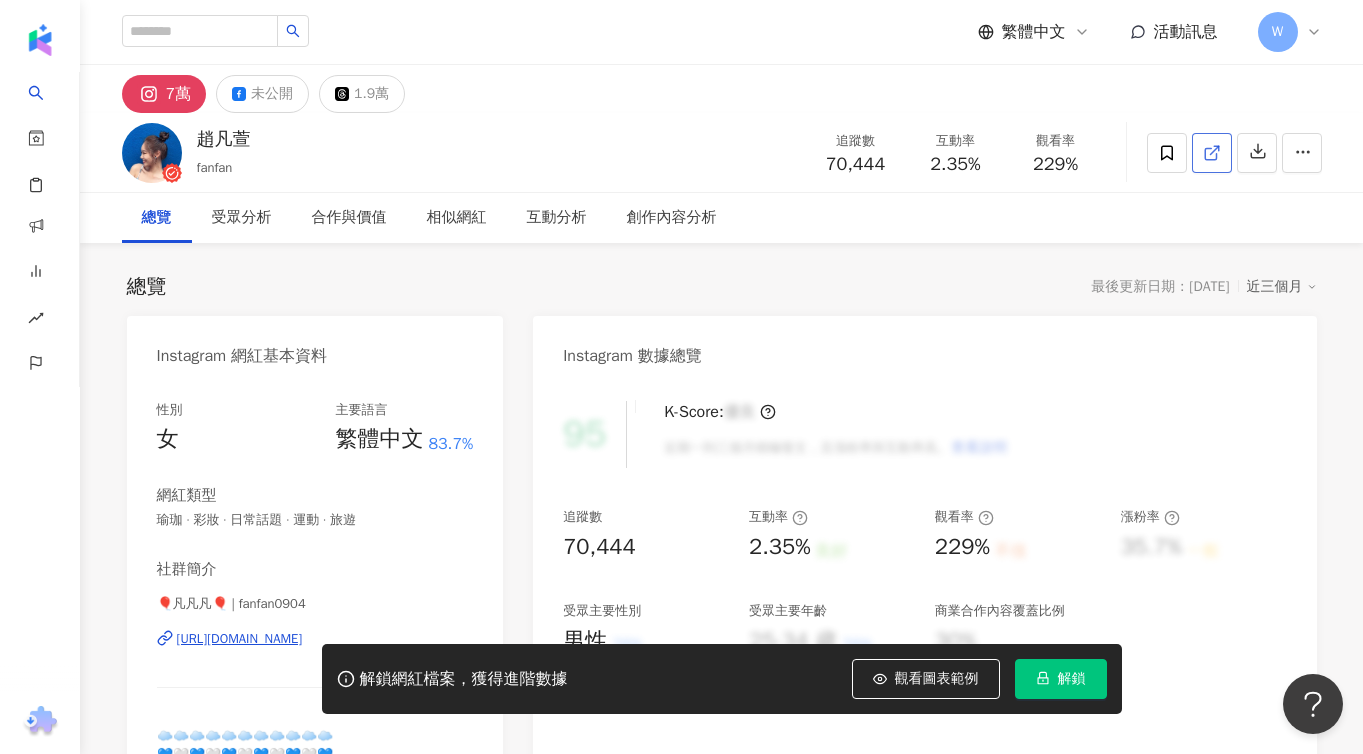 click 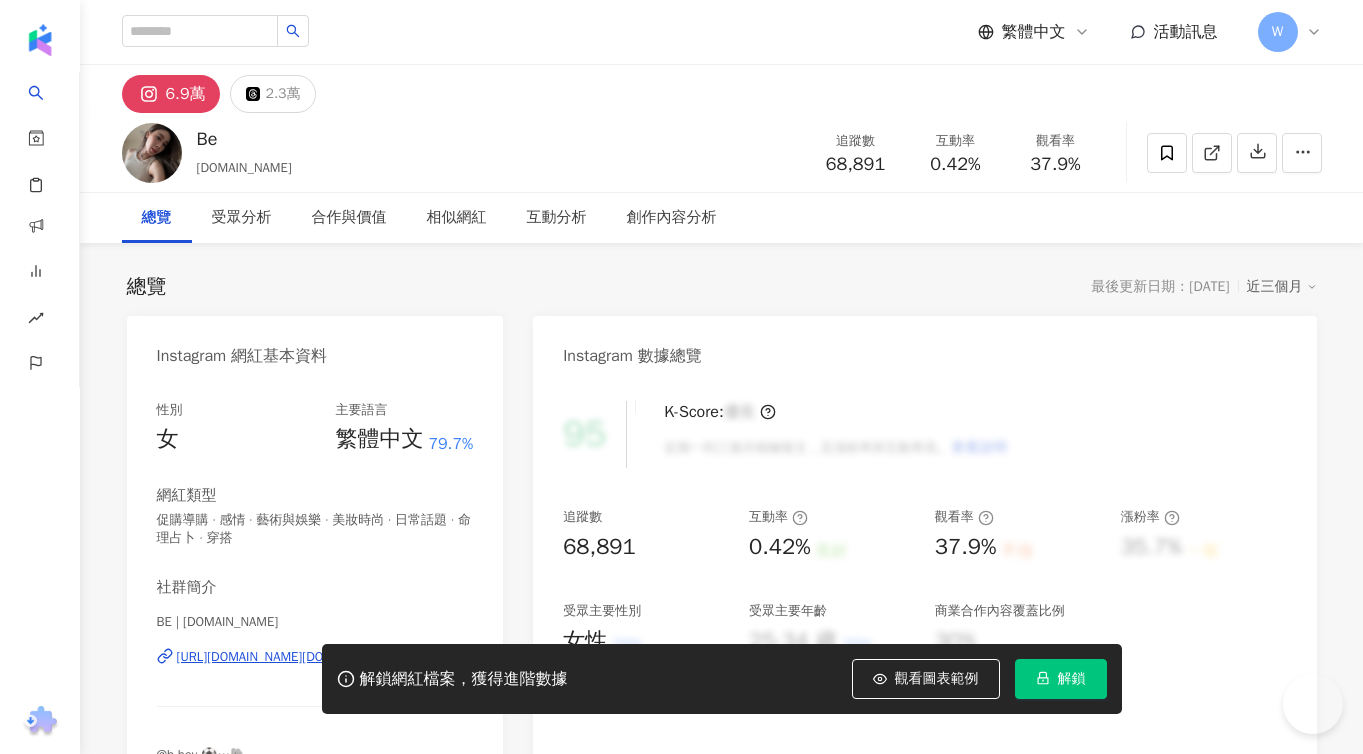 scroll, scrollTop: 0, scrollLeft: 0, axis: both 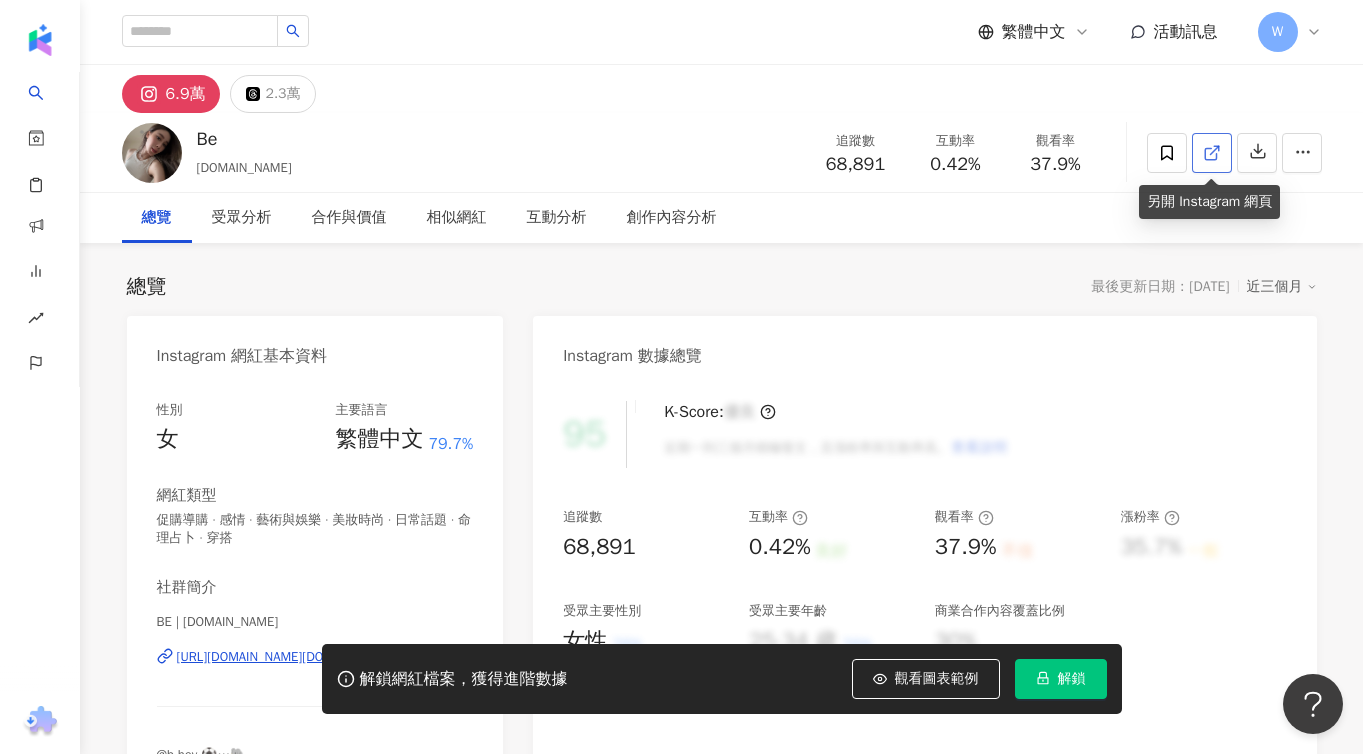 click 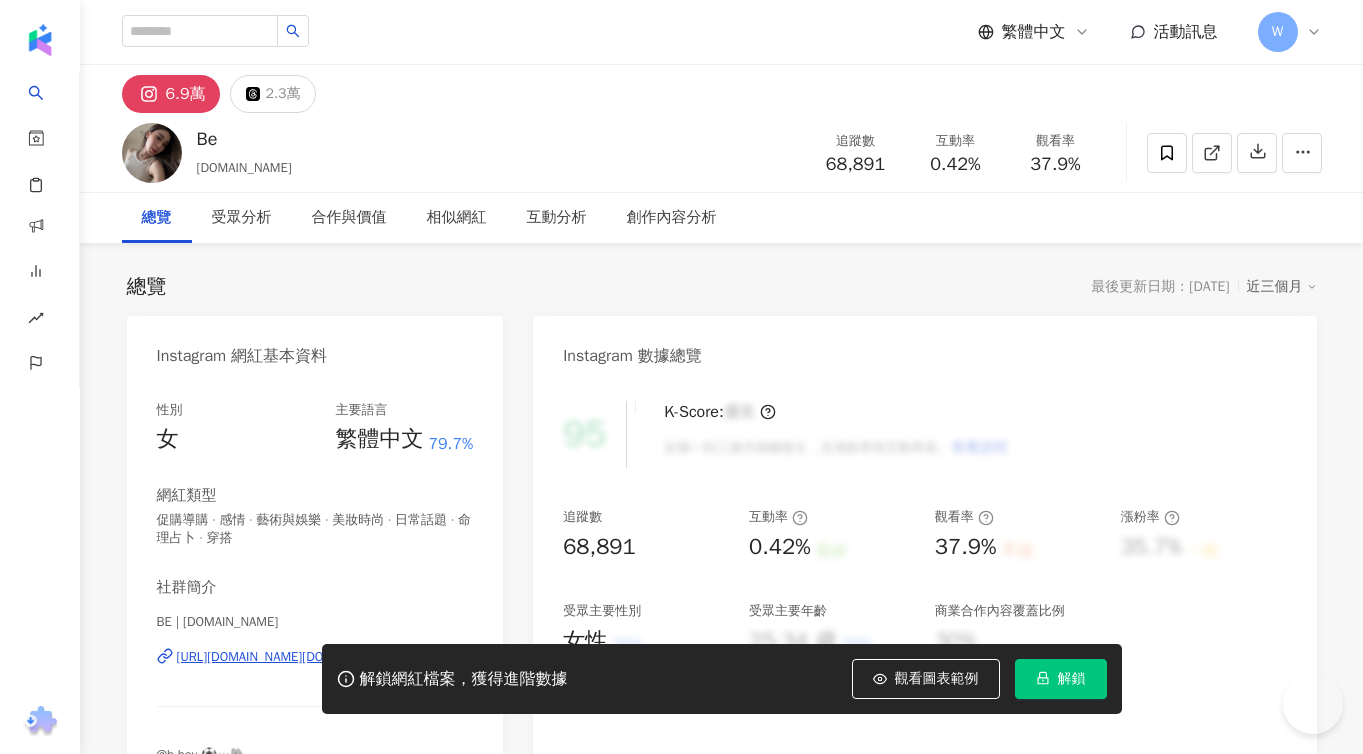 scroll, scrollTop: 0, scrollLeft: 0, axis: both 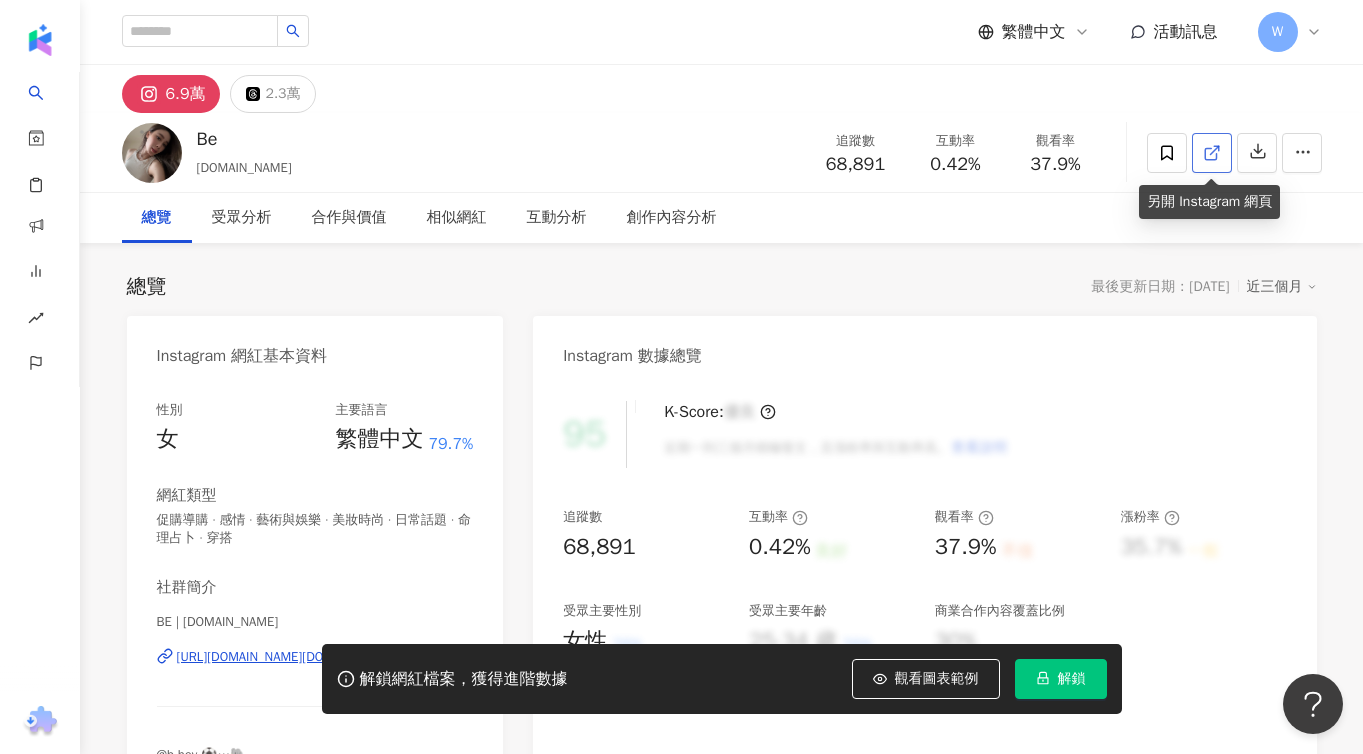 click 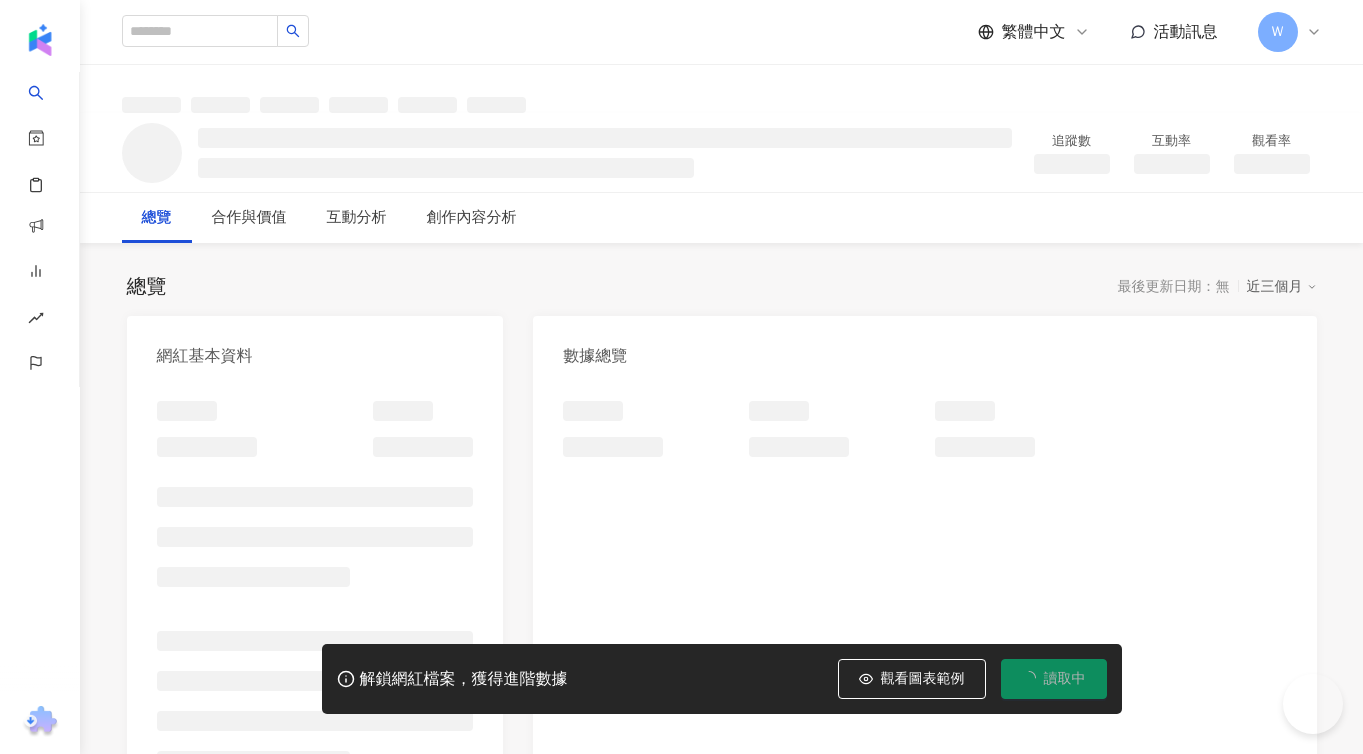 scroll, scrollTop: 0, scrollLeft: 0, axis: both 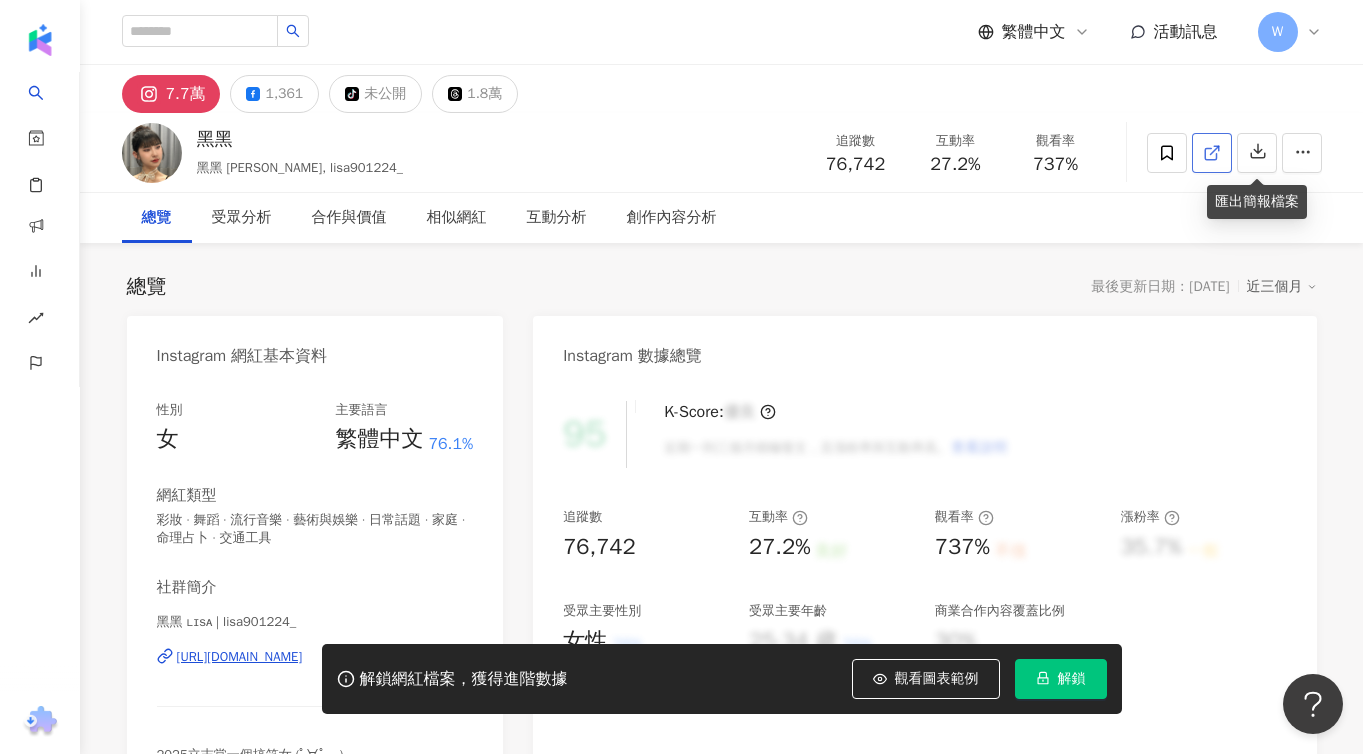 click 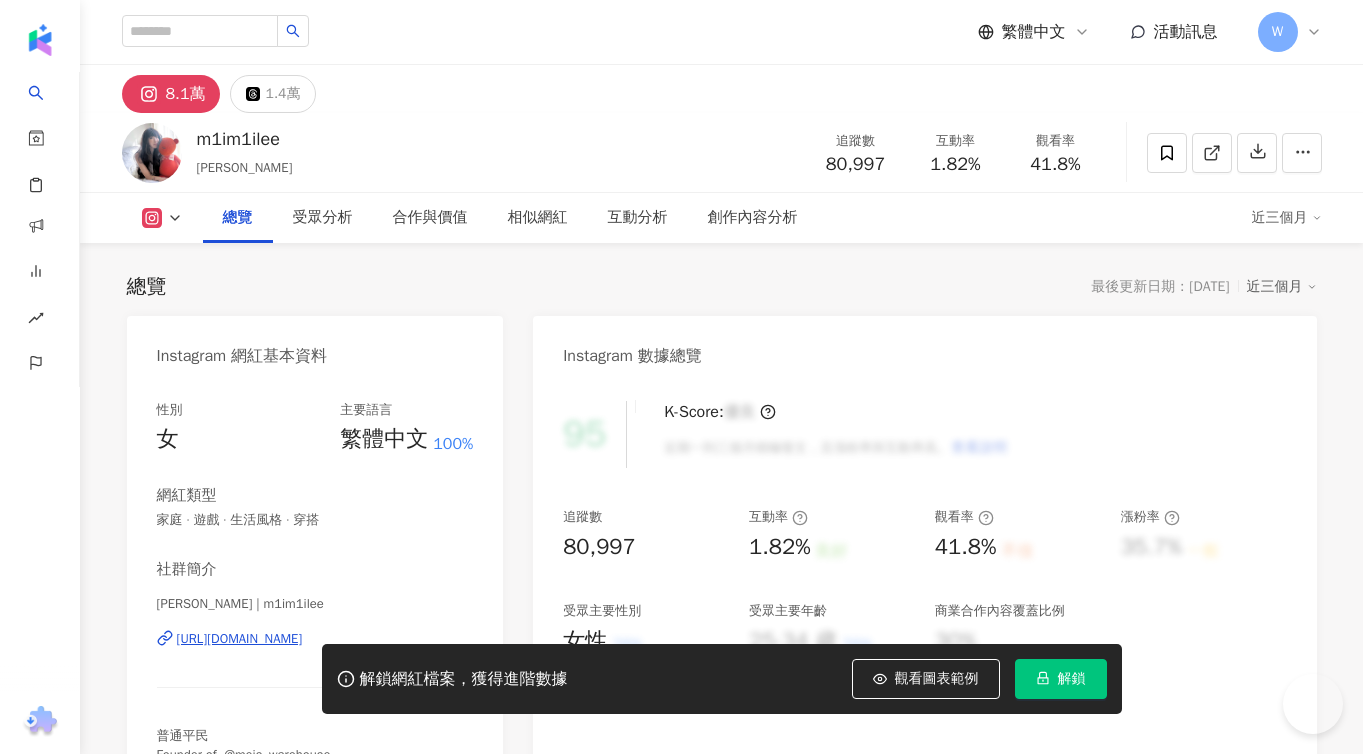scroll, scrollTop: 0, scrollLeft: 0, axis: both 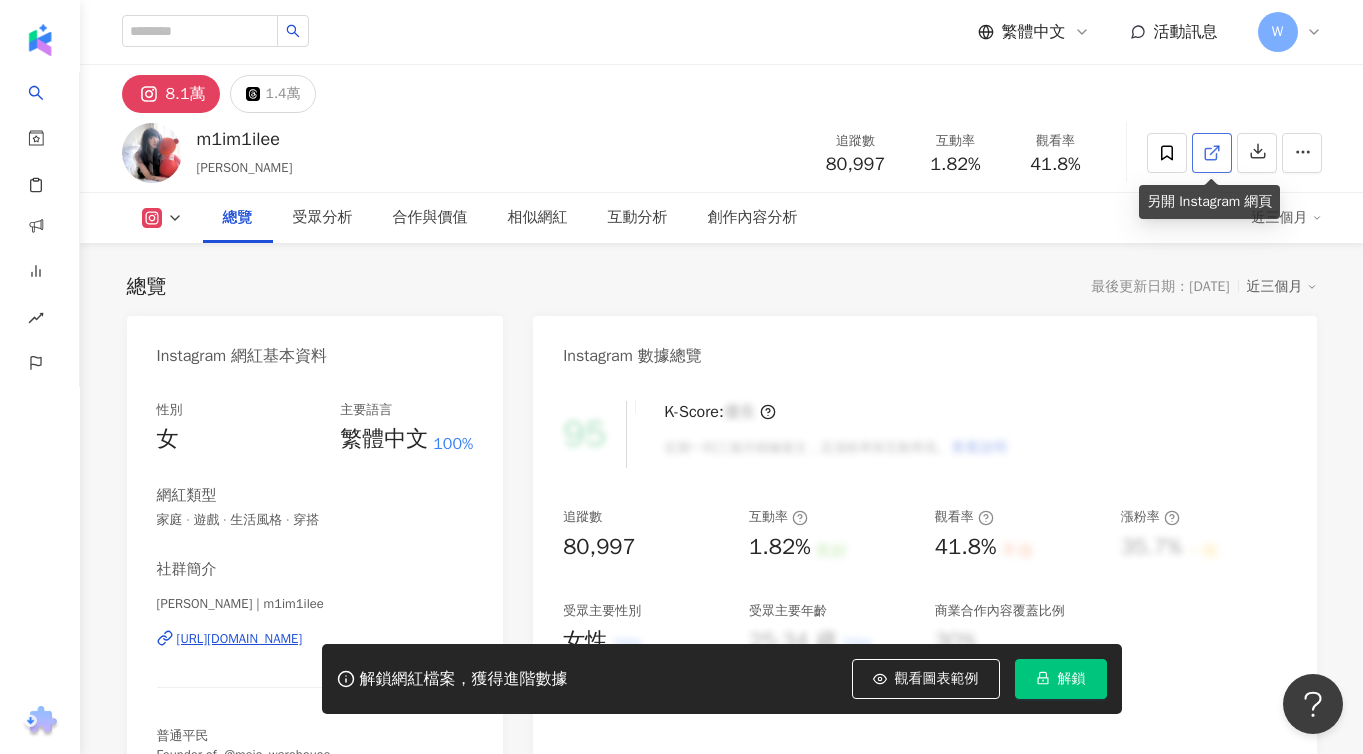 click at bounding box center [1212, 153] 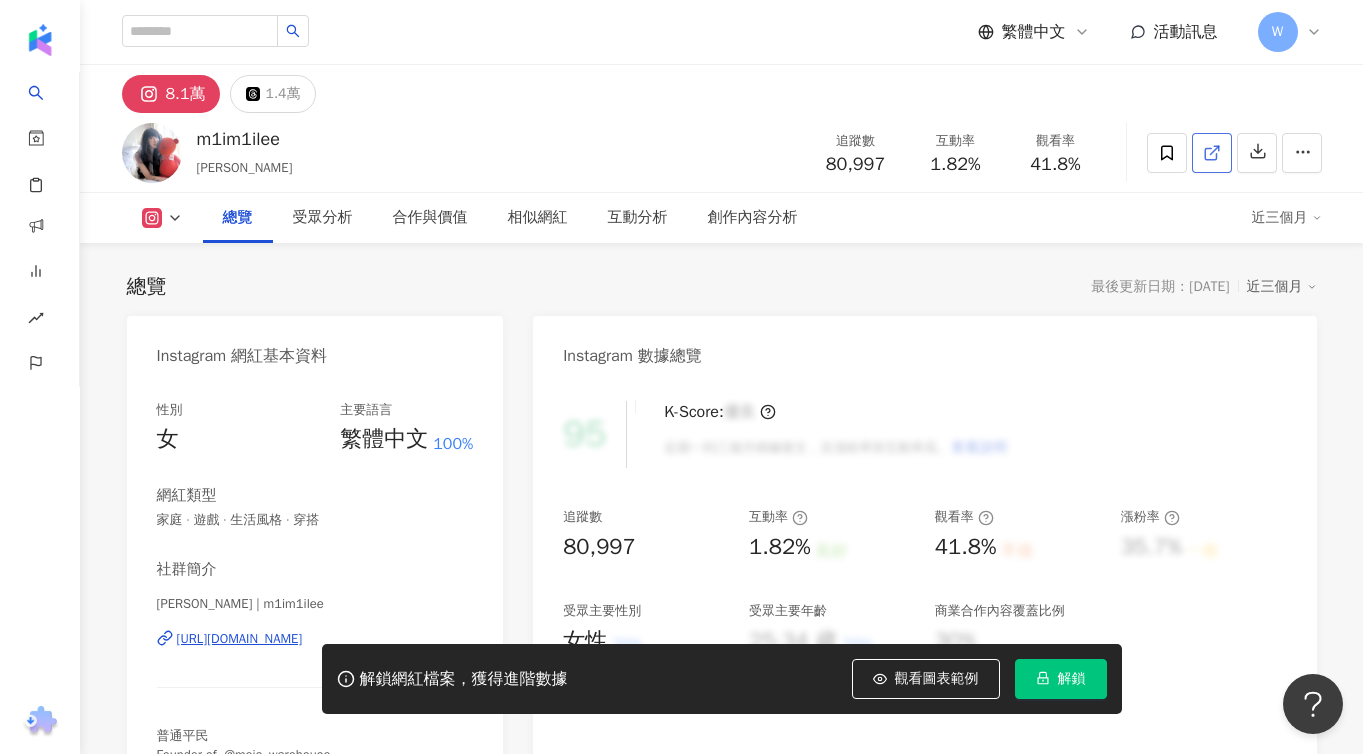 click 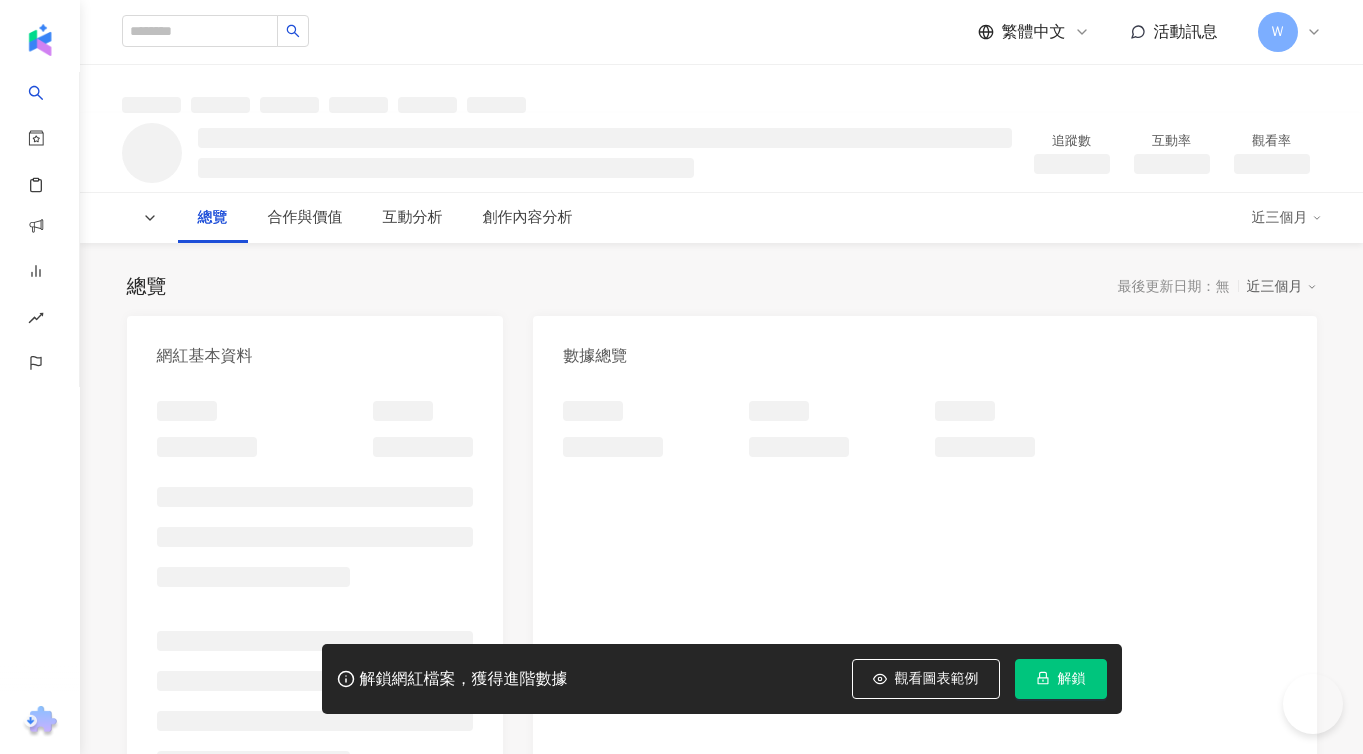 scroll, scrollTop: 0, scrollLeft: 0, axis: both 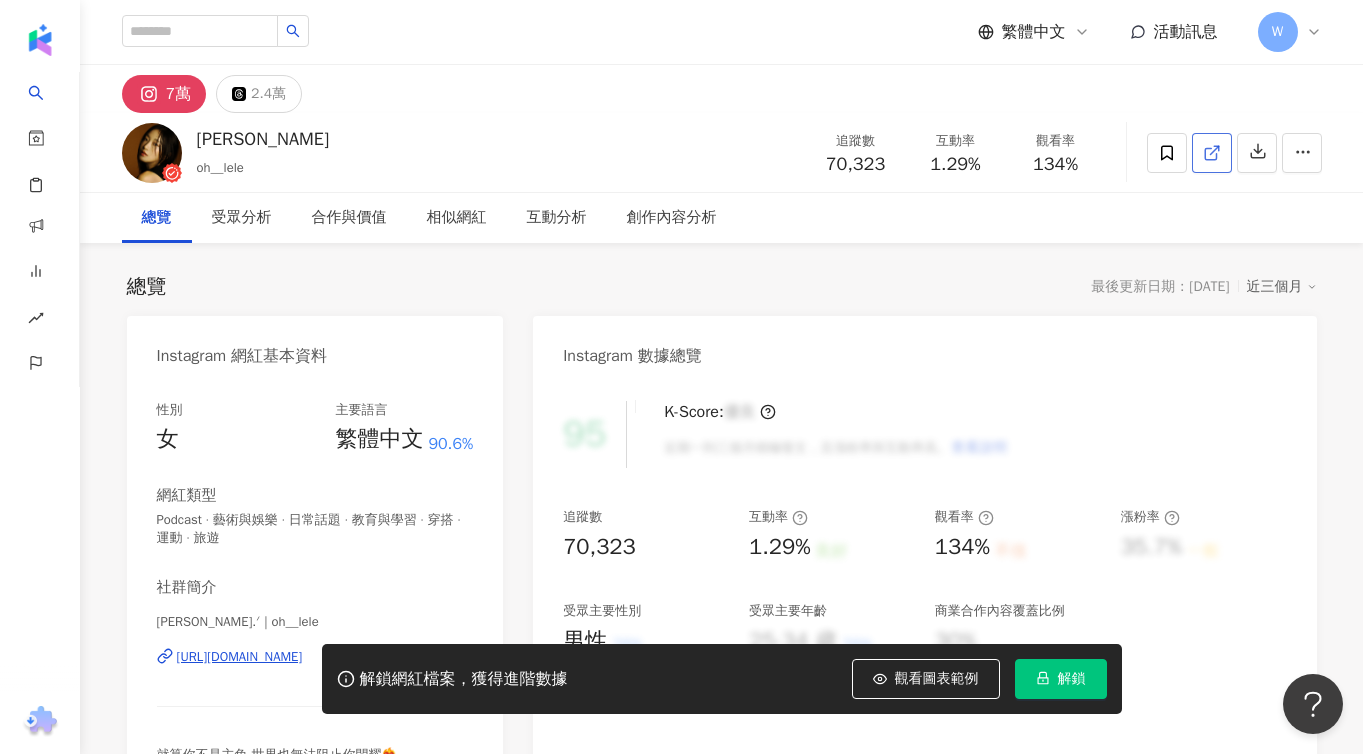 click at bounding box center (1212, 153) 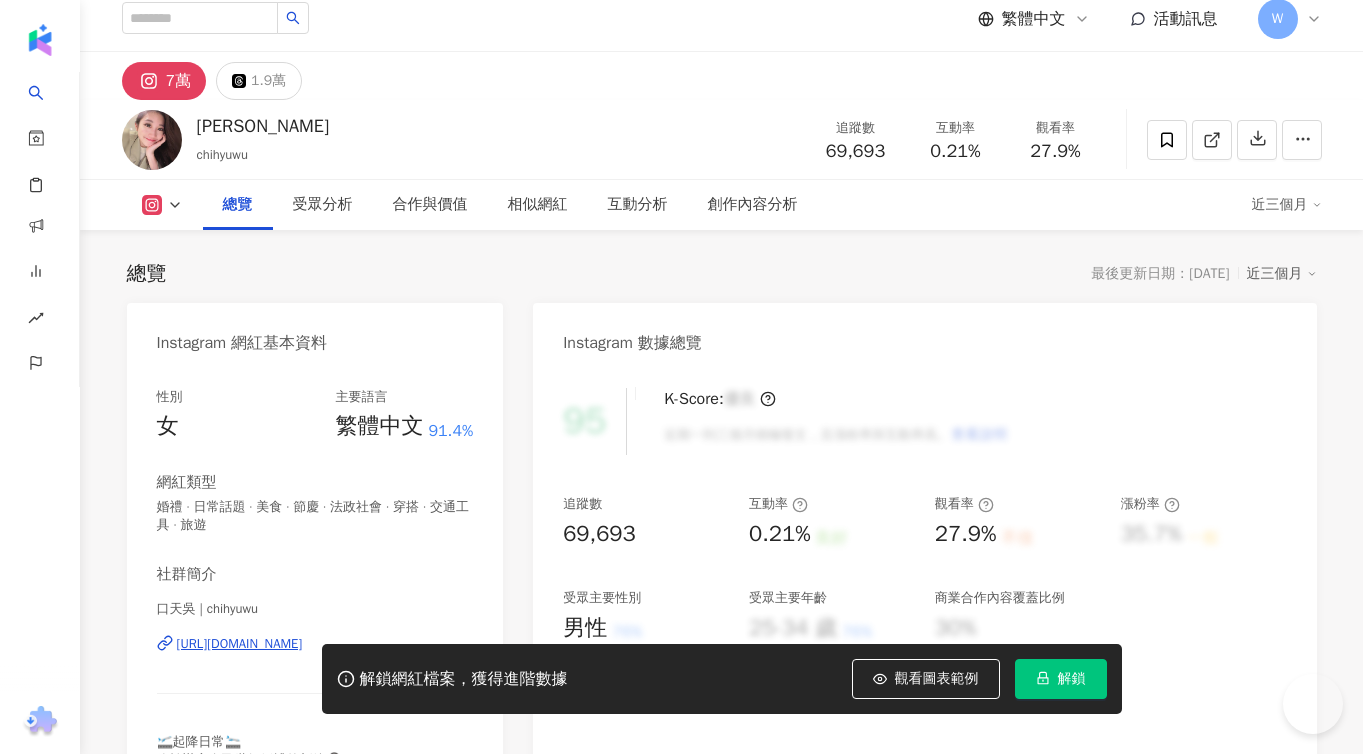 scroll, scrollTop: 13, scrollLeft: 0, axis: vertical 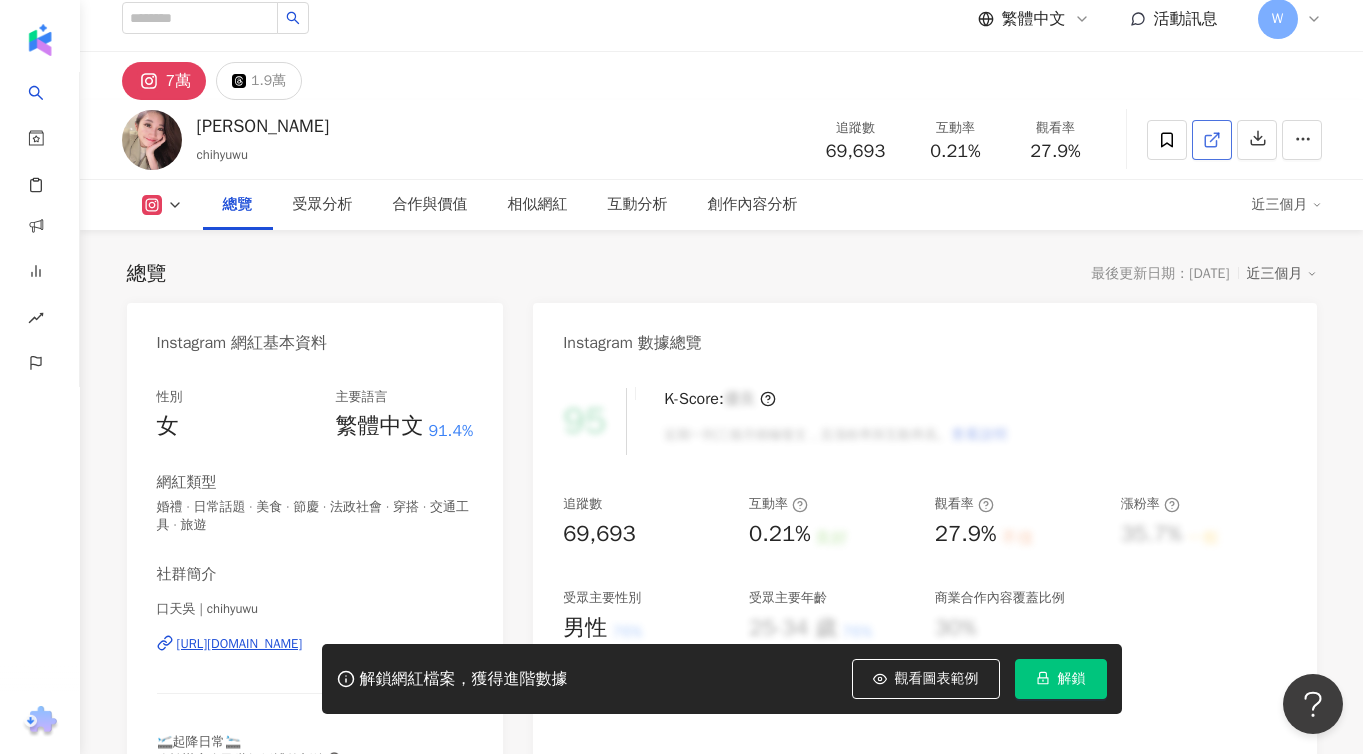 click 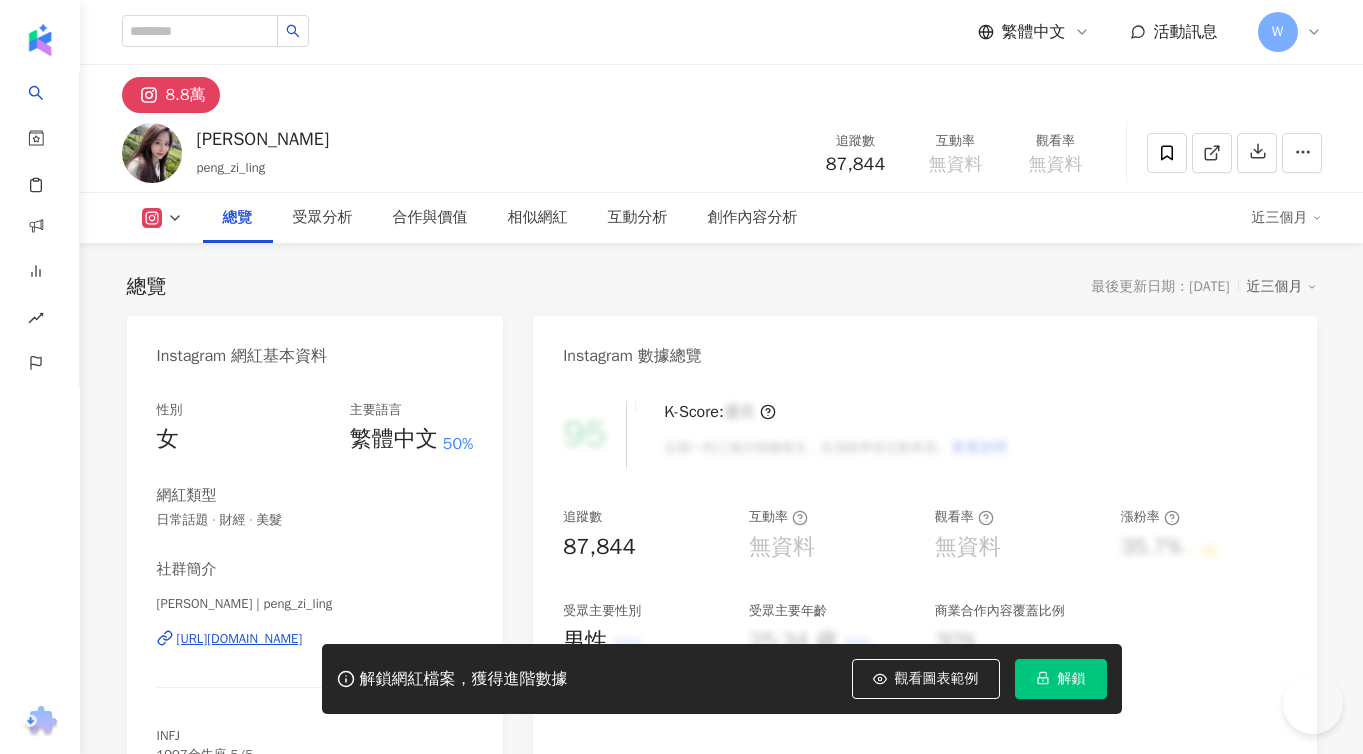 scroll, scrollTop: 0, scrollLeft: 0, axis: both 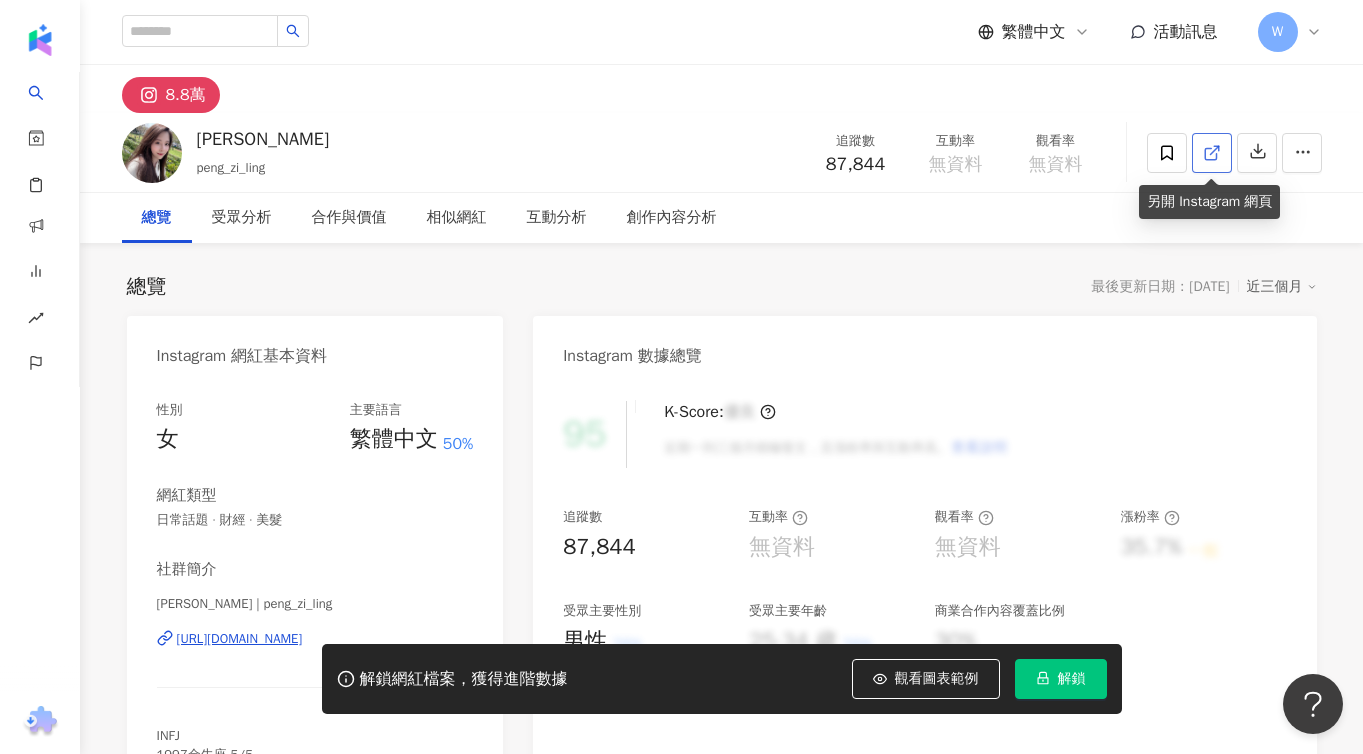 click 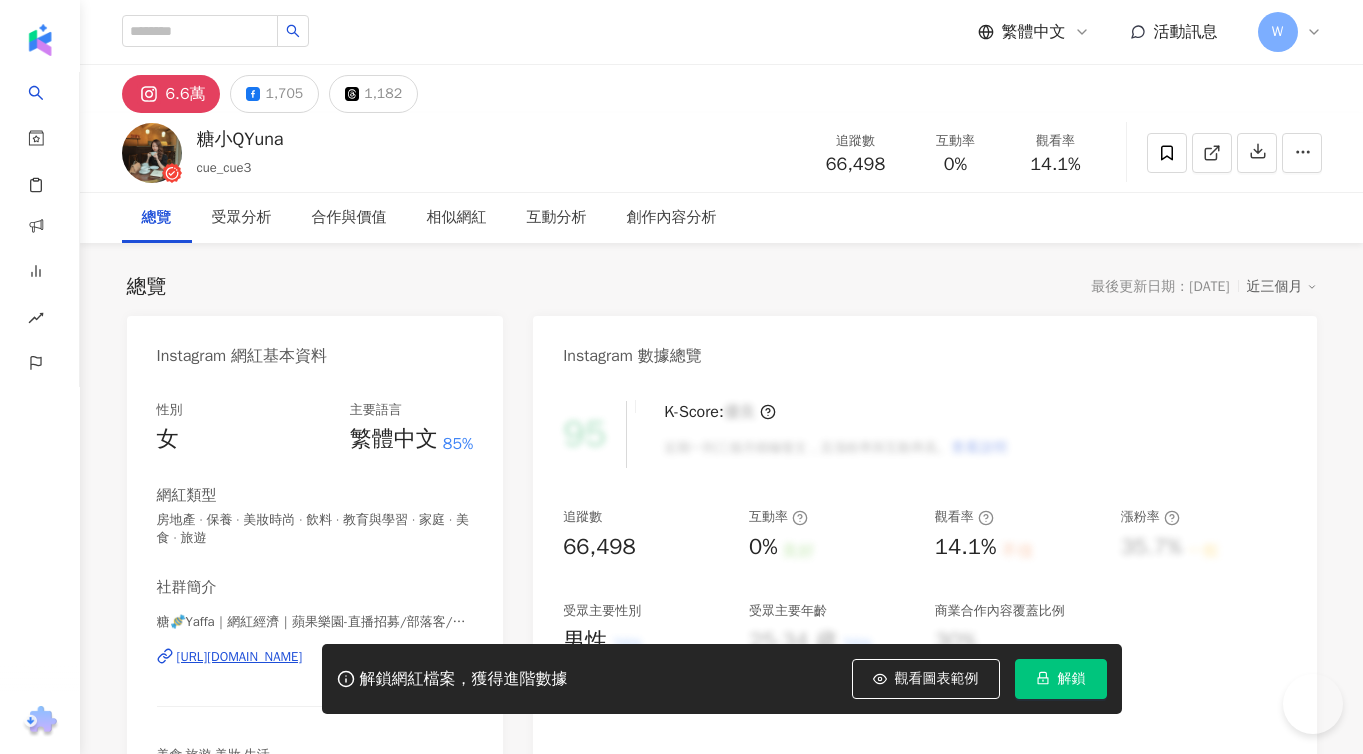 scroll, scrollTop: 0, scrollLeft: 0, axis: both 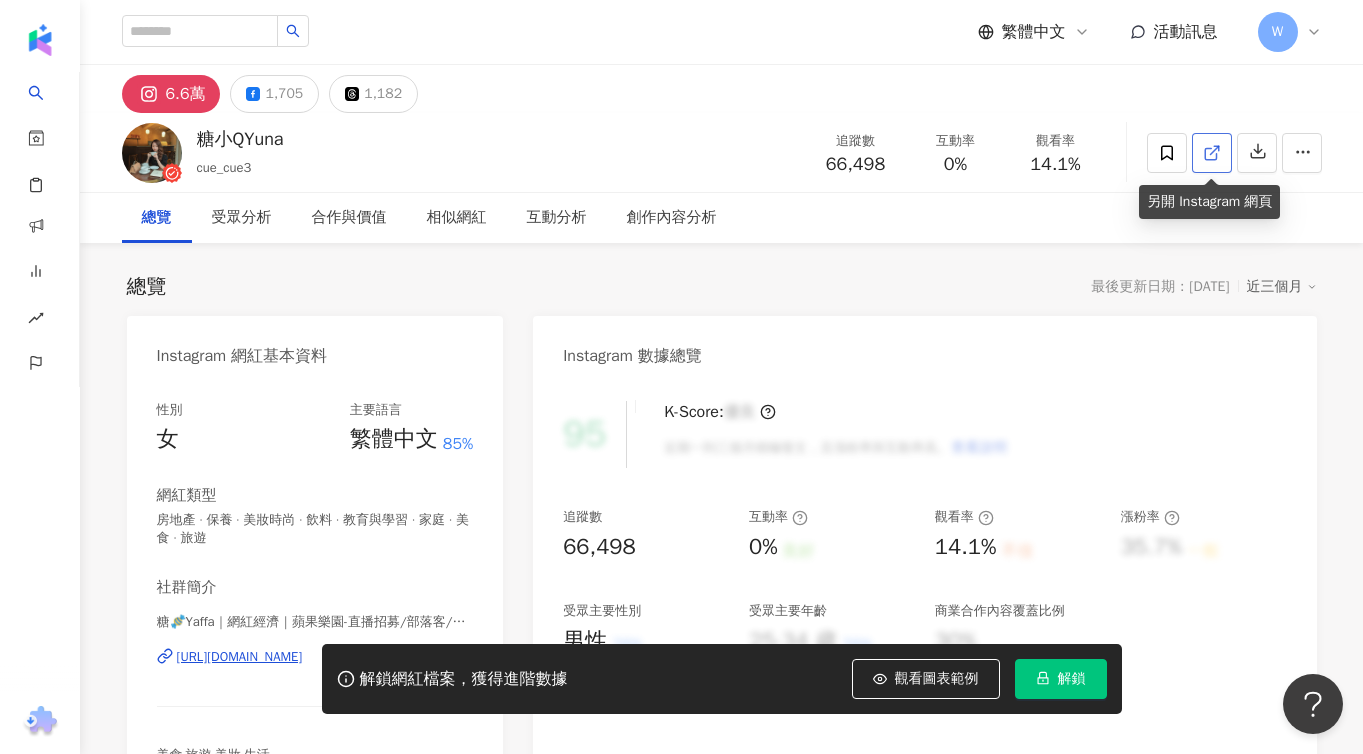 click at bounding box center (1212, 153) 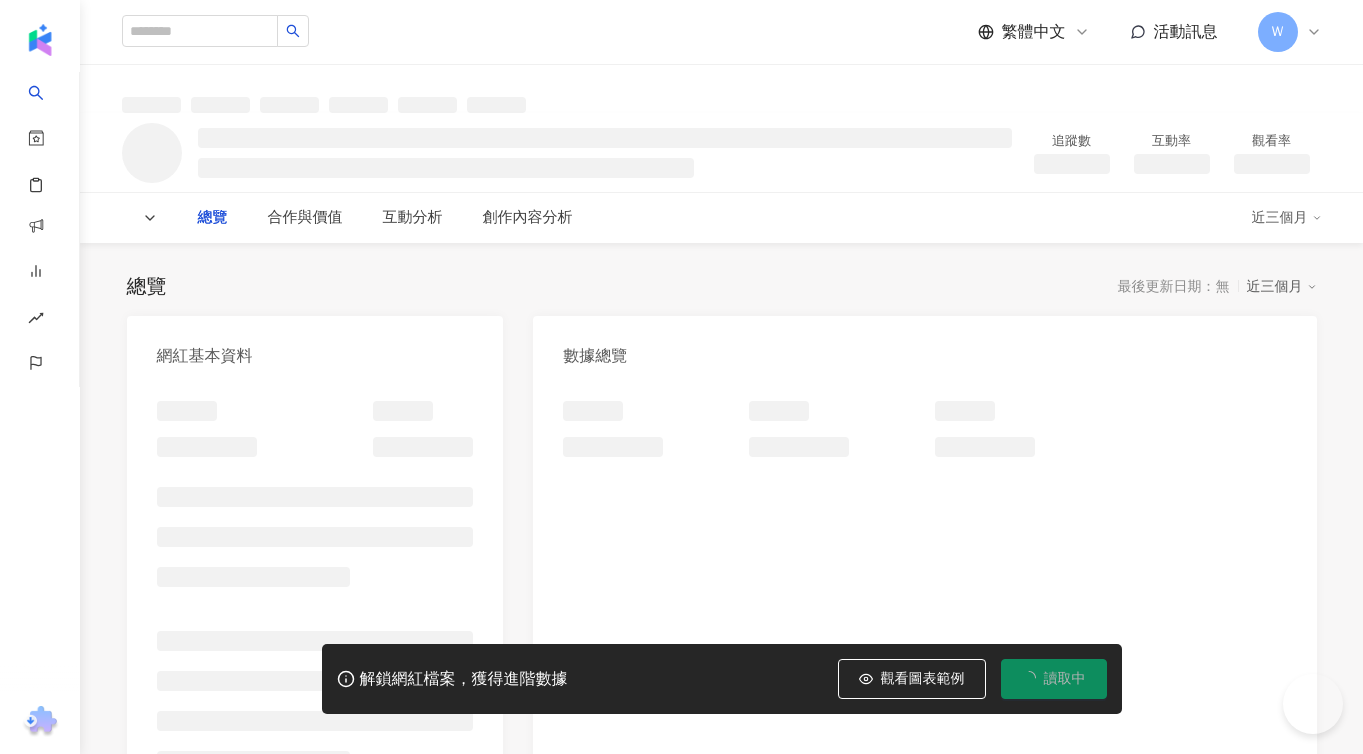 scroll, scrollTop: 0, scrollLeft: 0, axis: both 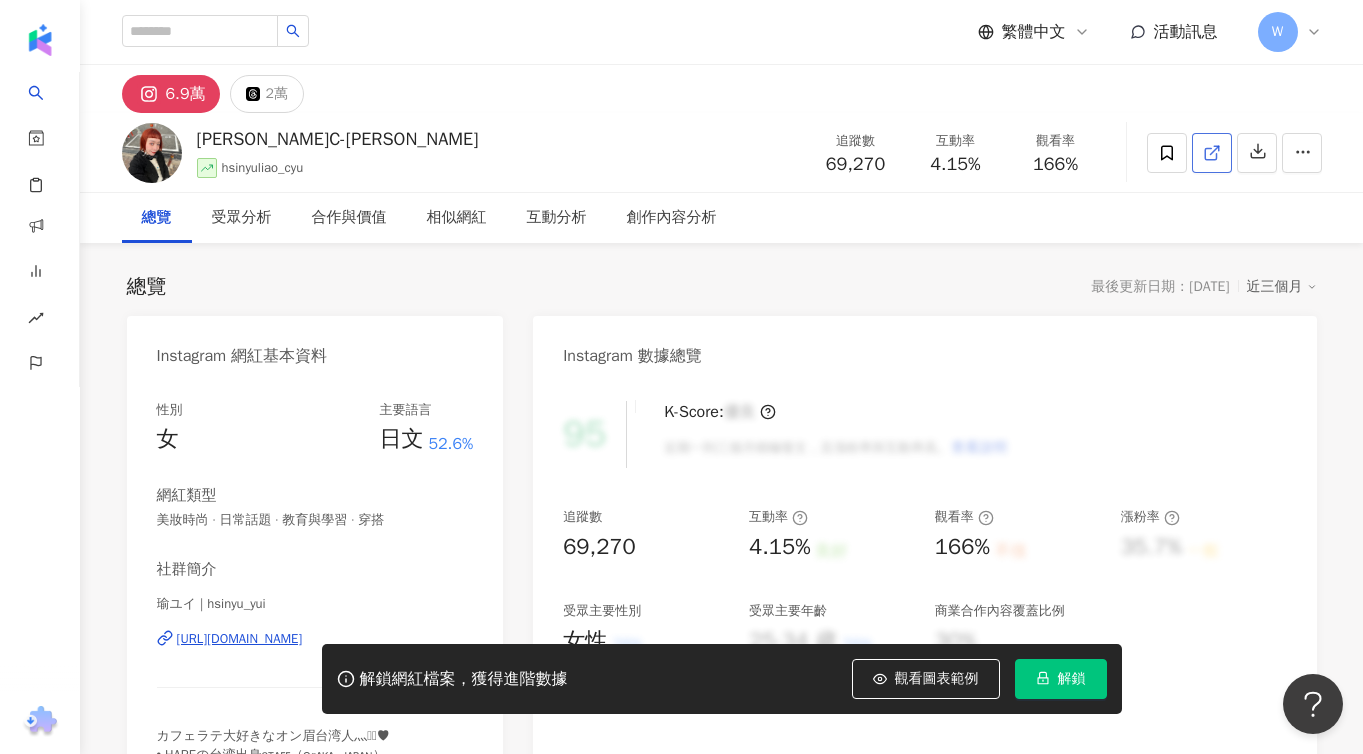 click 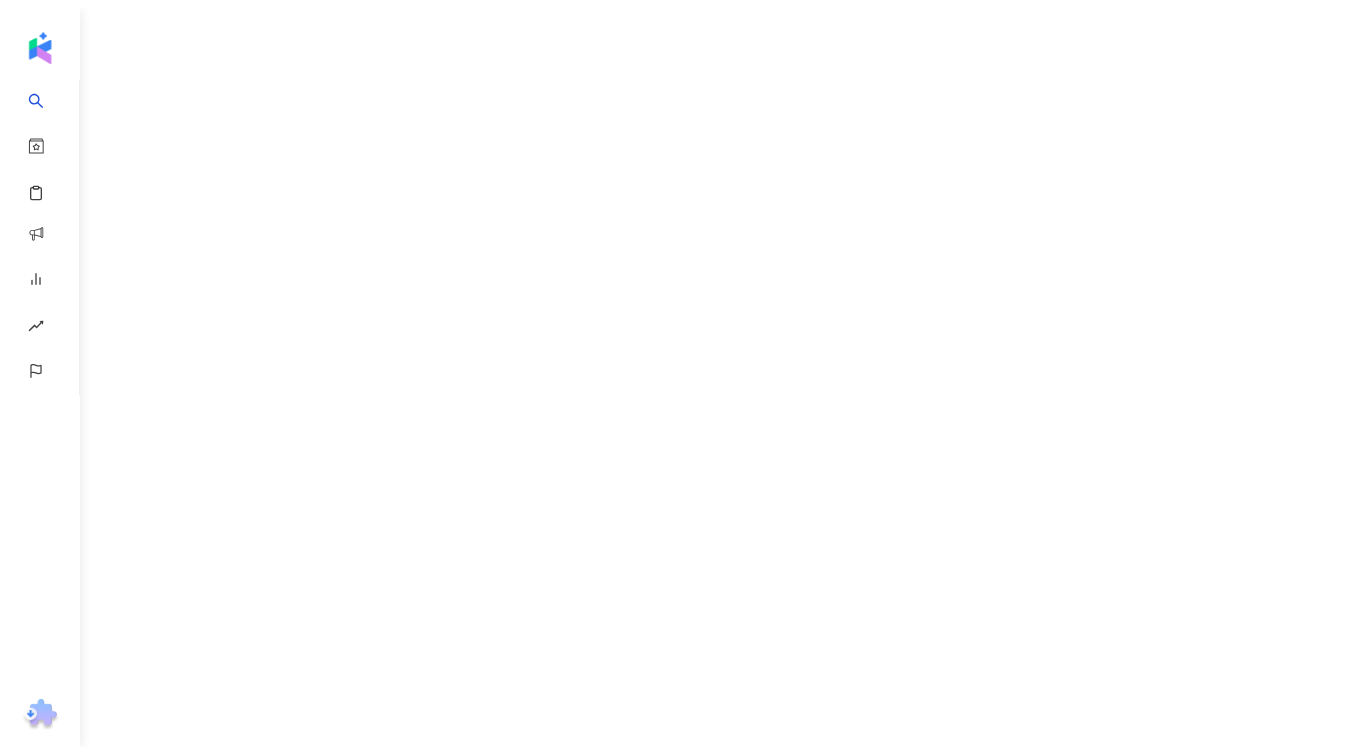 scroll, scrollTop: 0, scrollLeft: 0, axis: both 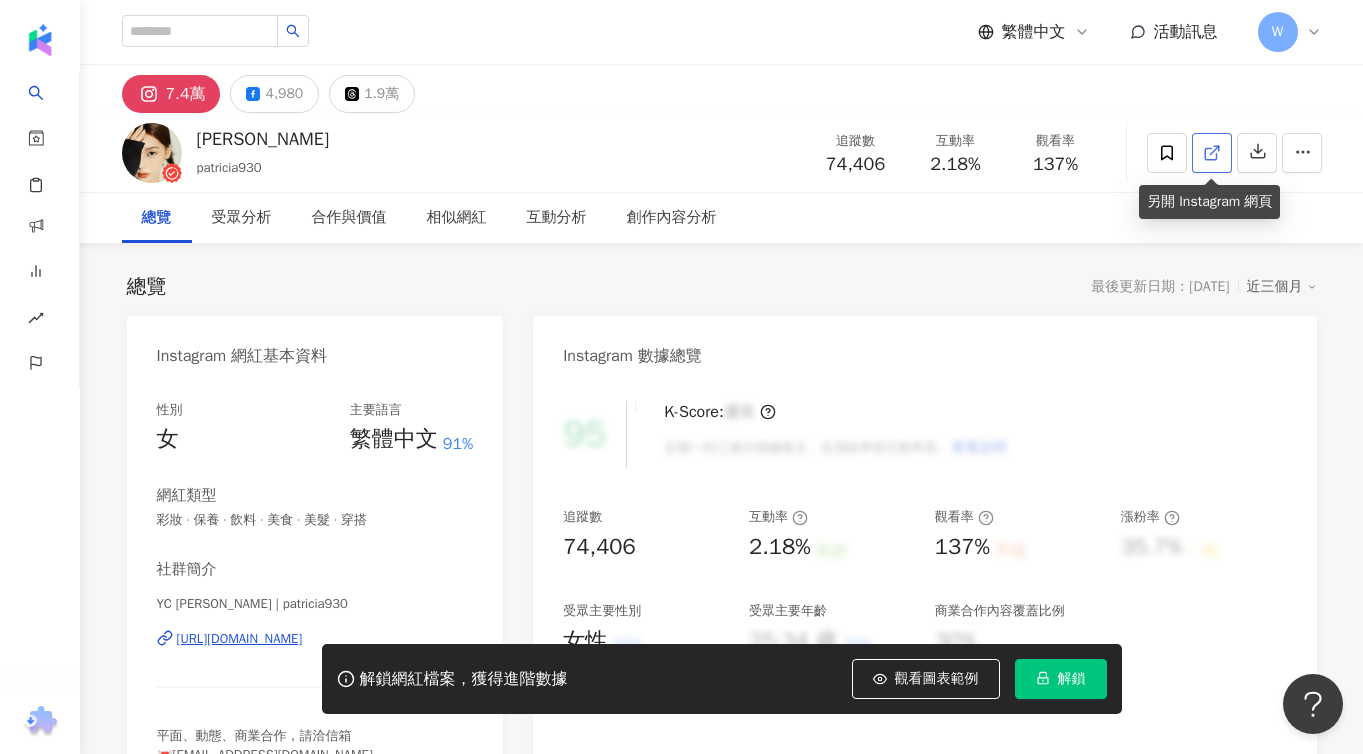 click 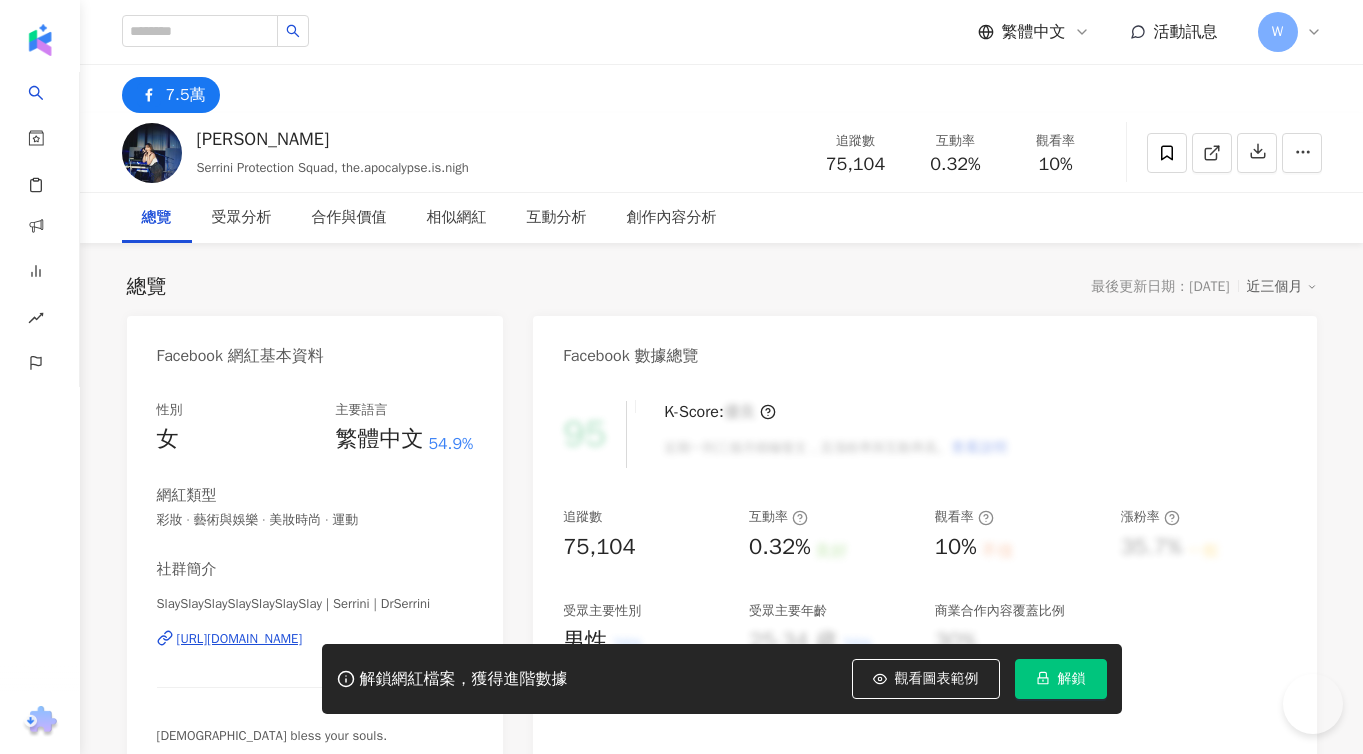 scroll, scrollTop: 0, scrollLeft: 0, axis: both 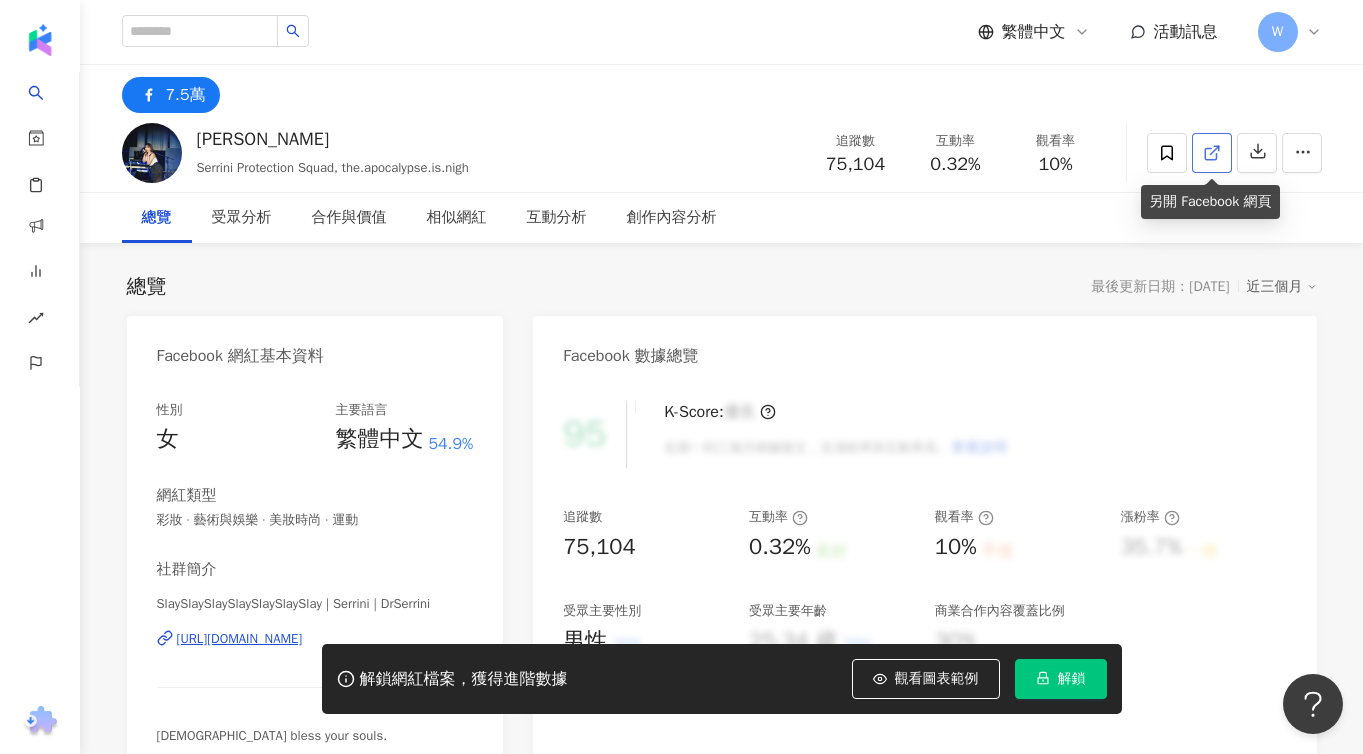 click 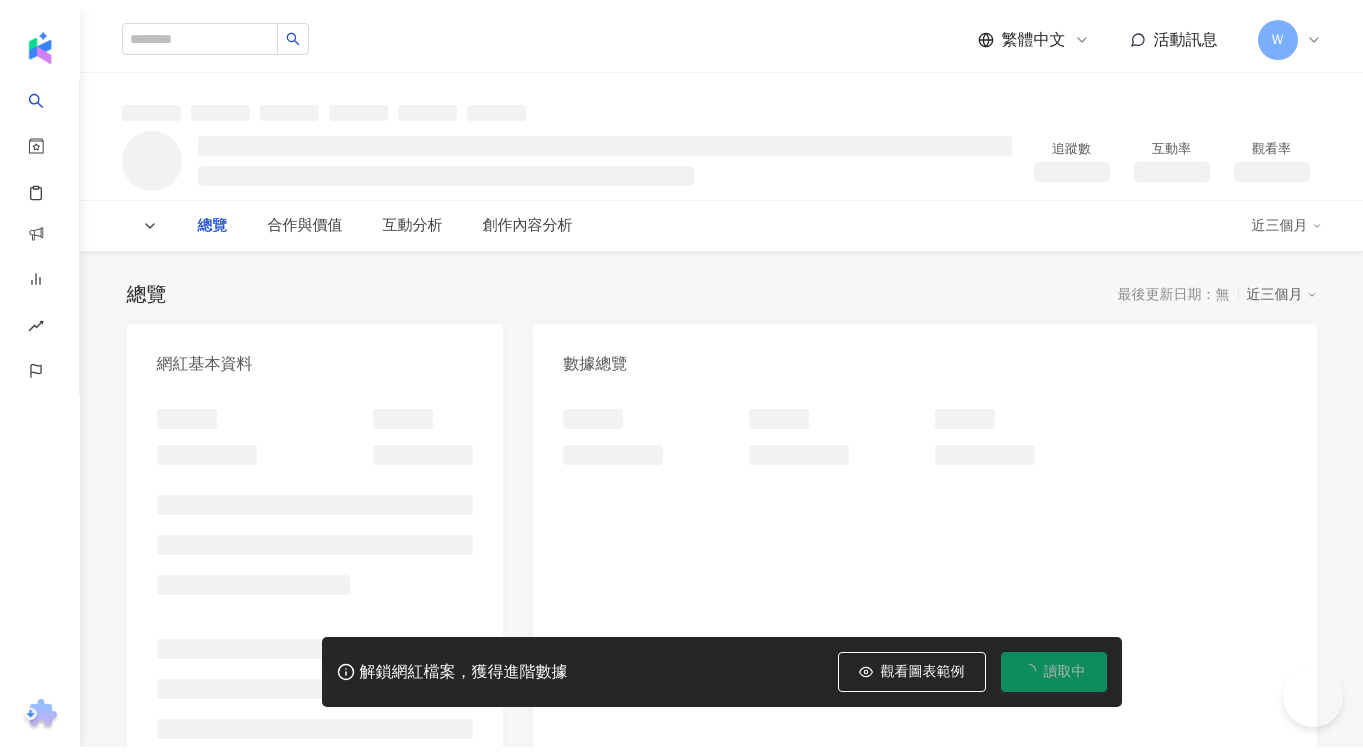 scroll, scrollTop: 0, scrollLeft: 0, axis: both 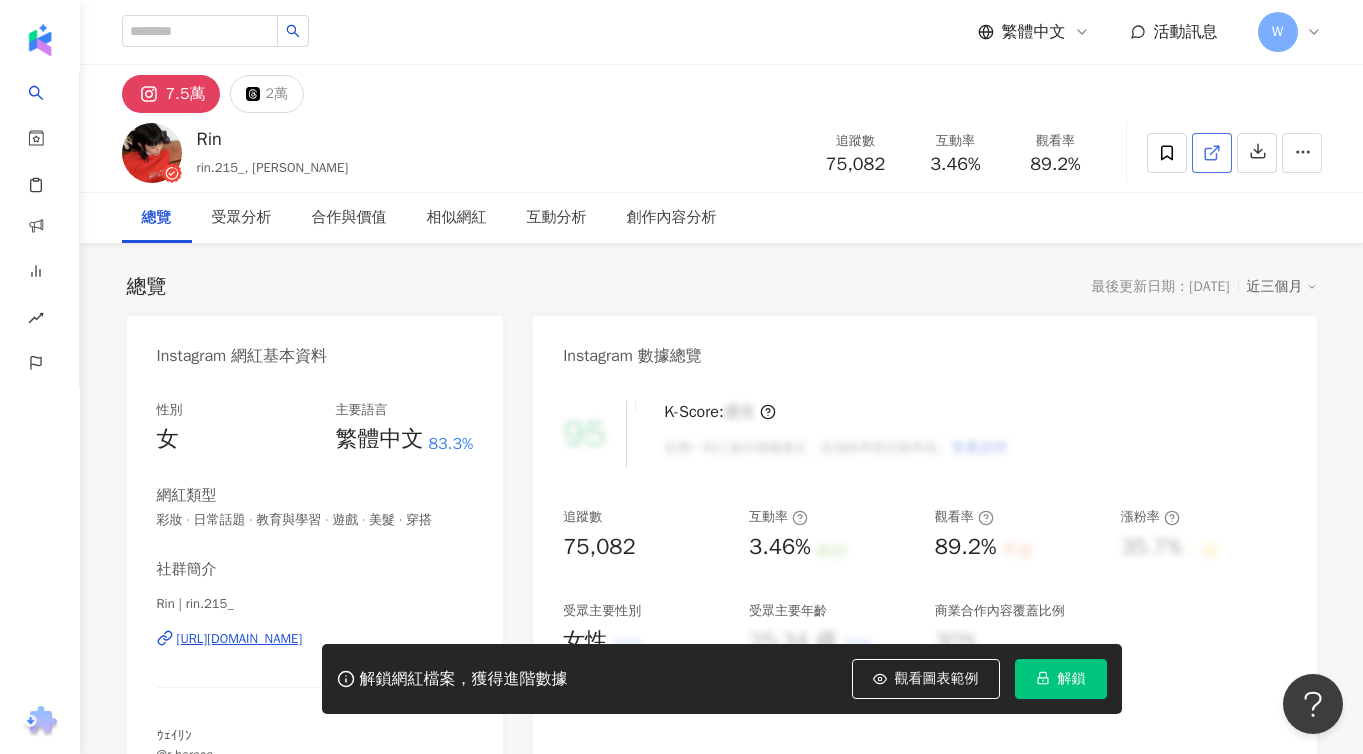 click 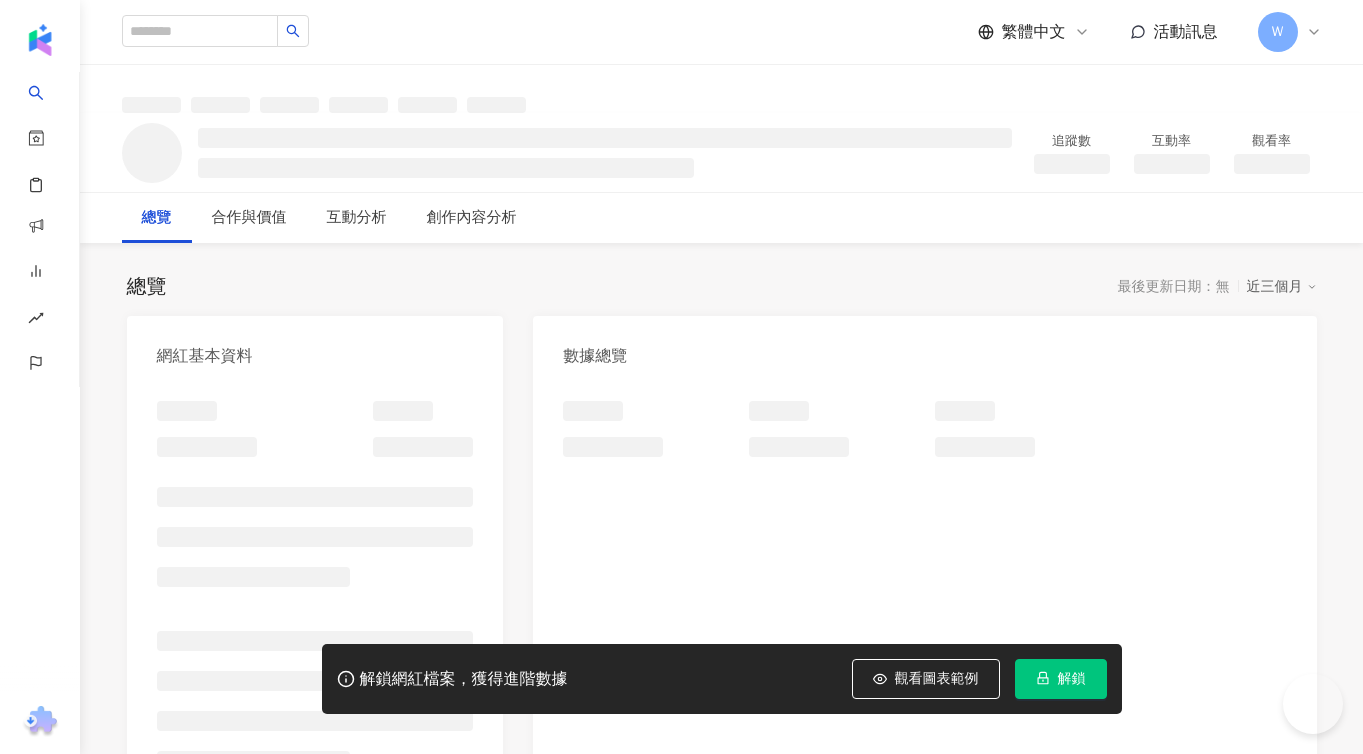 scroll, scrollTop: 0, scrollLeft: 0, axis: both 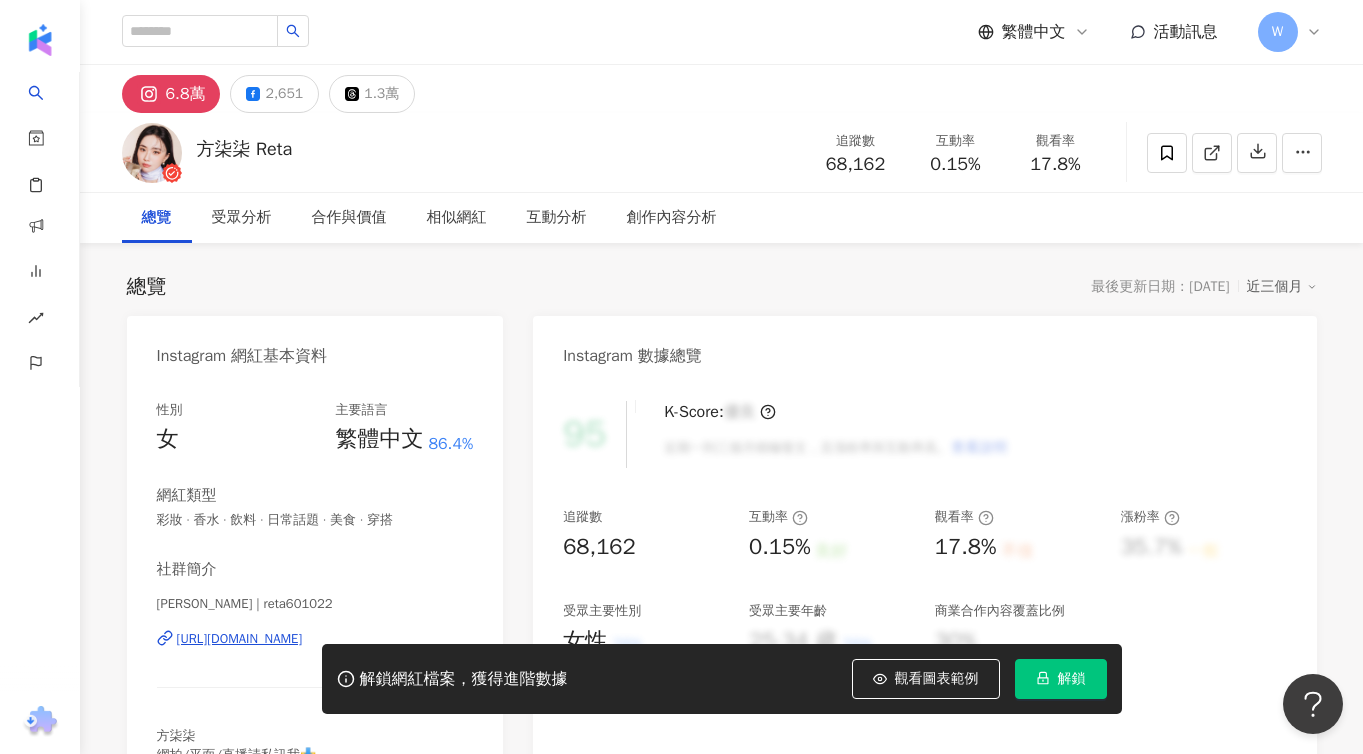 click 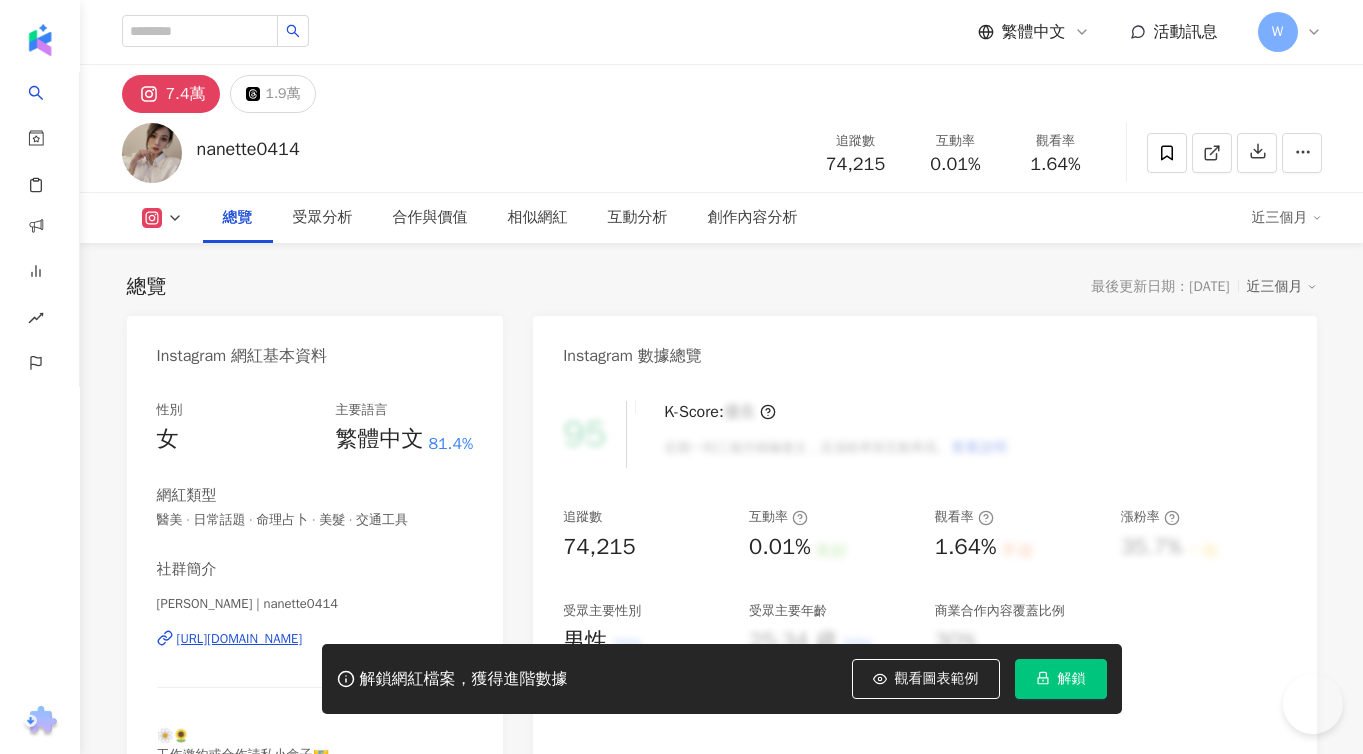 scroll, scrollTop: 0, scrollLeft: 0, axis: both 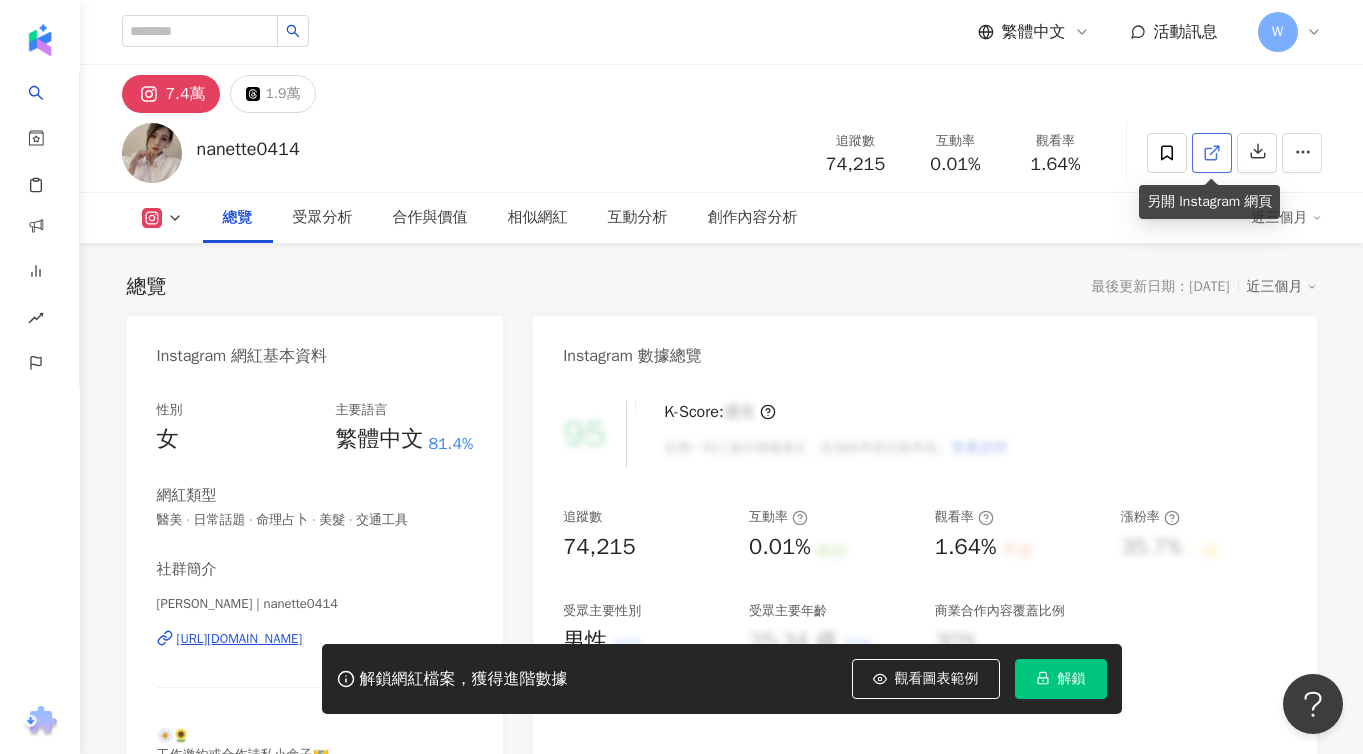 click 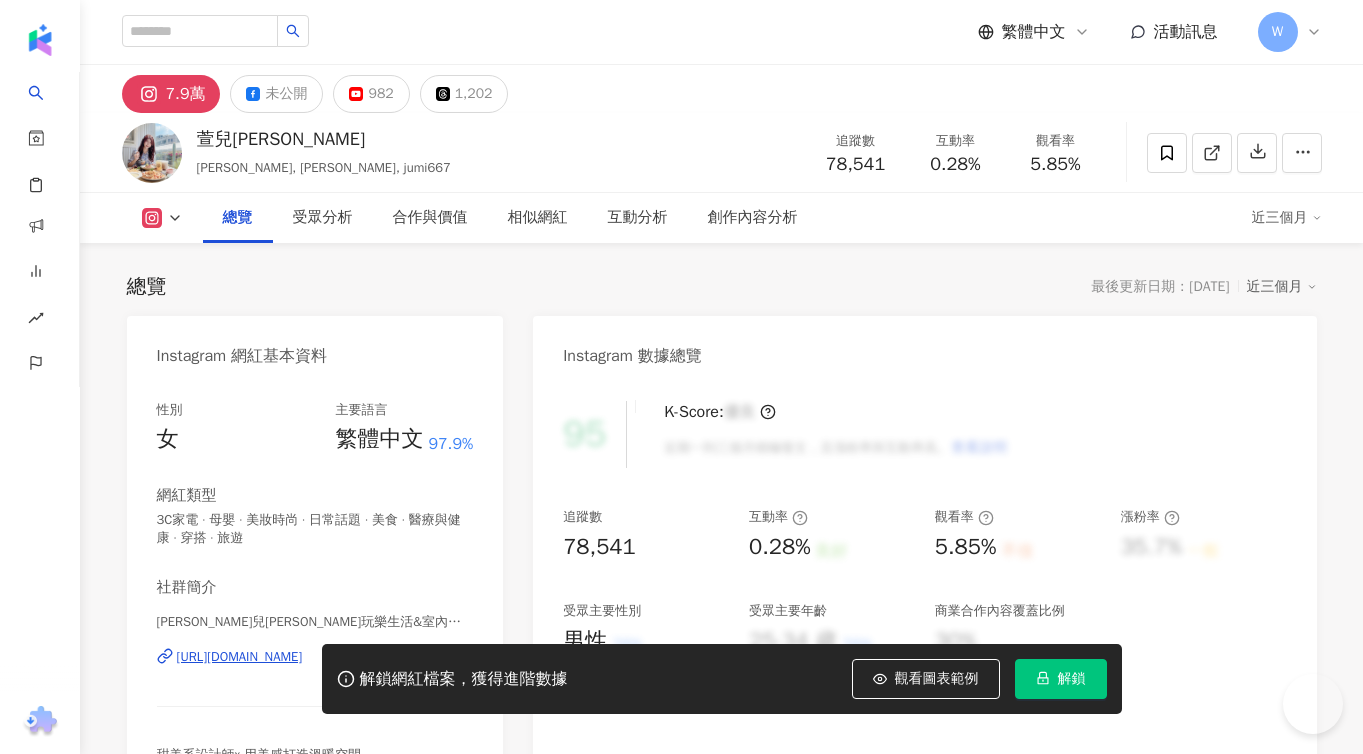 scroll, scrollTop: 0, scrollLeft: 0, axis: both 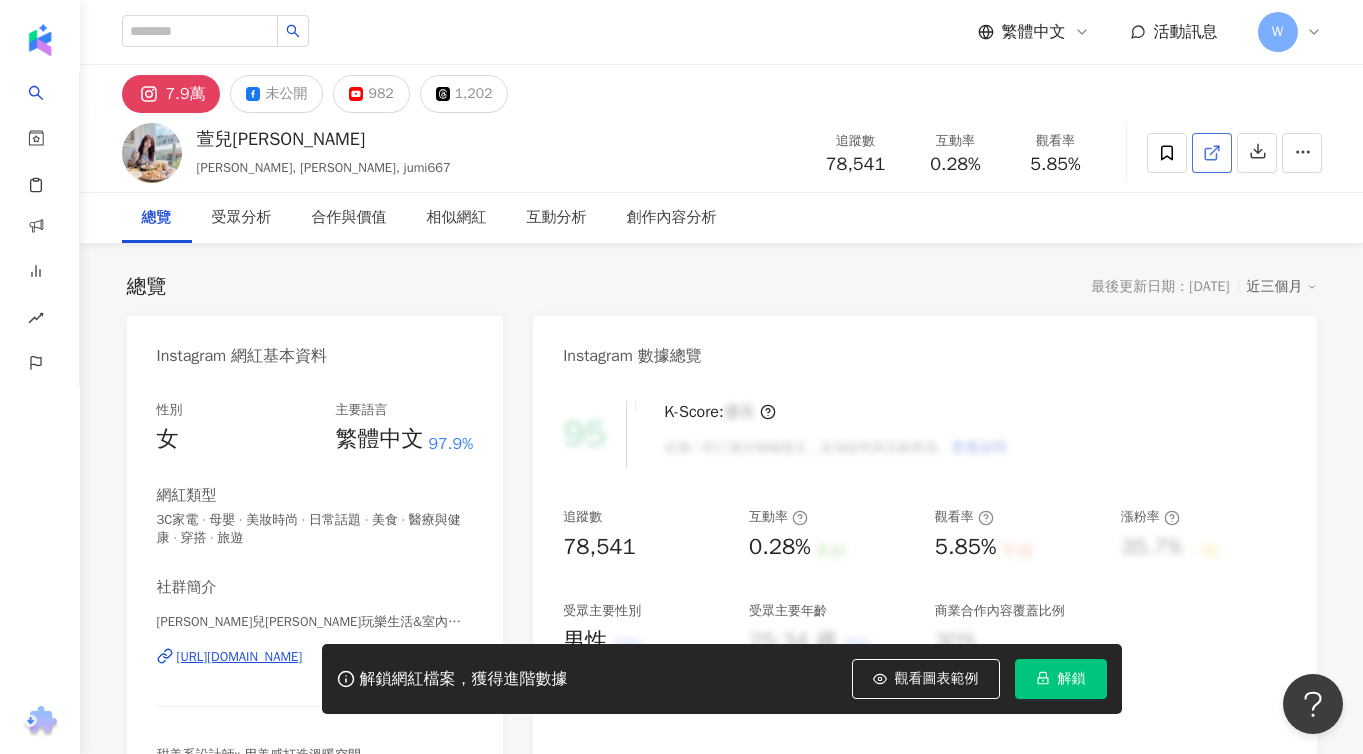 click 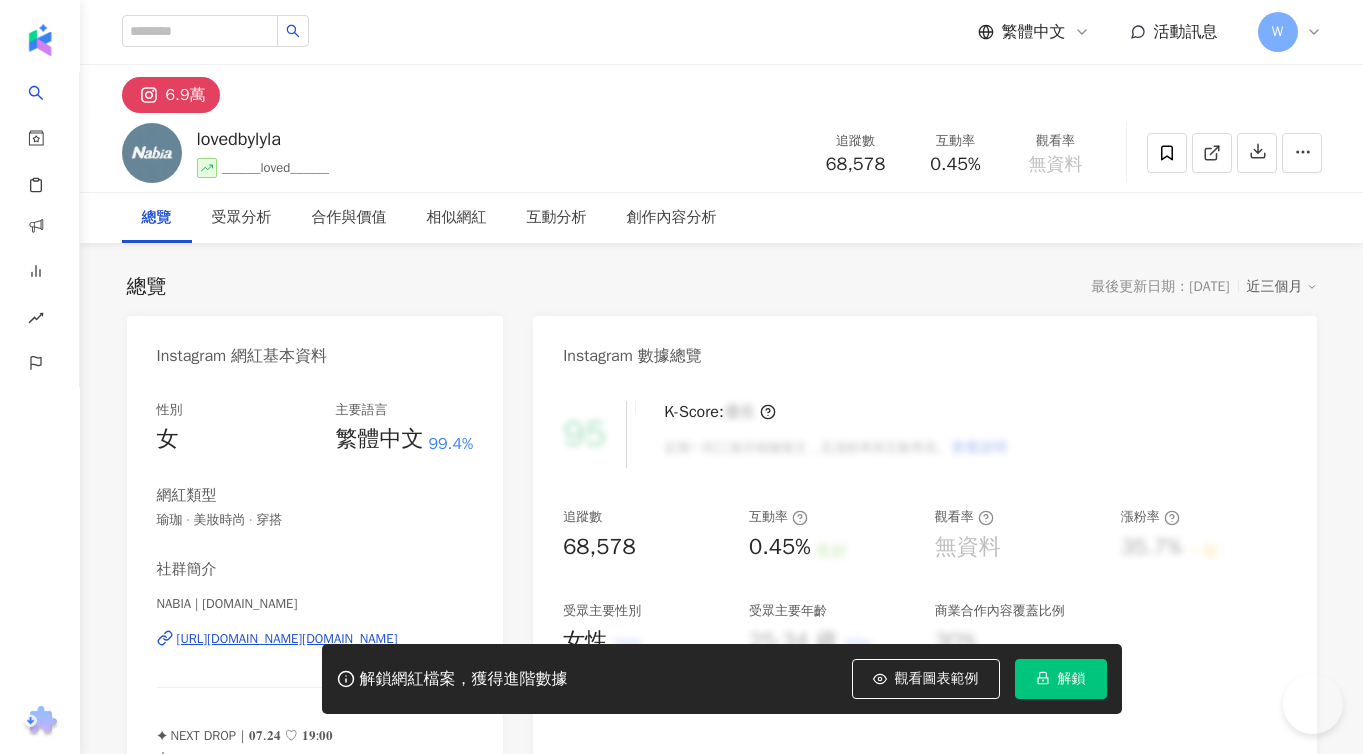 scroll, scrollTop: 0, scrollLeft: 0, axis: both 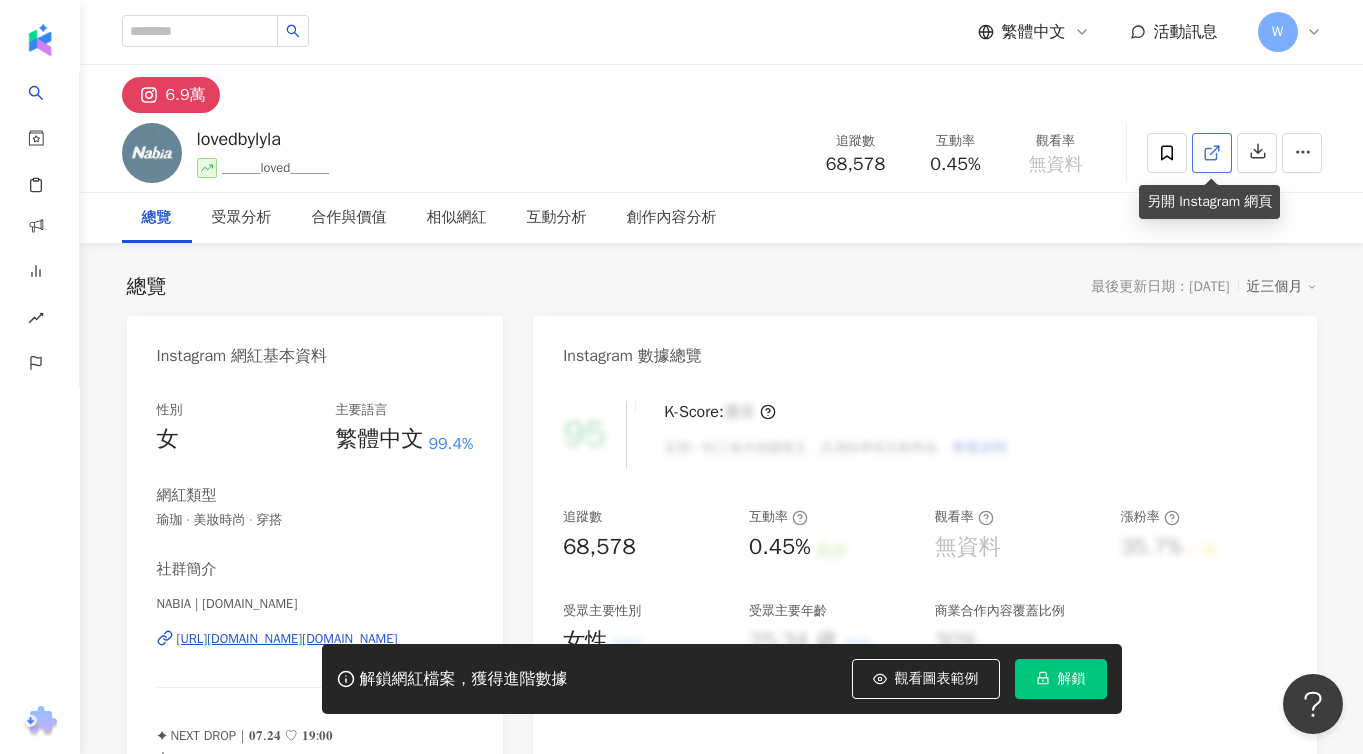 click 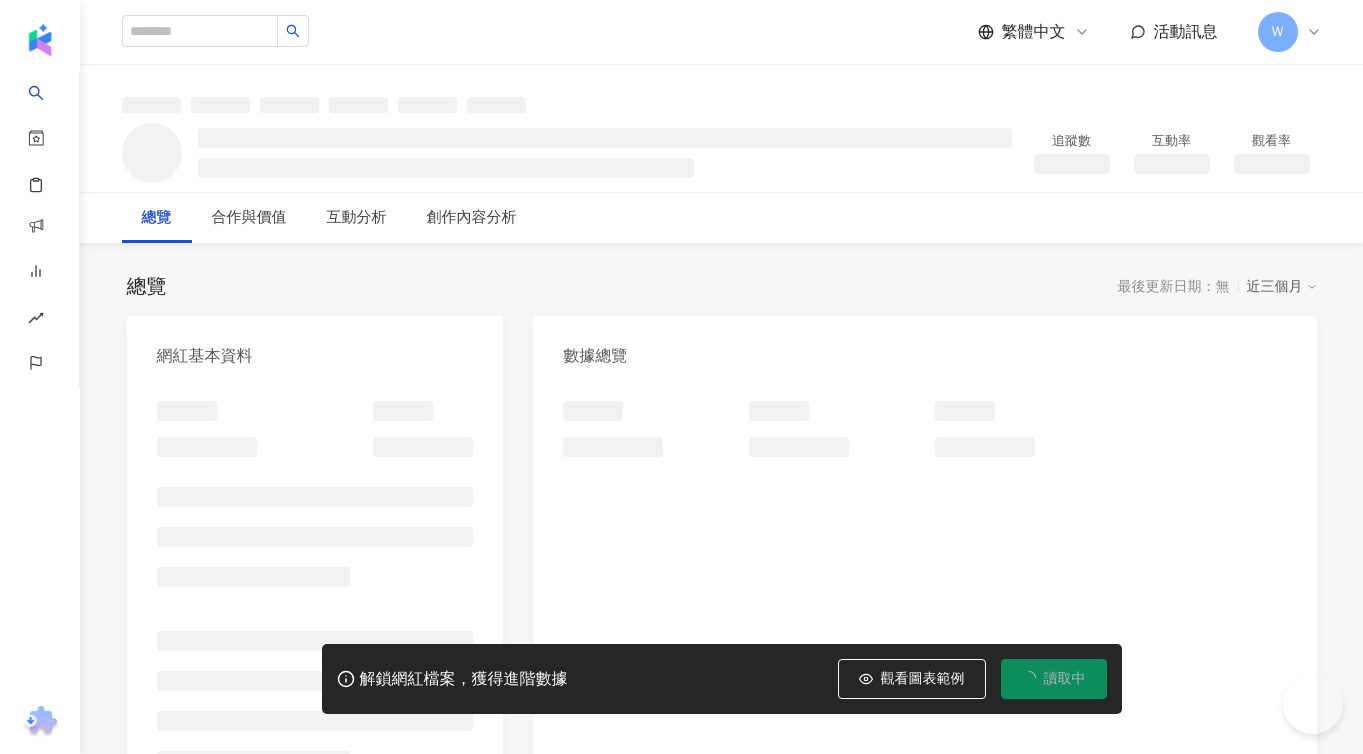 scroll, scrollTop: 0, scrollLeft: 0, axis: both 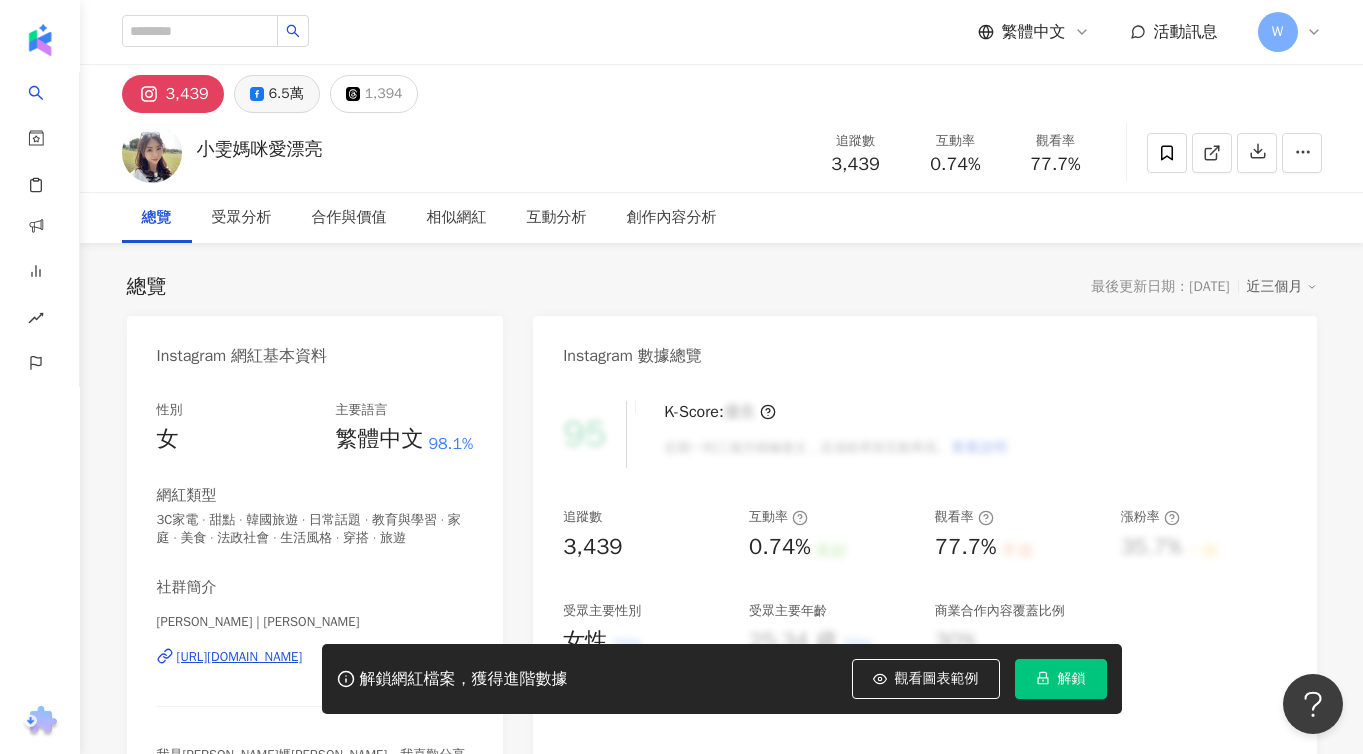 click on "6.5萬" at bounding box center [286, 94] 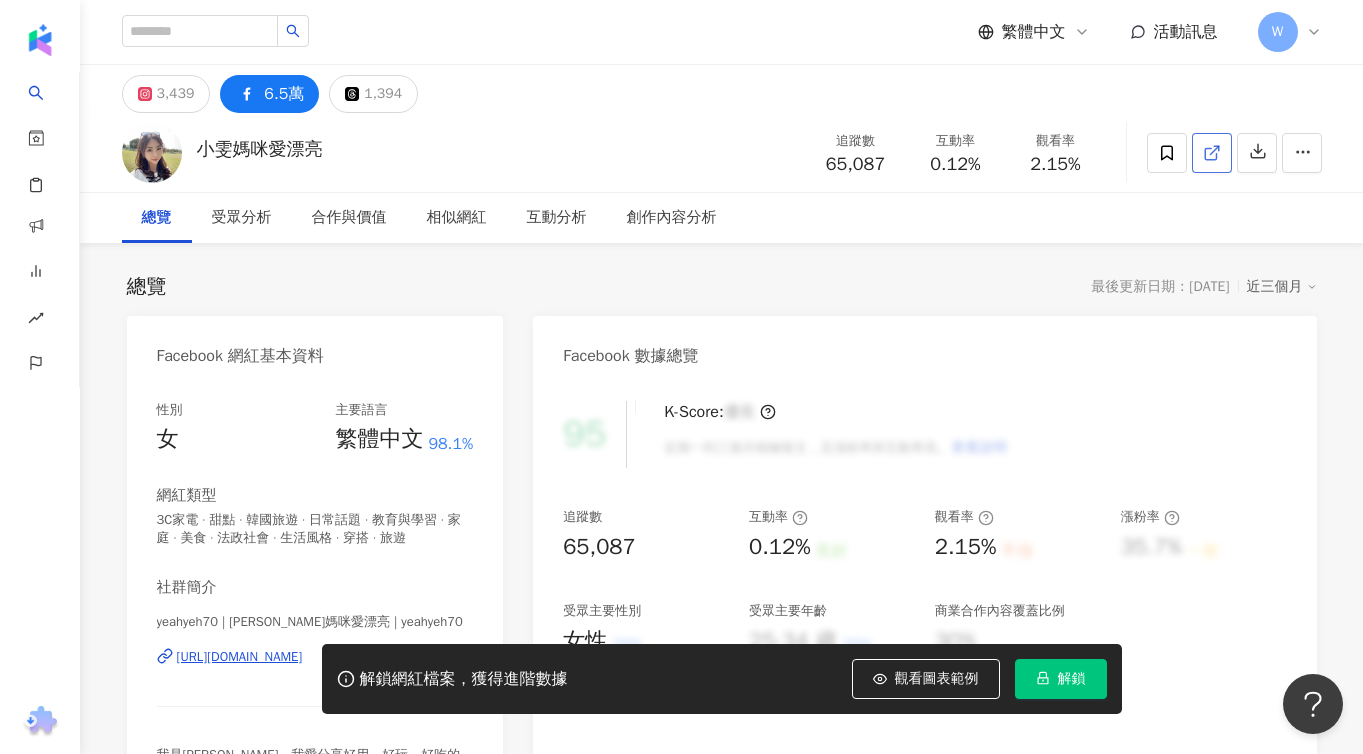 click 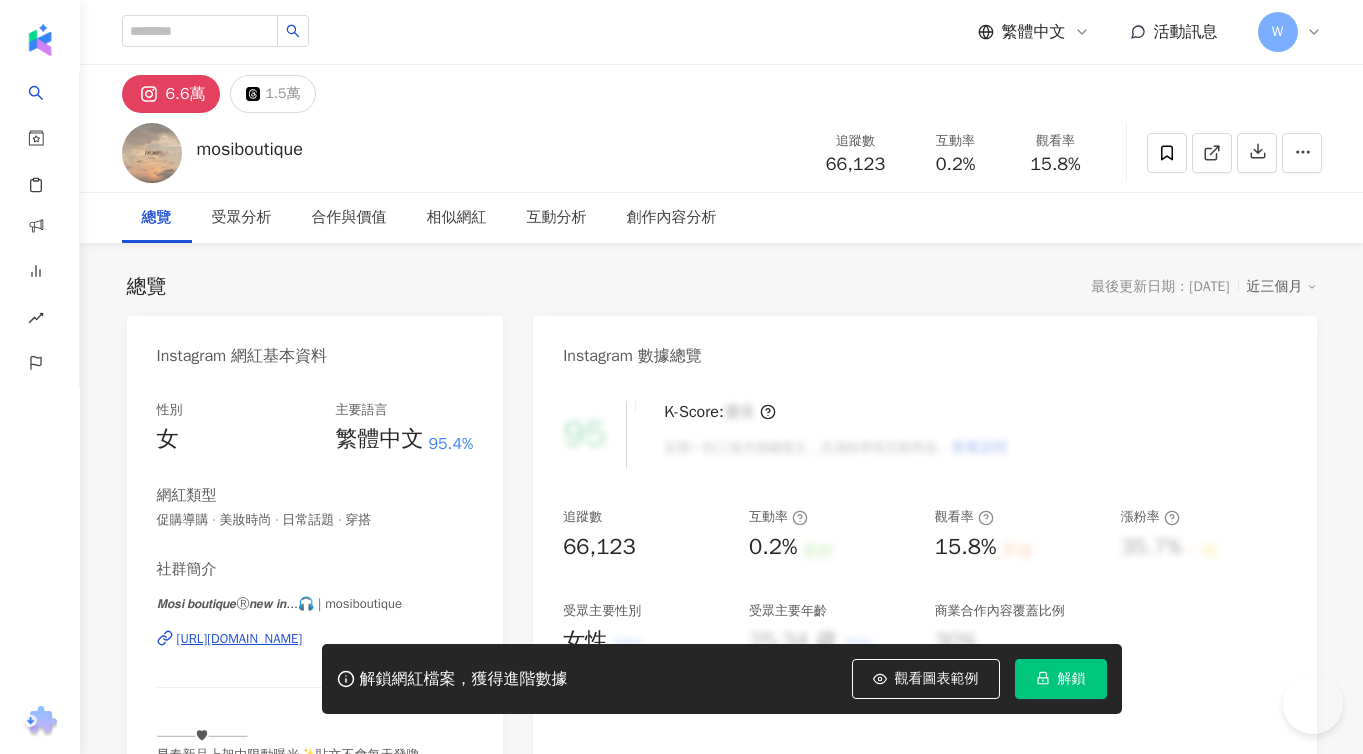 scroll, scrollTop: 0, scrollLeft: 0, axis: both 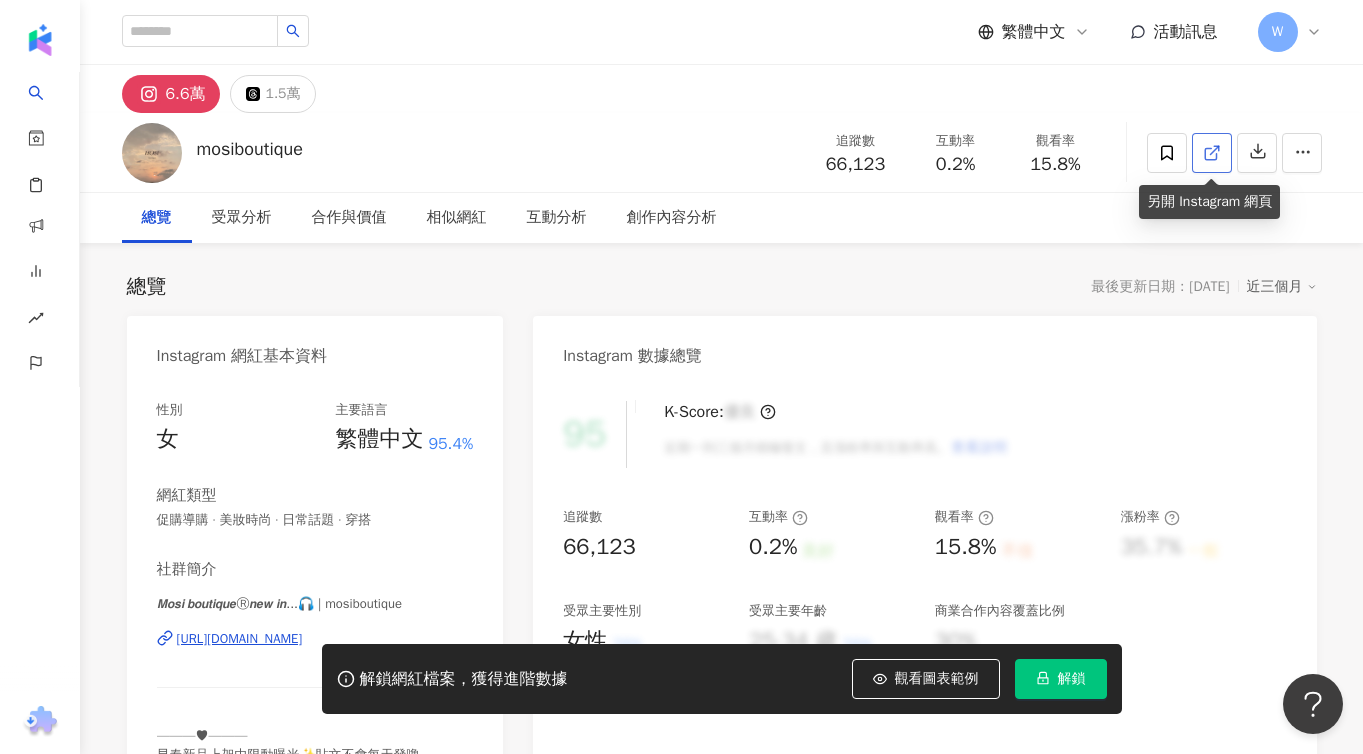 click 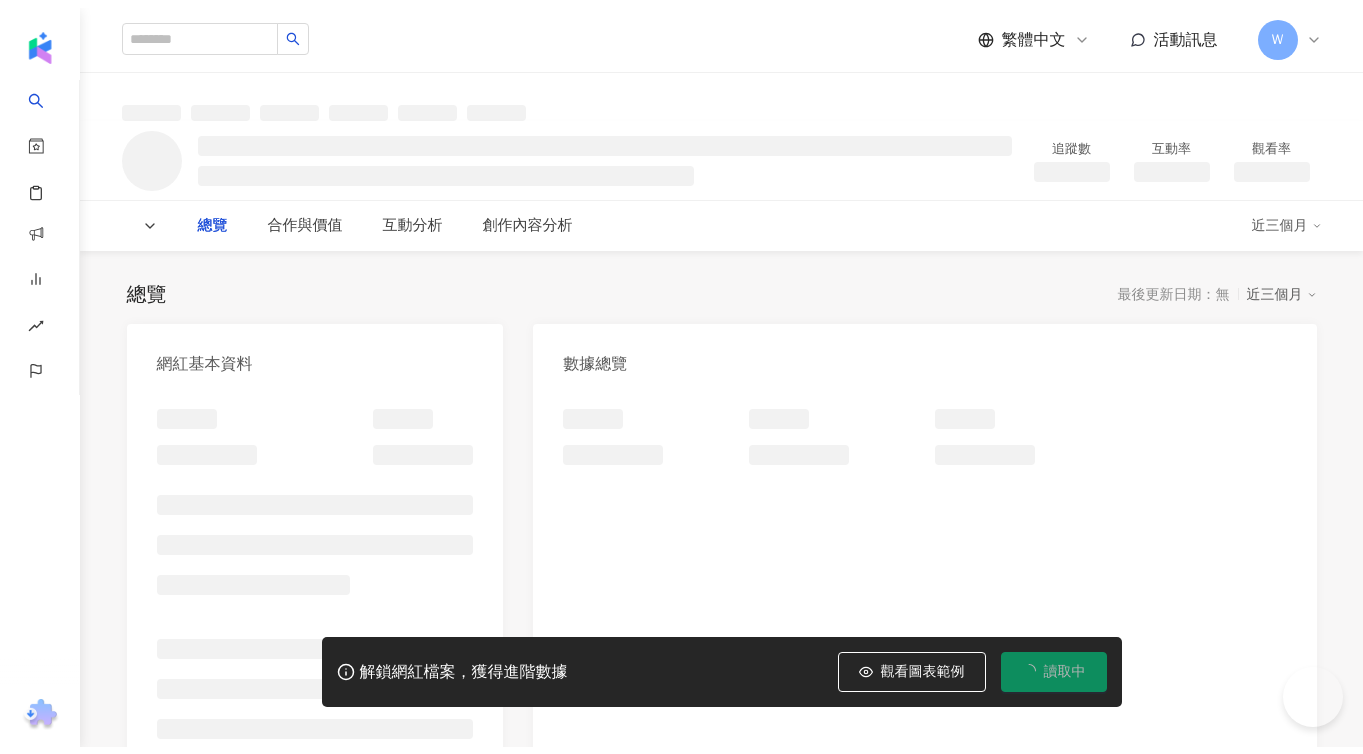 scroll, scrollTop: 0, scrollLeft: 0, axis: both 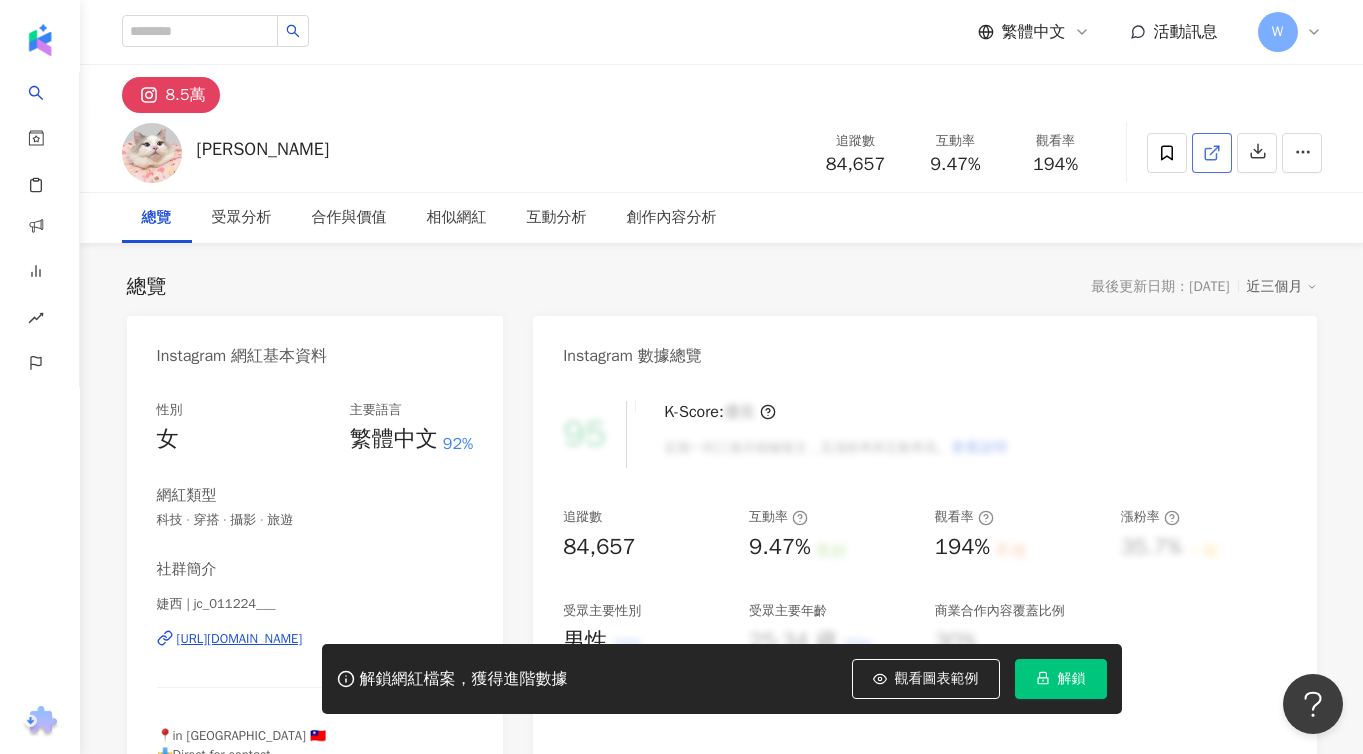 click 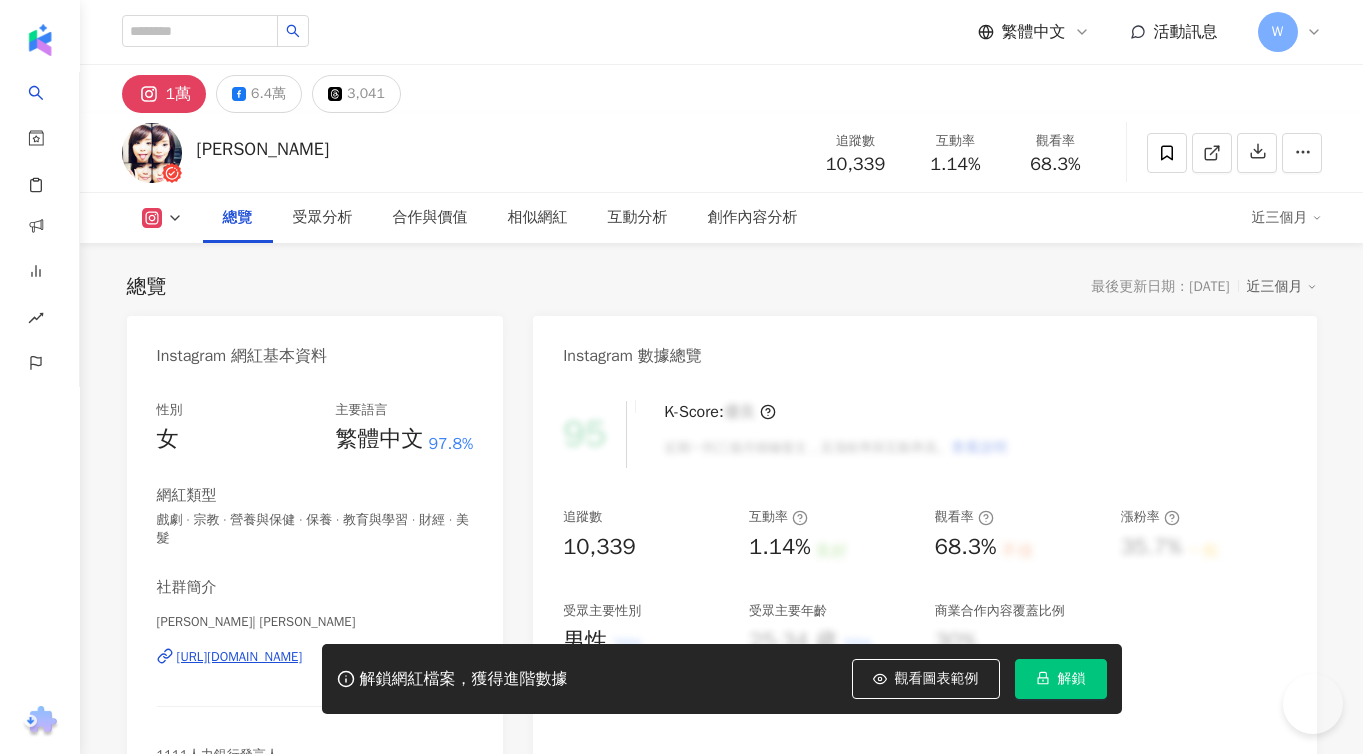 scroll, scrollTop: 0, scrollLeft: 0, axis: both 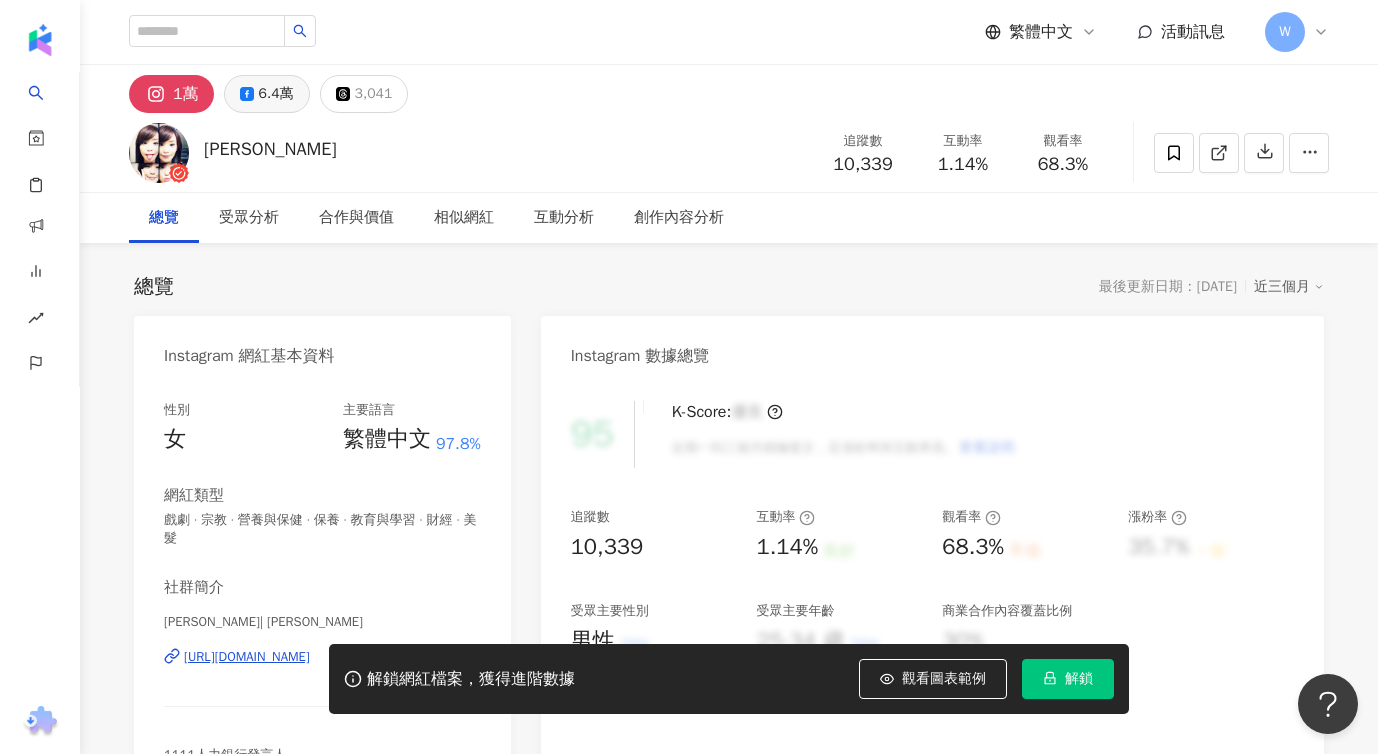 click on "6.4萬" at bounding box center (276, 94) 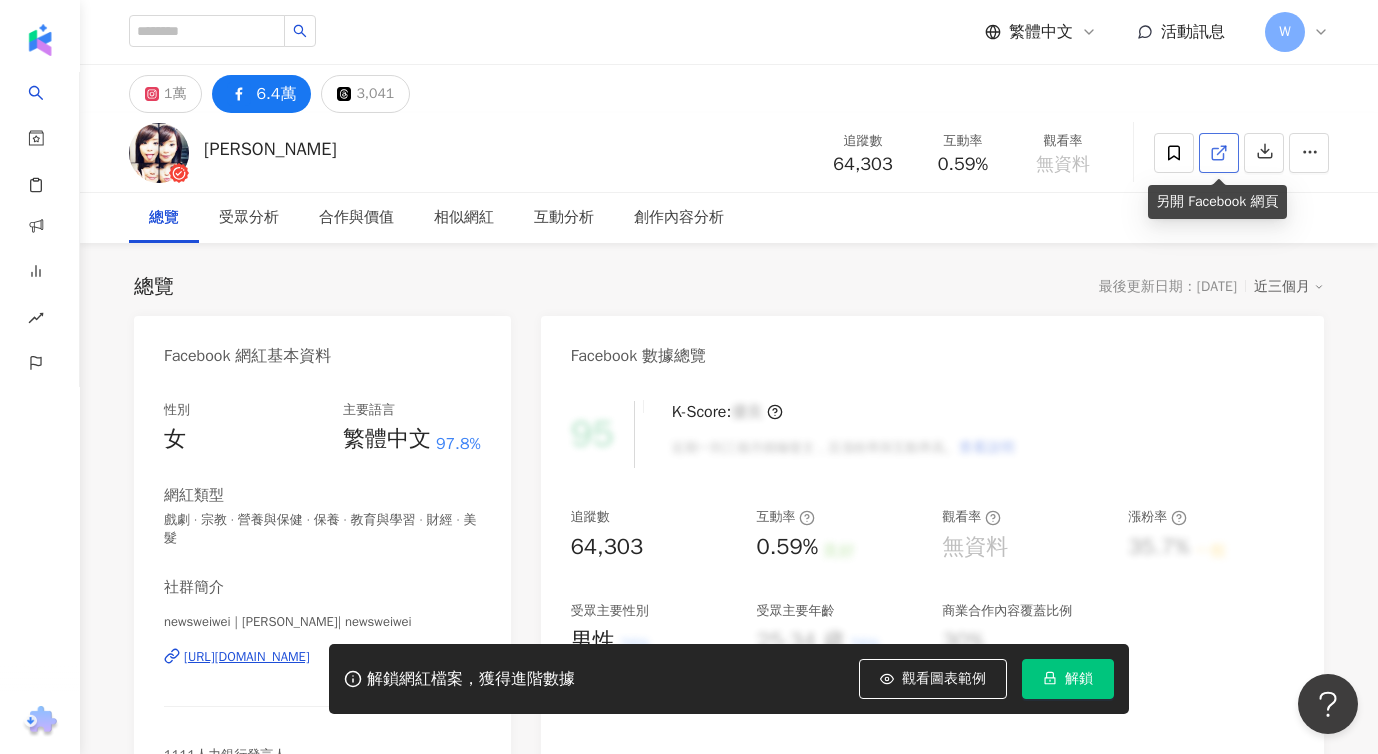 click 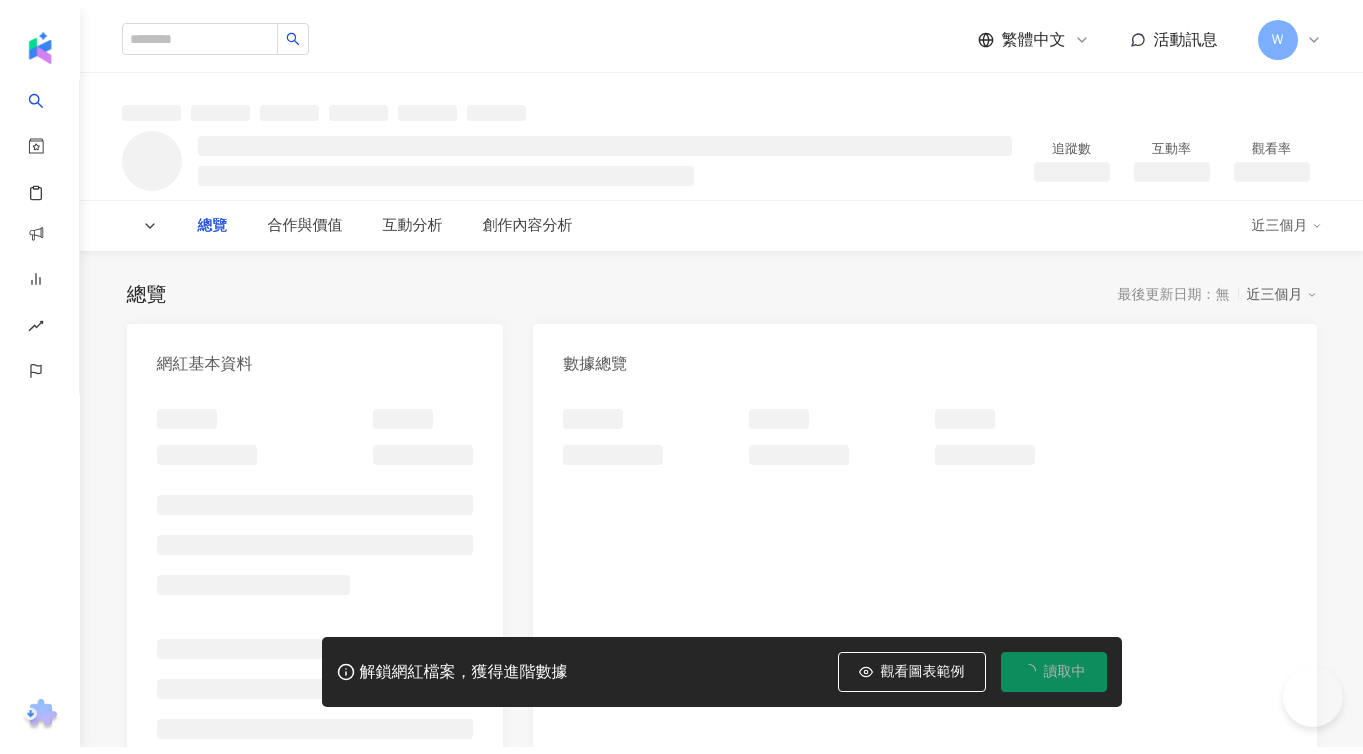 scroll, scrollTop: 0, scrollLeft: 0, axis: both 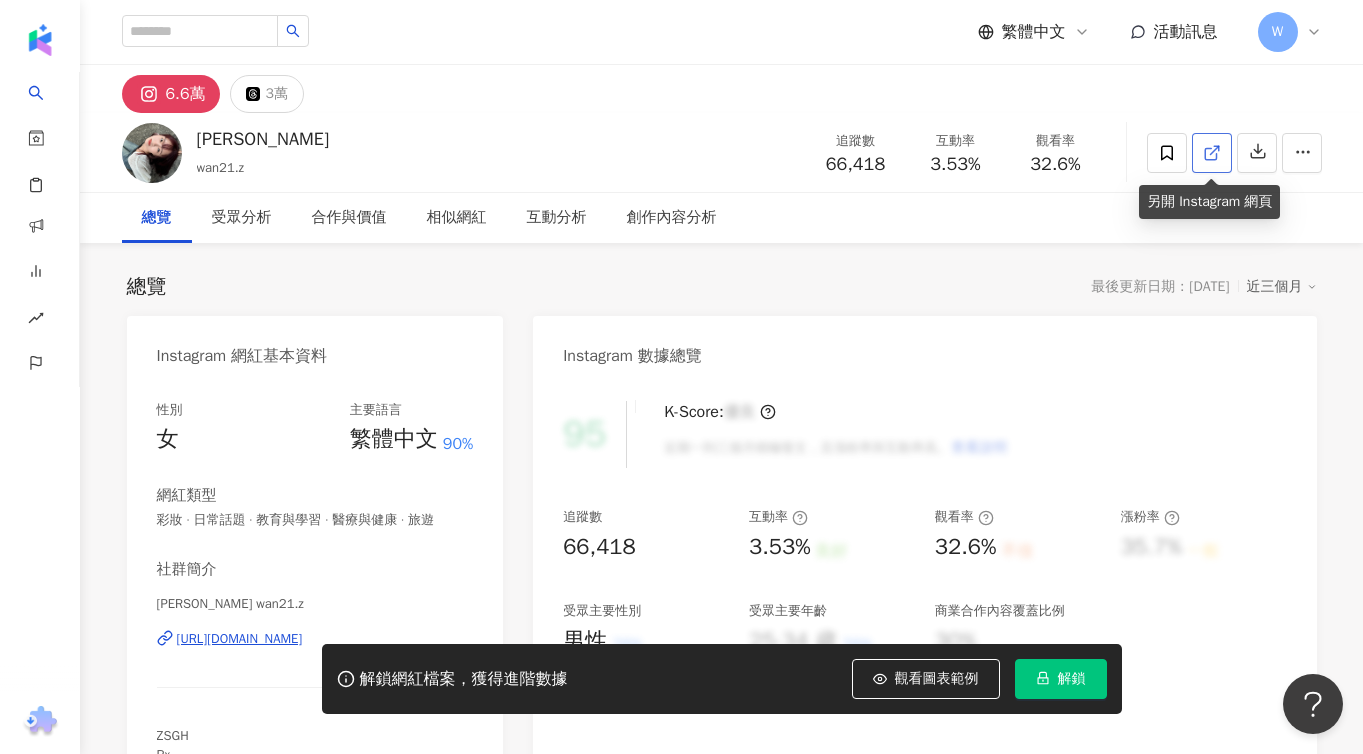 click 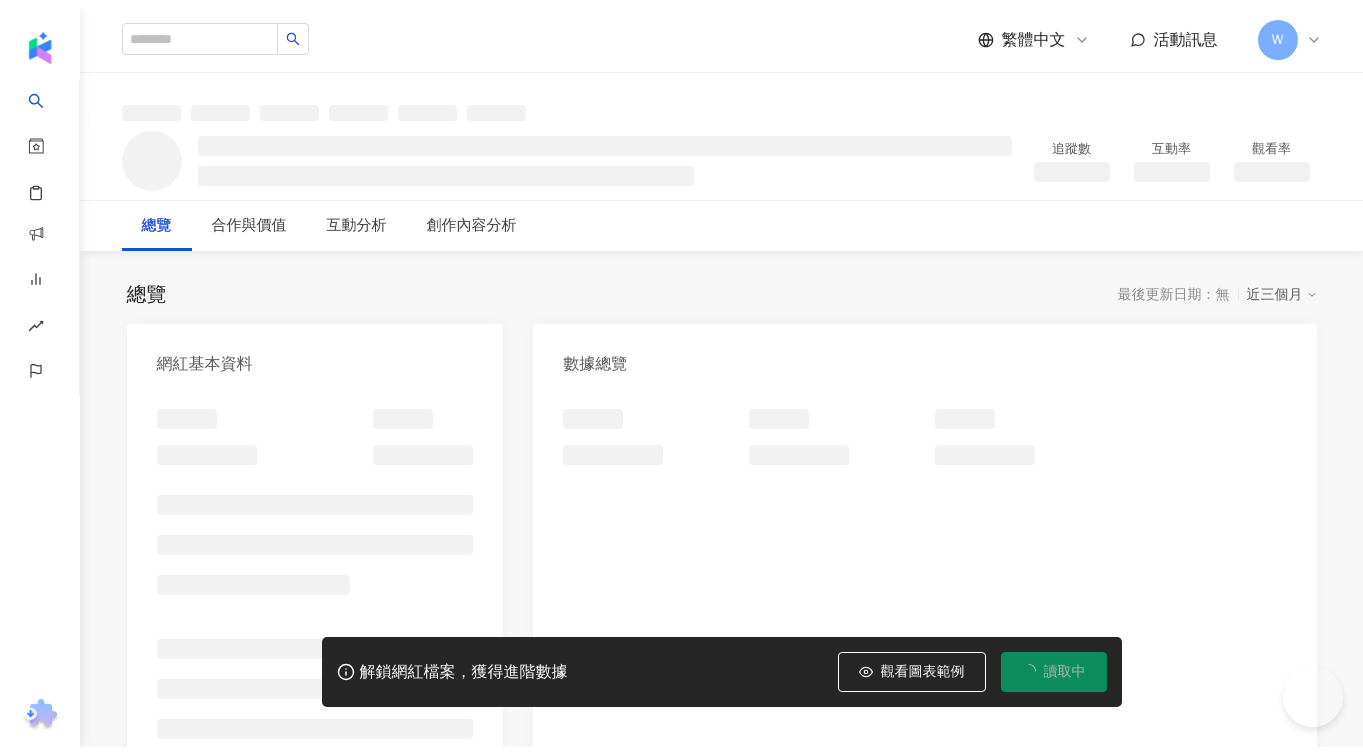 scroll, scrollTop: 0, scrollLeft: 0, axis: both 